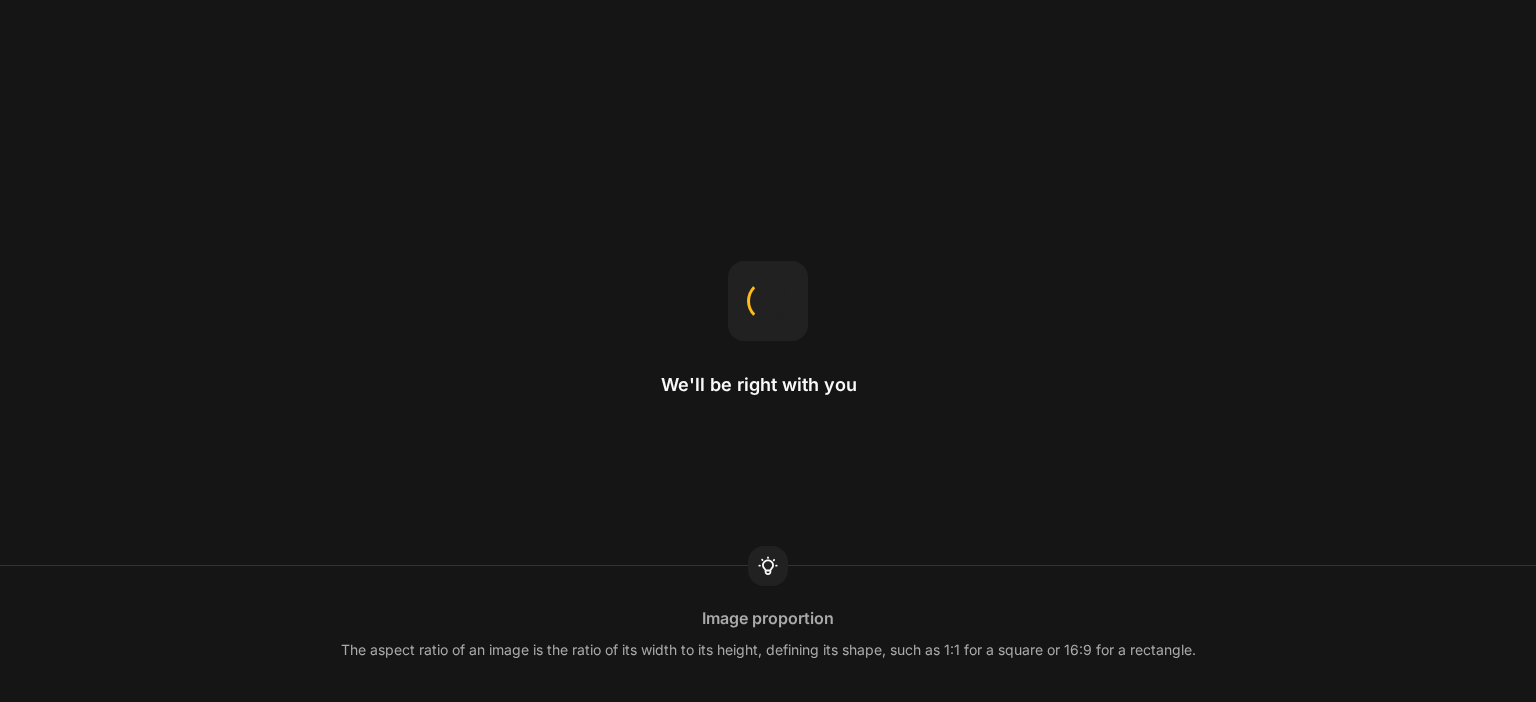 scroll, scrollTop: 0, scrollLeft: 0, axis: both 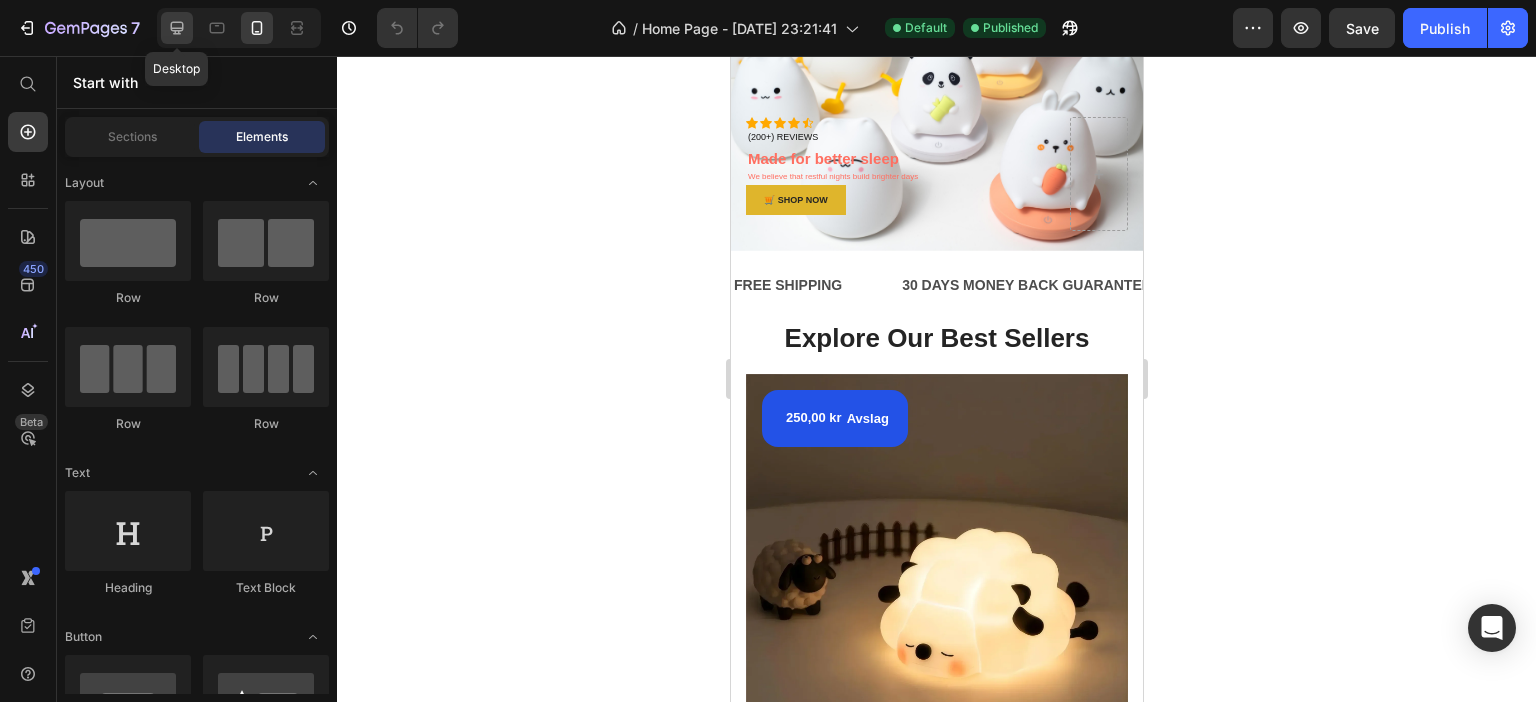 click 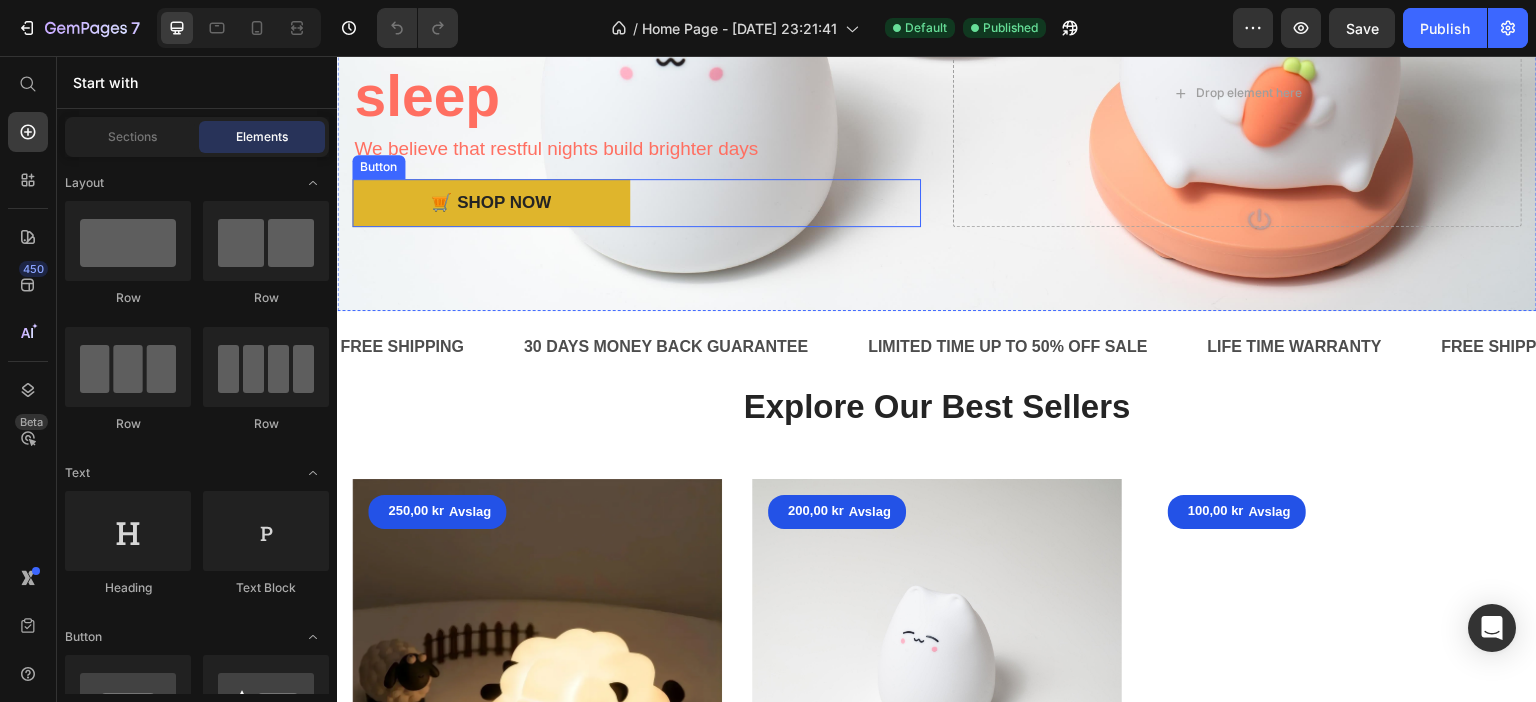 scroll, scrollTop: 721, scrollLeft: 0, axis: vertical 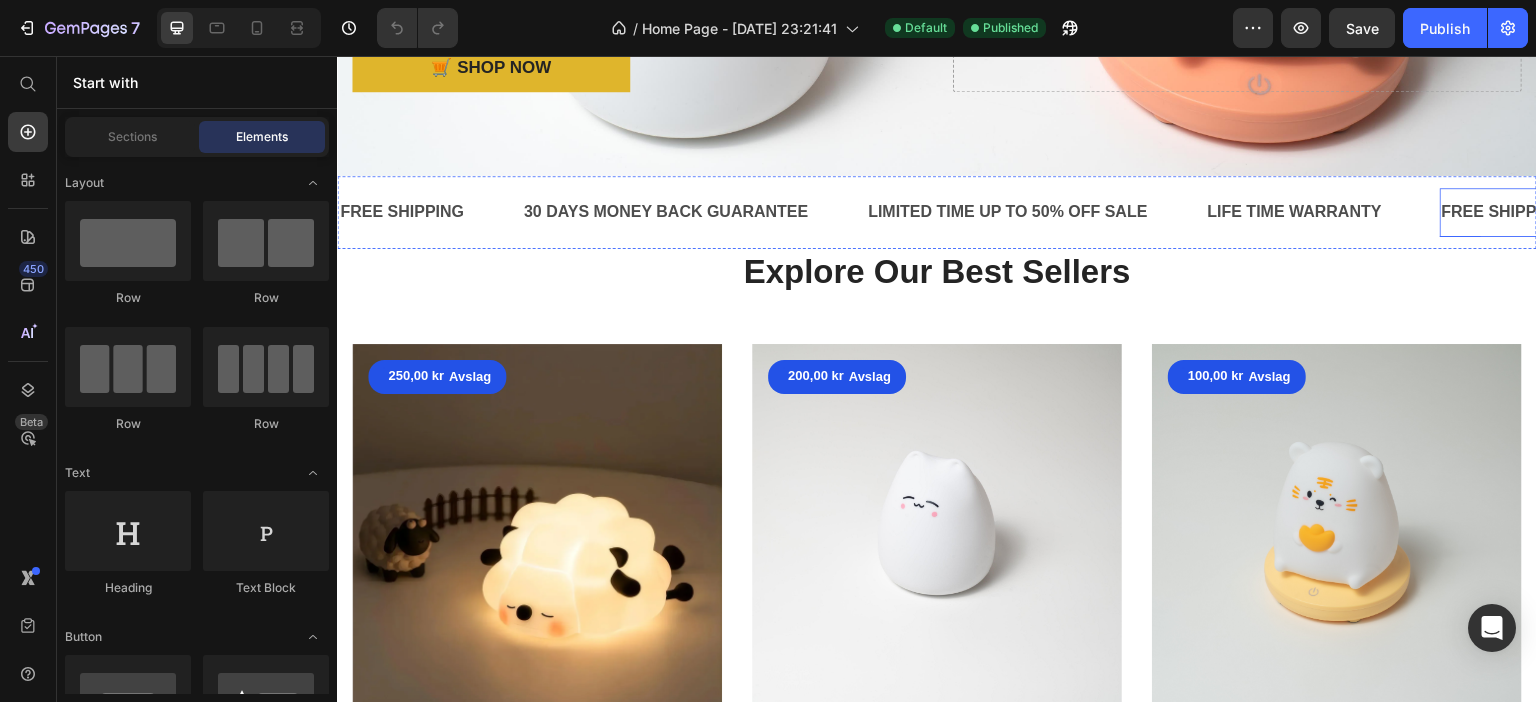 click on "FREE SHIPPING" at bounding box center (1504, 212) 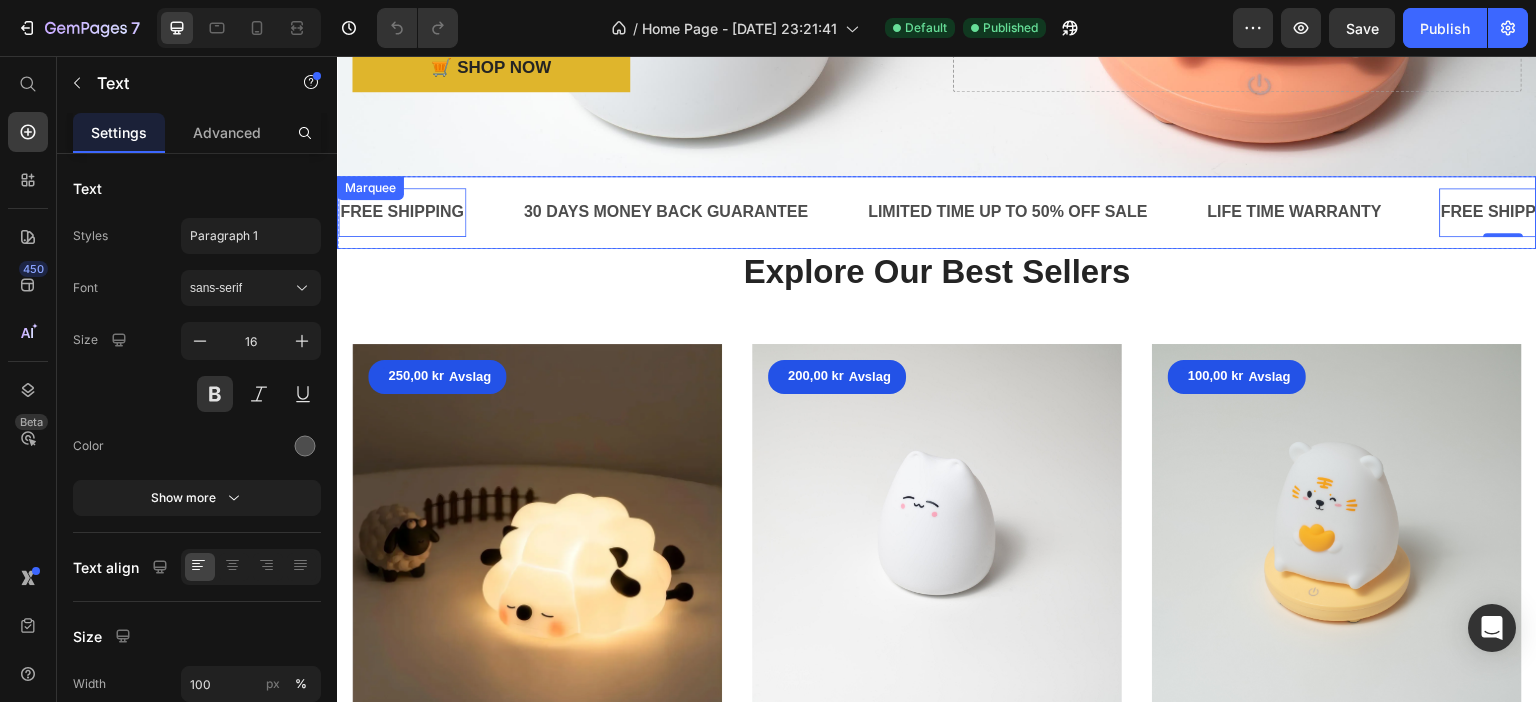 click on "FREE SHIPPING" at bounding box center [402, 212] 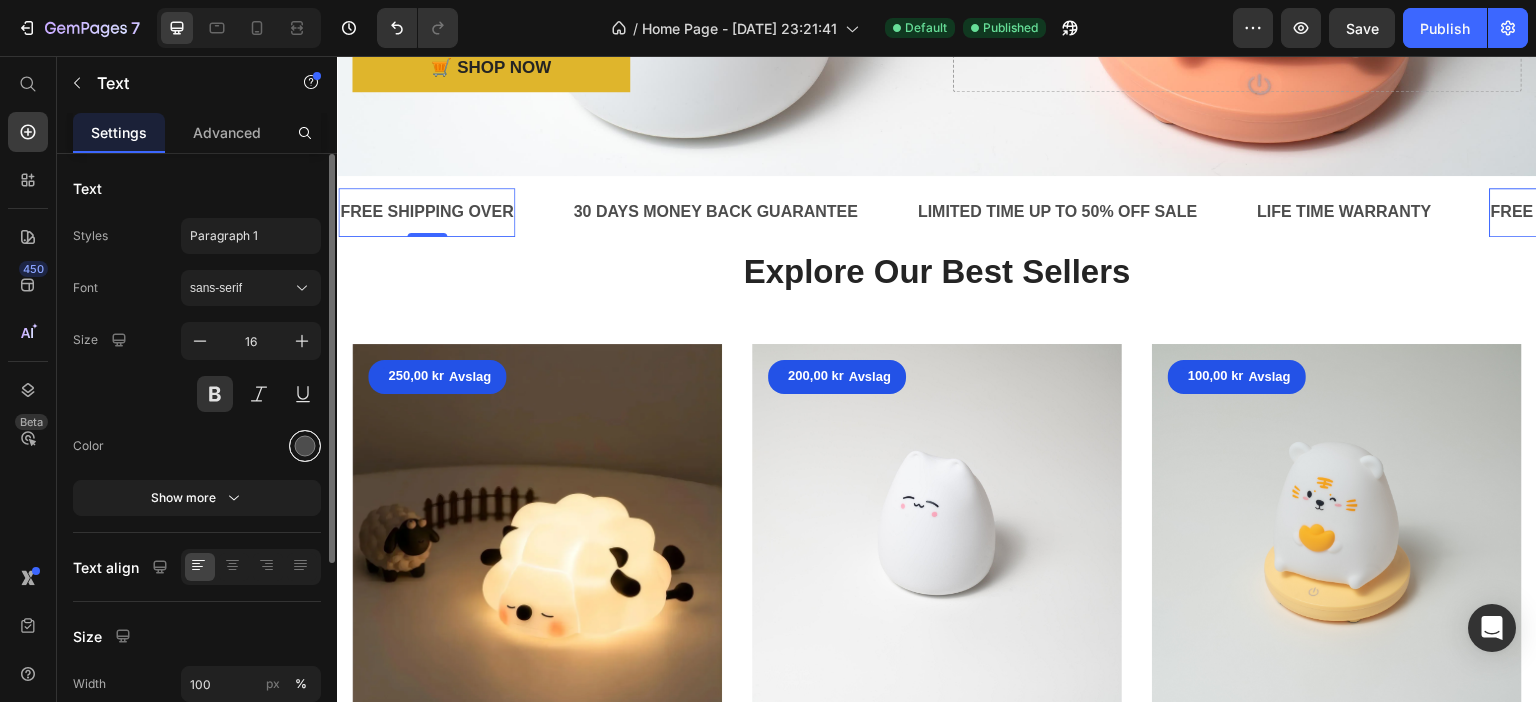 click at bounding box center [305, 446] 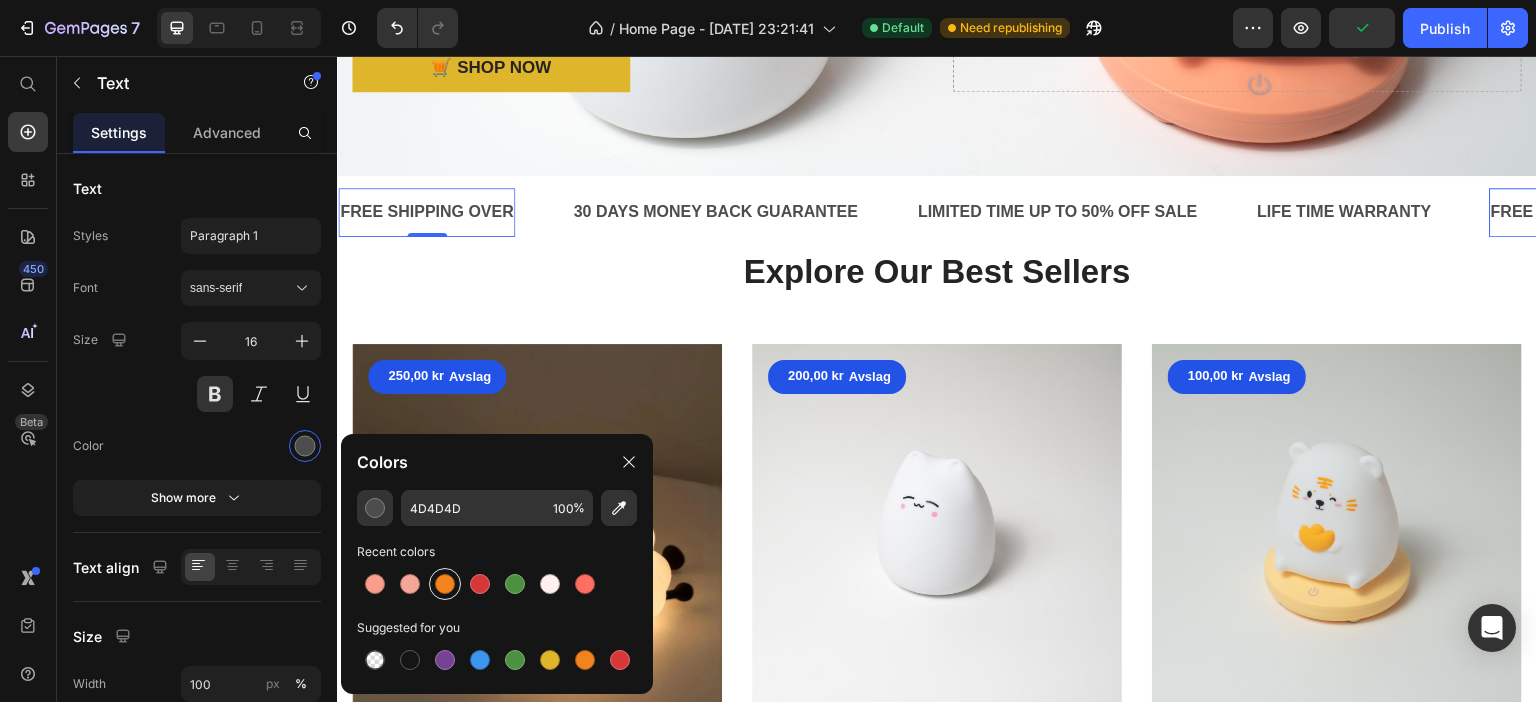 click at bounding box center (445, 584) 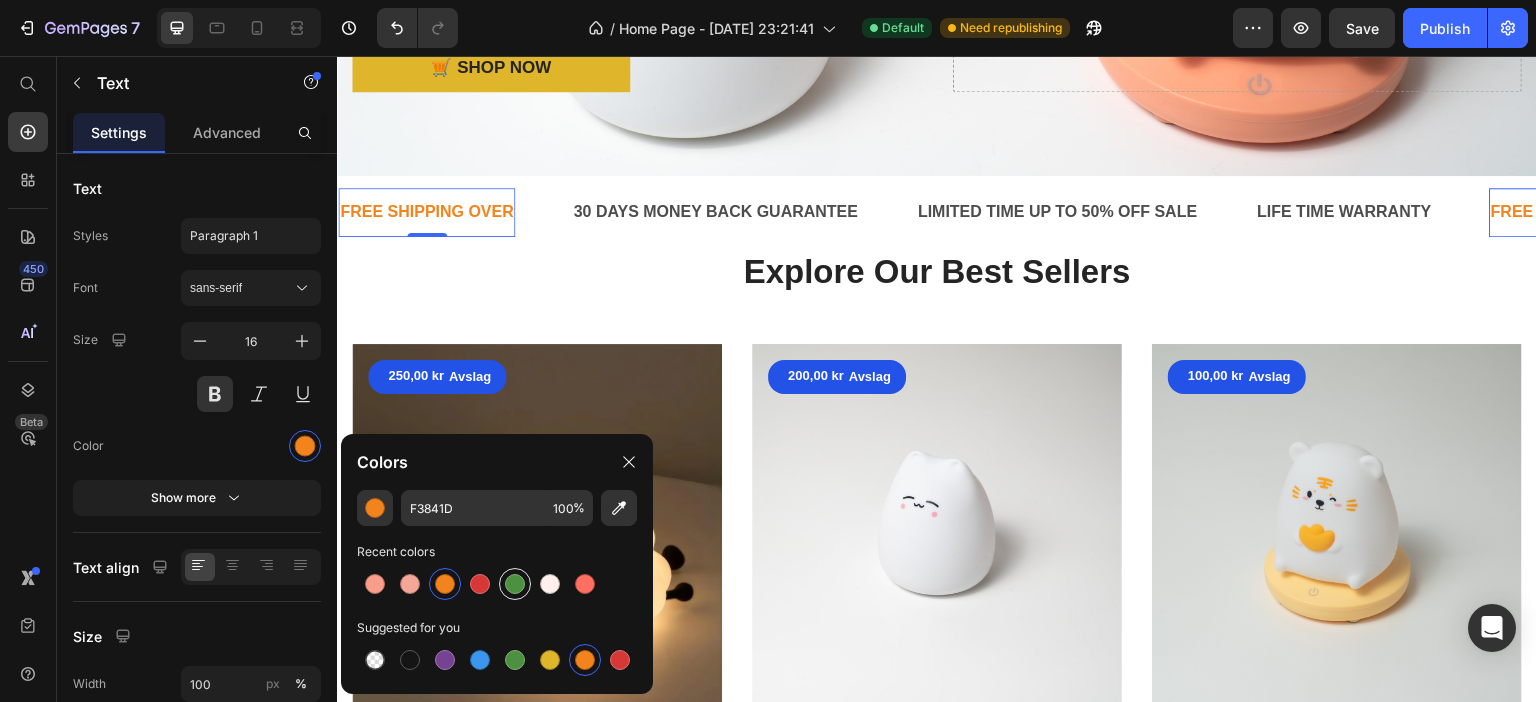 click at bounding box center [515, 584] 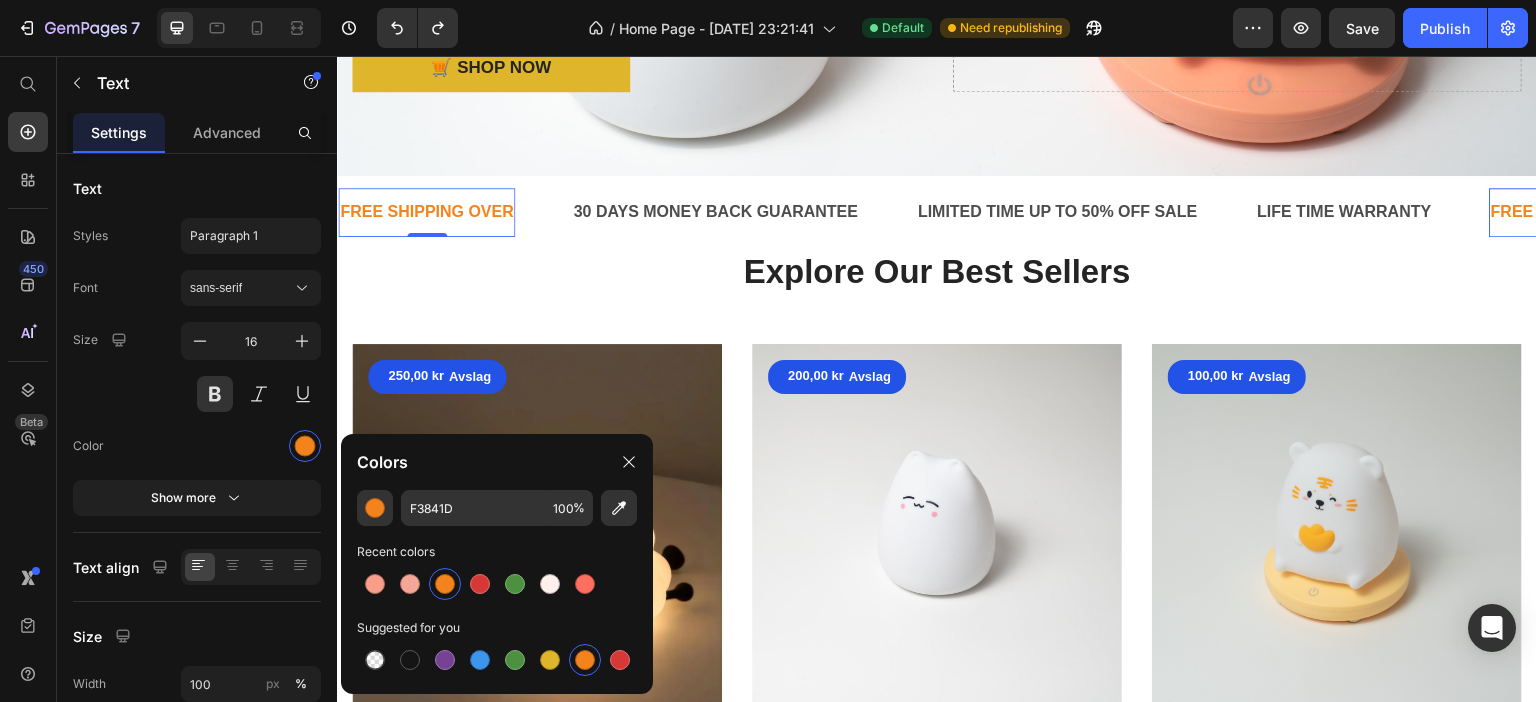 type on "4D4D4D" 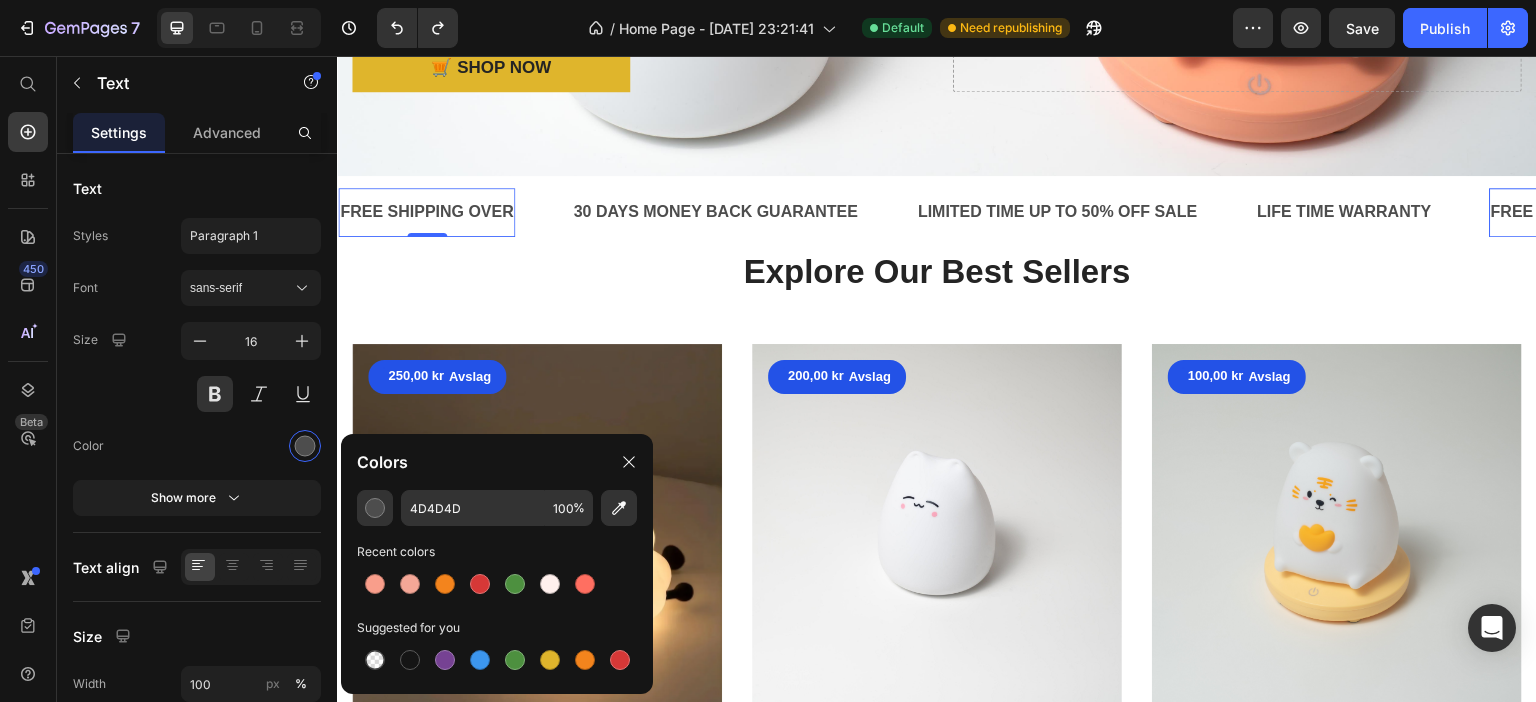 click on "FREE SHIPPING OVER" at bounding box center [426, 212] 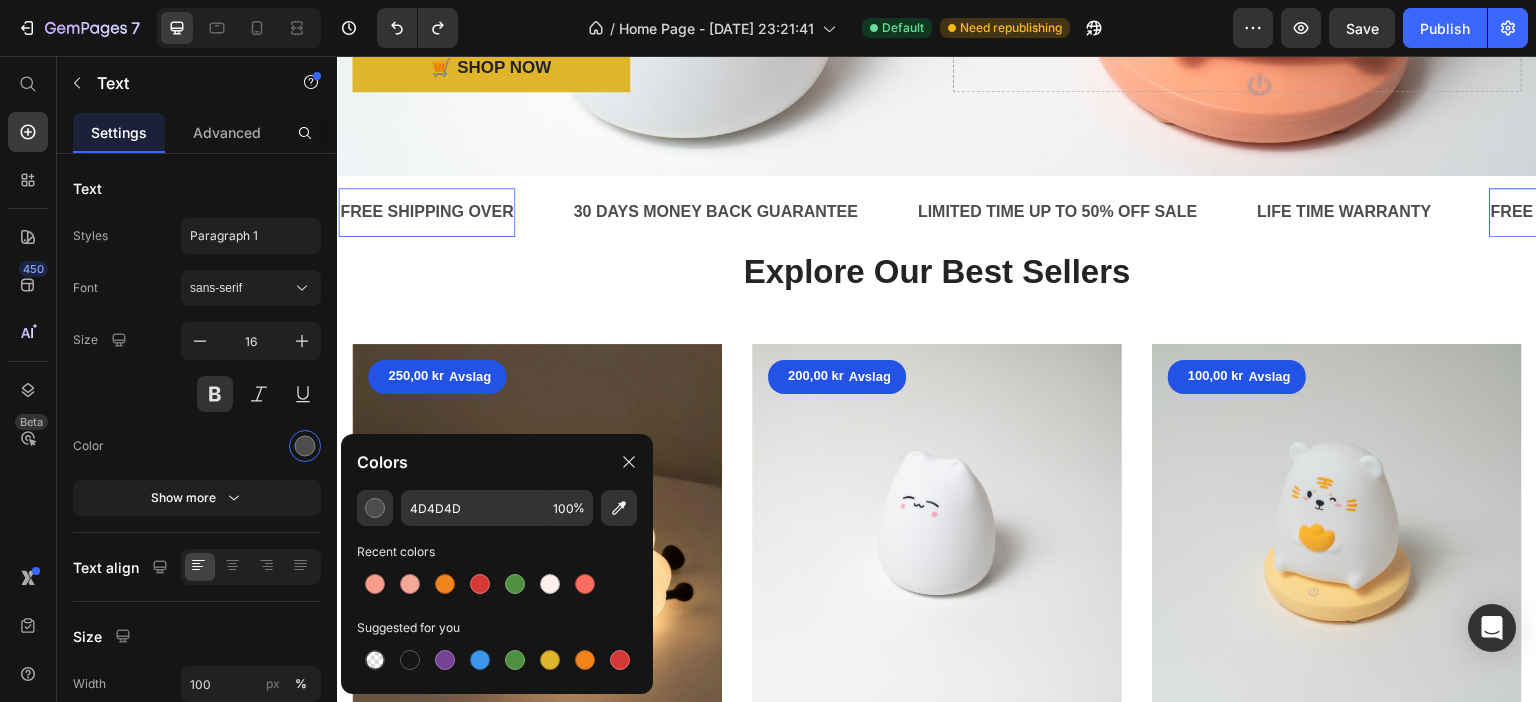 click on "FREE SHIPPING OVER" at bounding box center [426, 212] 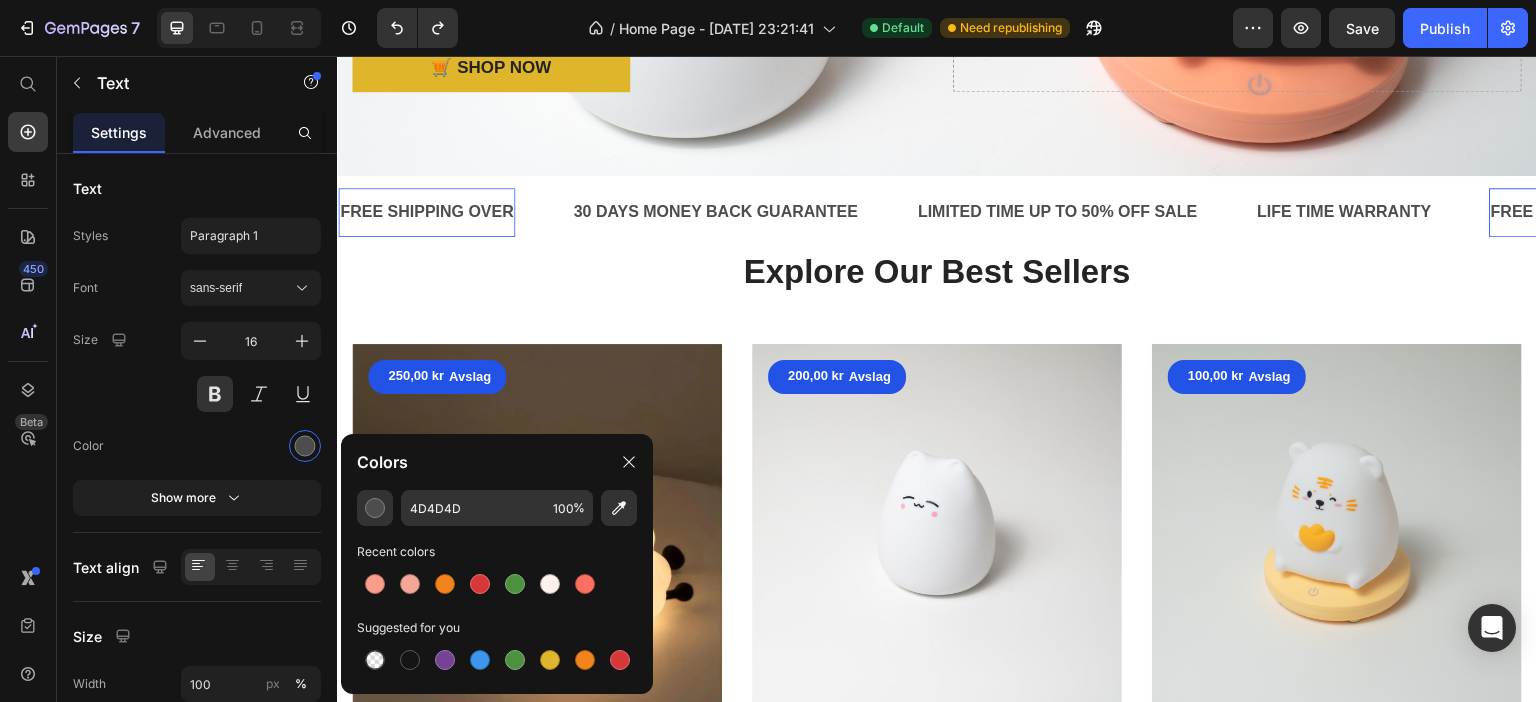 click on "FREE SHIPPING OVER" at bounding box center (426, 212) 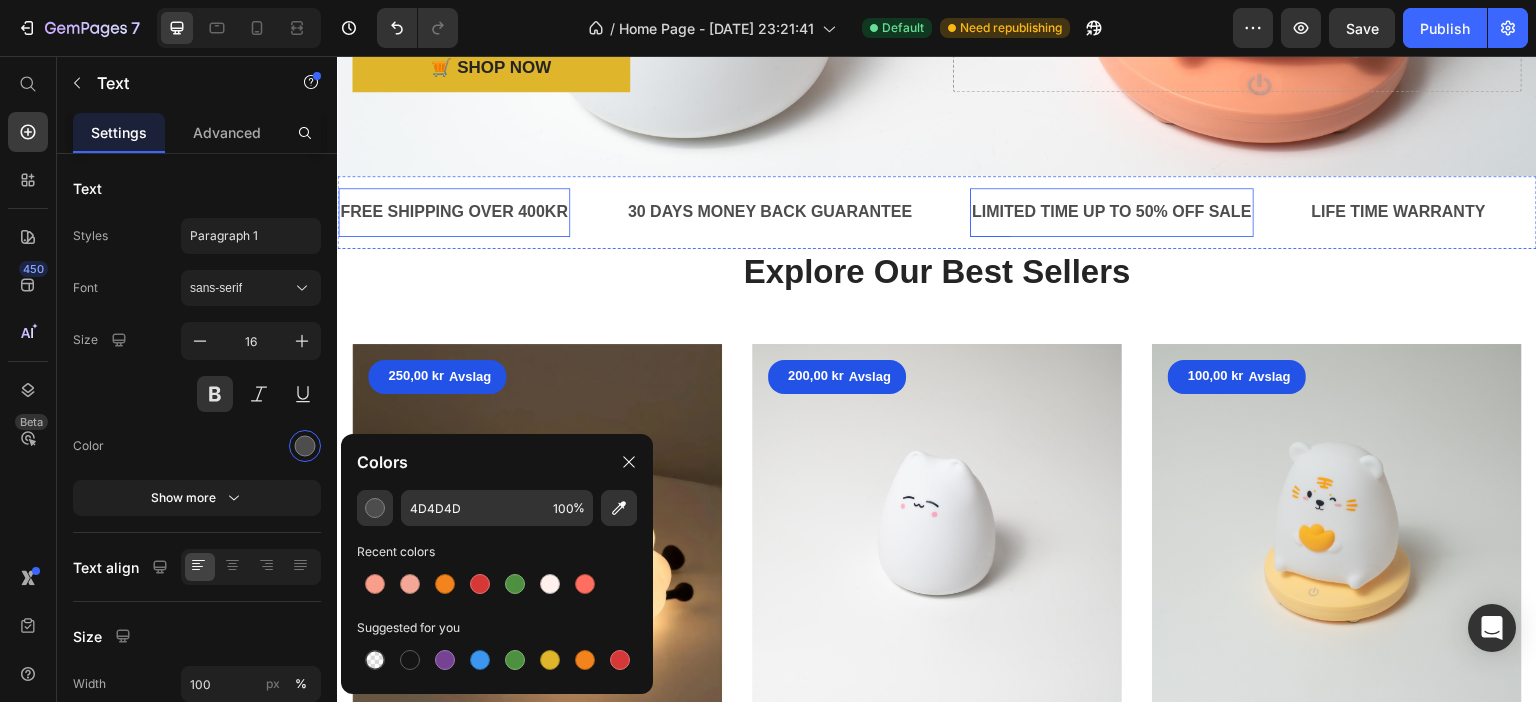 click on "LIMITED TIME UP TO 50% OFF SALE" at bounding box center (1111, 212) 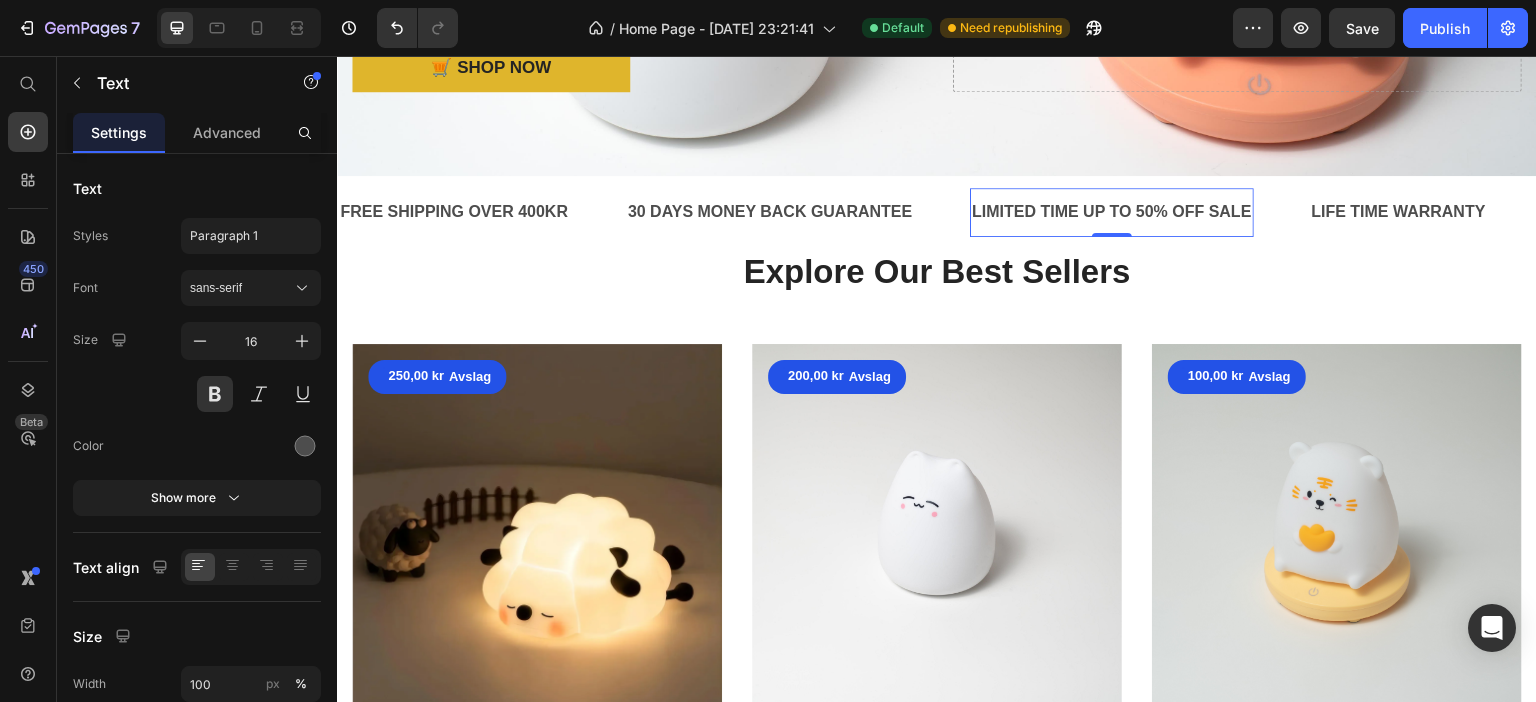 click on "LIMITED TIME UP TO 50% OFF SALE" at bounding box center [1111, 212] 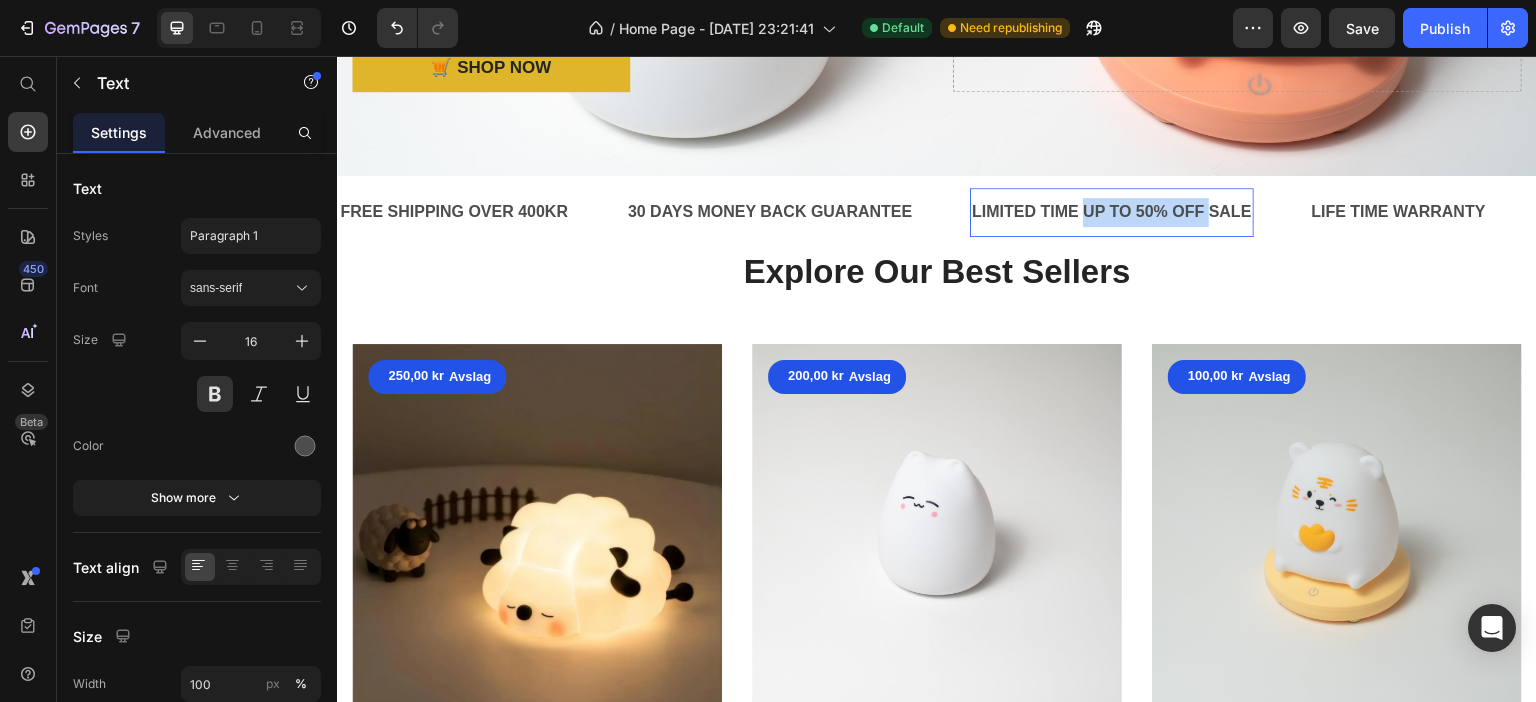 drag, startPoint x: 1211, startPoint y: 199, endPoint x: 1090, endPoint y: 211, distance: 121.59358 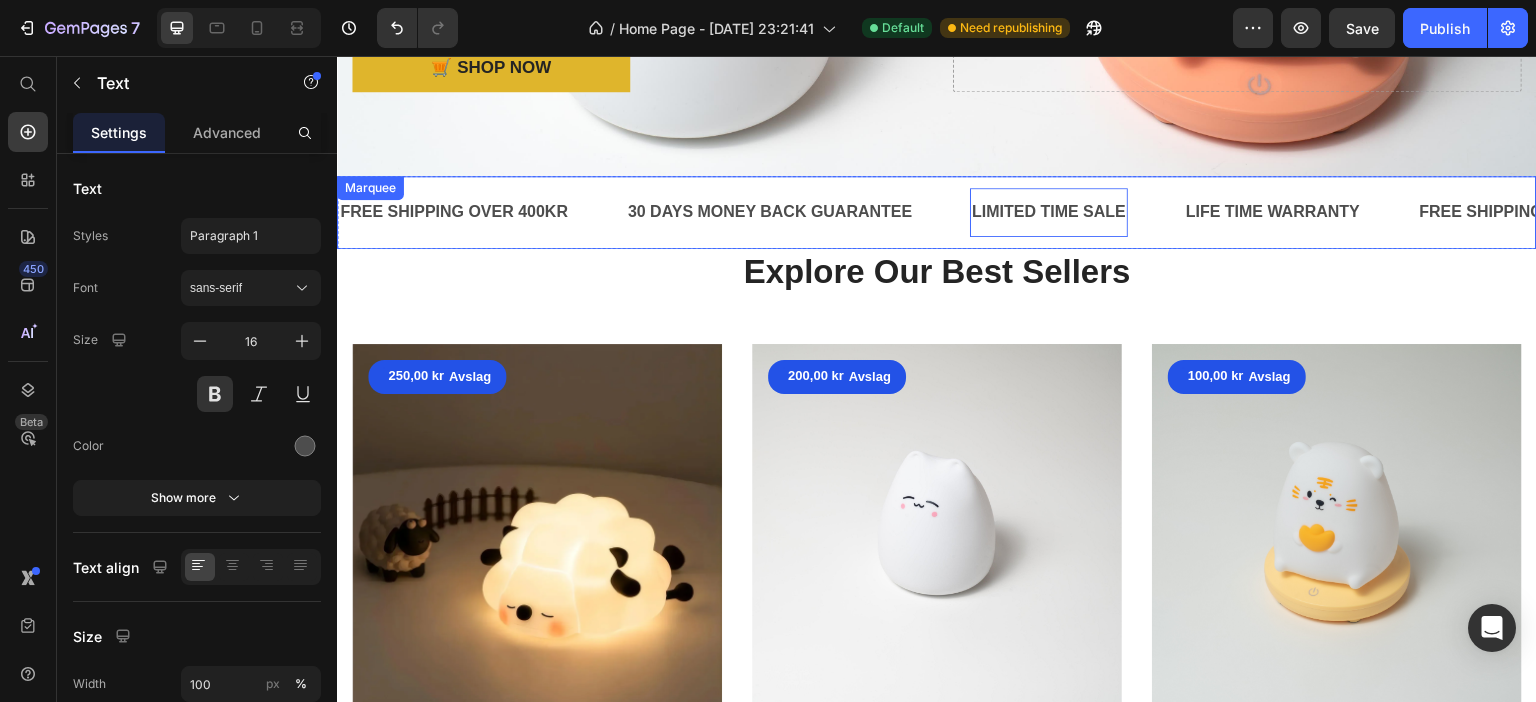 click on "LIMITED TIME SALE Text   0" at bounding box center (1077, 212) 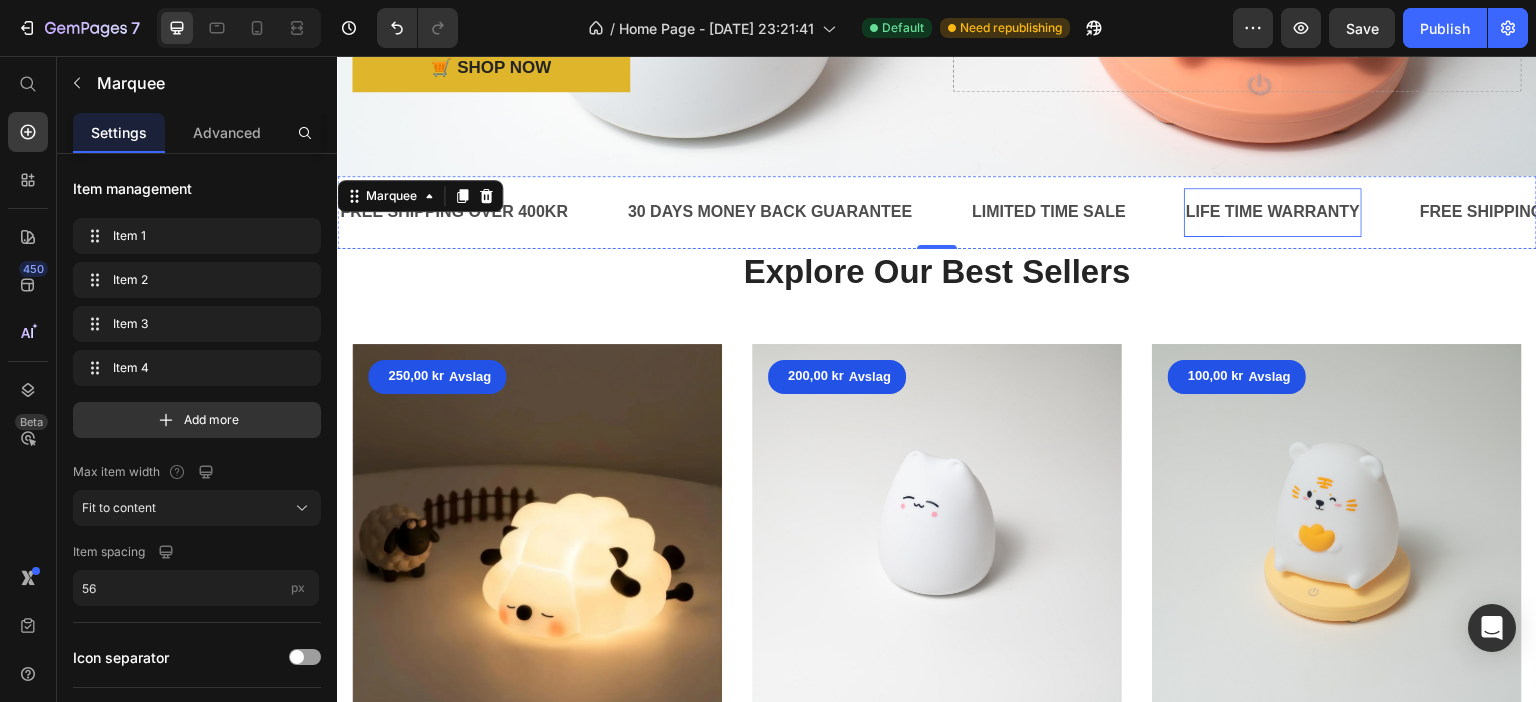 click on "LIFE TIME WARRANTY" at bounding box center (1273, 212) 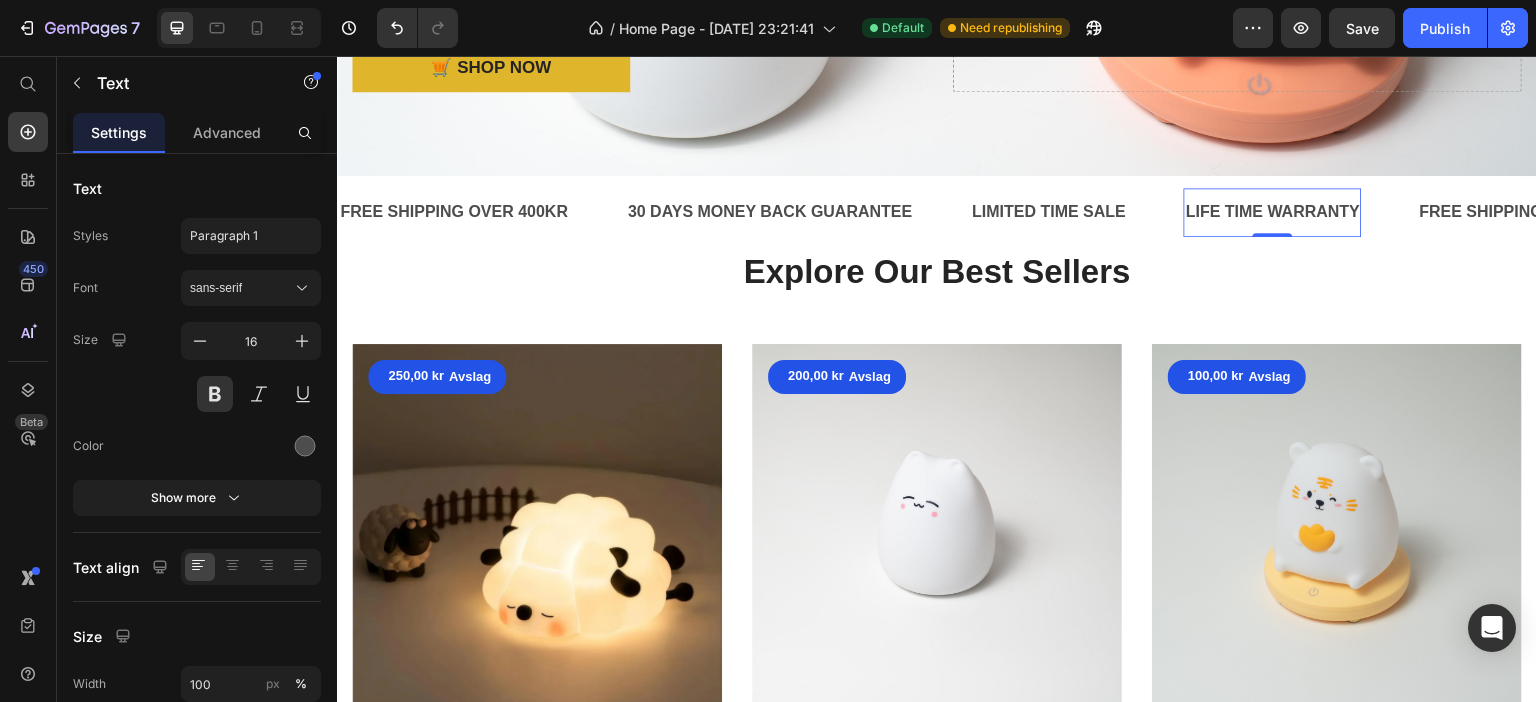 click on "LIFE TIME WARRANTY" at bounding box center [1273, 212] 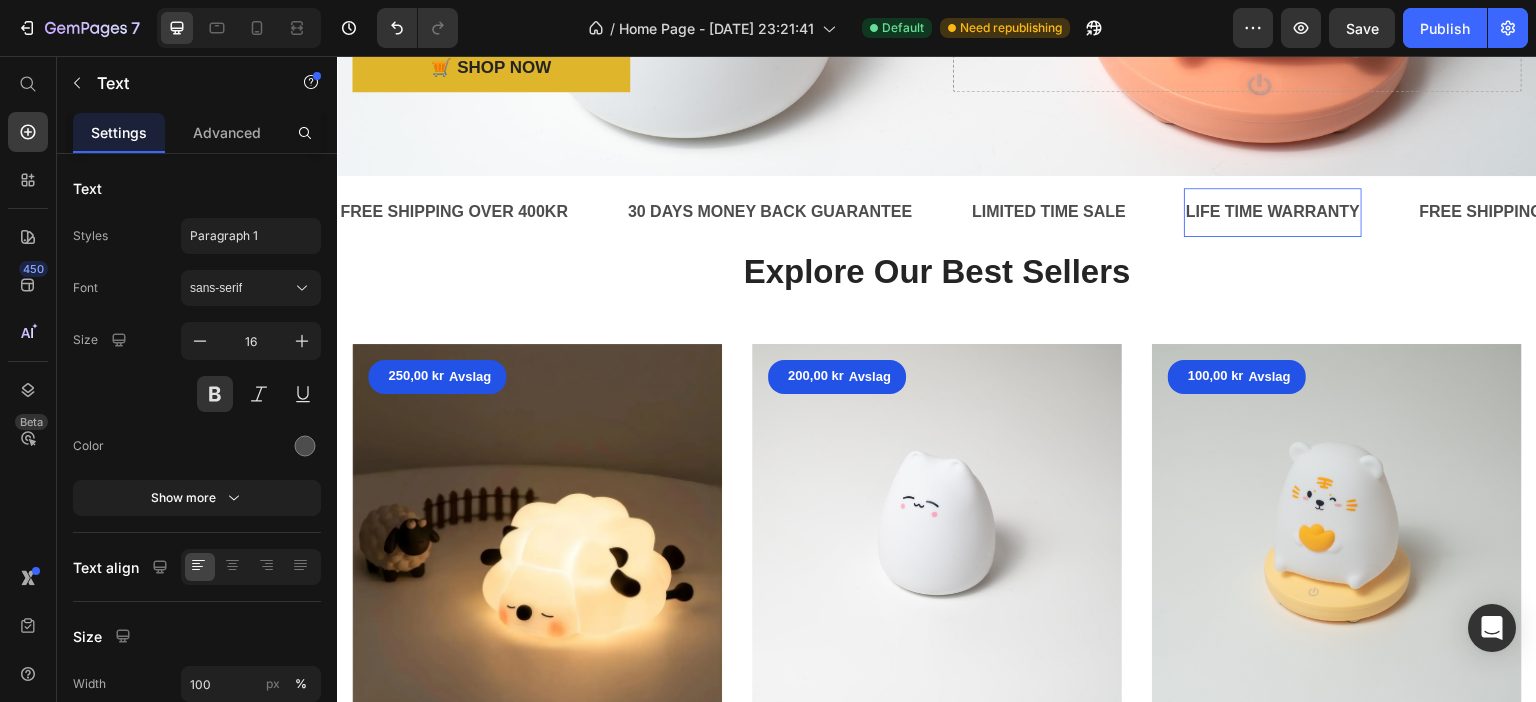 click on "LIFE TIME WARRANTY" at bounding box center (1273, 212) 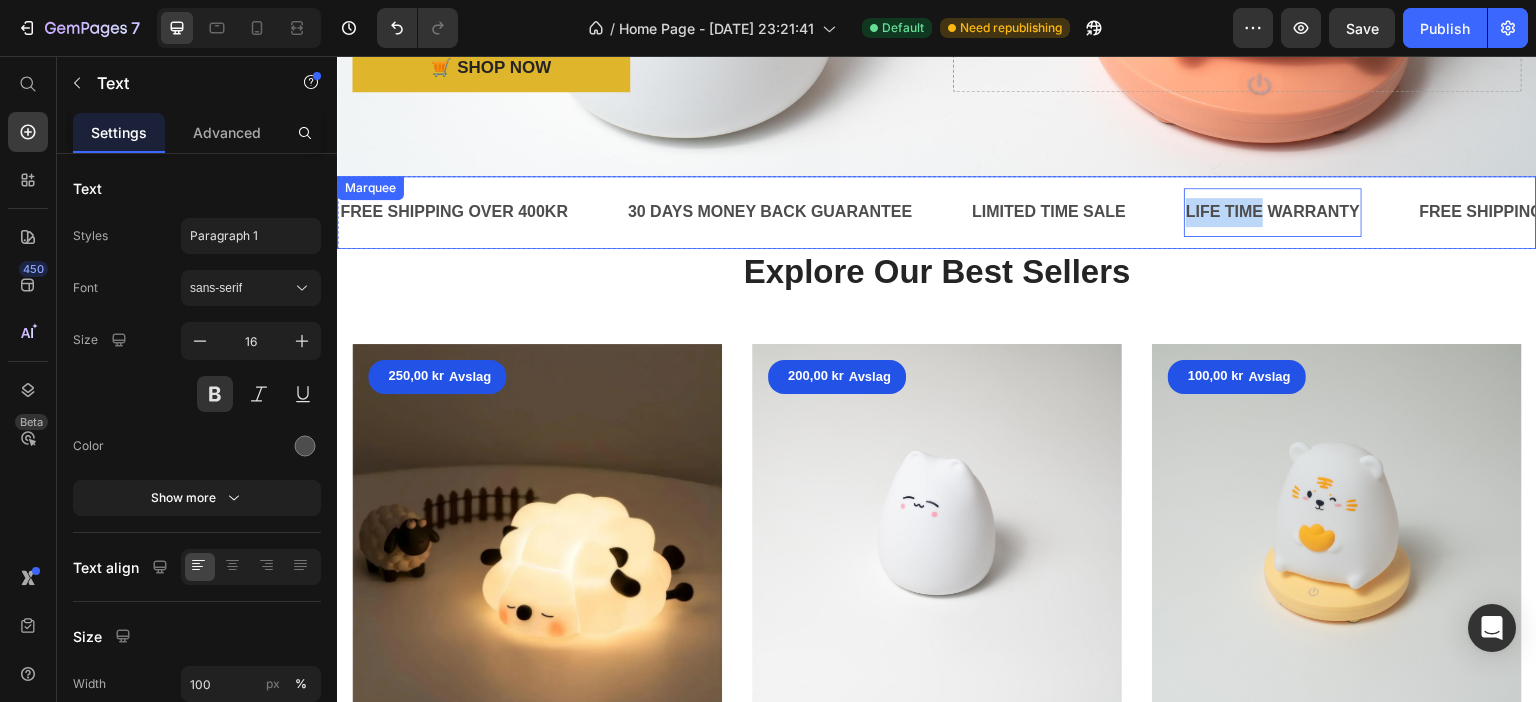 drag, startPoint x: 1265, startPoint y: 201, endPoint x: 1137, endPoint y: 207, distance: 128.14055 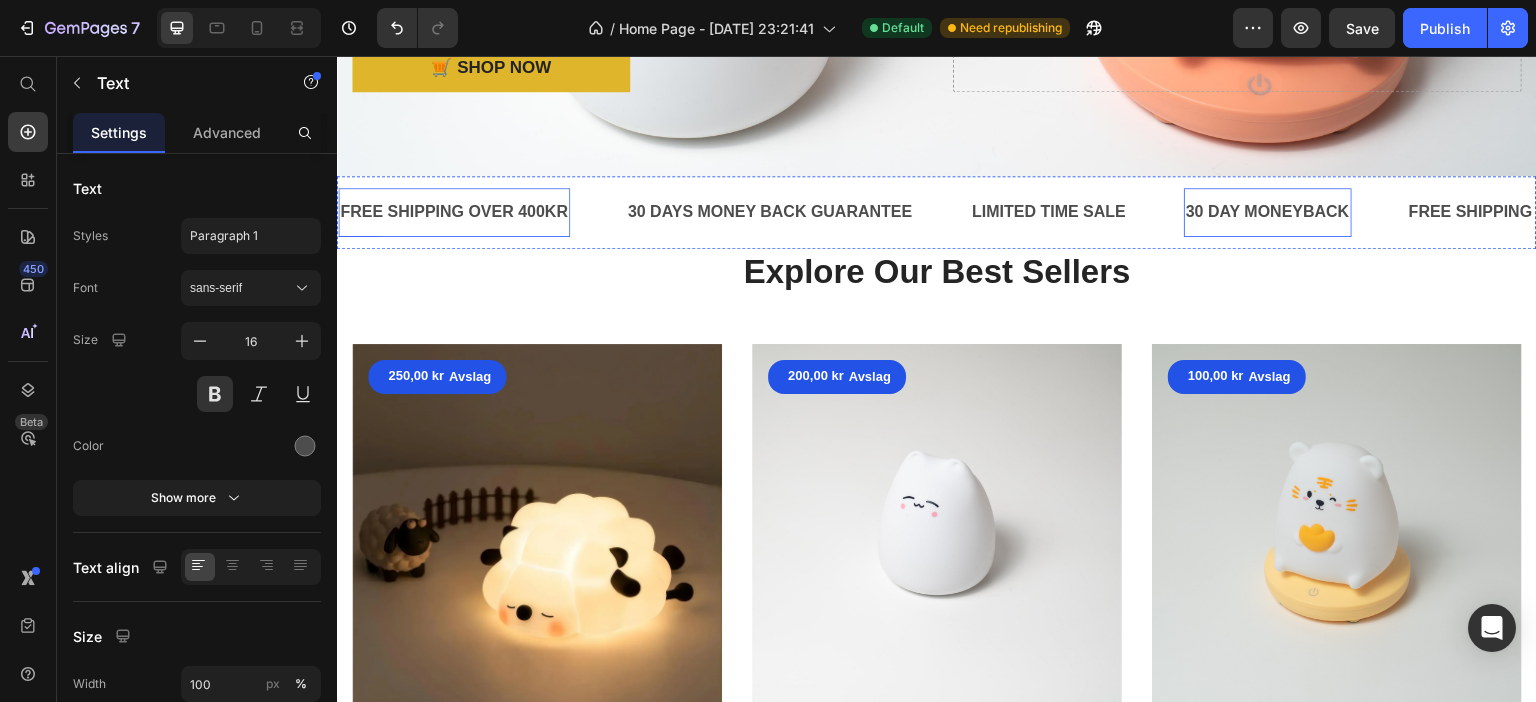 click on "FREE SHIPPING OVER 400KR" at bounding box center [454, 212] 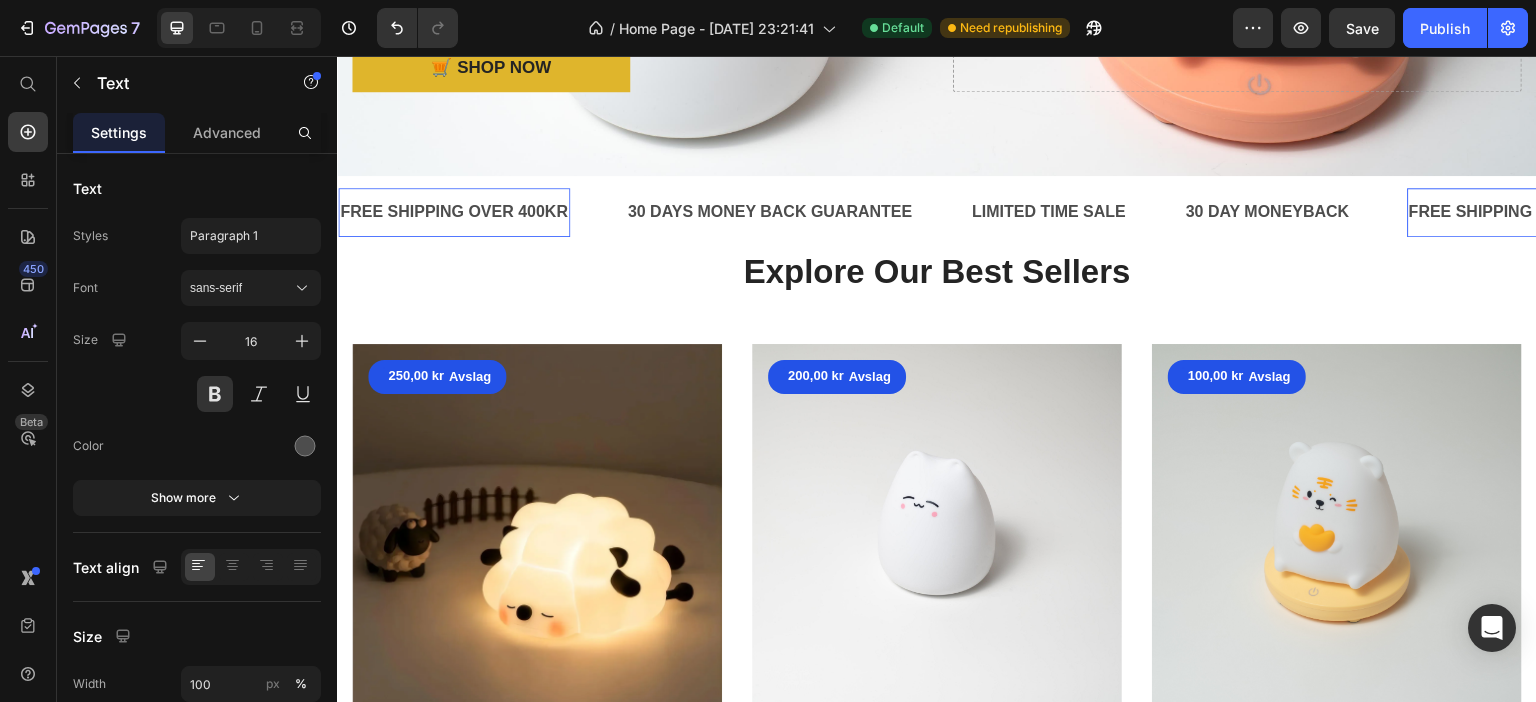 click on "FREE SHIPPING OVER 400KR" at bounding box center [454, 212] 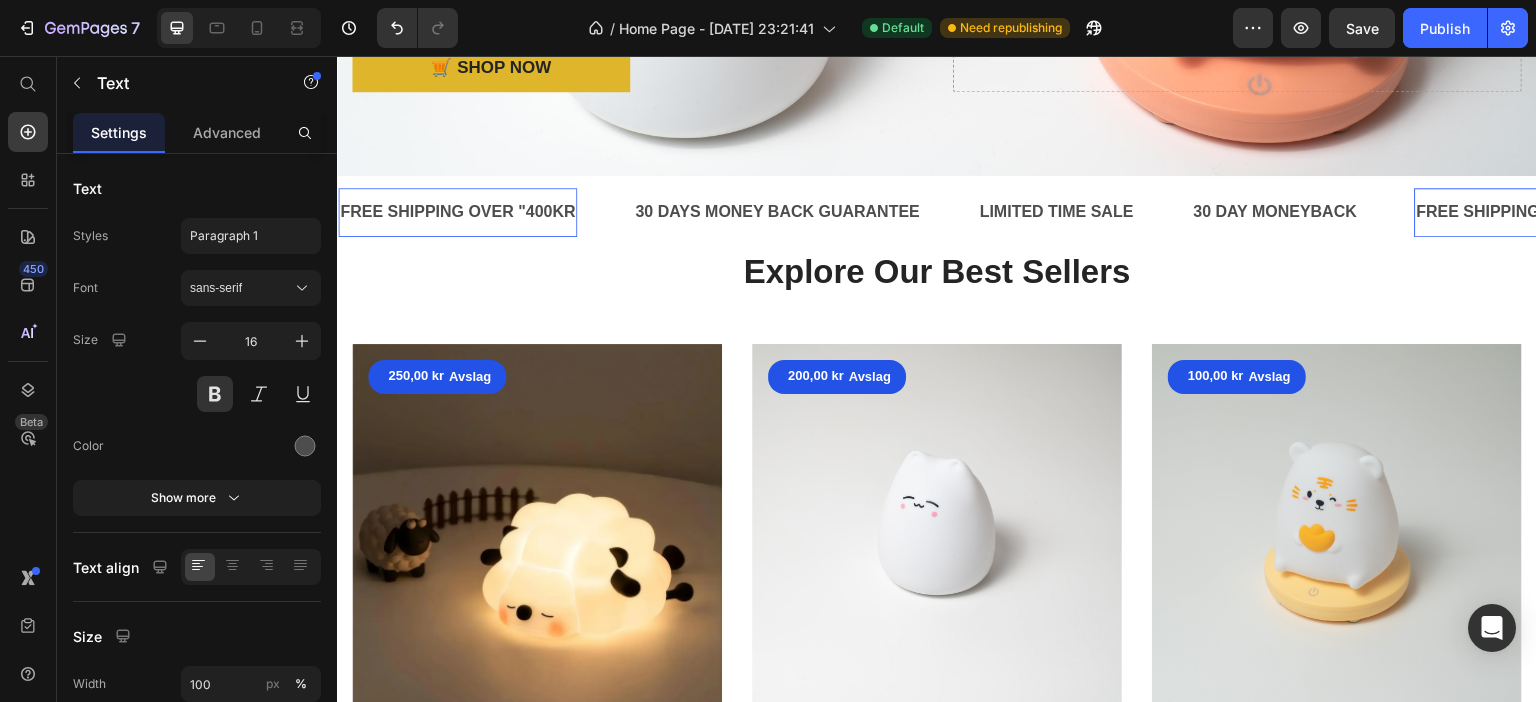 click on "FREE SHIPPING OVER "400KR" at bounding box center [457, 212] 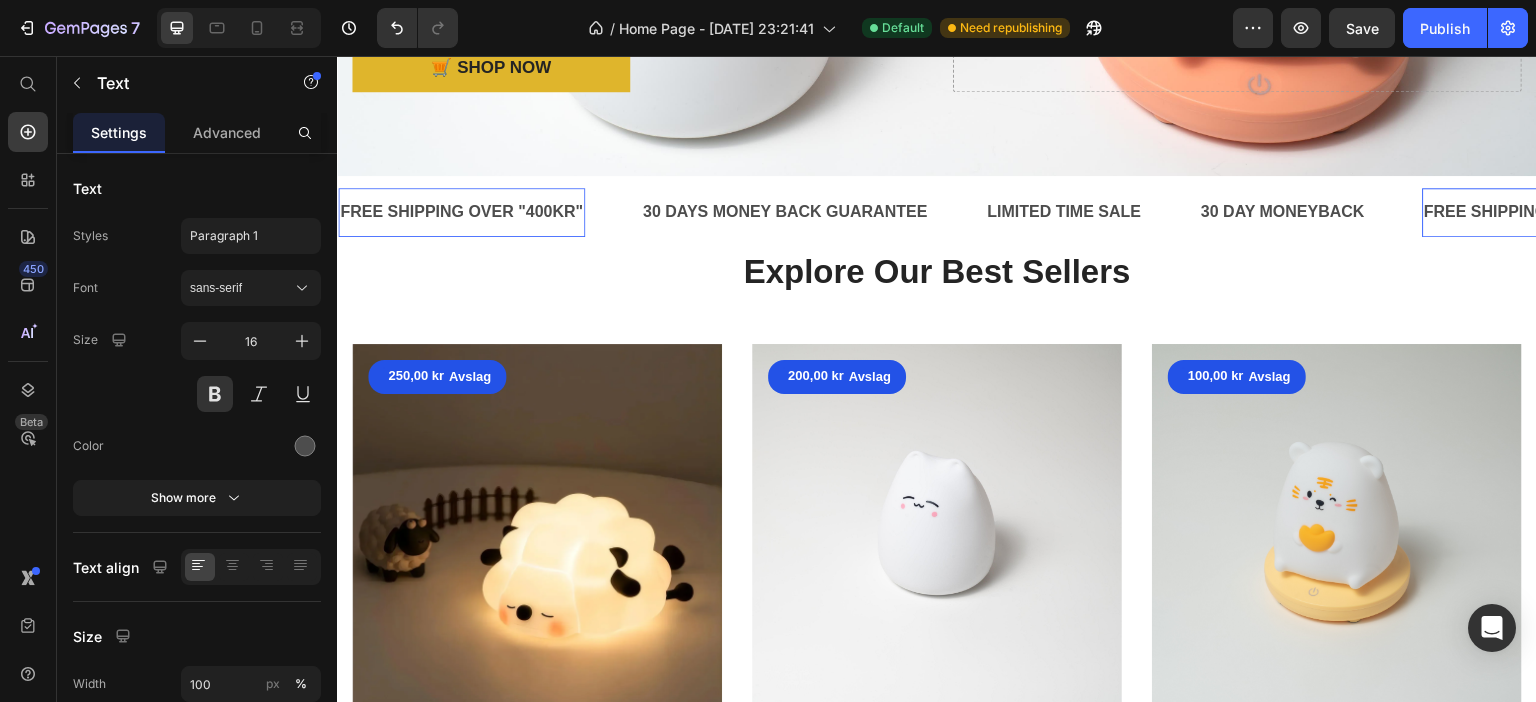 click on "Explore Our Best Sellers" at bounding box center [937, 272] 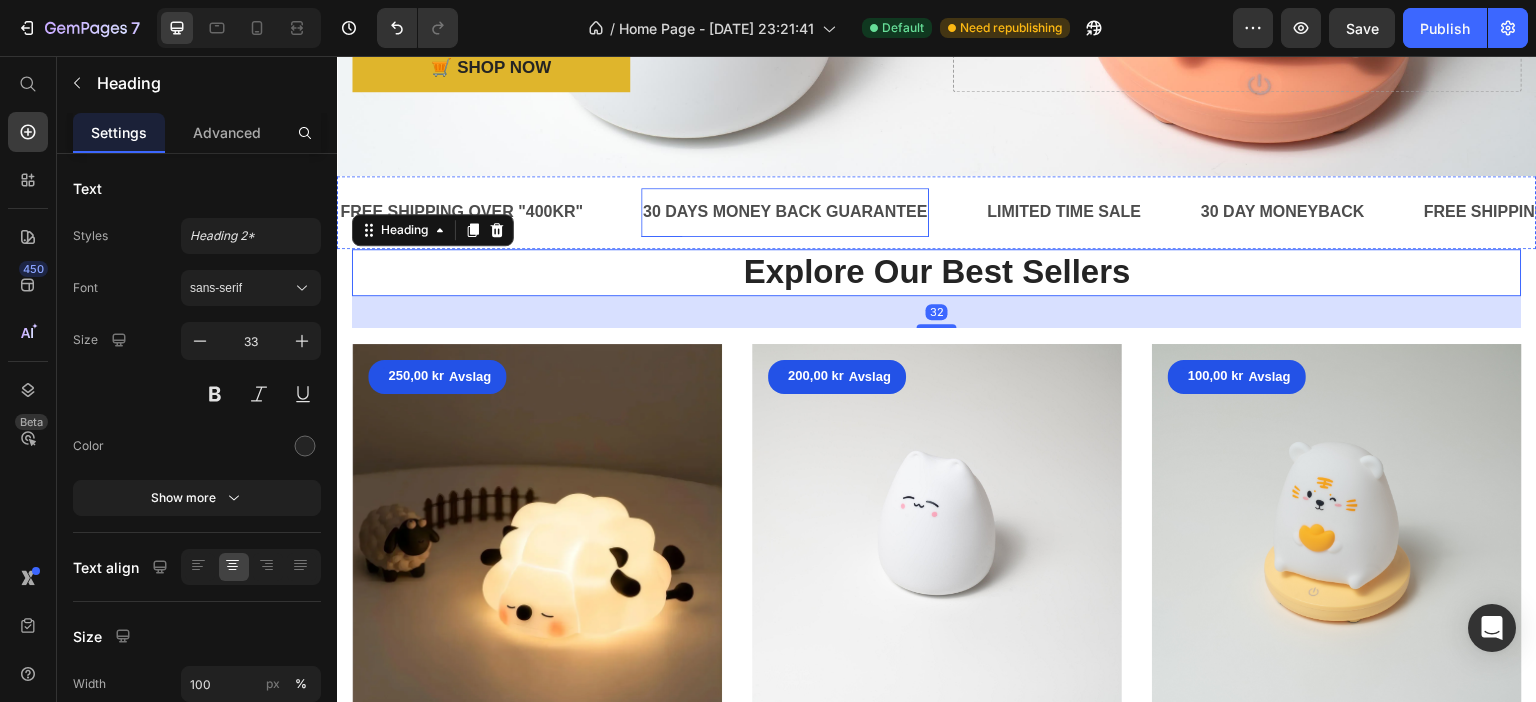 click on "FREE SHIPPING OVER "400KR"  Text" at bounding box center [489, 212] 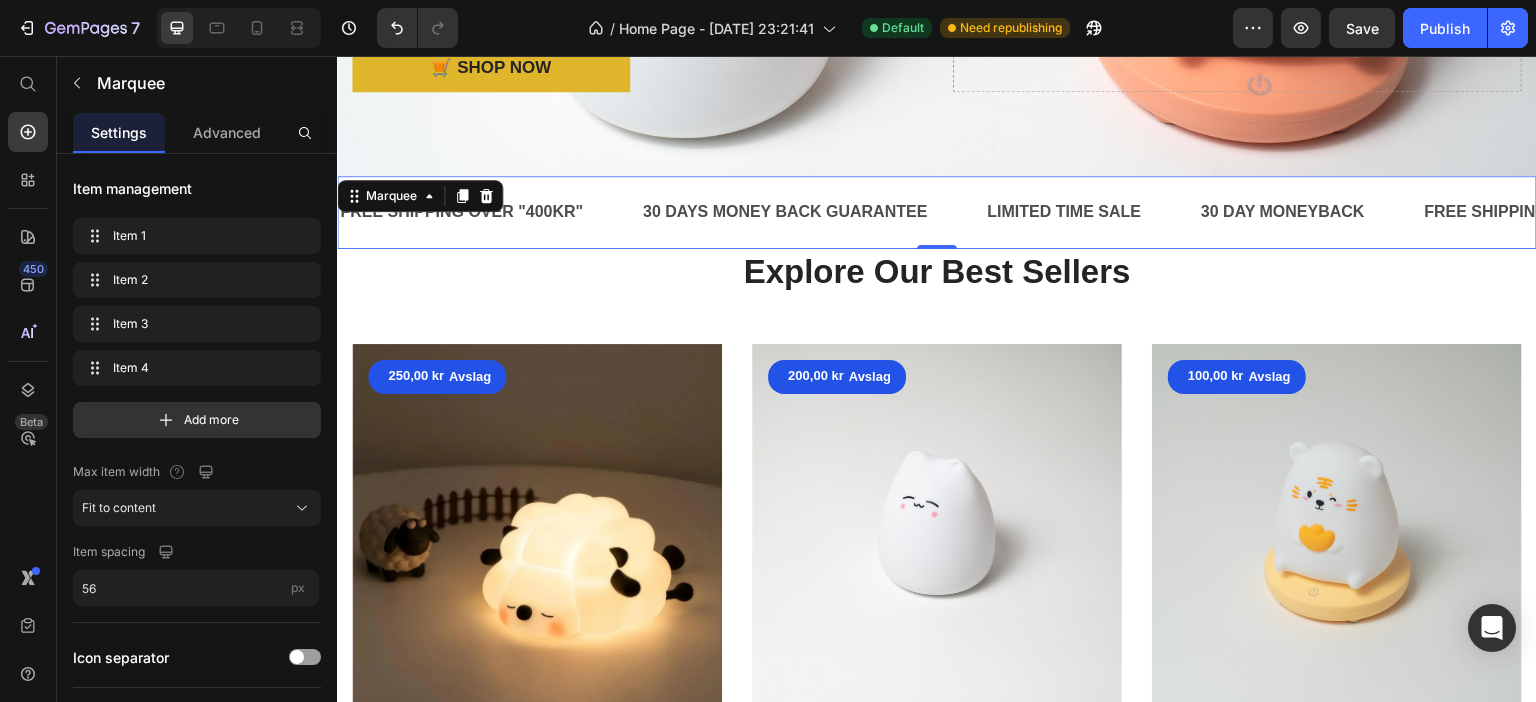 click on "FREE SHIPPING OVER "400KR"  Text" at bounding box center [489, 212] 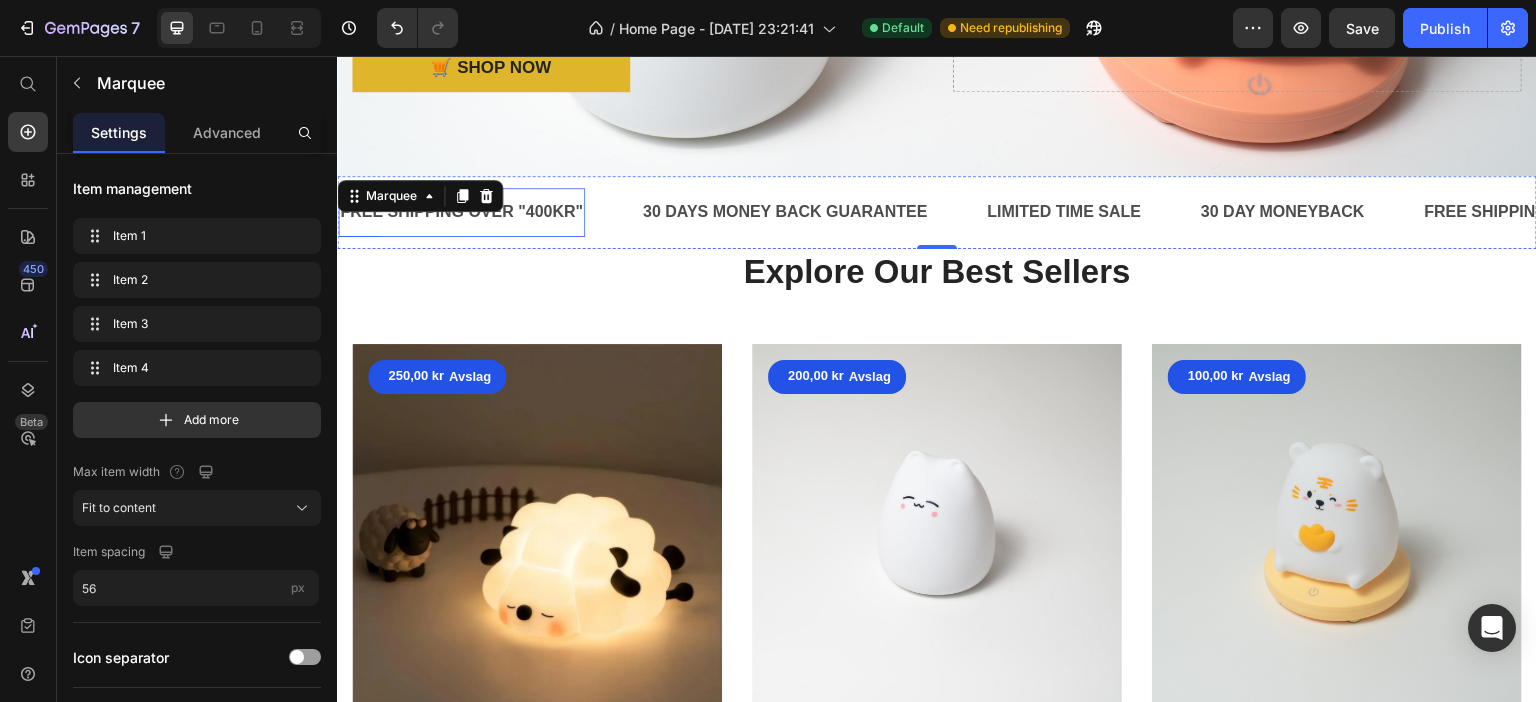 click on "FREE SHIPPING OVER "400KR"  Text" at bounding box center (461, 212) 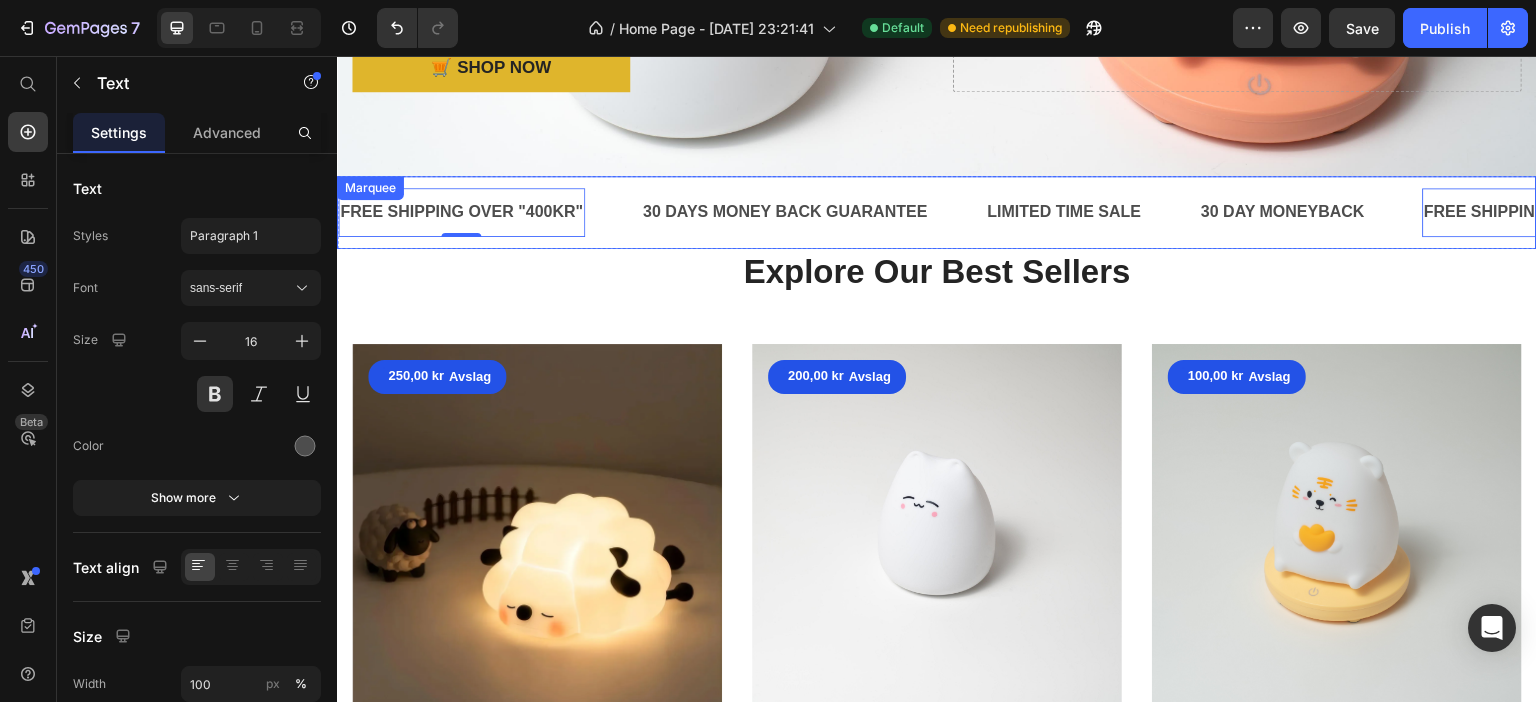 click on "FREE SHIPPING OVER "400KR"  Text   0" at bounding box center (489, 212) 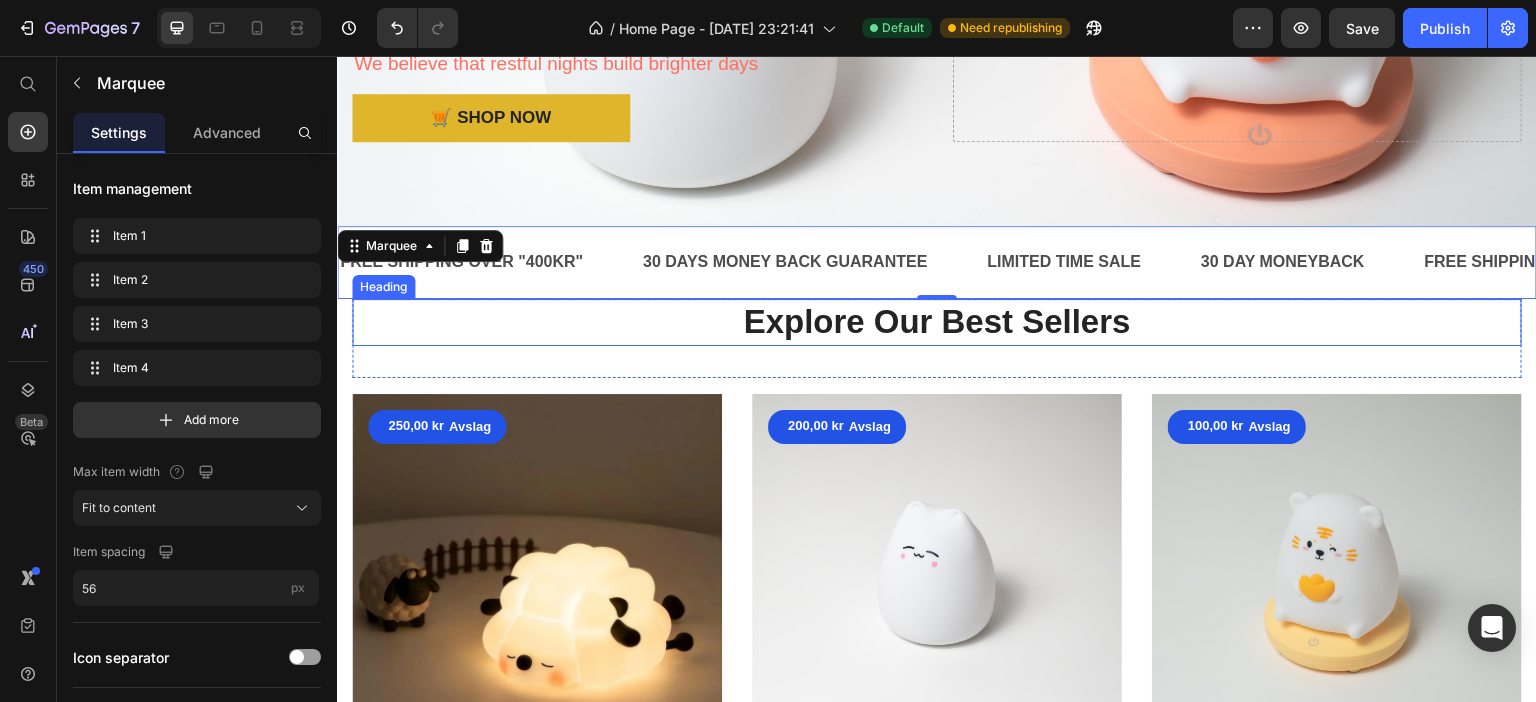 scroll, scrollTop: 700, scrollLeft: 0, axis: vertical 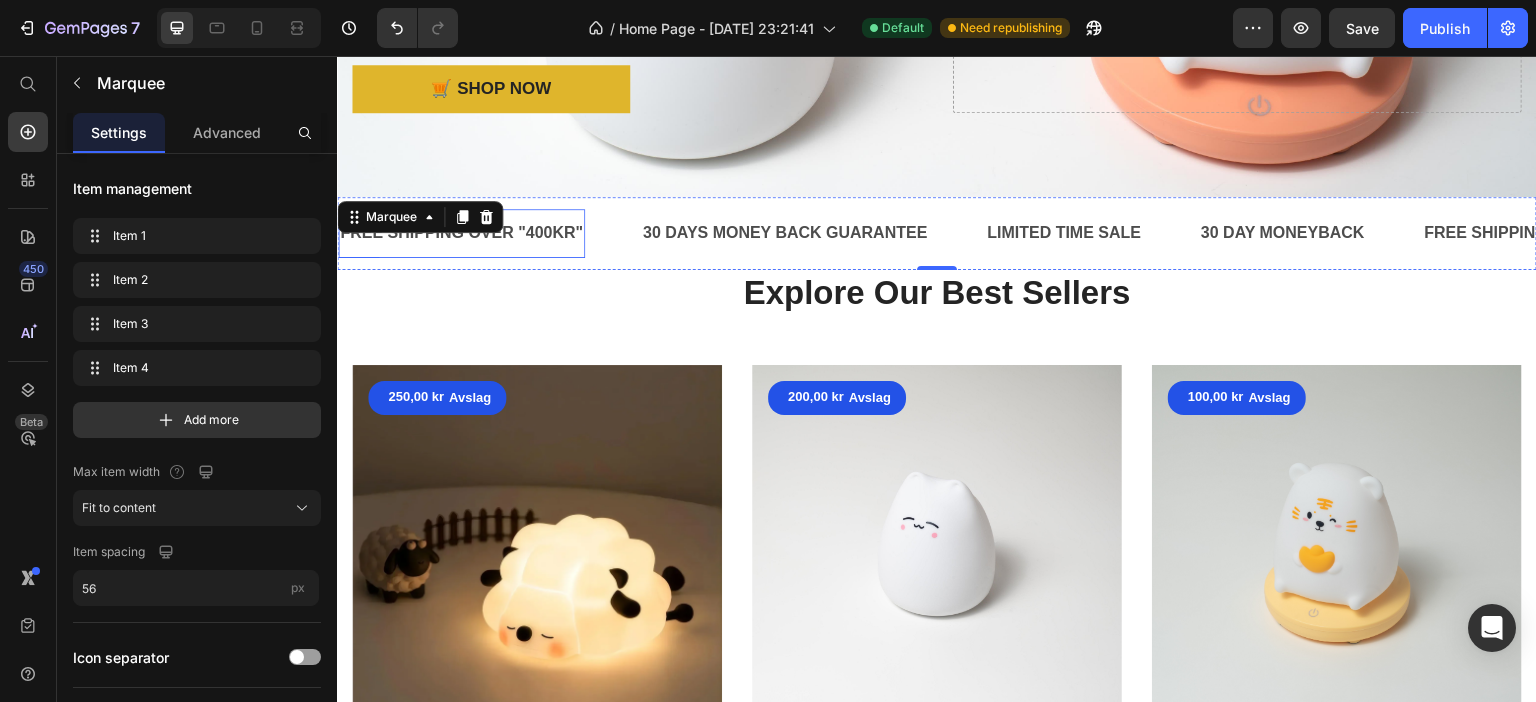 click on "FREE SHIPPING OVER "400KR"" at bounding box center (461, 233) 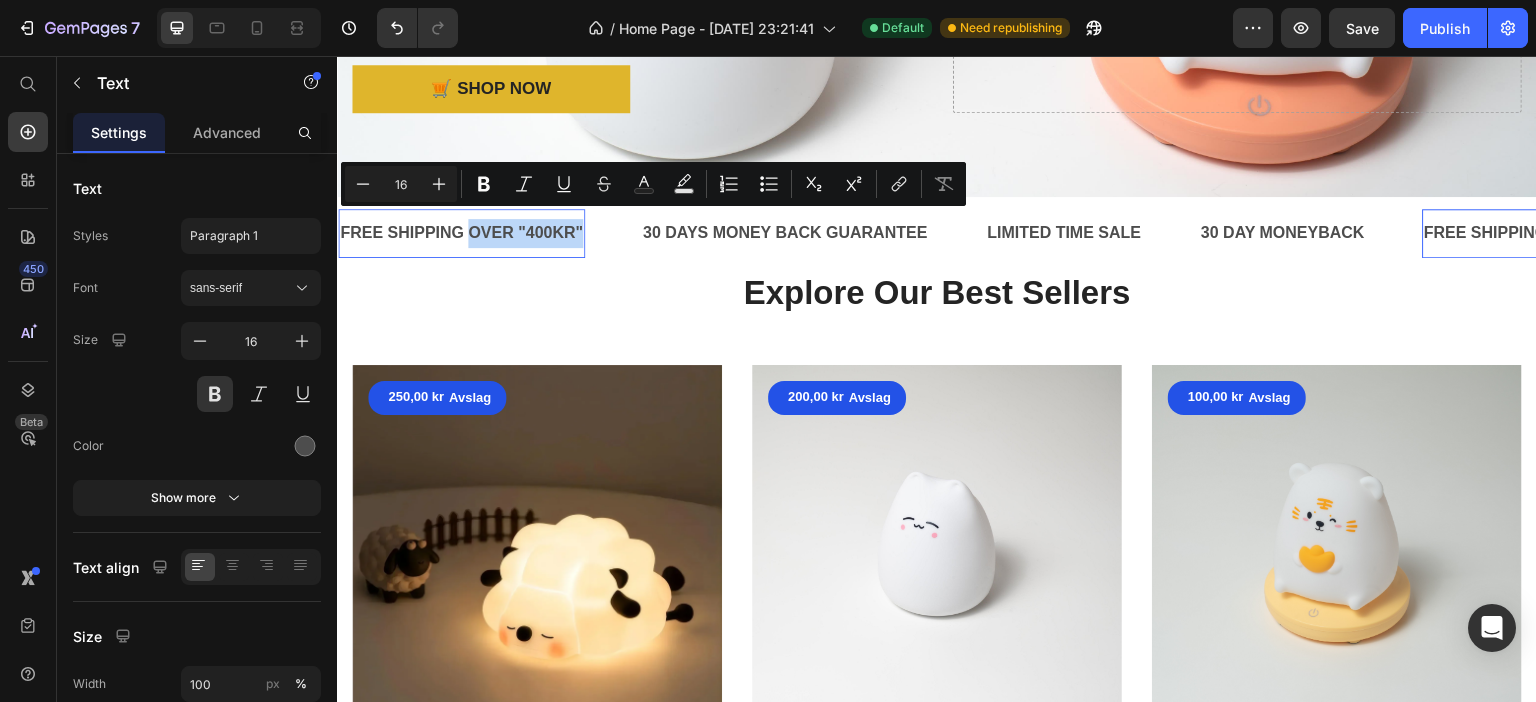 drag, startPoint x: 582, startPoint y: 224, endPoint x: 473, endPoint y: 226, distance: 109.01835 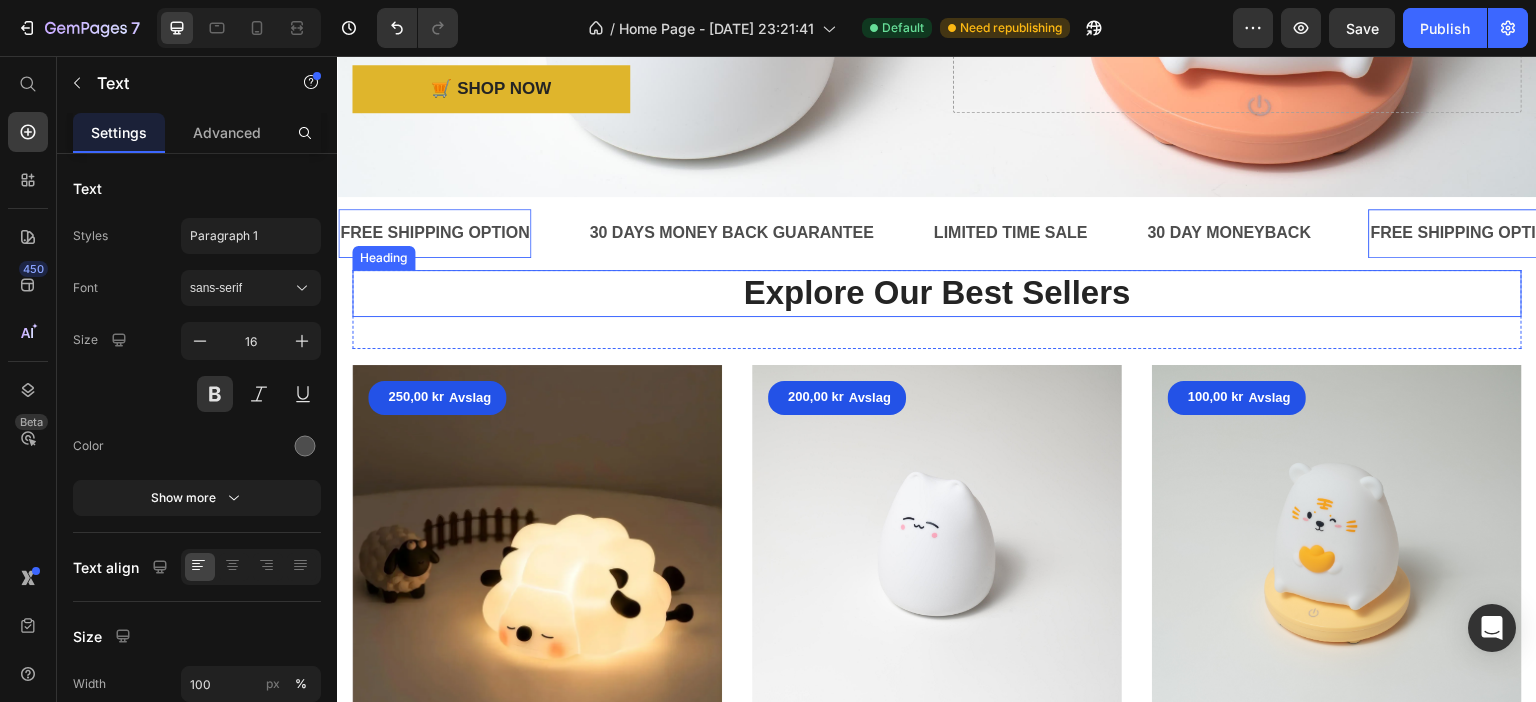 click on "Explore Our Best Sellers" at bounding box center (937, 293) 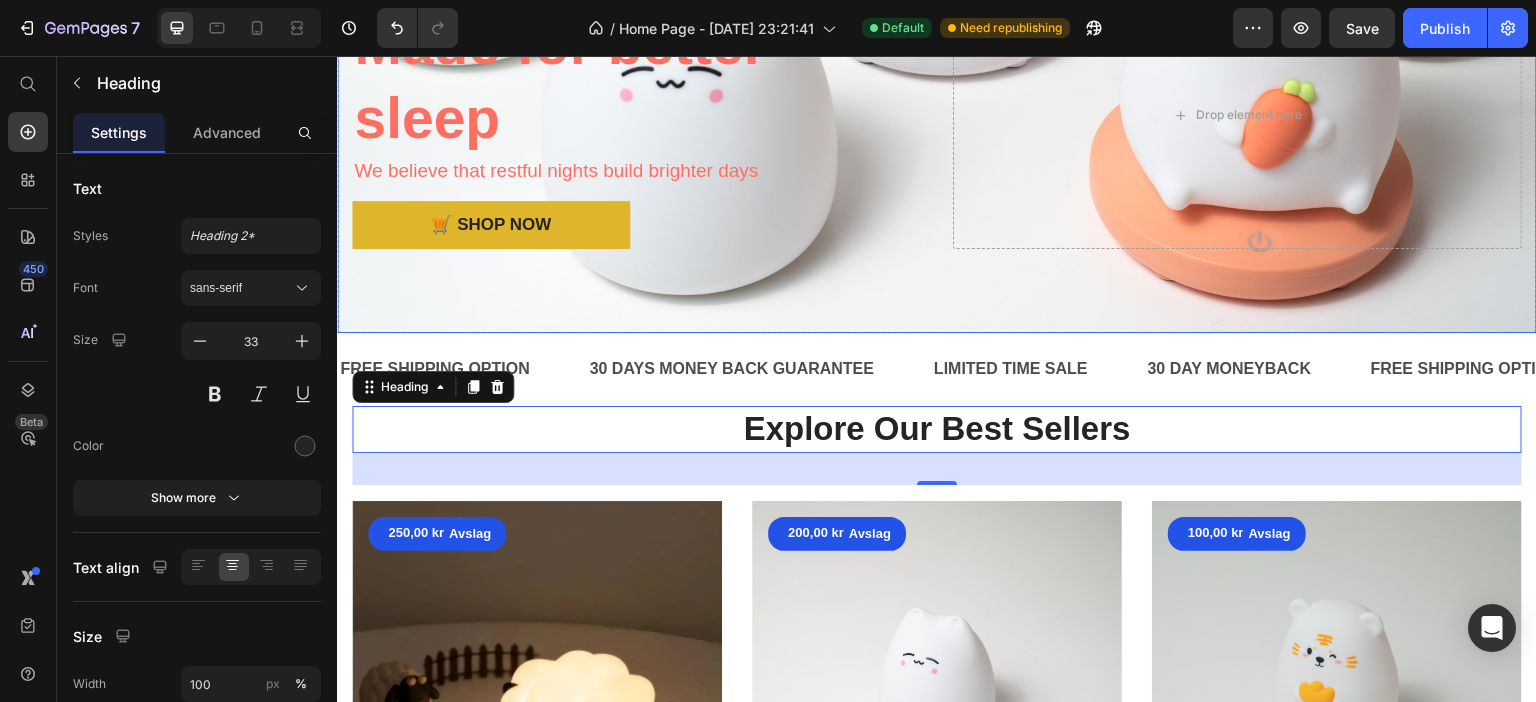 scroll, scrollTop: 500, scrollLeft: 0, axis: vertical 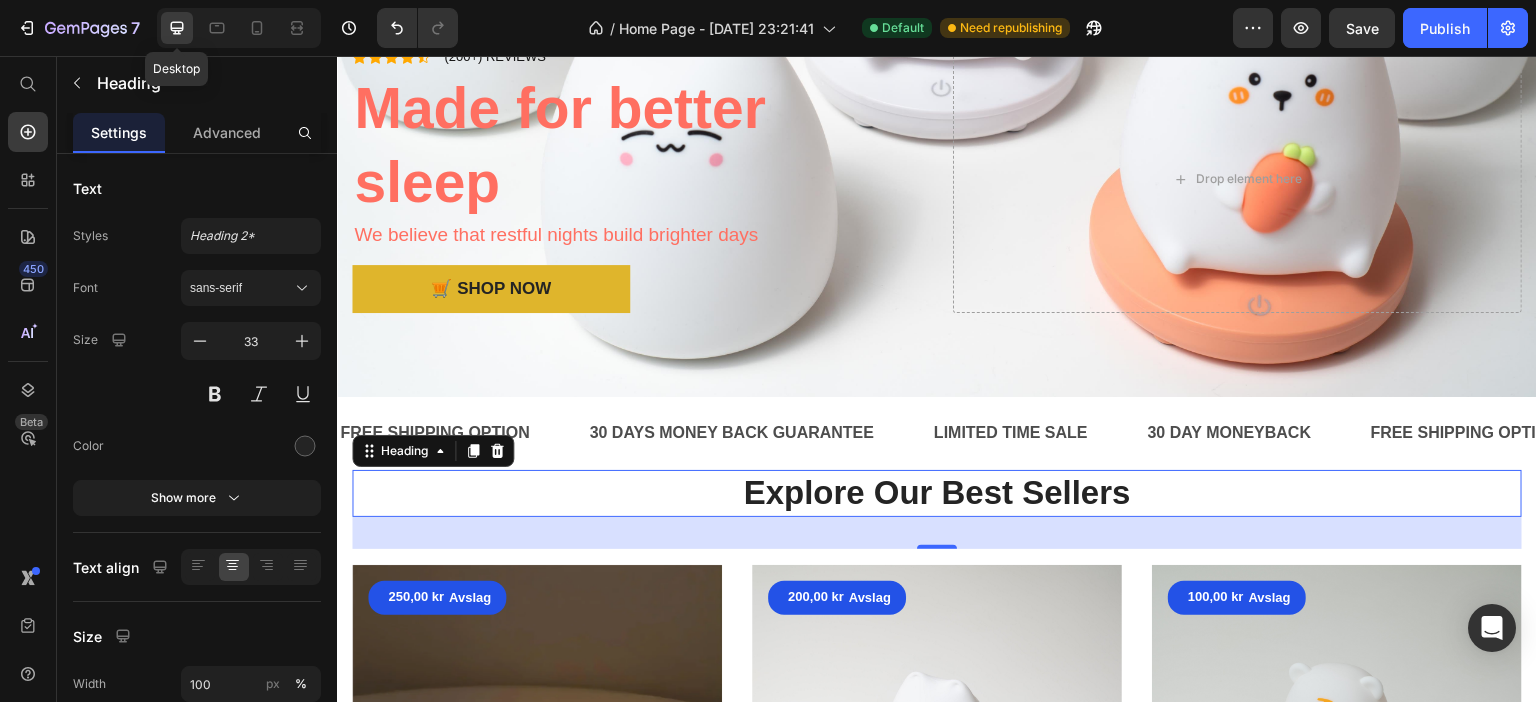 click 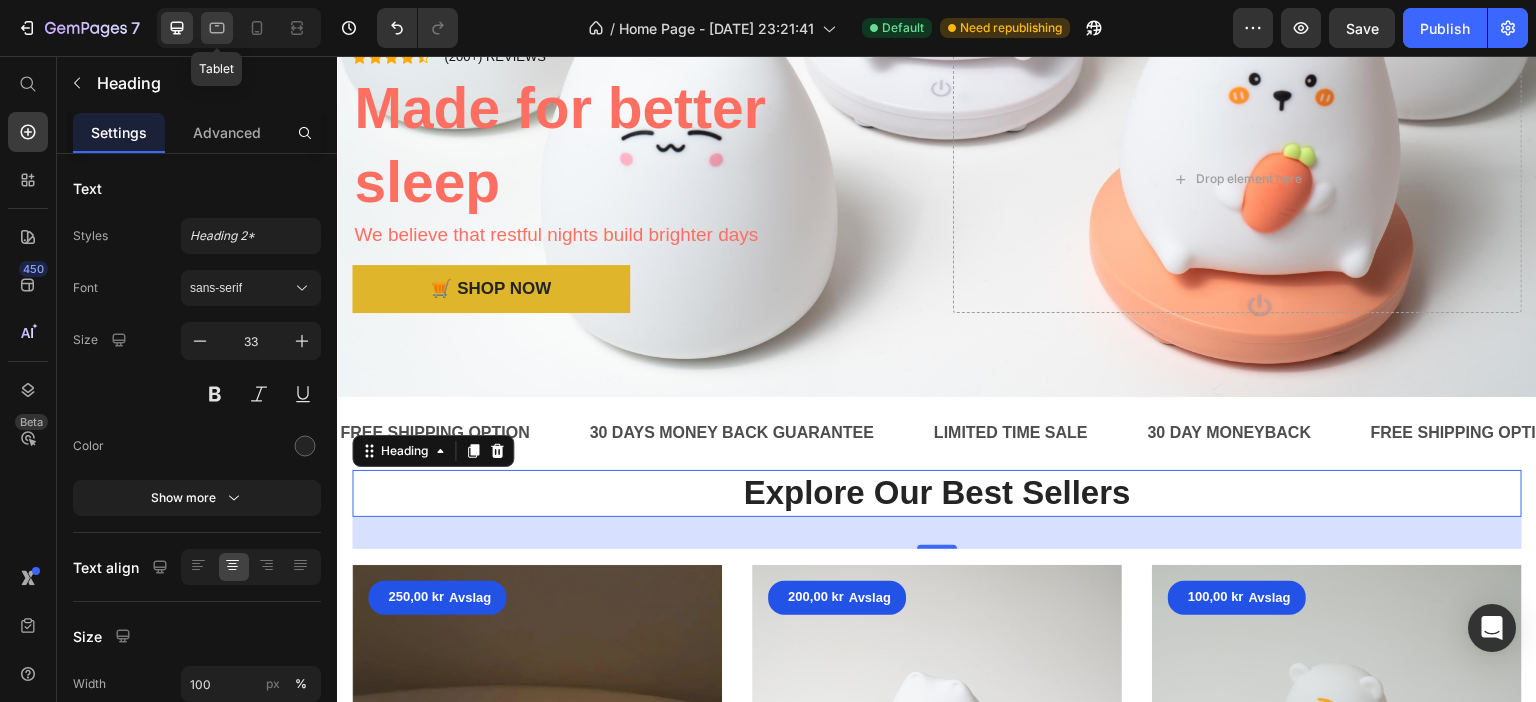 click 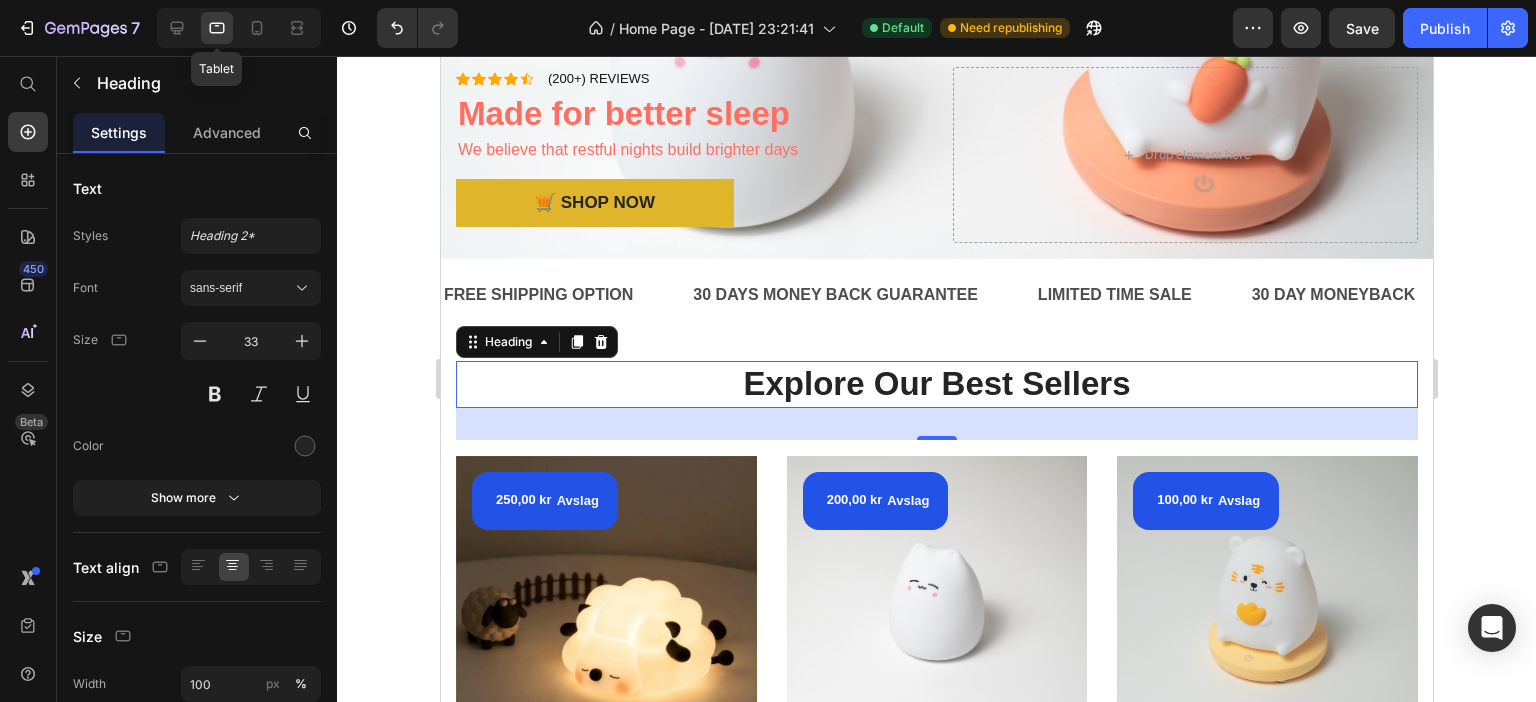 scroll, scrollTop: 724, scrollLeft: 0, axis: vertical 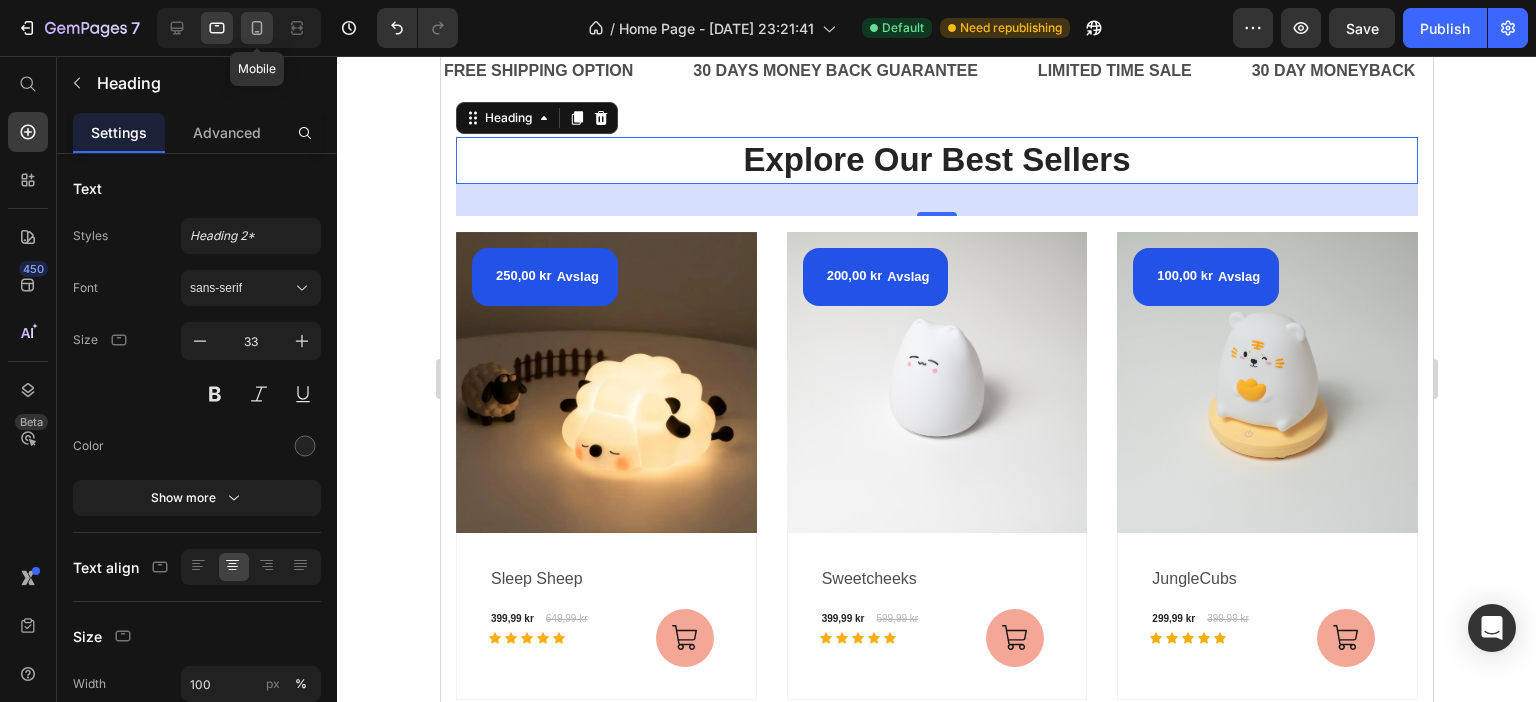 click 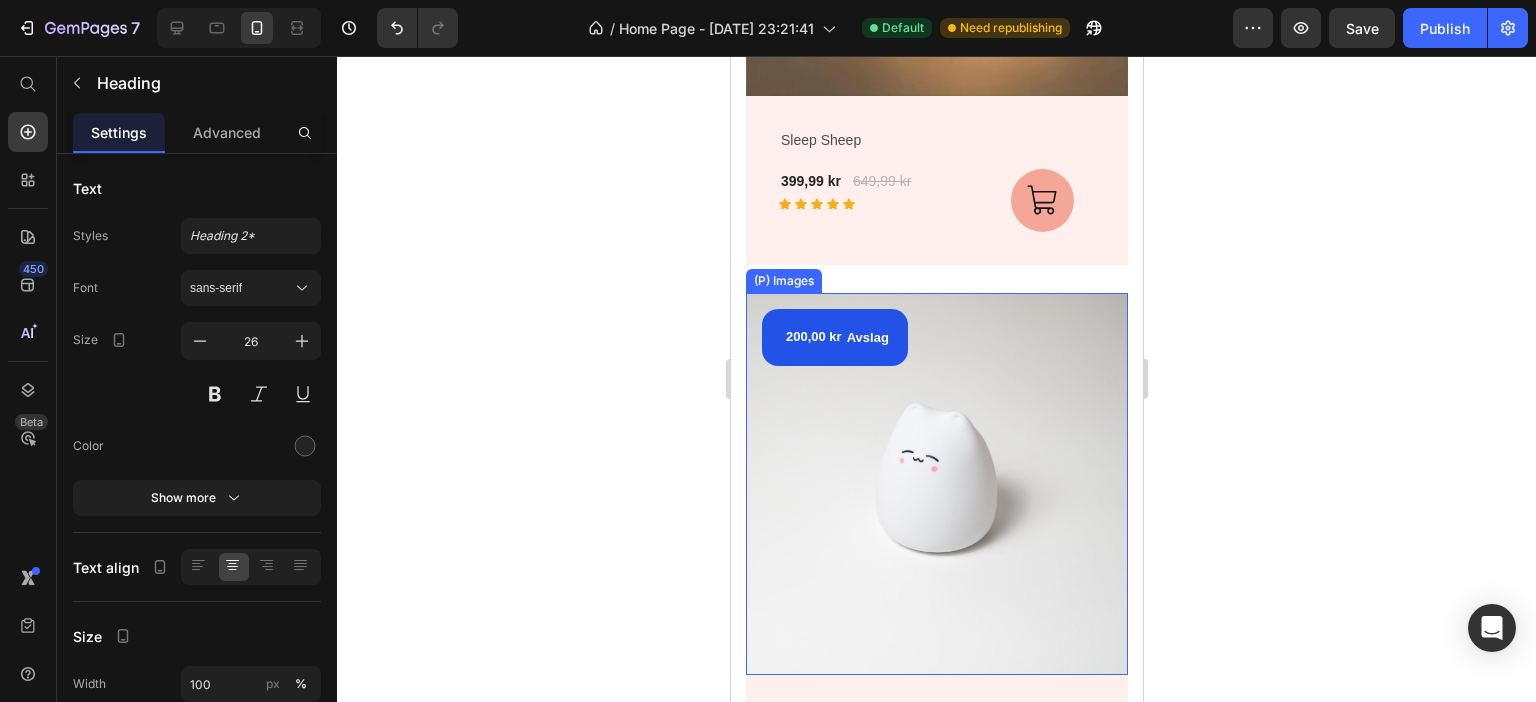 scroll, scrollTop: 1304, scrollLeft: 0, axis: vertical 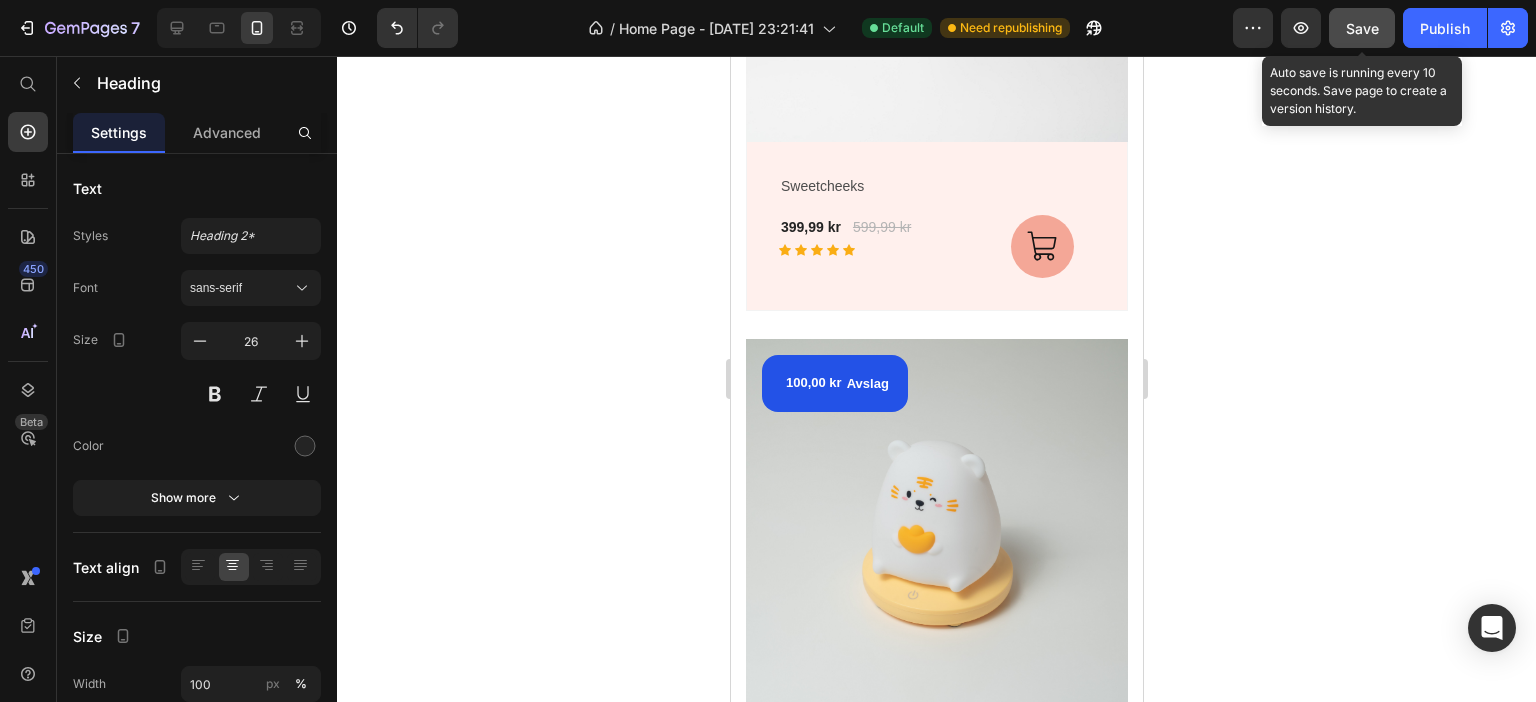 click on "Save" 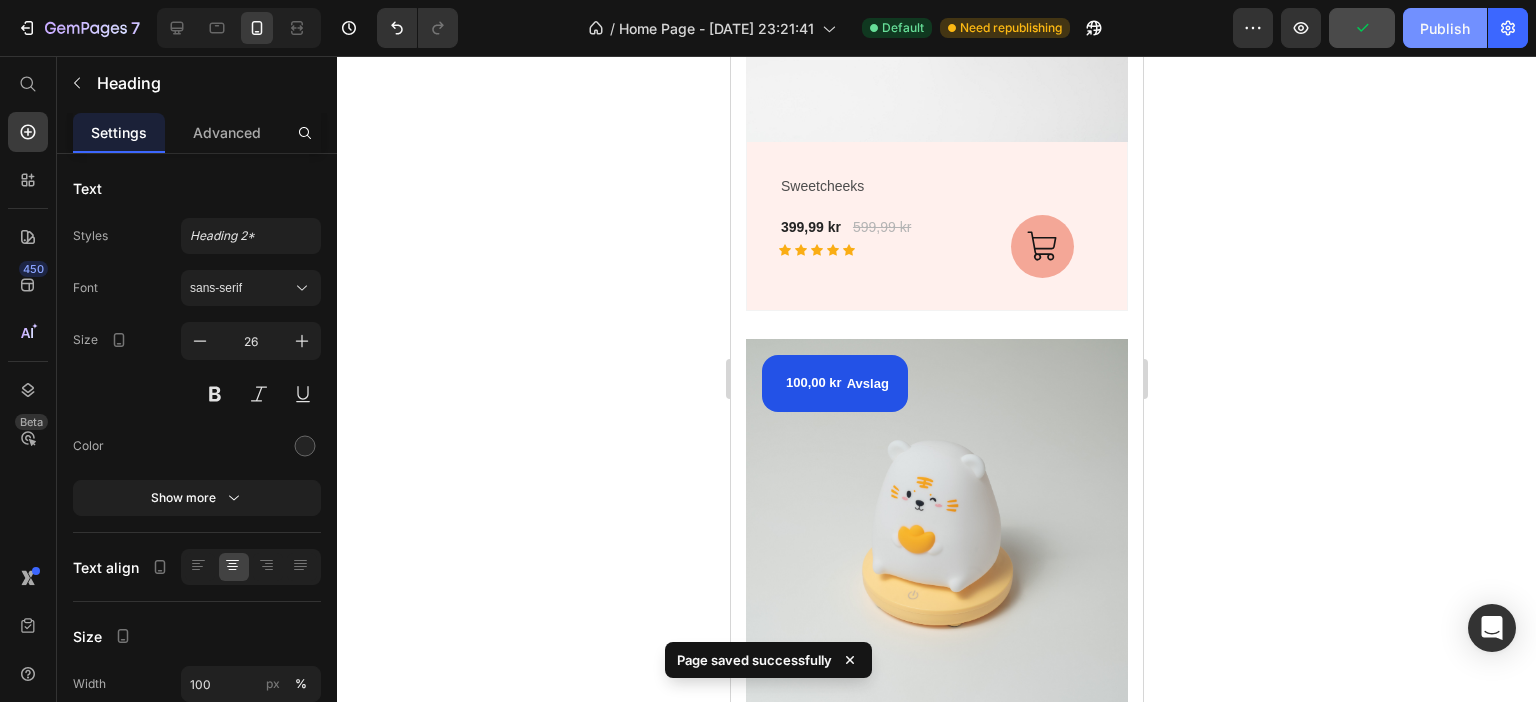 click on "Publish" at bounding box center [1445, 28] 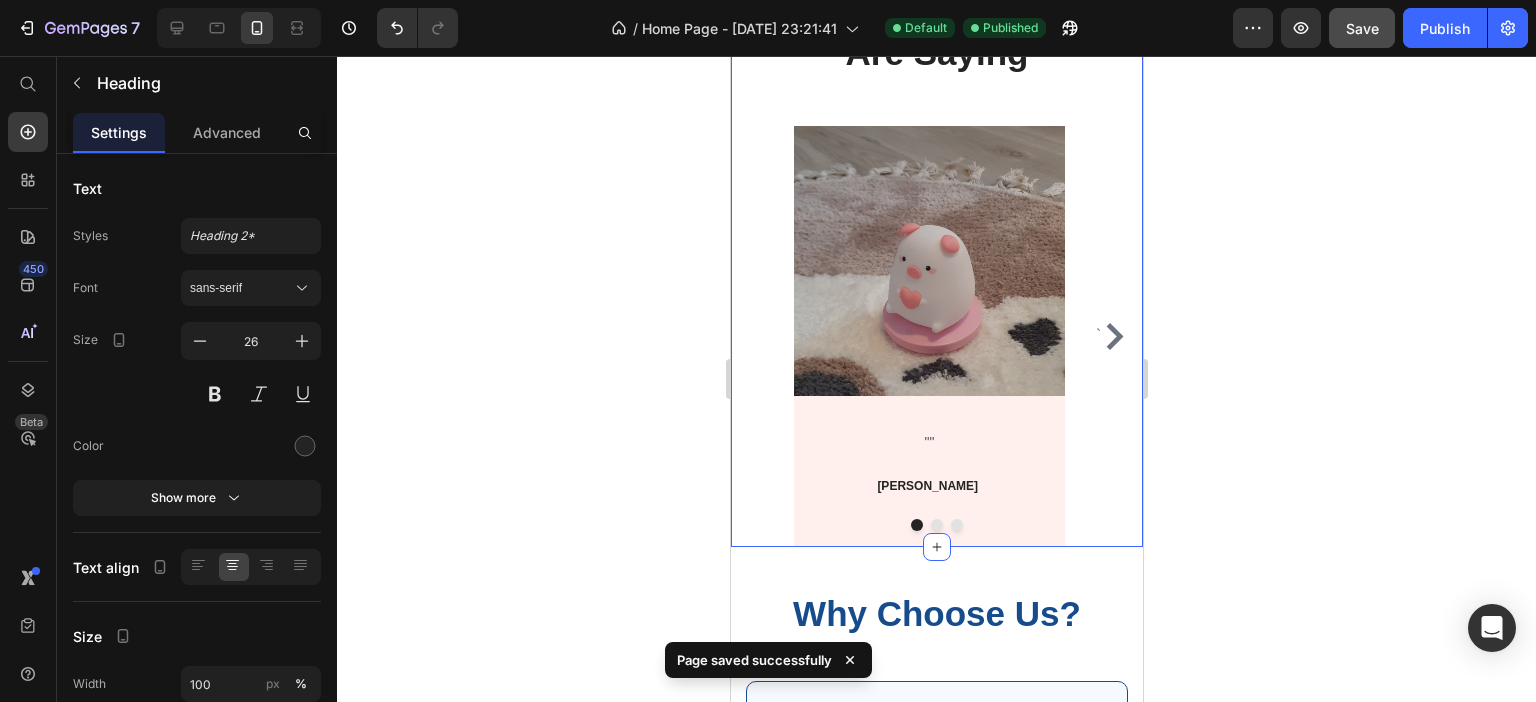 scroll, scrollTop: 2904, scrollLeft: 0, axis: vertical 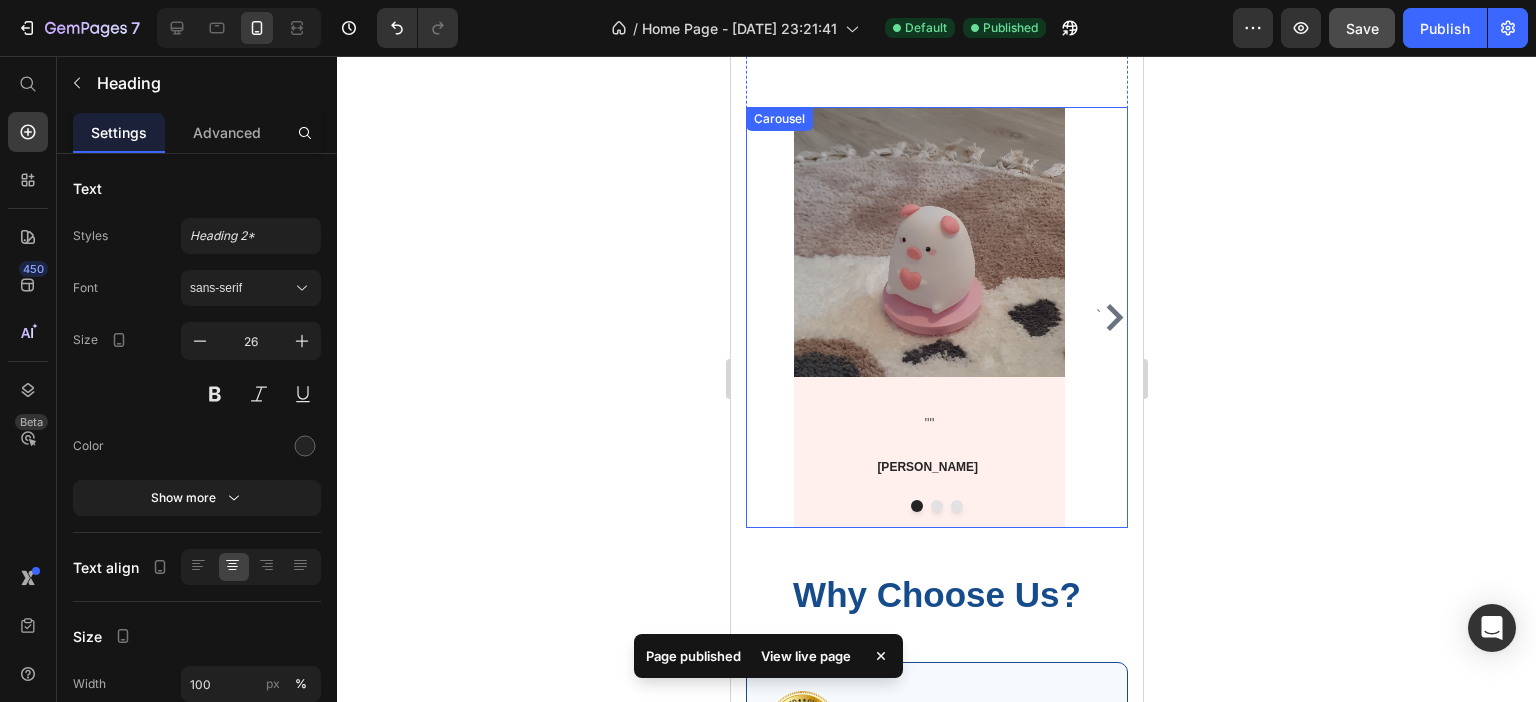 click 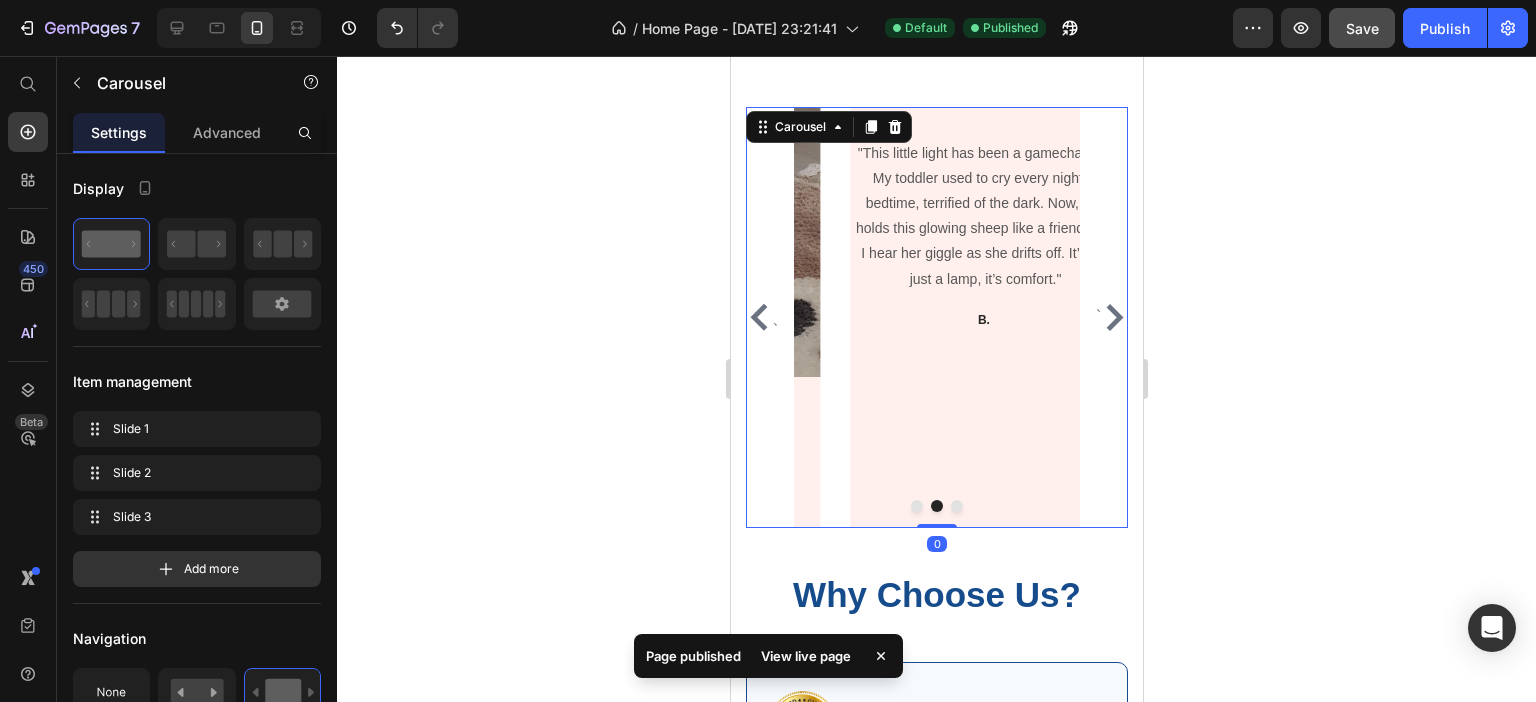 scroll, scrollTop: 2919, scrollLeft: 0, axis: vertical 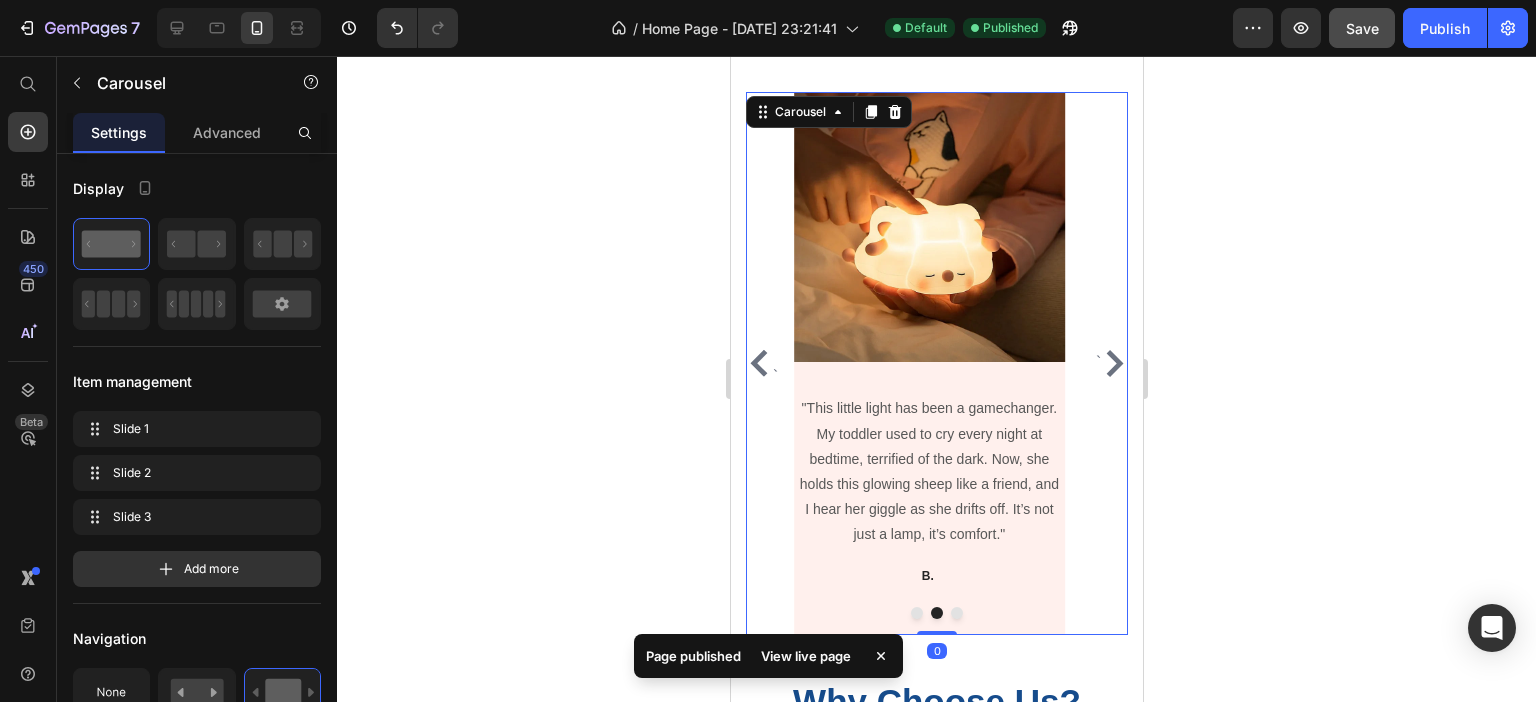 click 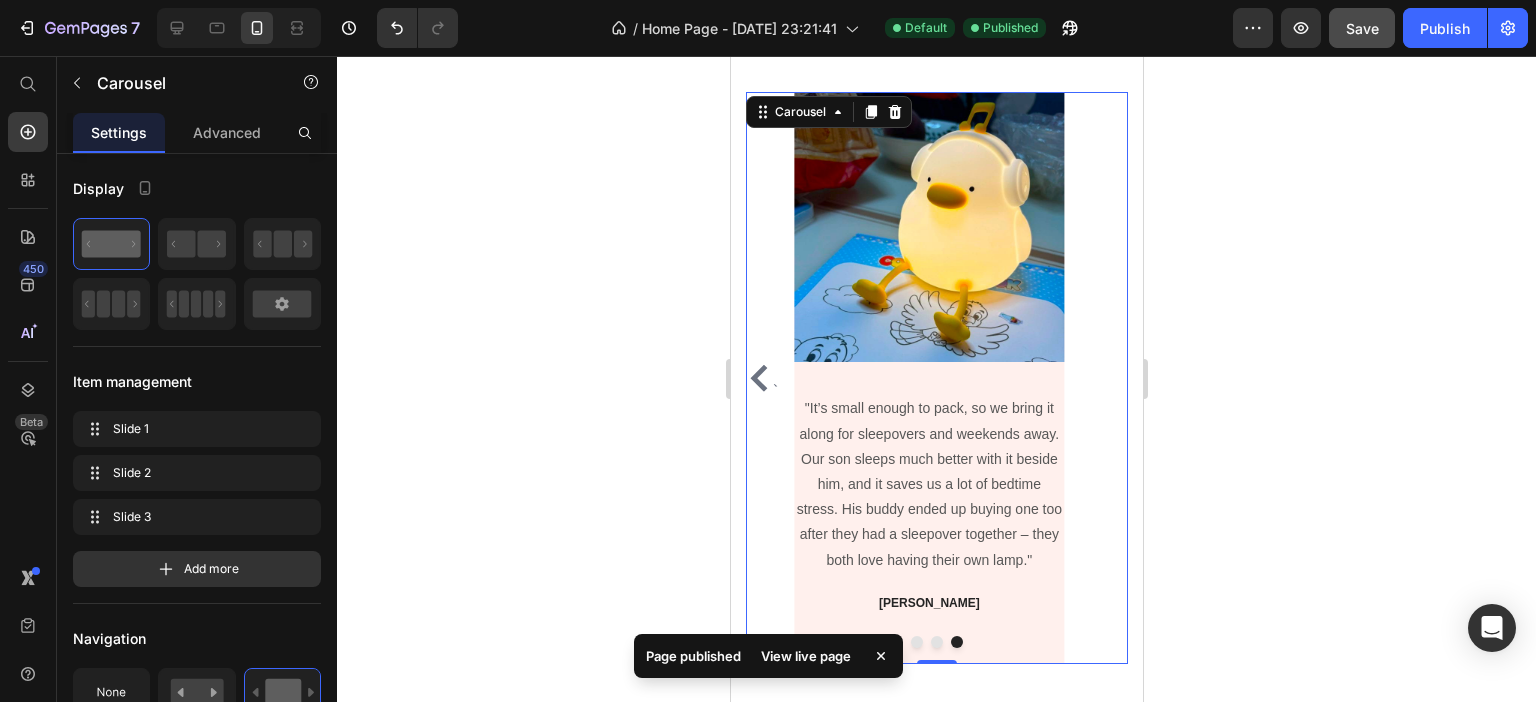 click 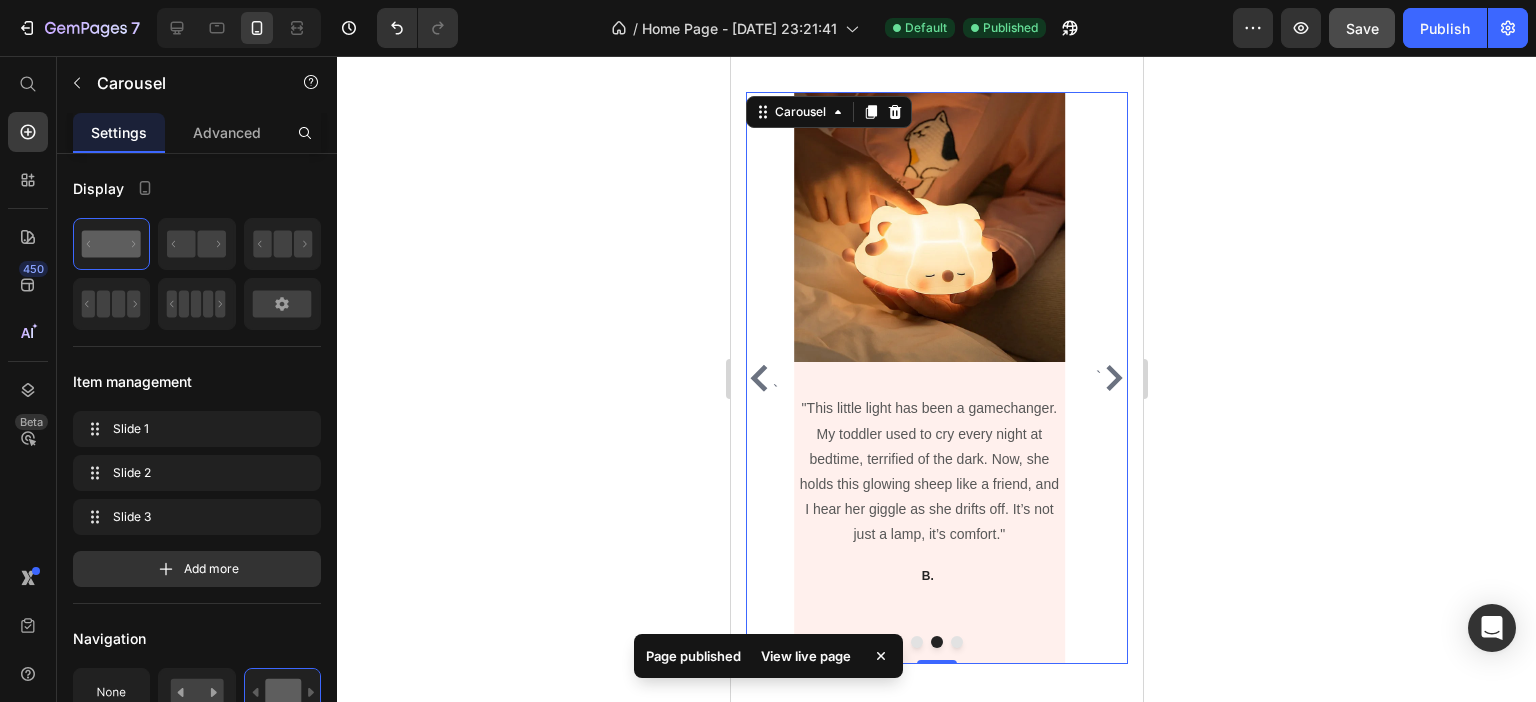 click 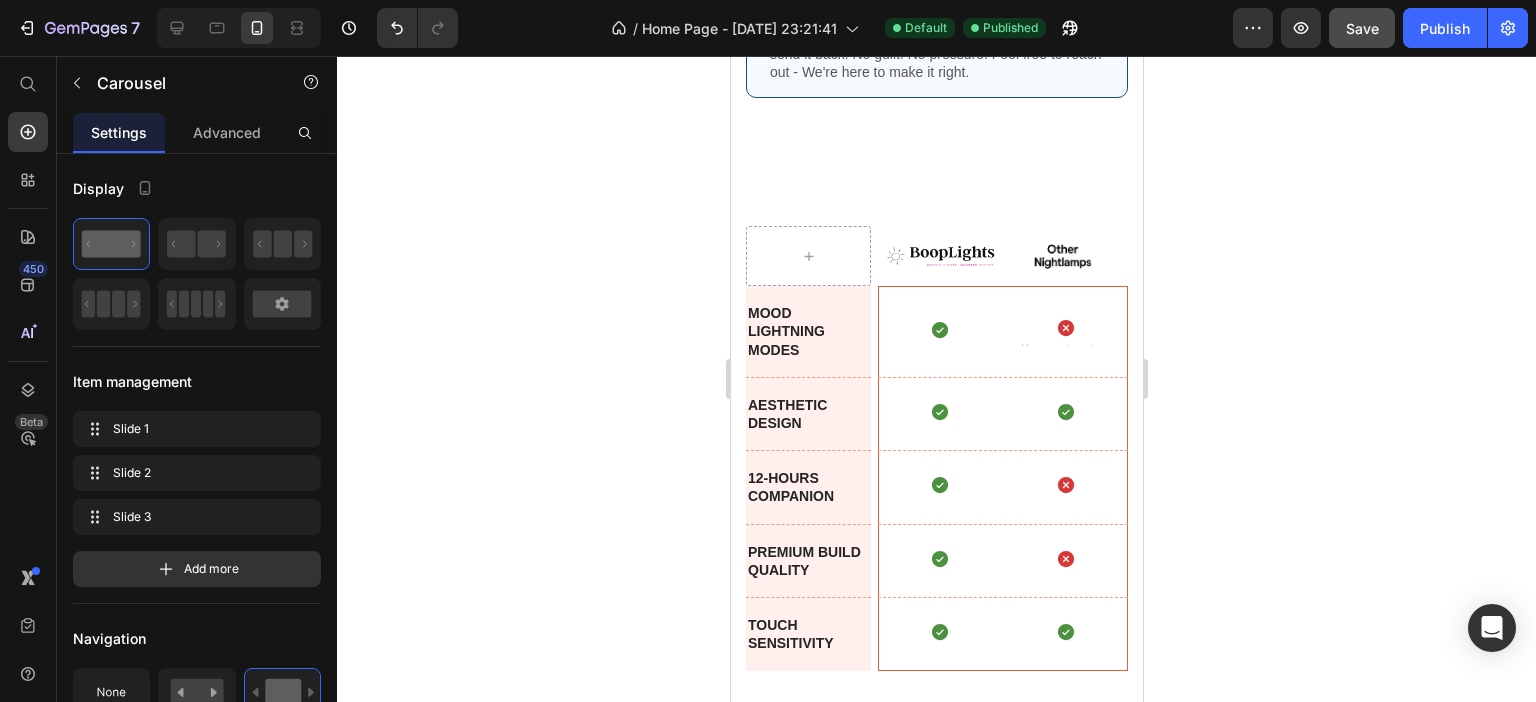 scroll, scrollTop: 4164, scrollLeft: 0, axis: vertical 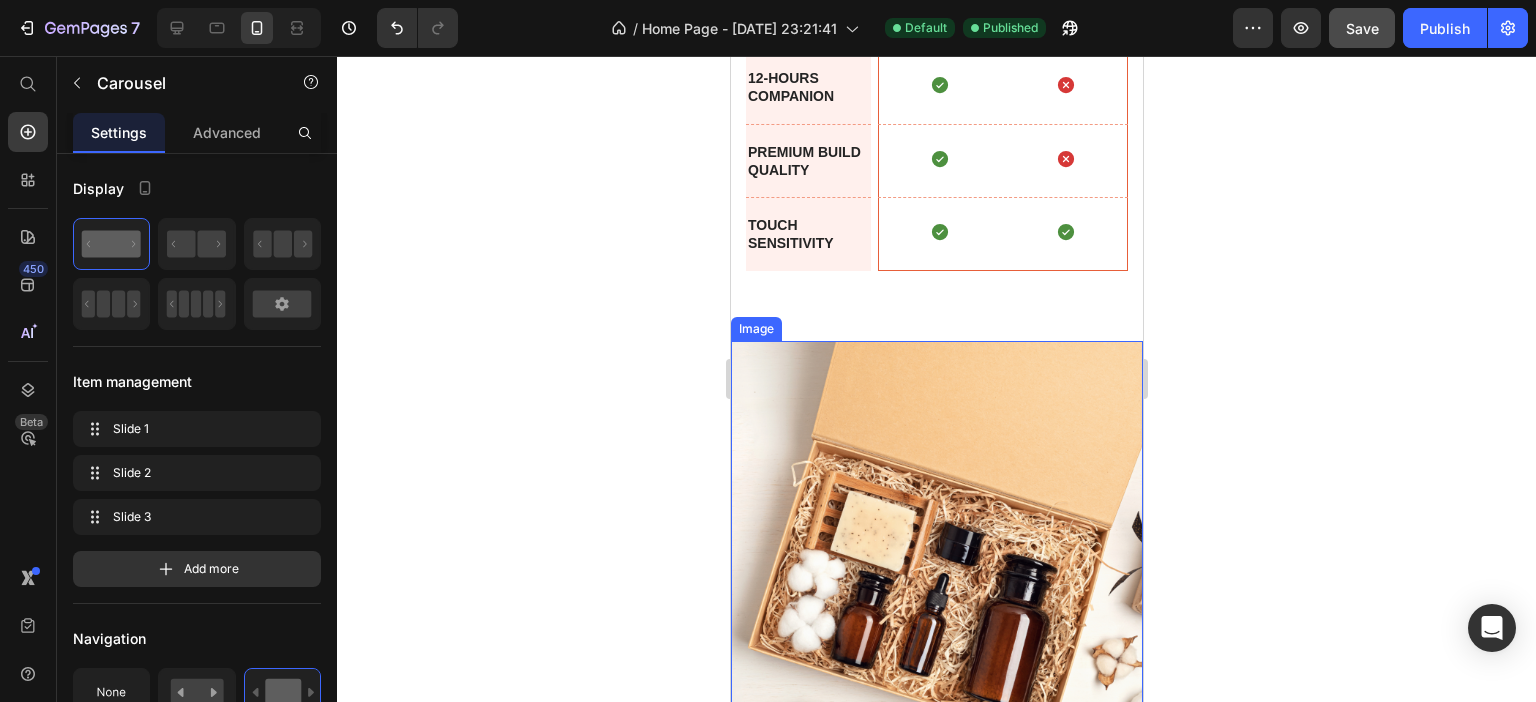 click at bounding box center [936, 557] 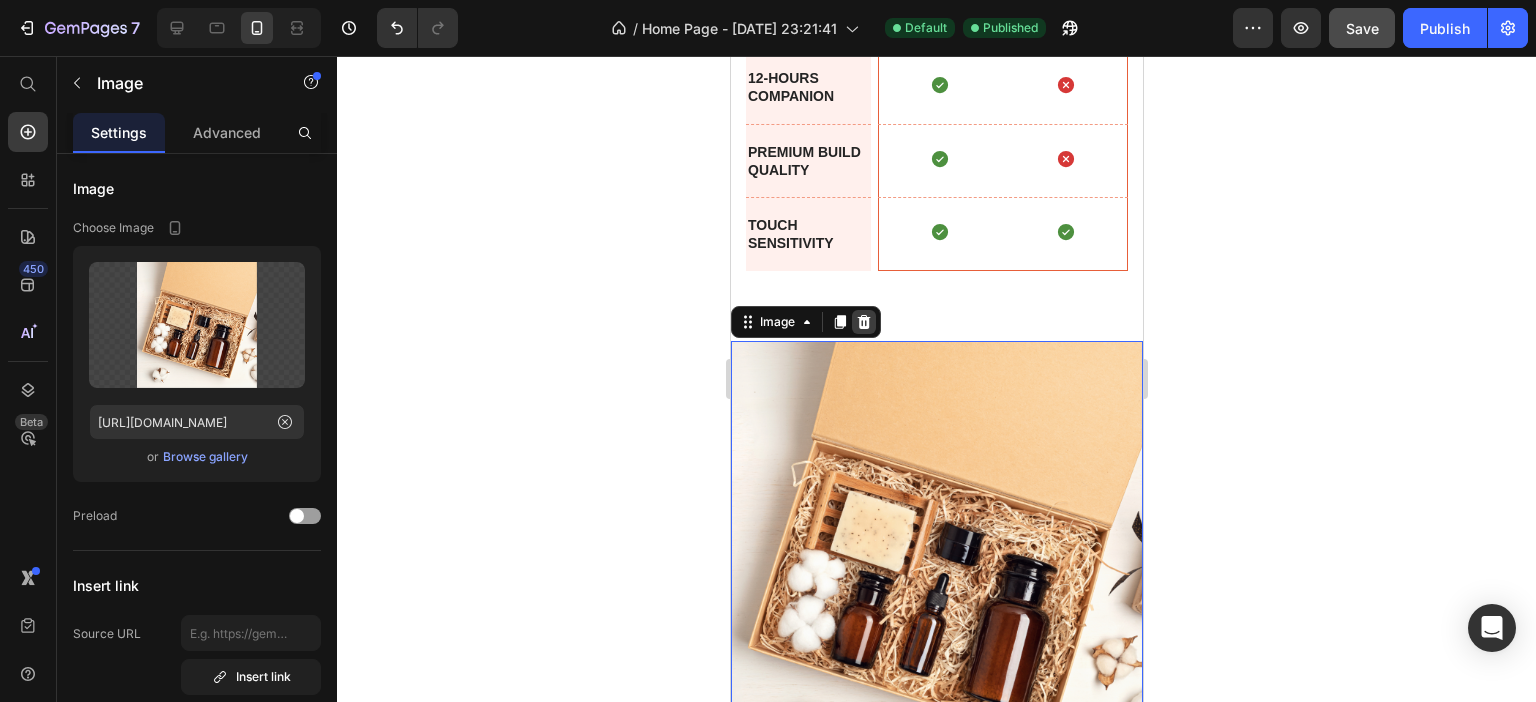 click 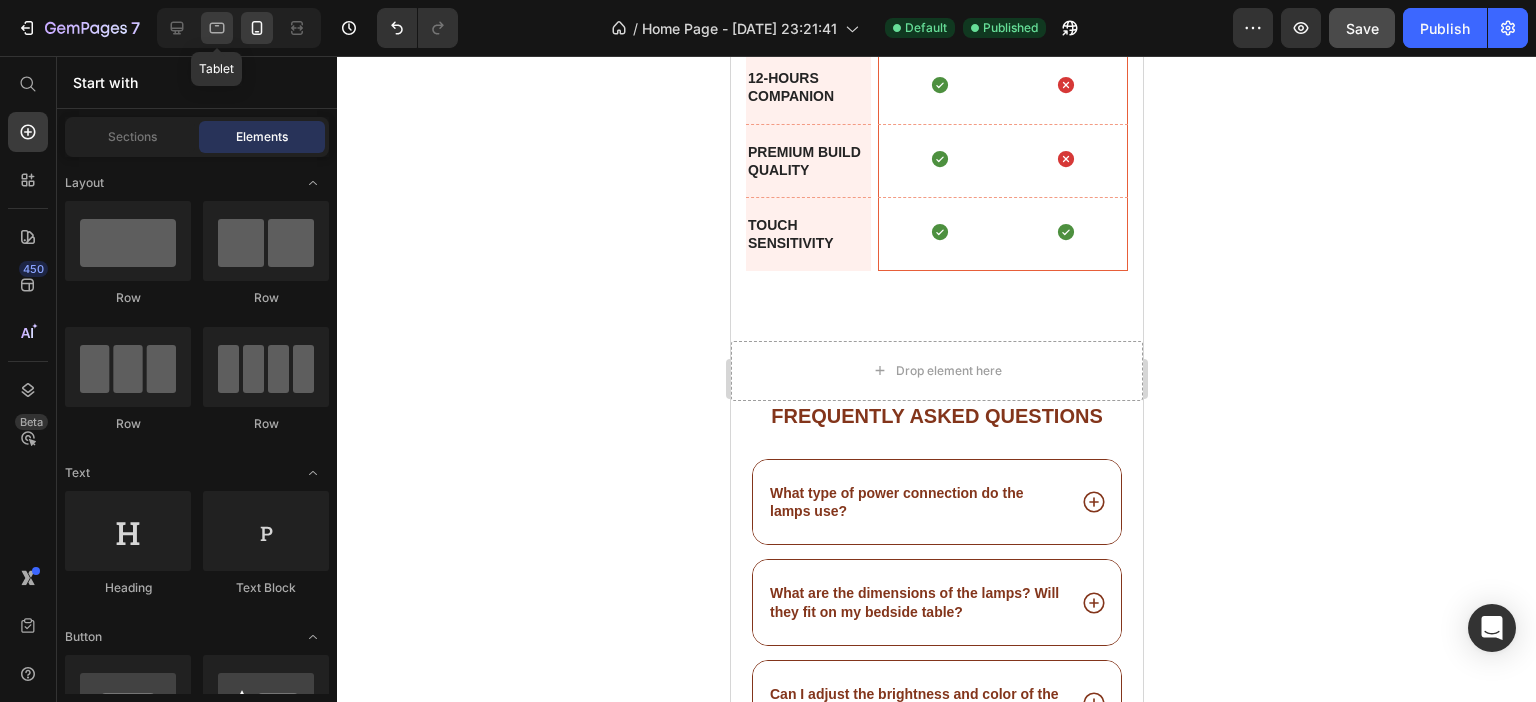 click 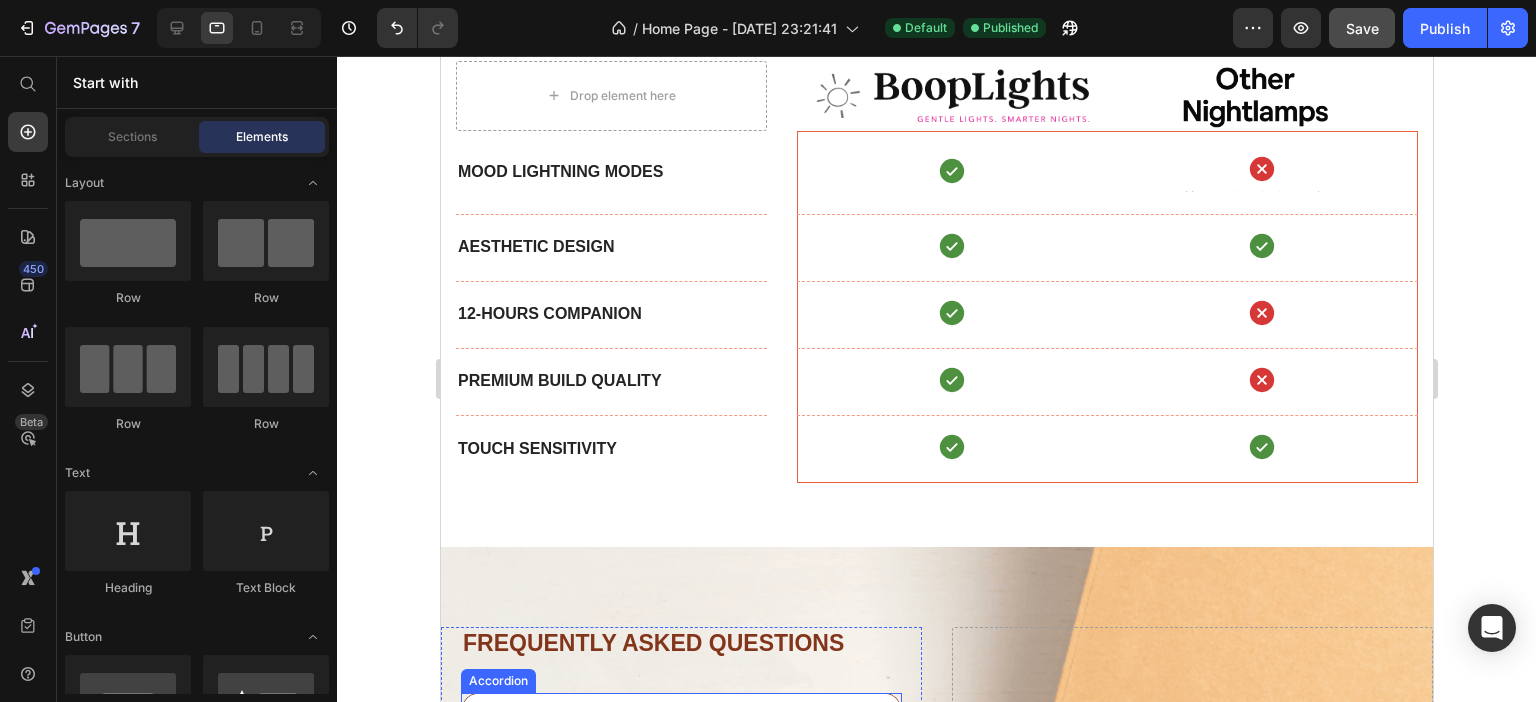 scroll, scrollTop: 4499, scrollLeft: 0, axis: vertical 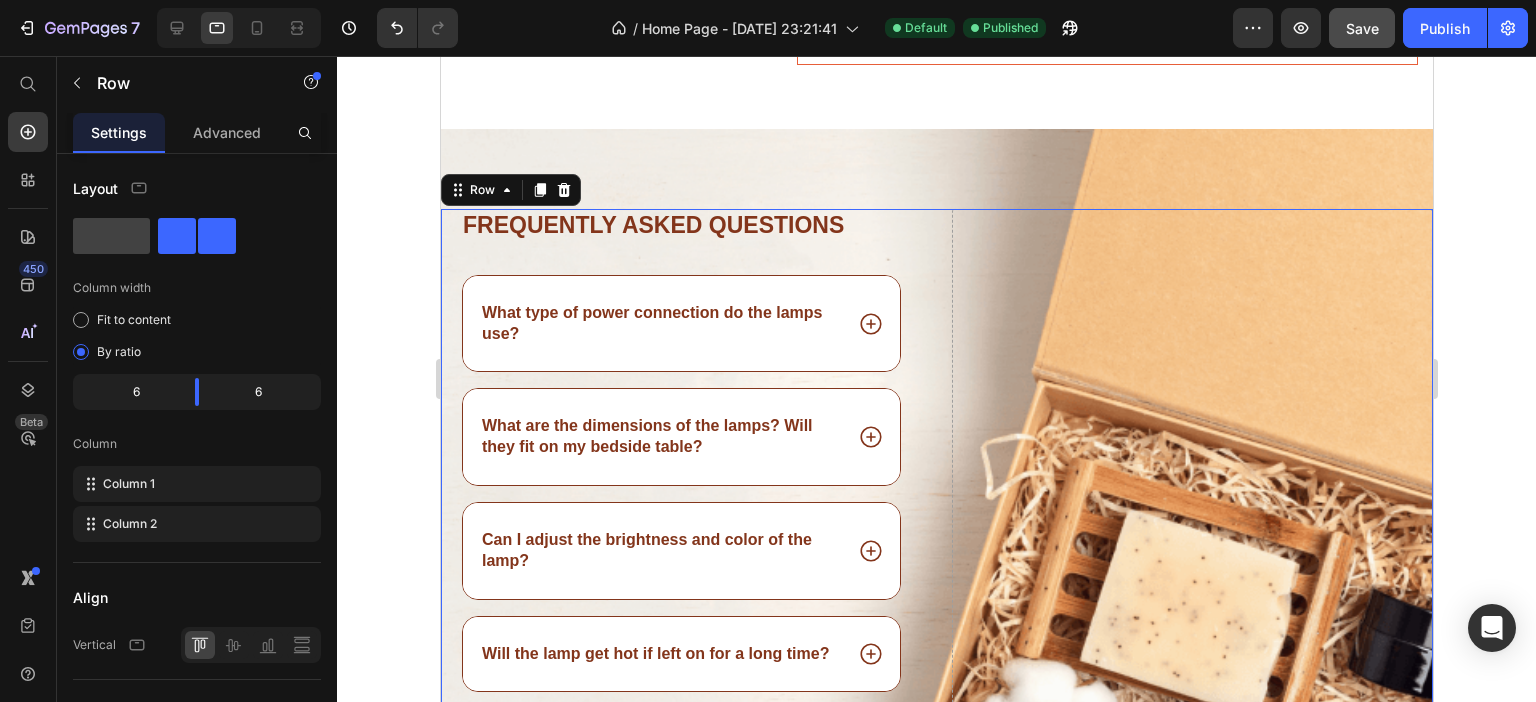 click on "Drop element here" at bounding box center [1191, 717] 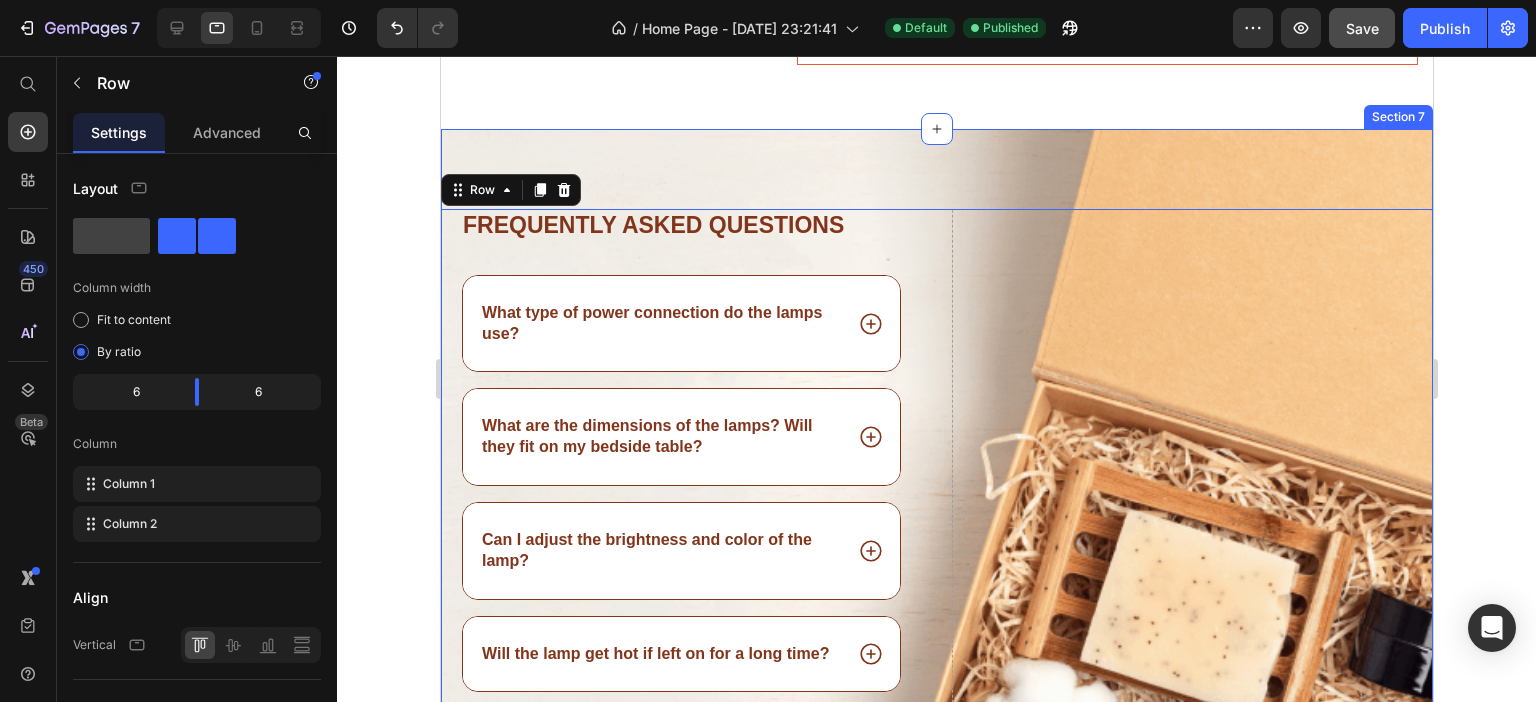 click on "Frequently asked questions Heading
What type of power connection do the lamps use?
What are the dimensions of the lamps? Will they fit on my bedside table?
Can I adjust the brightness and color of the lamp?
Will the lamp get hot if left on for a long time?
How do I turn the lamp on and off?
Do you offer wireless or rechargeable lamps?
Is this lamp suitable as a night light for kids?
Can I use the lamp as a reading light?
Are the materials safe and eco-friendly? Accordion Row
Drop element here Row   0 Section 7" at bounding box center [936, 677] 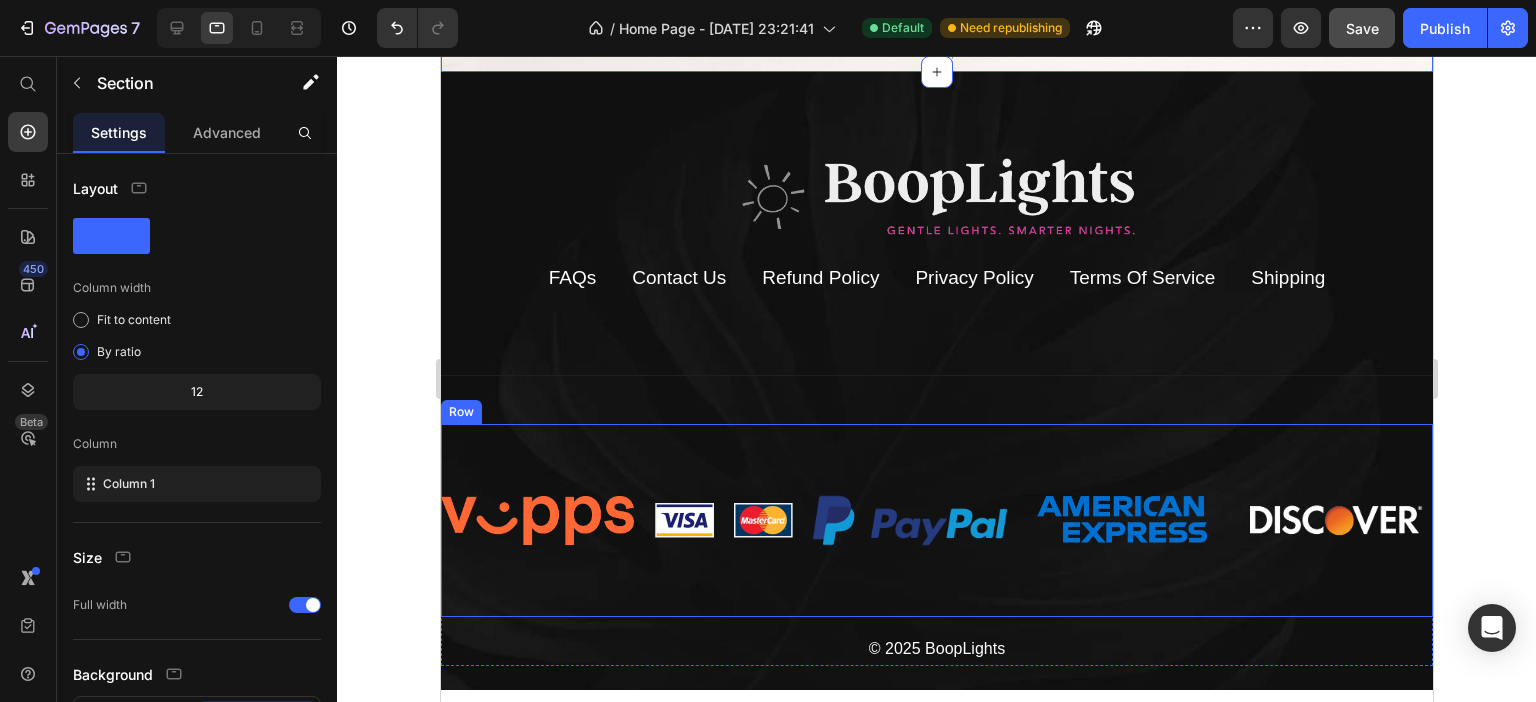 scroll, scrollTop: 5699, scrollLeft: 0, axis: vertical 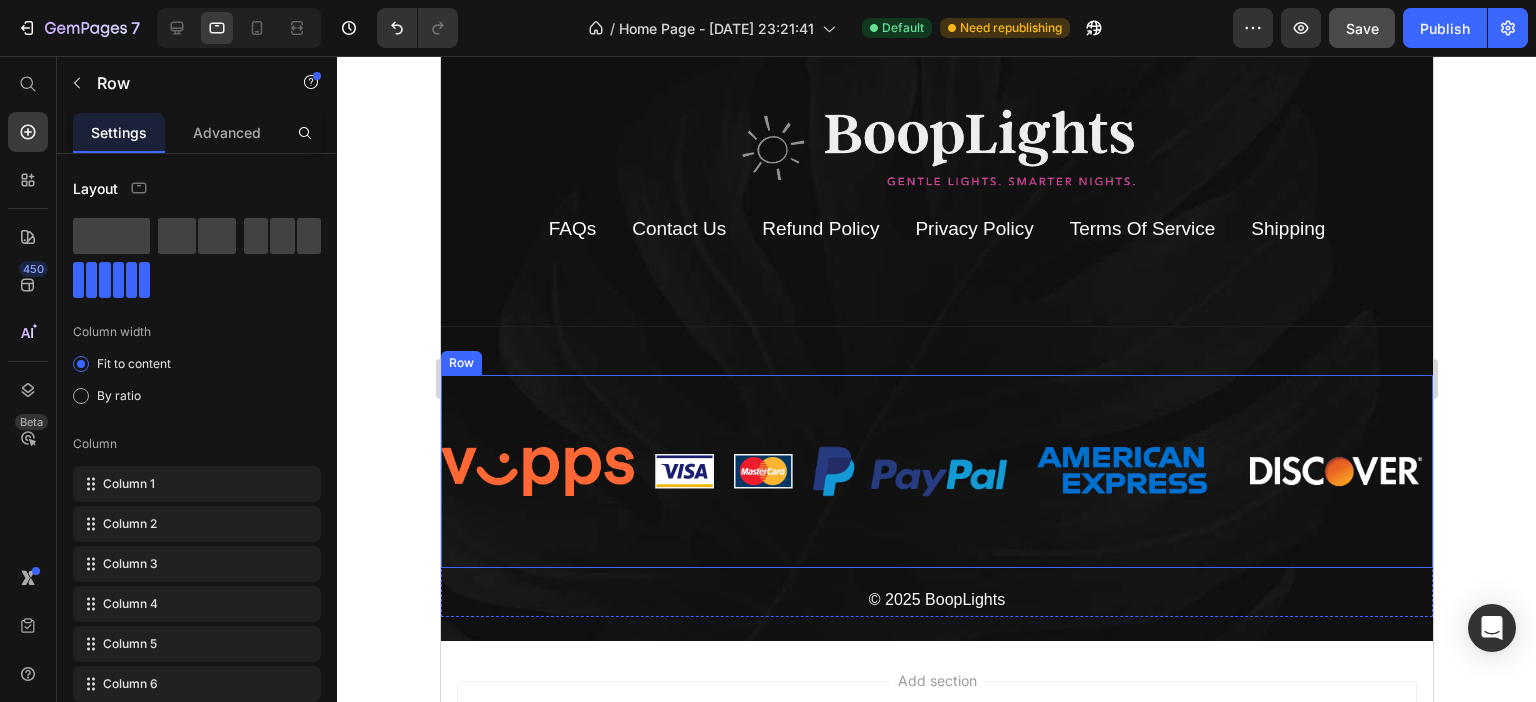 click on "Image" at bounding box center [683, 471] 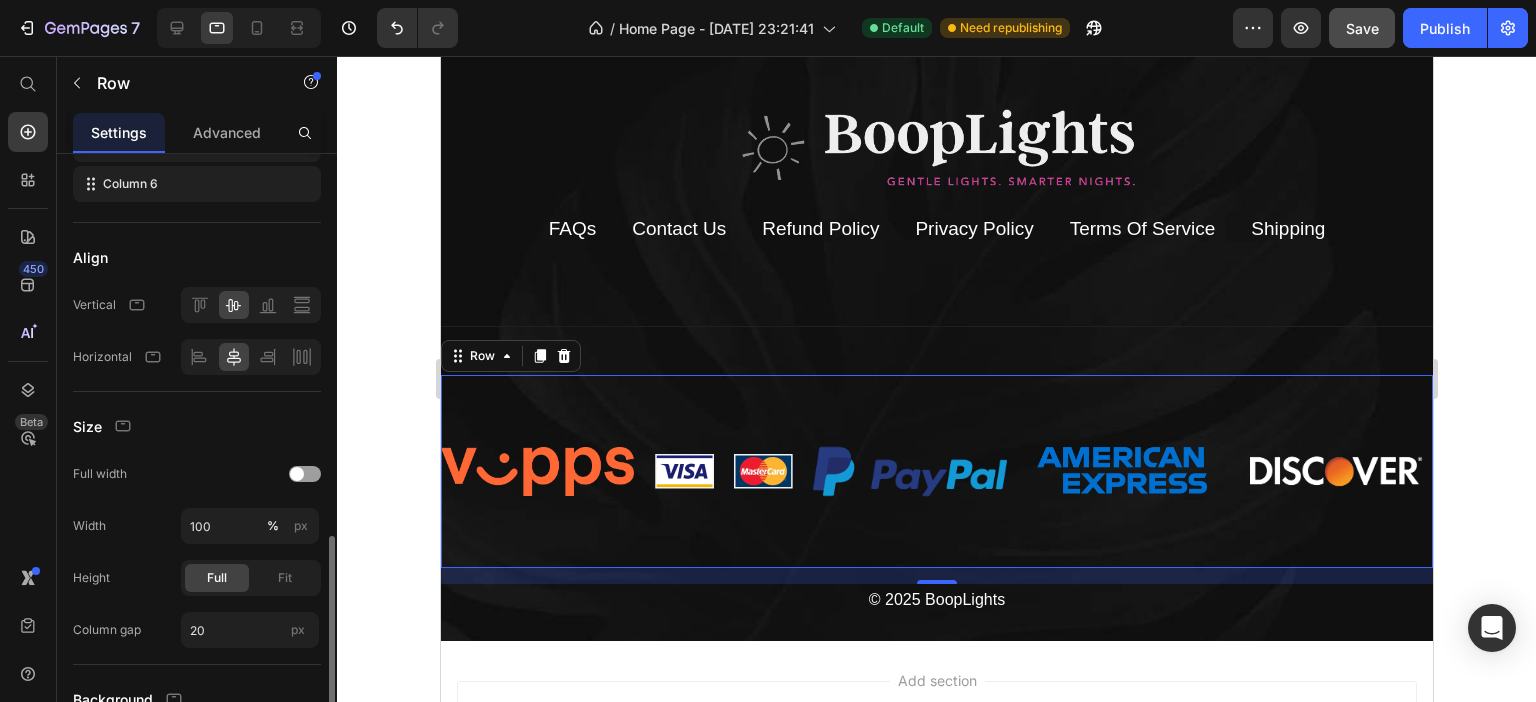 scroll, scrollTop: 600, scrollLeft: 0, axis: vertical 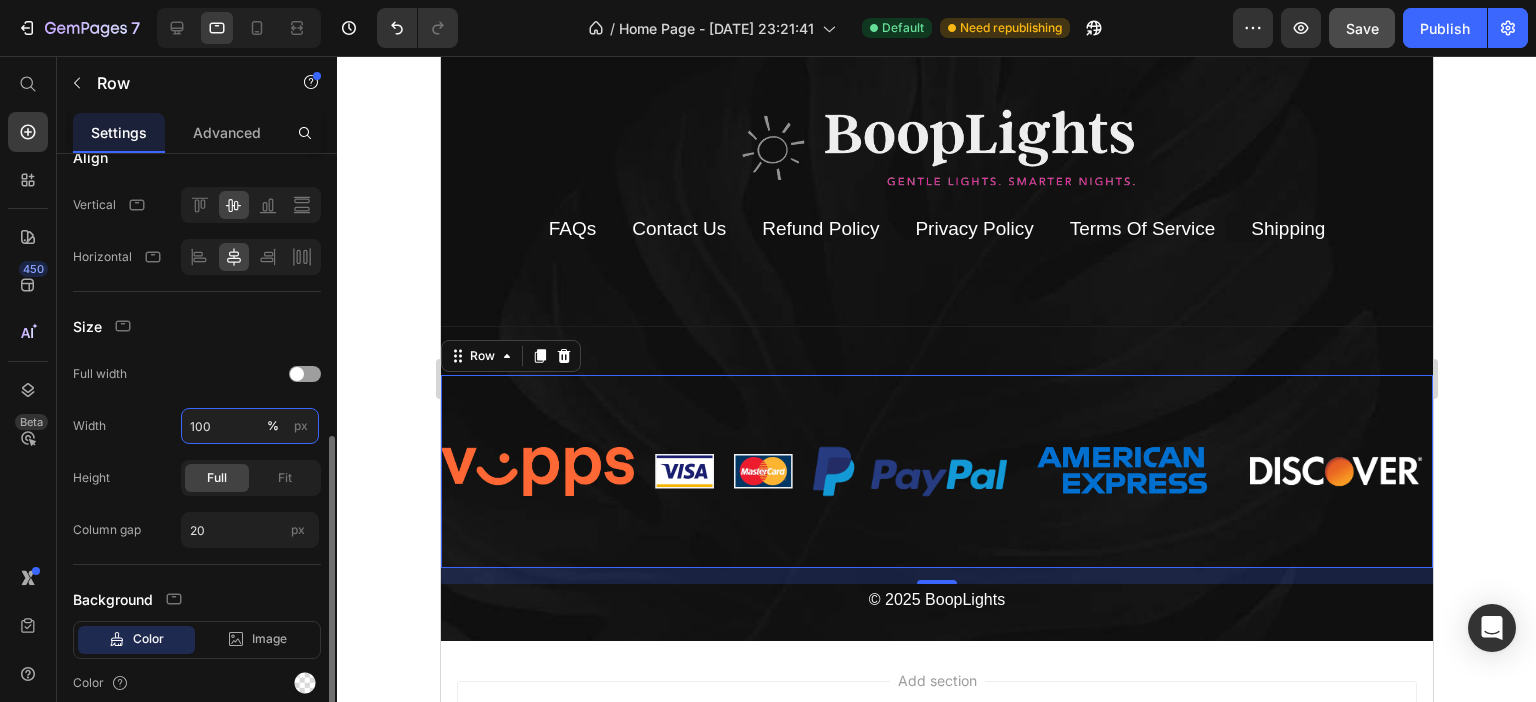 click on "100" at bounding box center (250, 426) 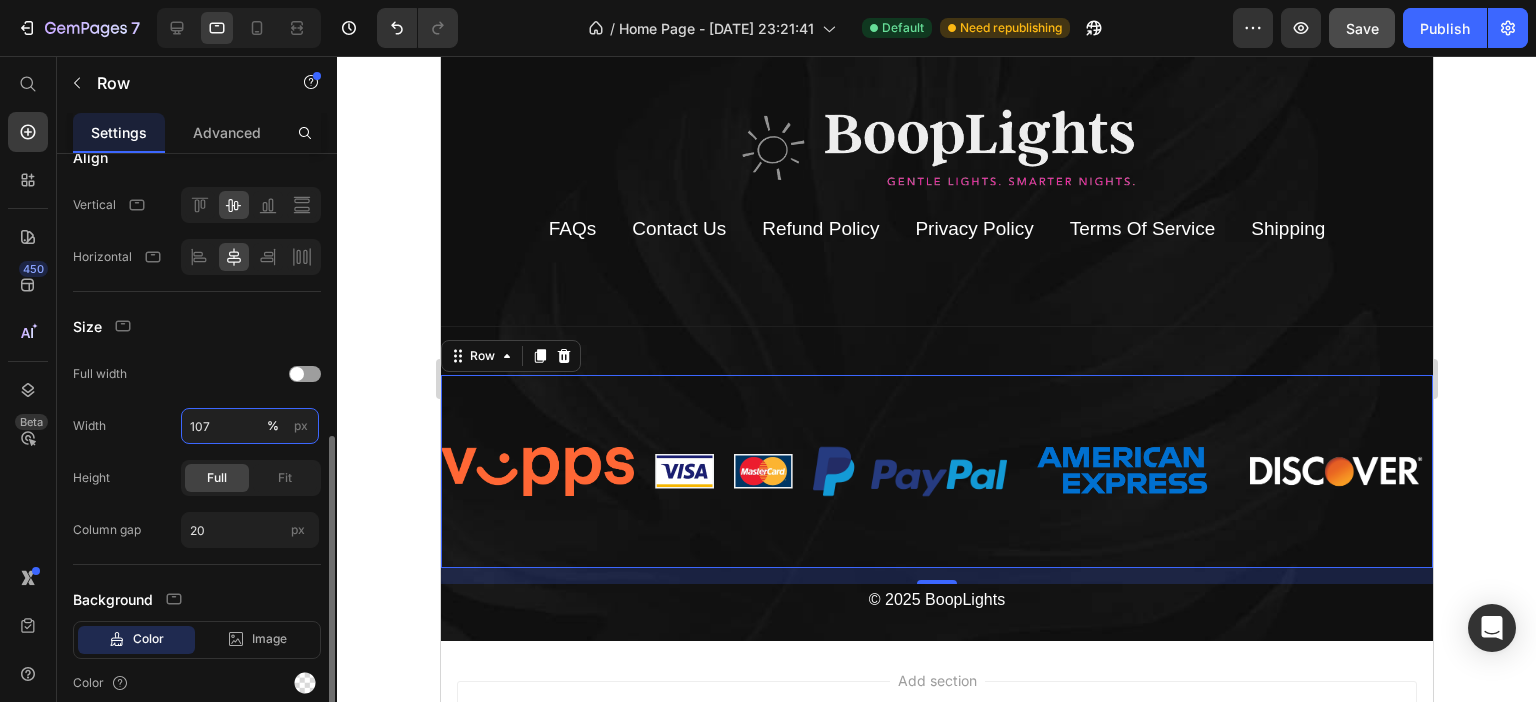 click on "107" at bounding box center [250, 426] 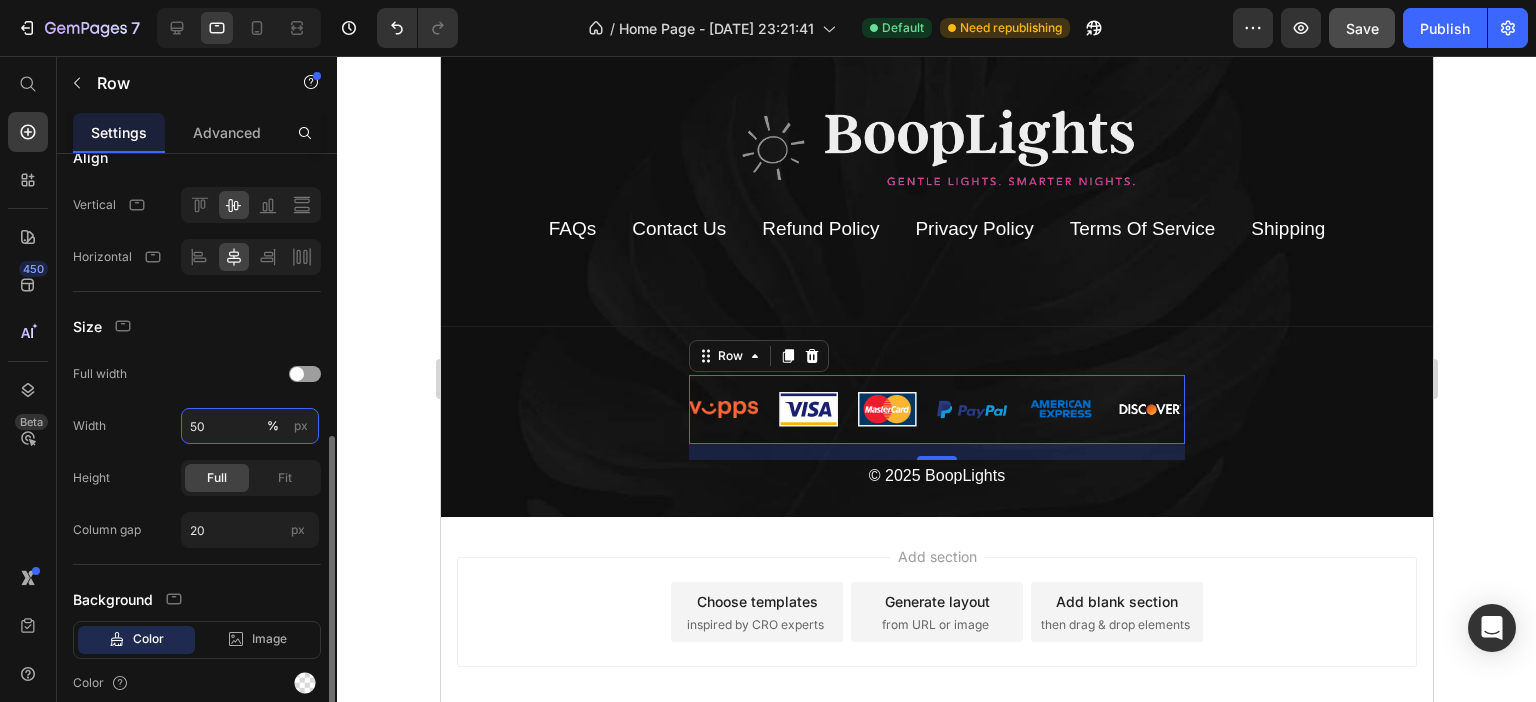 drag, startPoint x: 205, startPoint y: 426, endPoint x: 192, endPoint y: 425, distance: 13.038404 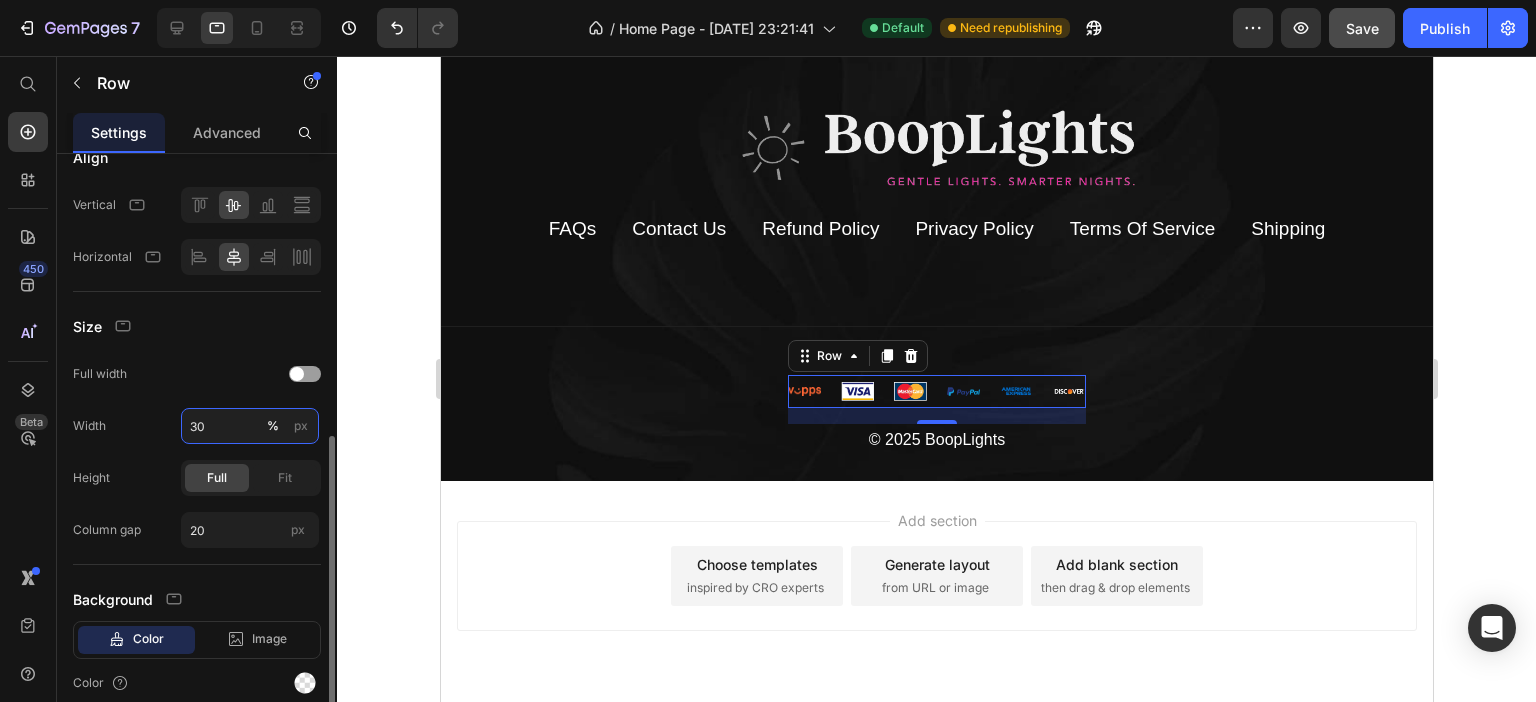 click on "30" at bounding box center [250, 426] 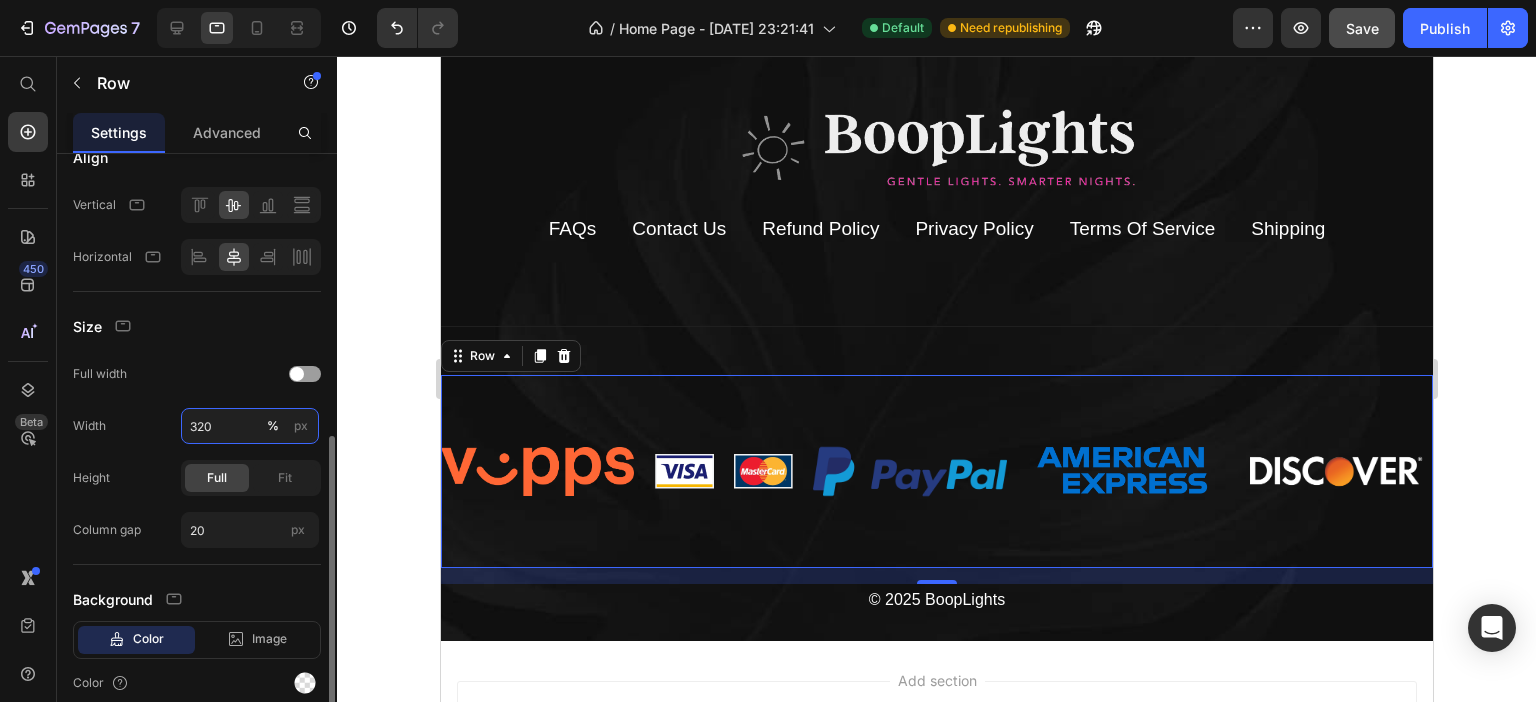drag, startPoint x: 208, startPoint y: 428, endPoint x: 184, endPoint y: 426, distance: 24.083189 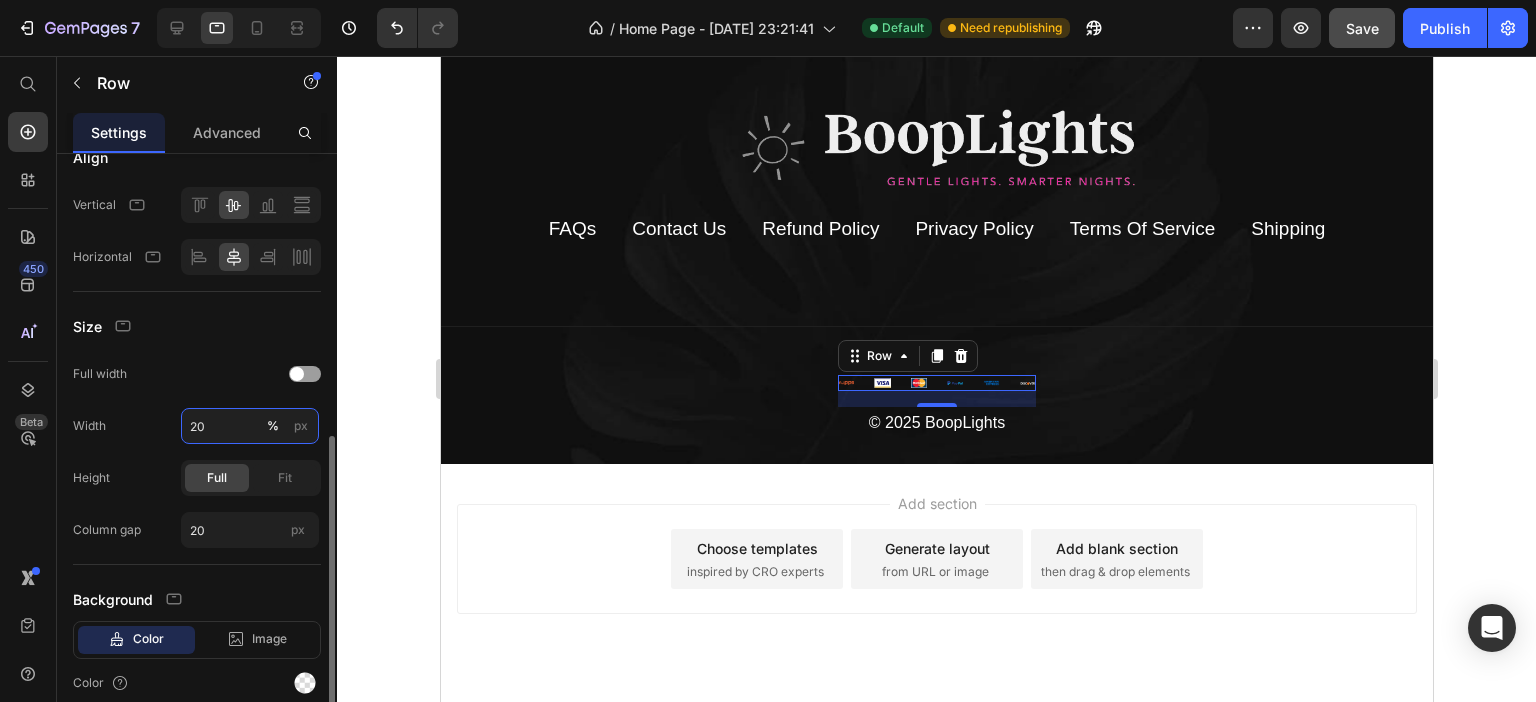 click on "20" at bounding box center (250, 426) 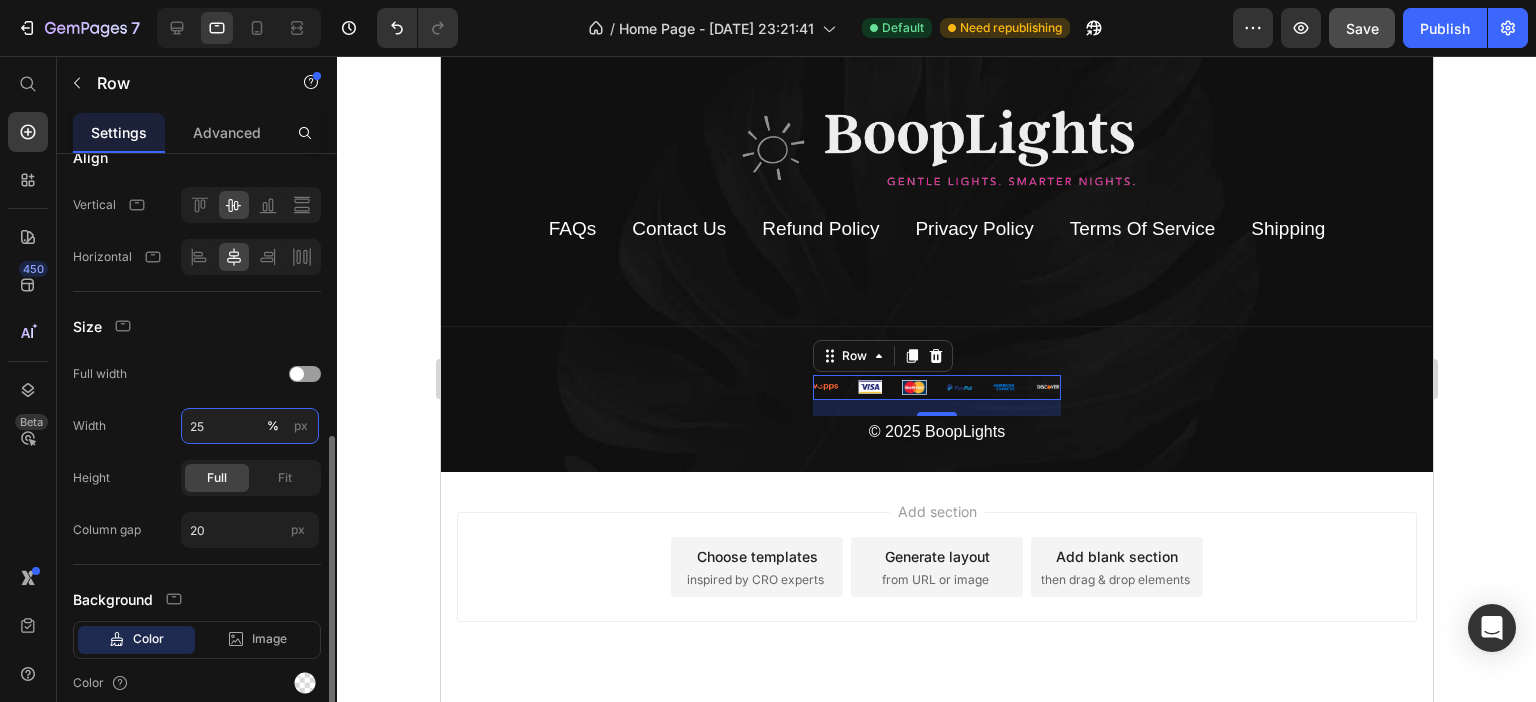 click on "25" at bounding box center (250, 426) 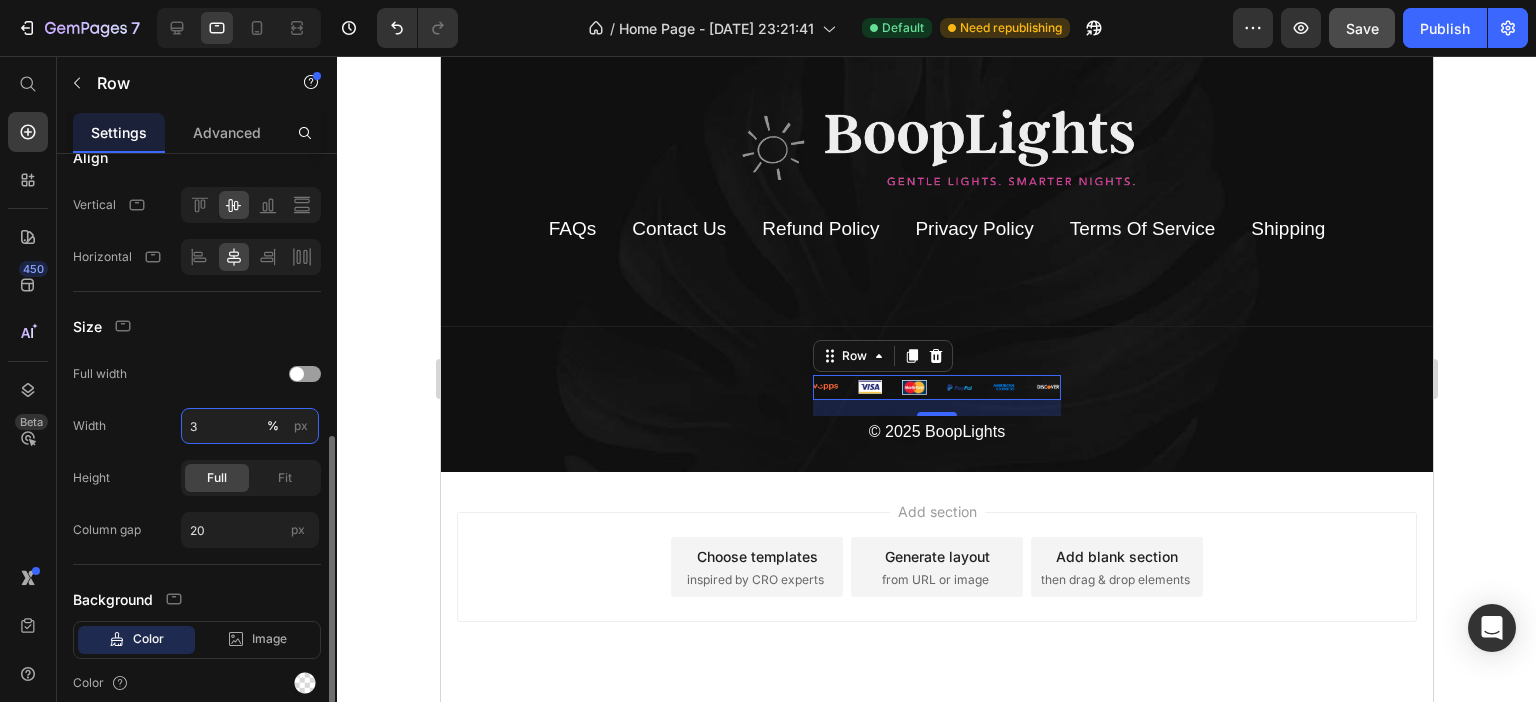 type on "30" 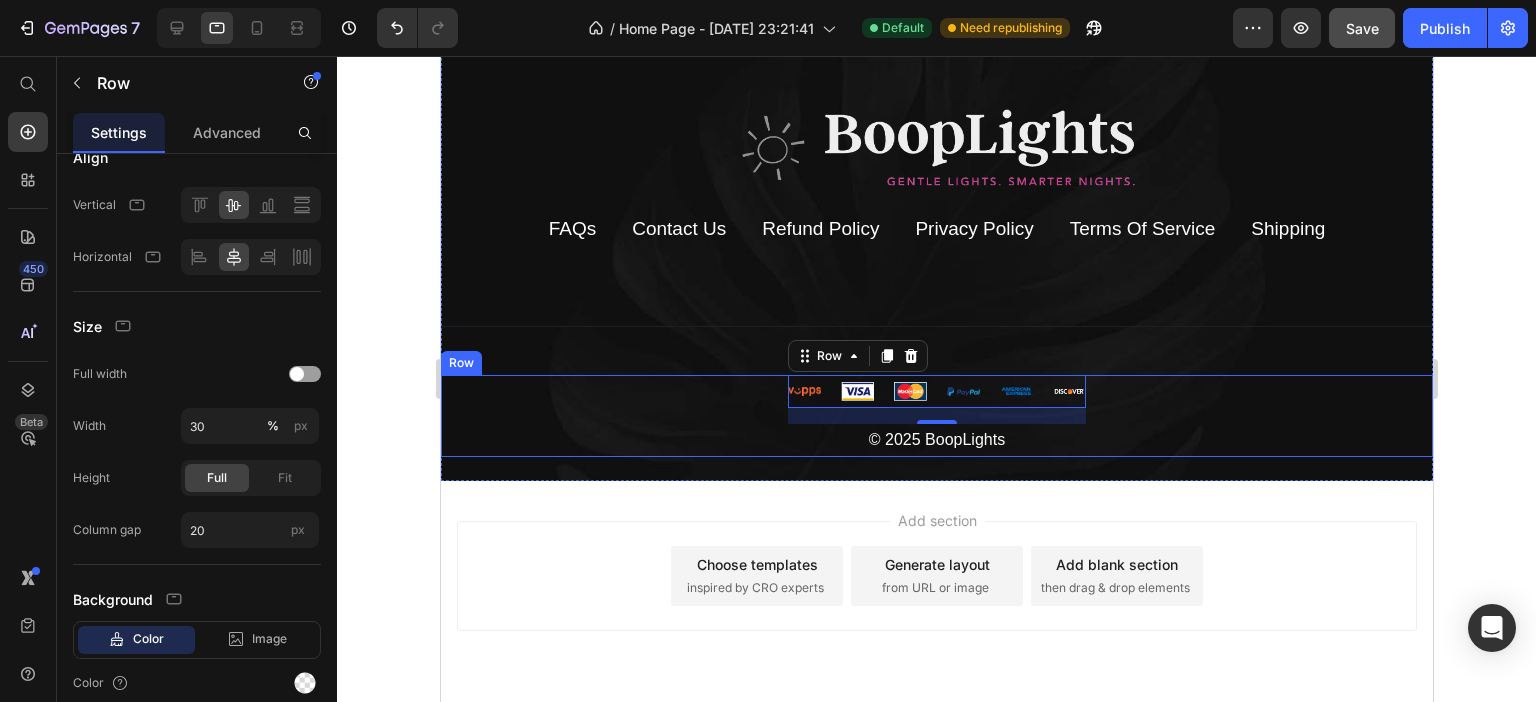 click on "Title Line" at bounding box center (936, 310) 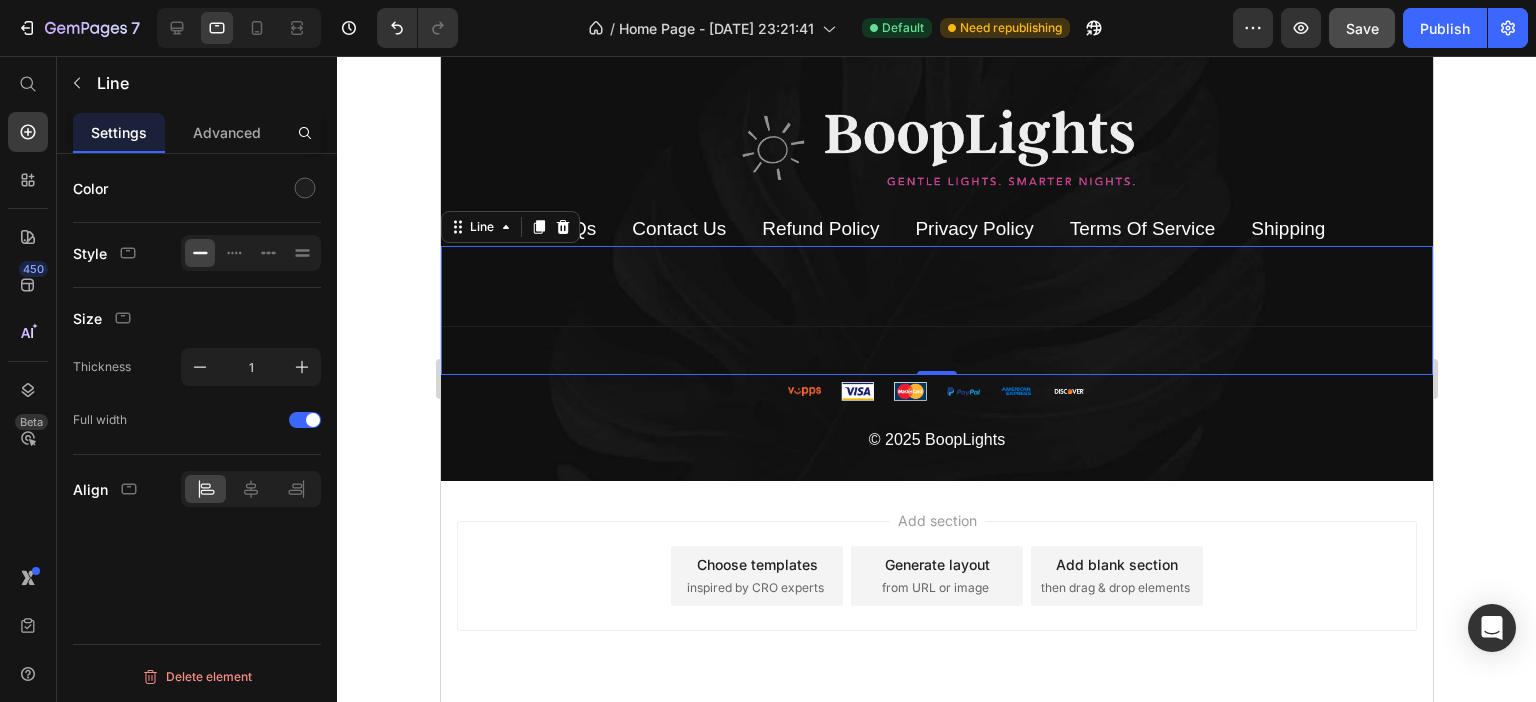 scroll, scrollTop: 0, scrollLeft: 0, axis: both 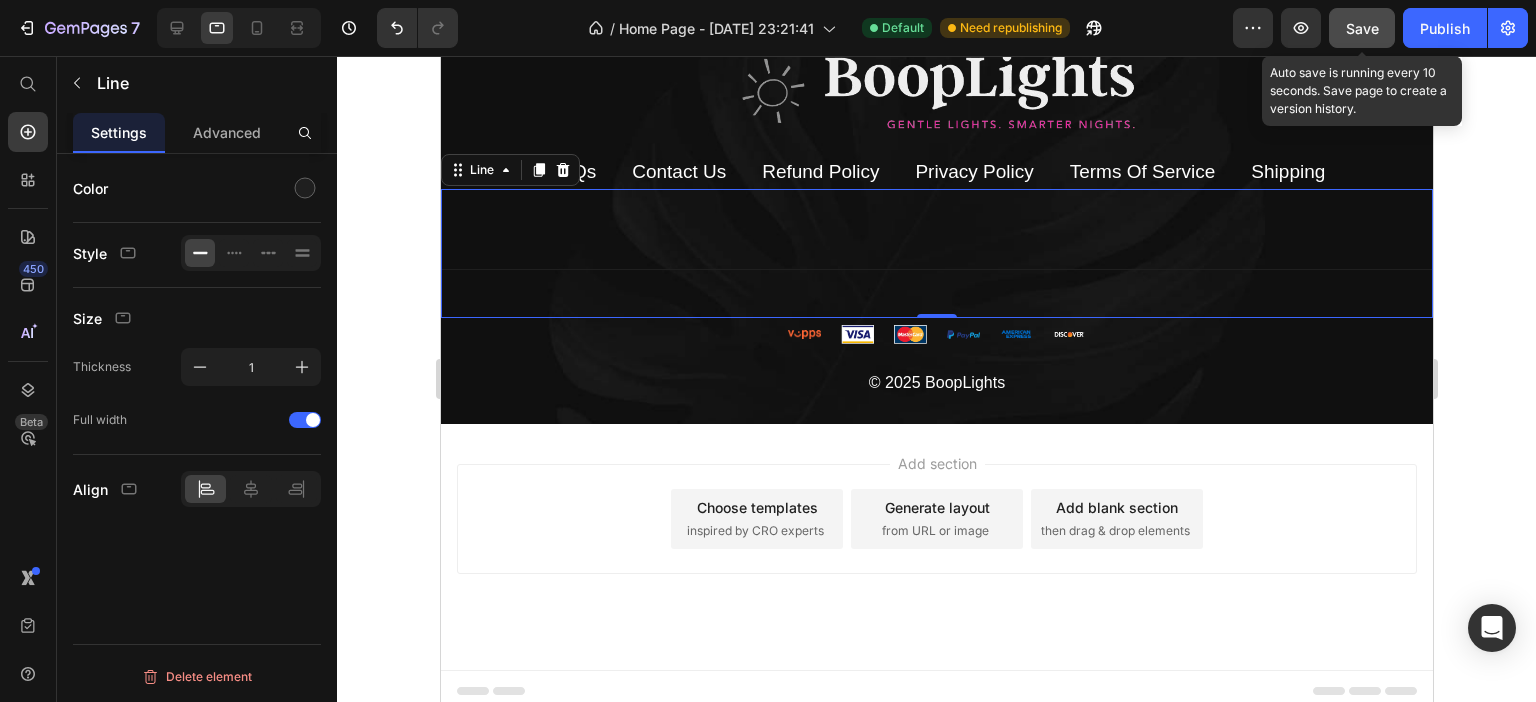 click on "Save" at bounding box center [1362, 28] 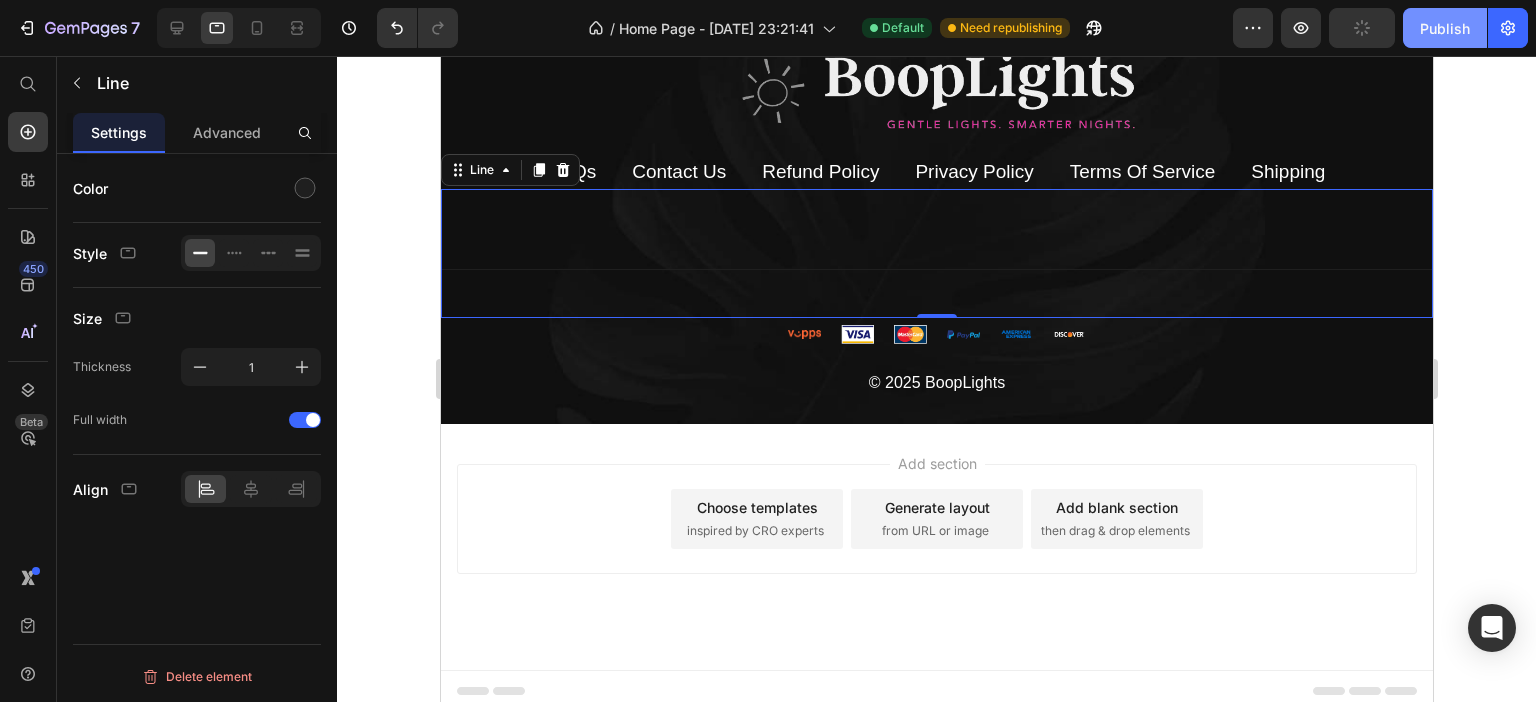 click on "Publish" at bounding box center (1445, 28) 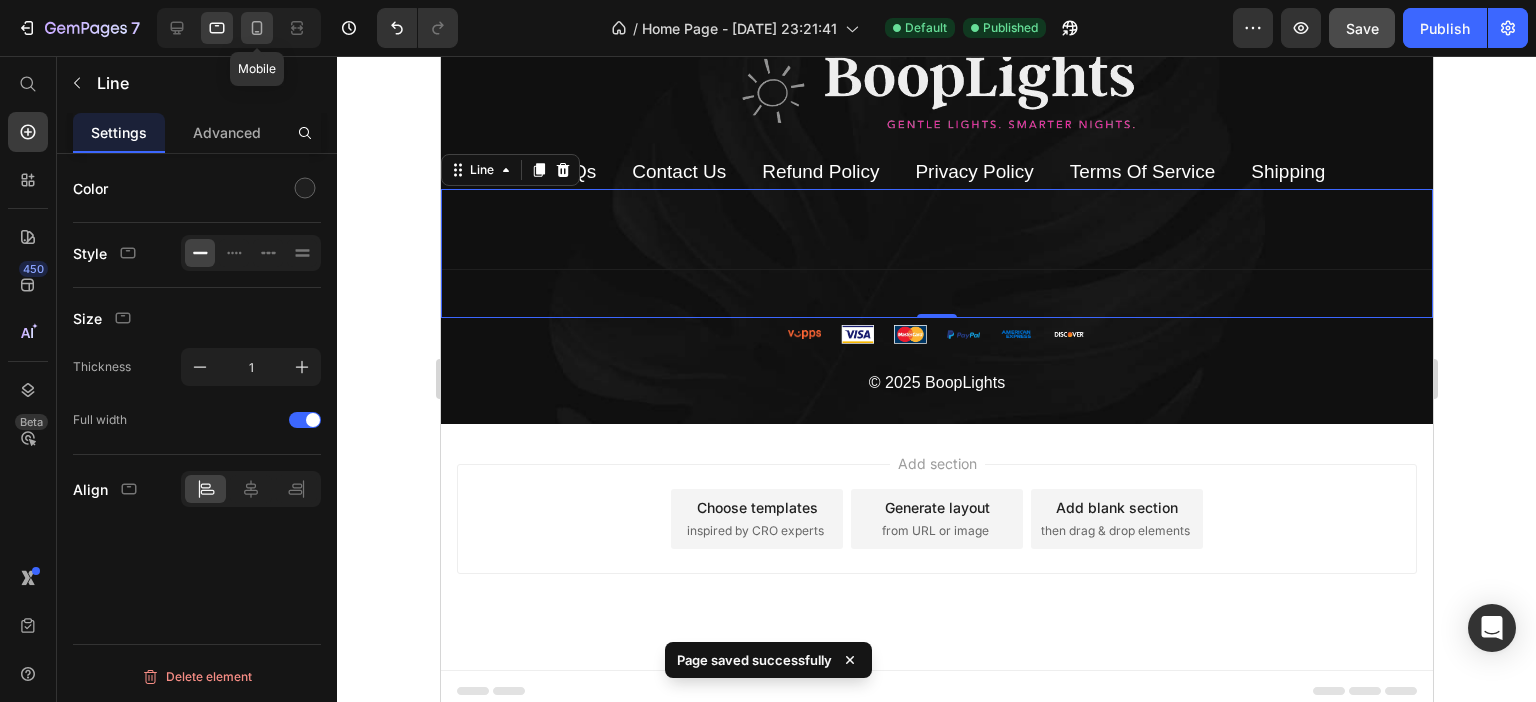 click 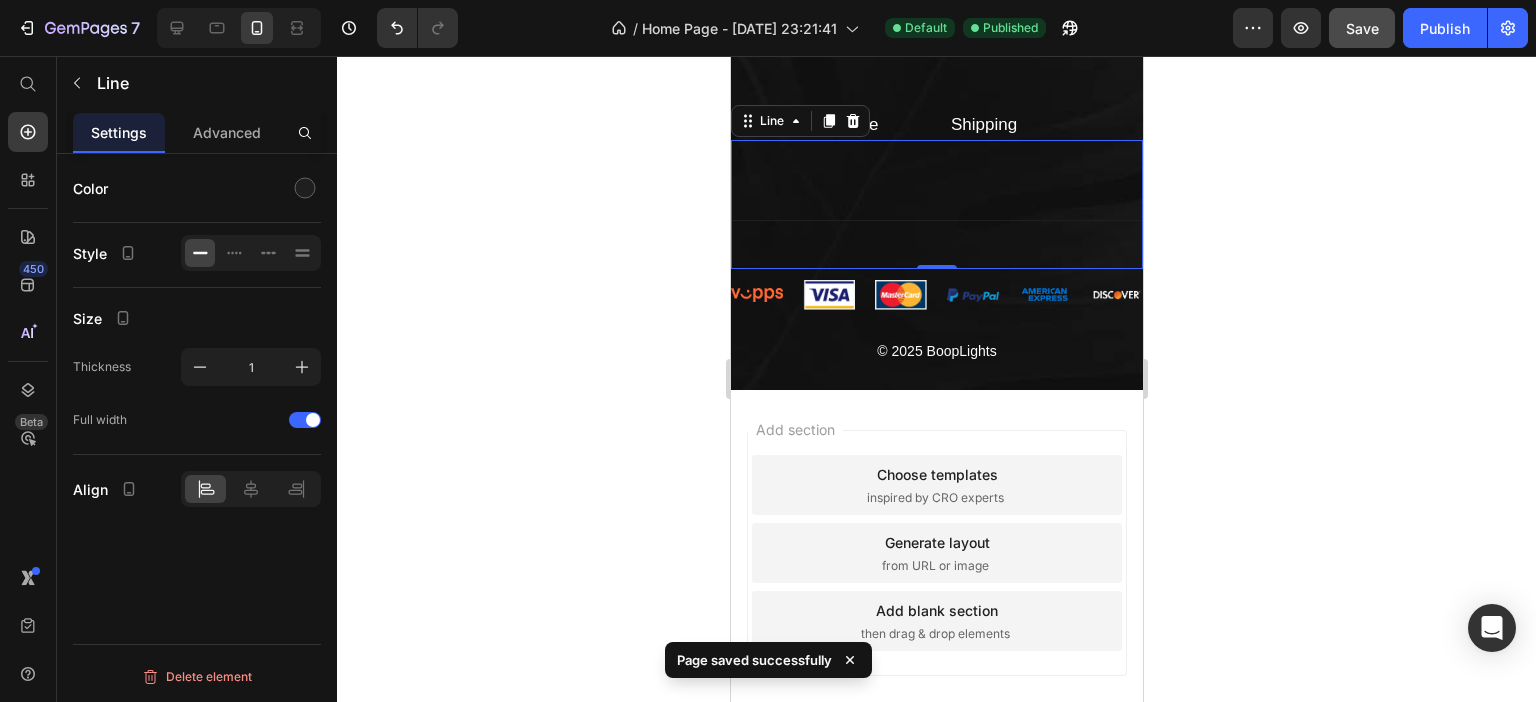 scroll, scrollTop: 5538, scrollLeft: 0, axis: vertical 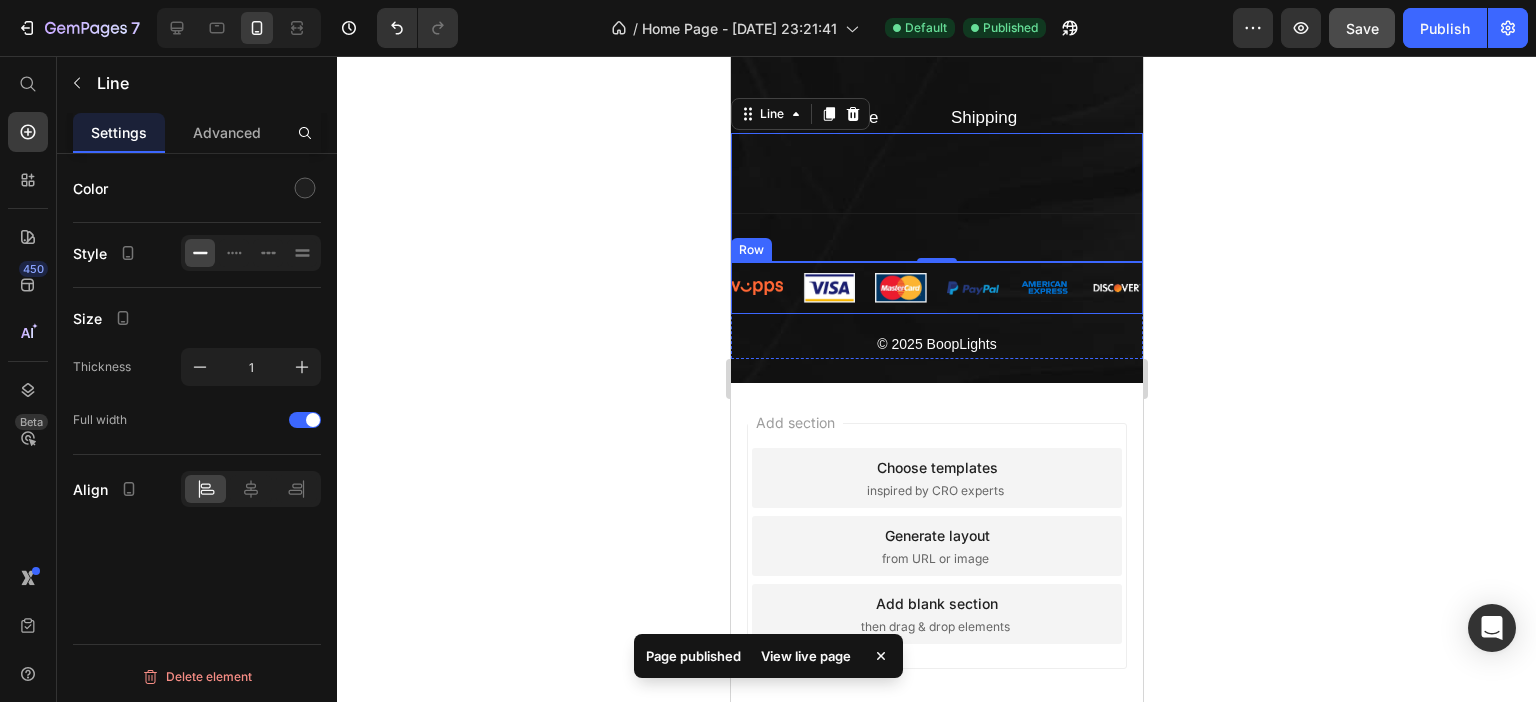 click on "Image Image Image Image Image Image Row" at bounding box center [936, 288] 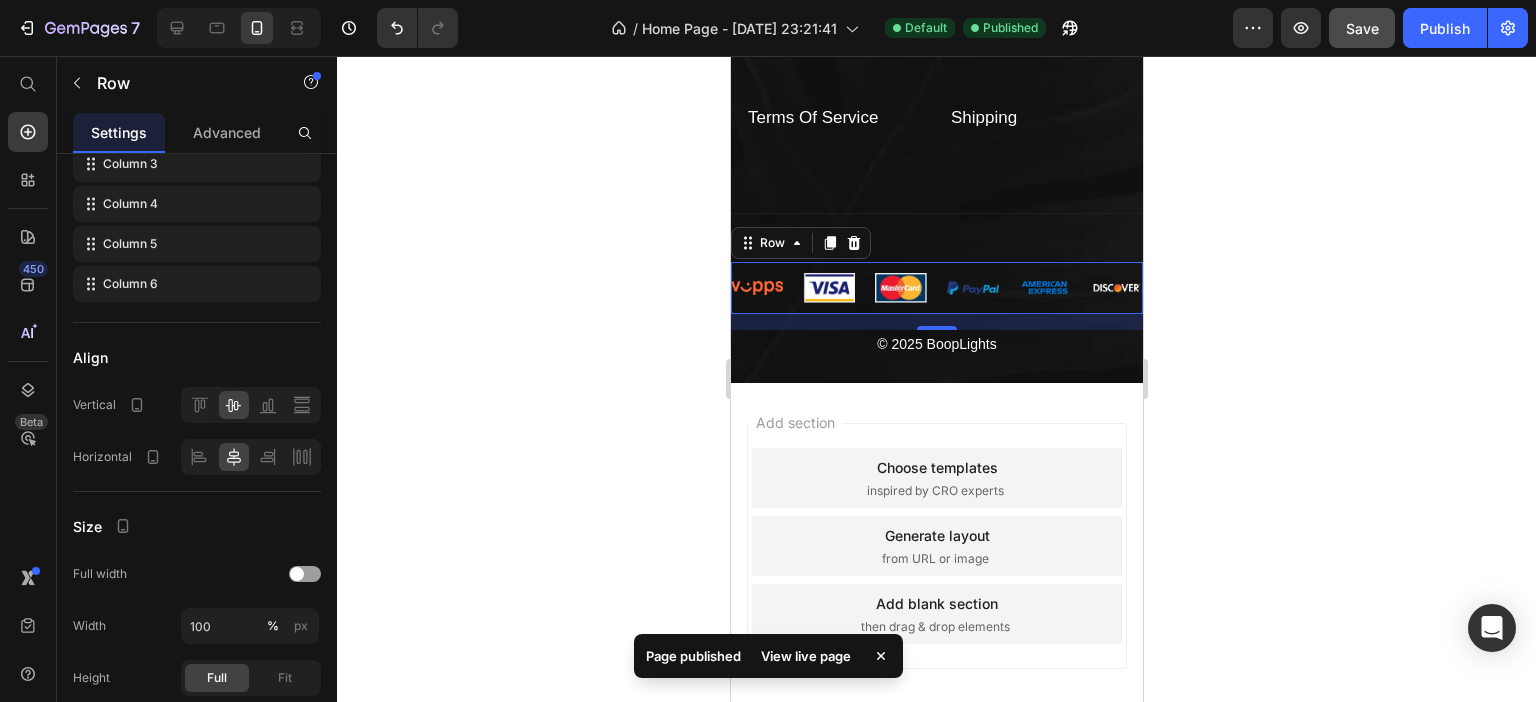 scroll, scrollTop: 682, scrollLeft: 0, axis: vertical 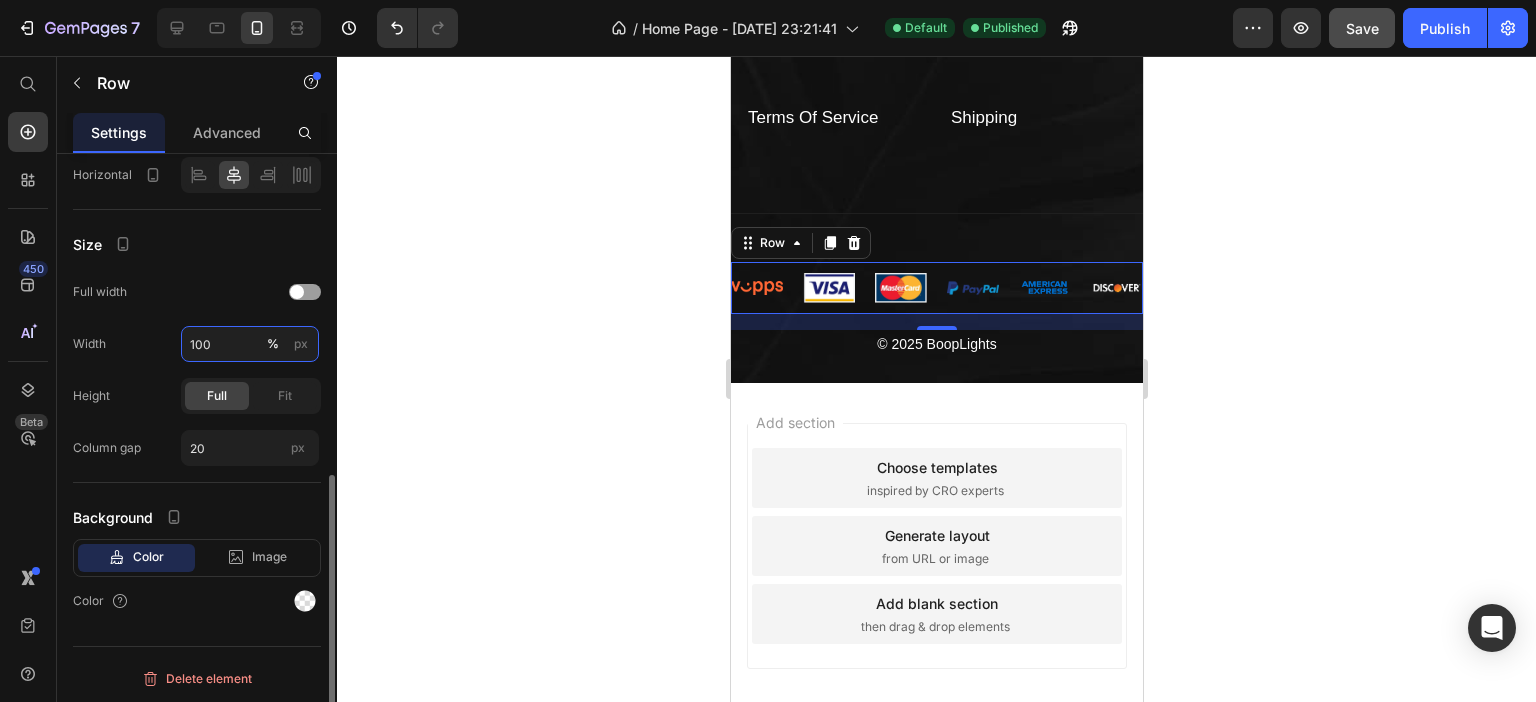 click on "100" at bounding box center [250, 344] 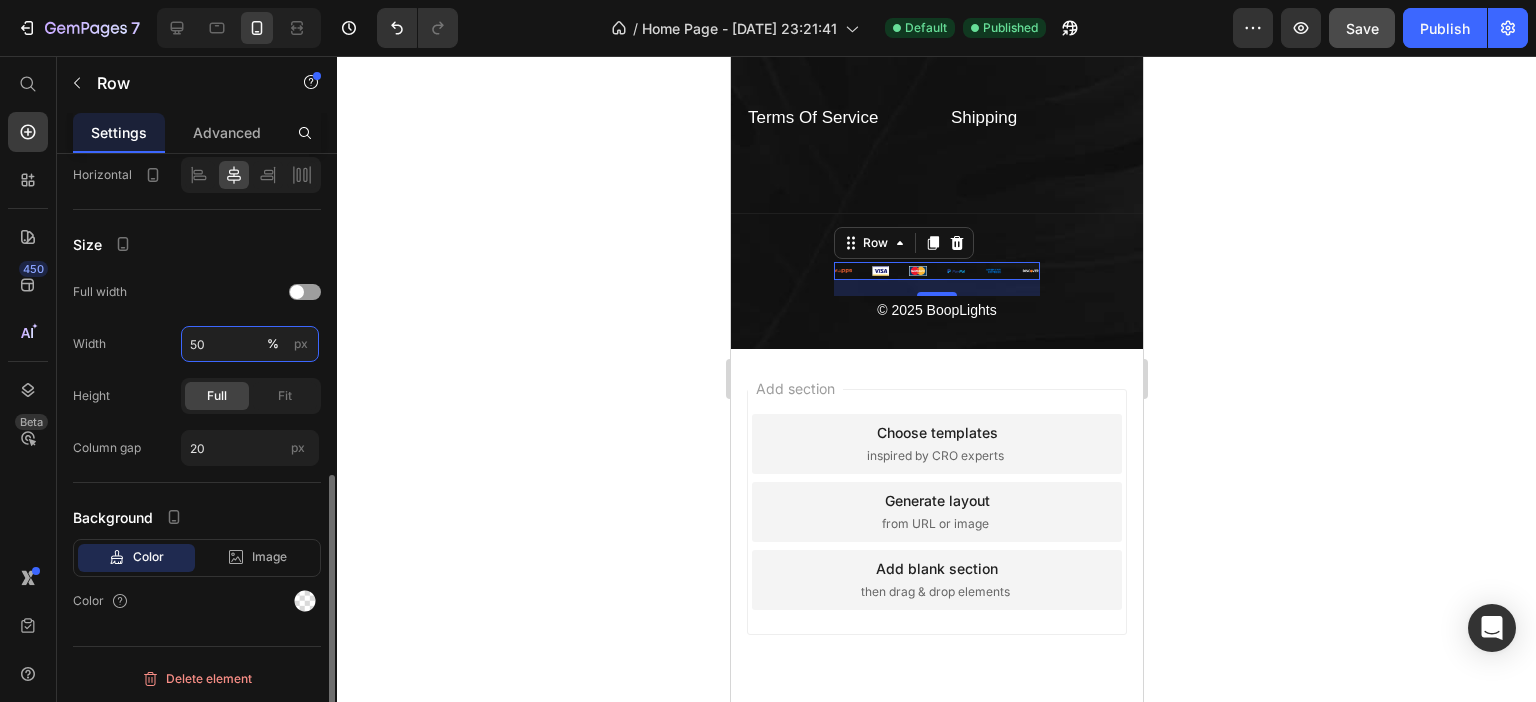 drag, startPoint x: 195, startPoint y: 342, endPoint x: 158, endPoint y: 343, distance: 37.01351 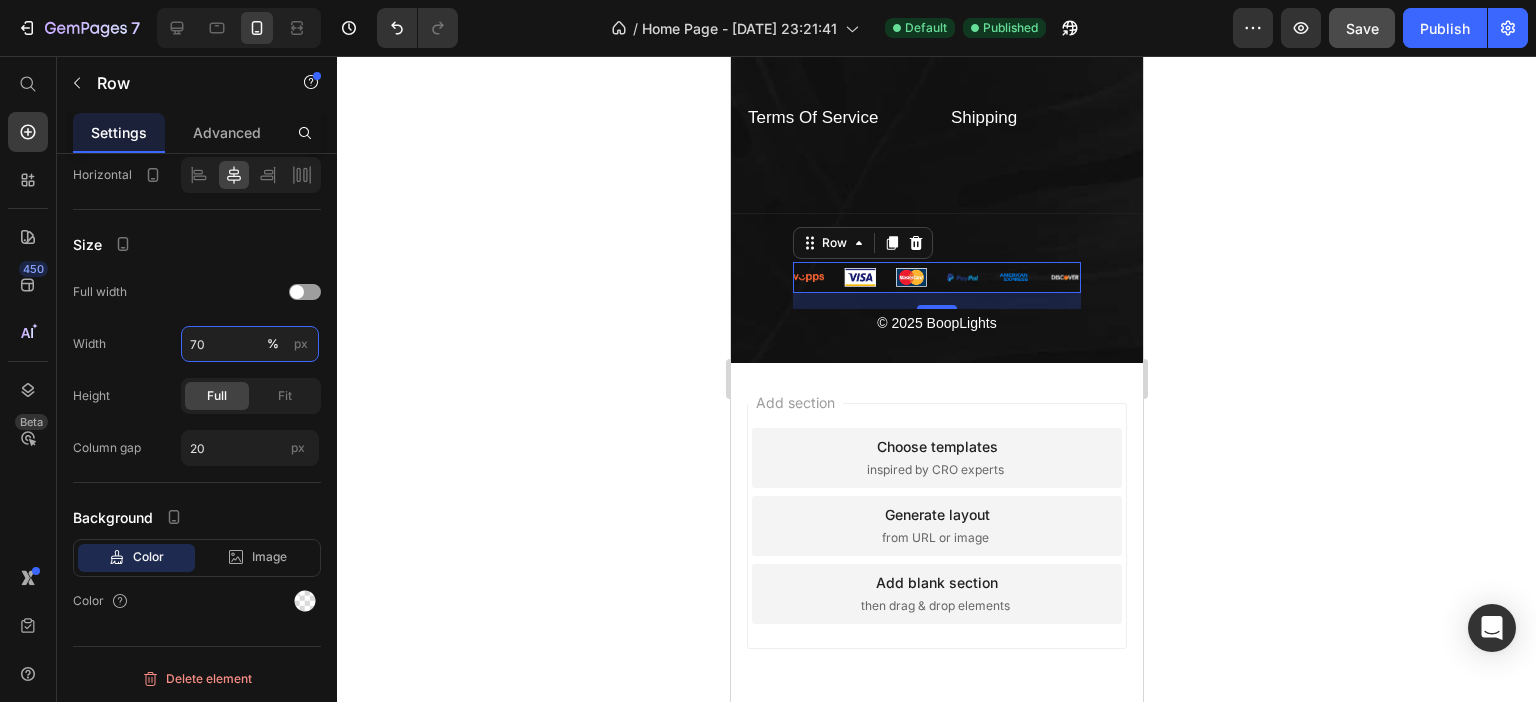 type on "70" 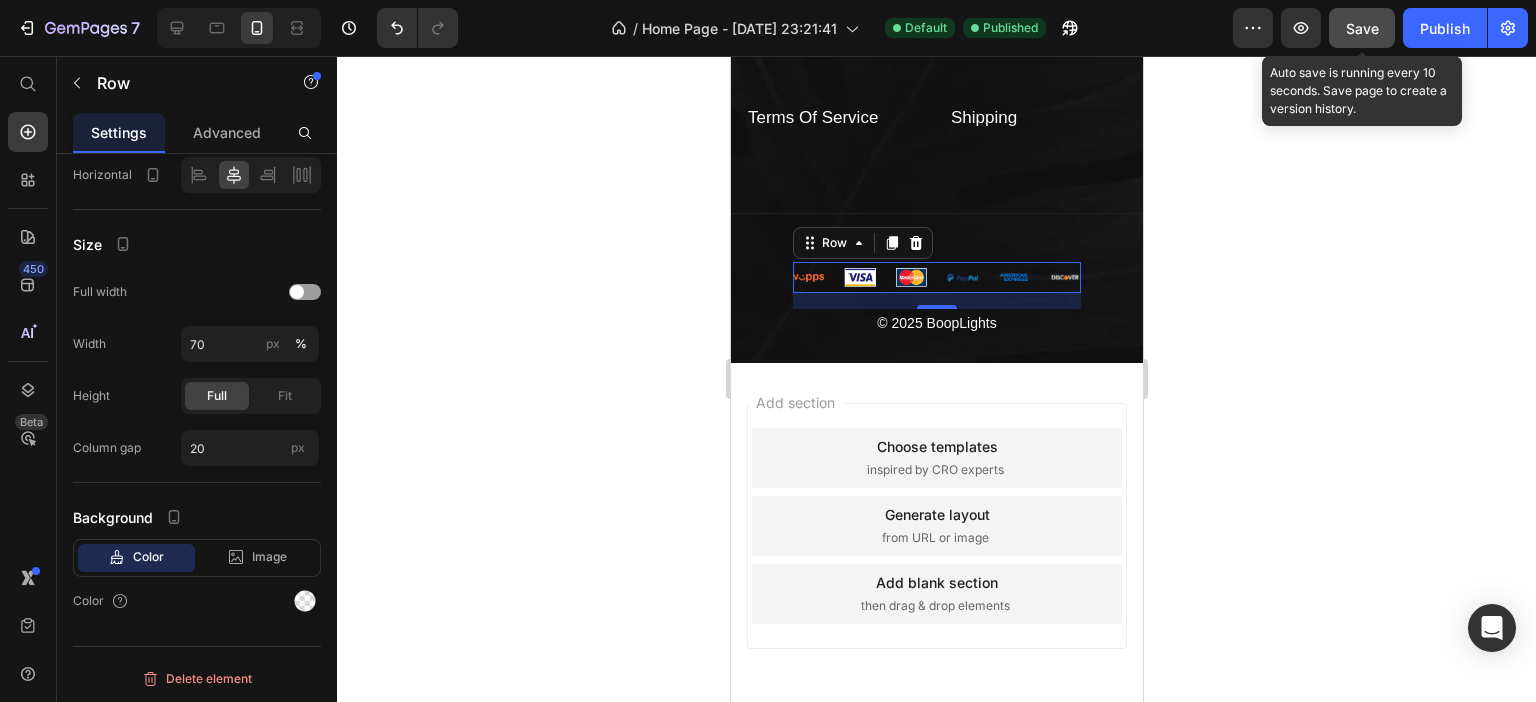 click on "Save" at bounding box center (1362, 28) 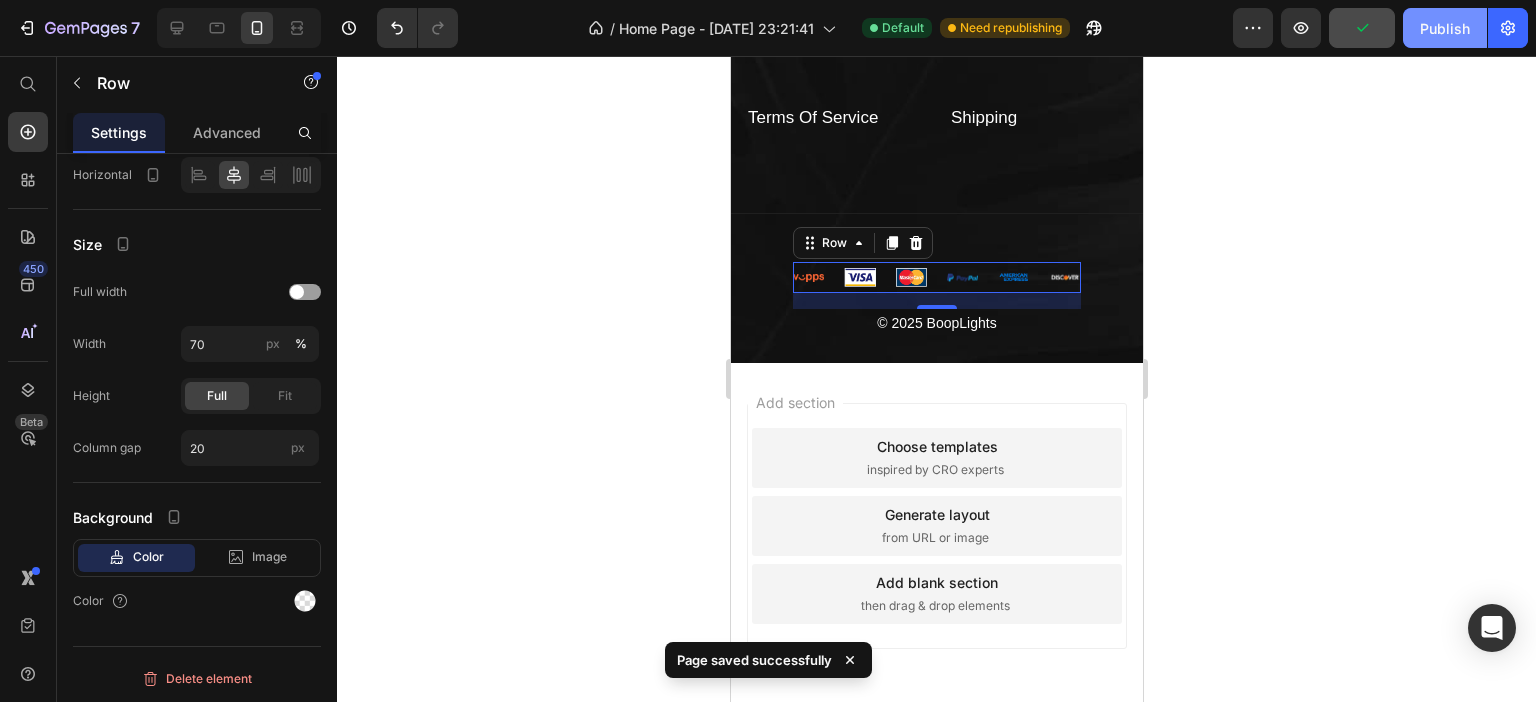 click on "Publish" at bounding box center (1445, 28) 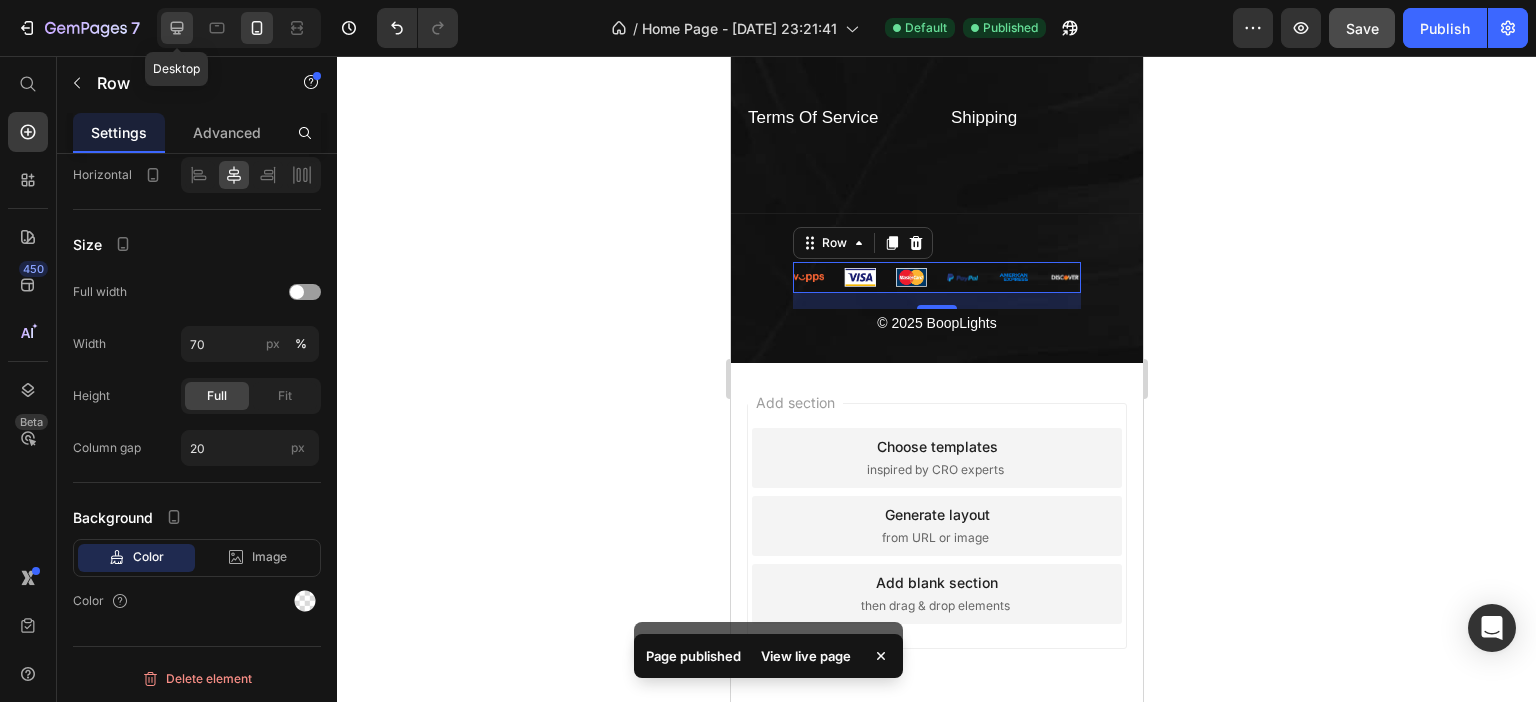click 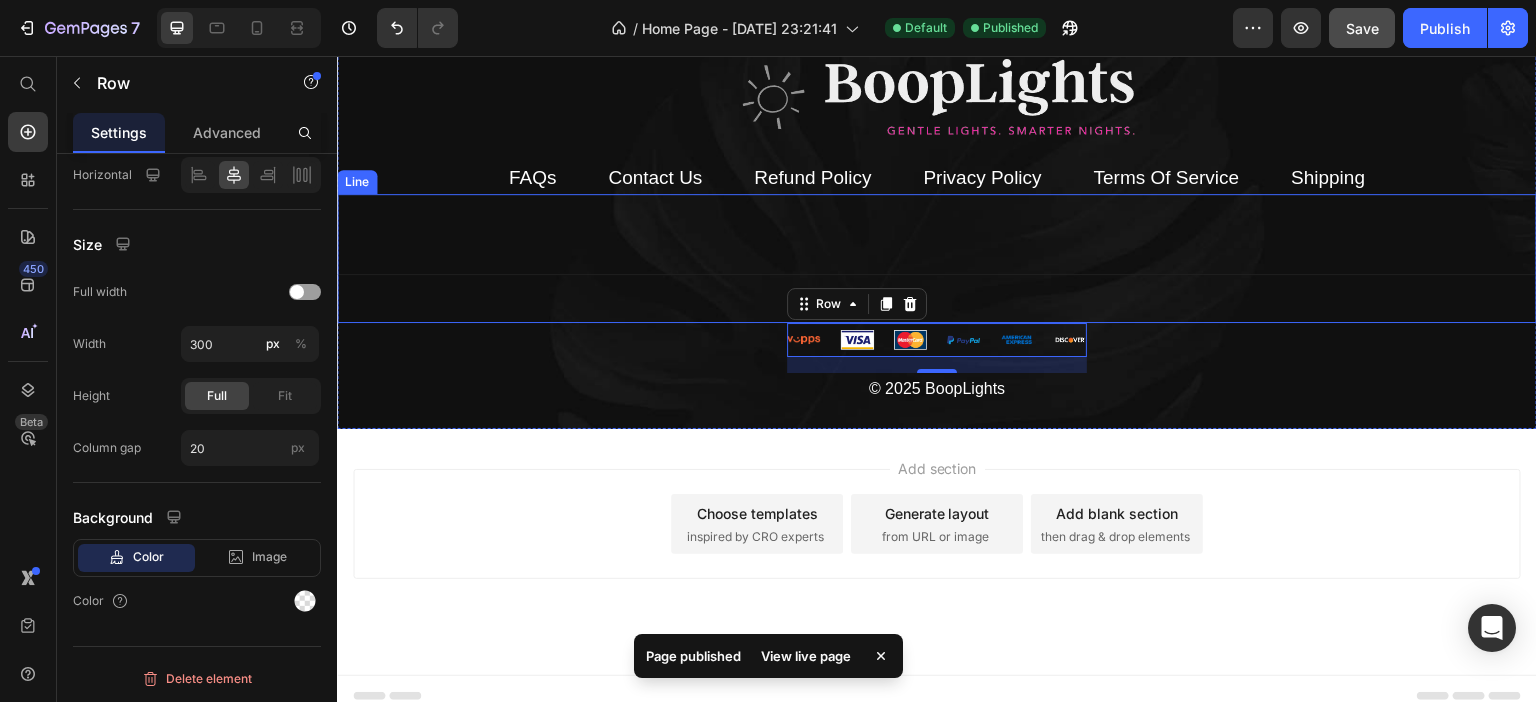 scroll, scrollTop: 5789, scrollLeft: 0, axis: vertical 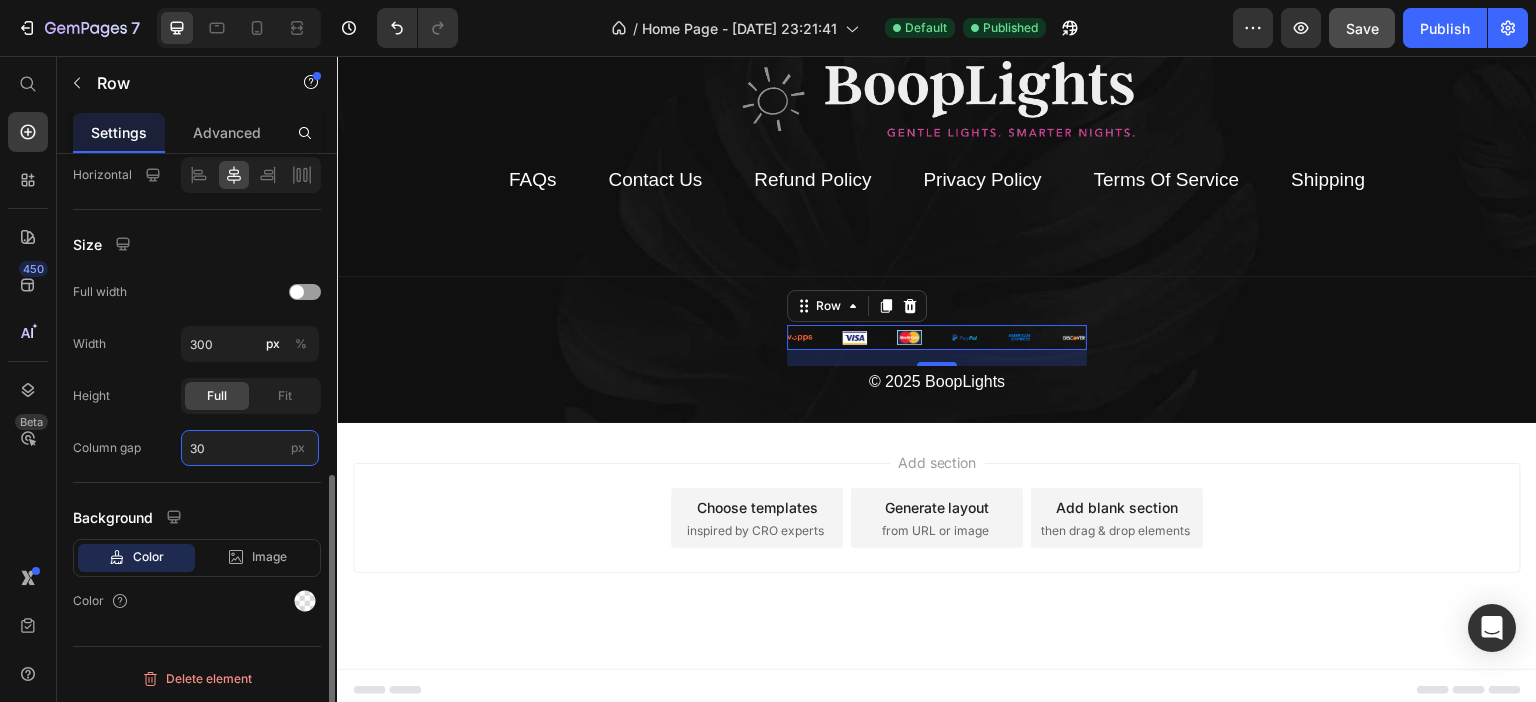 type on "20" 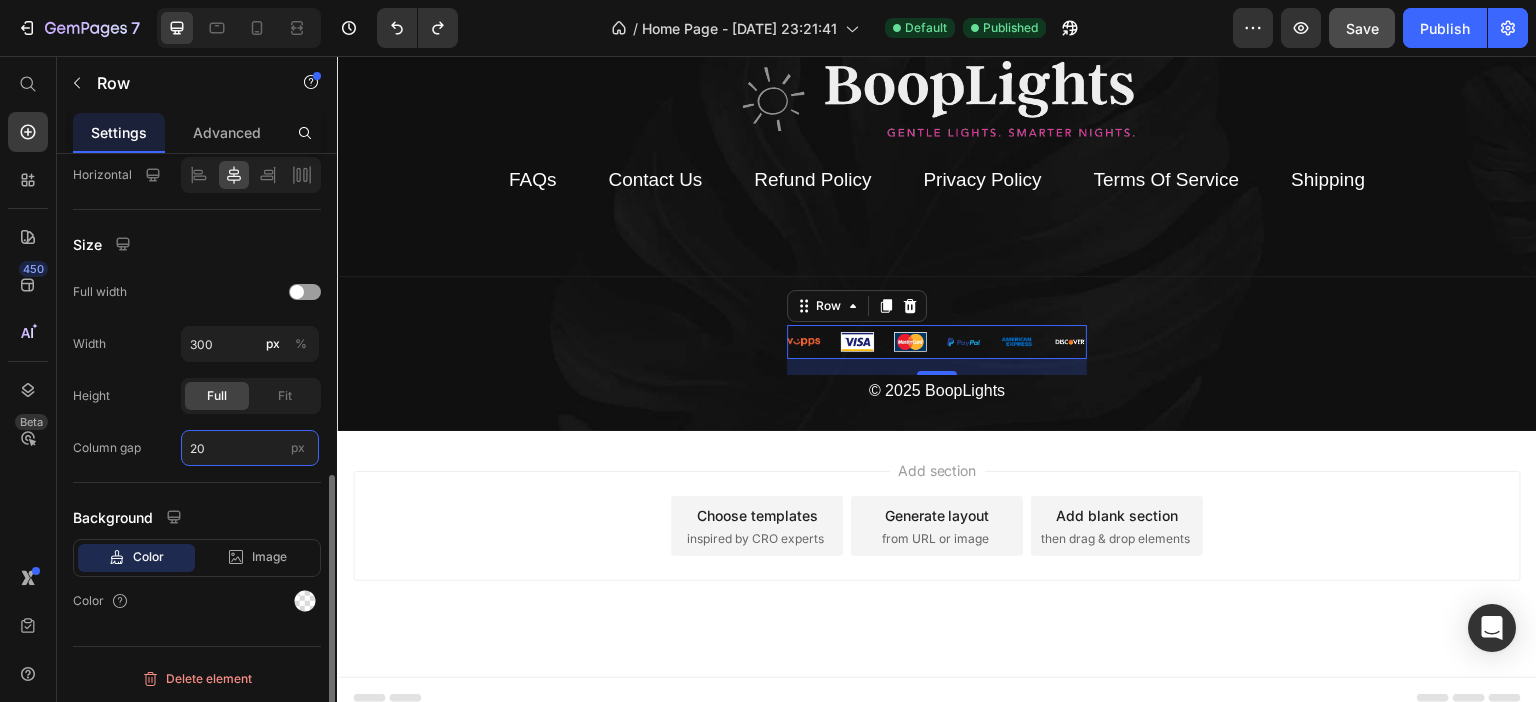 scroll, scrollTop: 5789, scrollLeft: 0, axis: vertical 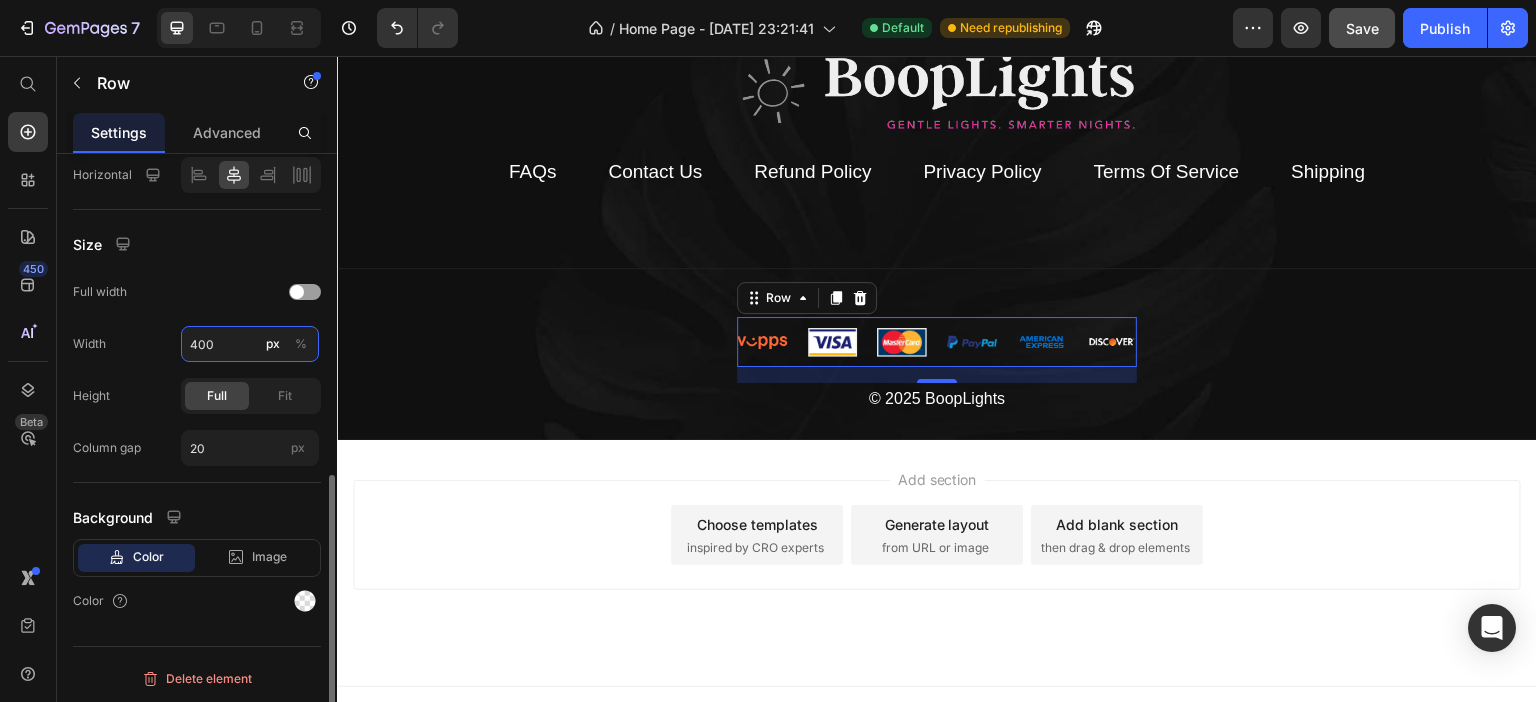drag, startPoint x: 216, startPoint y: 343, endPoint x: 167, endPoint y: 345, distance: 49.0408 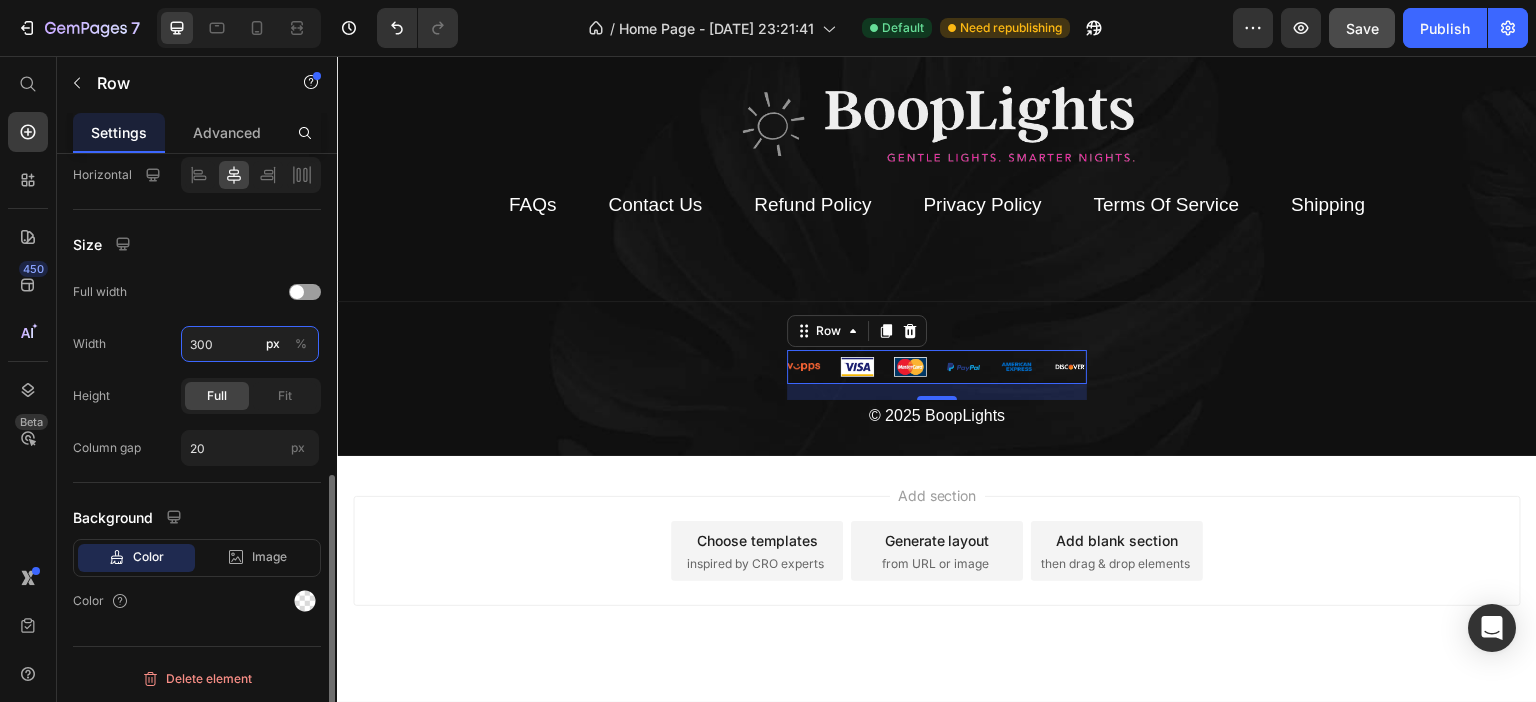 scroll, scrollTop: 5789, scrollLeft: 0, axis: vertical 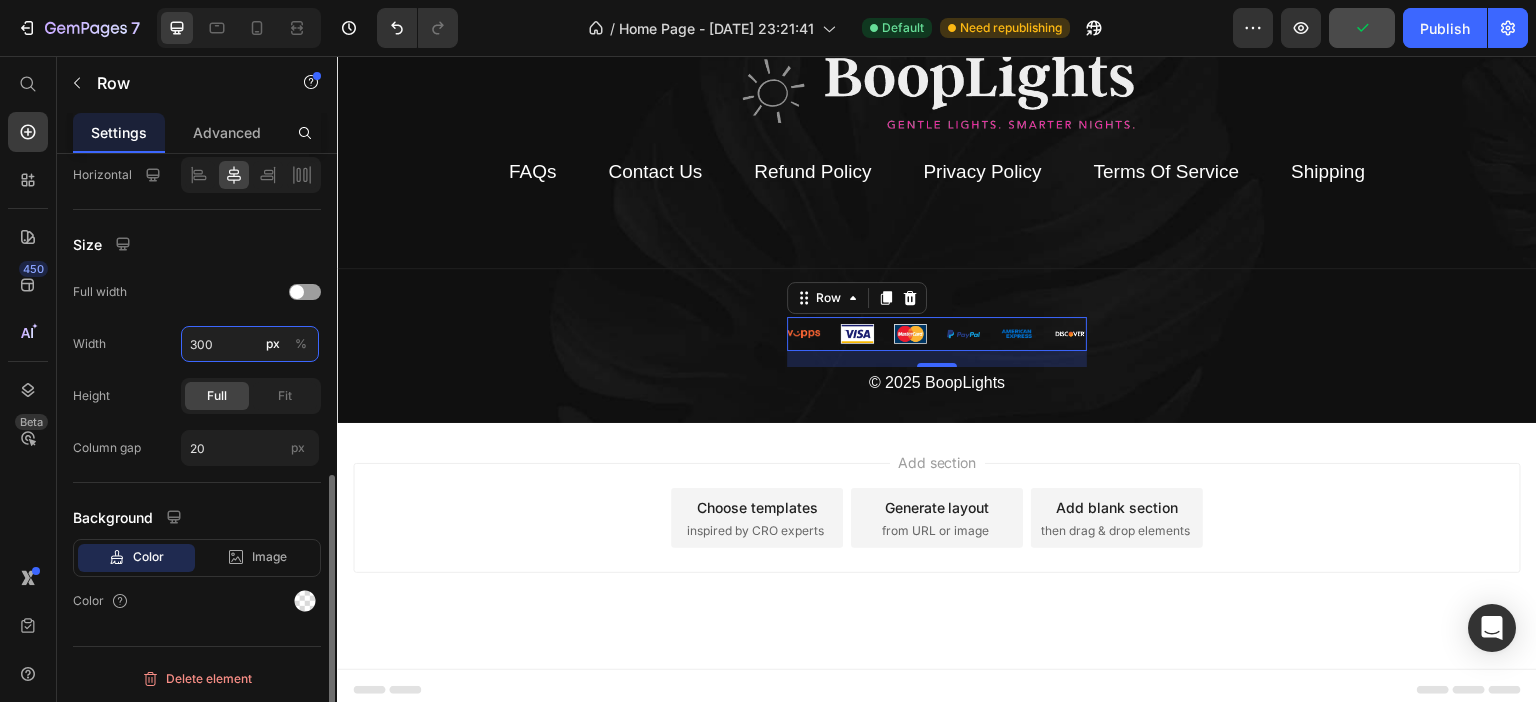 click on "300" at bounding box center (250, 344) 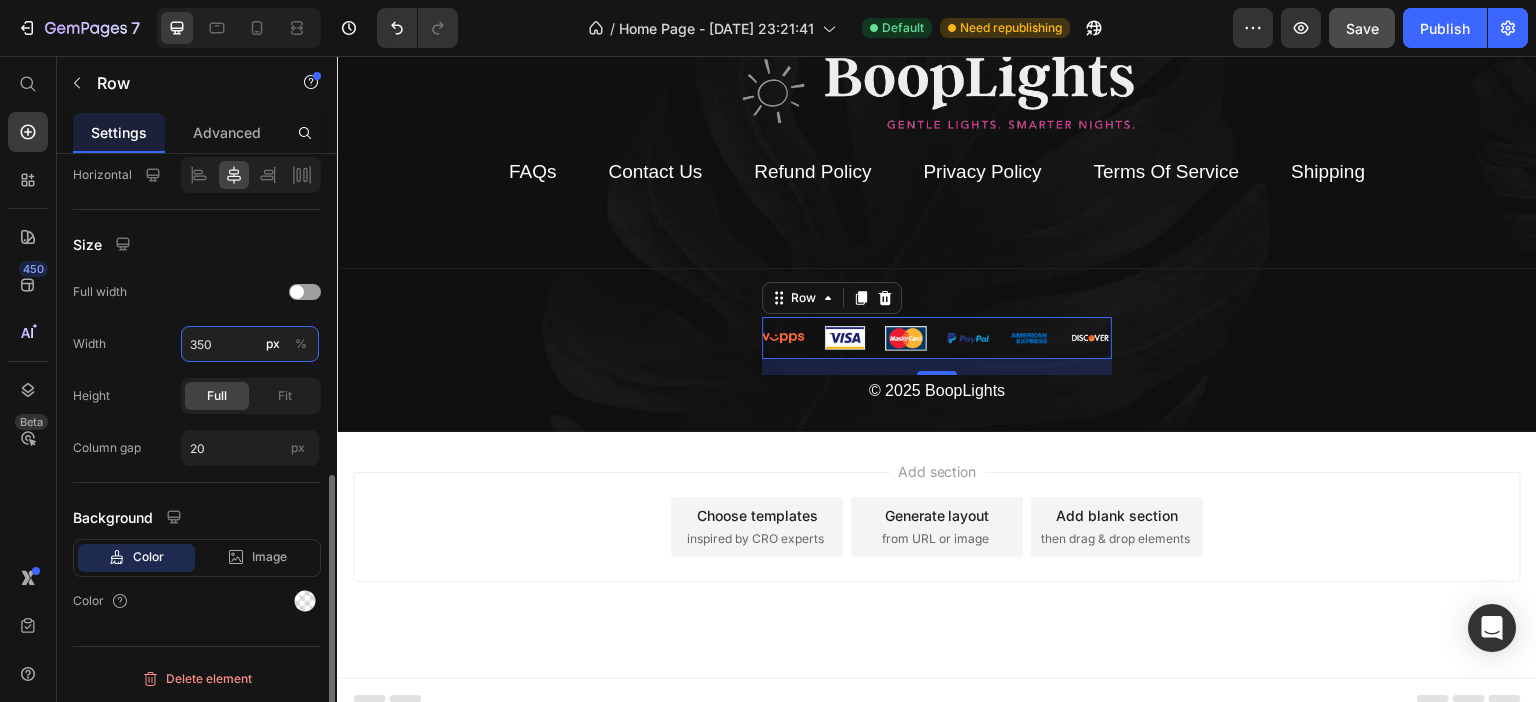 click on "350" at bounding box center [250, 344] 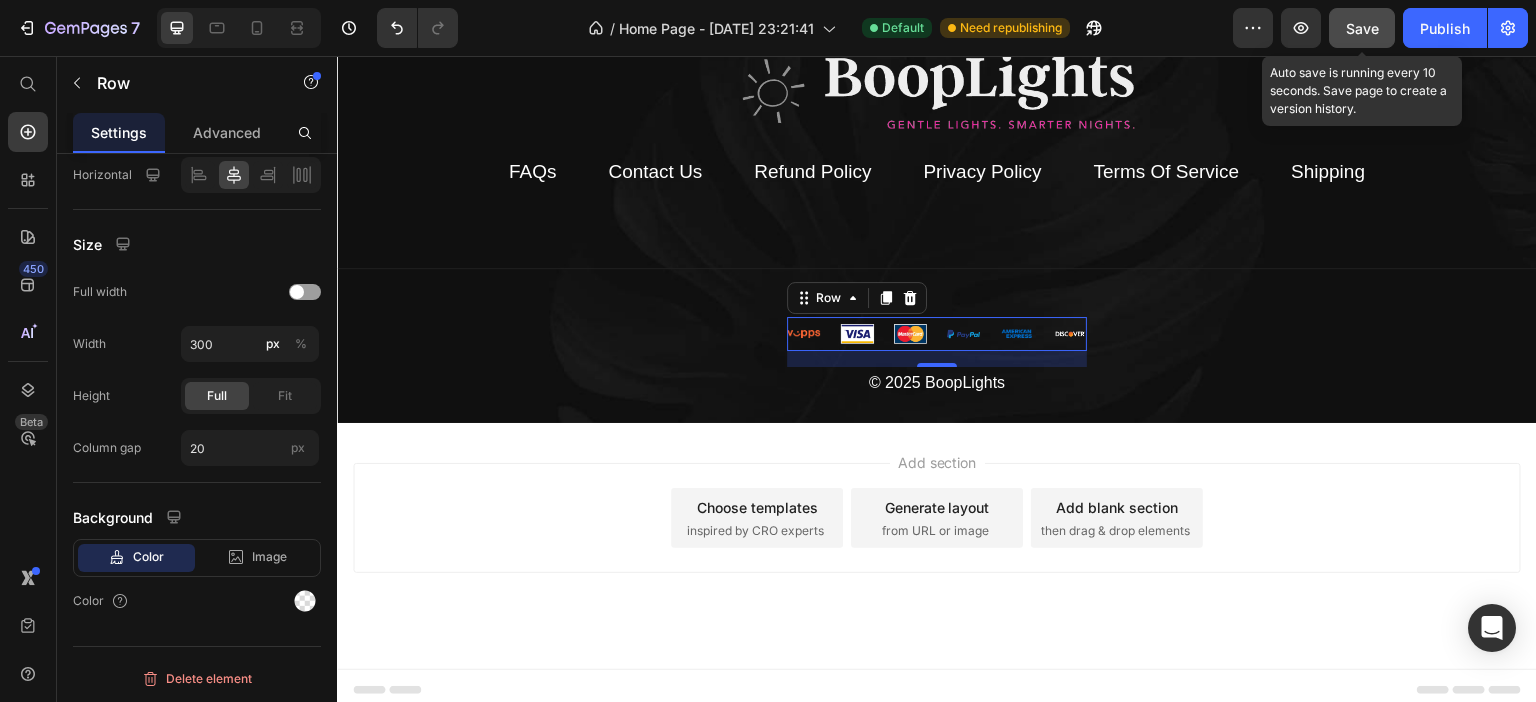 click on "Save" at bounding box center (1362, 28) 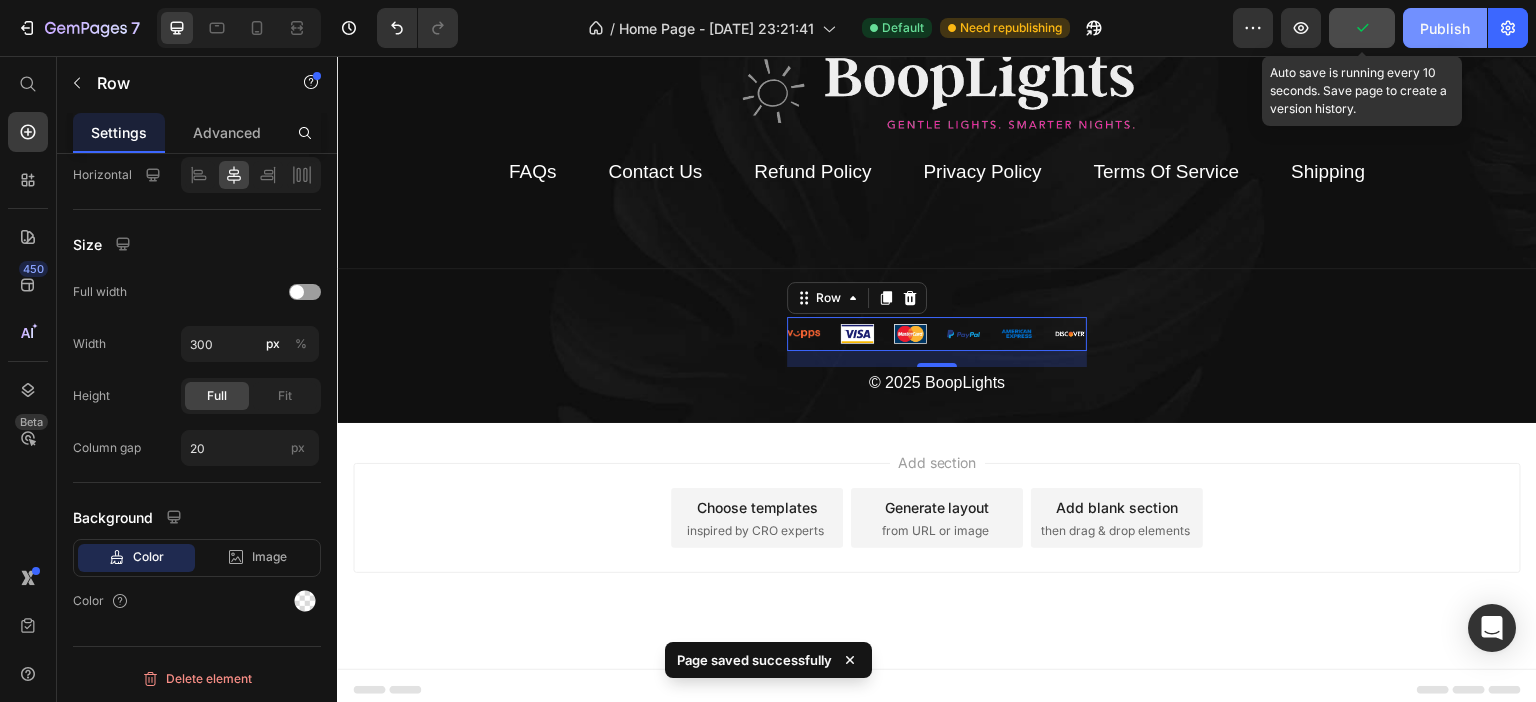click on "Publish" 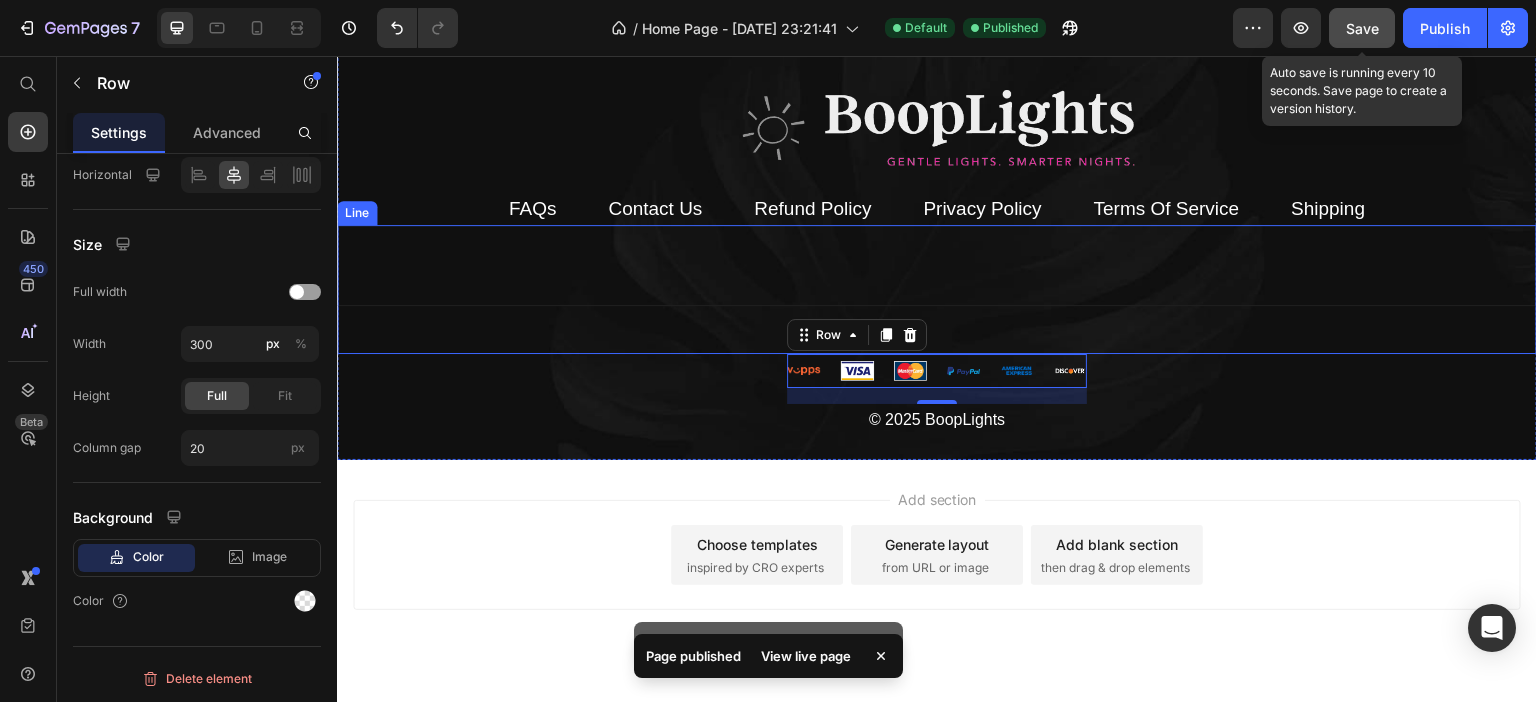 scroll, scrollTop: 5689, scrollLeft: 0, axis: vertical 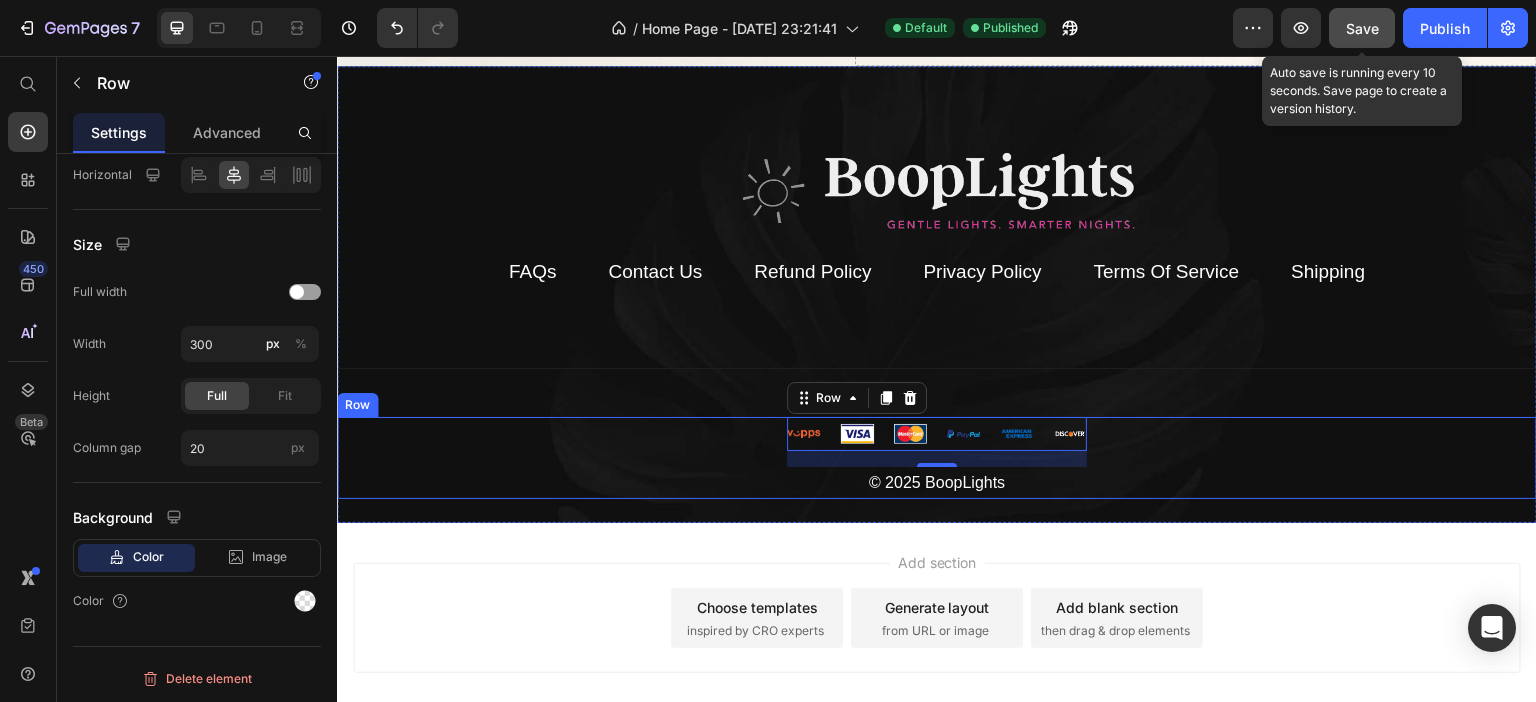 click on "Image Image Image Image Image Image Row   16 © 2025 BoopLights Text block" at bounding box center [937, 458] 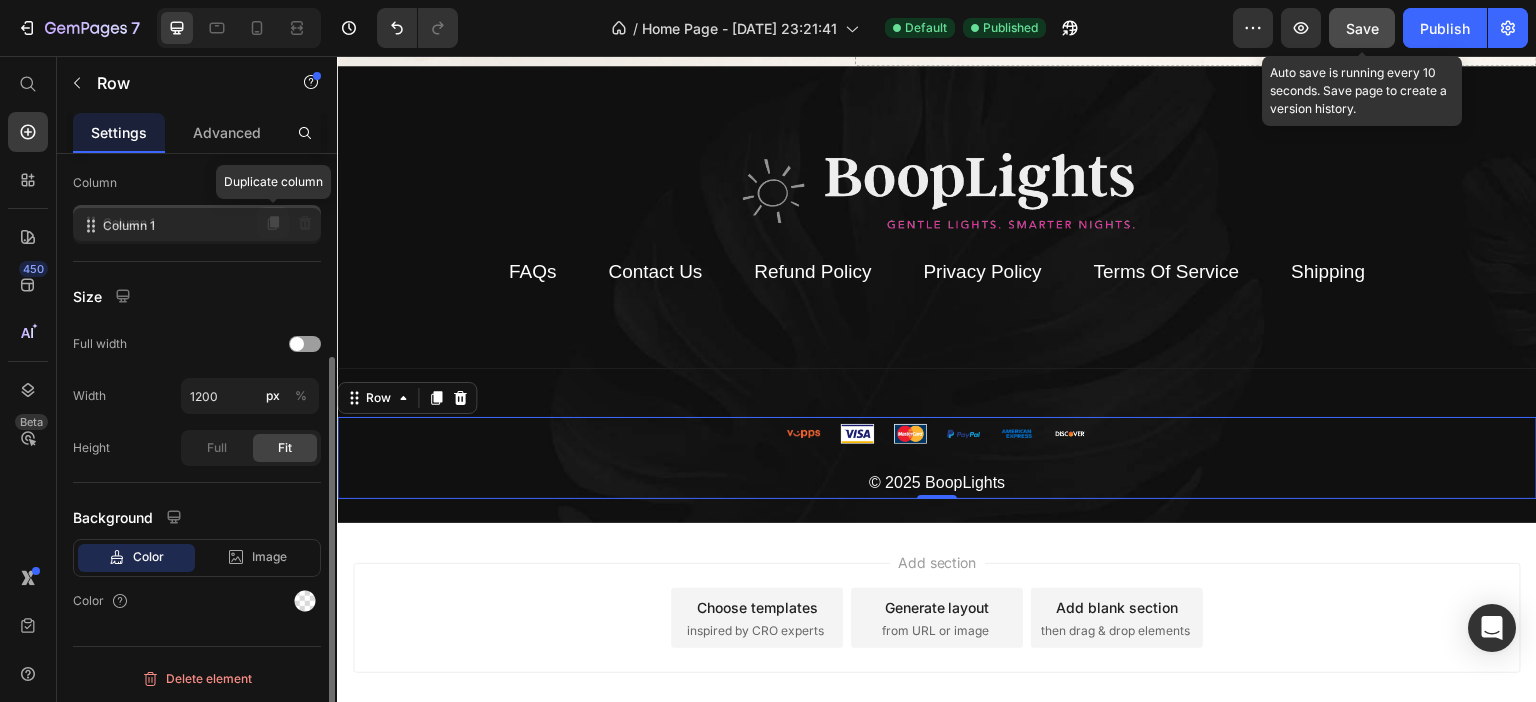 click 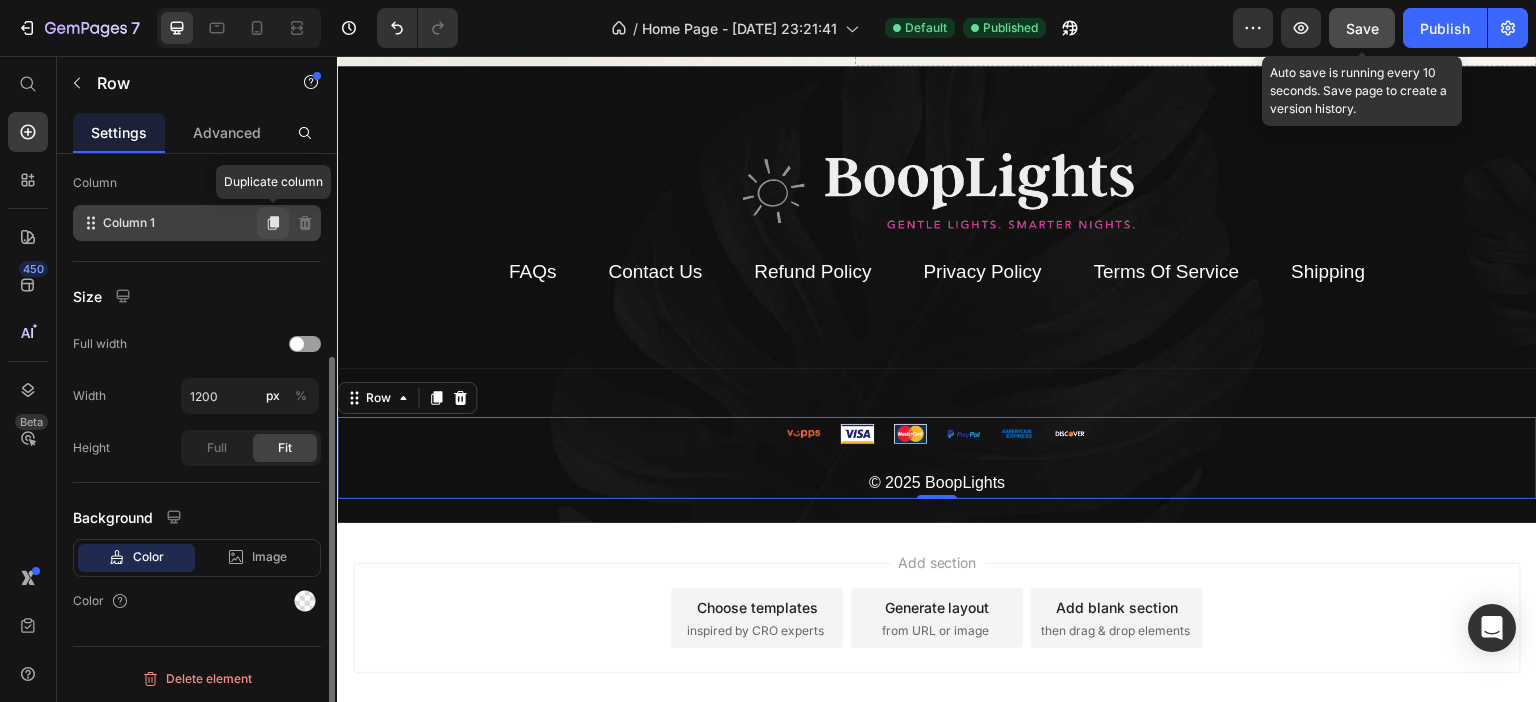 click 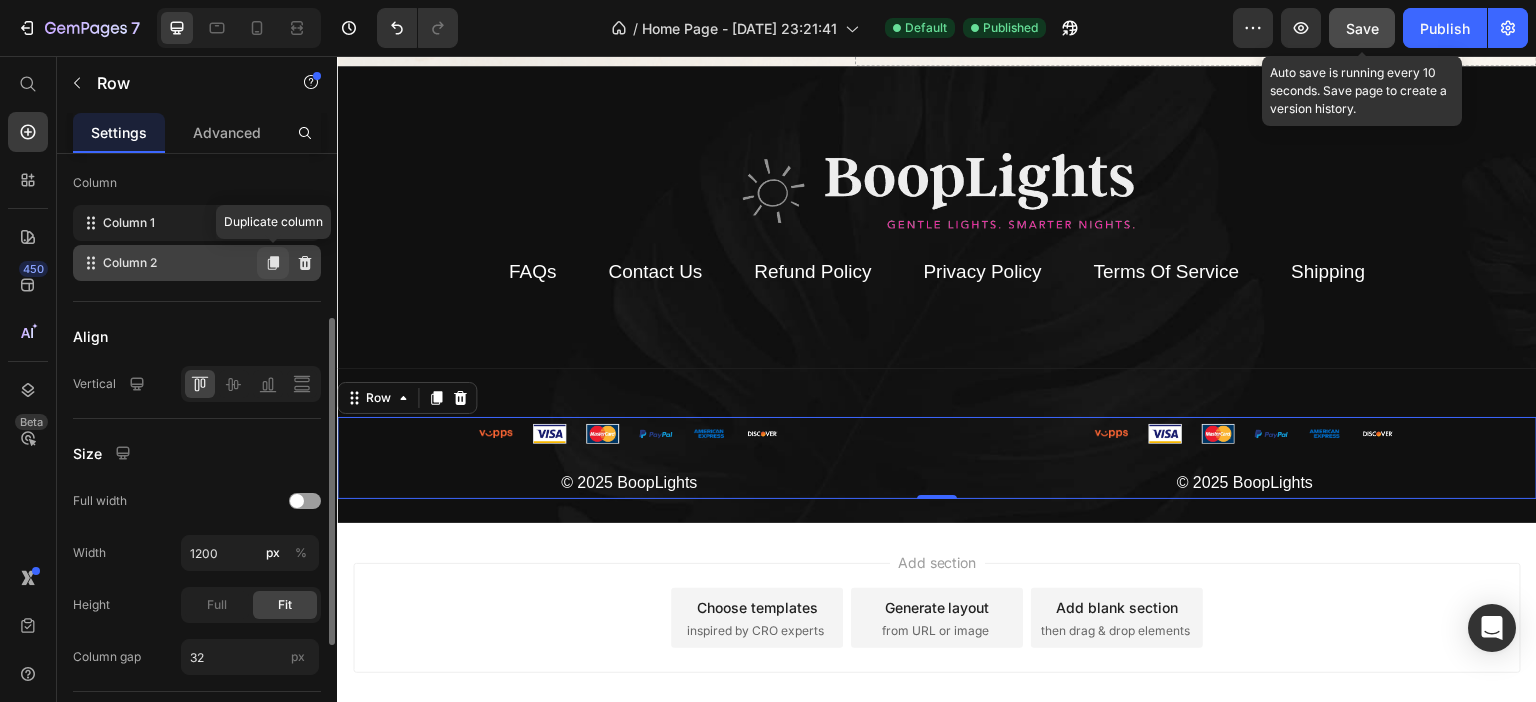 click 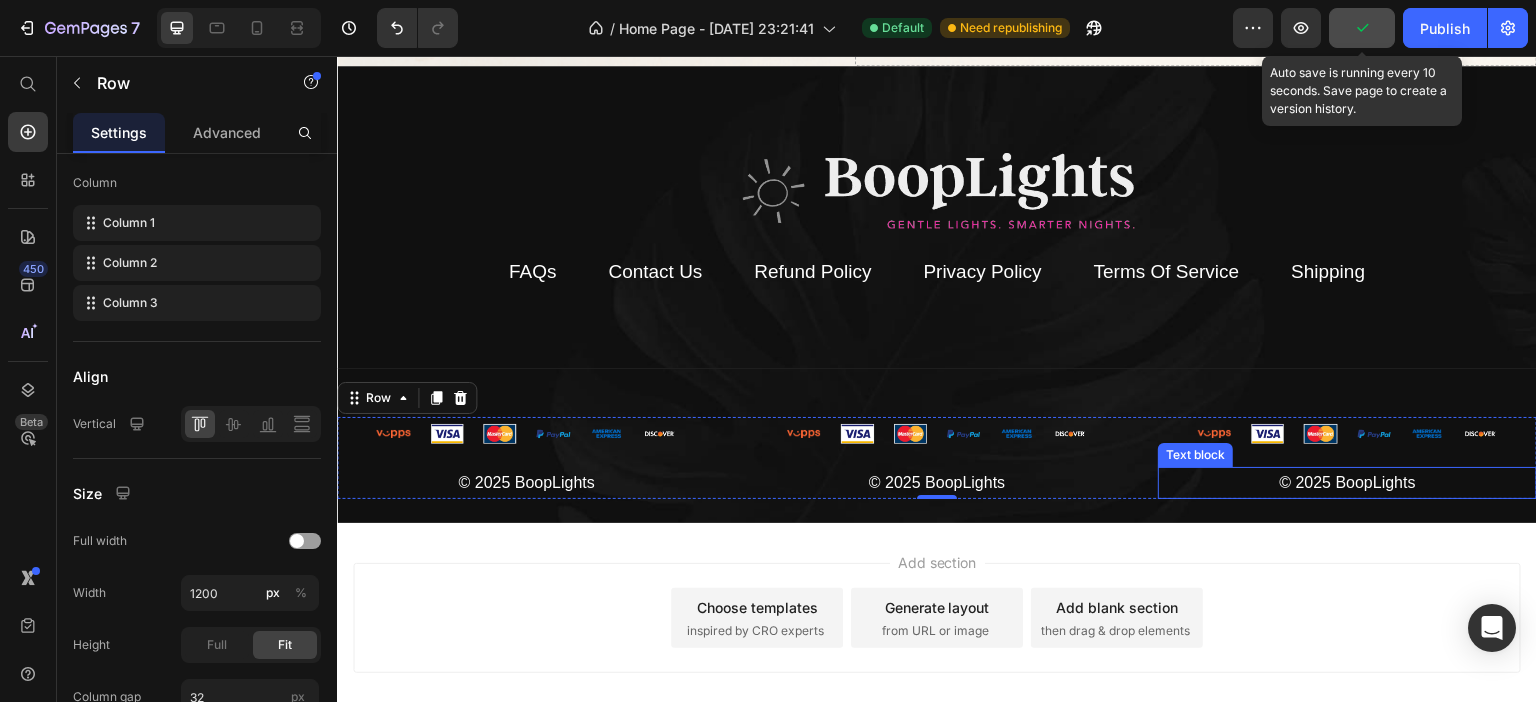 click on "© 2025 BoopLights" at bounding box center [1347, 483] 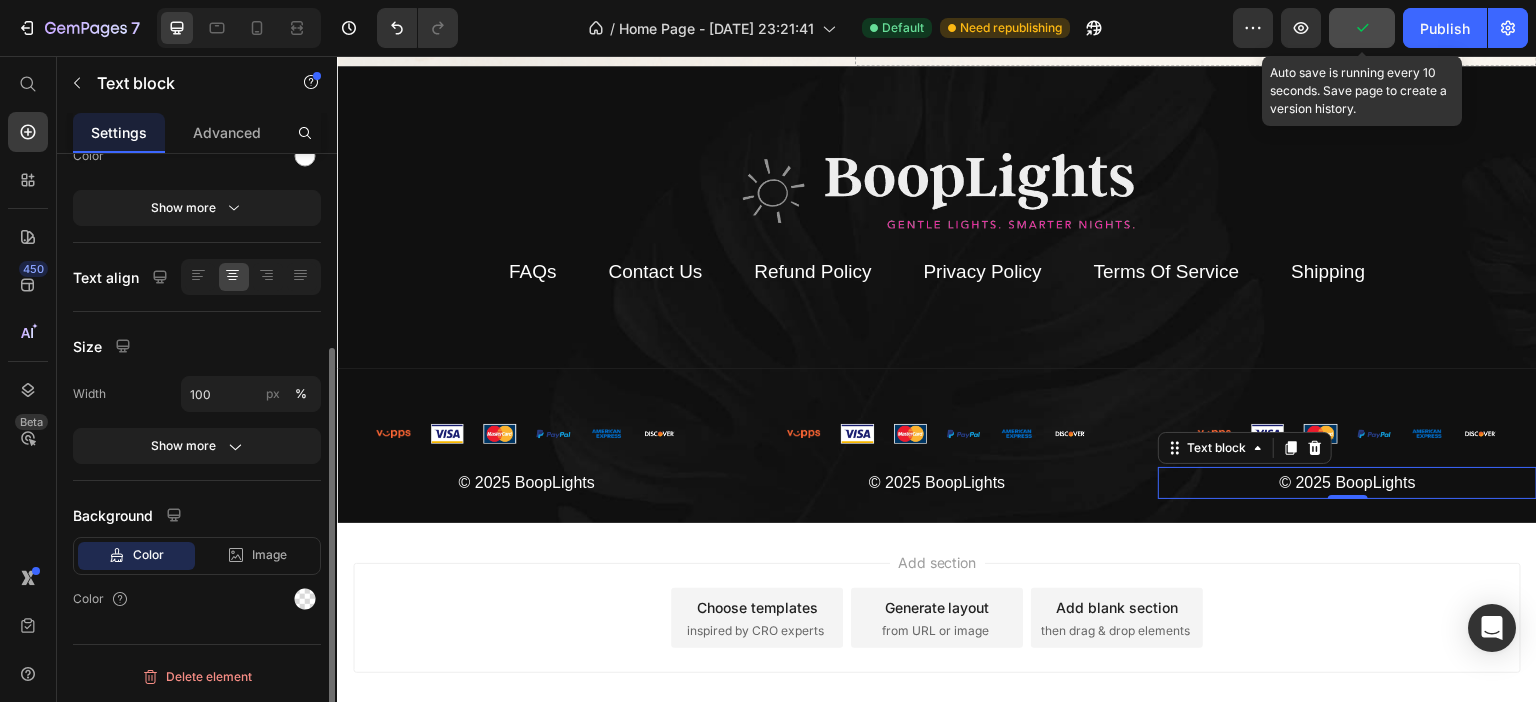 scroll, scrollTop: 0, scrollLeft: 0, axis: both 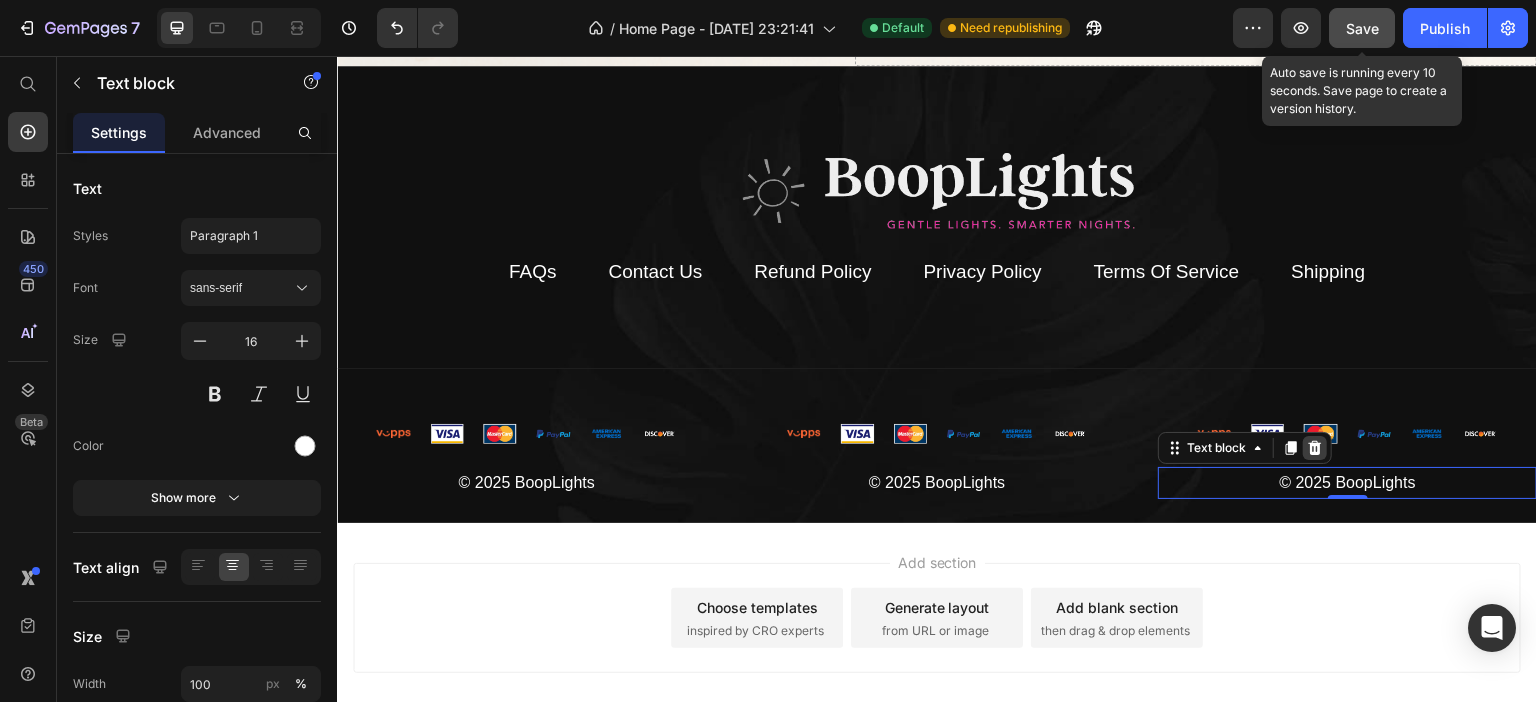 click 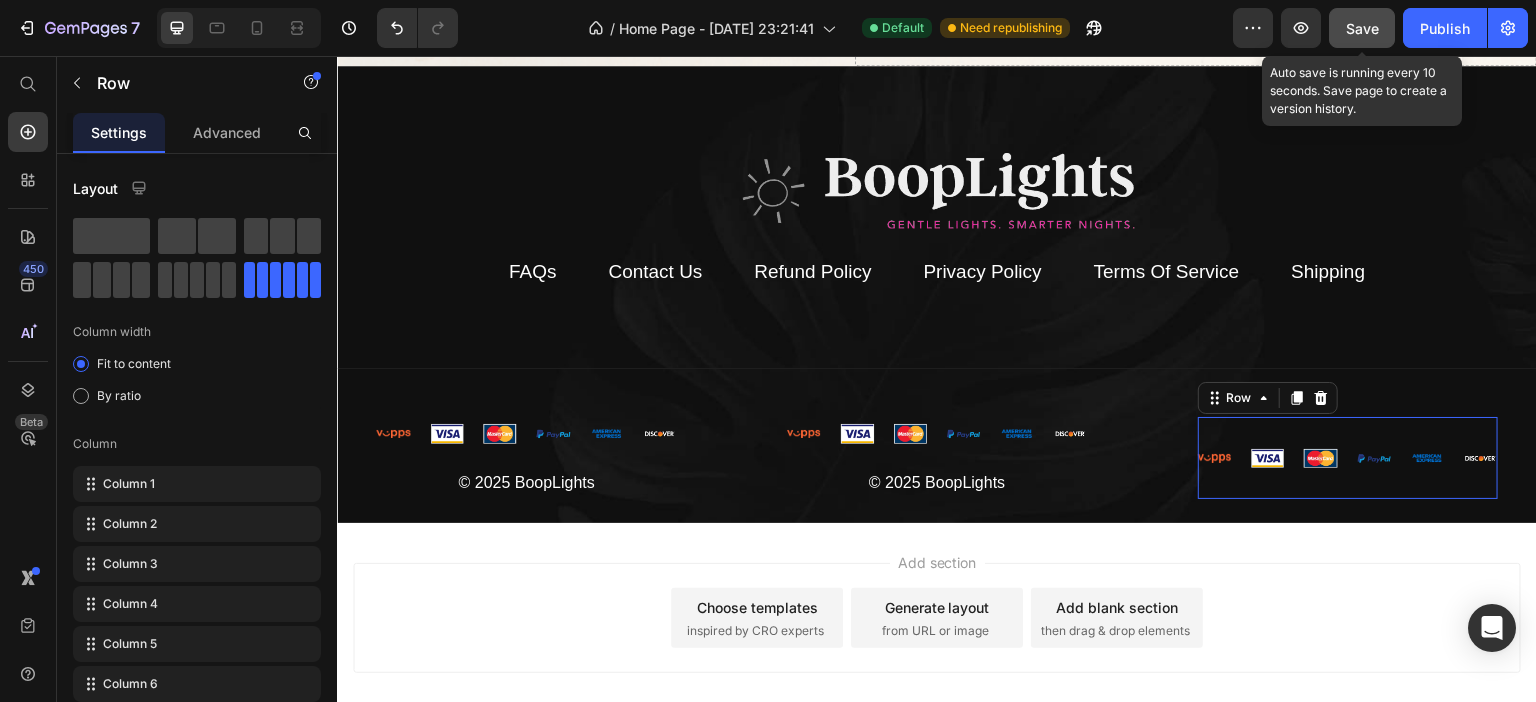 click on "Image" at bounding box center [1267, 458] 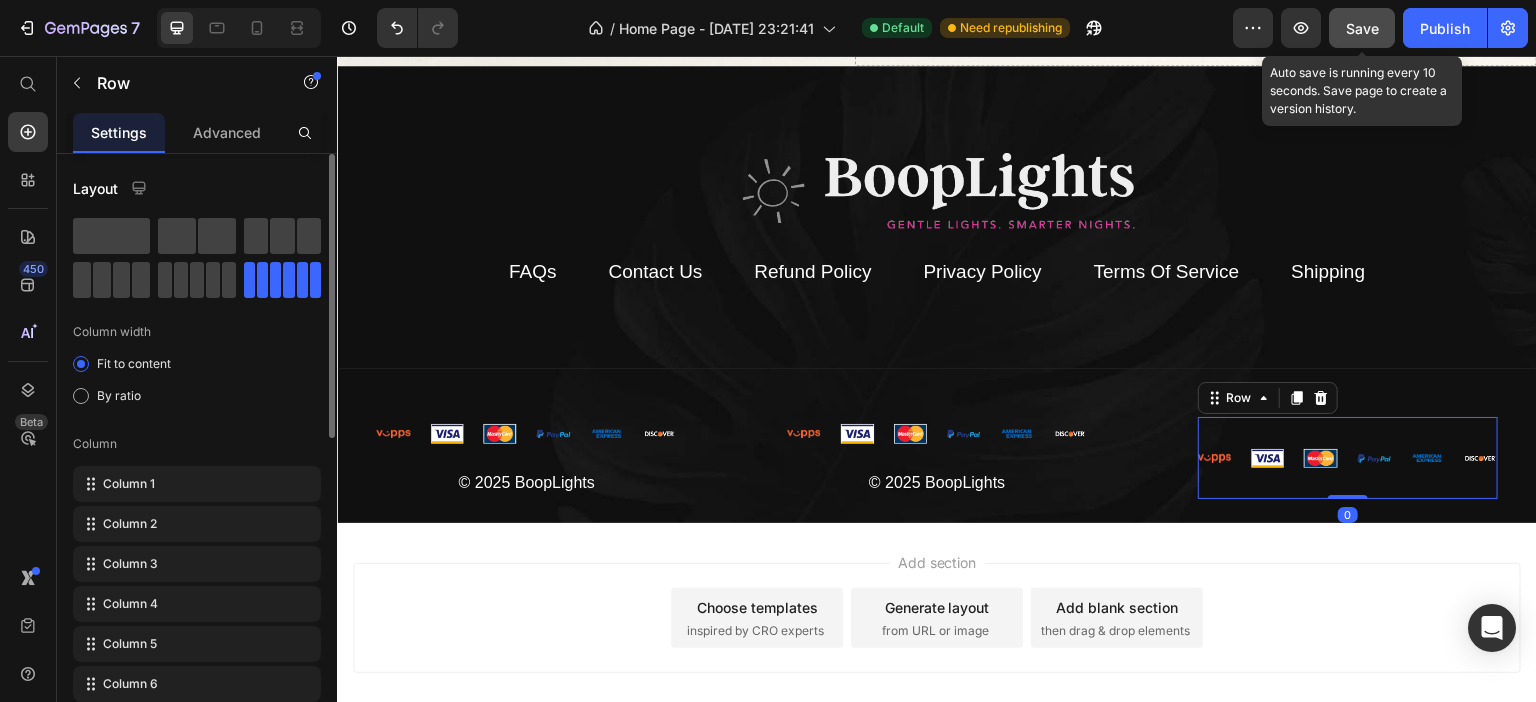 scroll, scrollTop: 500, scrollLeft: 0, axis: vertical 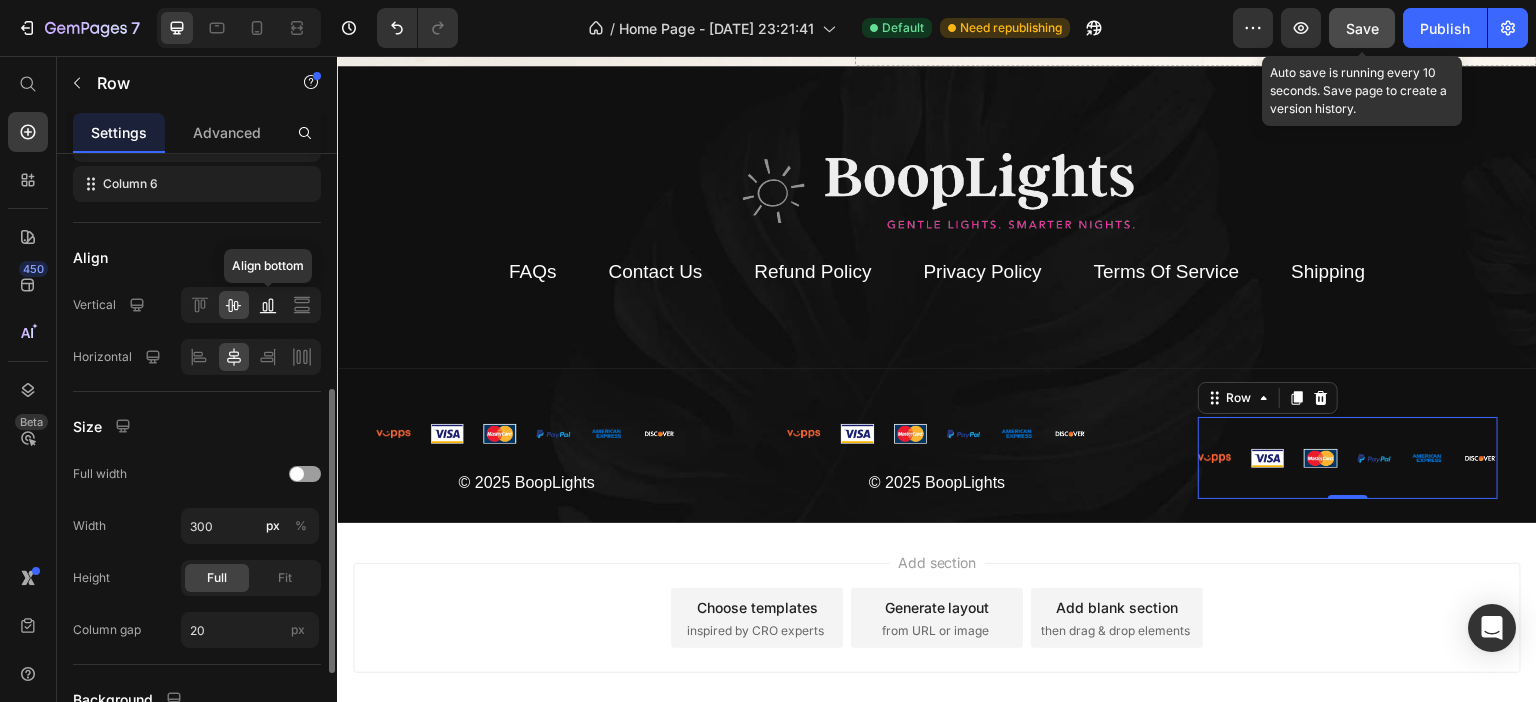 click 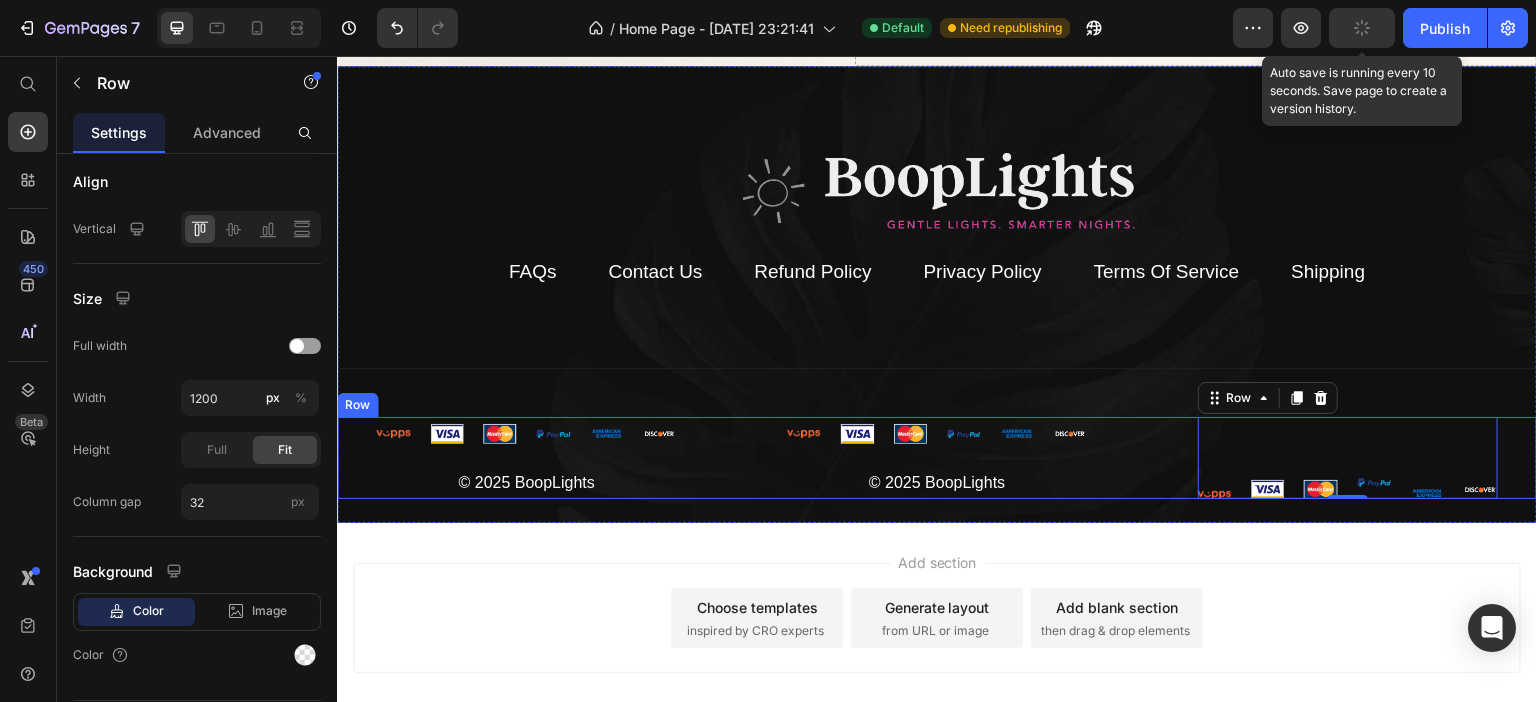 click on "Image Image Image Image Image Image Row © 2025 BoopLights Text block" at bounding box center [937, 458] 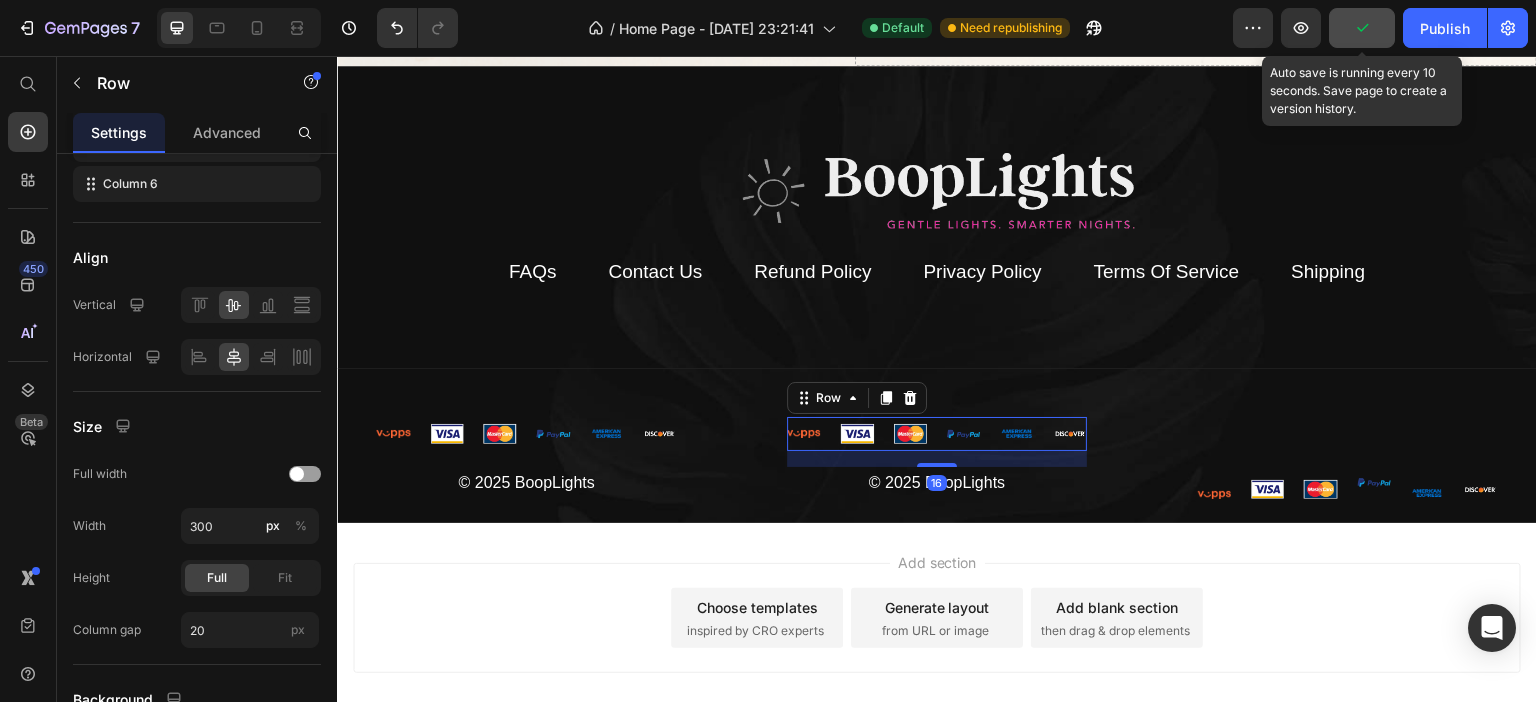 click on "Image" at bounding box center [1016, 433] 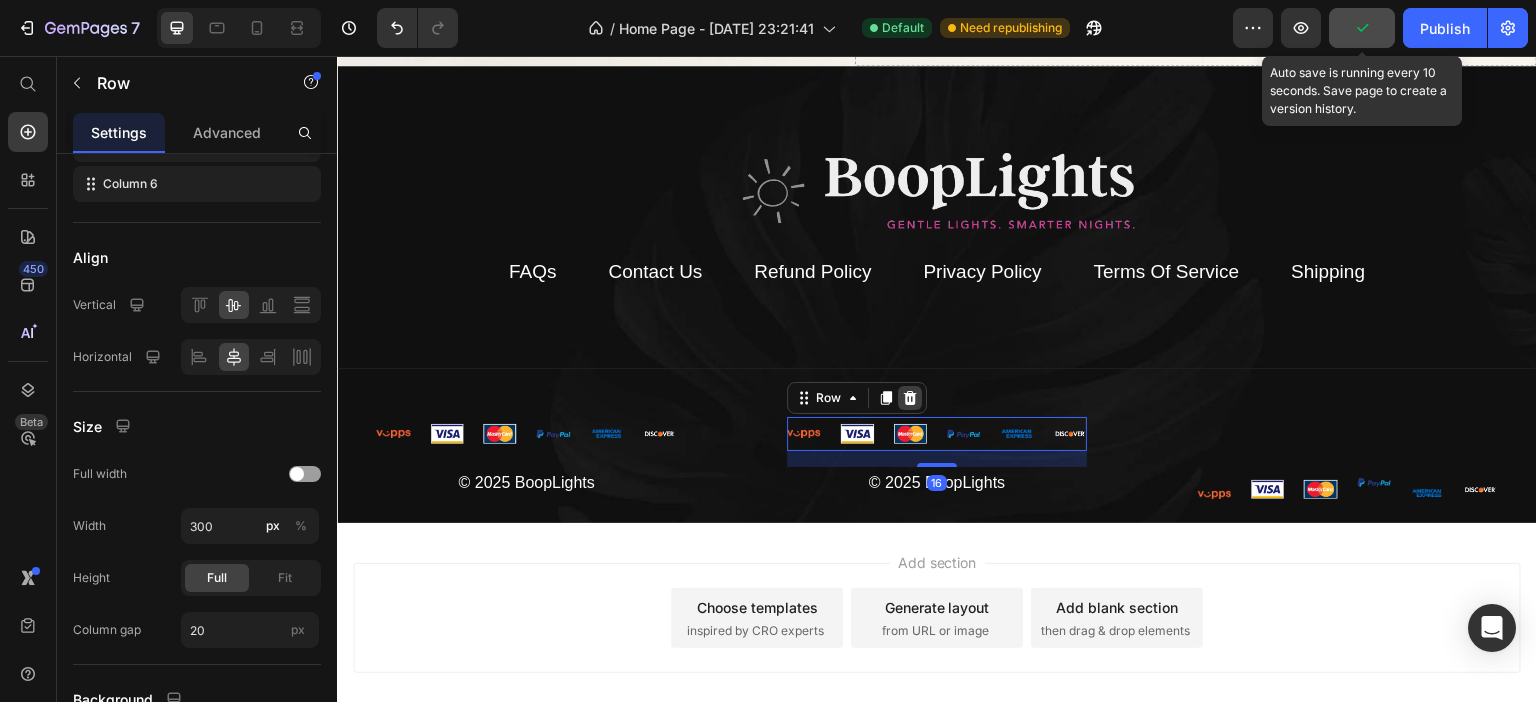 click 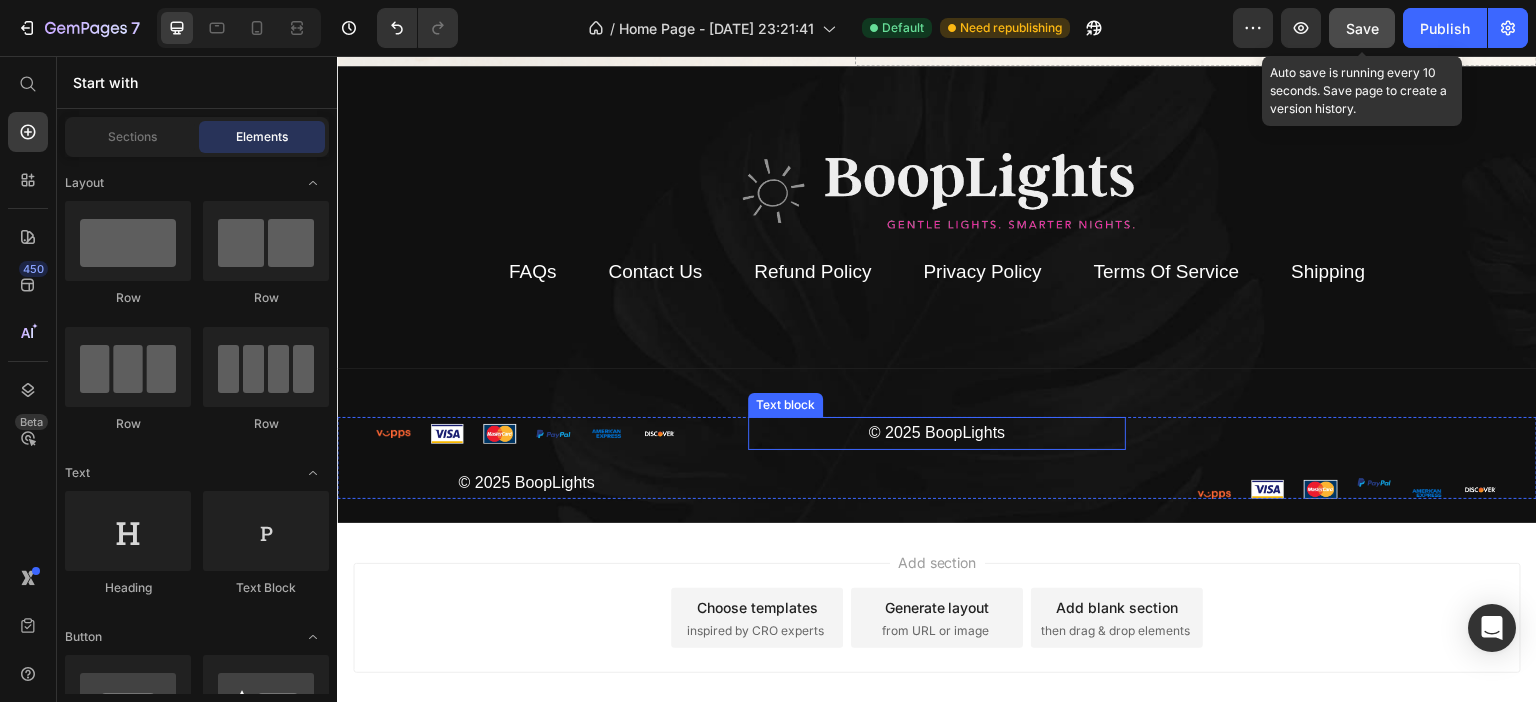 click on "© 2025 BoopLights" at bounding box center [937, 433] 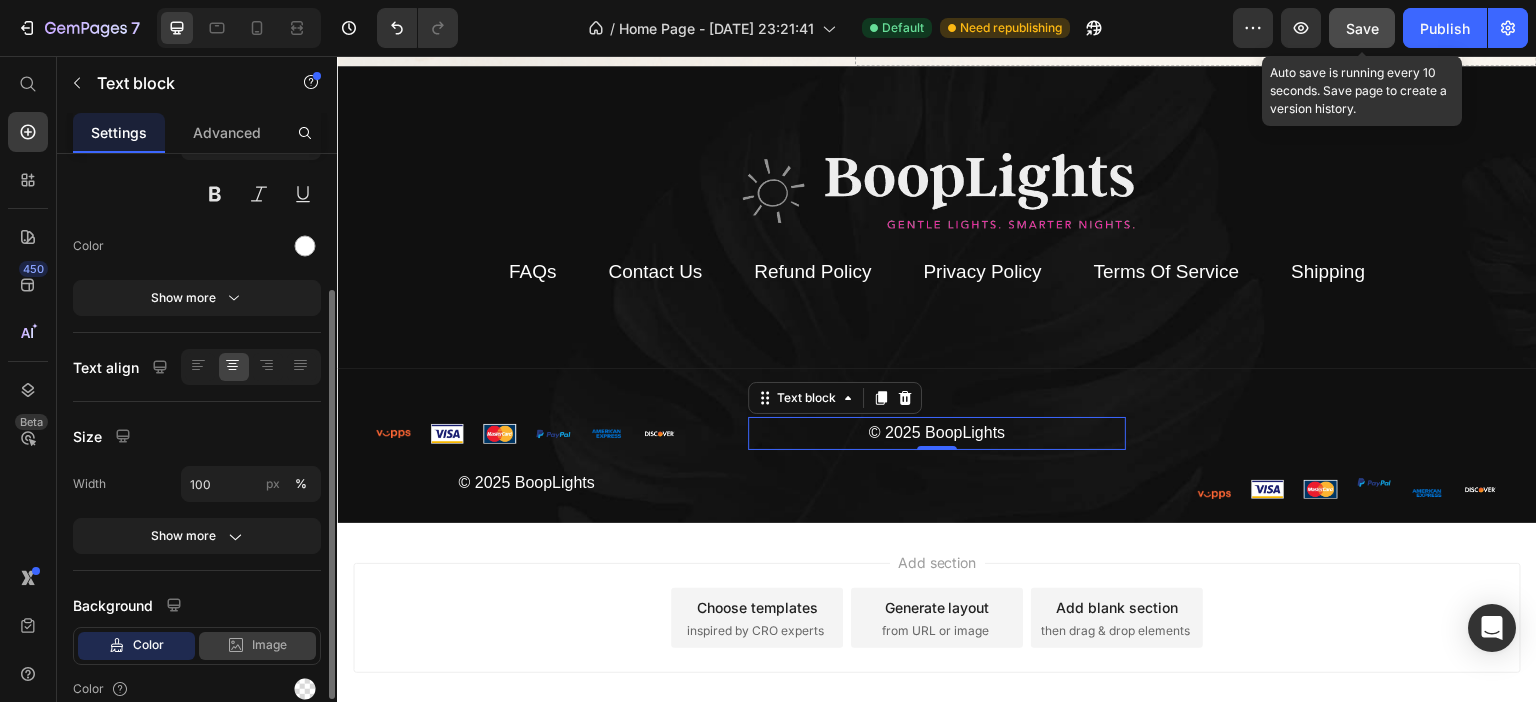 scroll, scrollTop: 288, scrollLeft: 0, axis: vertical 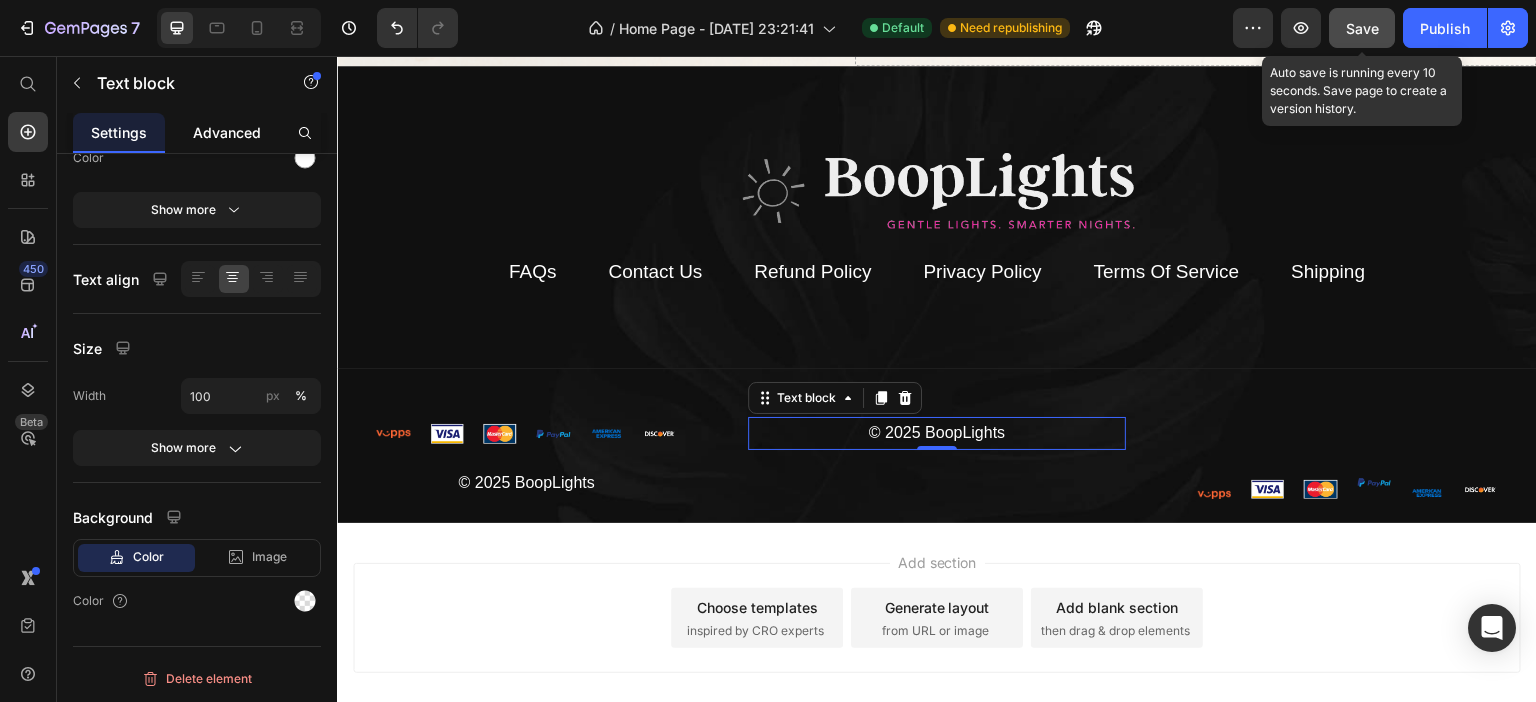 click on "Advanced" at bounding box center [227, 132] 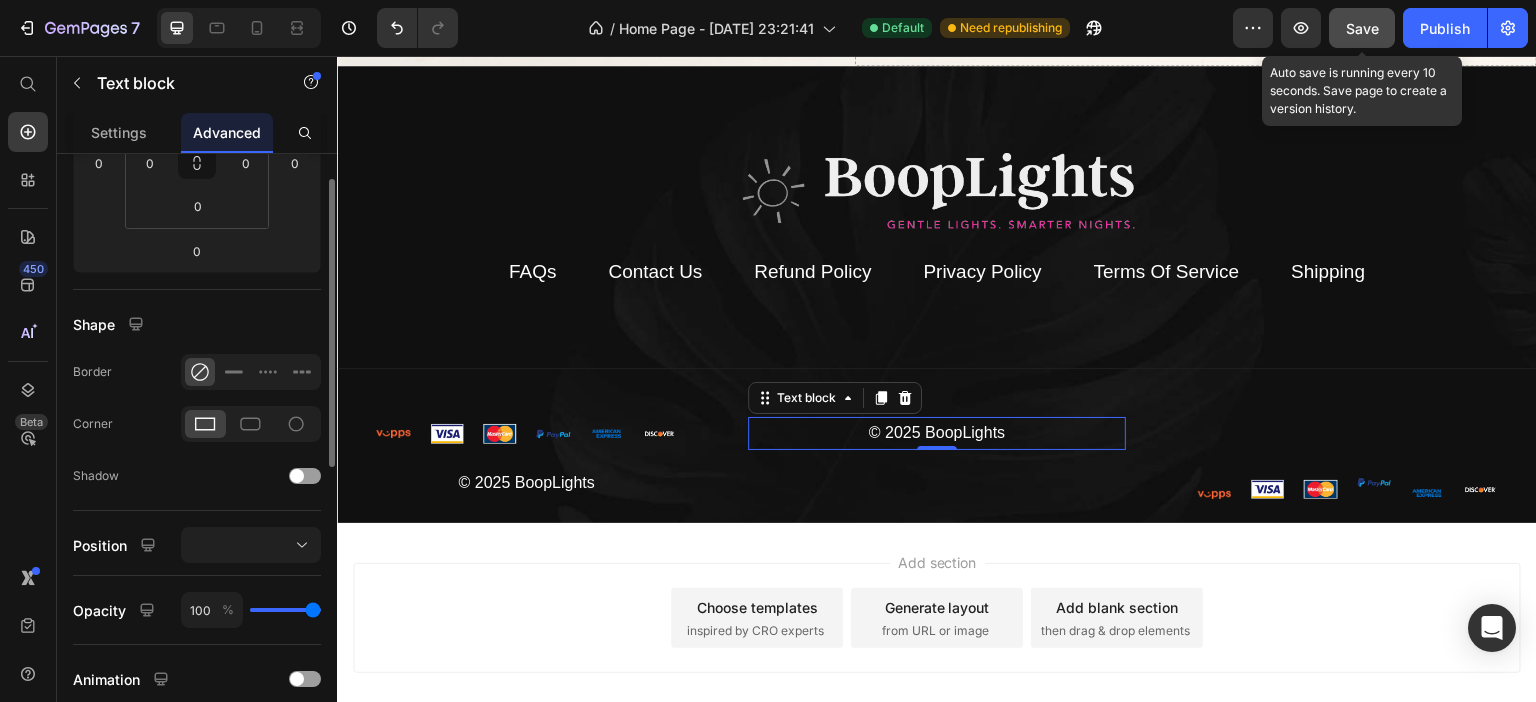 scroll, scrollTop: 262, scrollLeft: 0, axis: vertical 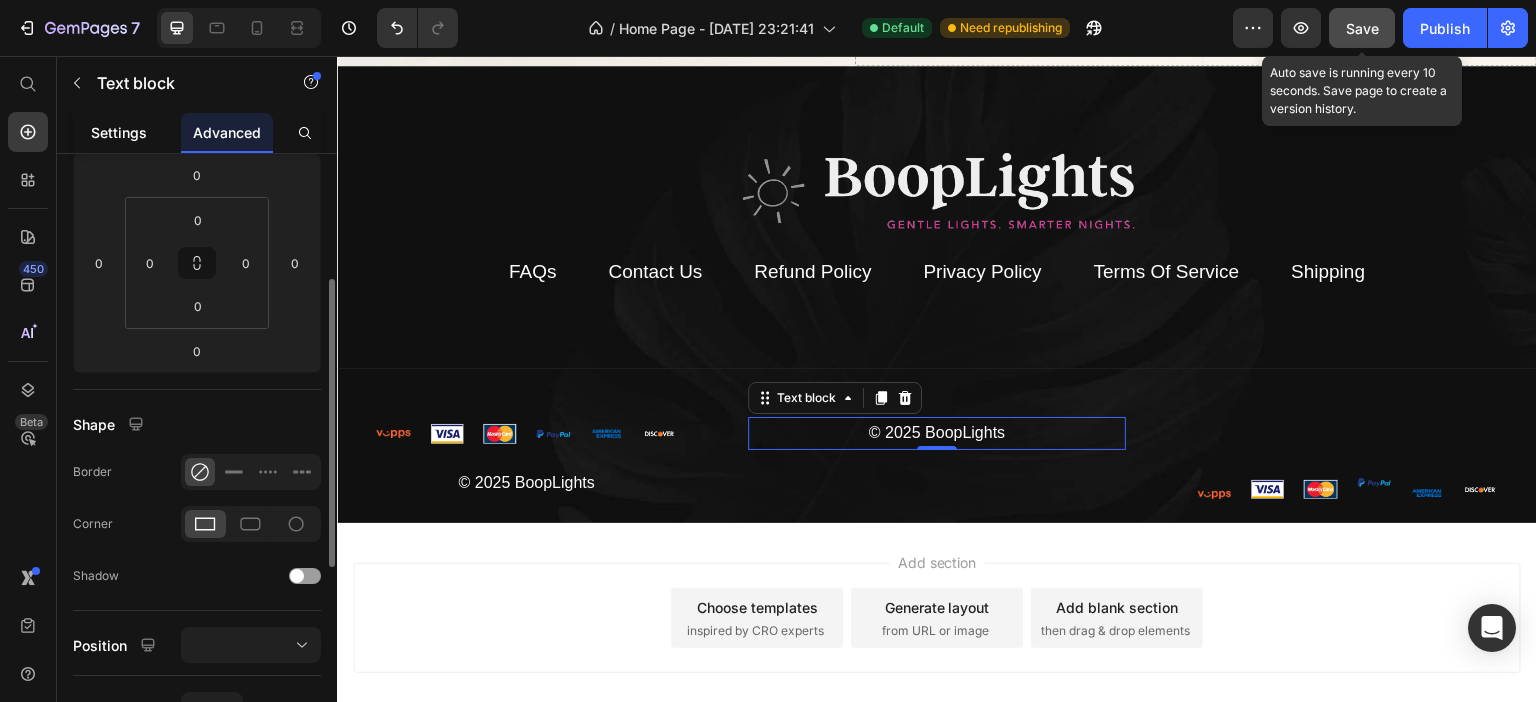 click on "Settings" 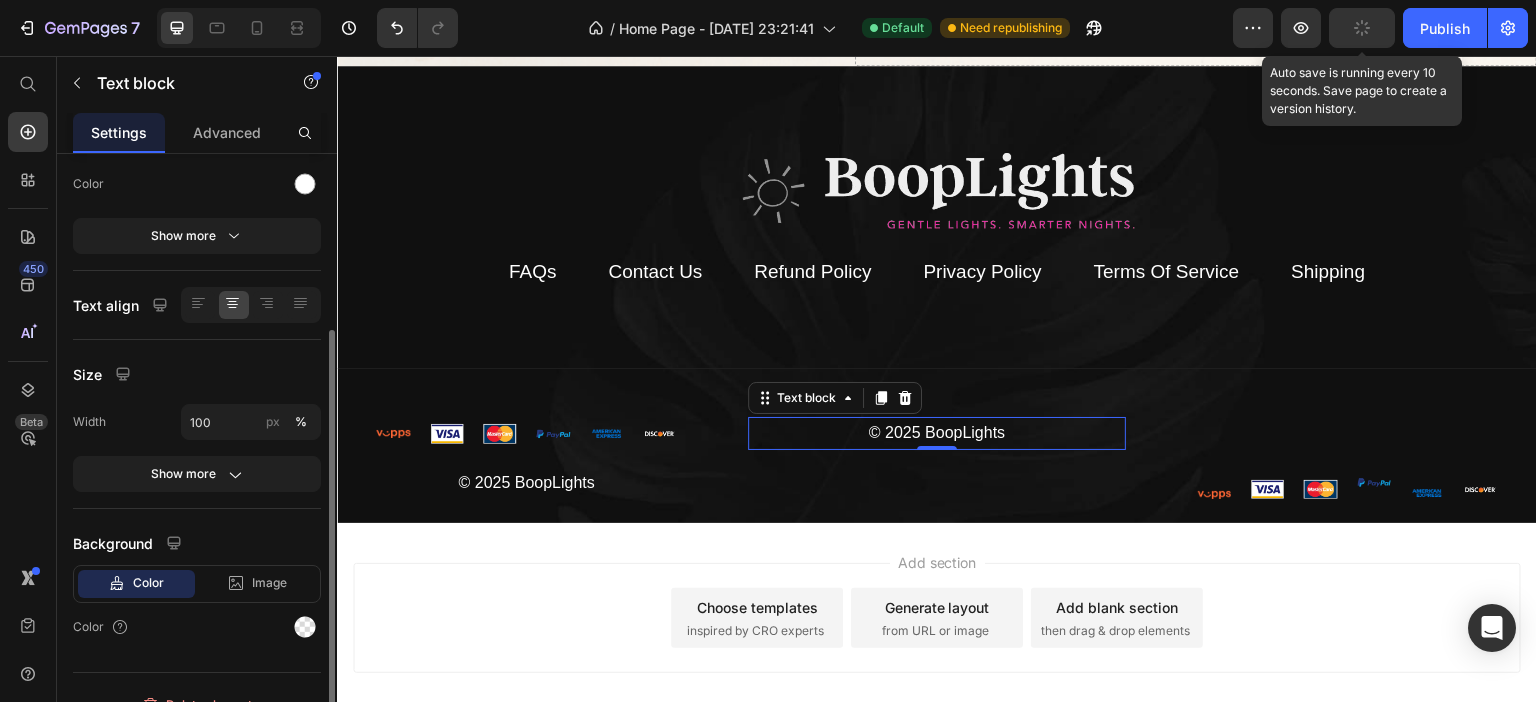 scroll, scrollTop: 0, scrollLeft: 0, axis: both 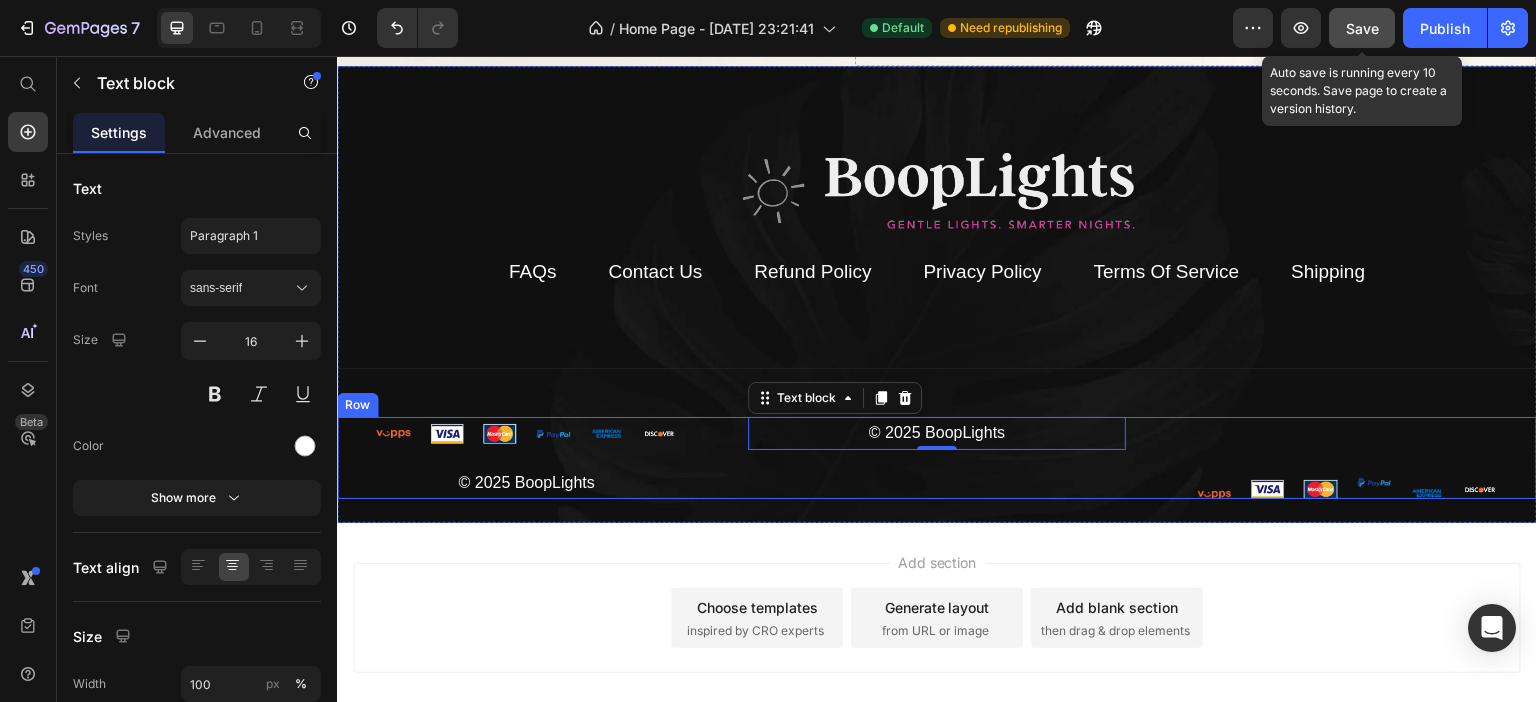 click on "© 2025 BoopLights Text block   0" at bounding box center [937, 458] 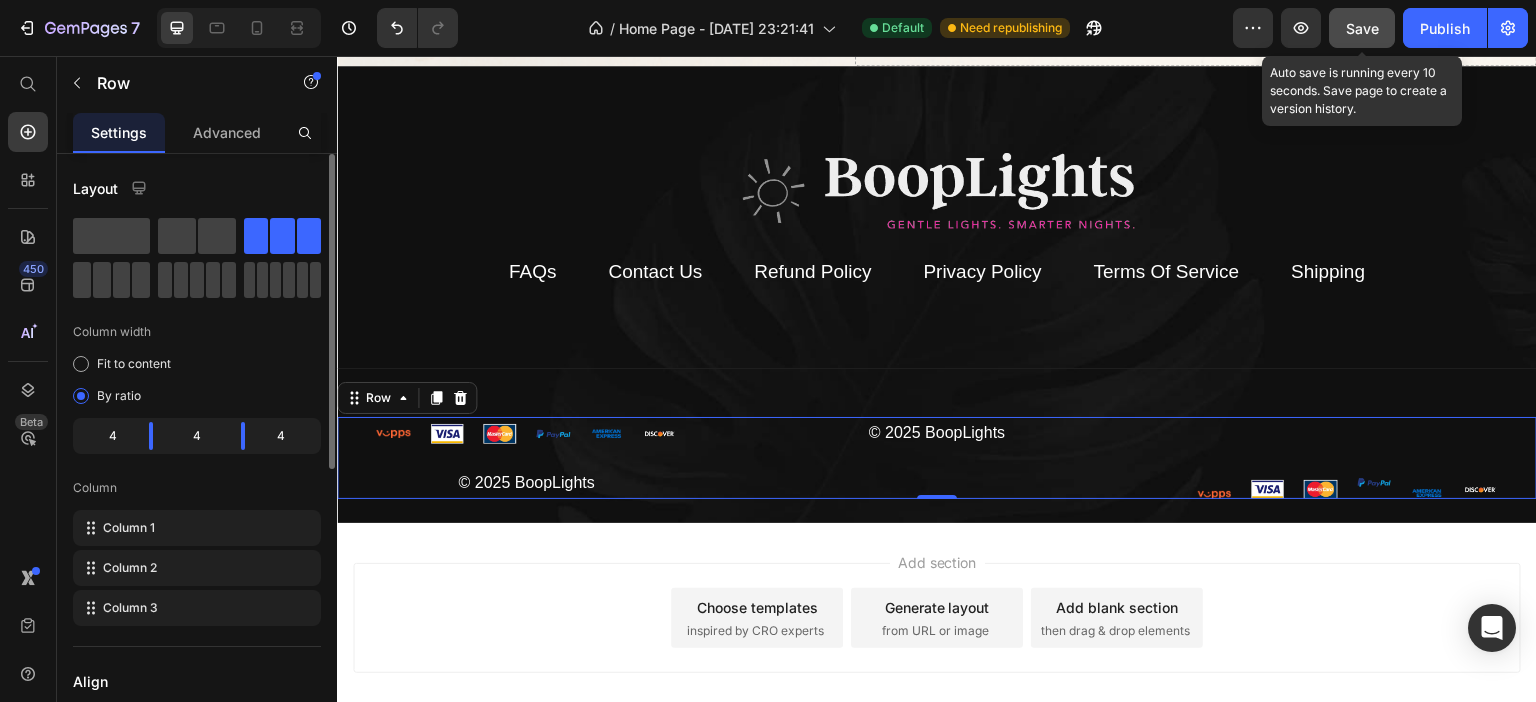 scroll, scrollTop: 300, scrollLeft: 0, axis: vertical 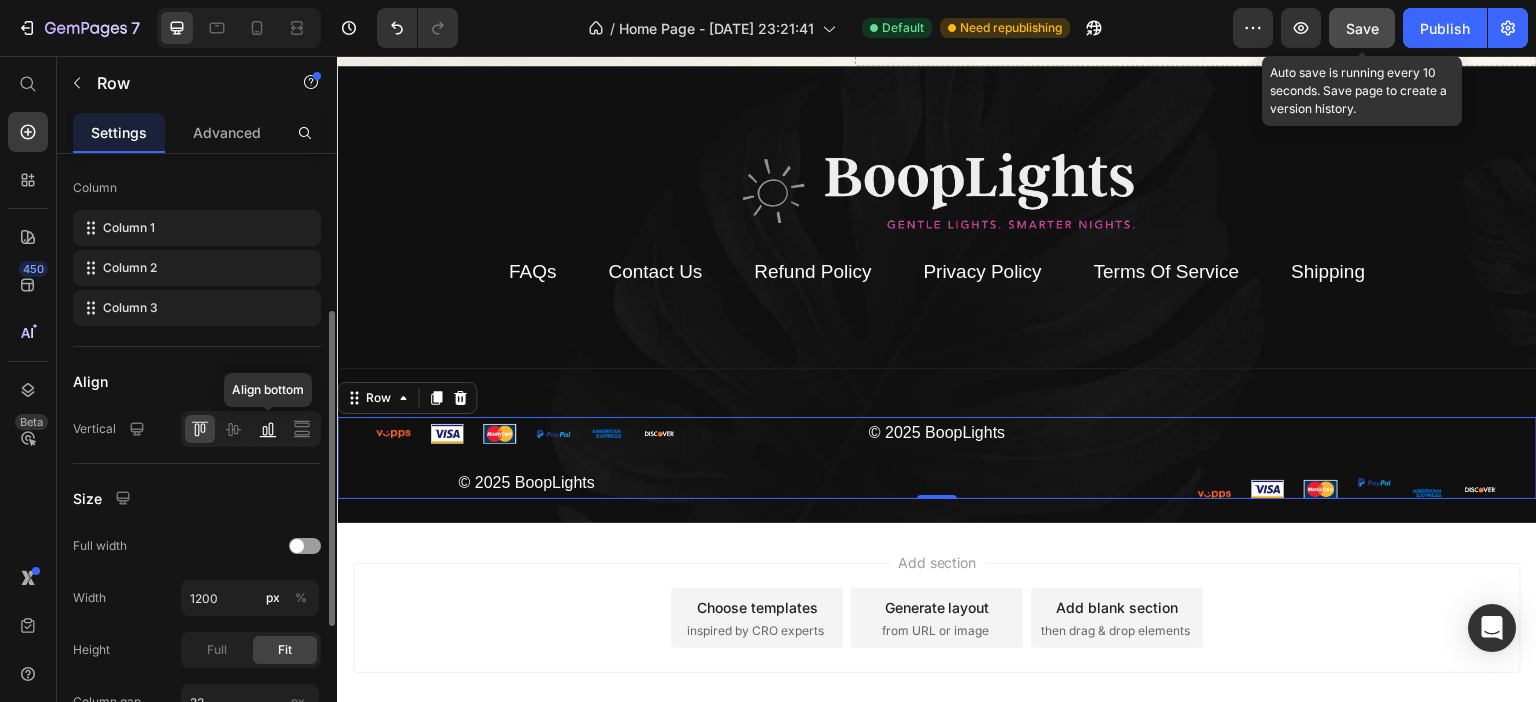 click 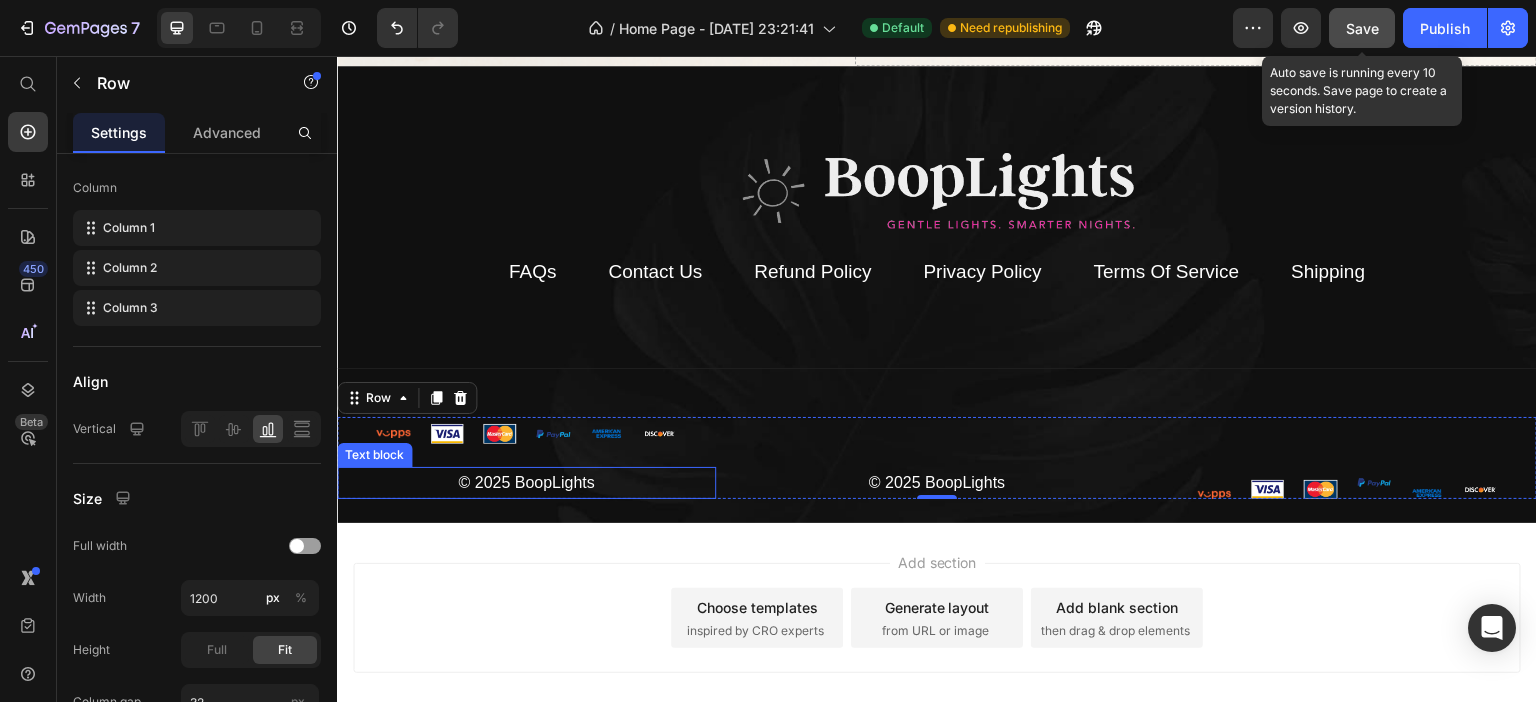 click on "© 2025 BoopLights" at bounding box center [526, 483] 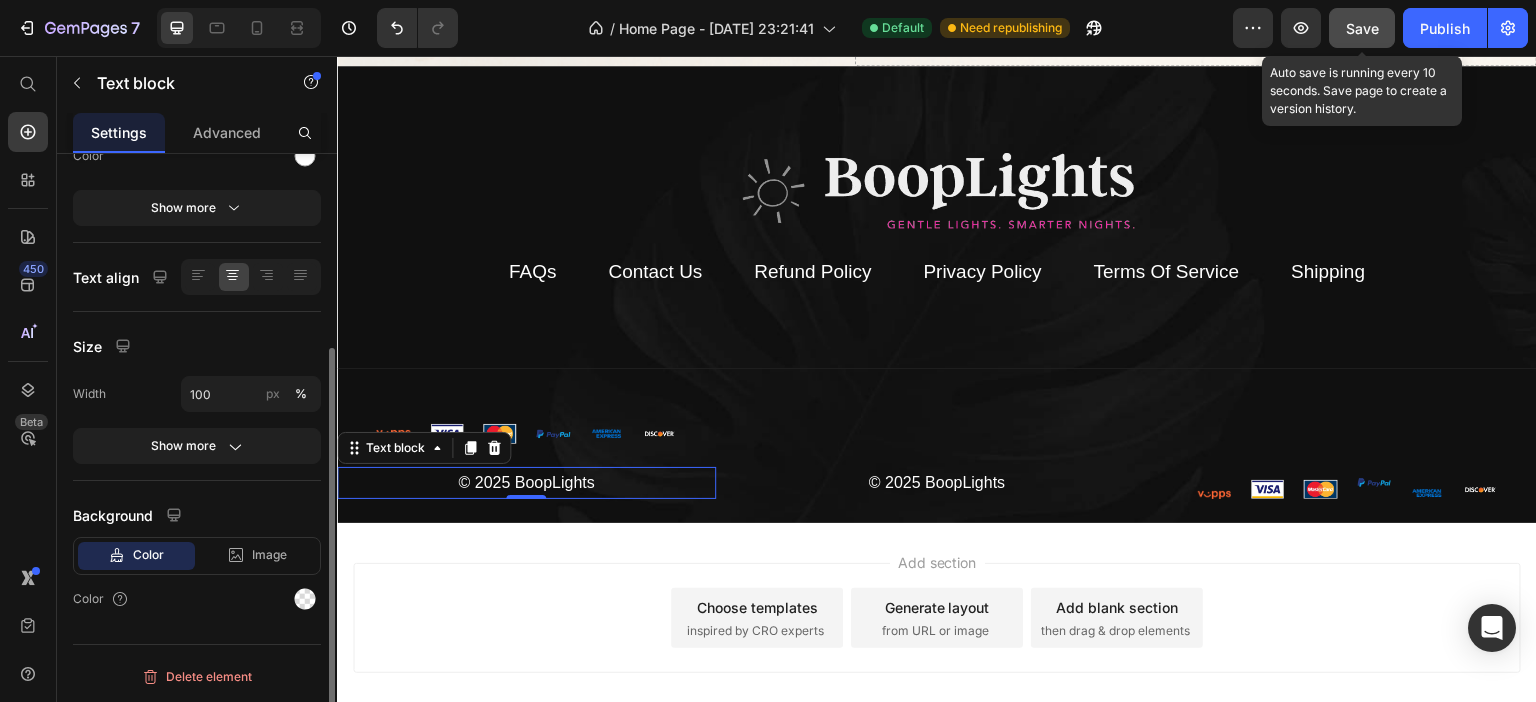 scroll, scrollTop: 0, scrollLeft: 0, axis: both 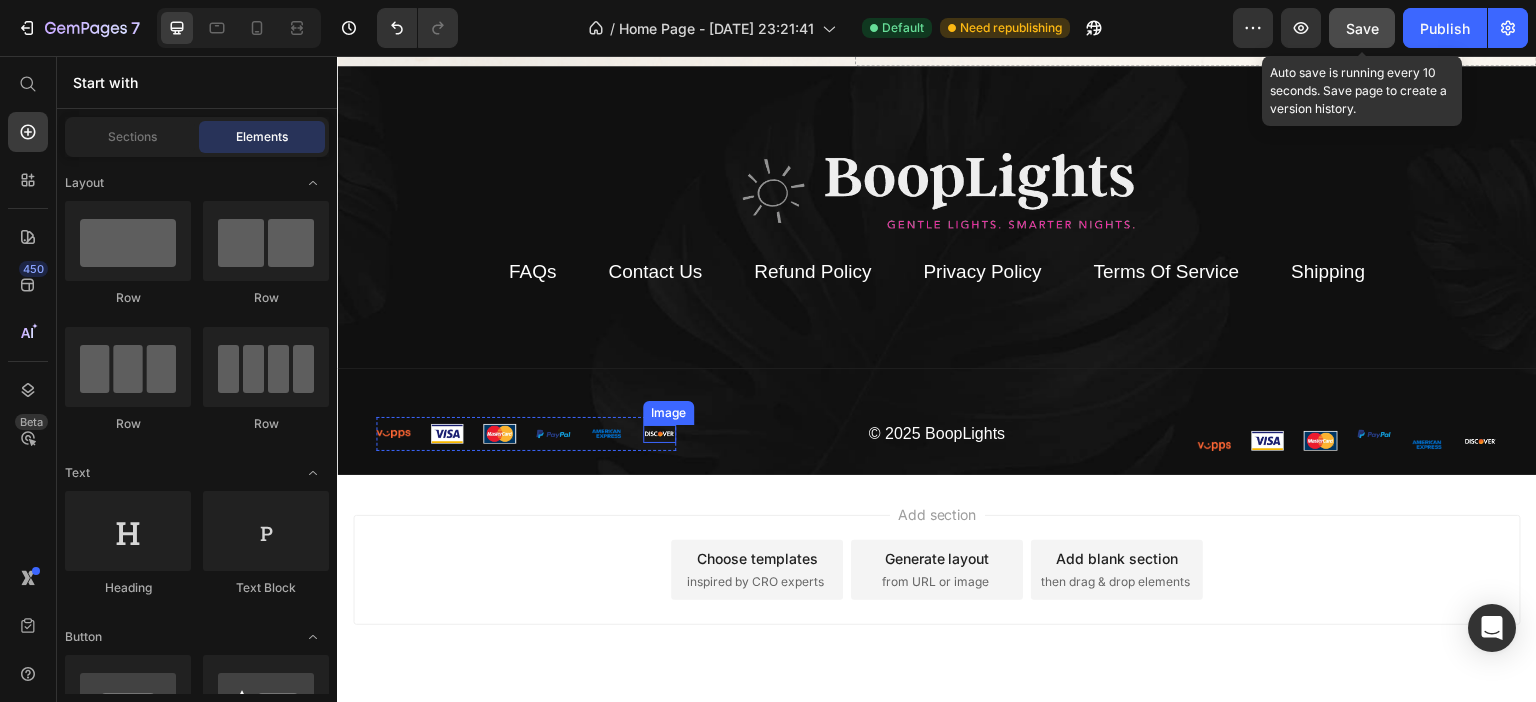 click at bounding box center [659, 434] 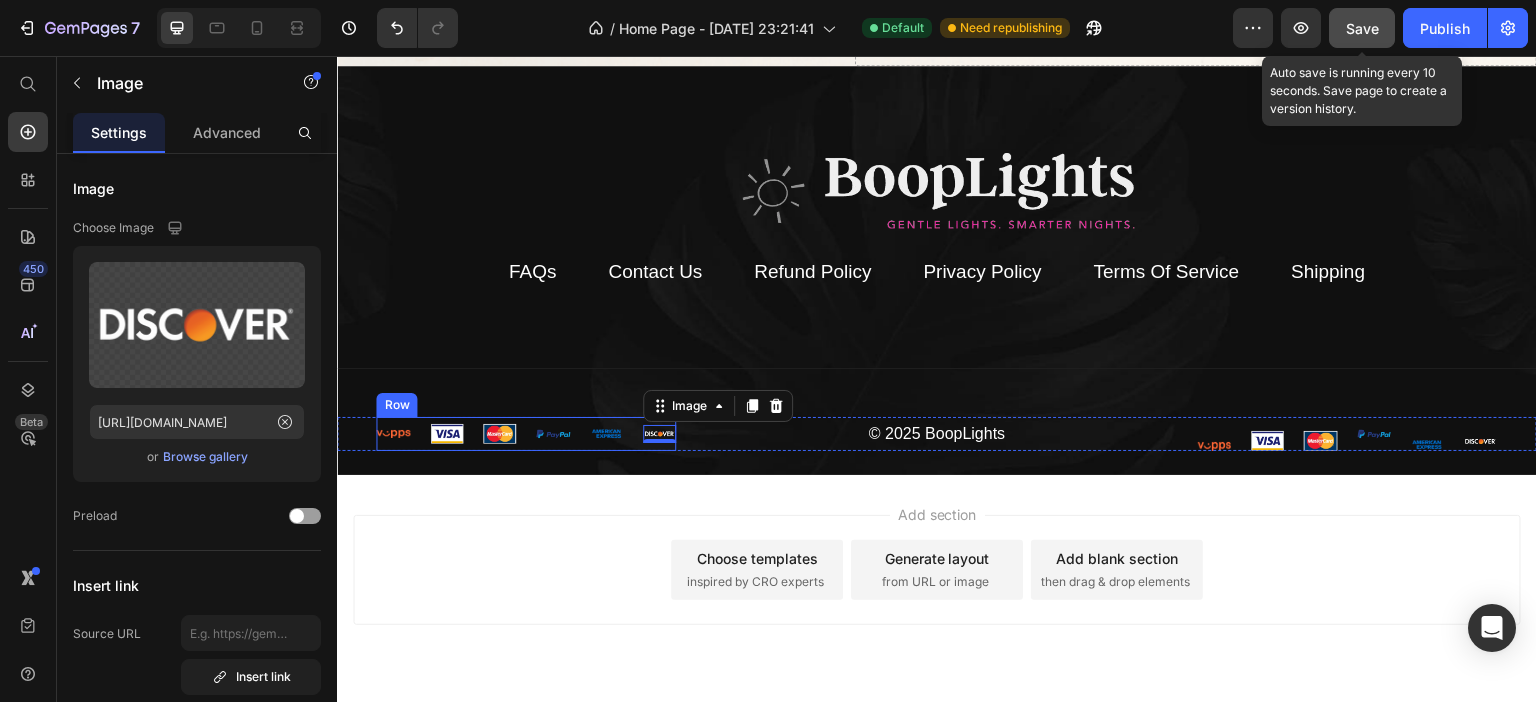 click on "Image" at bounding box center (392, 433) 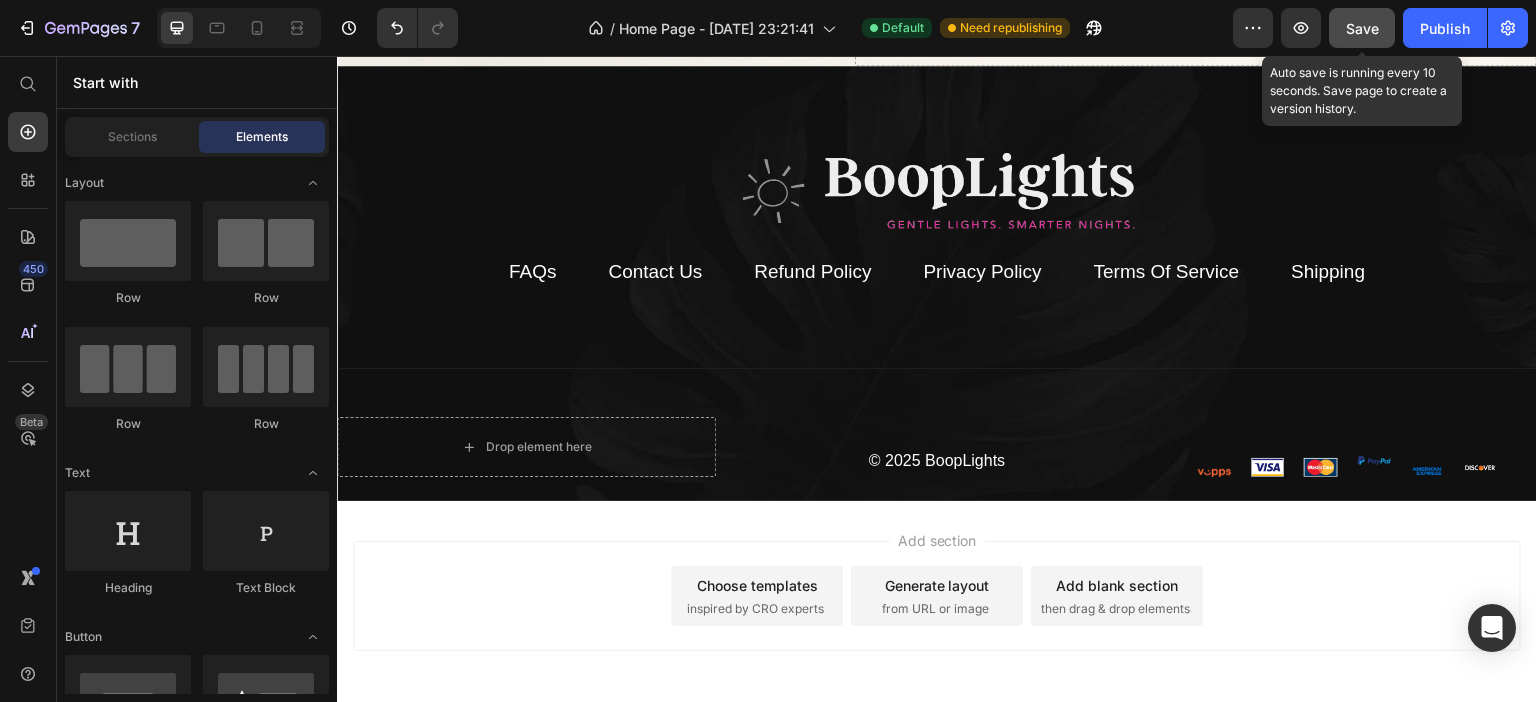 click on "Save" 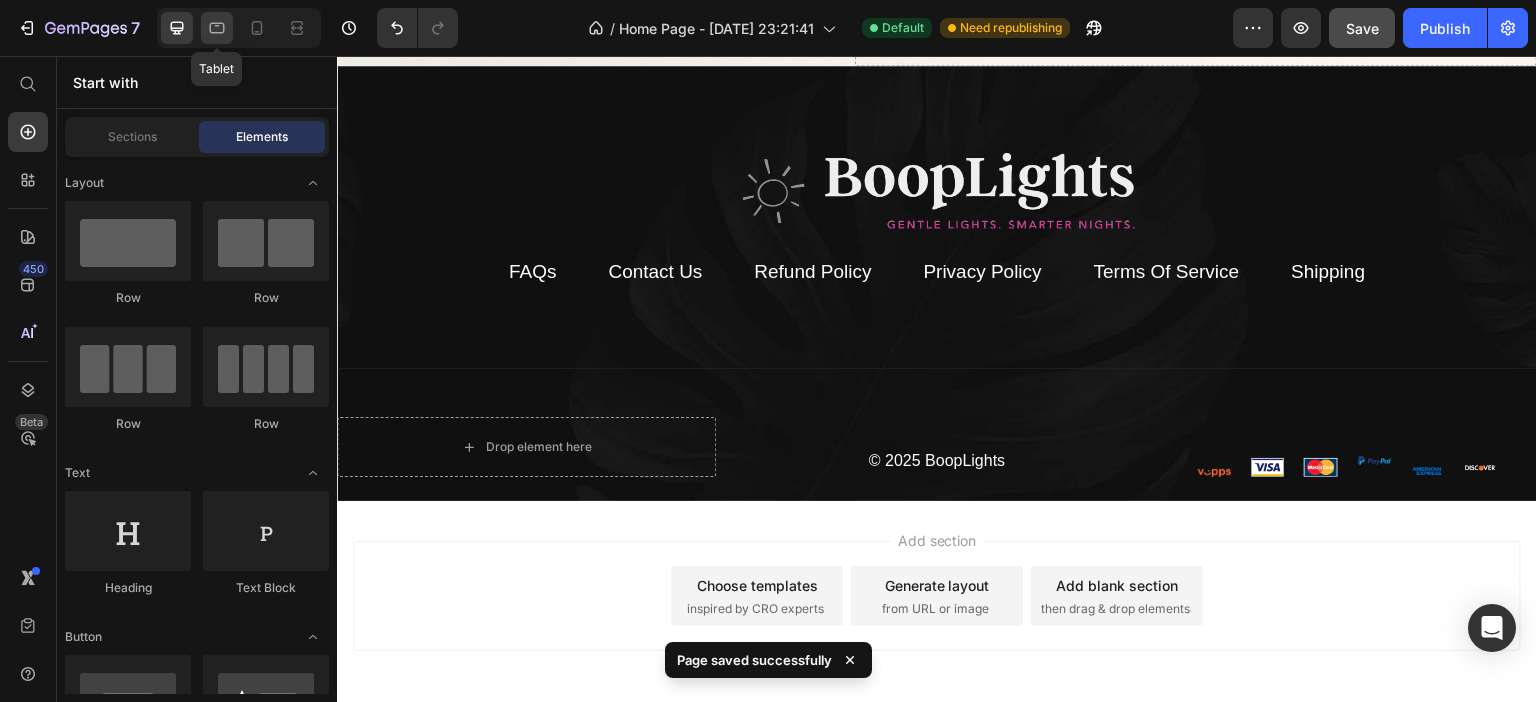 click 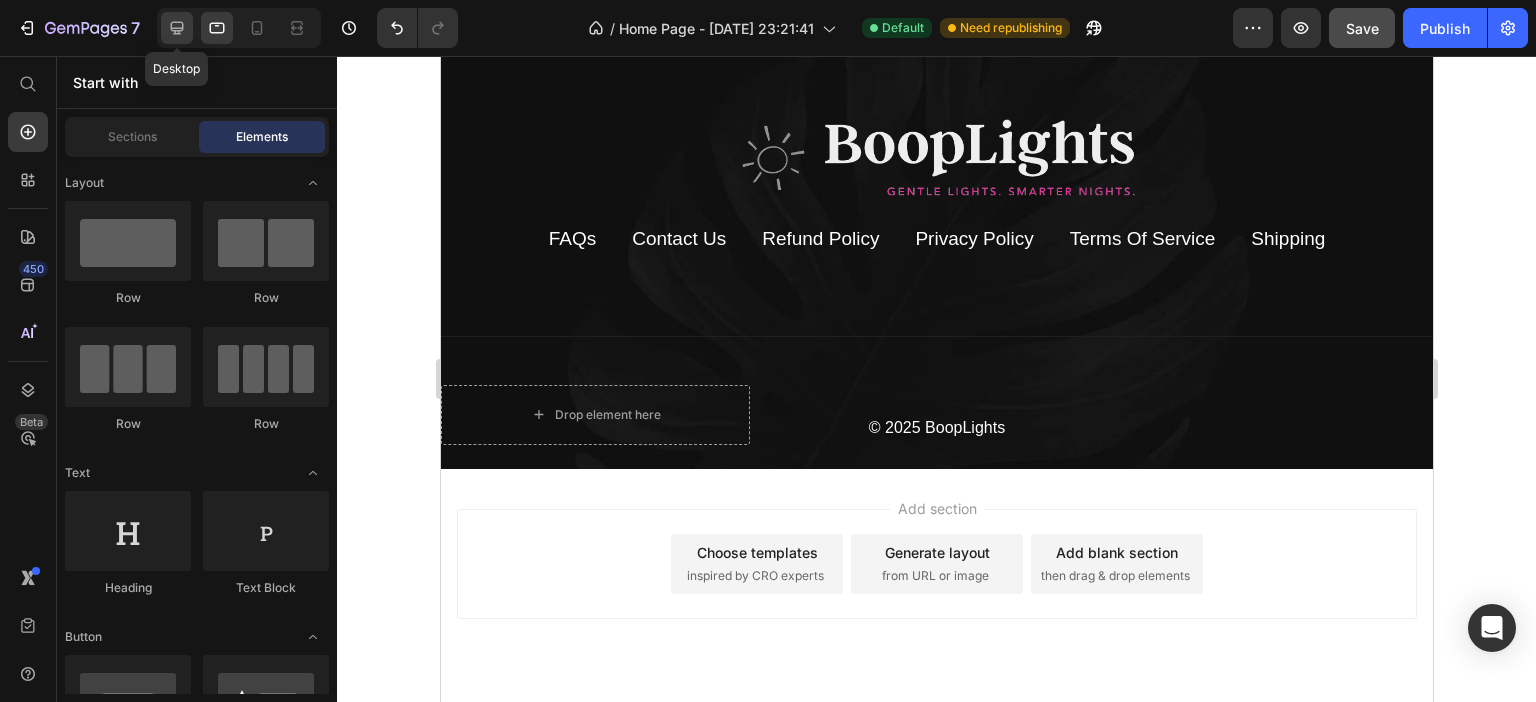 click 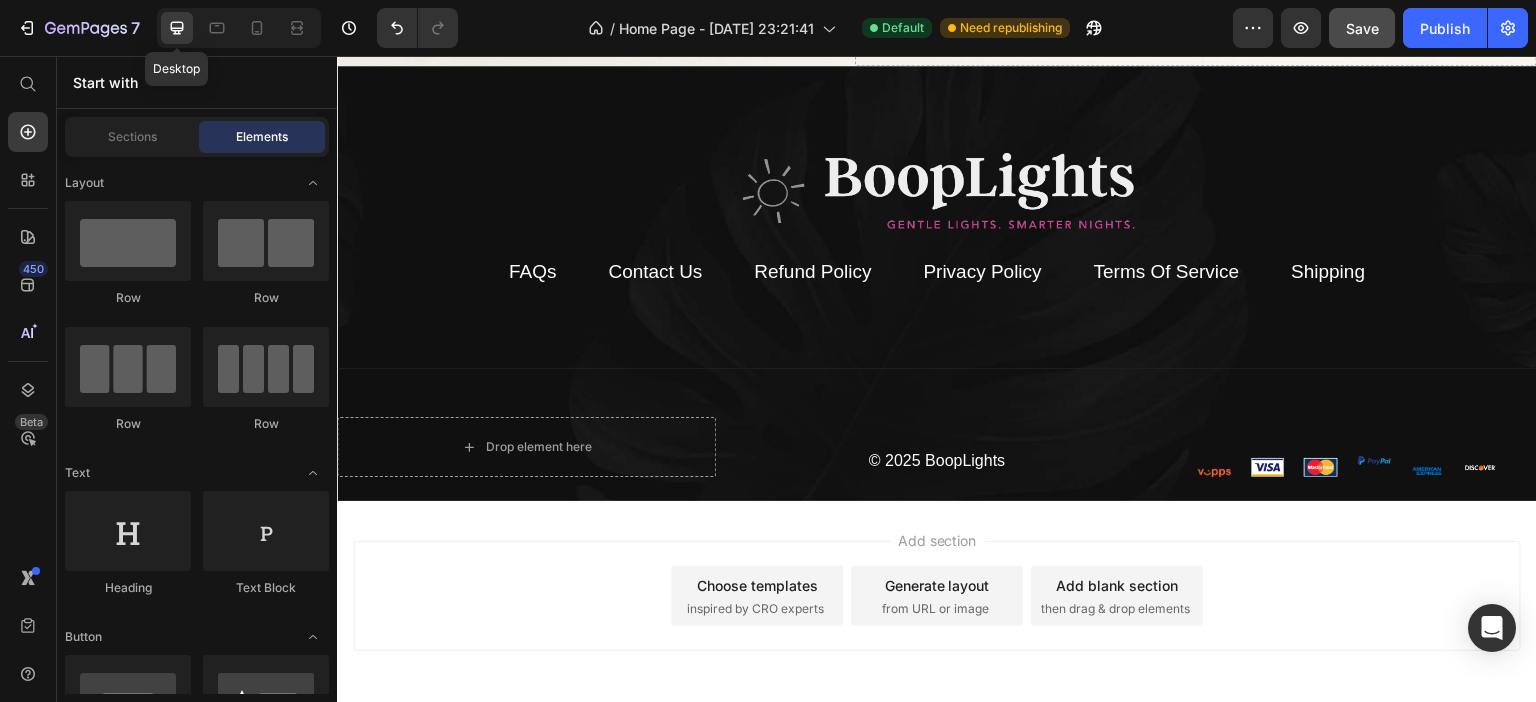scroll, scrollTop: 5586, scrollLeft: 0, axis: vertical 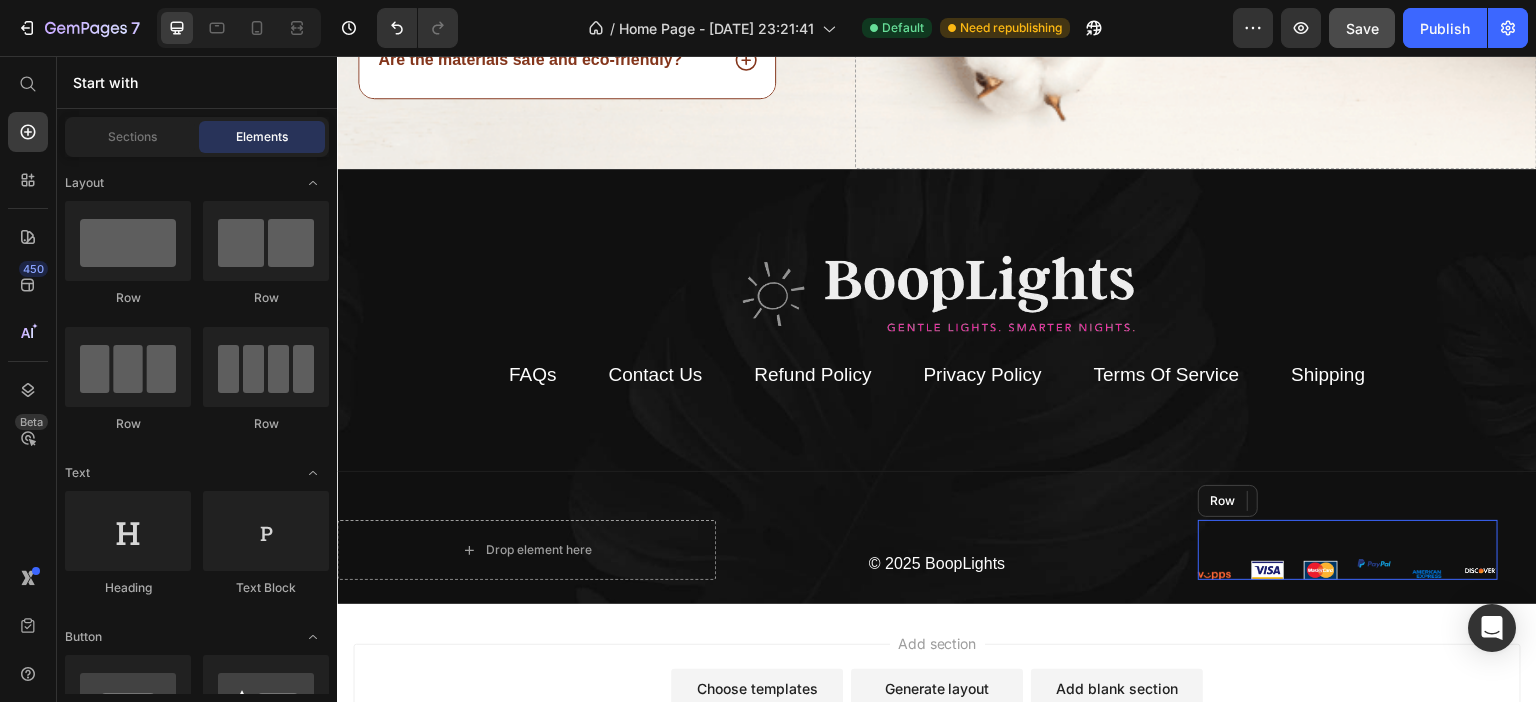 click on "Image" at bounding box center [1214, 550] 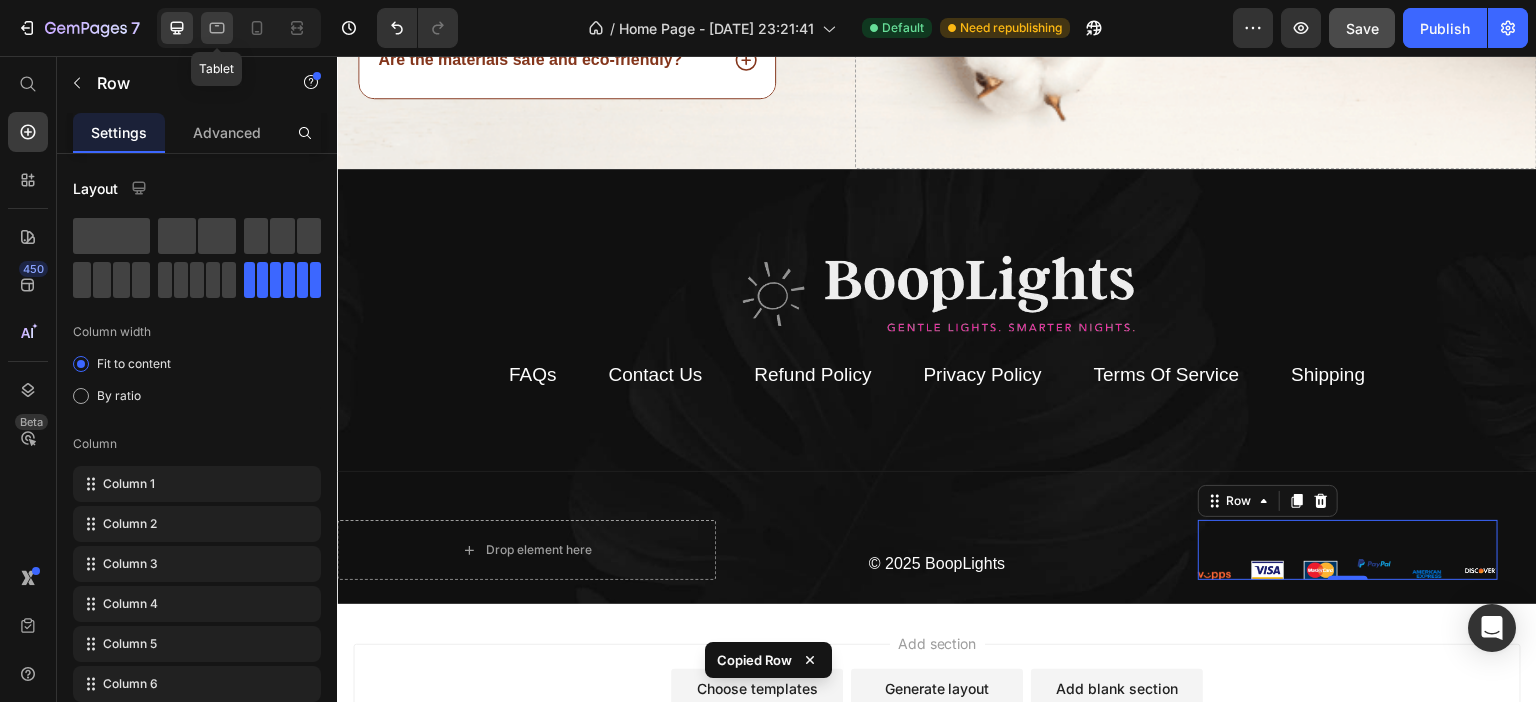 click 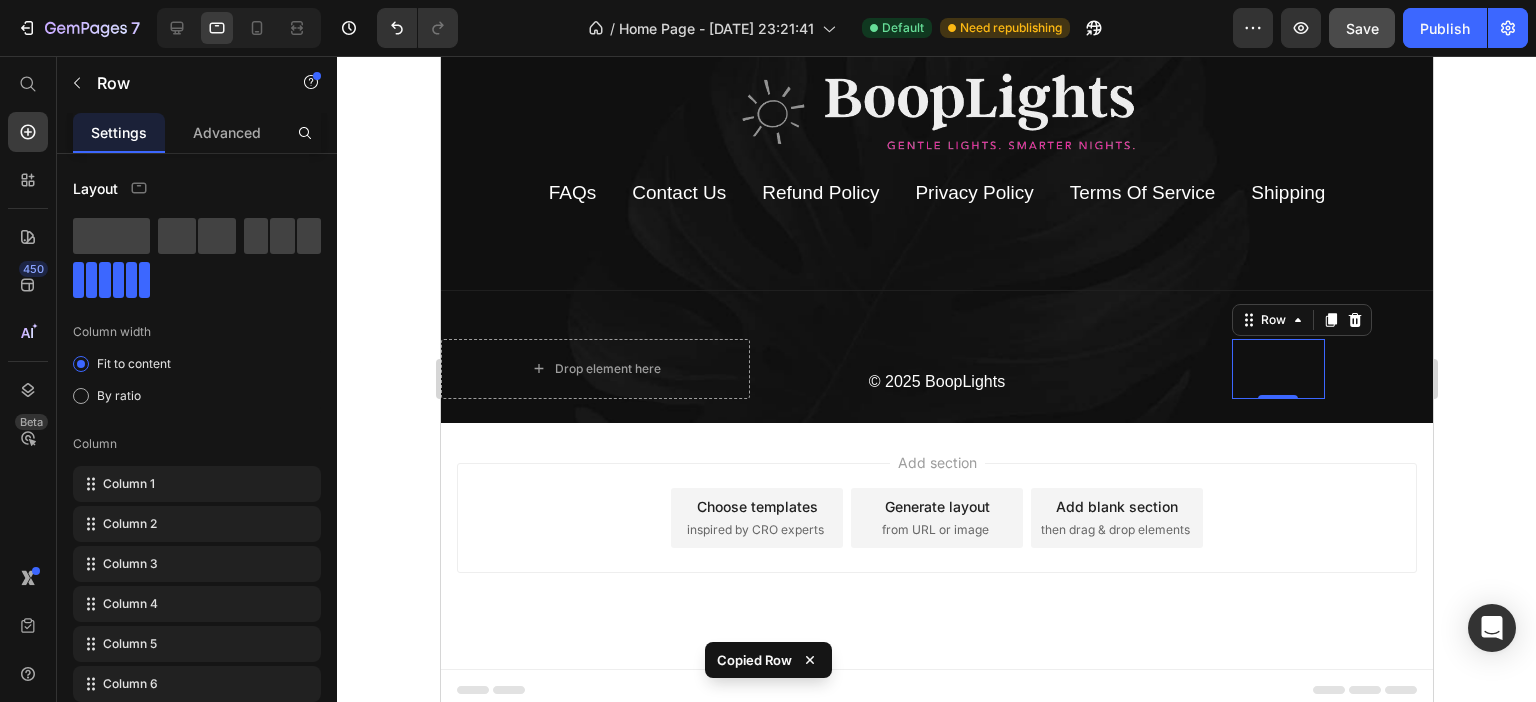 scroll, scrollTop: 5736, scrollLeft: 0, axis: vertical 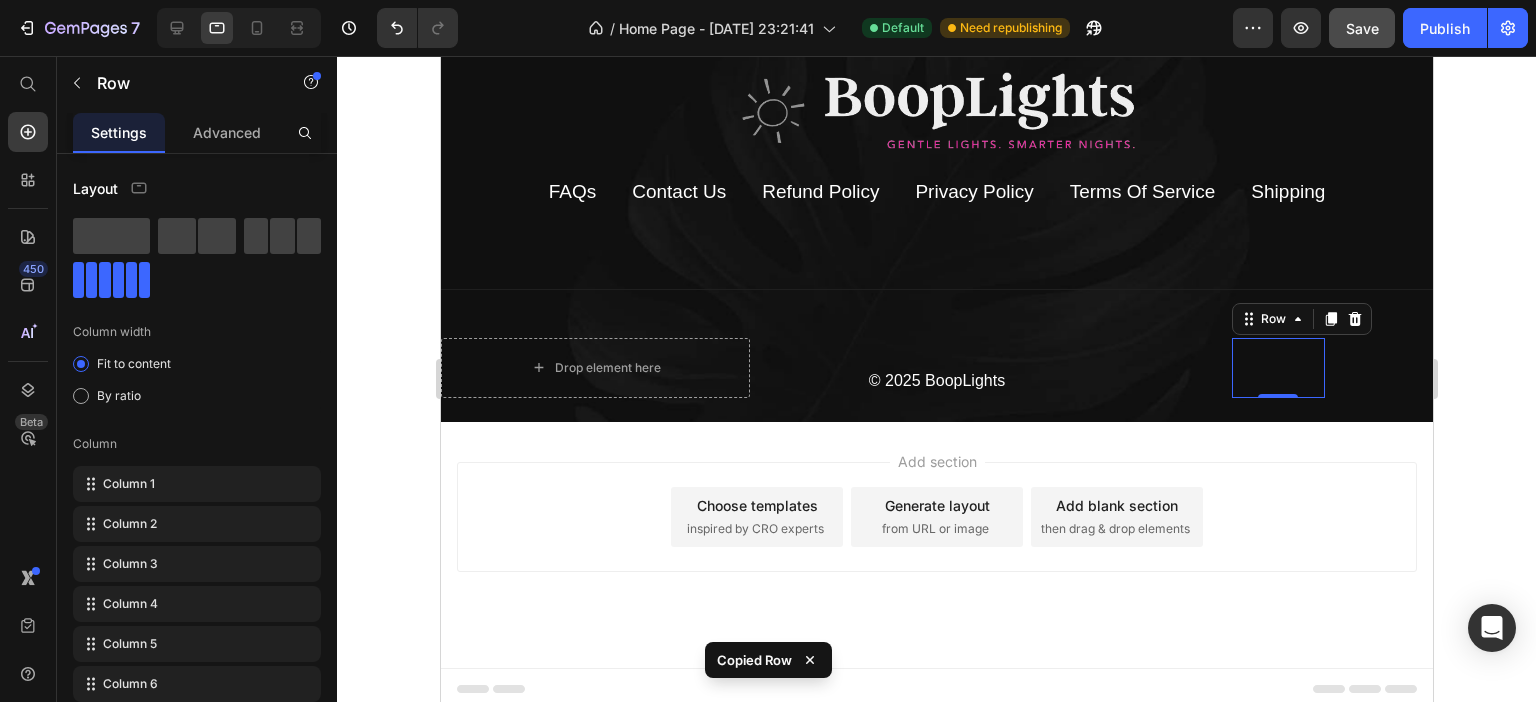 click on "Image Image Image Image Image Image Row   0" at bounding box center [1277, 368] 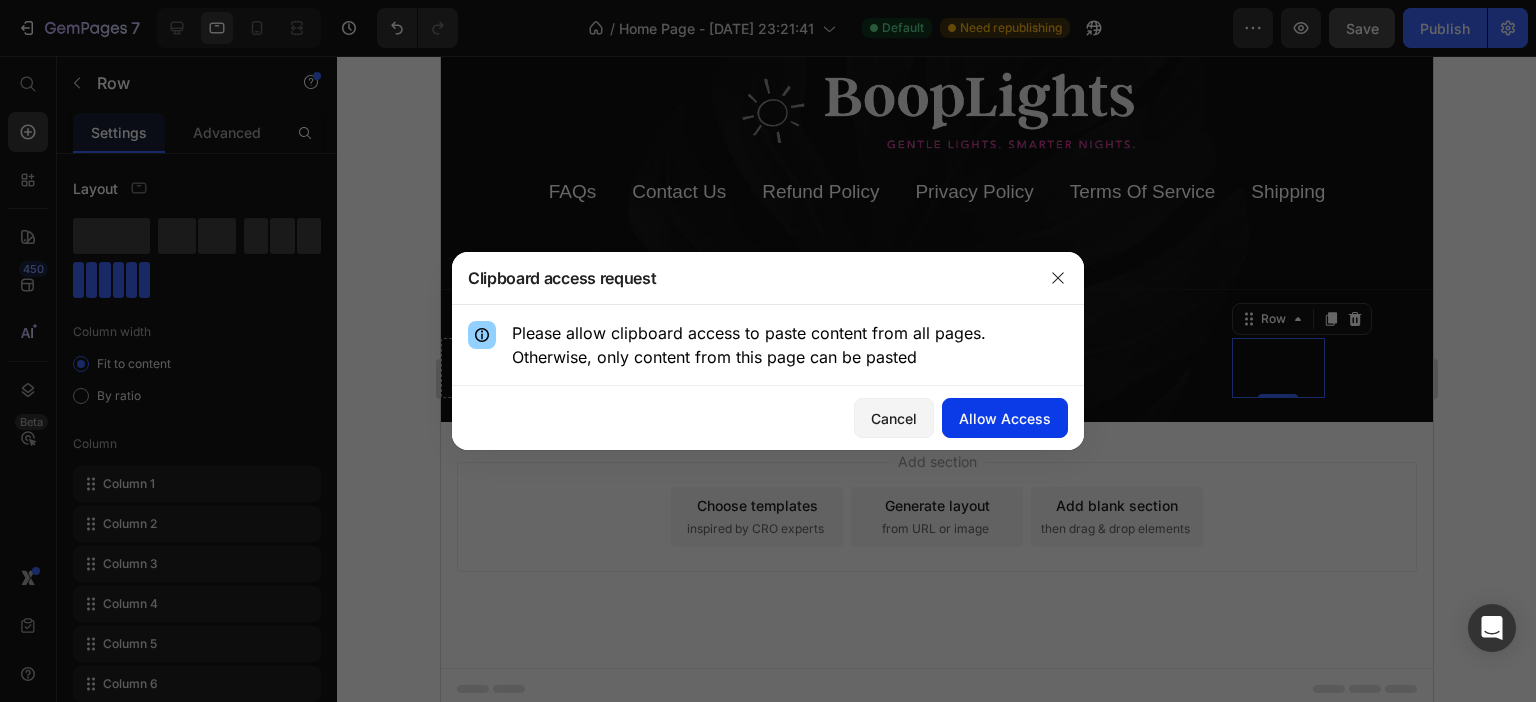 click on "Allow Access" 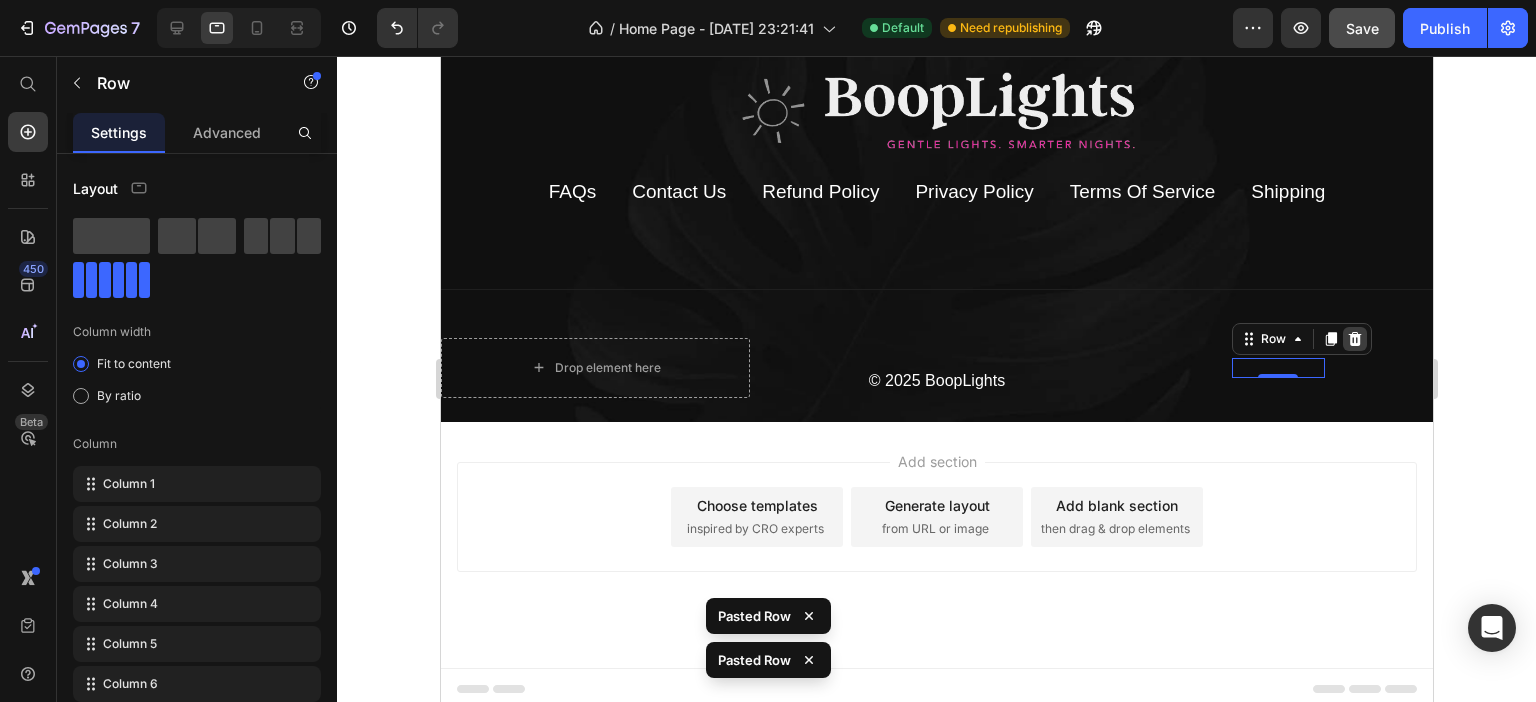click 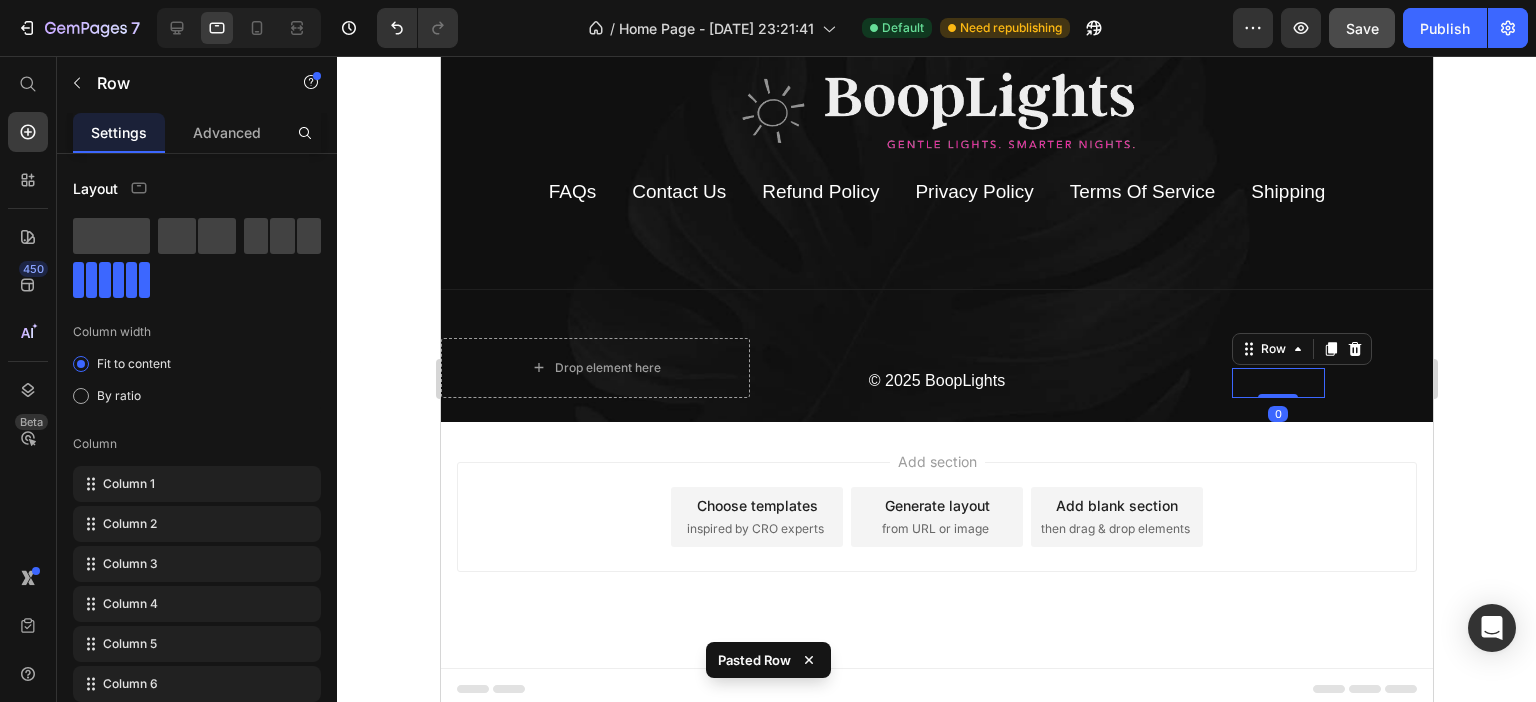 click on "Image Image Image Image Image Image Row   0" at bounding box center (1277, 383) 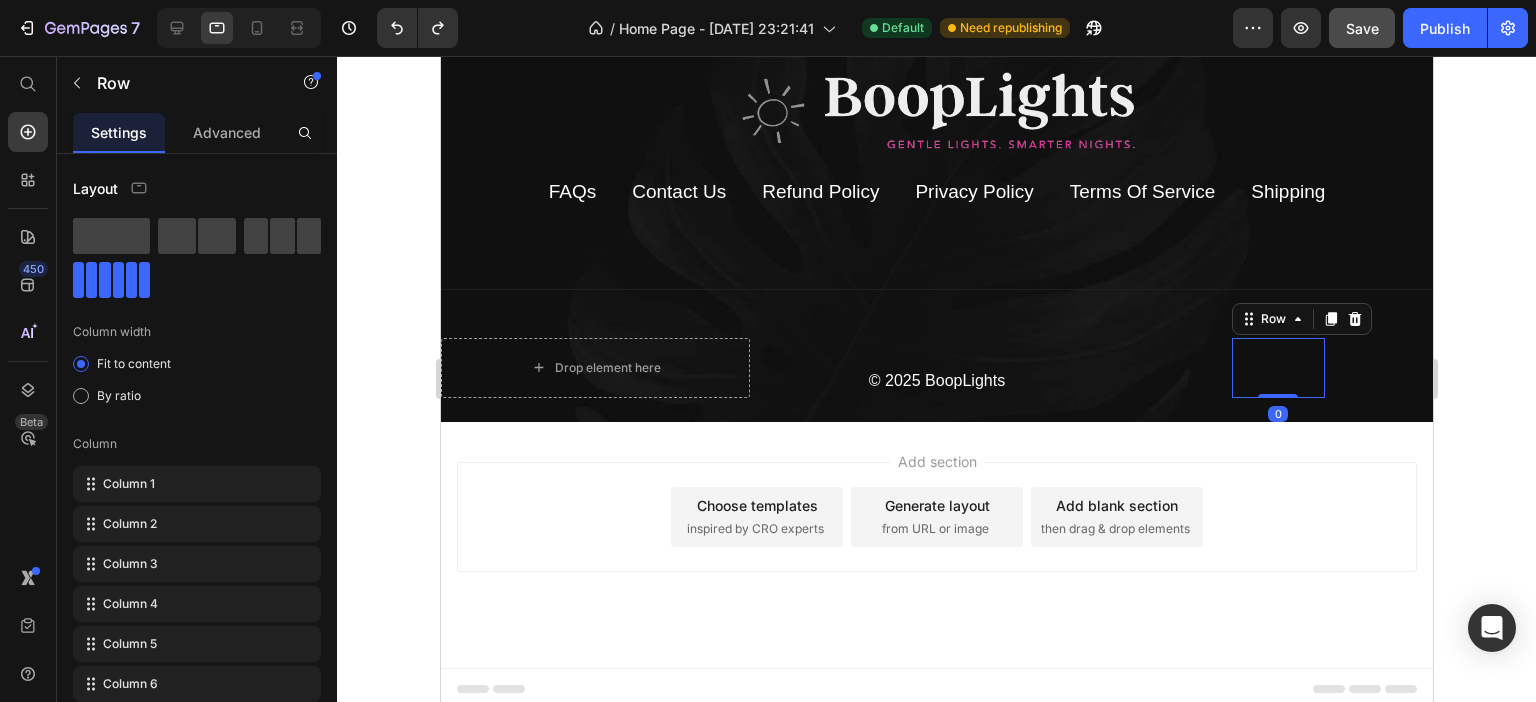 click on "Image Image Image Image Image Image Row   0" at bounding box center (1277, 368) 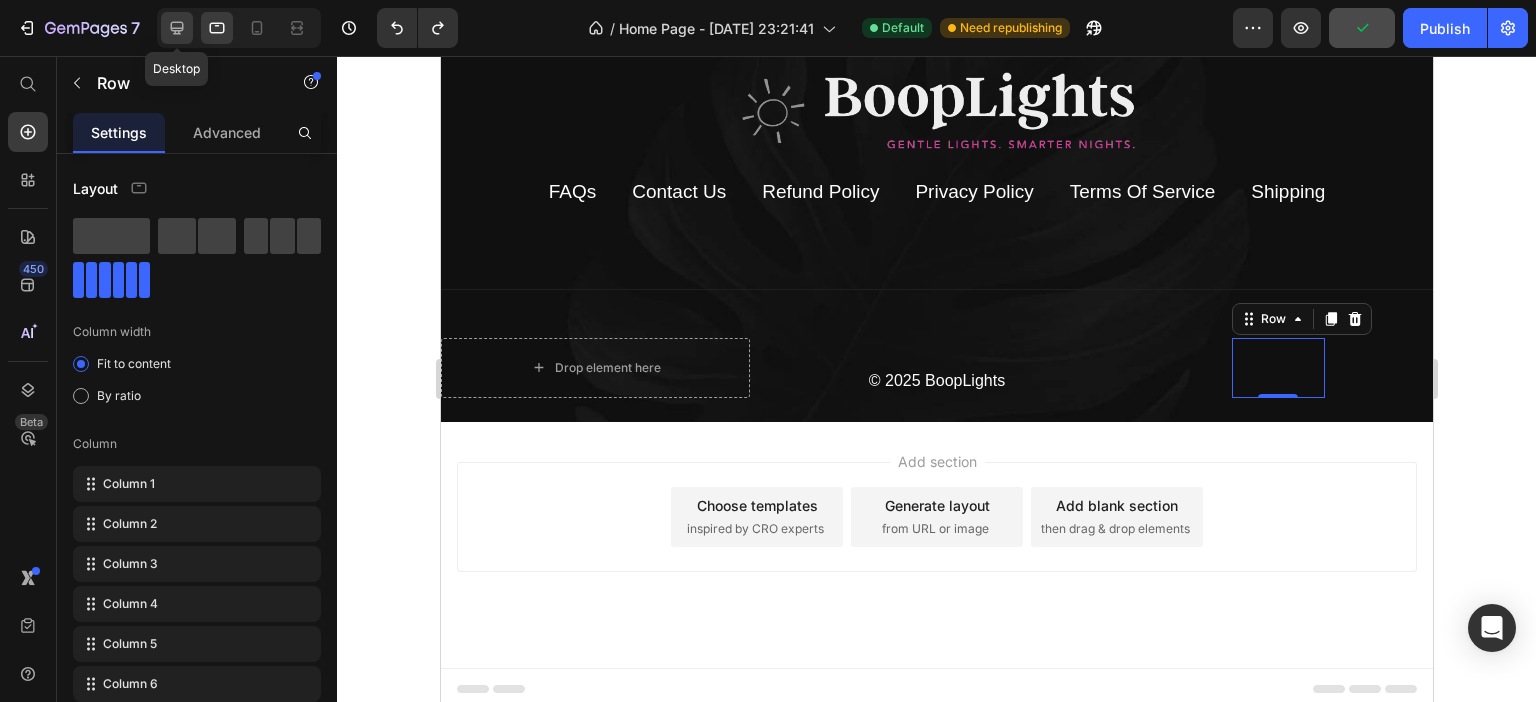 click 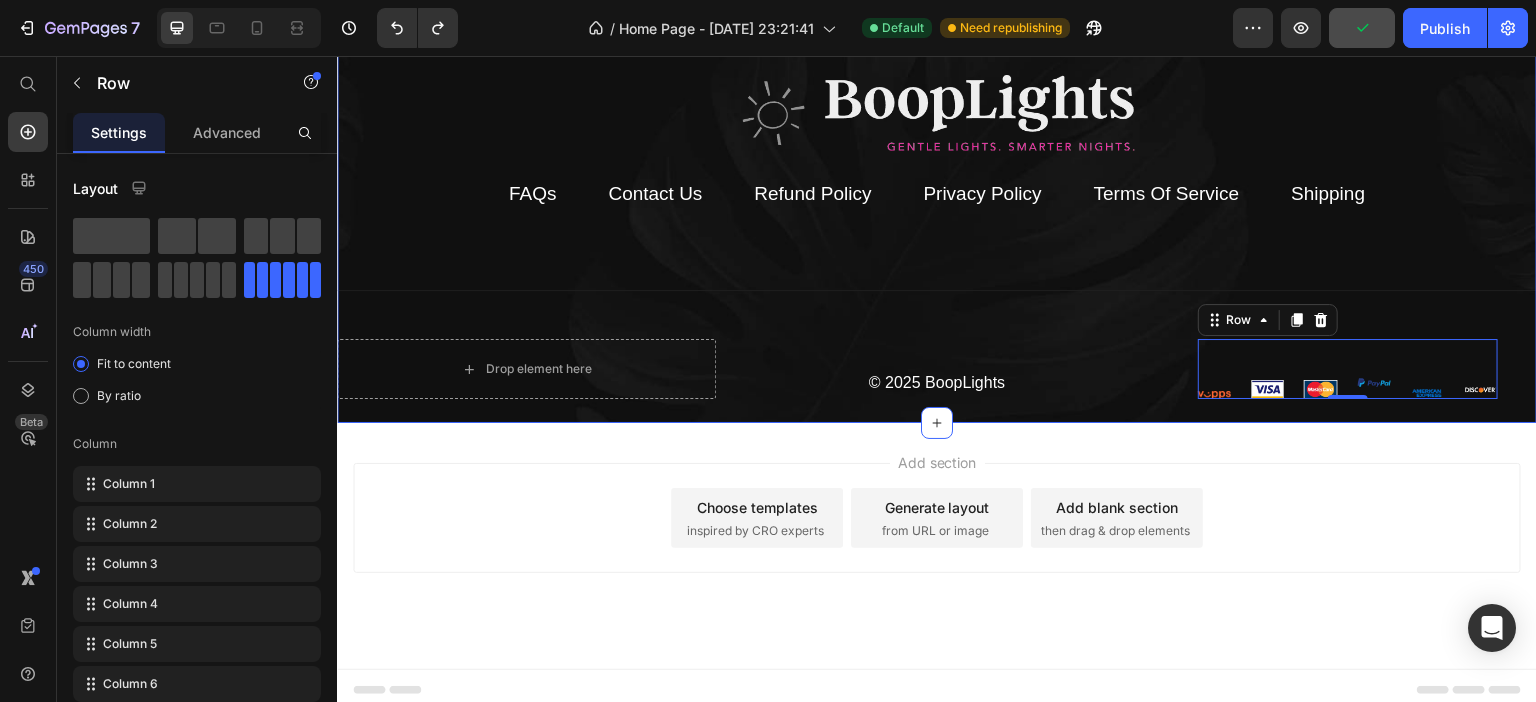 scroll, scrollTop: 5768, scrollLeft: 0, axis: vertical 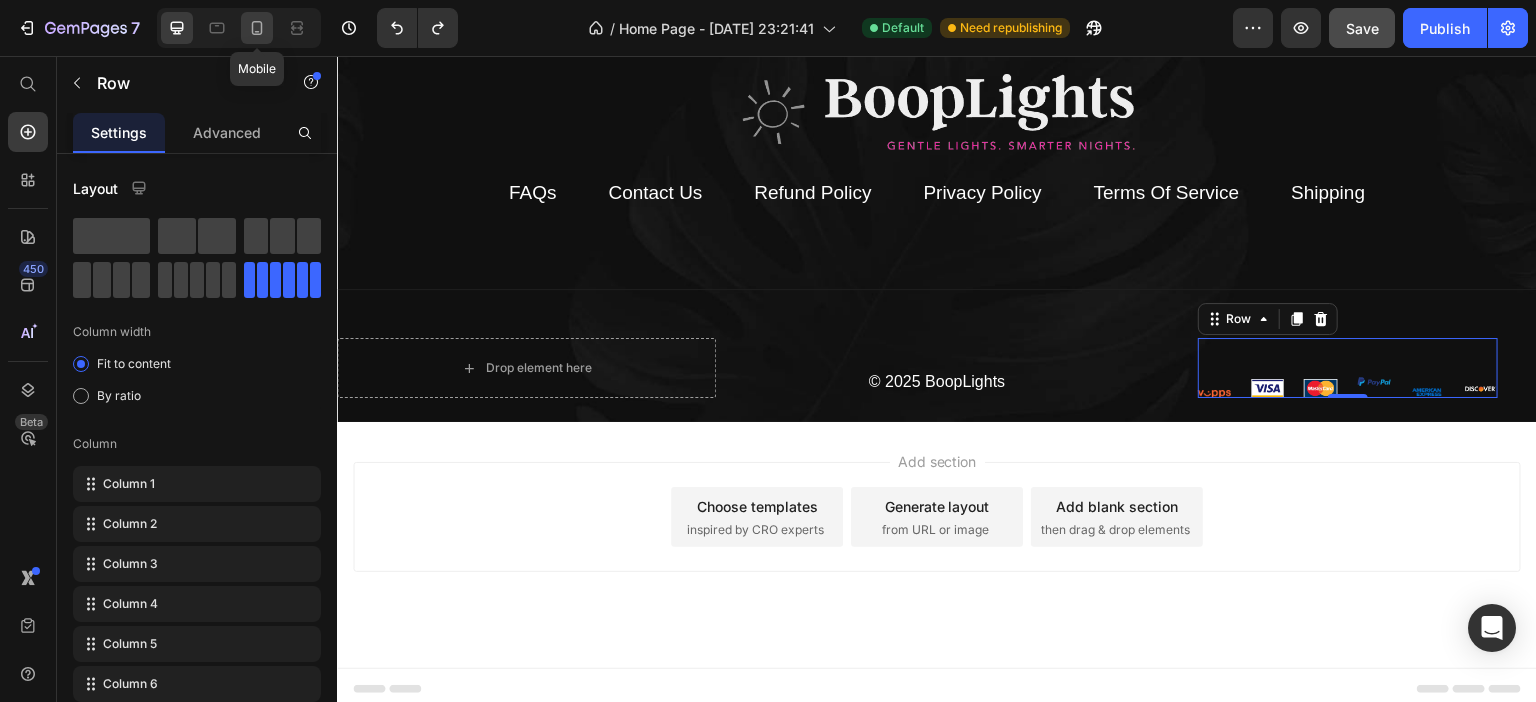 click 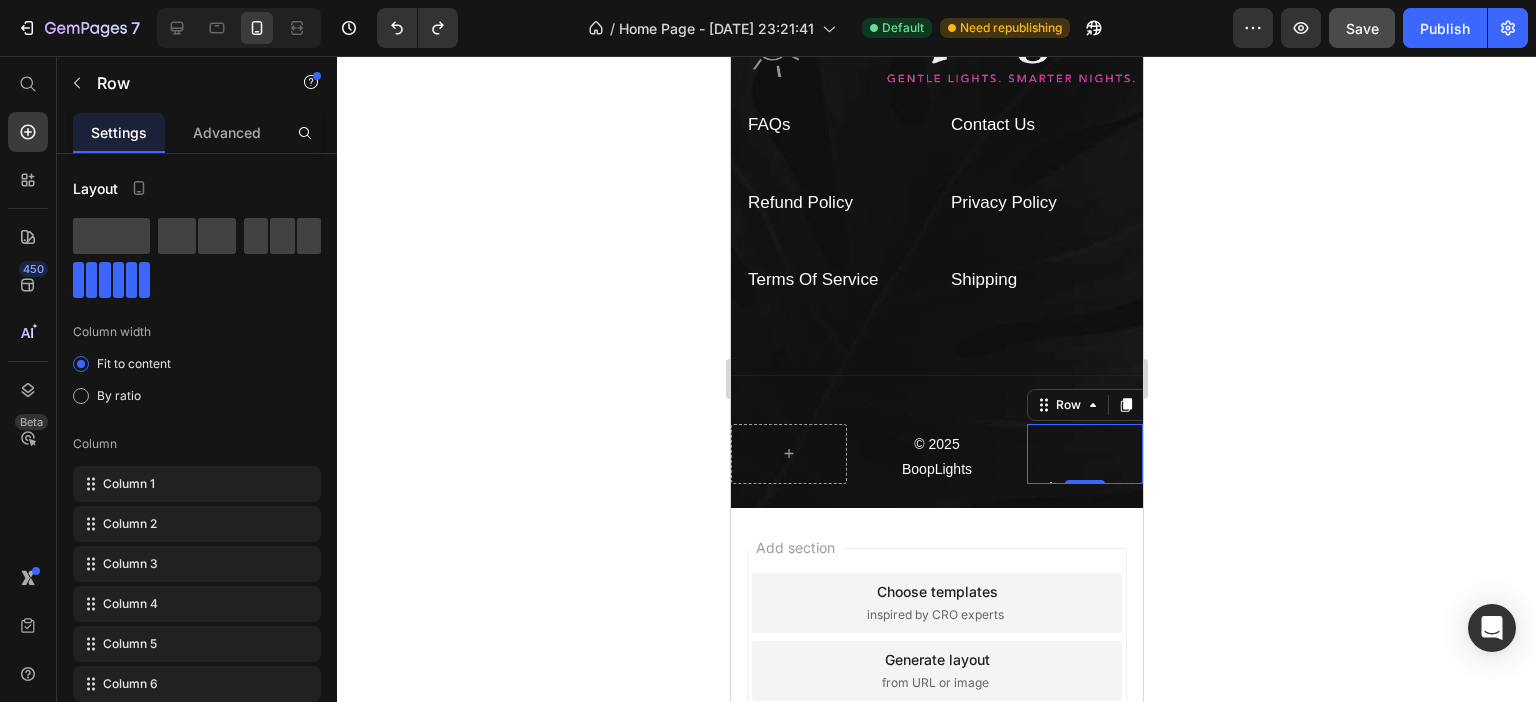 scroll, scrollTop: 5298, scrollLeft: 0, axis: vertical 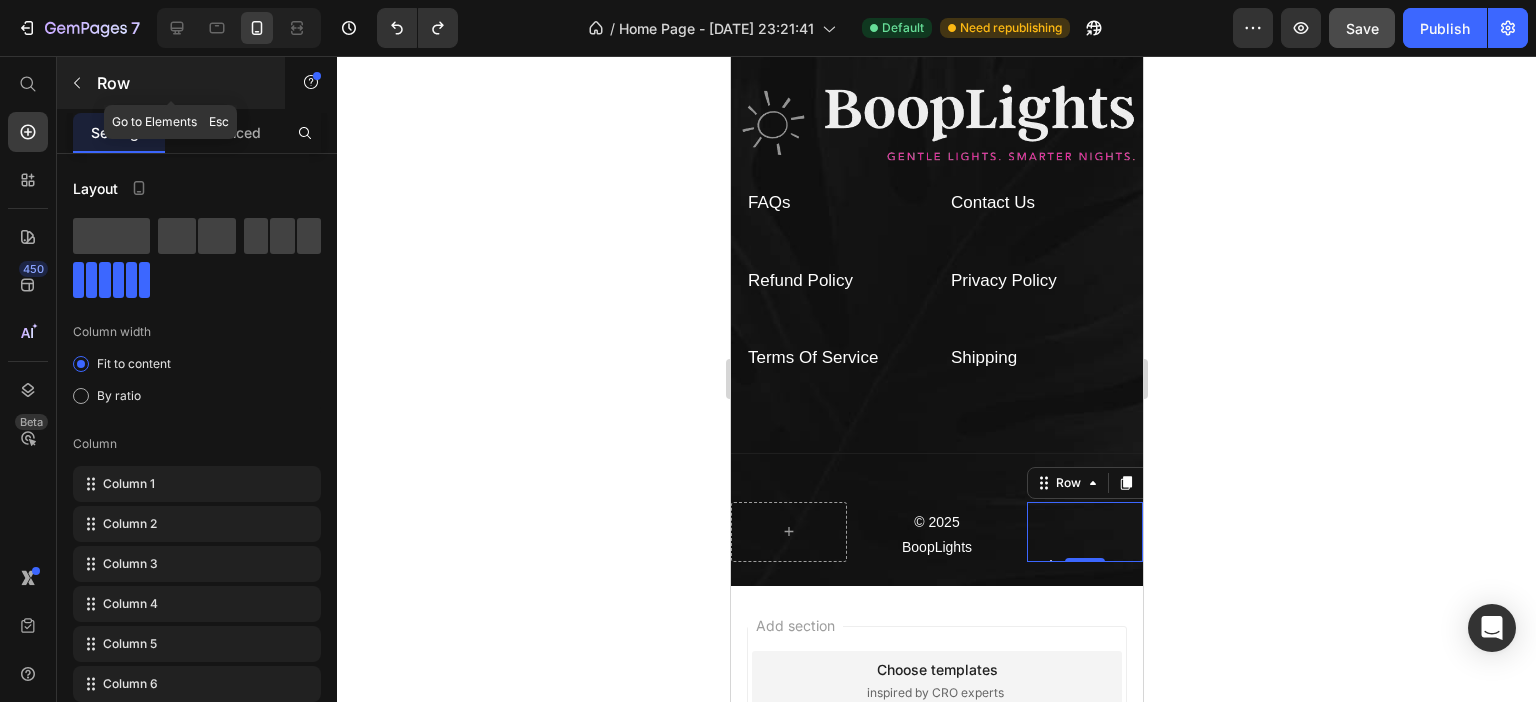 click 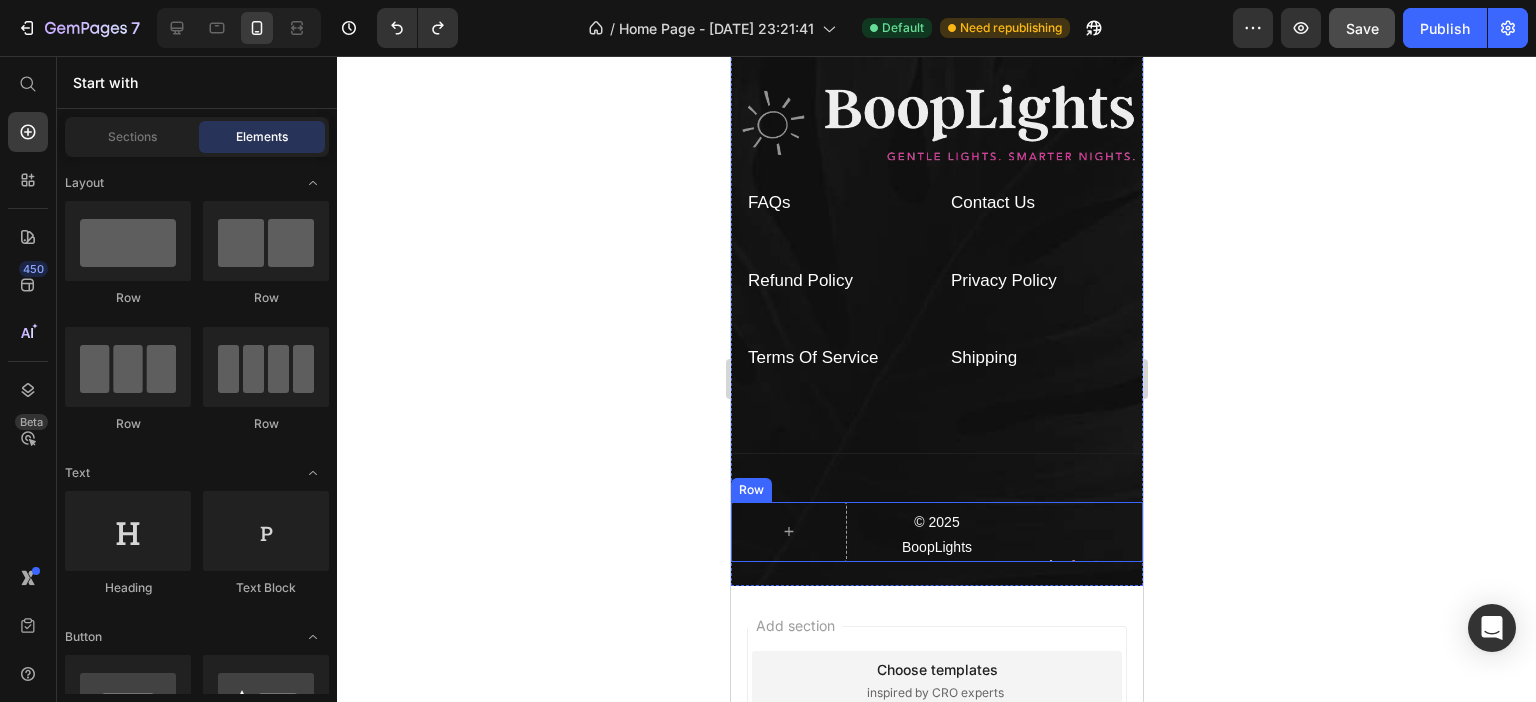 click on "© 2025 BoopLights Text block Image Image Image Image Image Image Row Row" at bounding box center [936, 532] 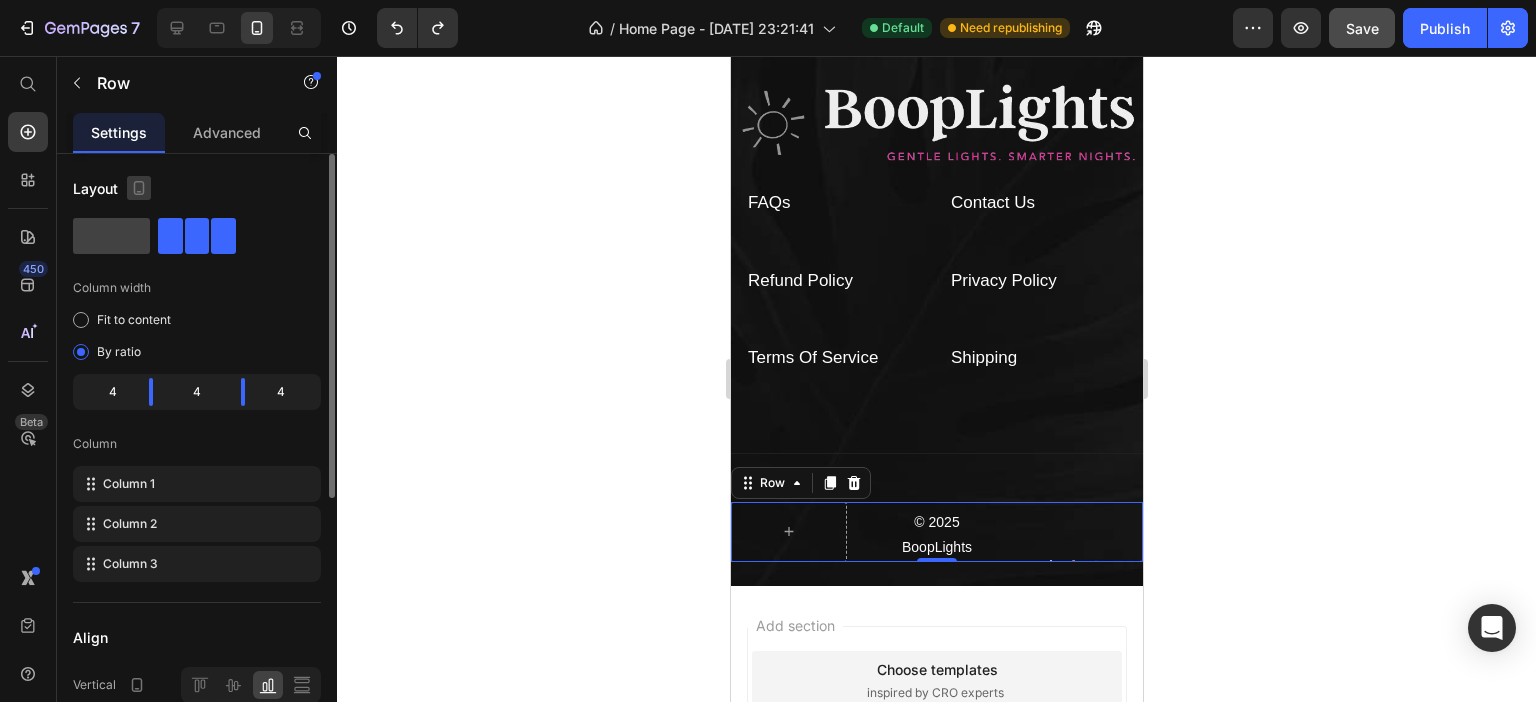 click 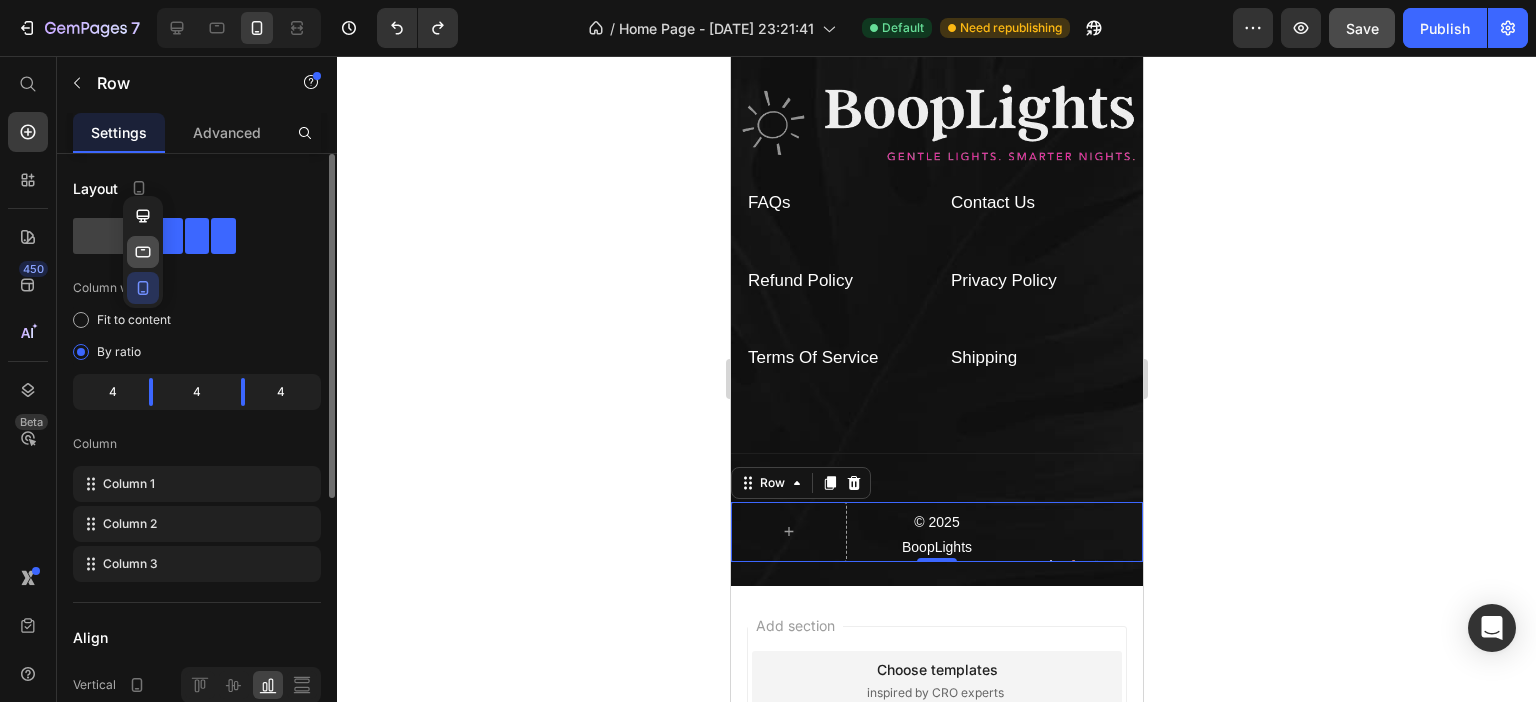 click 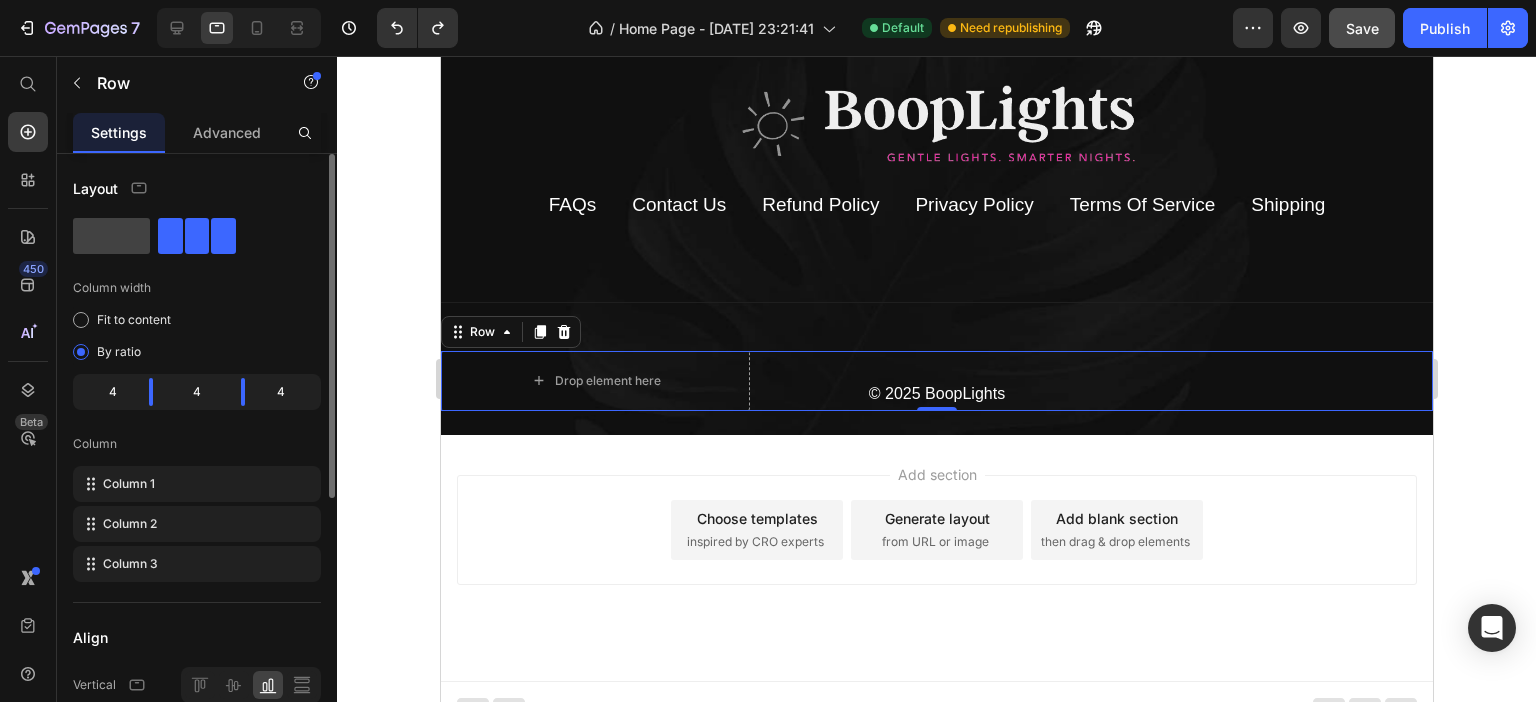 scroll, scrollTop: 5736, scrollLeft: 0, axis: vertical 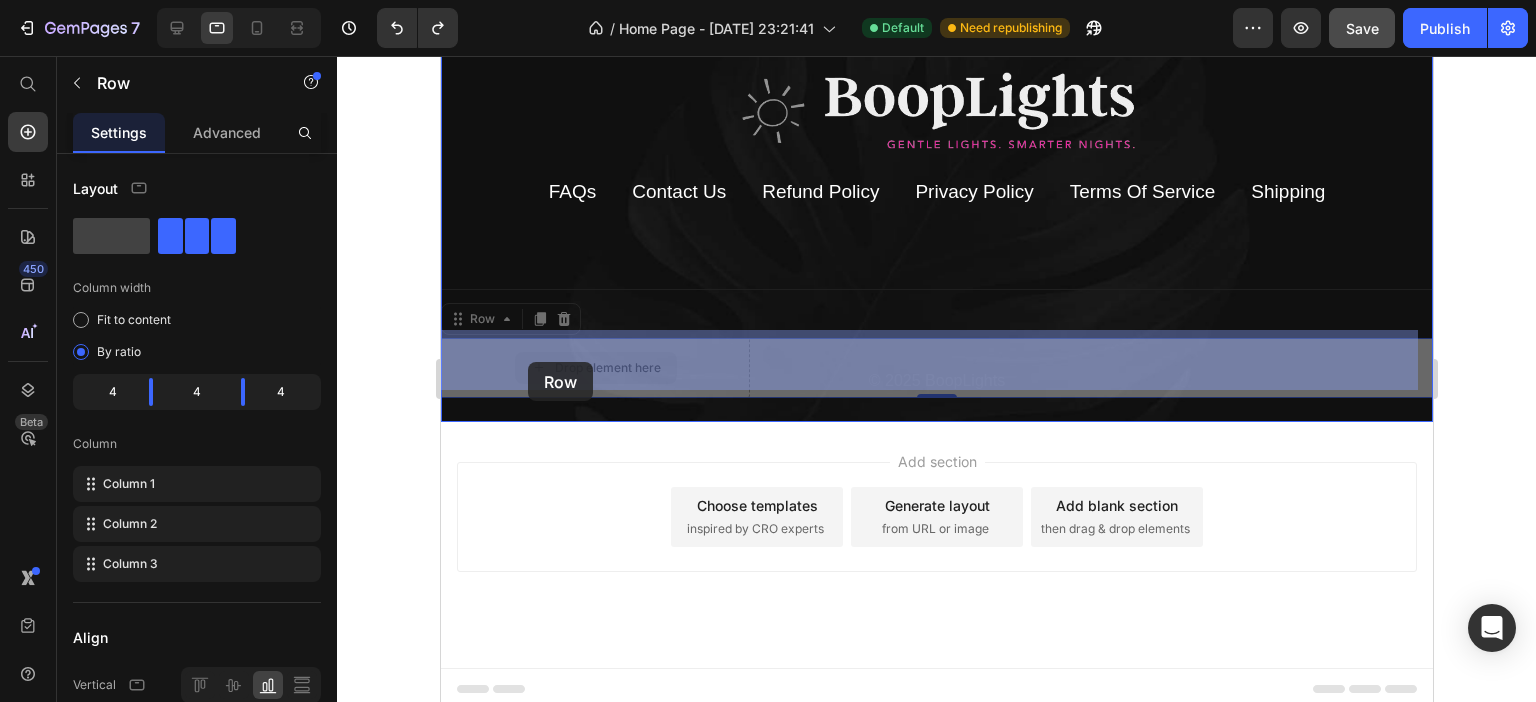 drag, startPoint x: 501, startPoint y: 362, endPoint x: 518, endPoint y: 361, distance: 17.029387 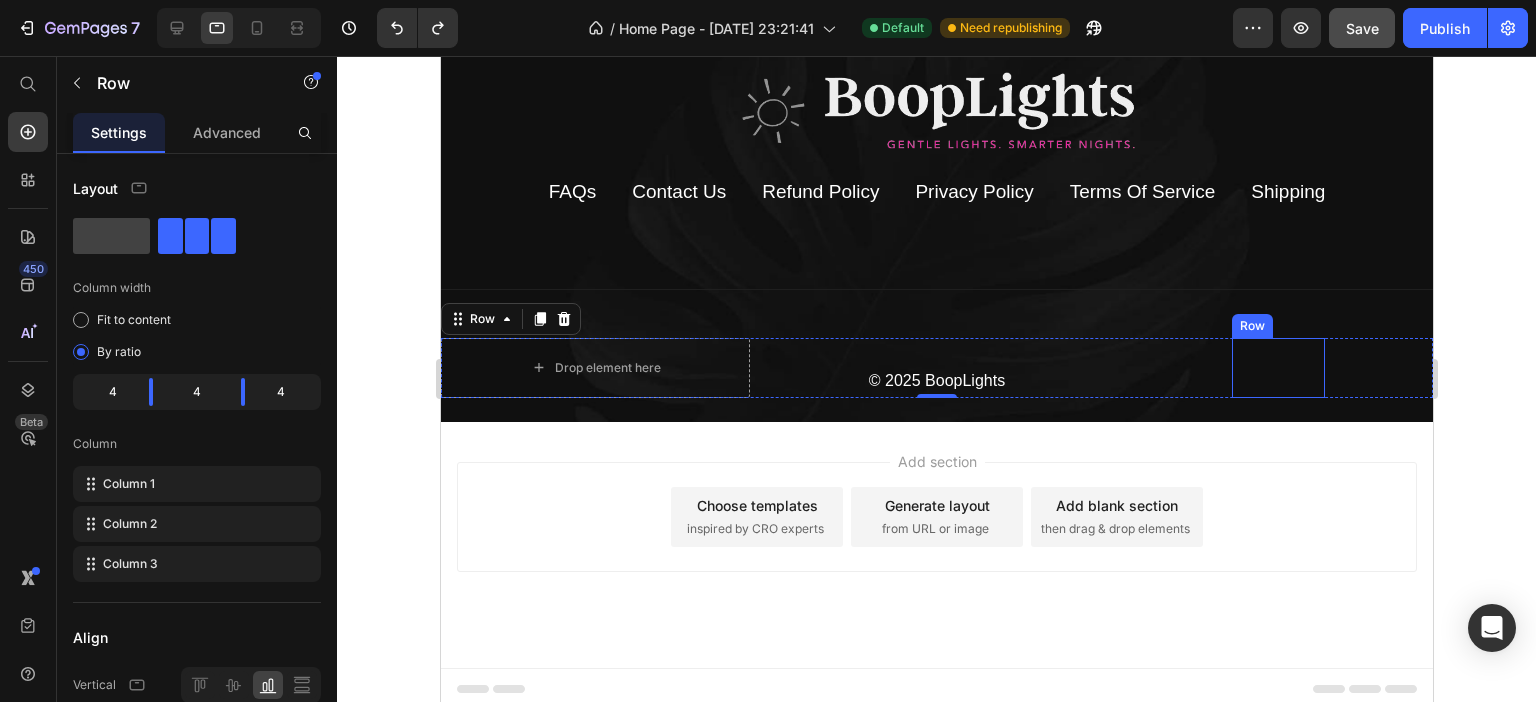 click on "Image Image Image Image Image Image Row" at bounding box center [1277, 368] 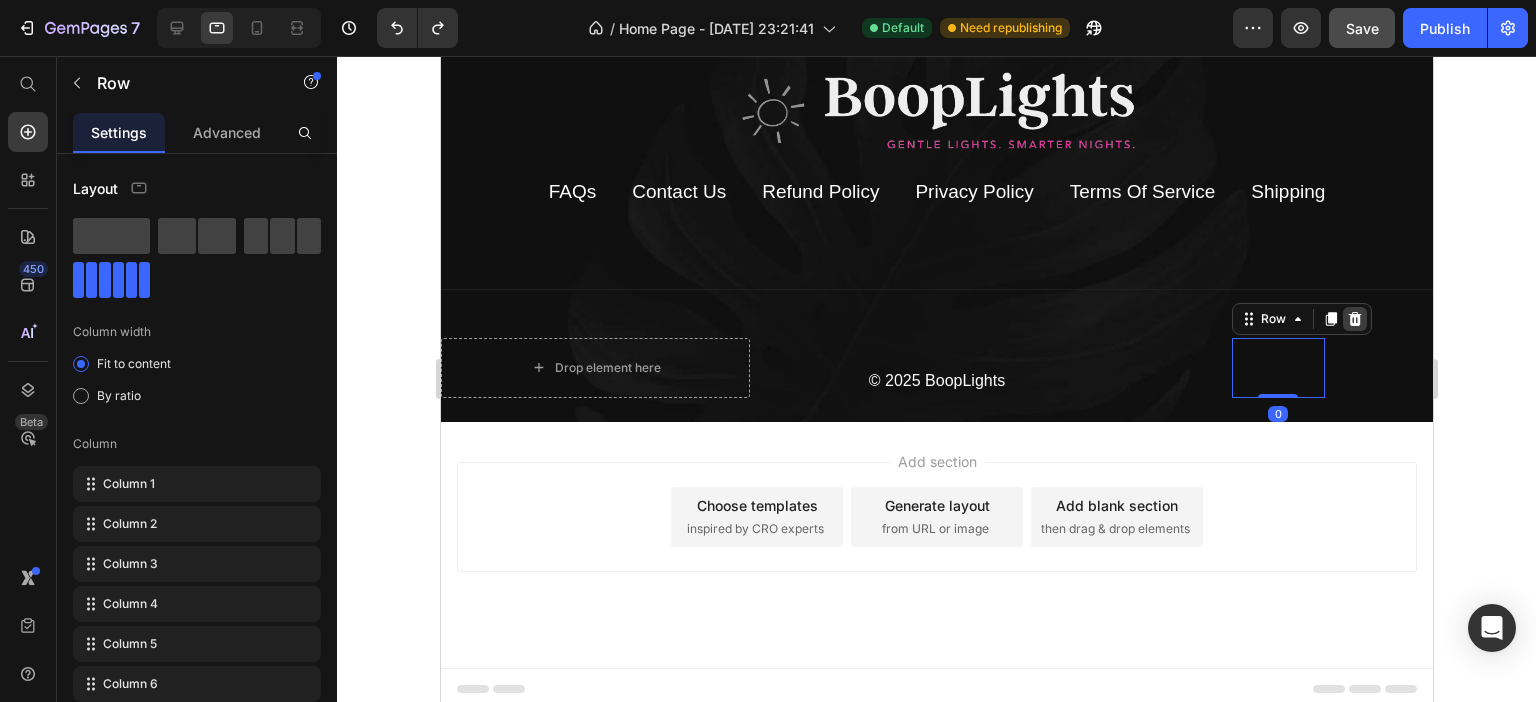 click 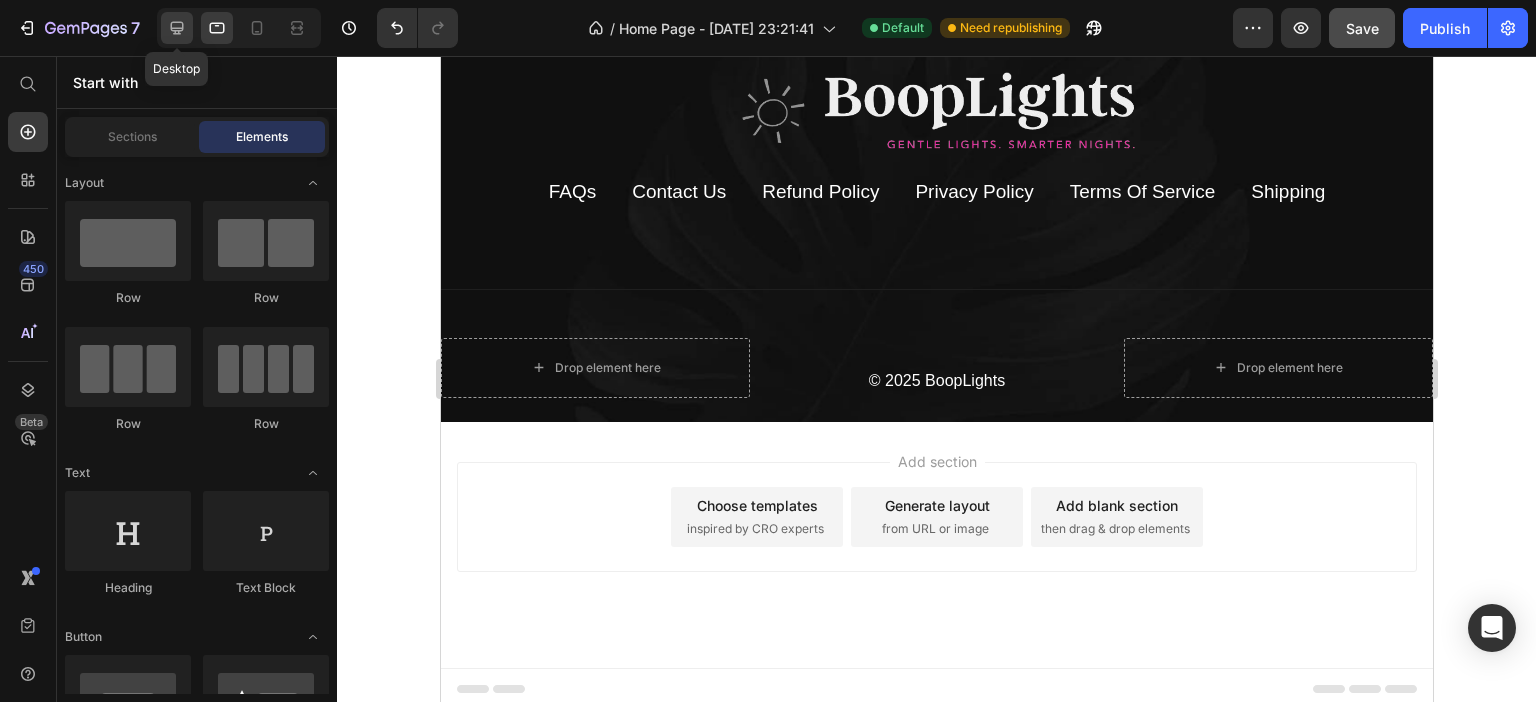 click 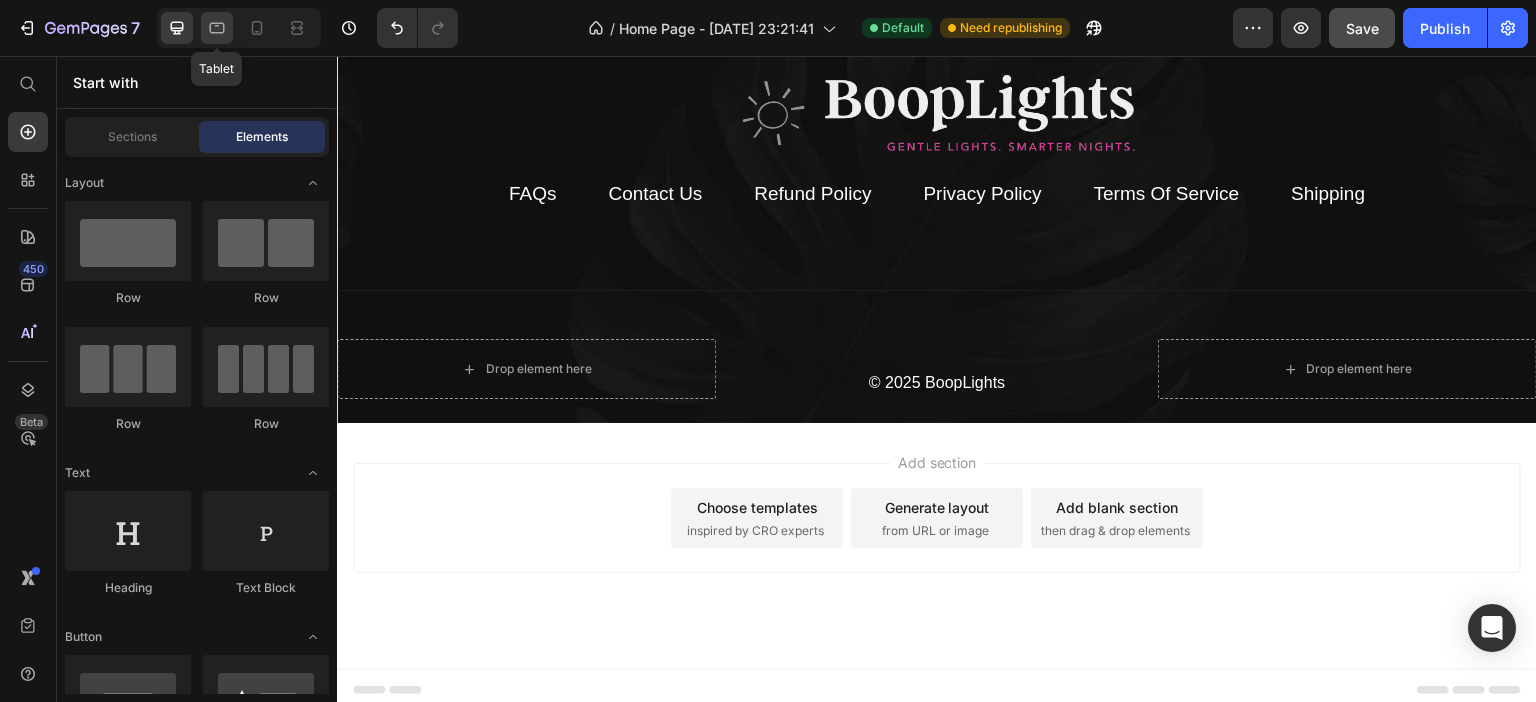 click 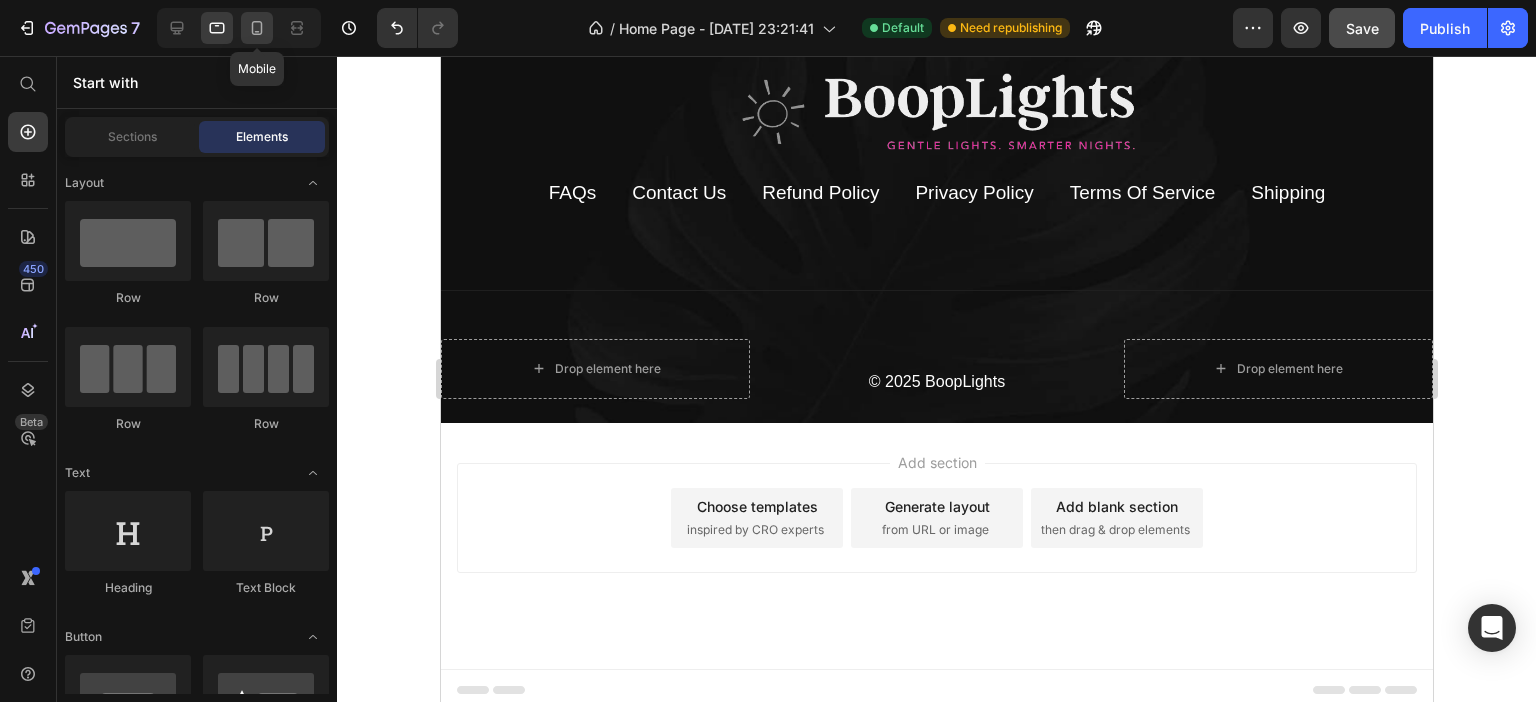 click 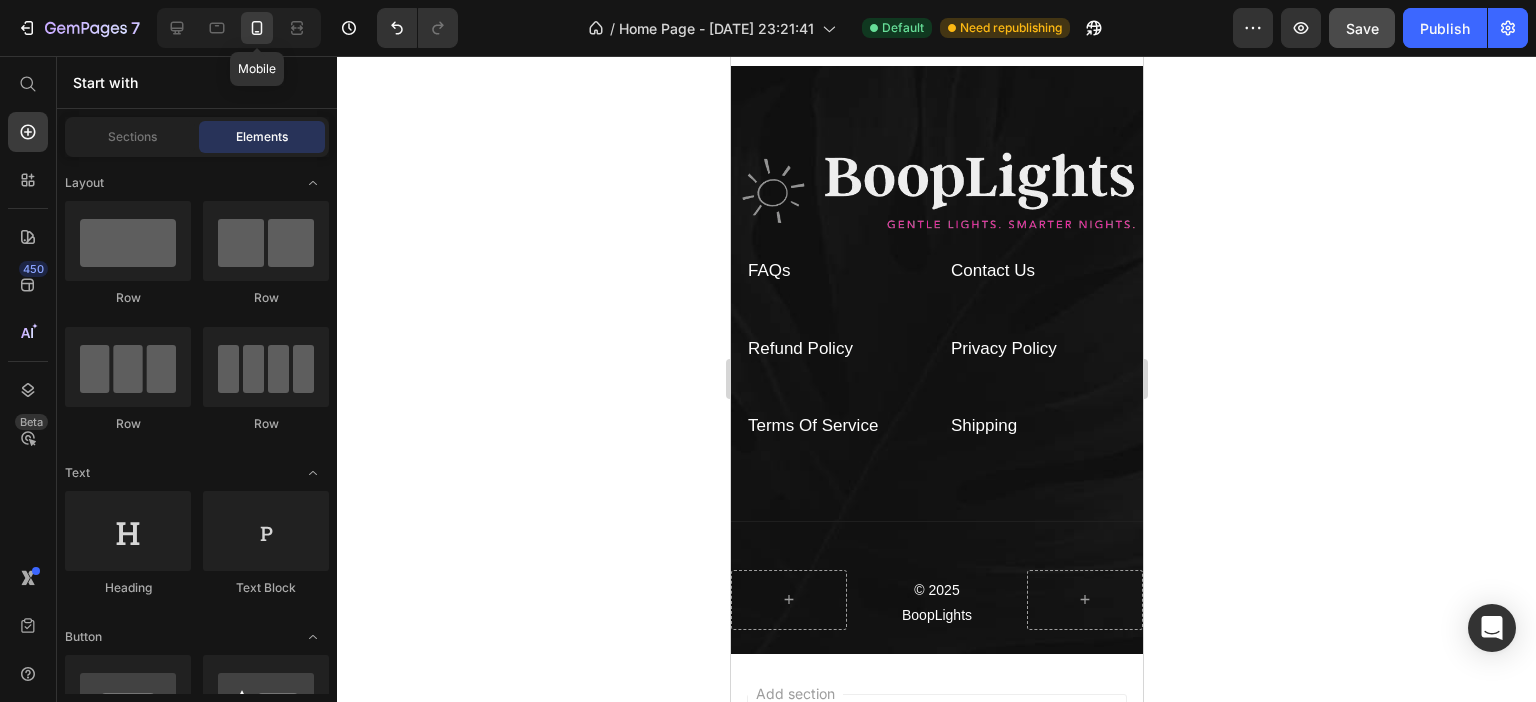 scroll, scrollTop: 5310, scrollLeft: 0, axis: vertical 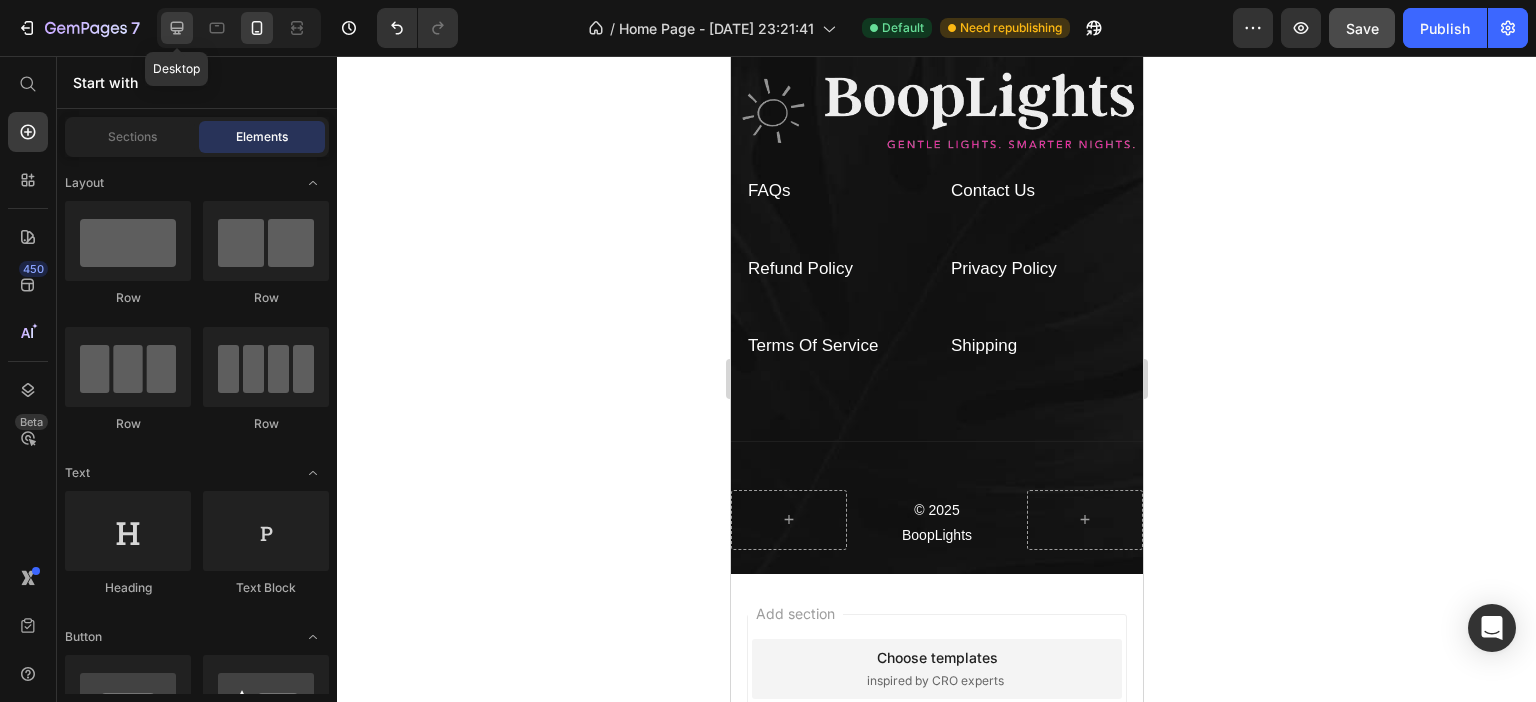 click 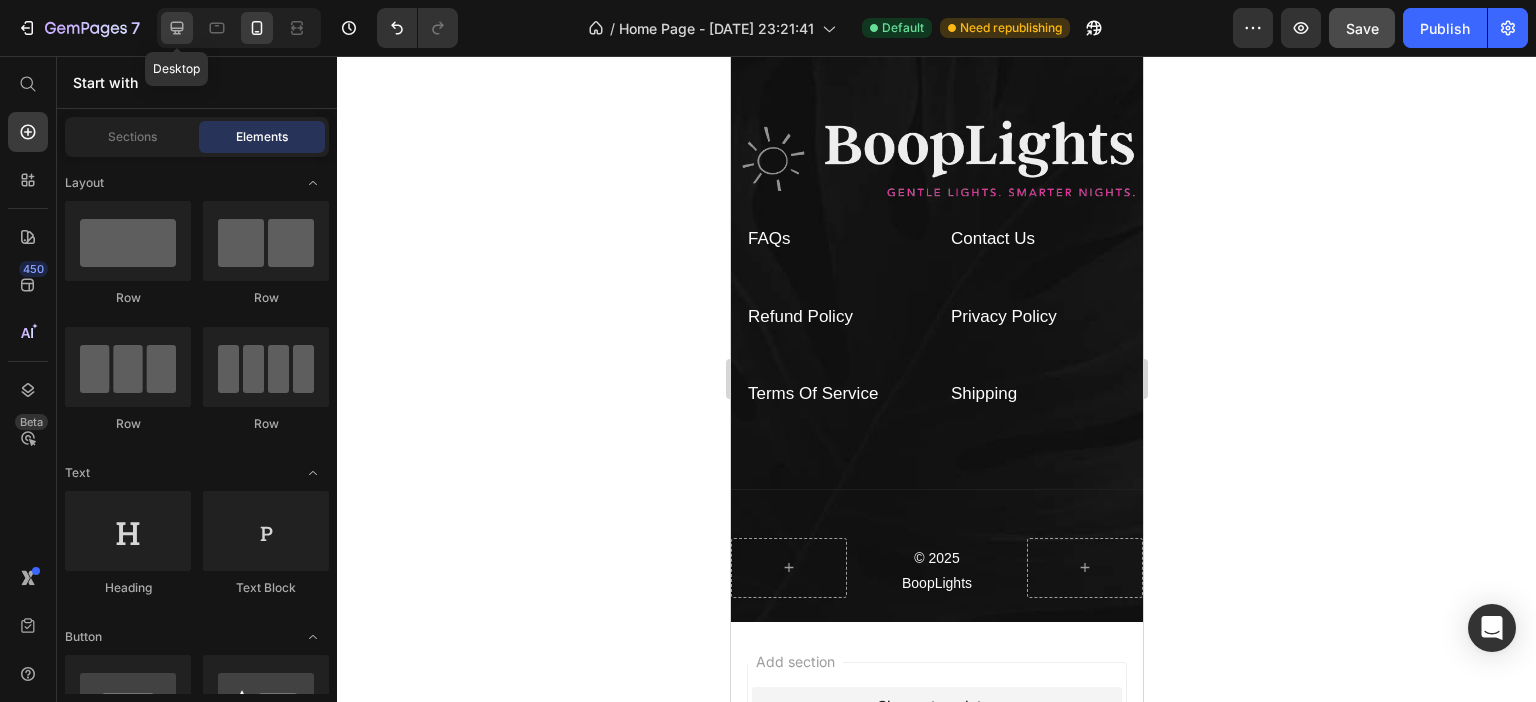 scroll, scrollTop: 5767, scrollLeft: 0, axis: vertical 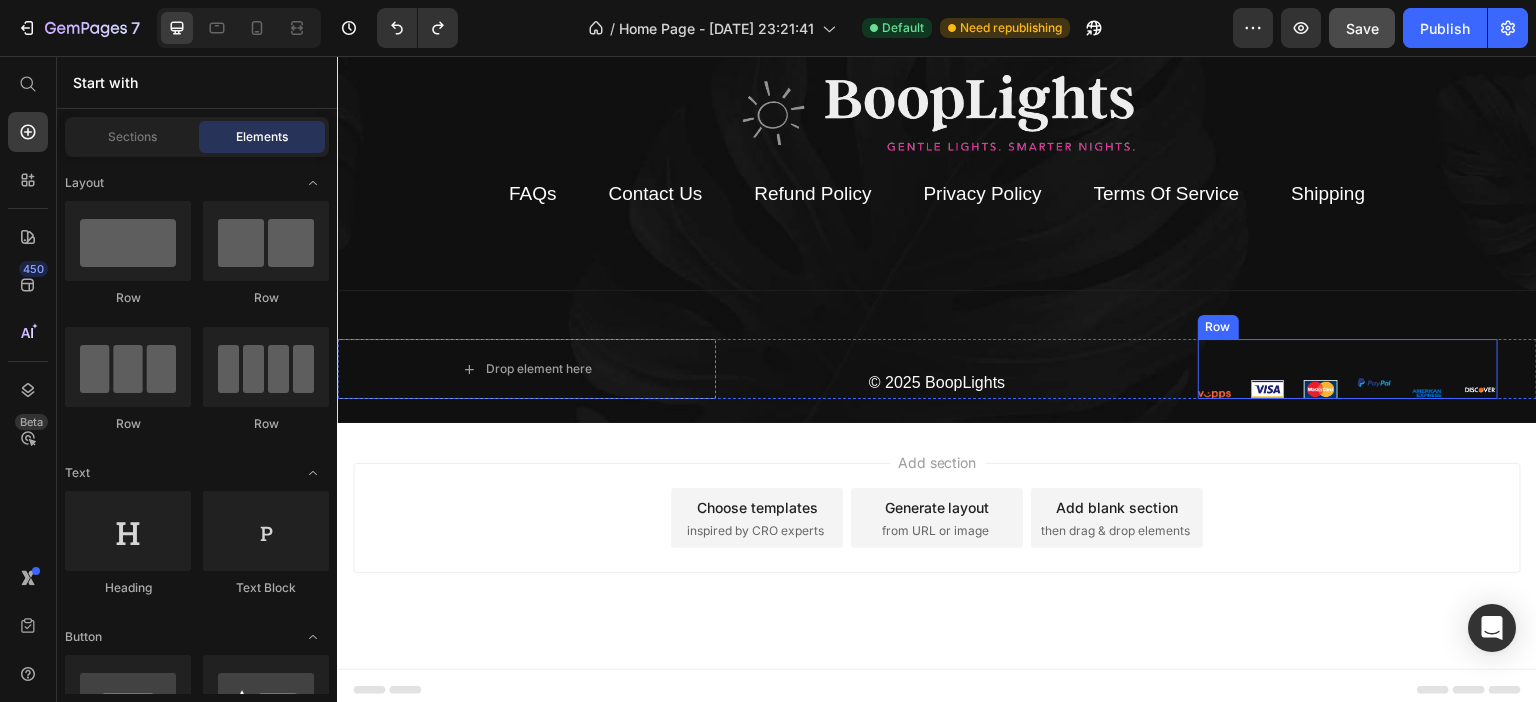 click on "Image" at bounding box center [1214, 369] 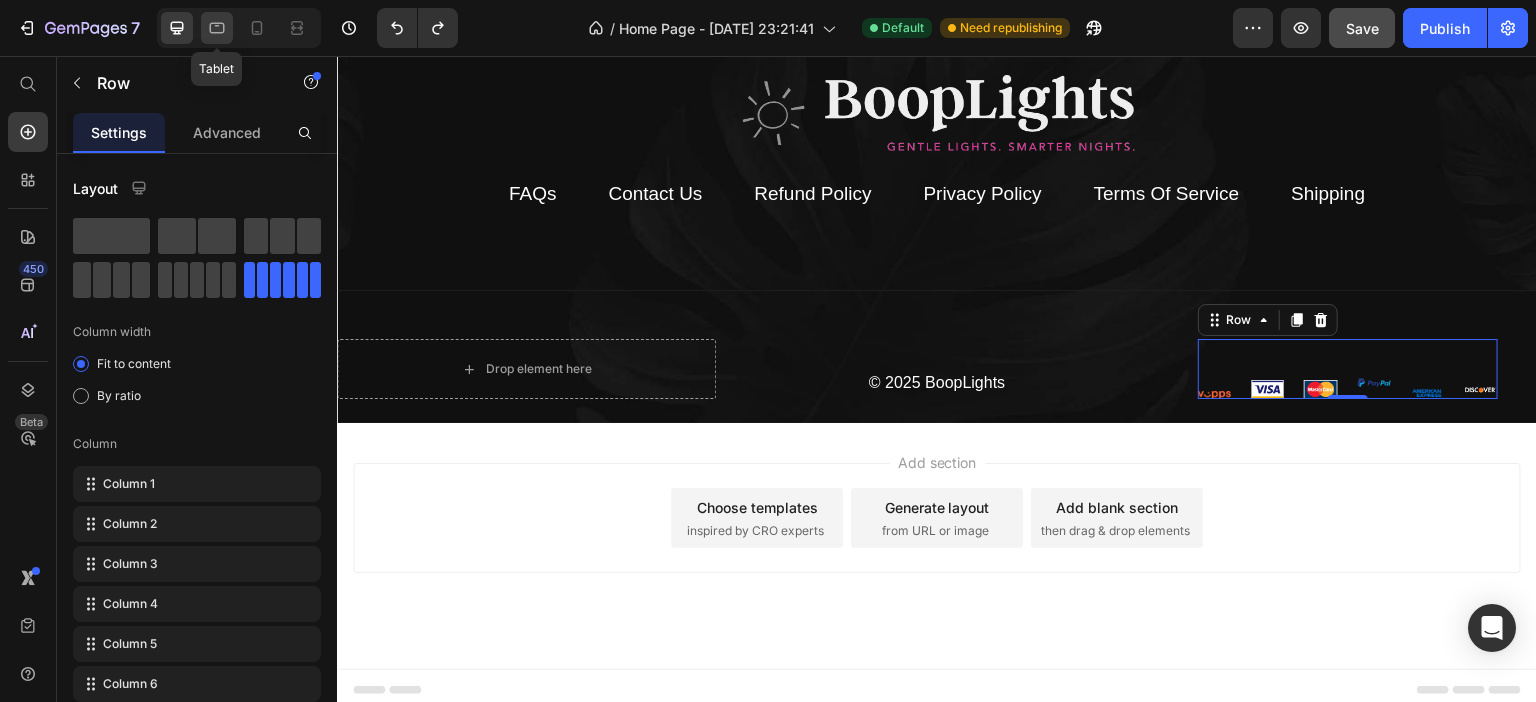 click 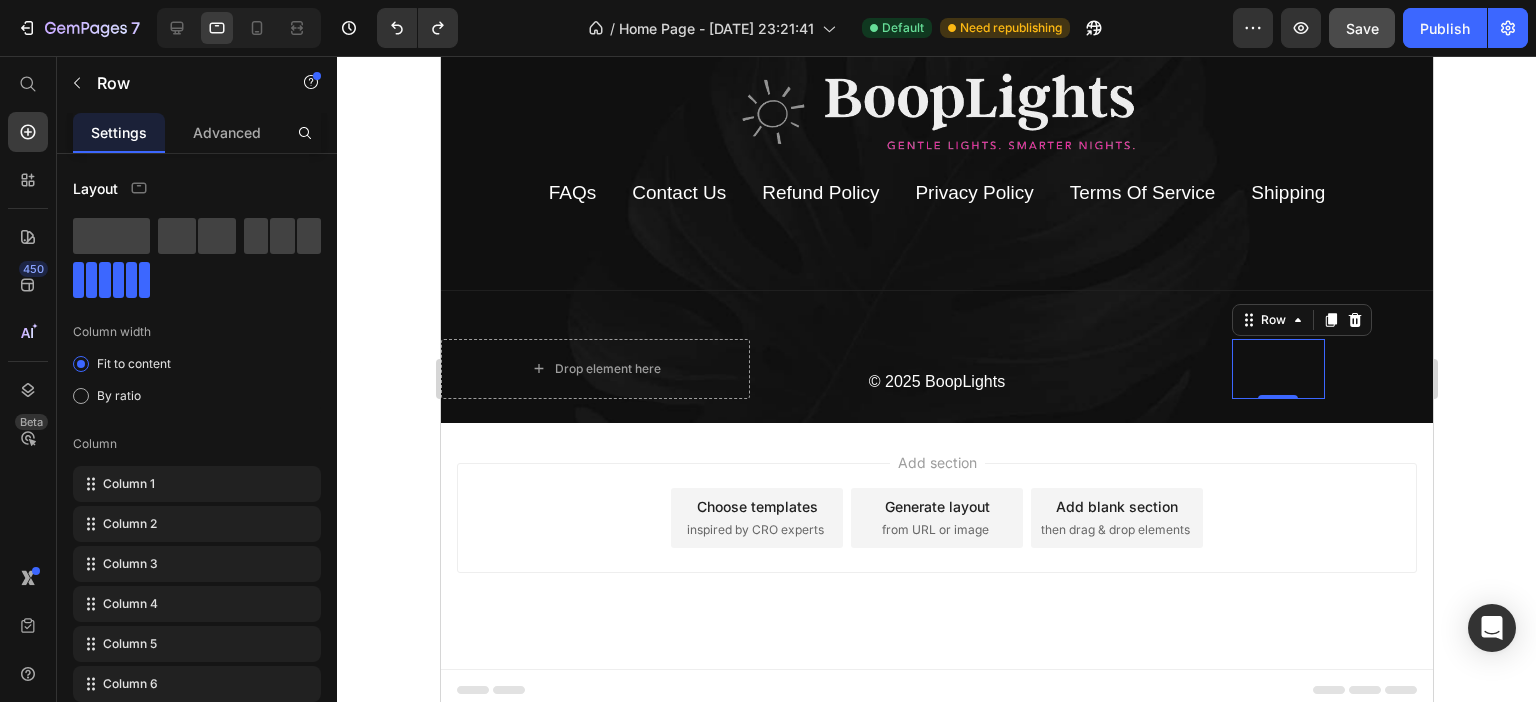 scroll, scrollTop: 5736, scrollLeft: 0, axis: vertical 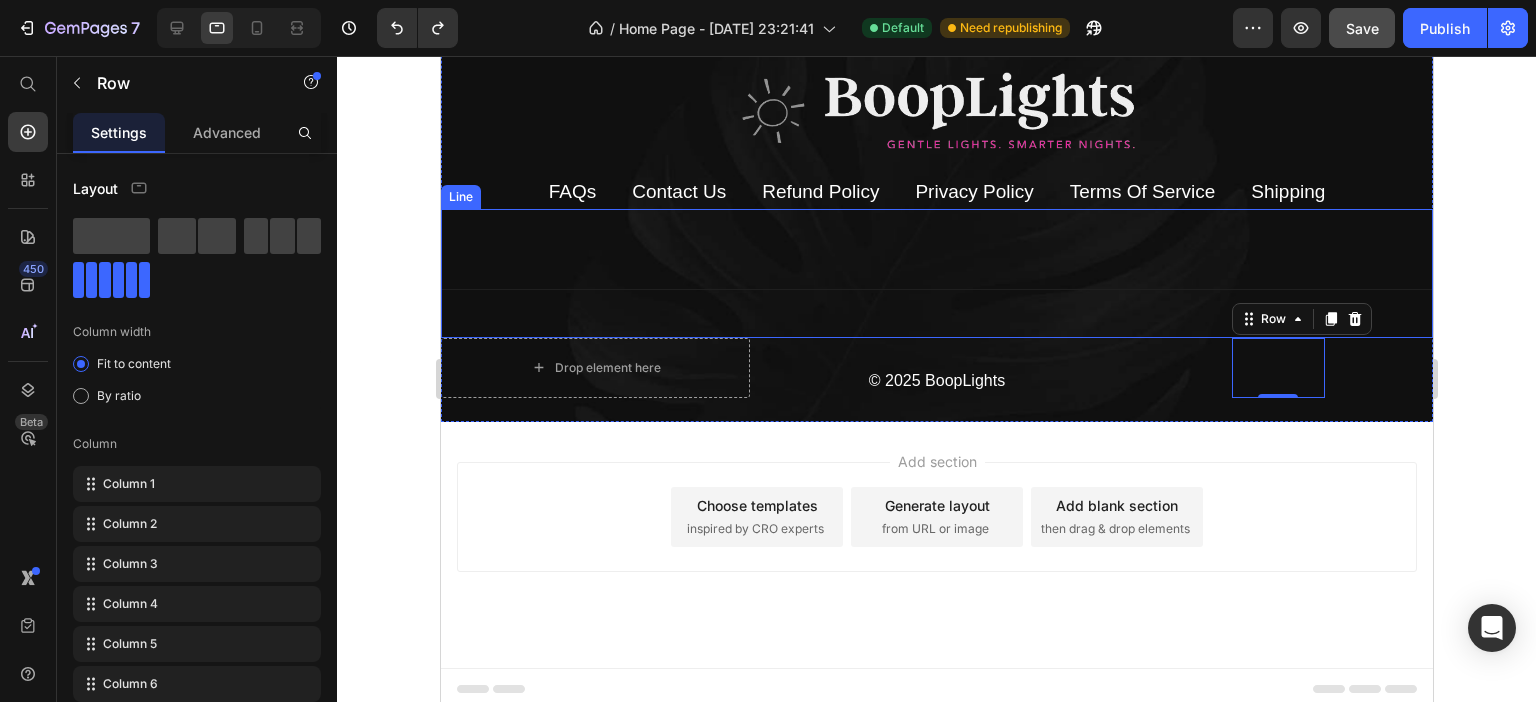 click on "Title Line" at bounding box center (936, 273) 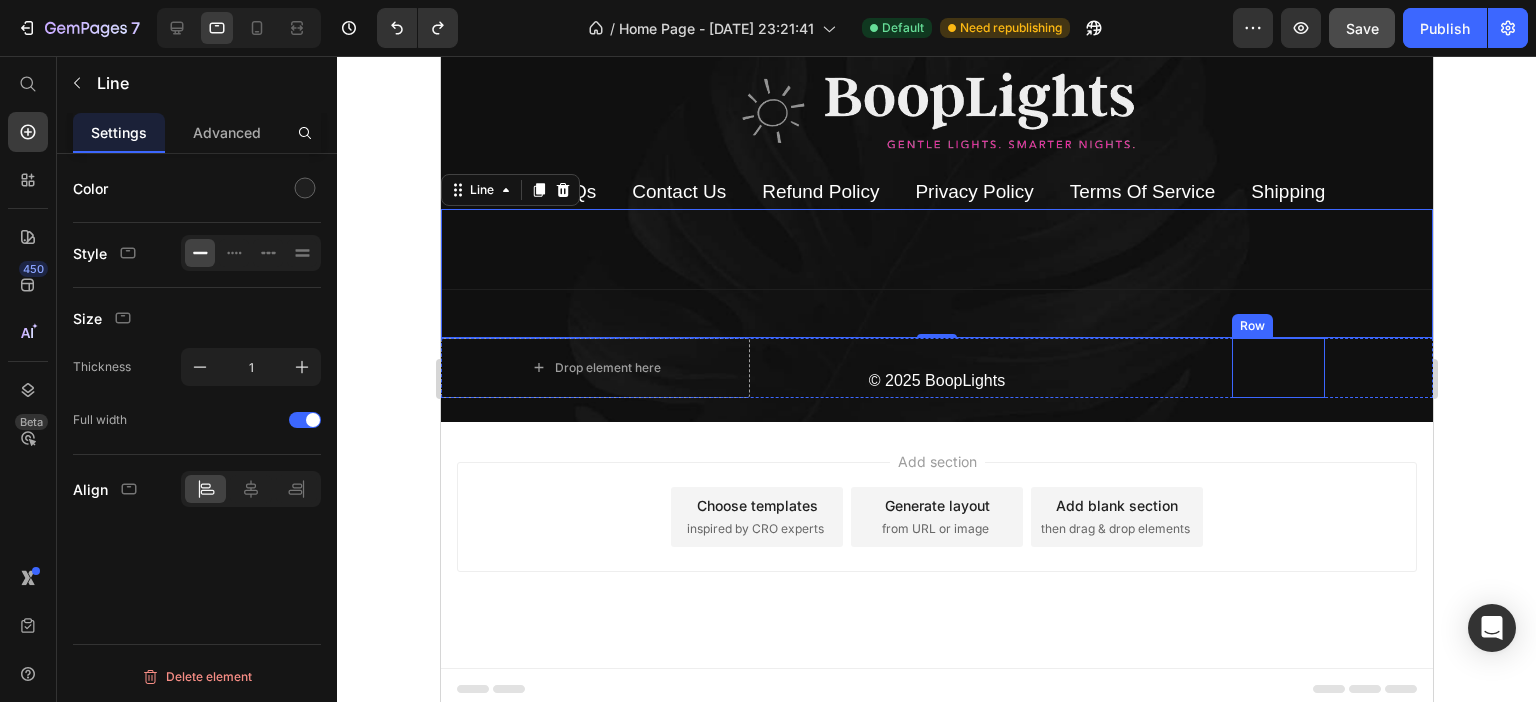 click on "Image Image Image Image Image Image Row" at bounding box center (1277, 368) 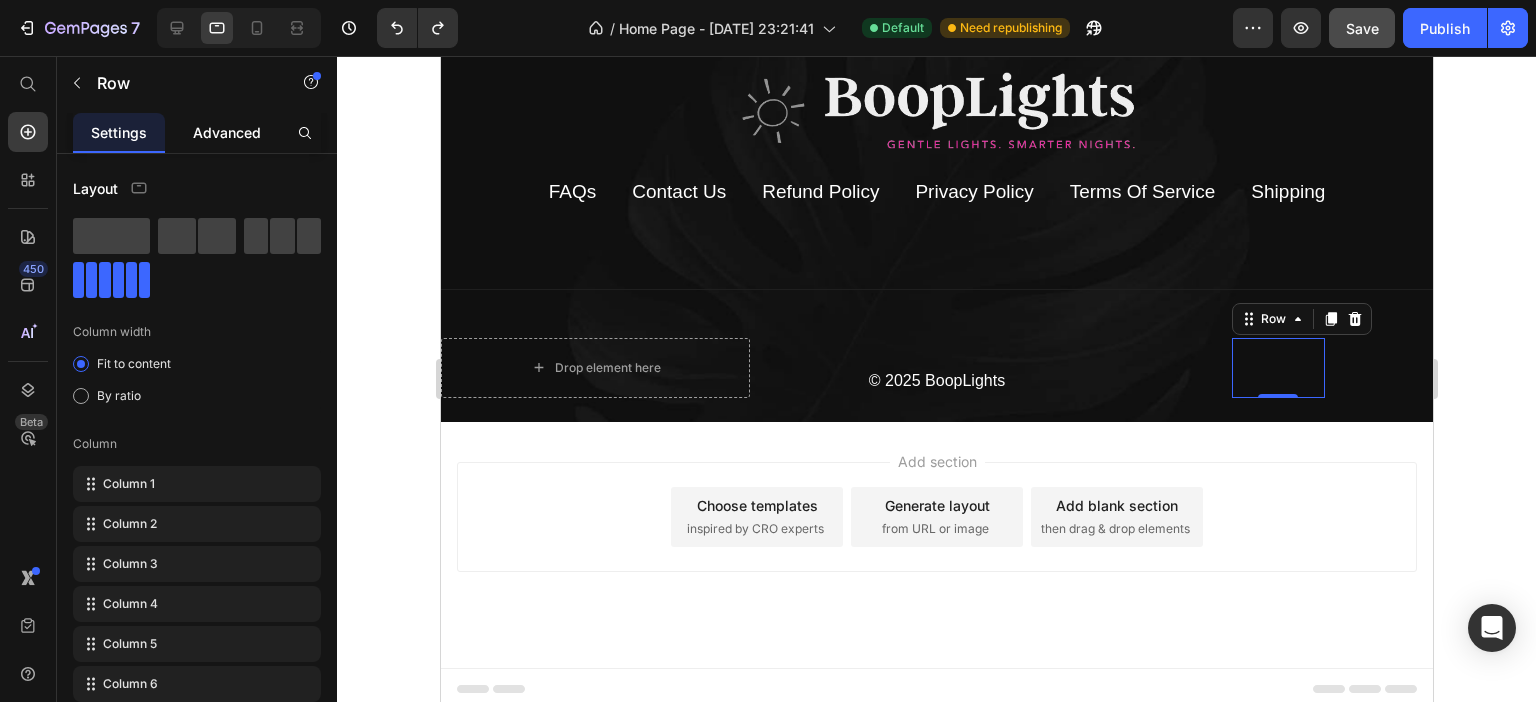 click on "Advanced" at bounding box center [227, 132] 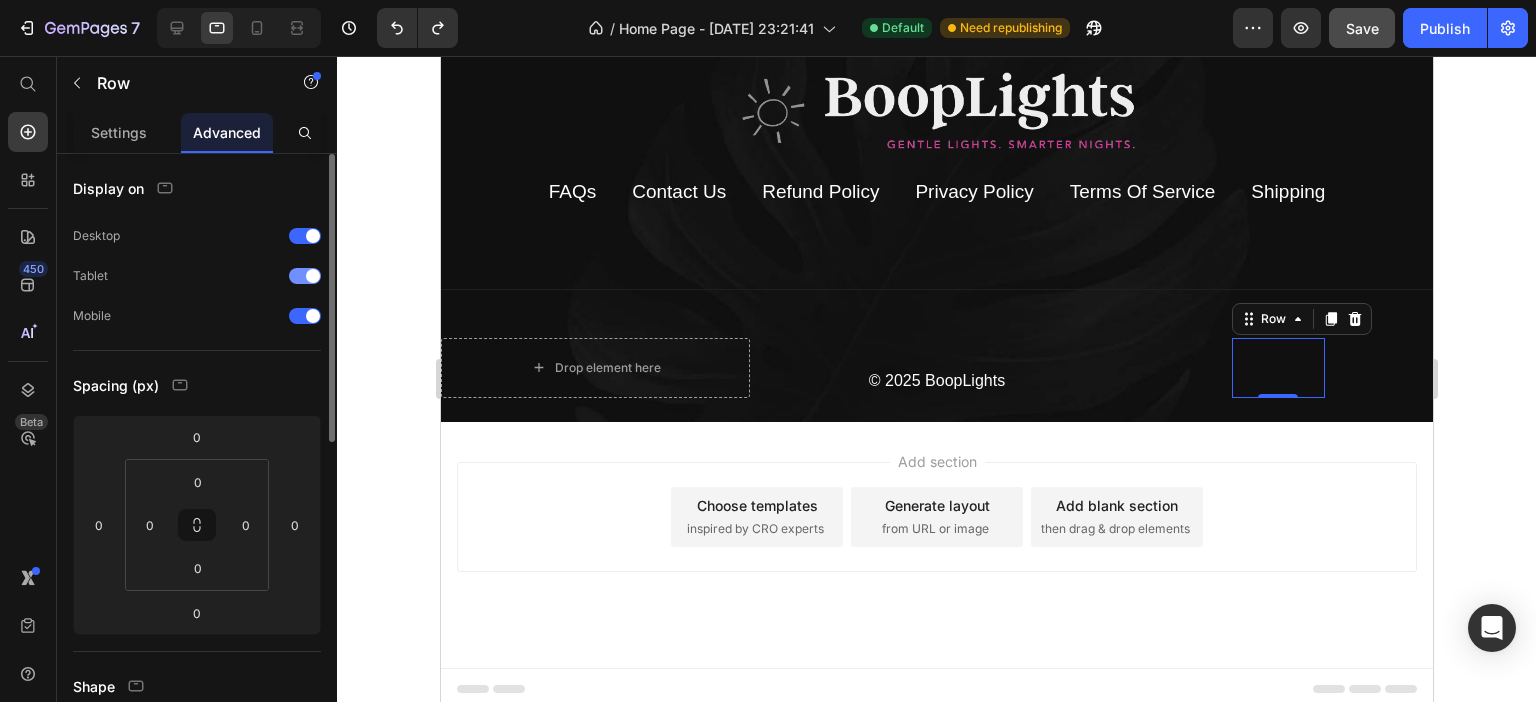 click at bounding box center (313, 276) 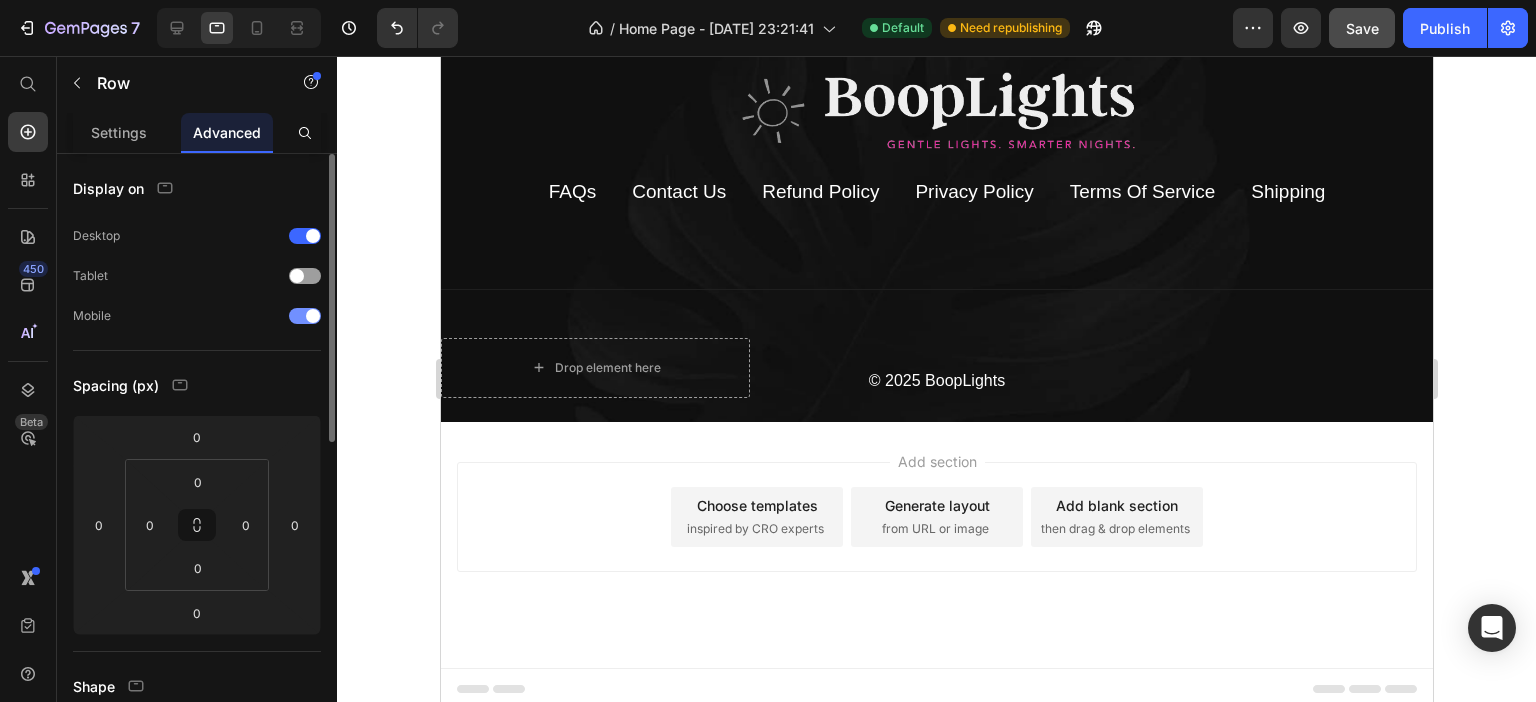click at bounding box center (305, 316) 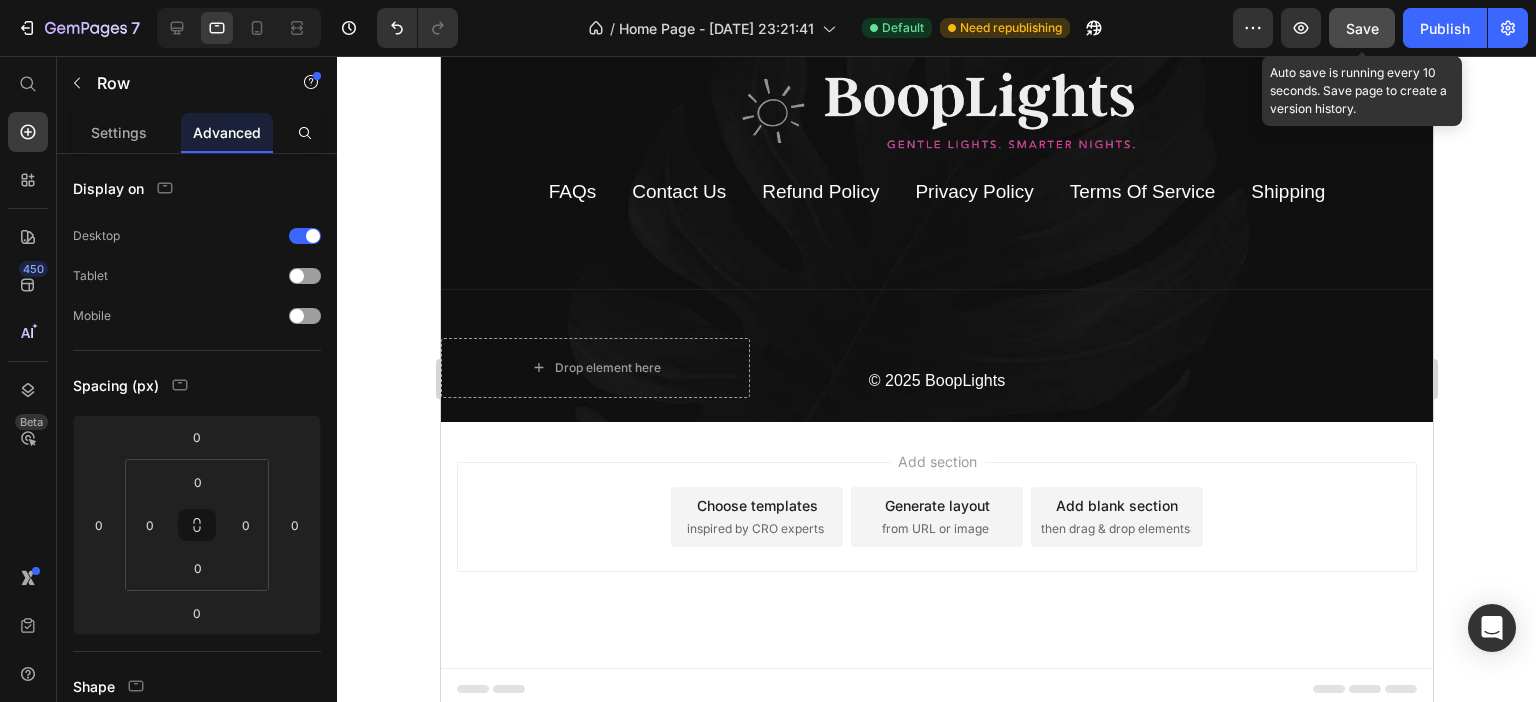 click on "Save" 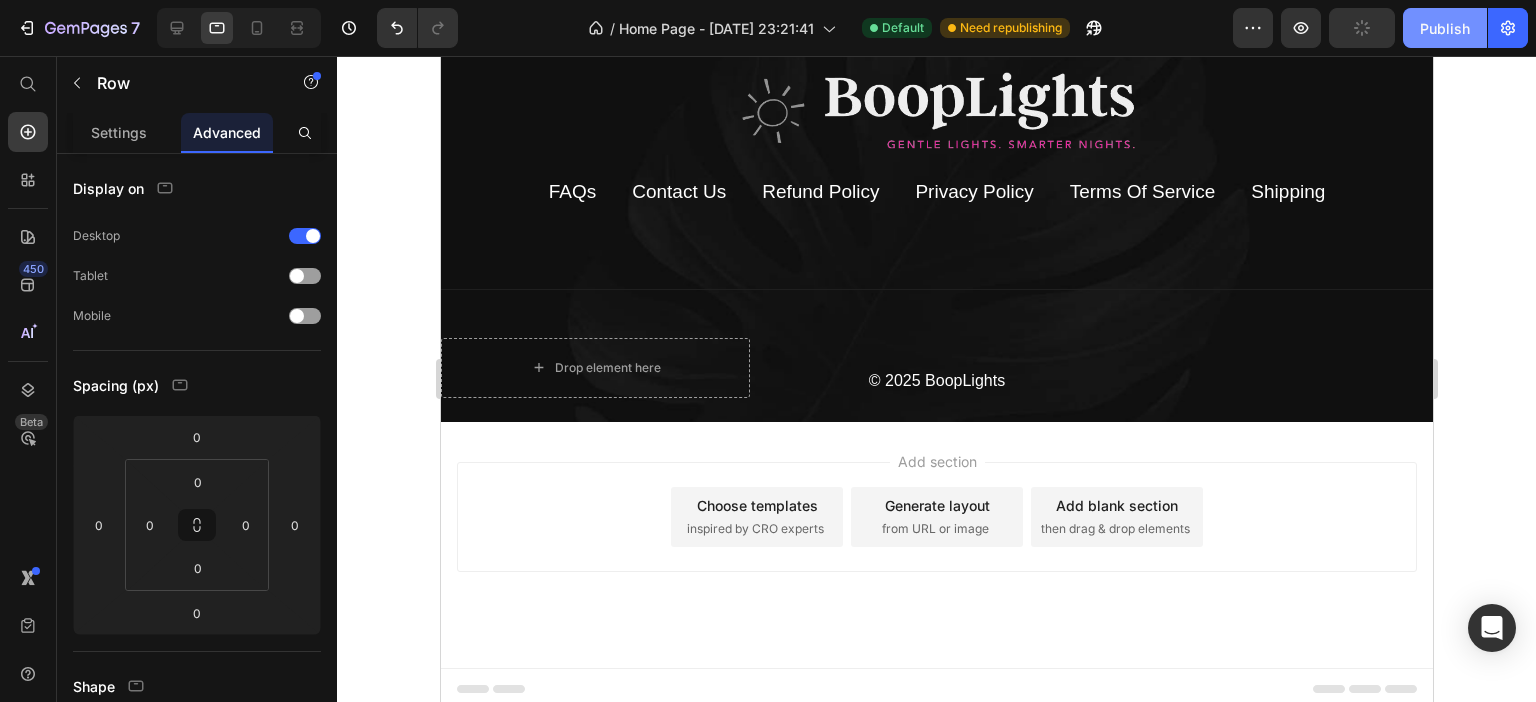click on "Publish" at bounding box center (1445, 28) 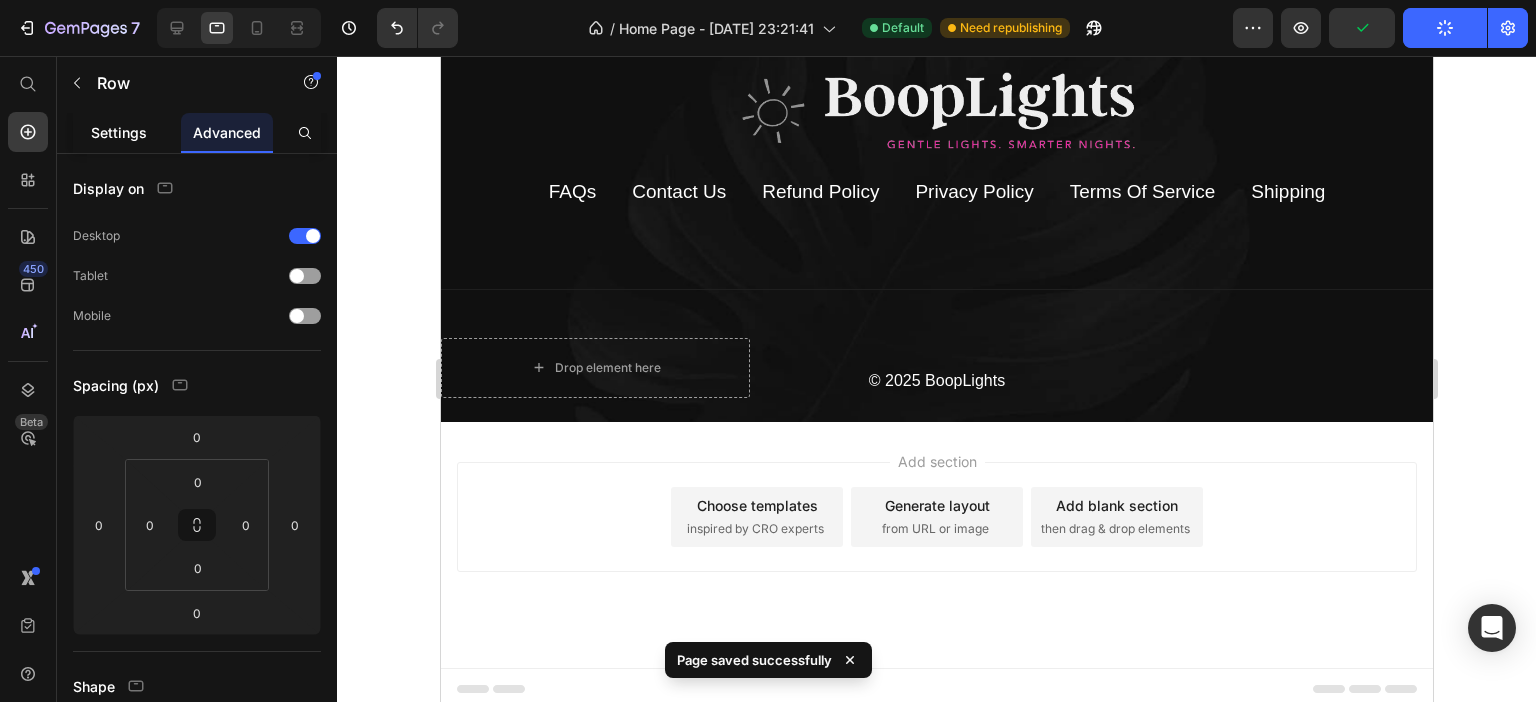 click on "Settings" at bounding box center (119, 132) 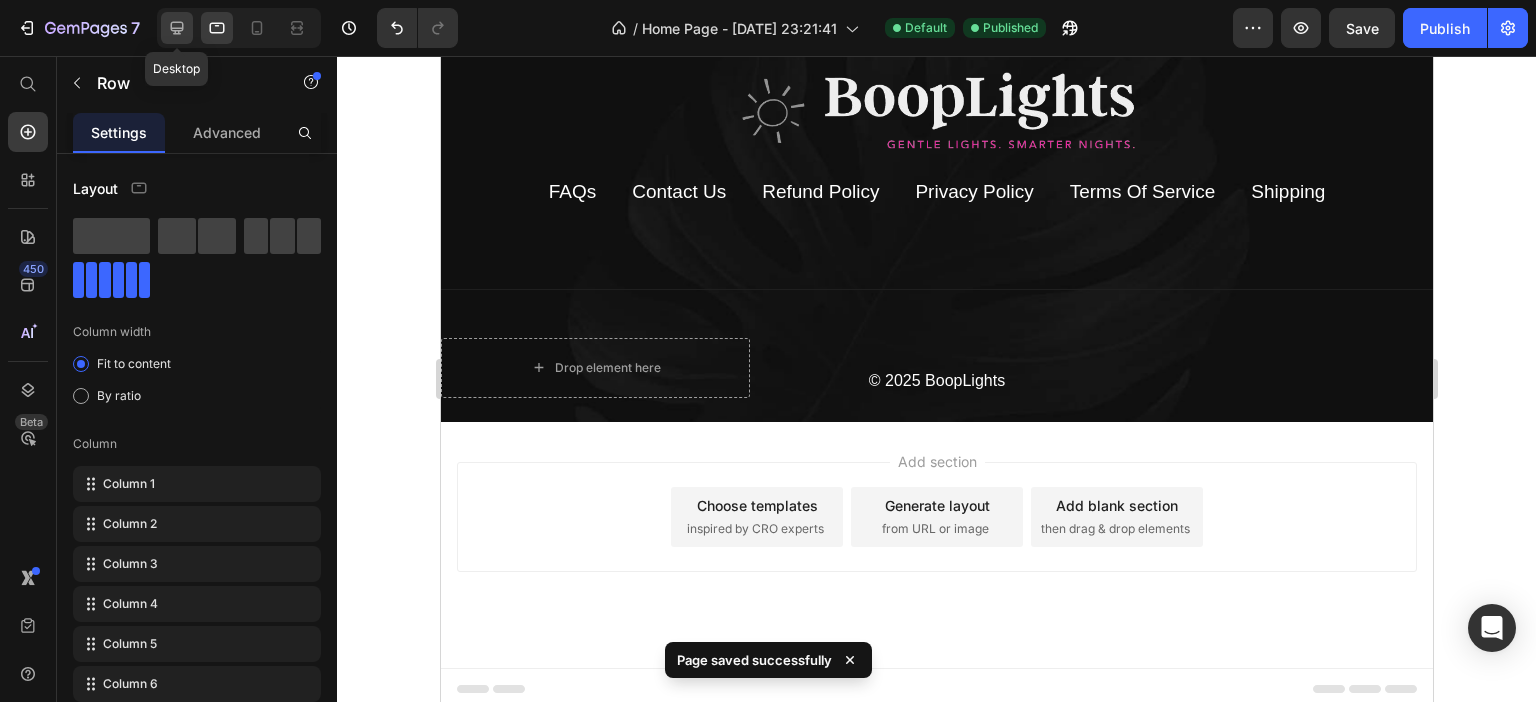 click 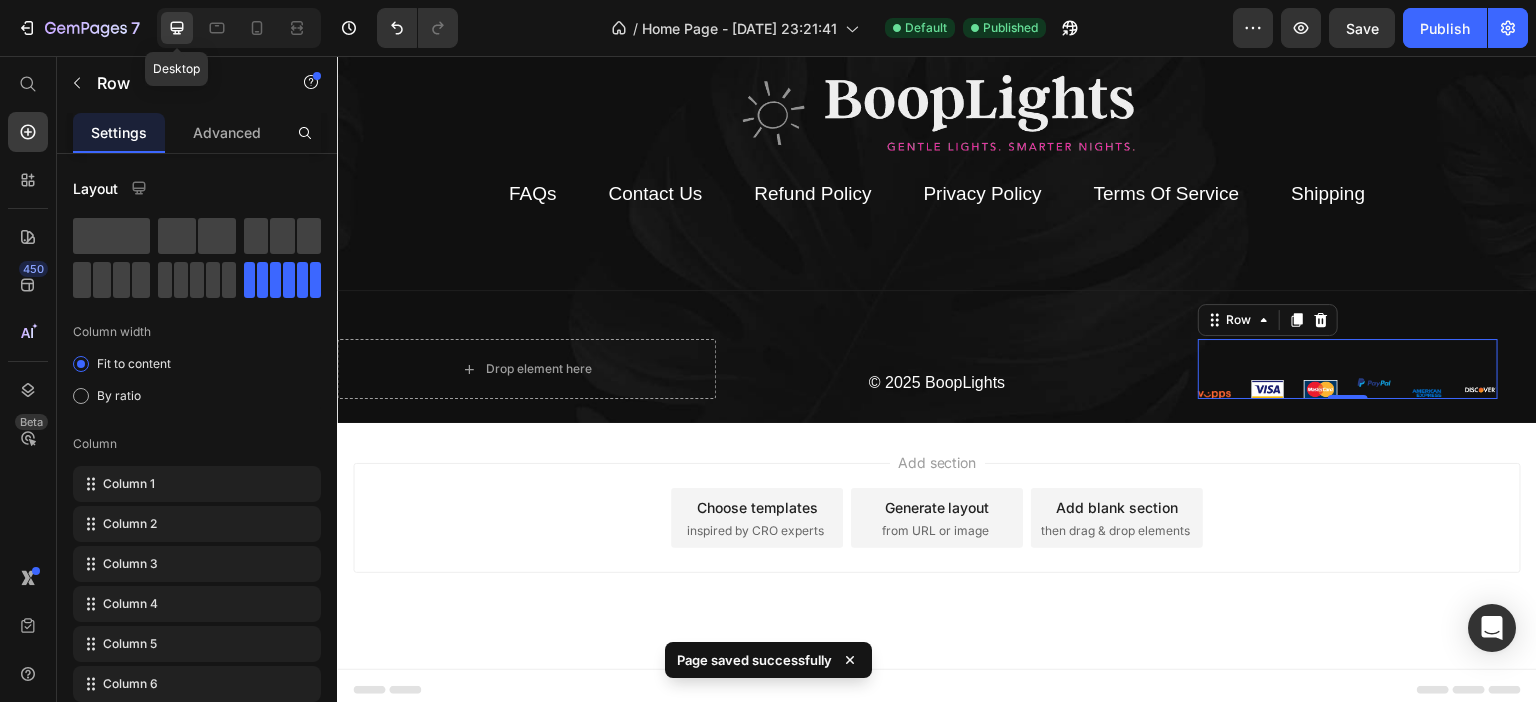 scroll, scrollTop: 5768, scrollLeft: 0, axis: vertical 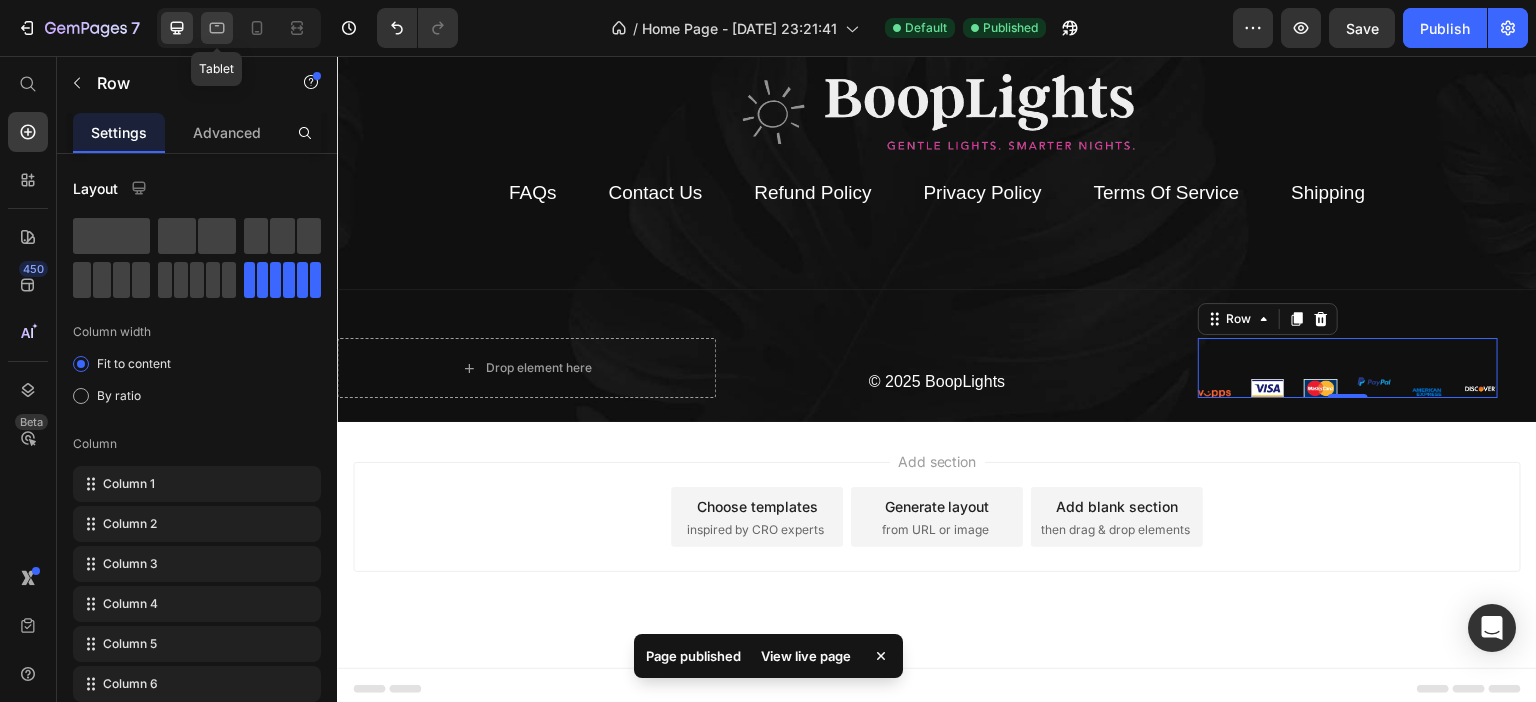 click 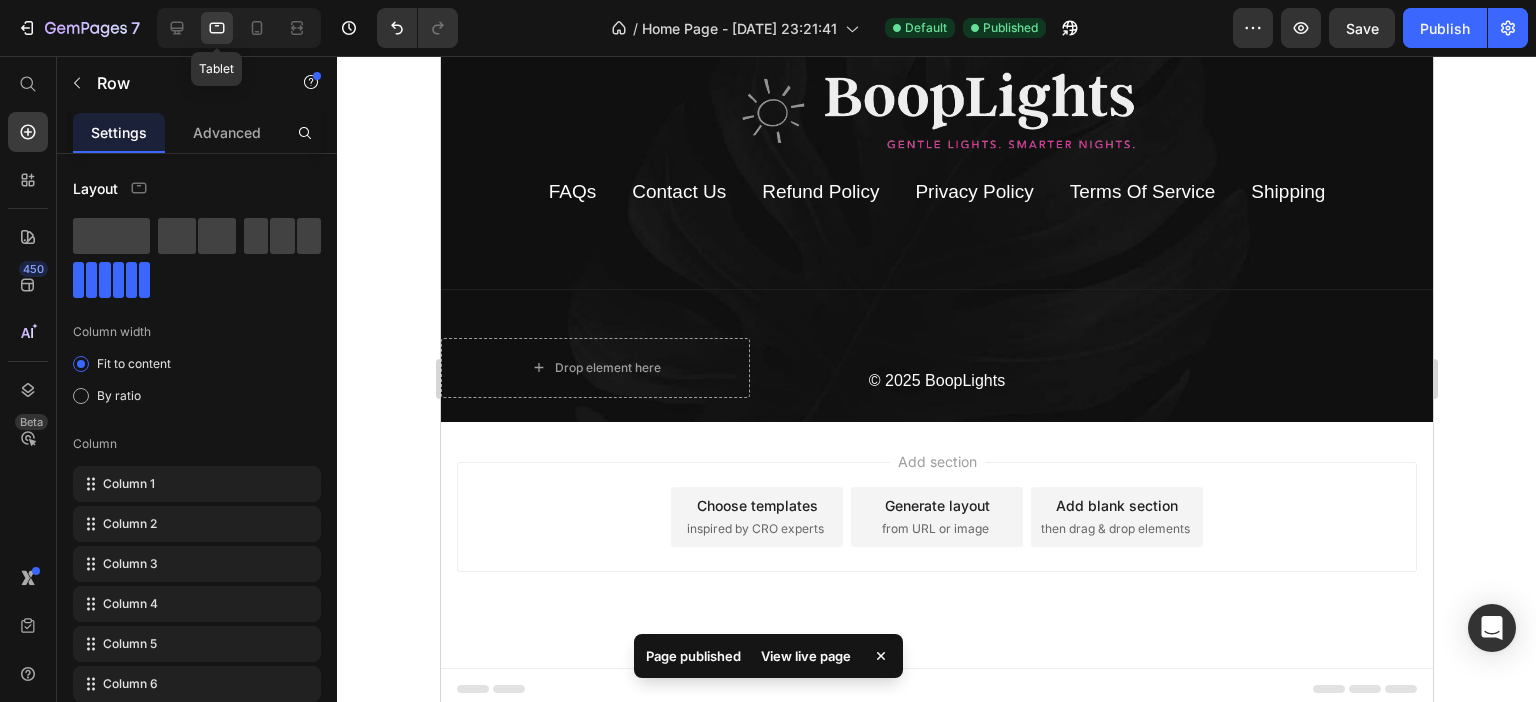 scroll, scrollTop: 5666, scrollLeft: 0, axis: vertical 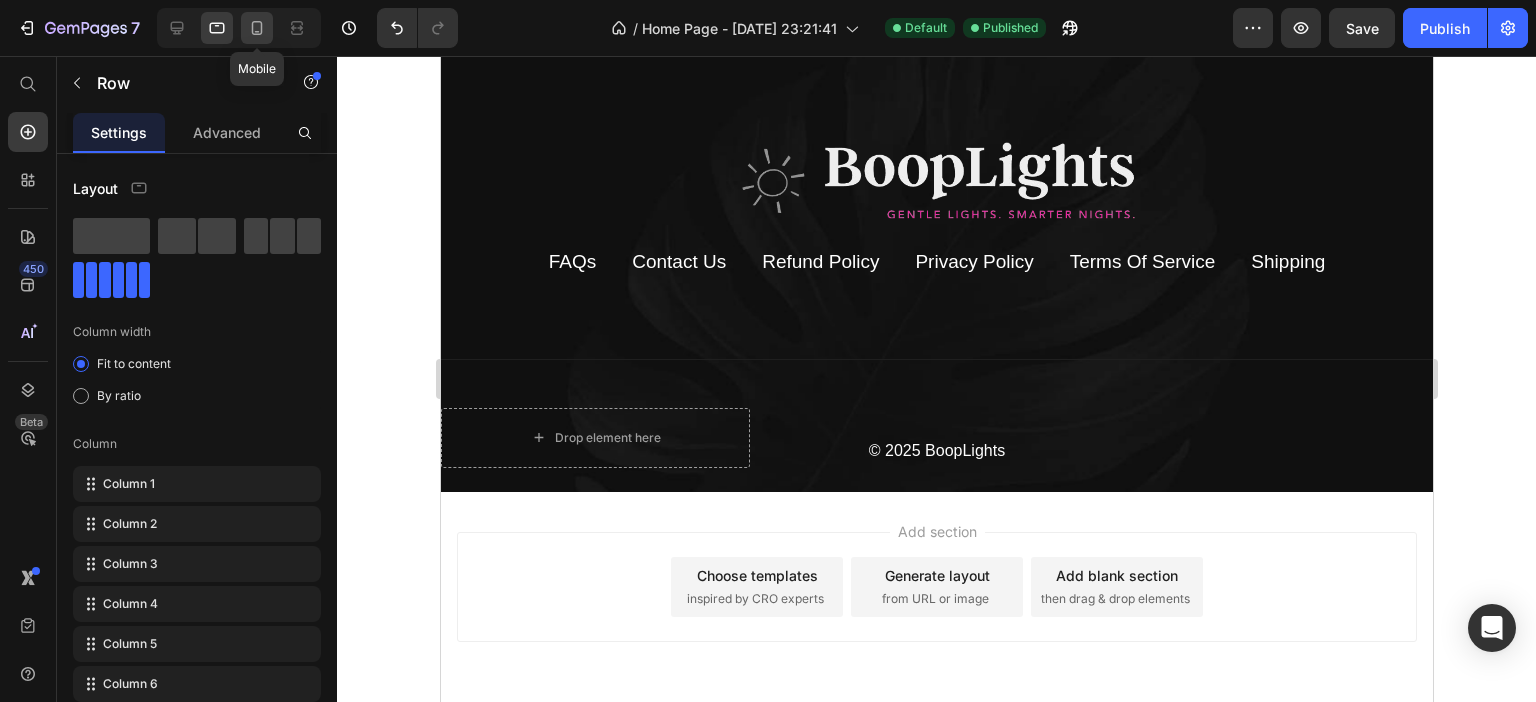 click 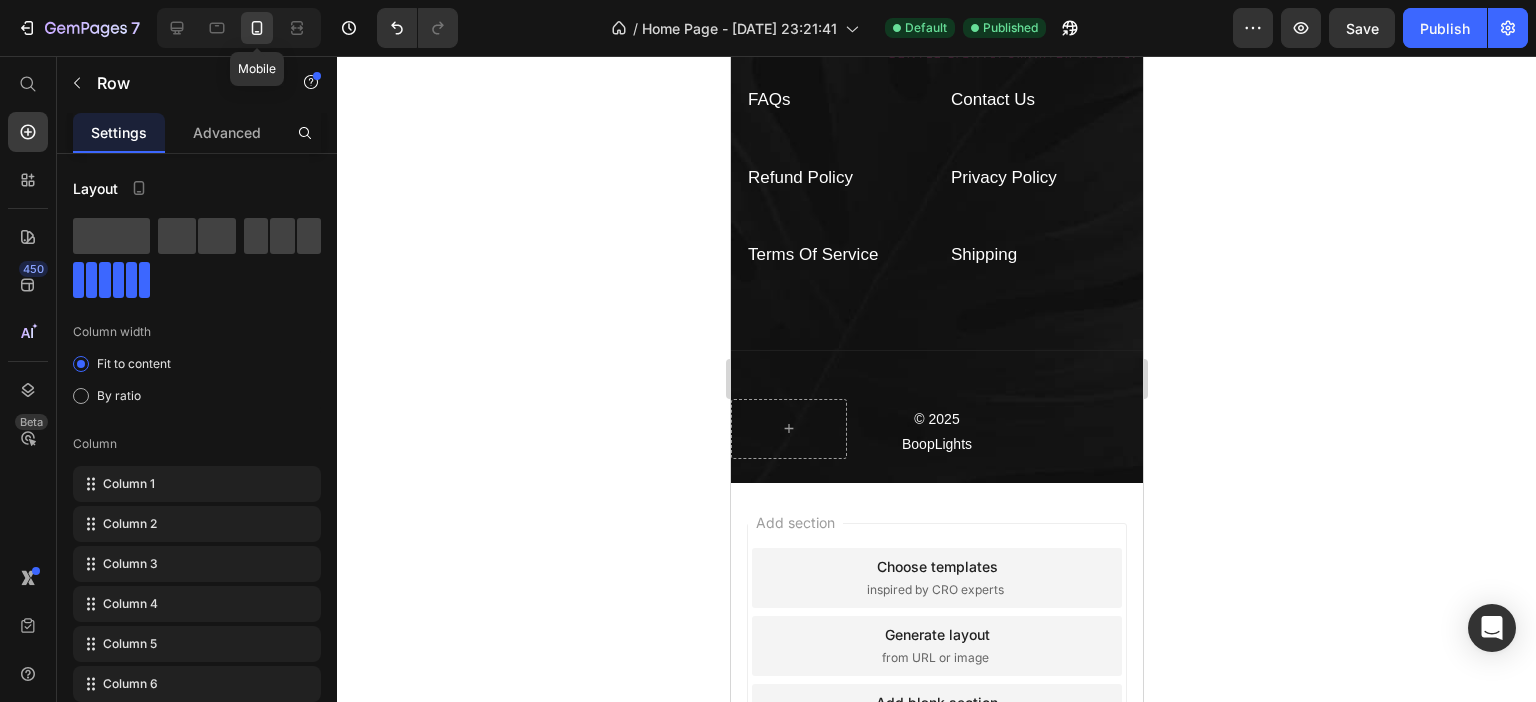 scroll, scrollTop: 5392, scrollLeft: 0, axis: vertical 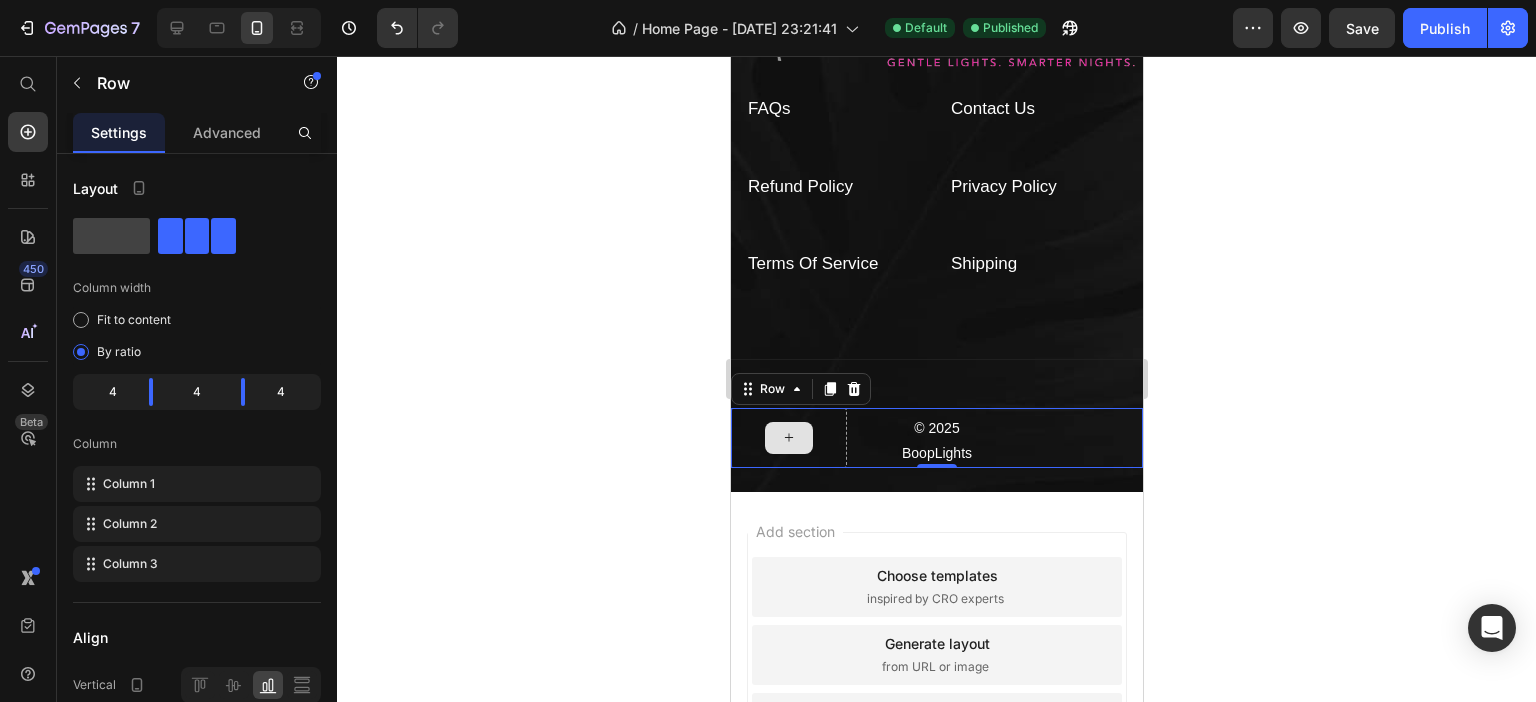 click at bounding box center (788, 438) 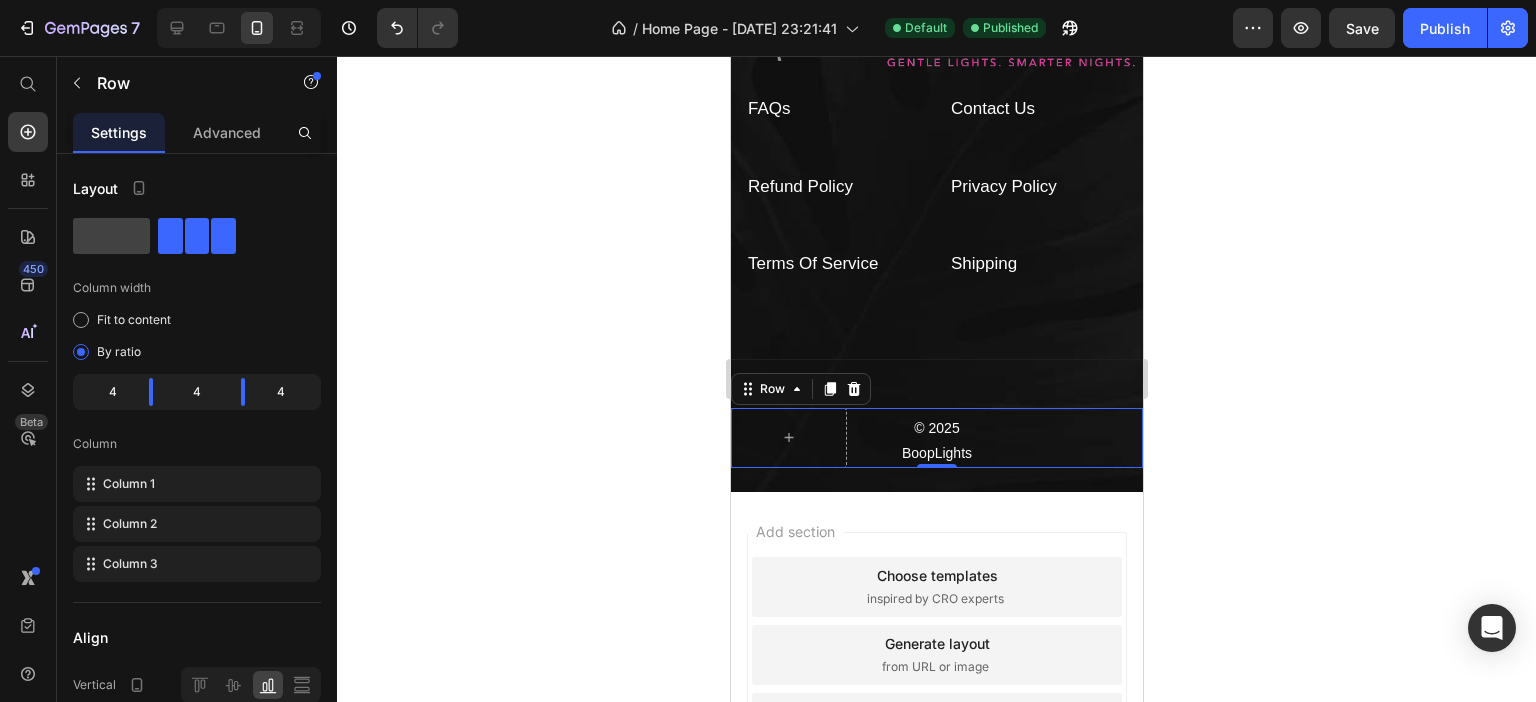 click on "Image Image Image Image Image Image Row" at bounding box center (1084, 438) 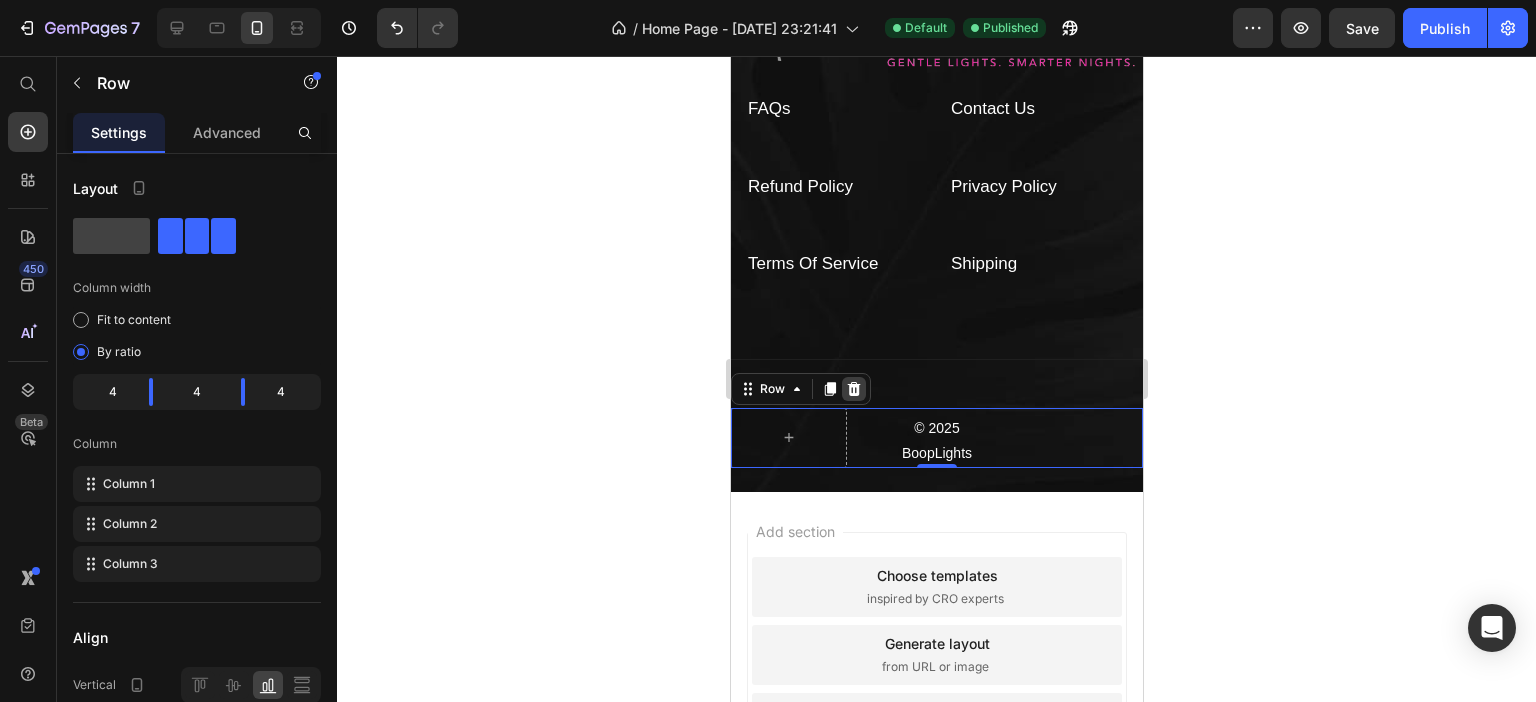 click 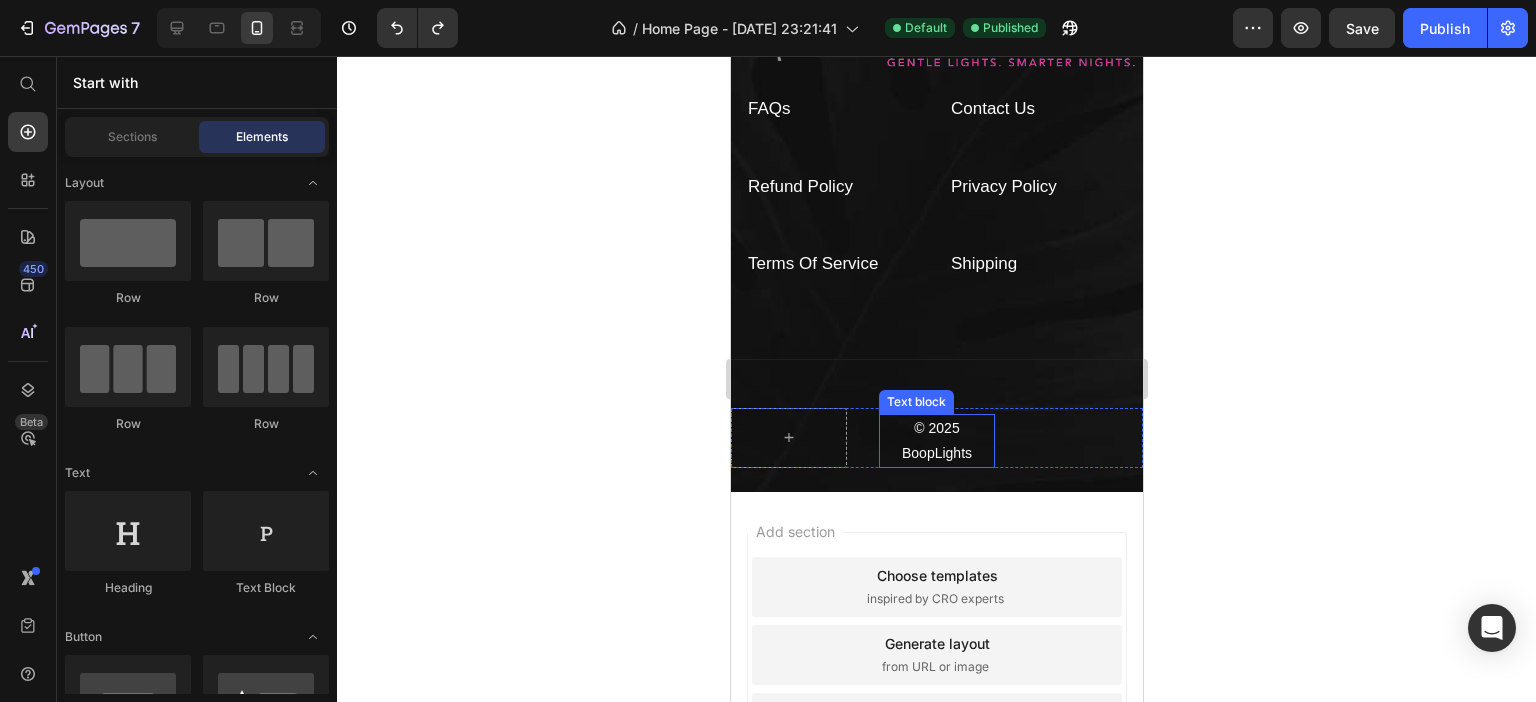 click on "© 2025 BoopLights" at bounding box center (936, 441) 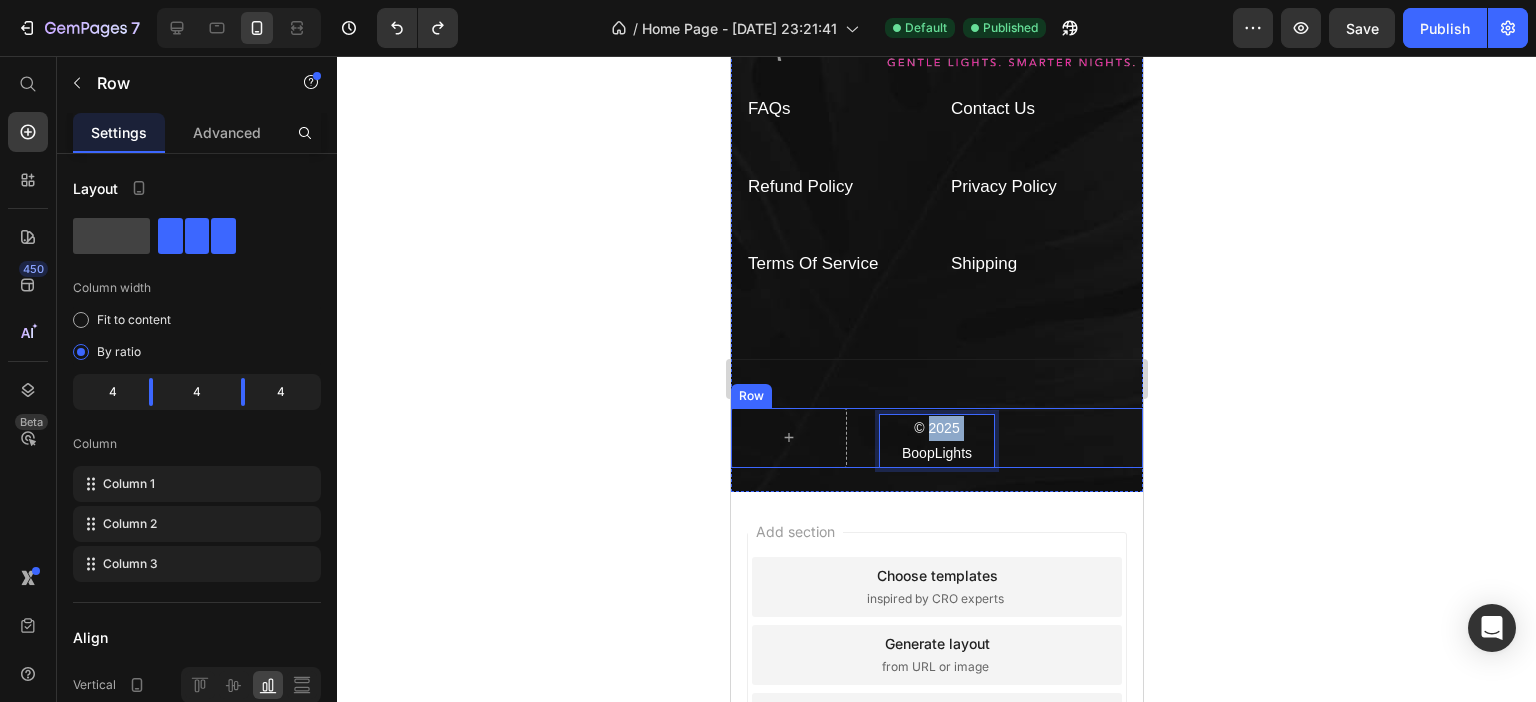 click on "Image Image Image Image Image Image Row" at bounding box center (1084, 438) 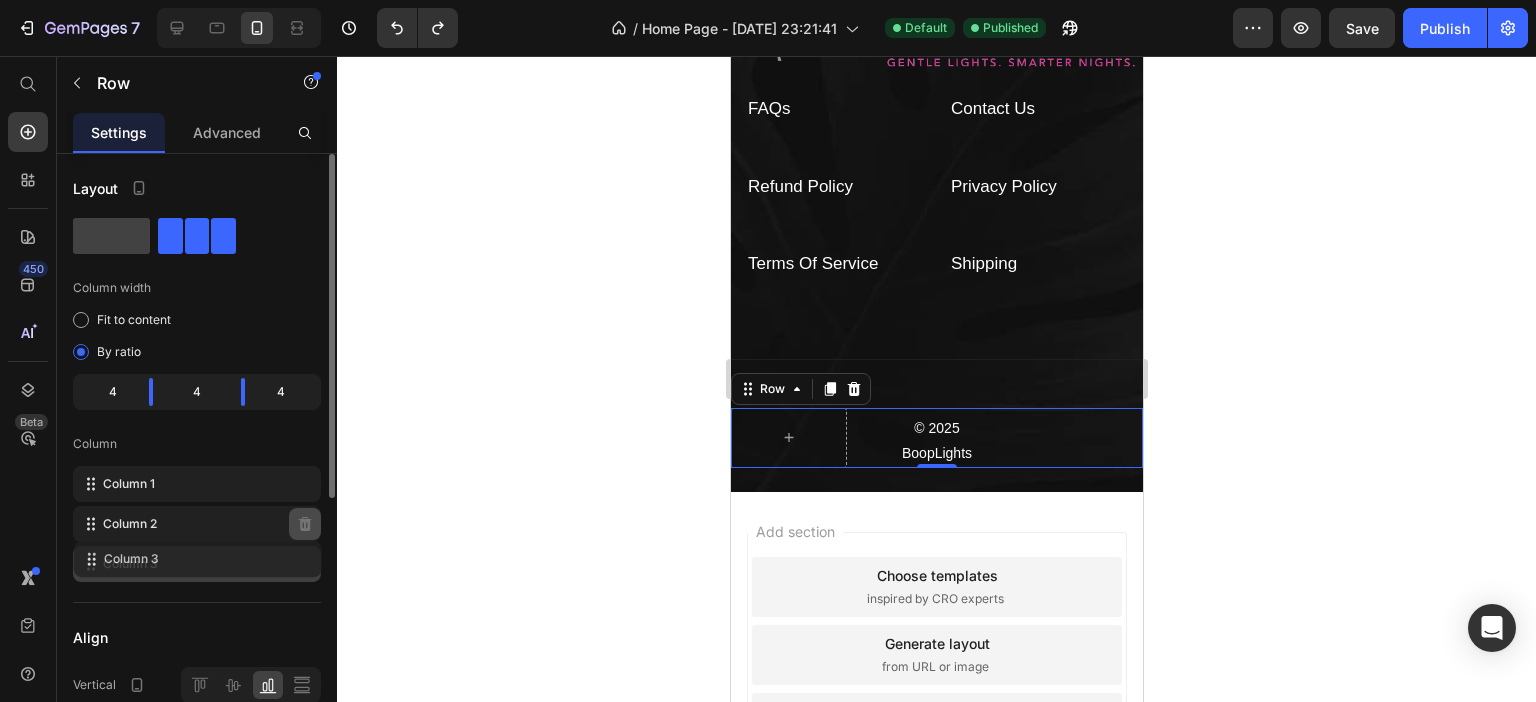 type 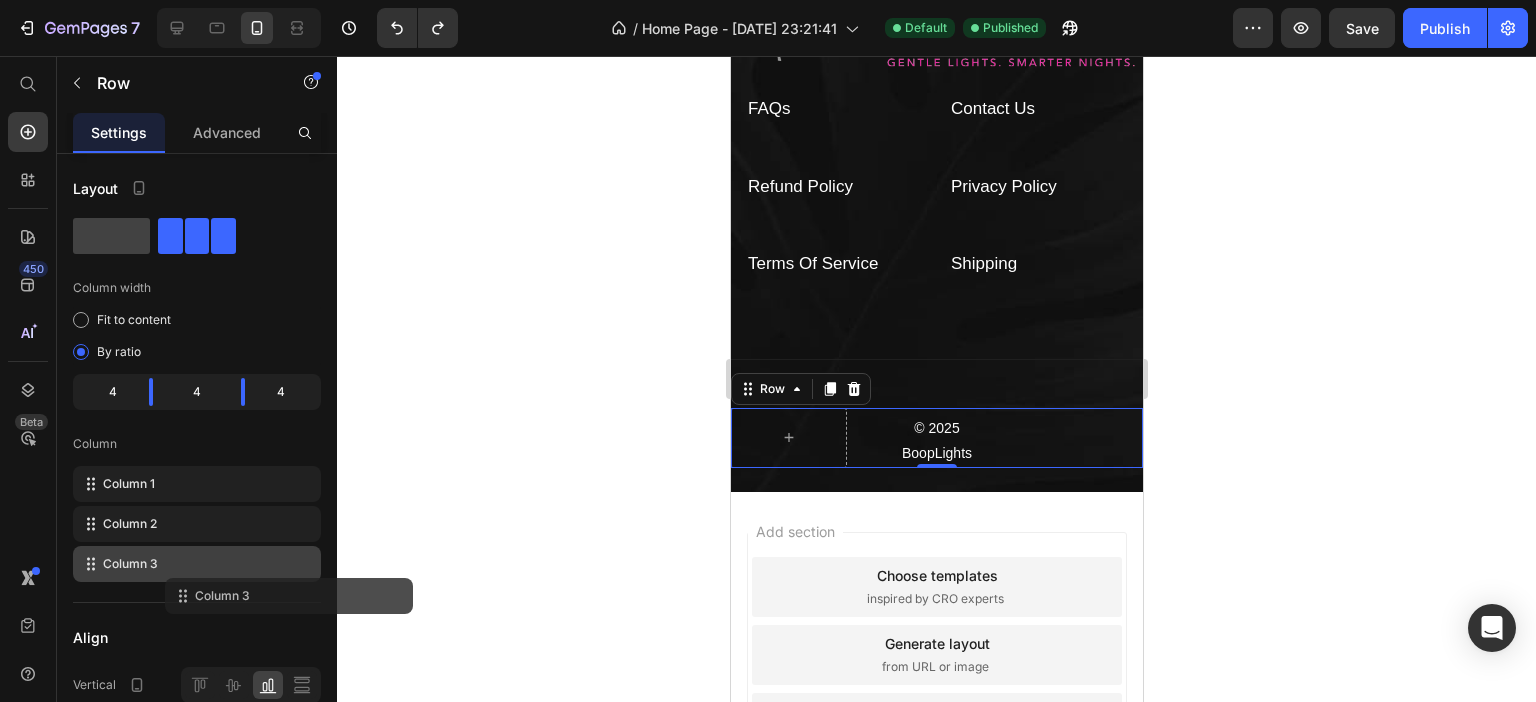 click 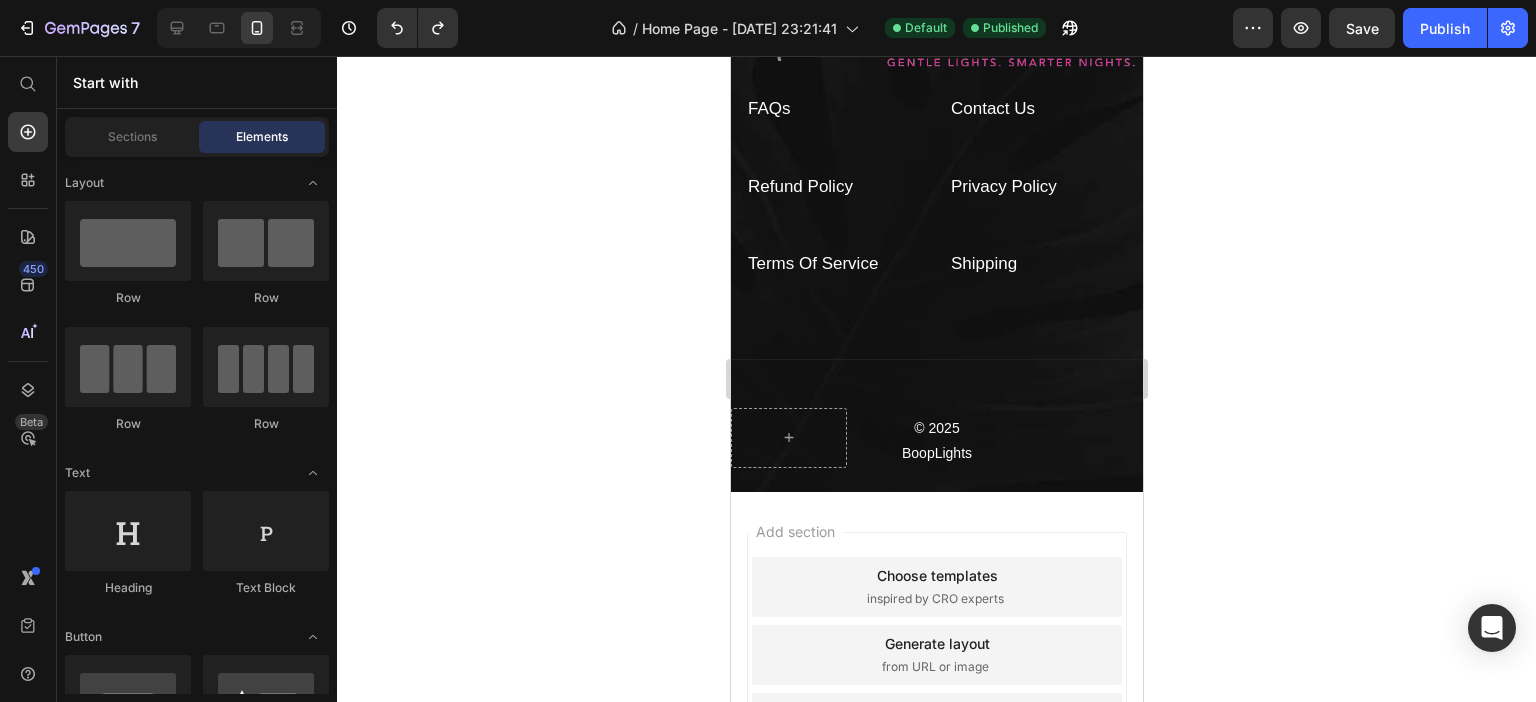 drag, startPoint x: 532, startPoint y: 558, endPoint x: 460, endPoint y: 489, distance: 99.724625 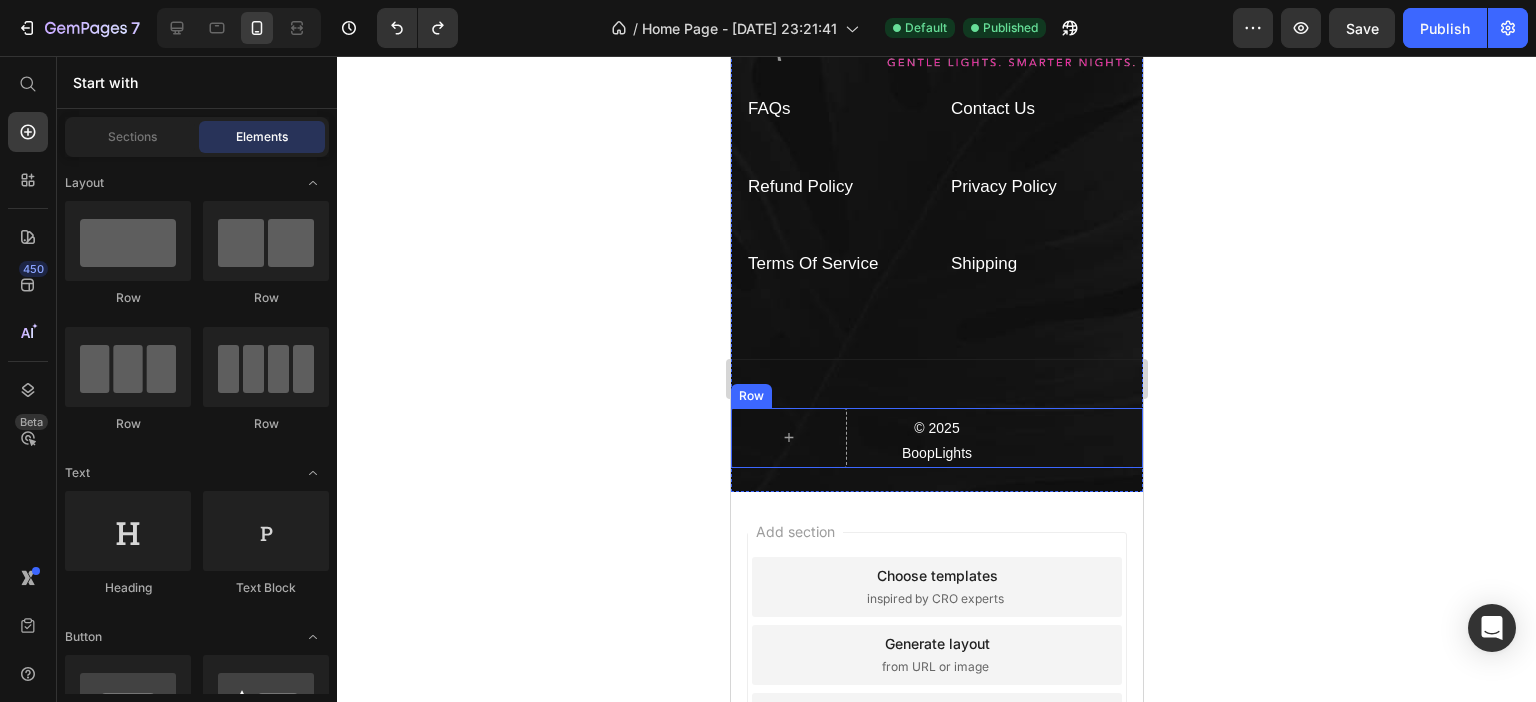 click on "Image Image Image Image Image Image Row" at bounding box center [1084, 438] 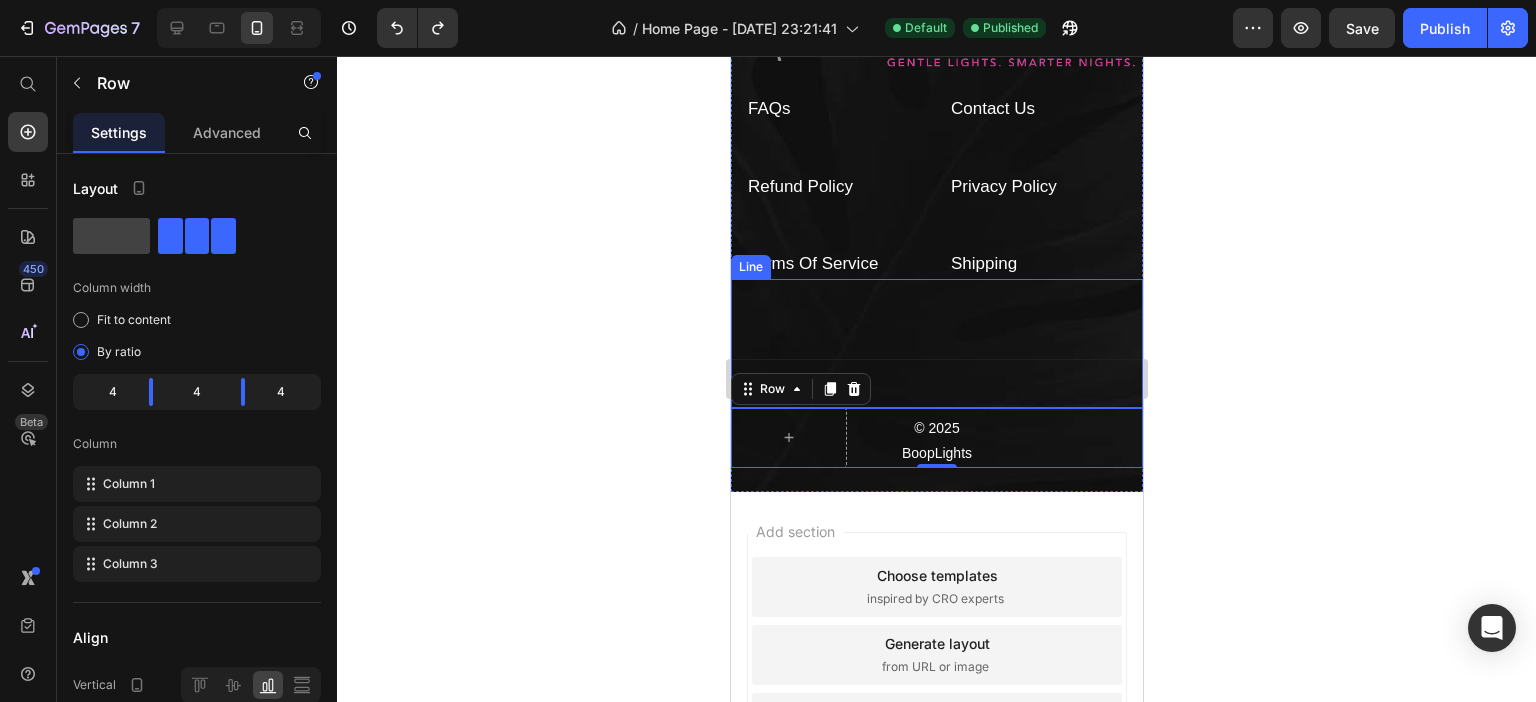 click on "Title Line" at bounding box center (936, 343) 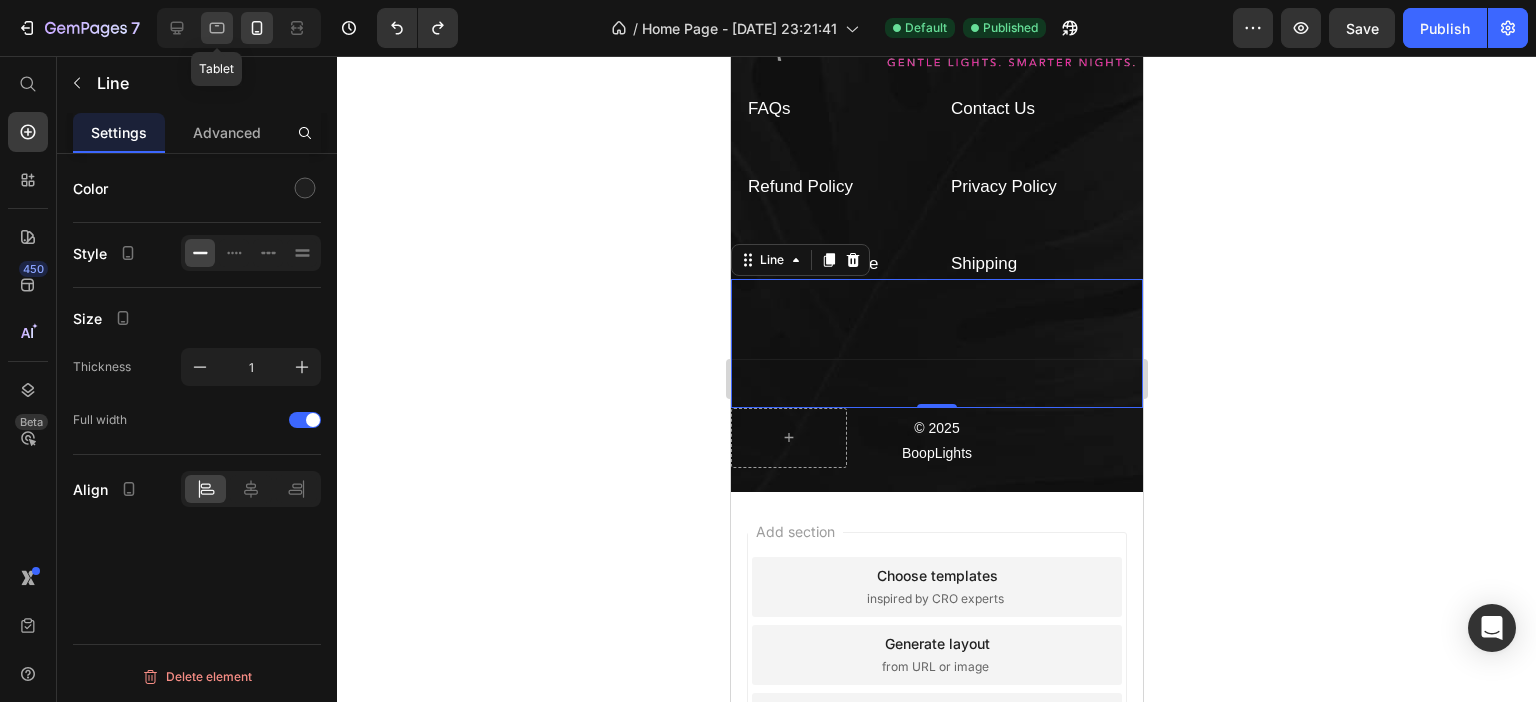 click 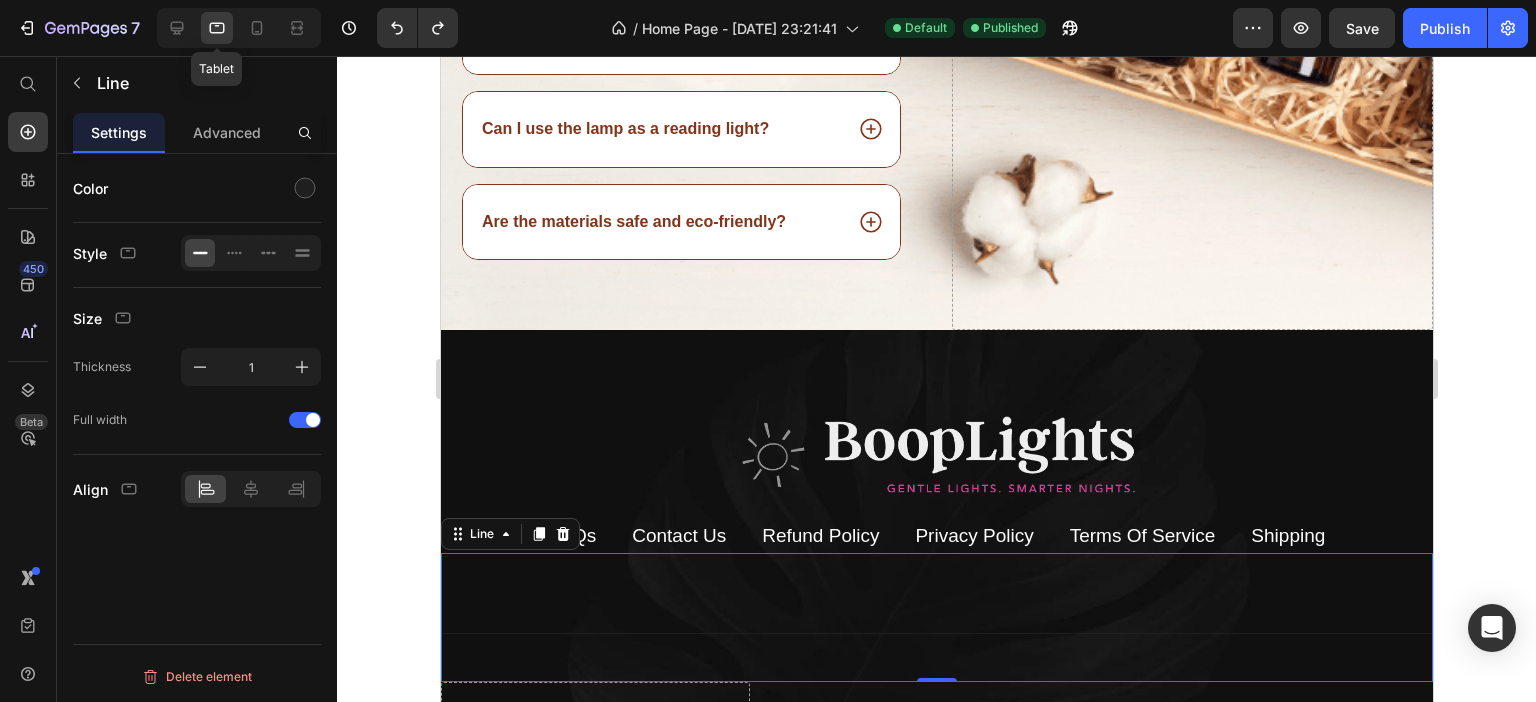 scroll, scrollTop: 5736, scrollLeft: 0, axis: vertical 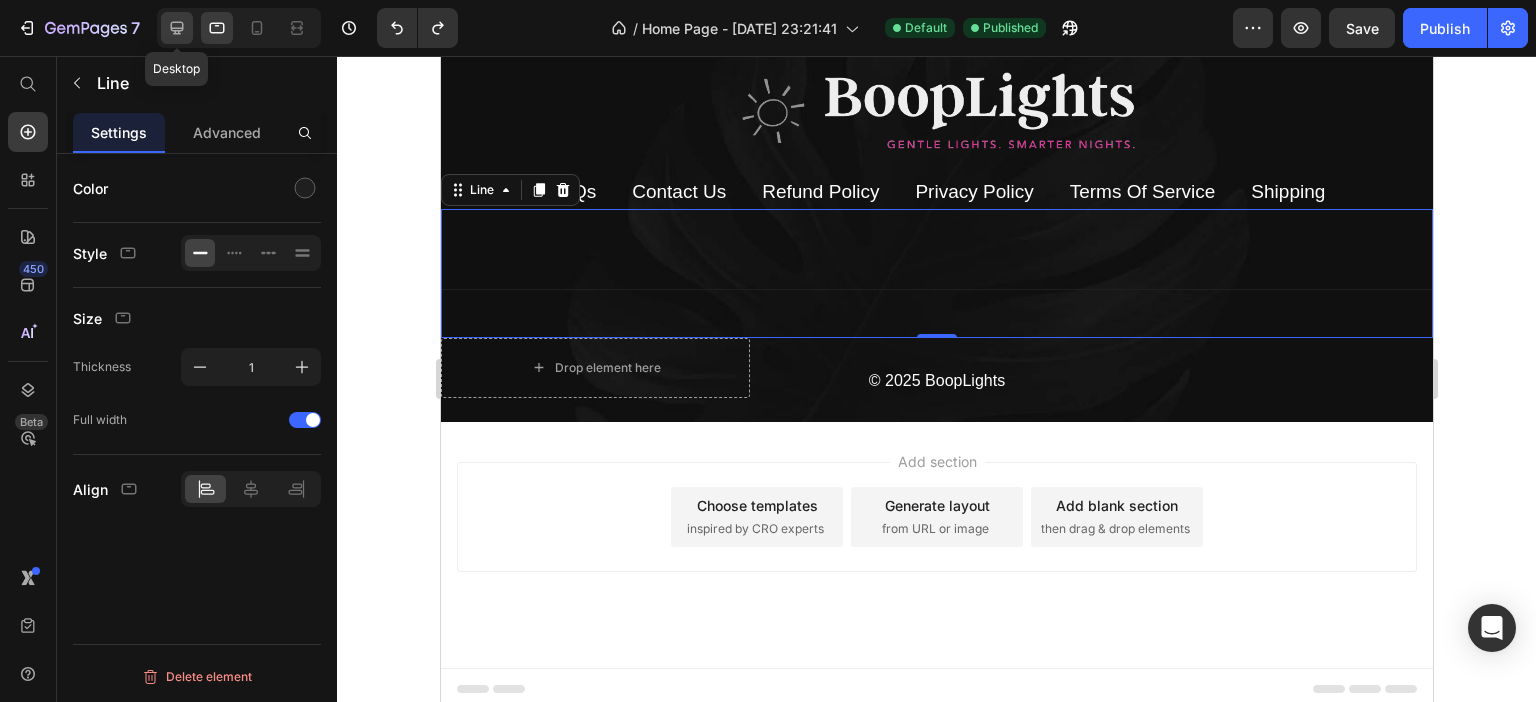 click 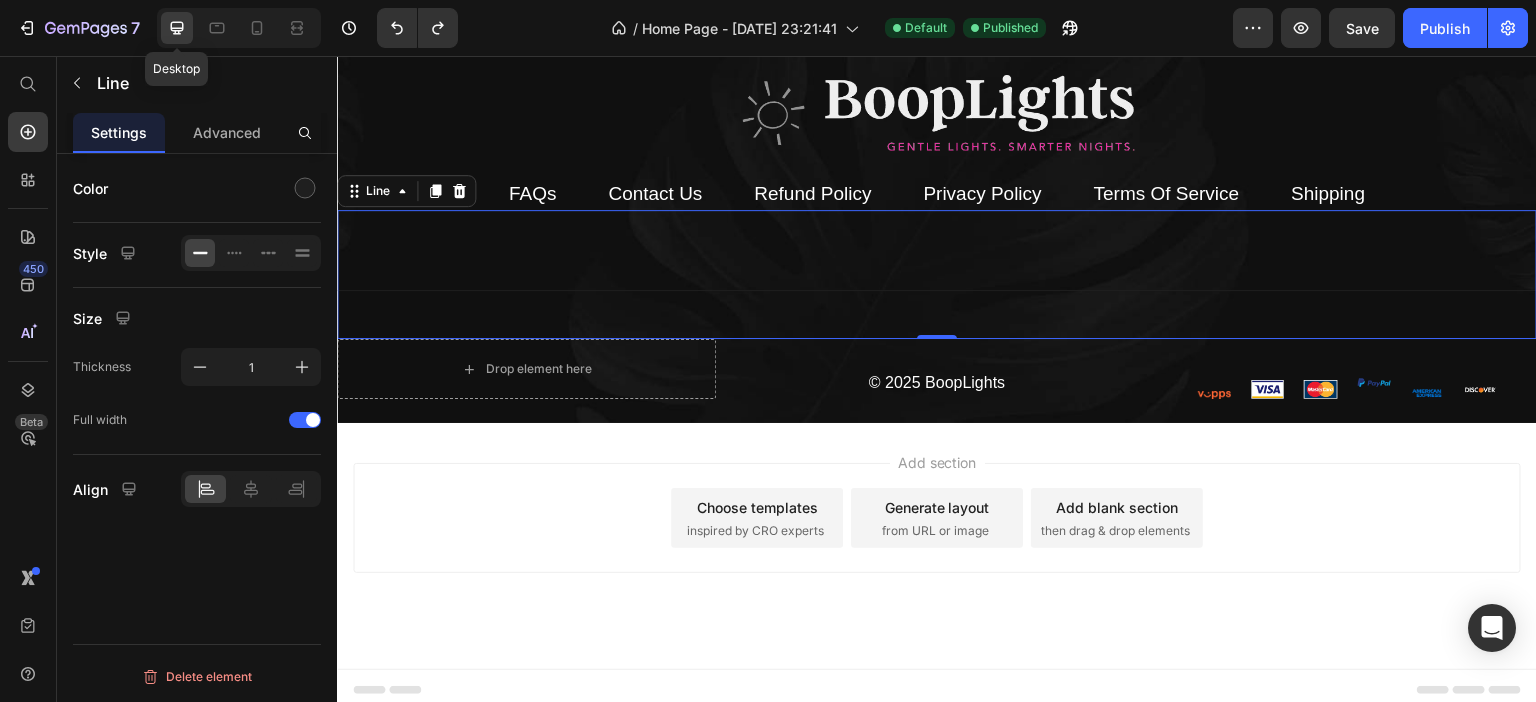 scroll, scrollTop: 5768, scrollLeft: 0, axis: vertical 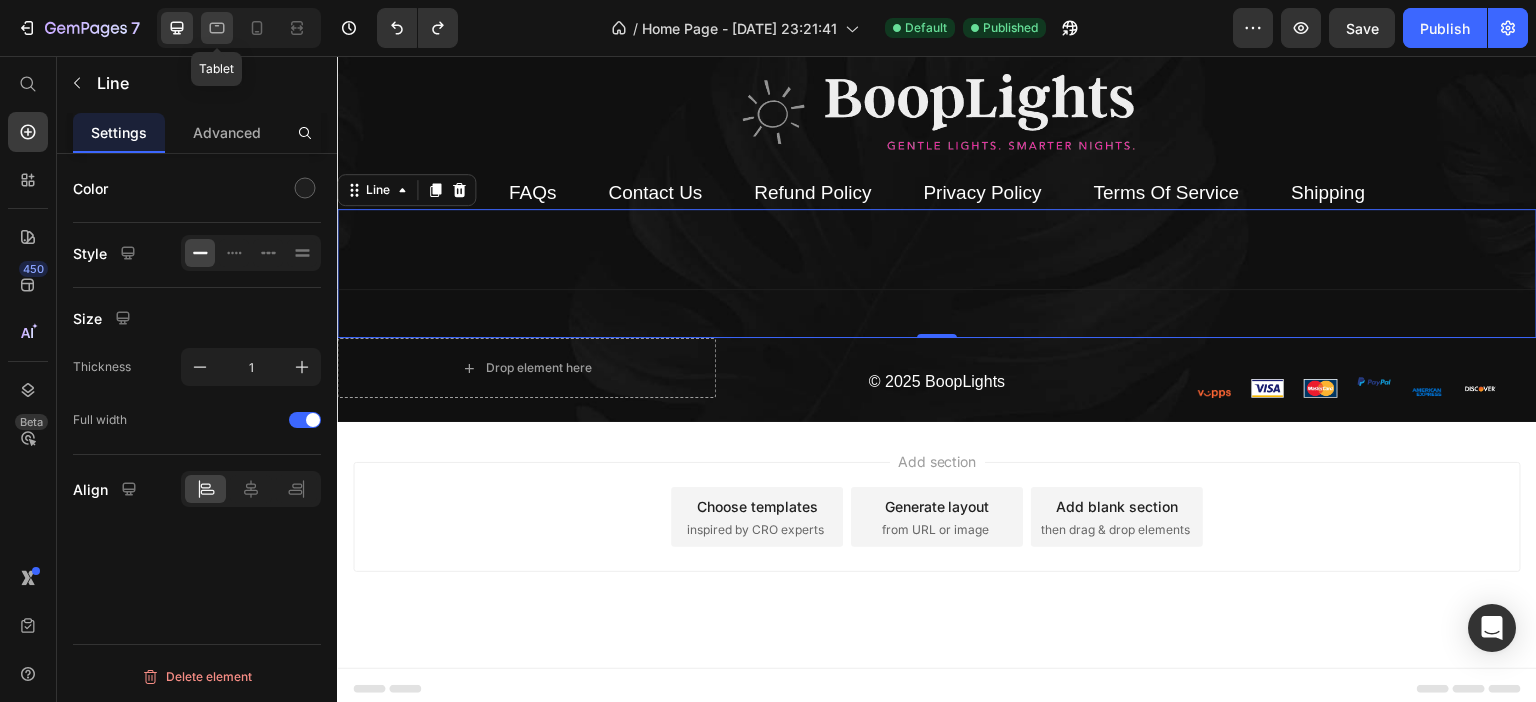 click 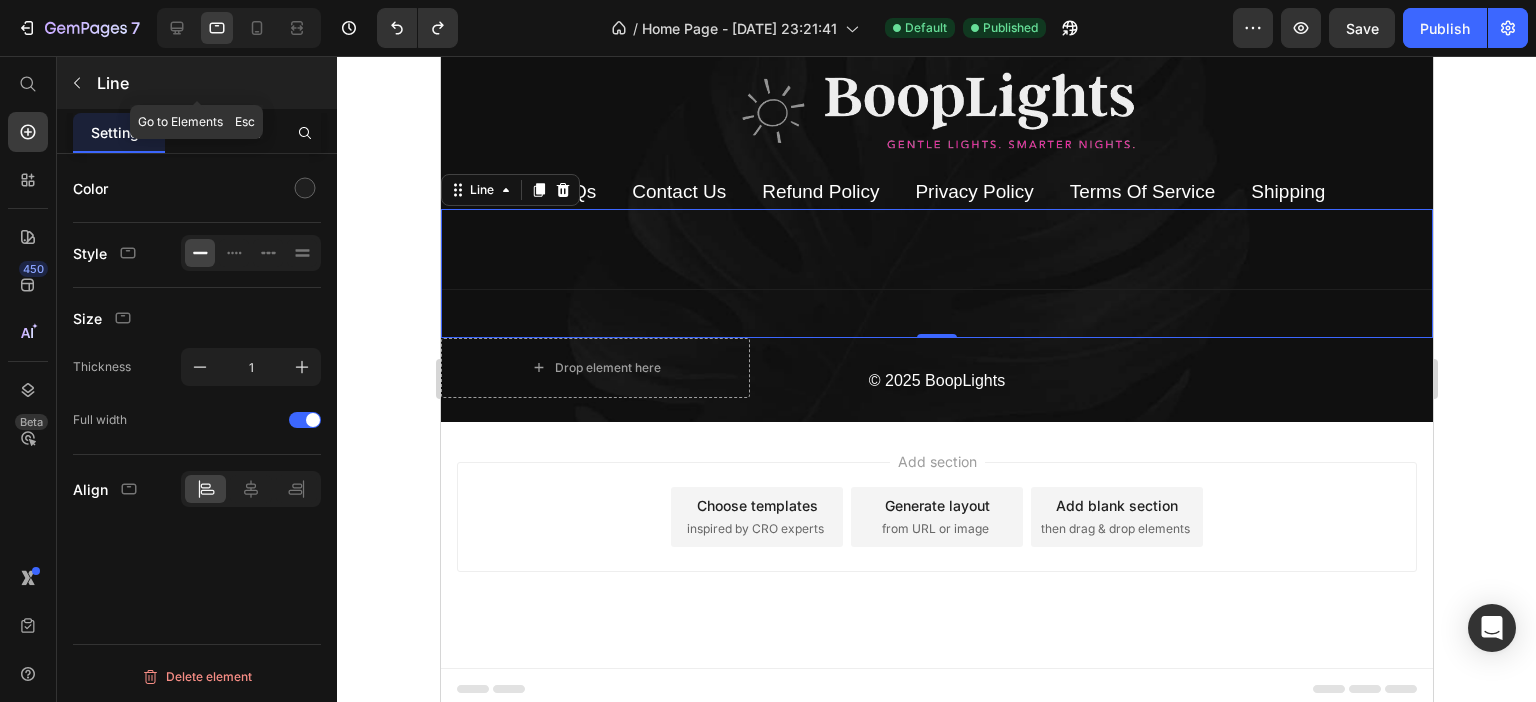 click 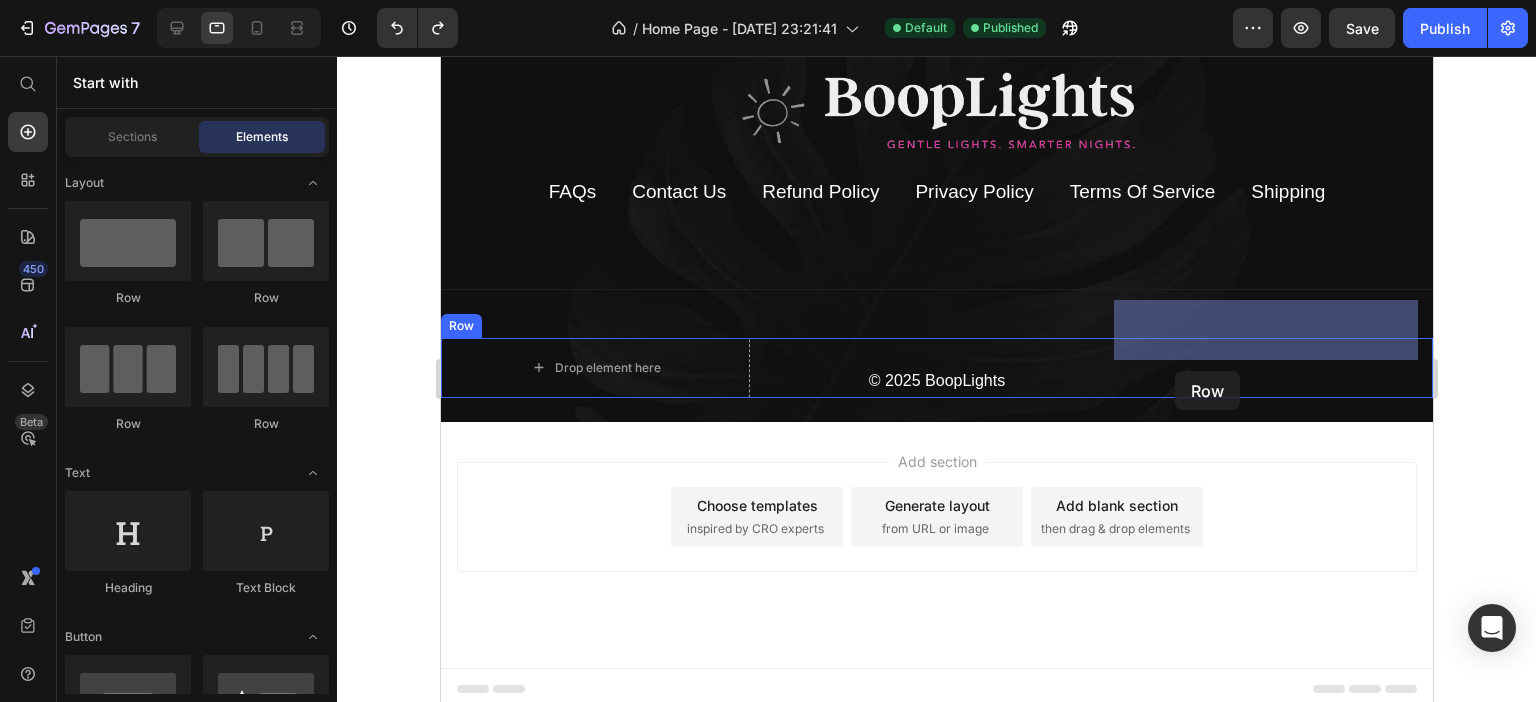 drag, startPoint x: 562, startPoint y: 296, endPoint x: 1172, endPoint y: 370, distance: 614.4721 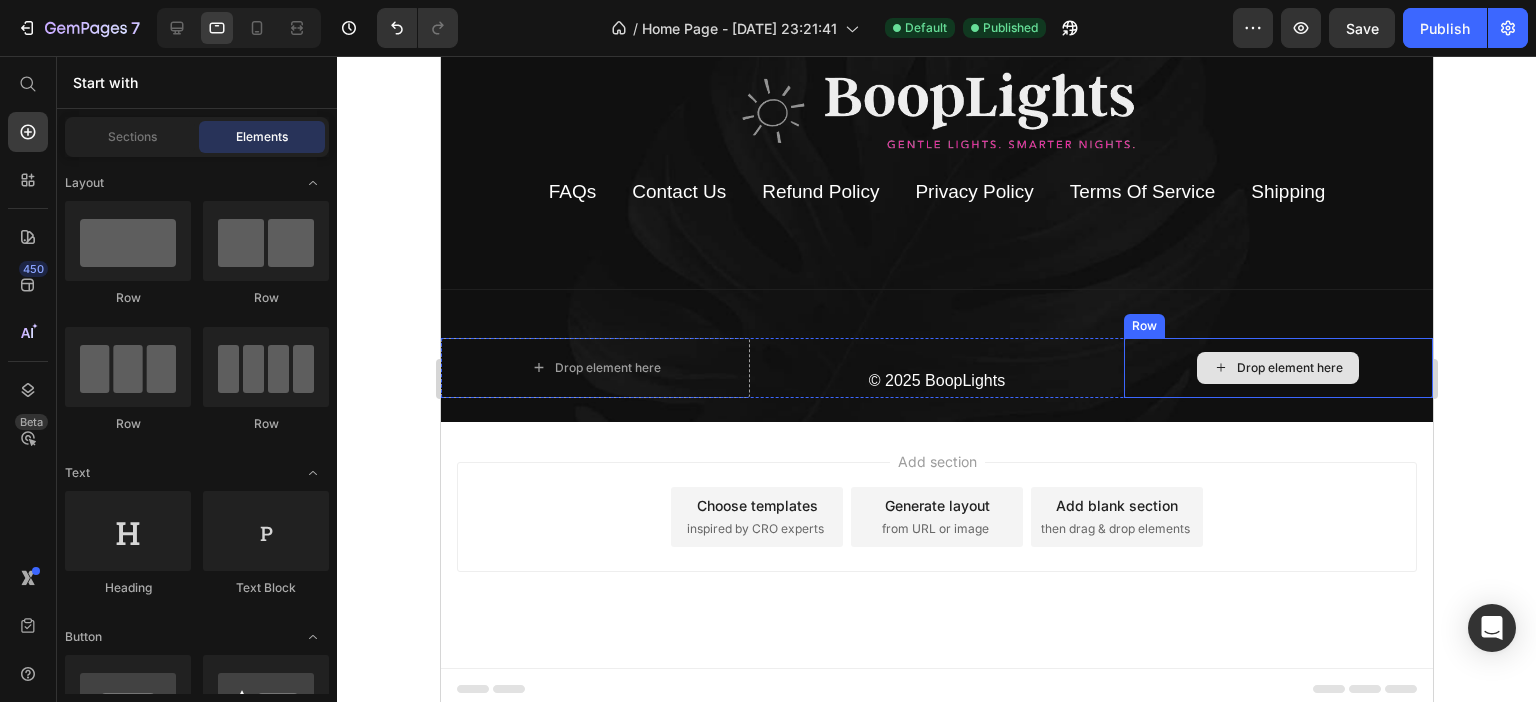 click 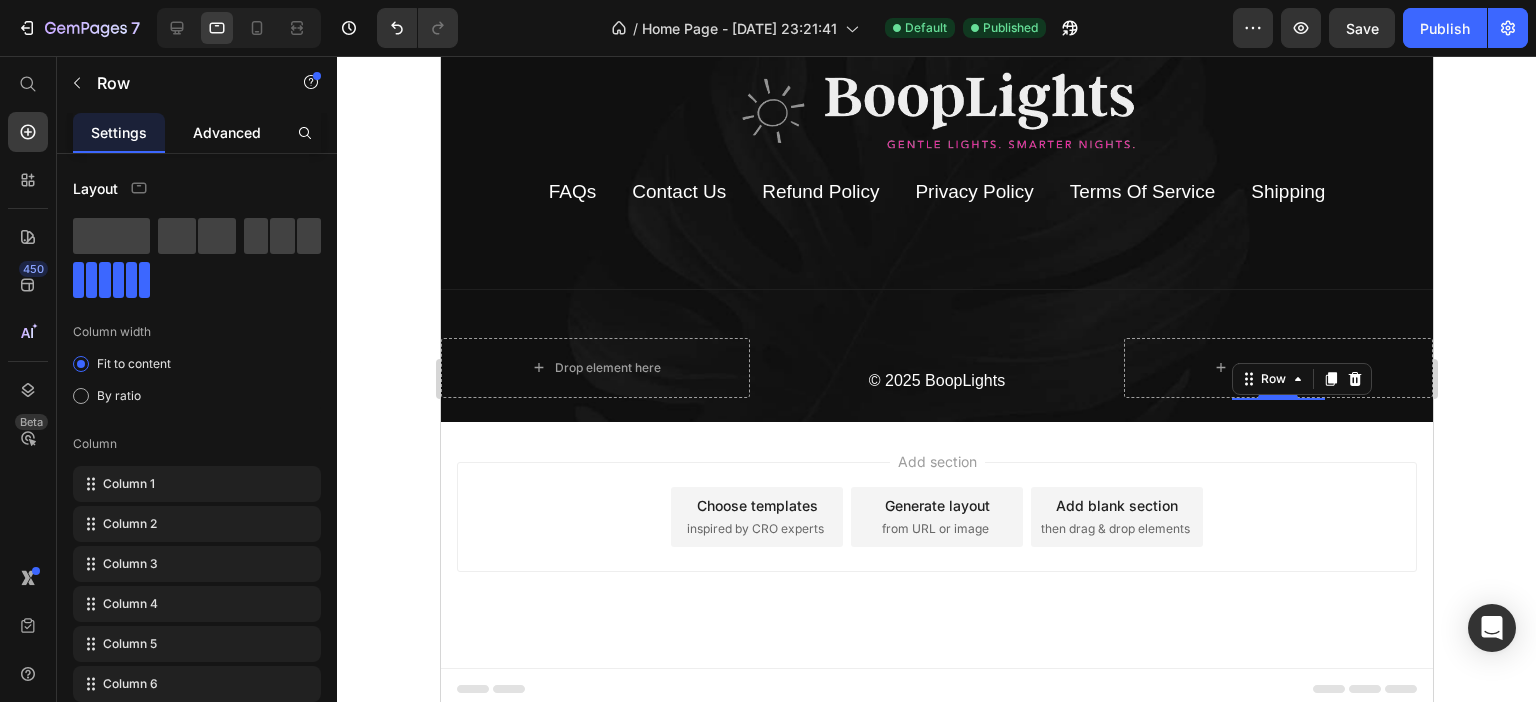 click on "Advanced" at bounding box center (227, 132) 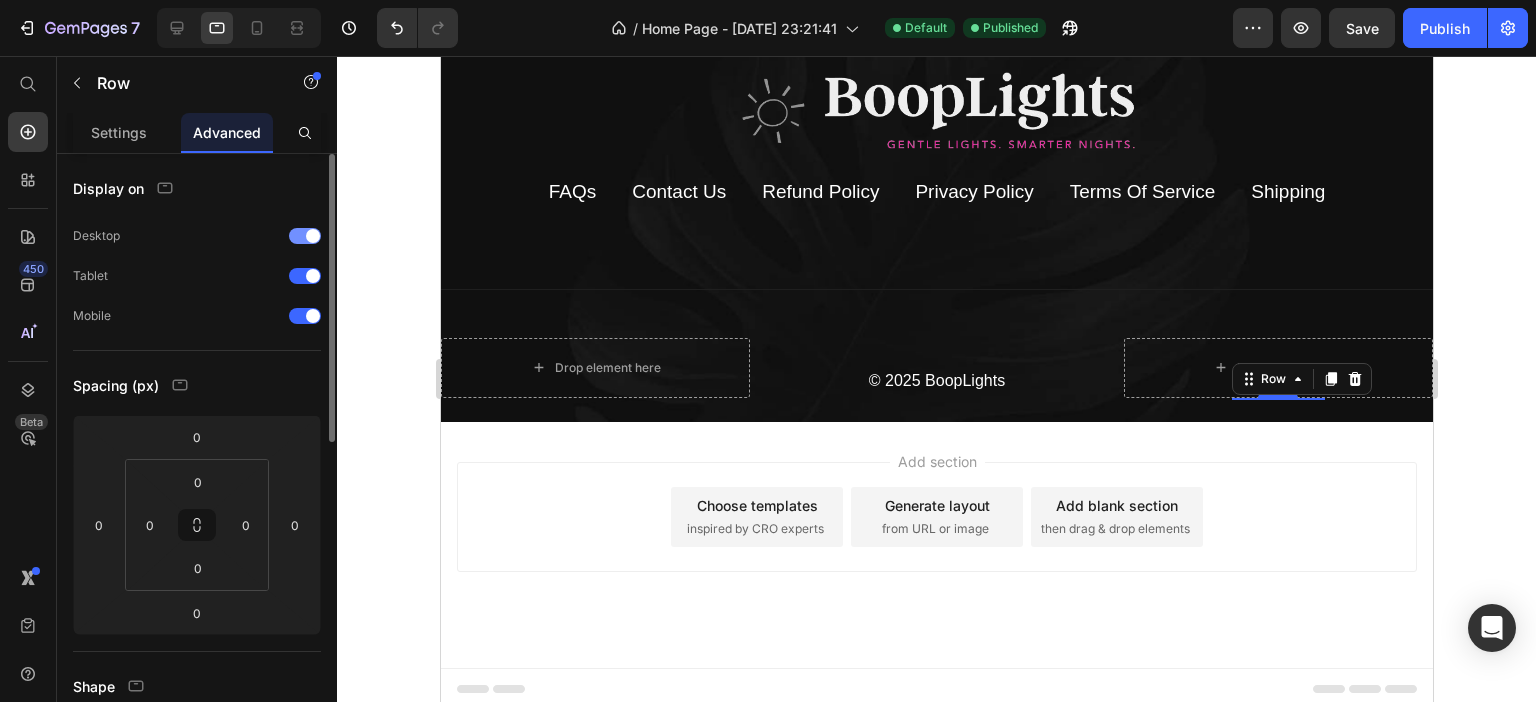 click at bounding box center (313, 236) 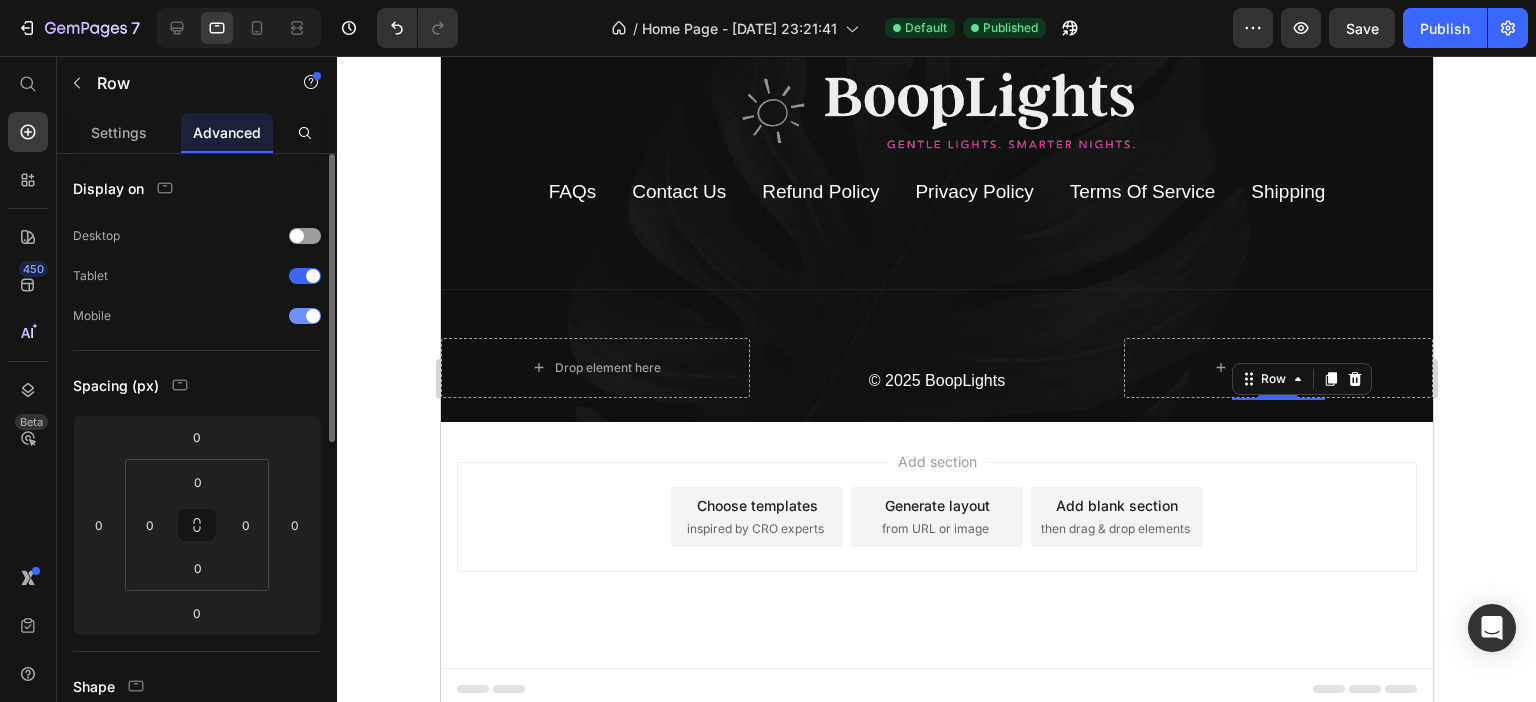 click at bounding box center [313, 316] 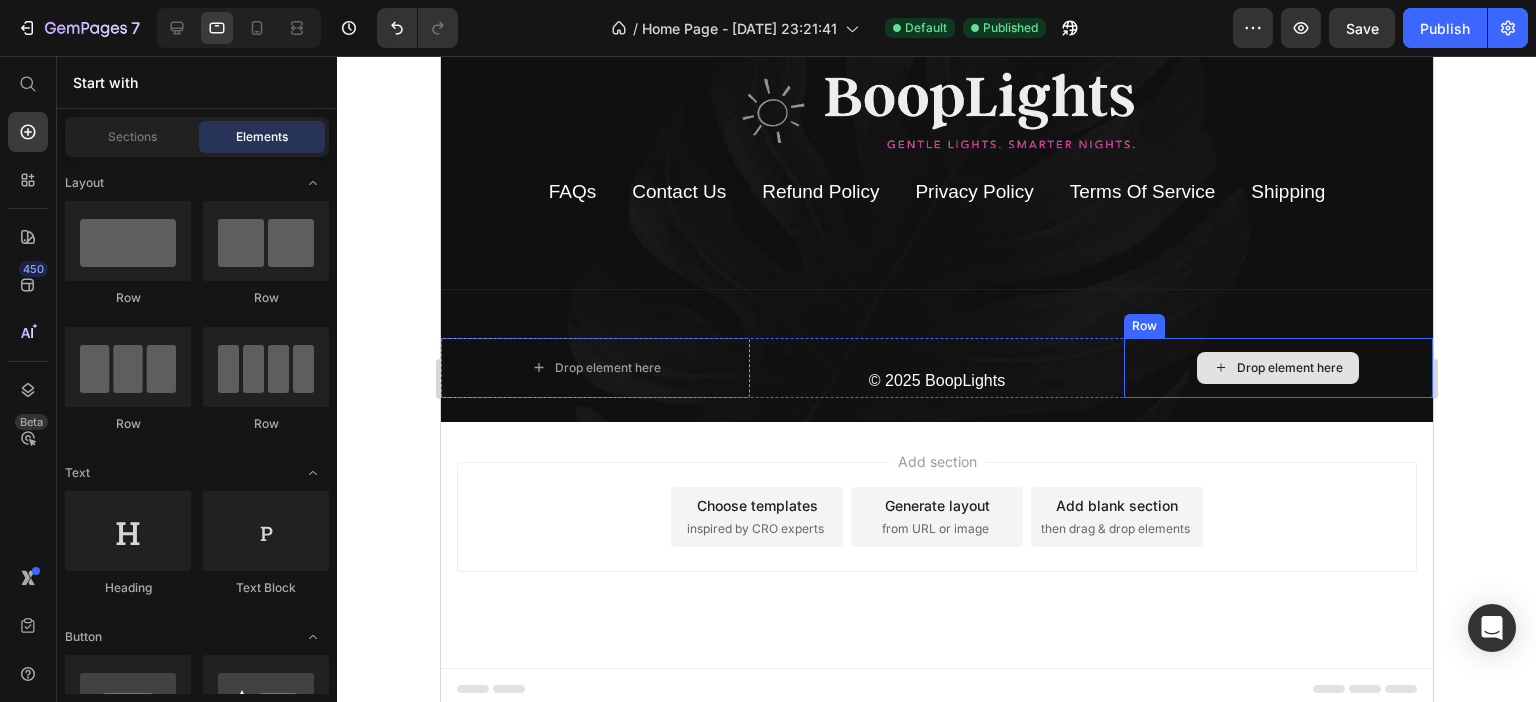 click 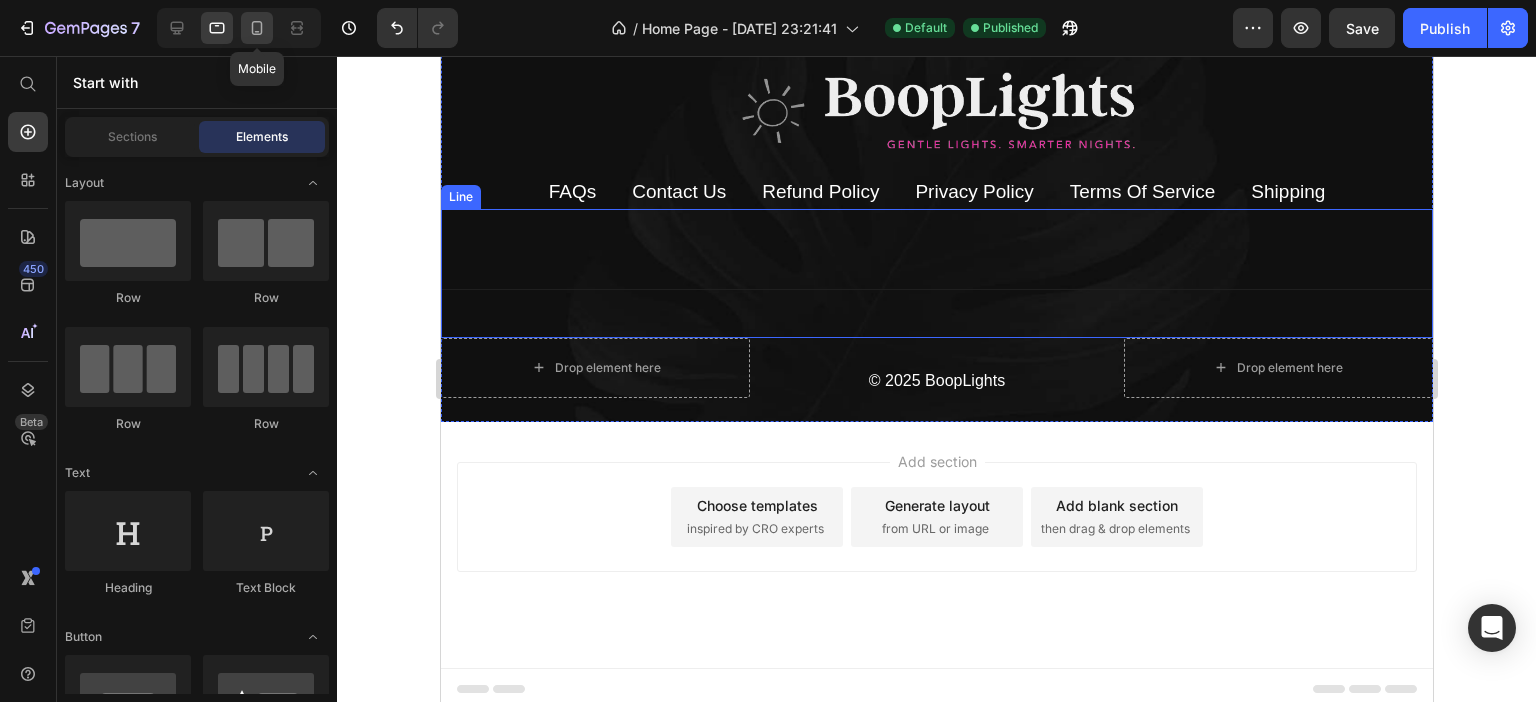 click 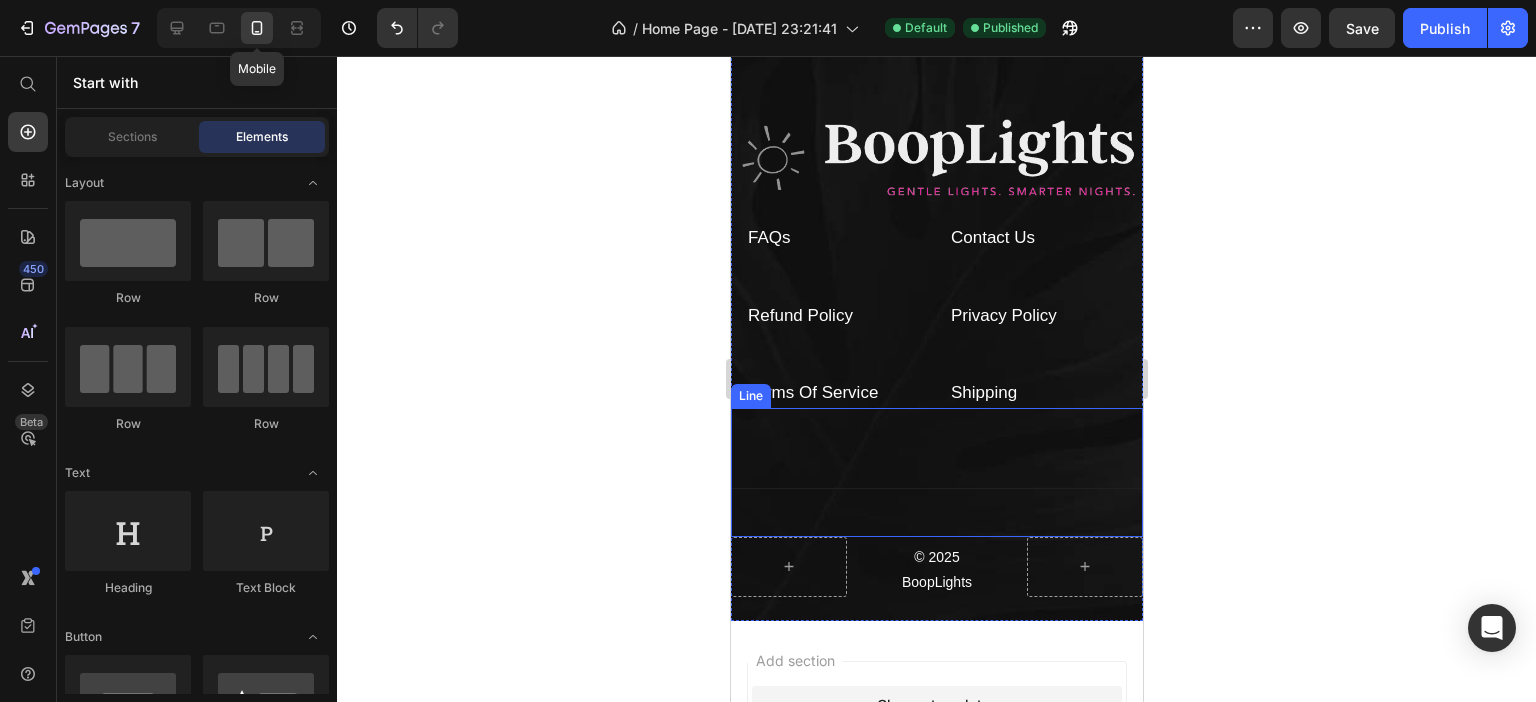 scroll, scrollTop: 5311, scrollLeft: 0, axis: vertical 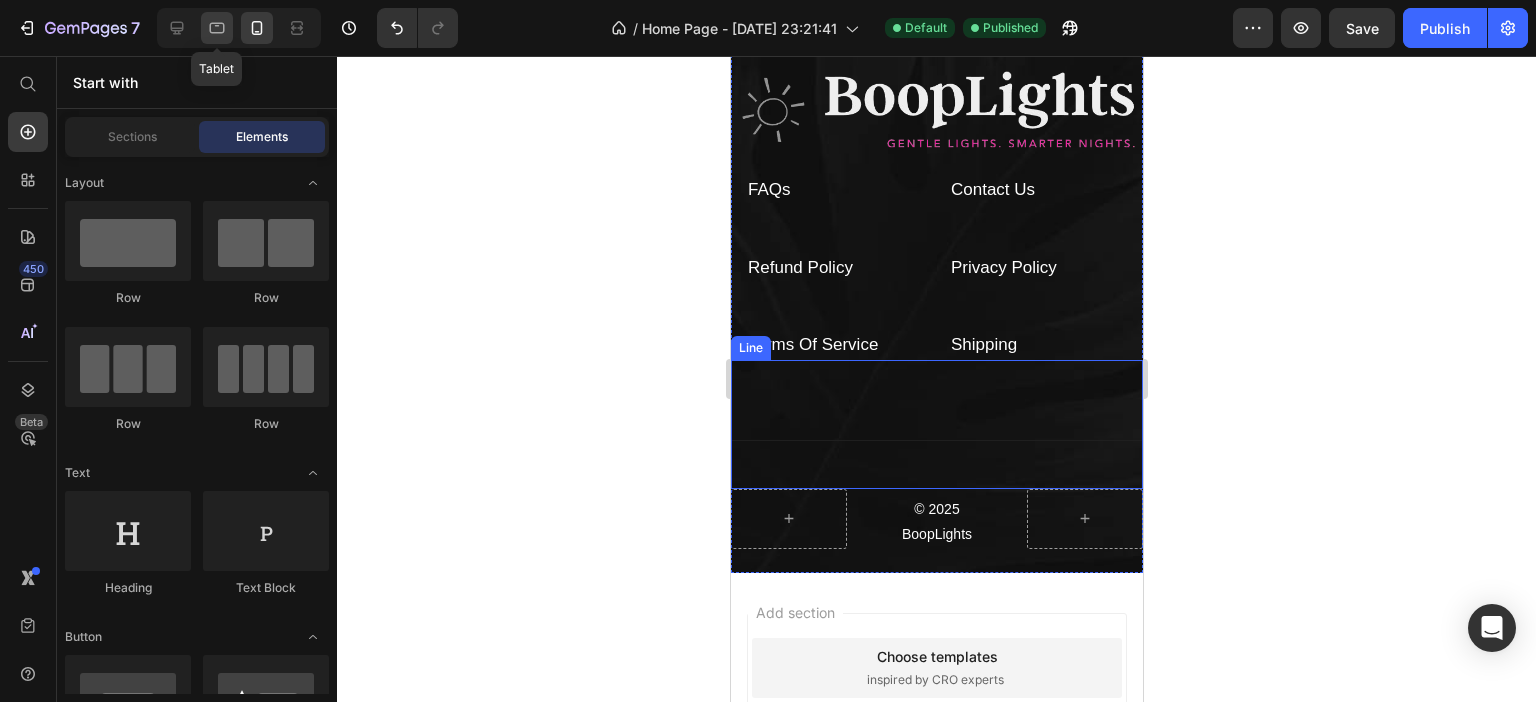 click 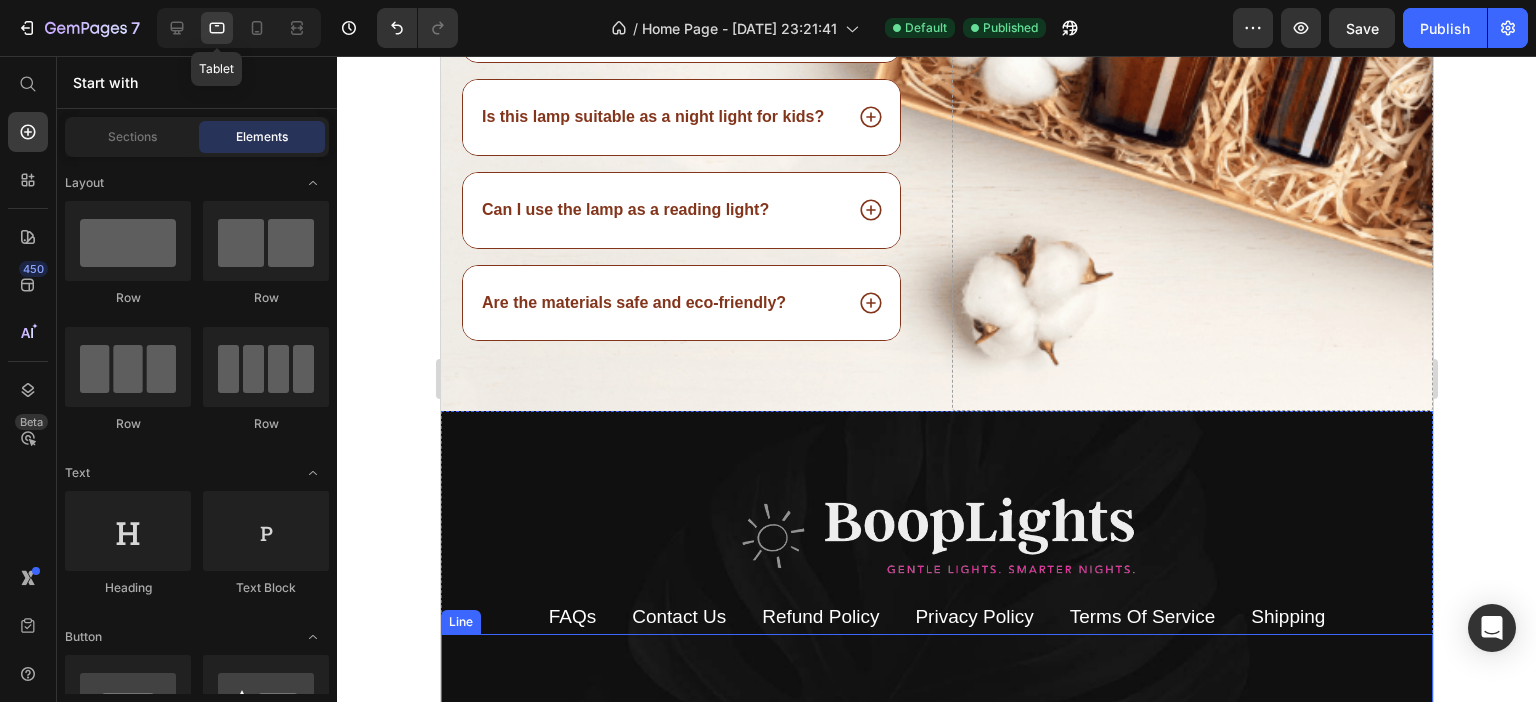 scroll, scrollTop: 5736, scrollLeft: 0, axis: vertical 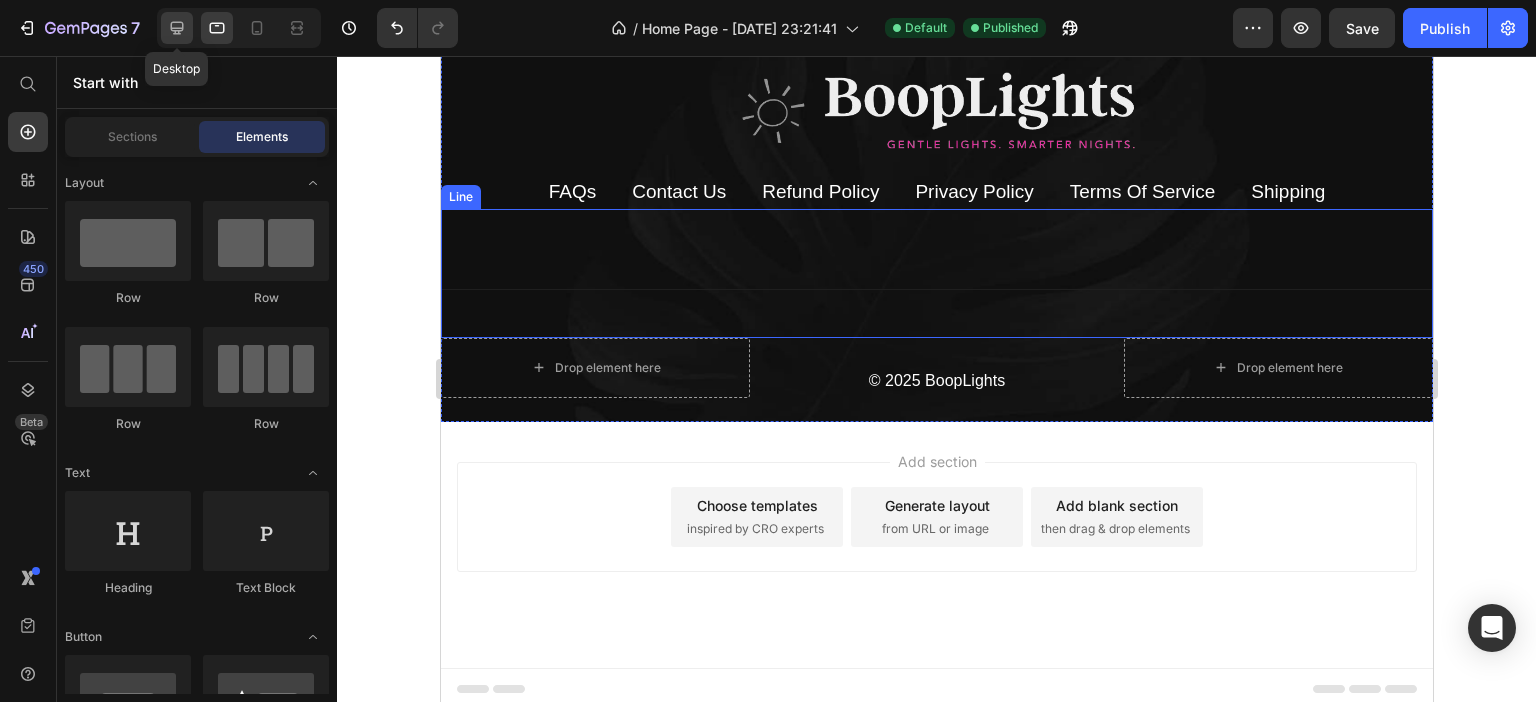 click 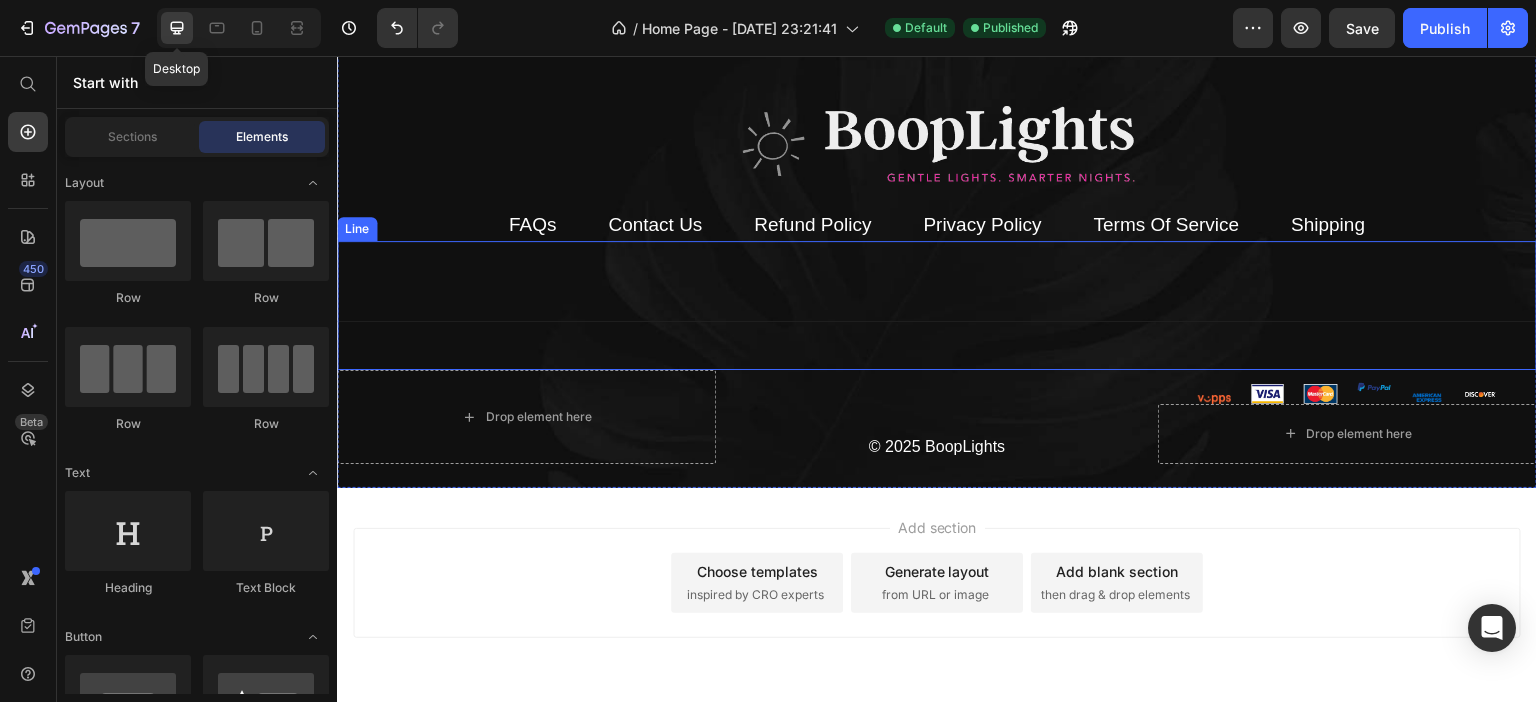 scroll, scrollTop: 5767, scrollLeft: 0, axis: vertical 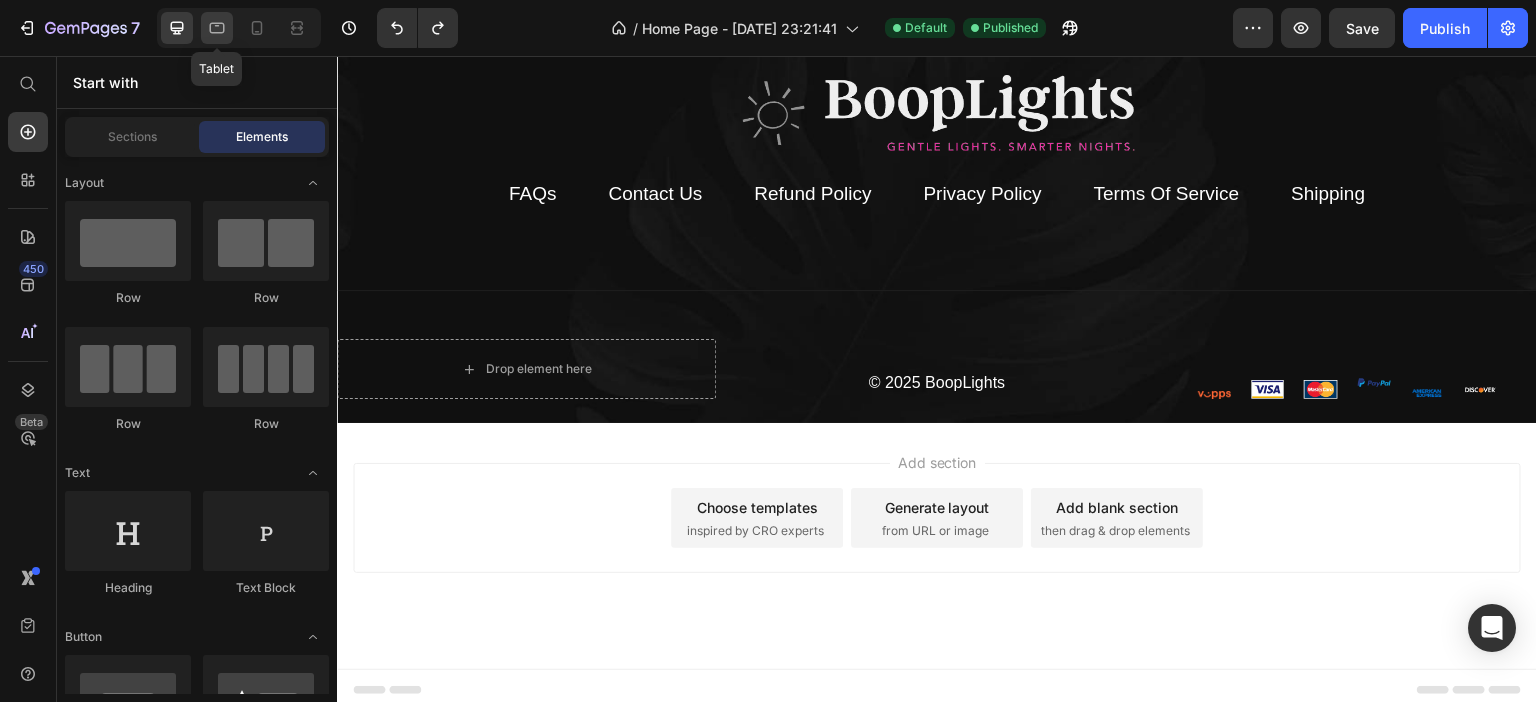 click 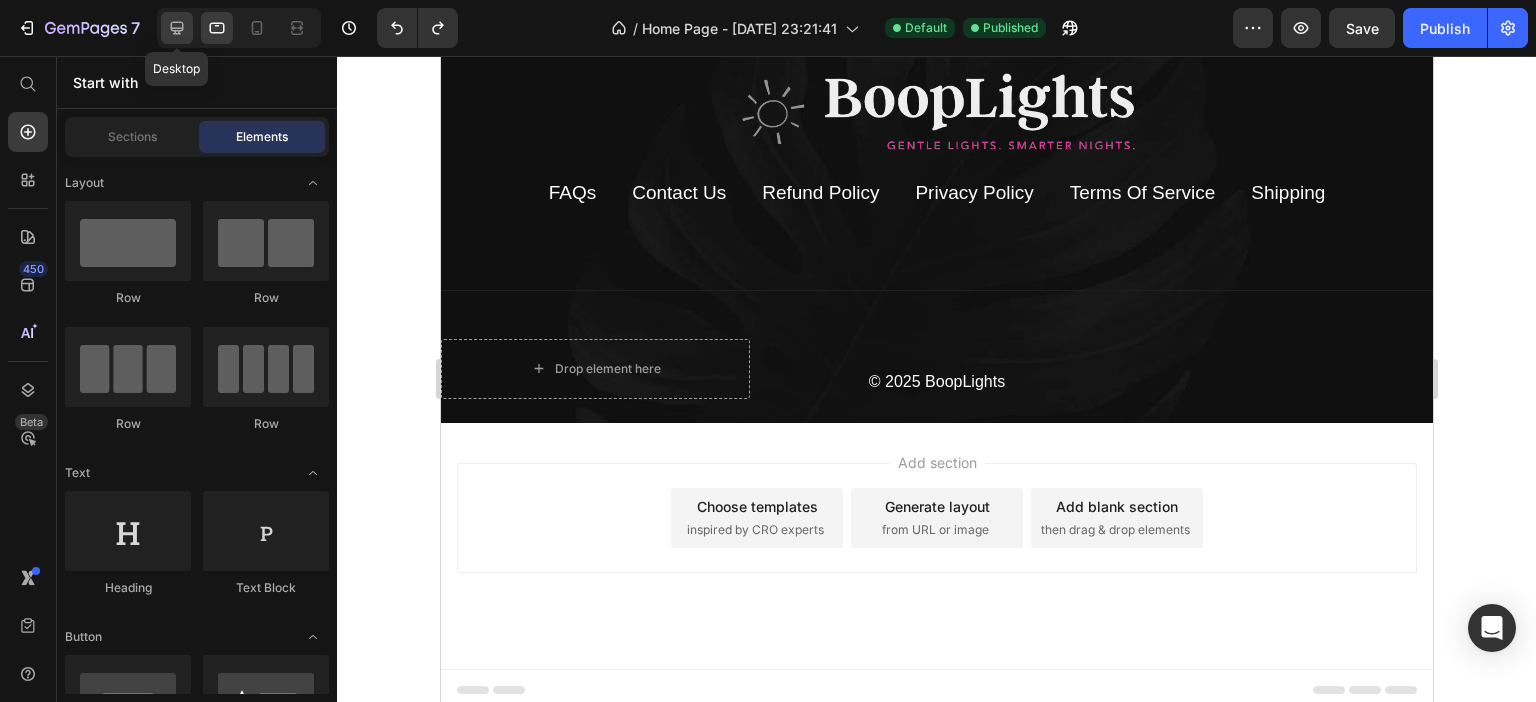 click 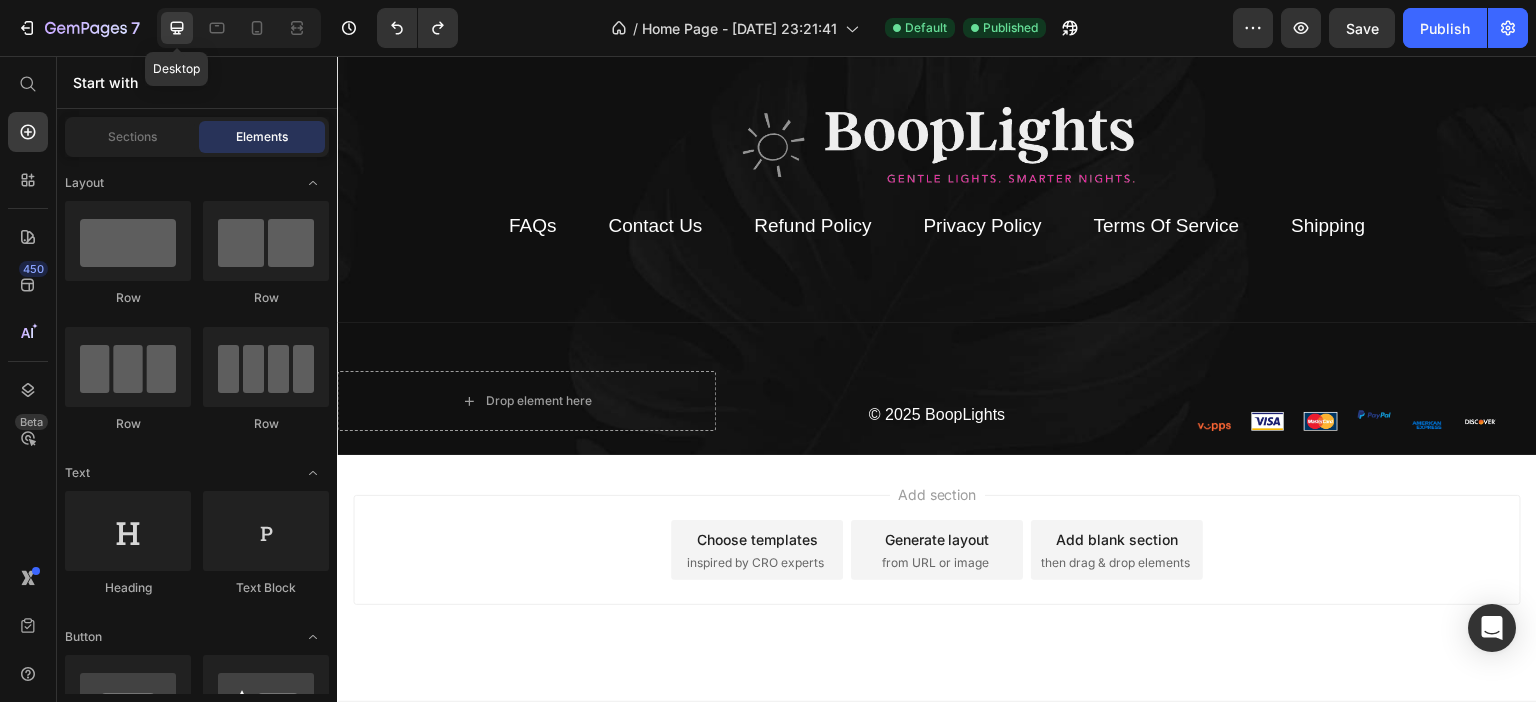 scroll, scrollTop: 5767, scrollLeft: 0, axis: vertical 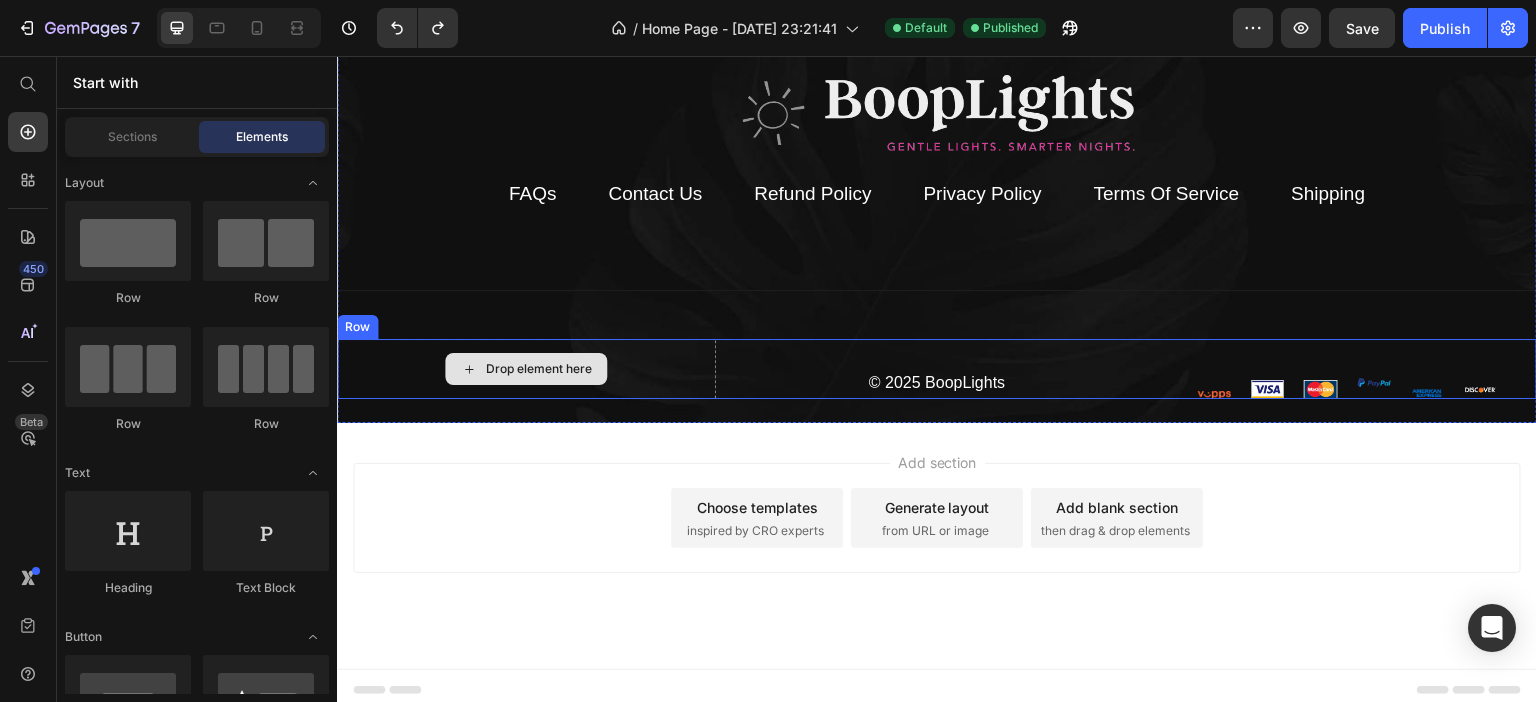 click on "Drop element here" at bounding box center [526, 369] 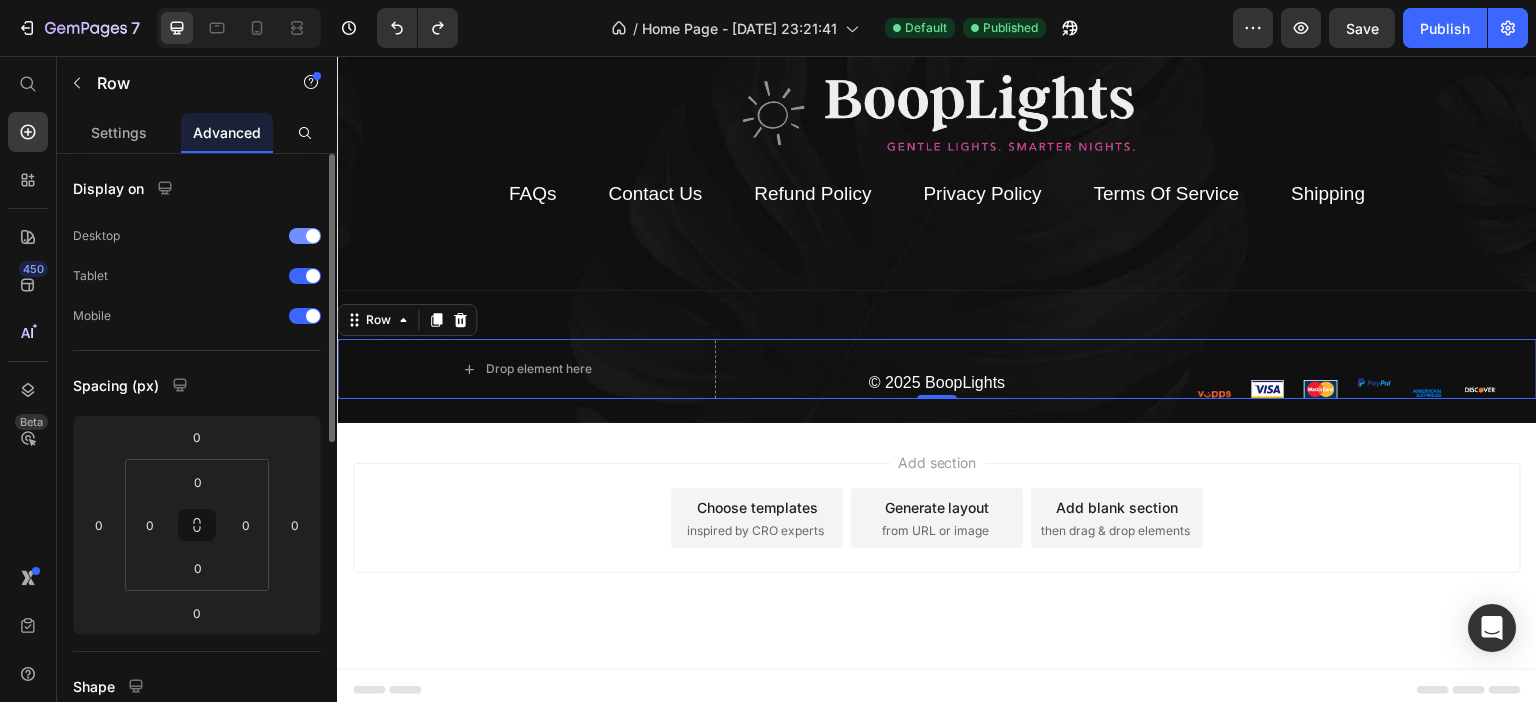 click at bounding box center (313, 236) 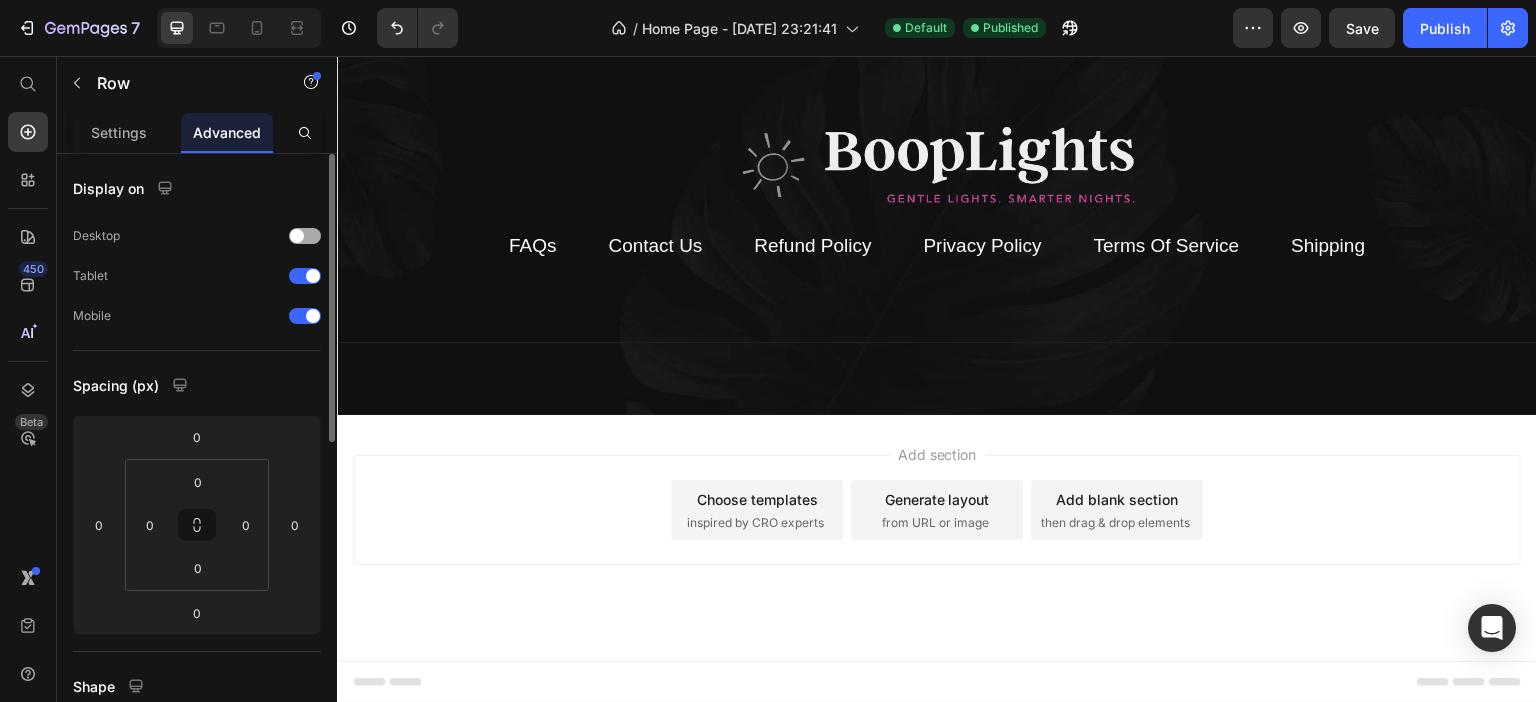 scroll, scrollTop: 5708, scrollLeft: 0, axis: vertical 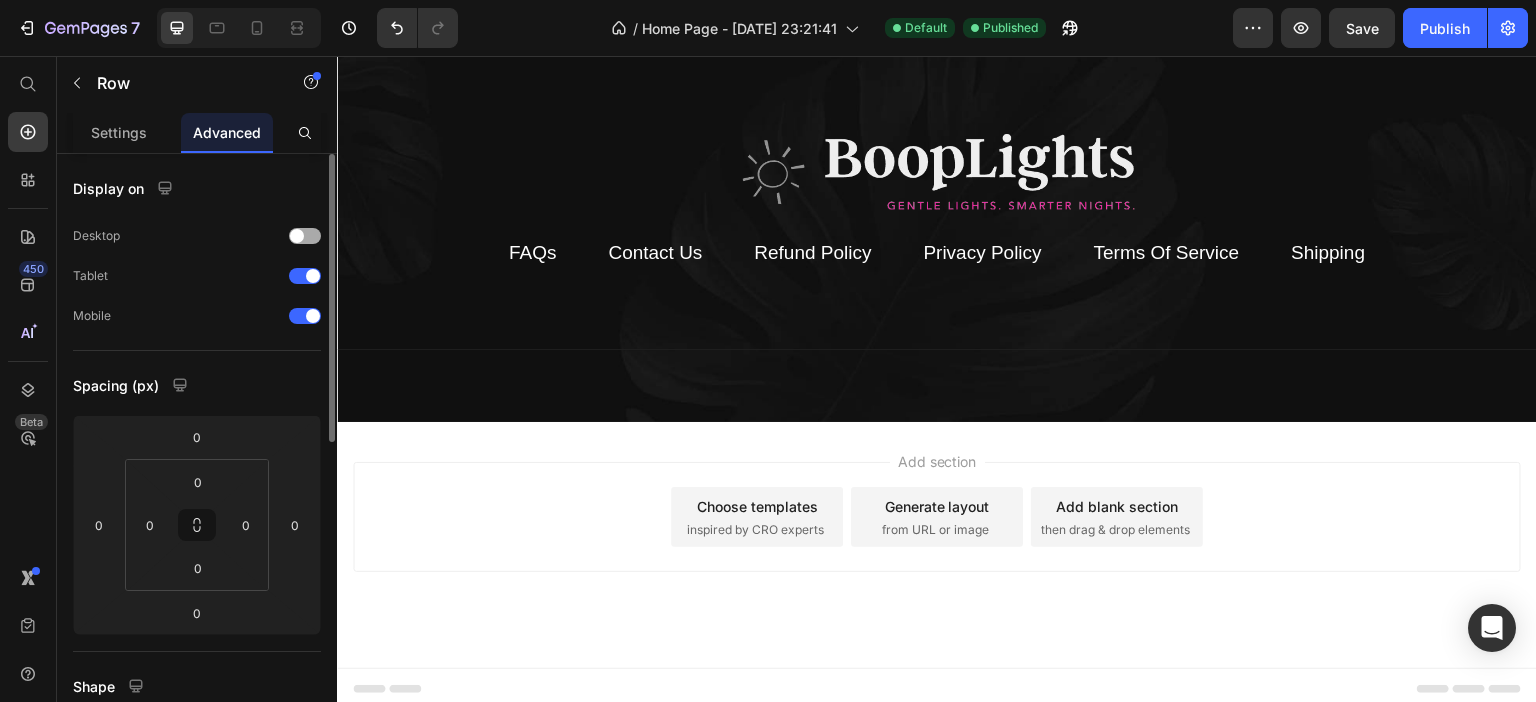click at bounding box center (305, 236) 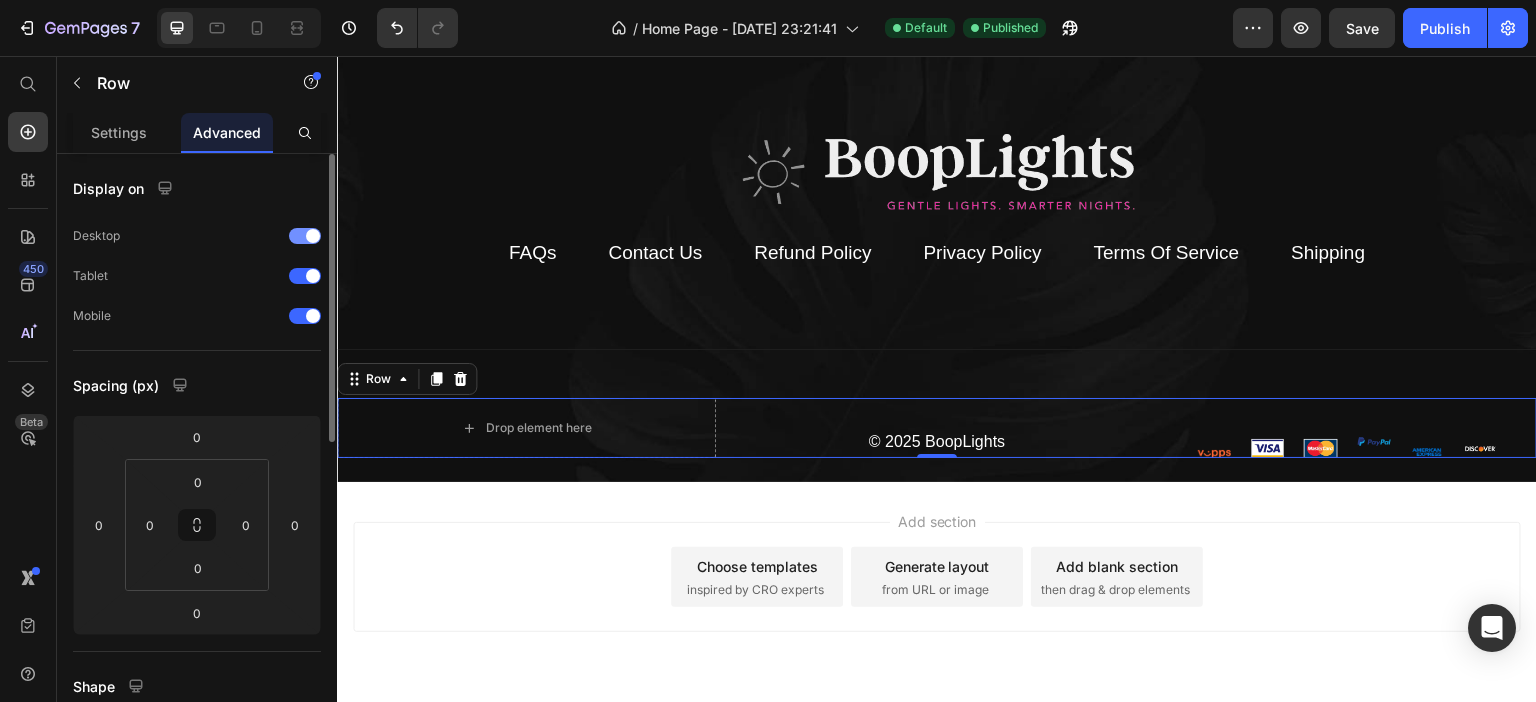 scroll, scrollTop: 5767, scrollLeft: 0, axis: vertical 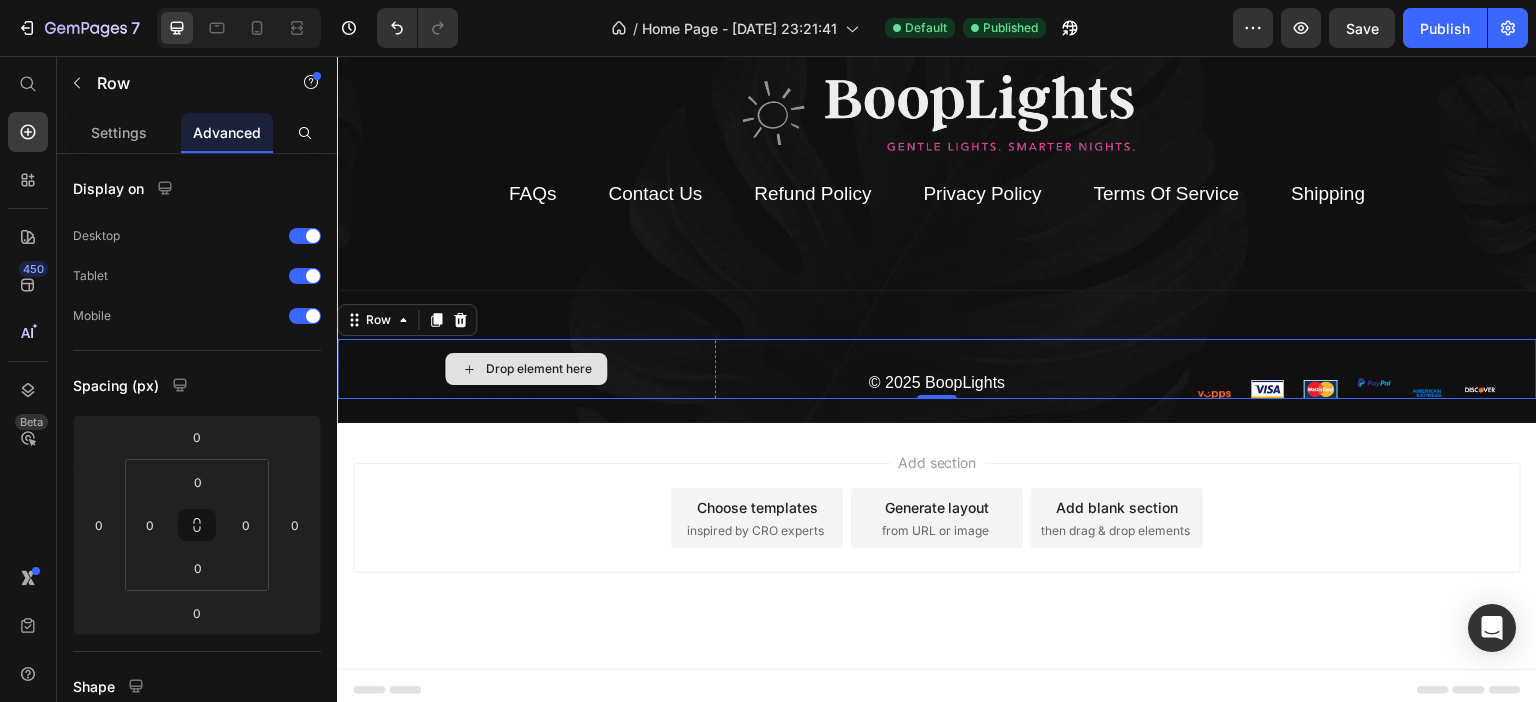 click on "Drop element here" at bounding box center (526, 369) 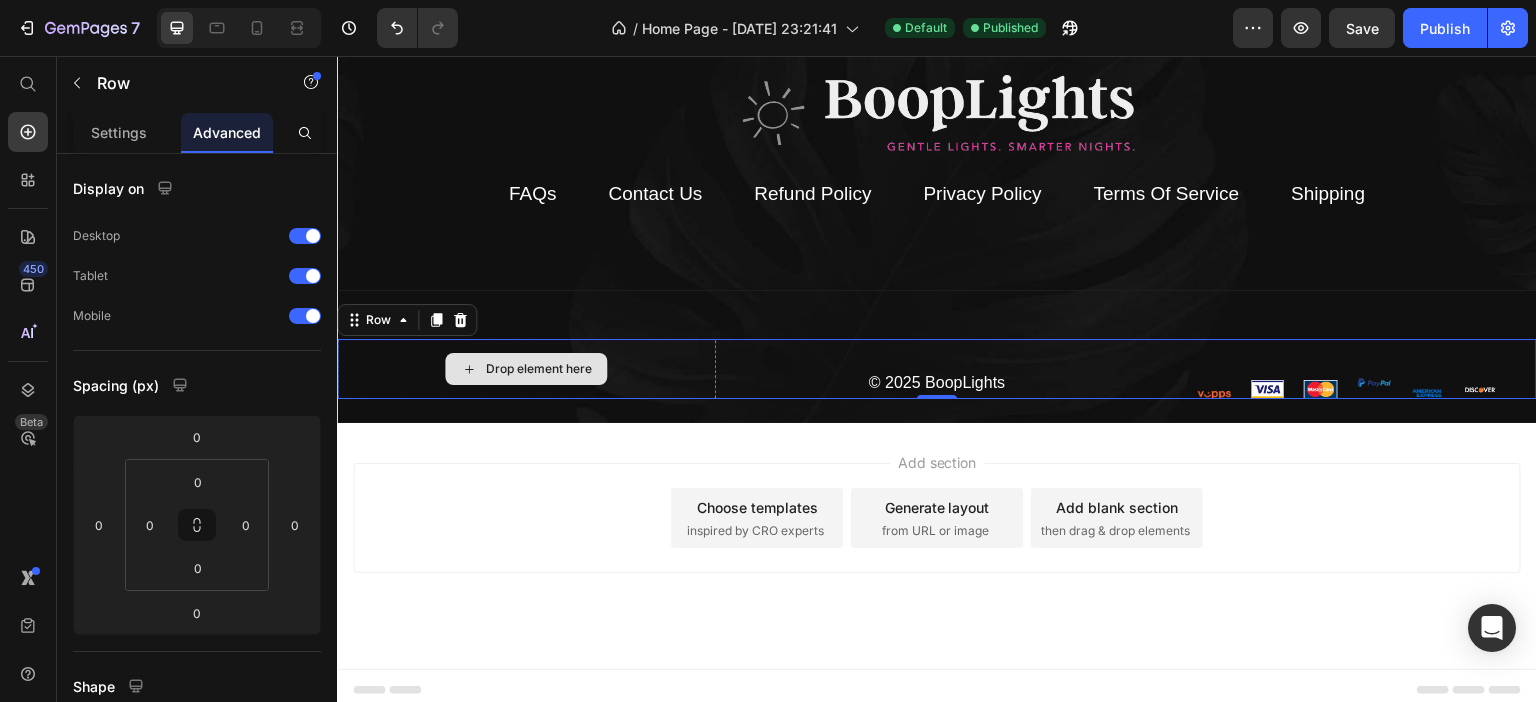 click on "Drop element here" at bounding box center (526, 369) 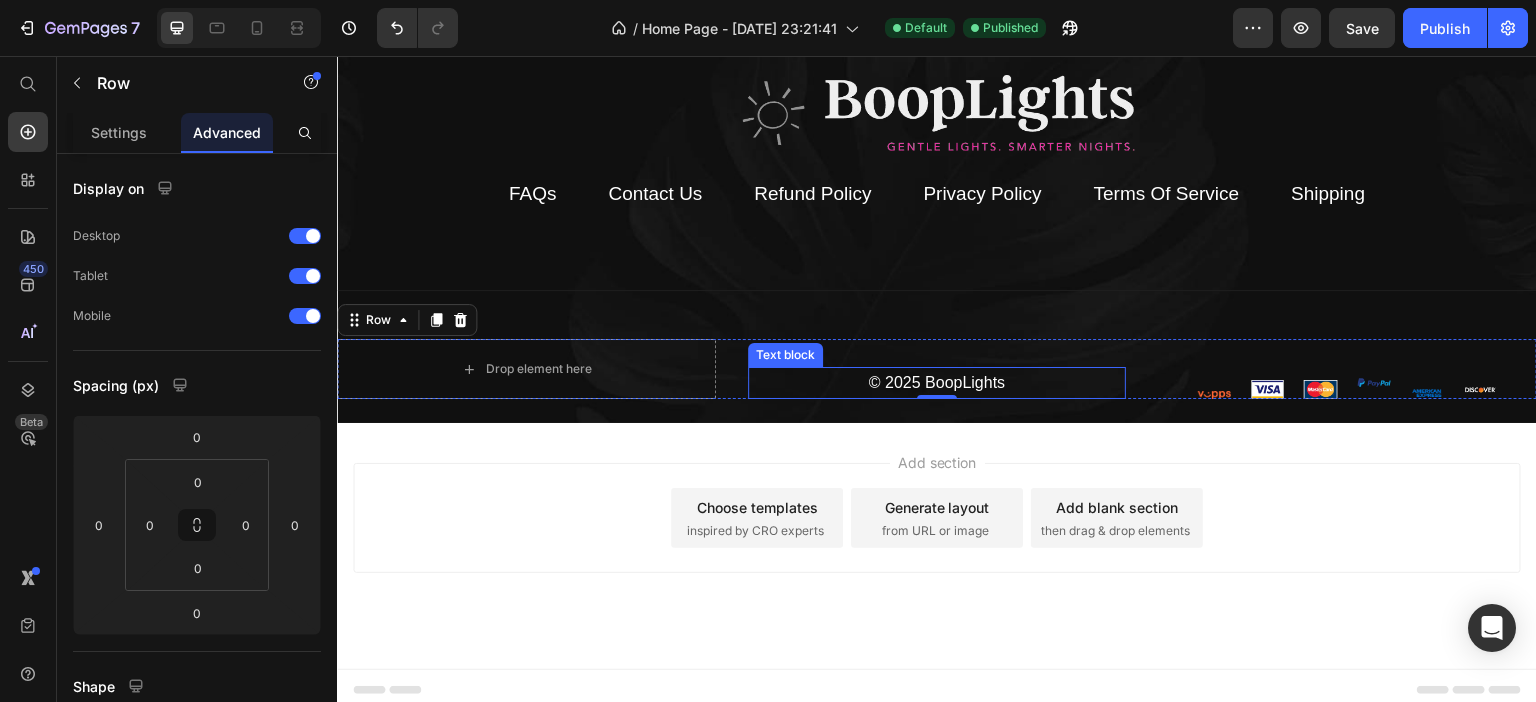 click on "© 2025 BoopLights" at bounding box center [937, 383] 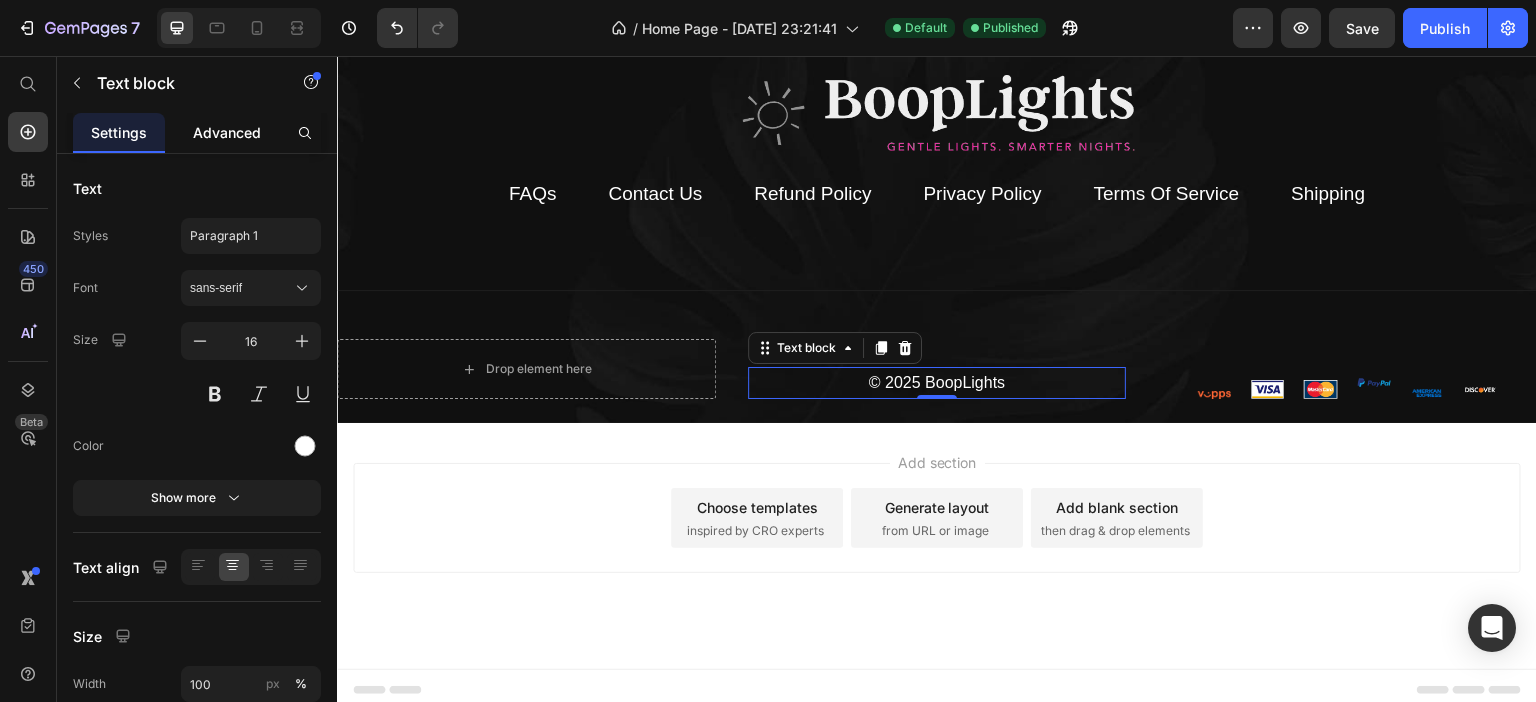click on "Advanced" at bounding box center (227, 132) 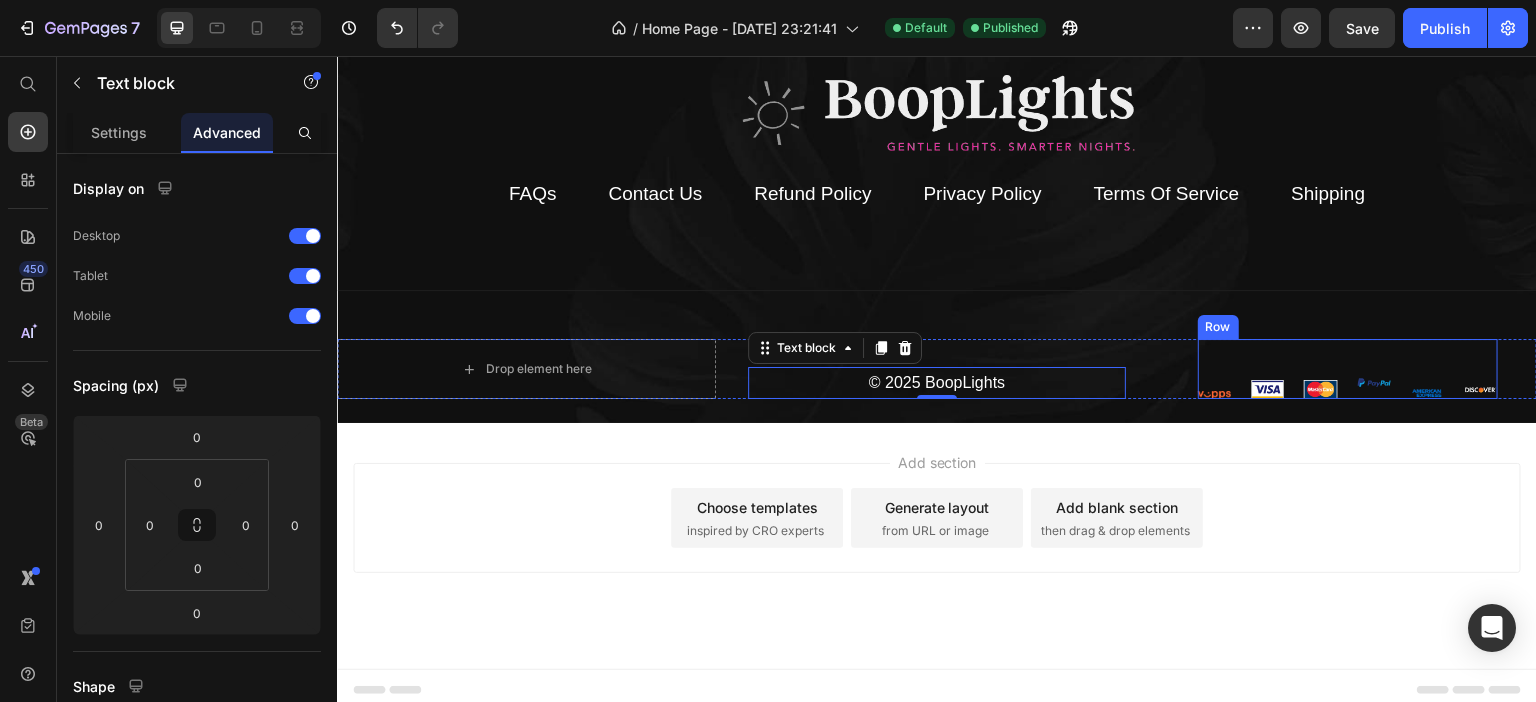 click on "Image Image Image Image Image Image Row" at bounding box center (1348, 369) 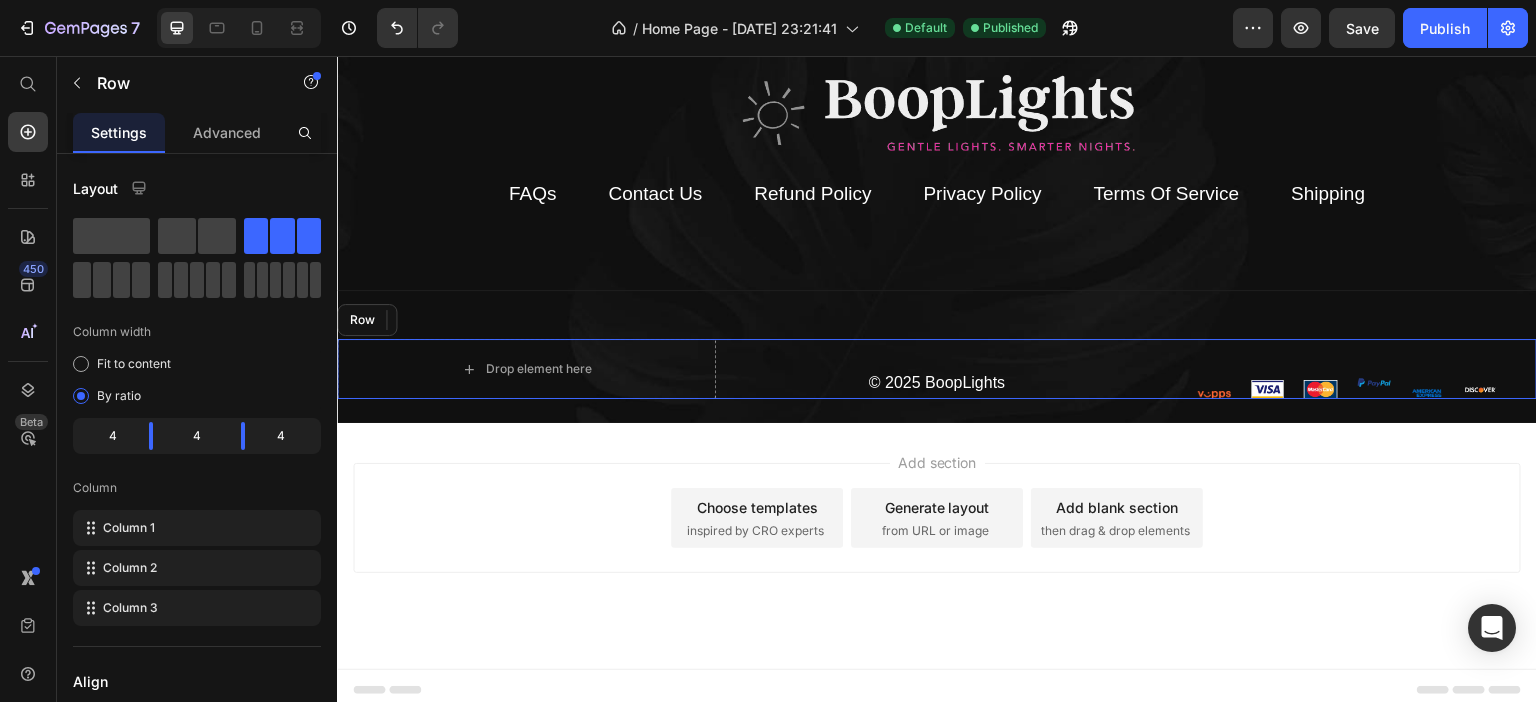 click on "© 2025 BoopLights Text block" at bounding box center [937, 369] 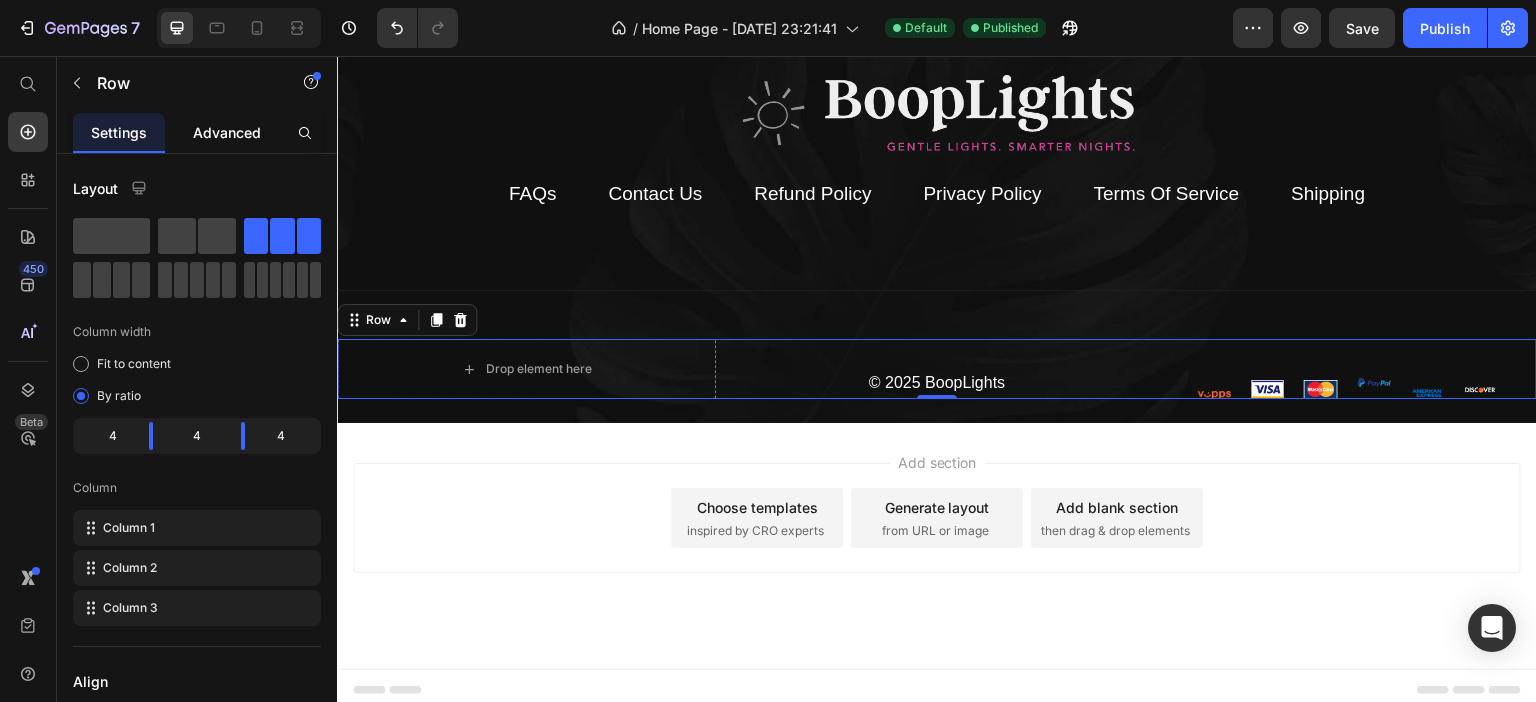 click on "Advanced" 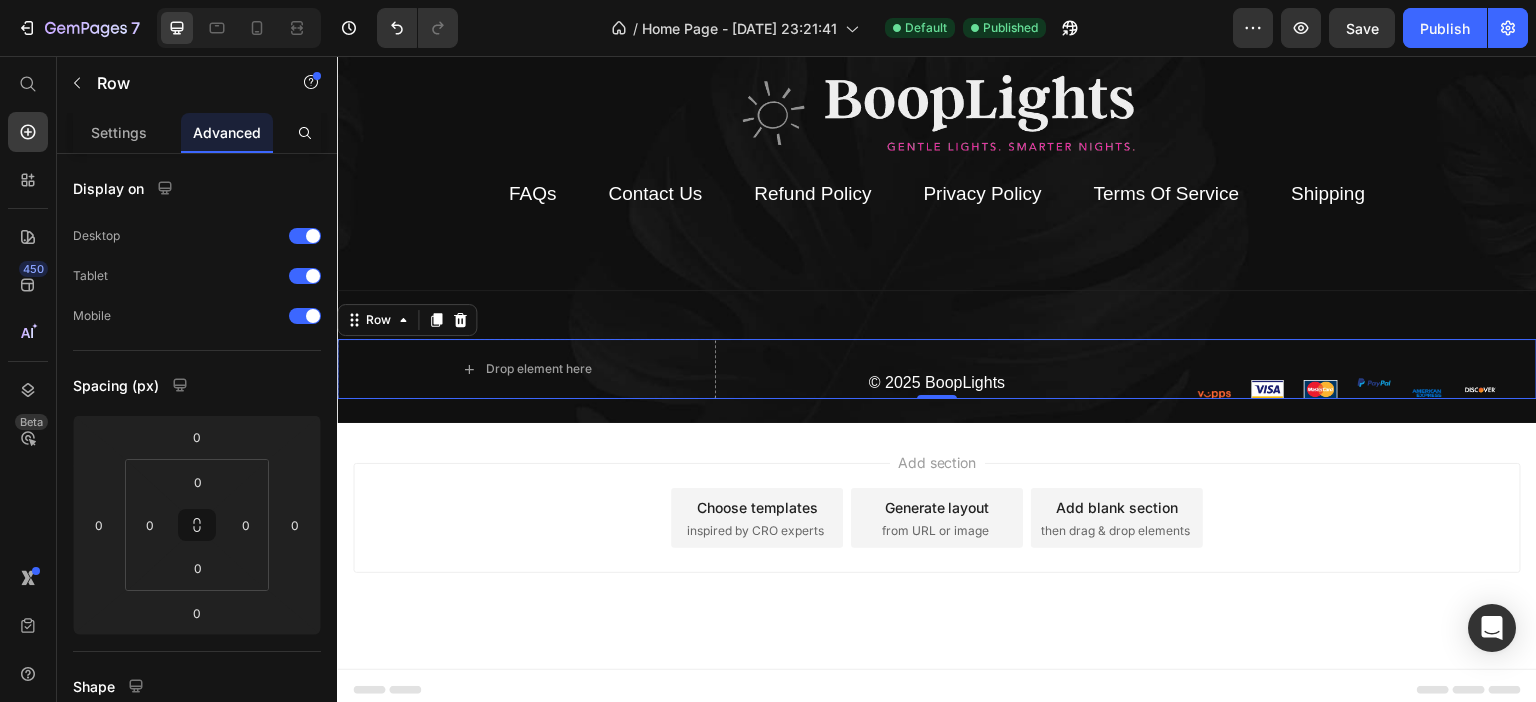 click on "Drop element here © 2025 BoopLights Text block Image Image Image Image Image Image Row Row   0" at bounding box center [937, 369] 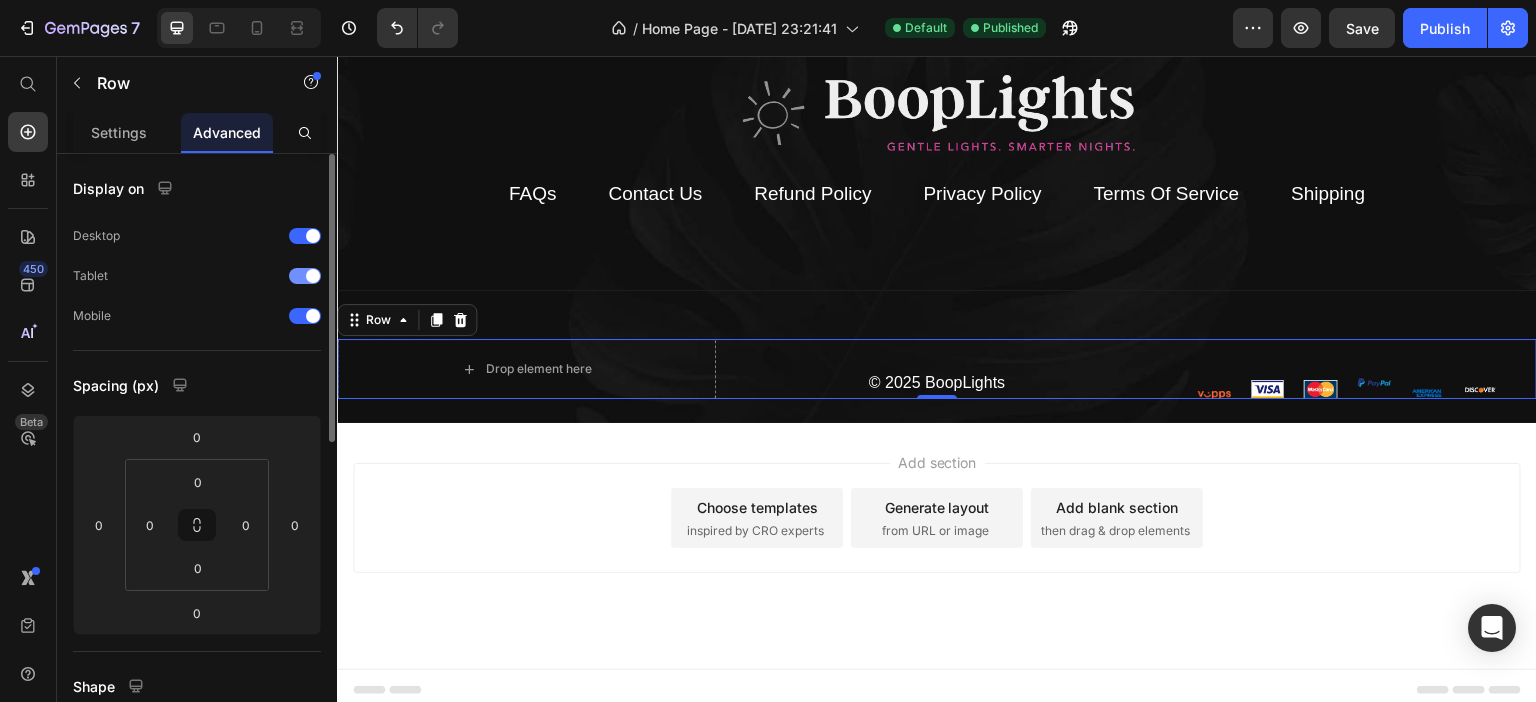 click at bounding box center [313, 276] 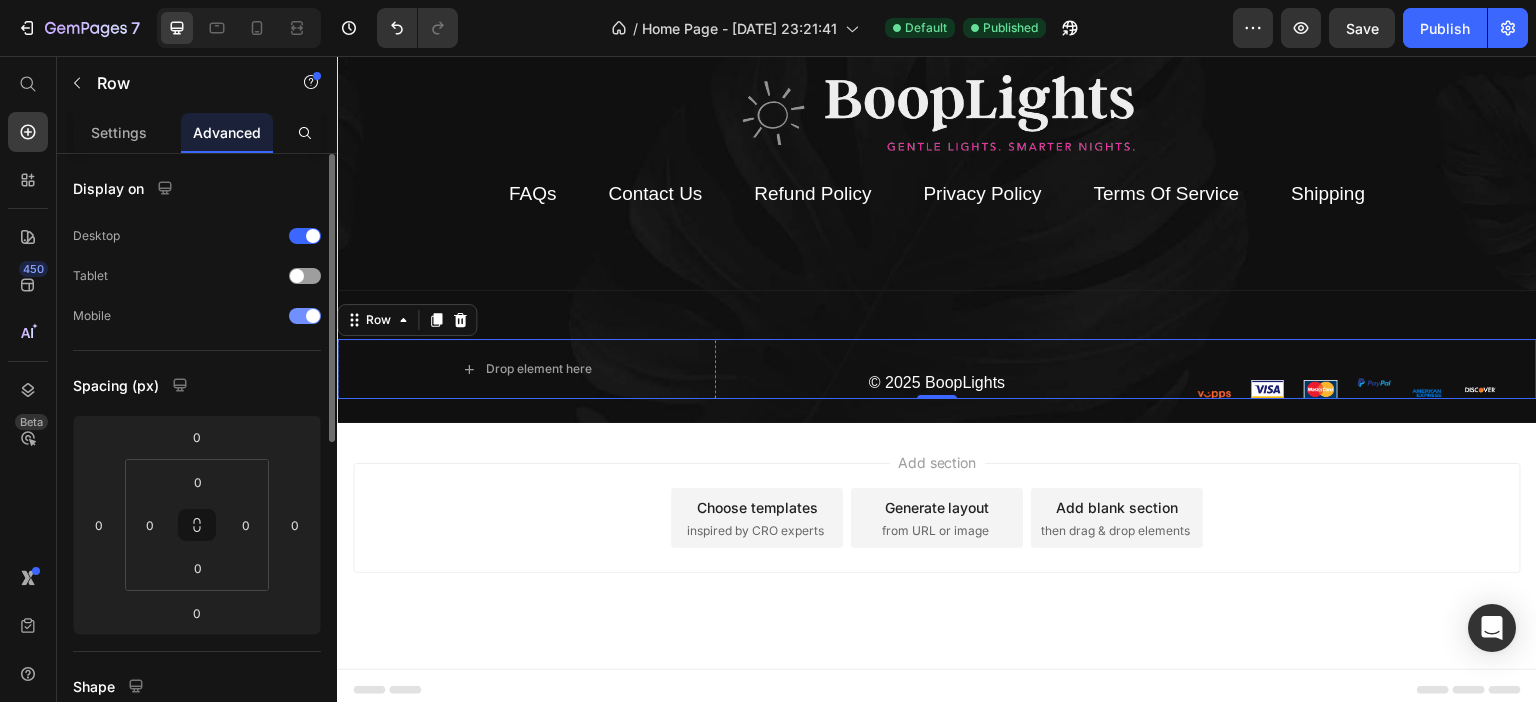 click on "Mobile" at bounding box center [197, 316] 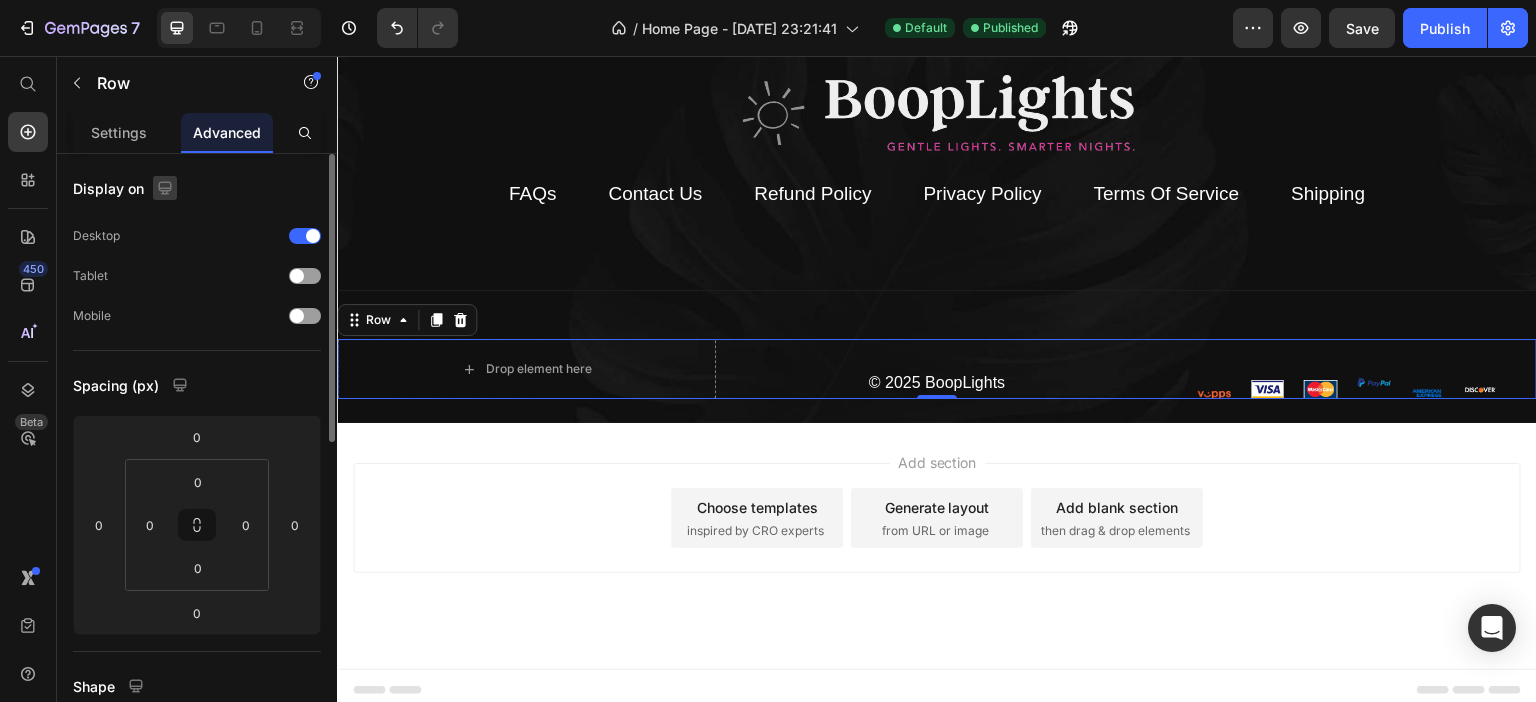 click 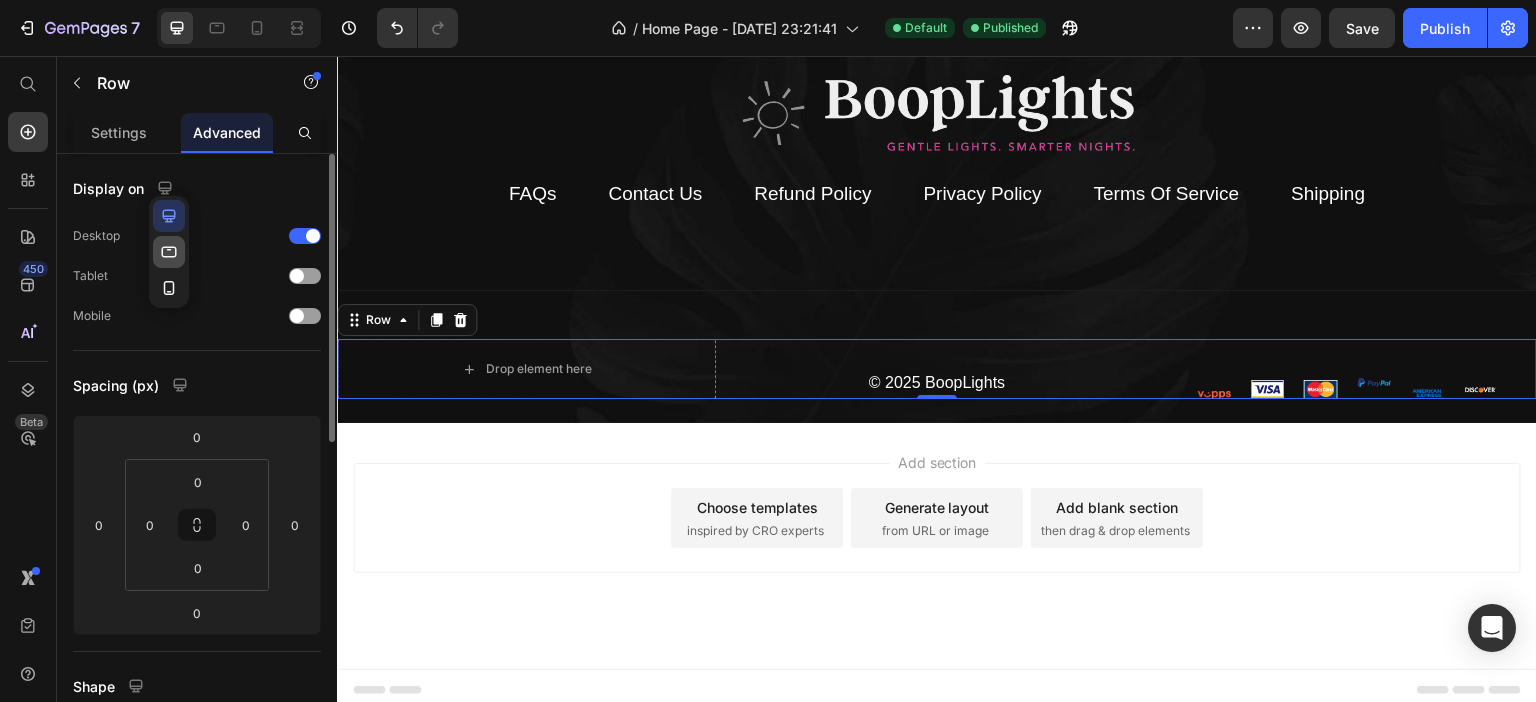 click 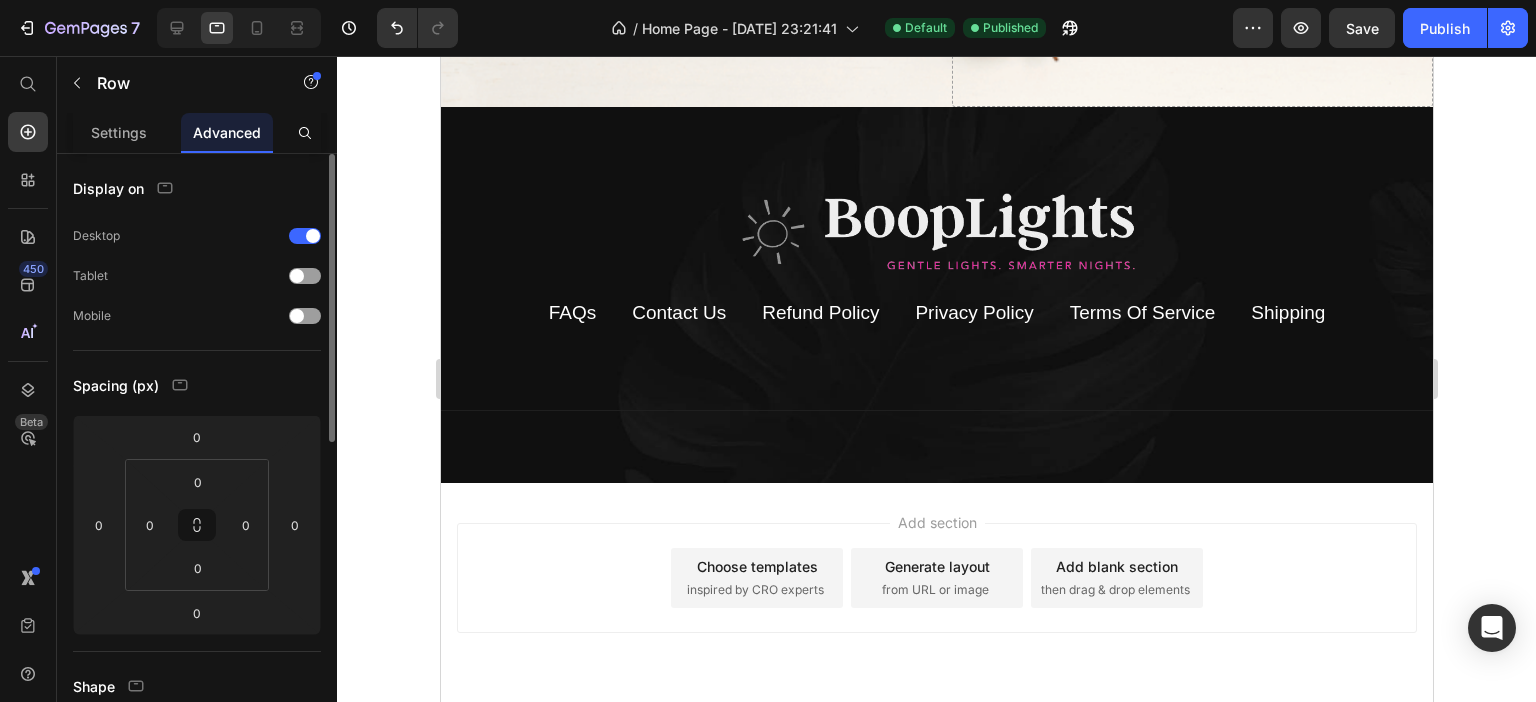scroll, scrollTop: 5606, scrollLeft: 0, axis: vertical 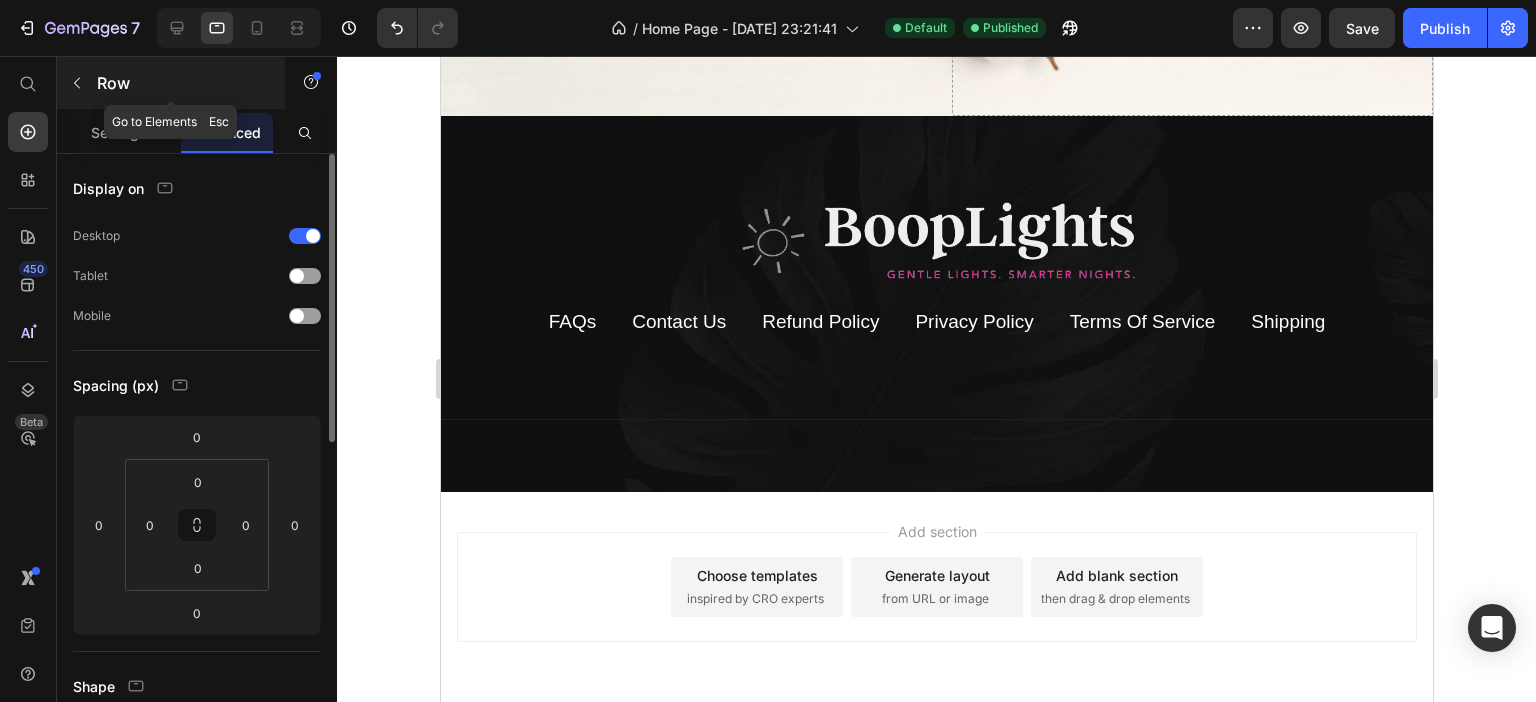 click 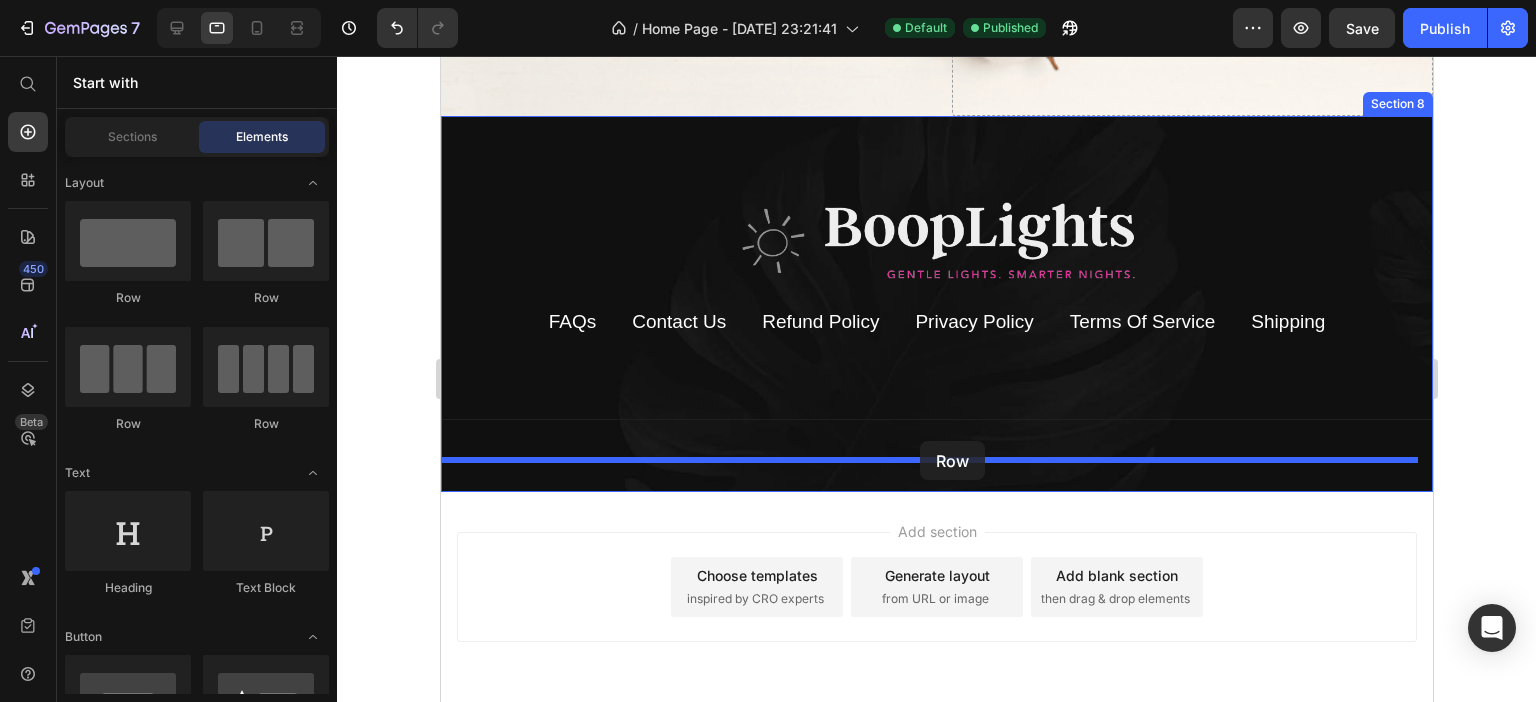 drag, startPoint x: 732, startPoint y: 312, endPoint x: 919, endPoint y: 441, distance: 227.17834 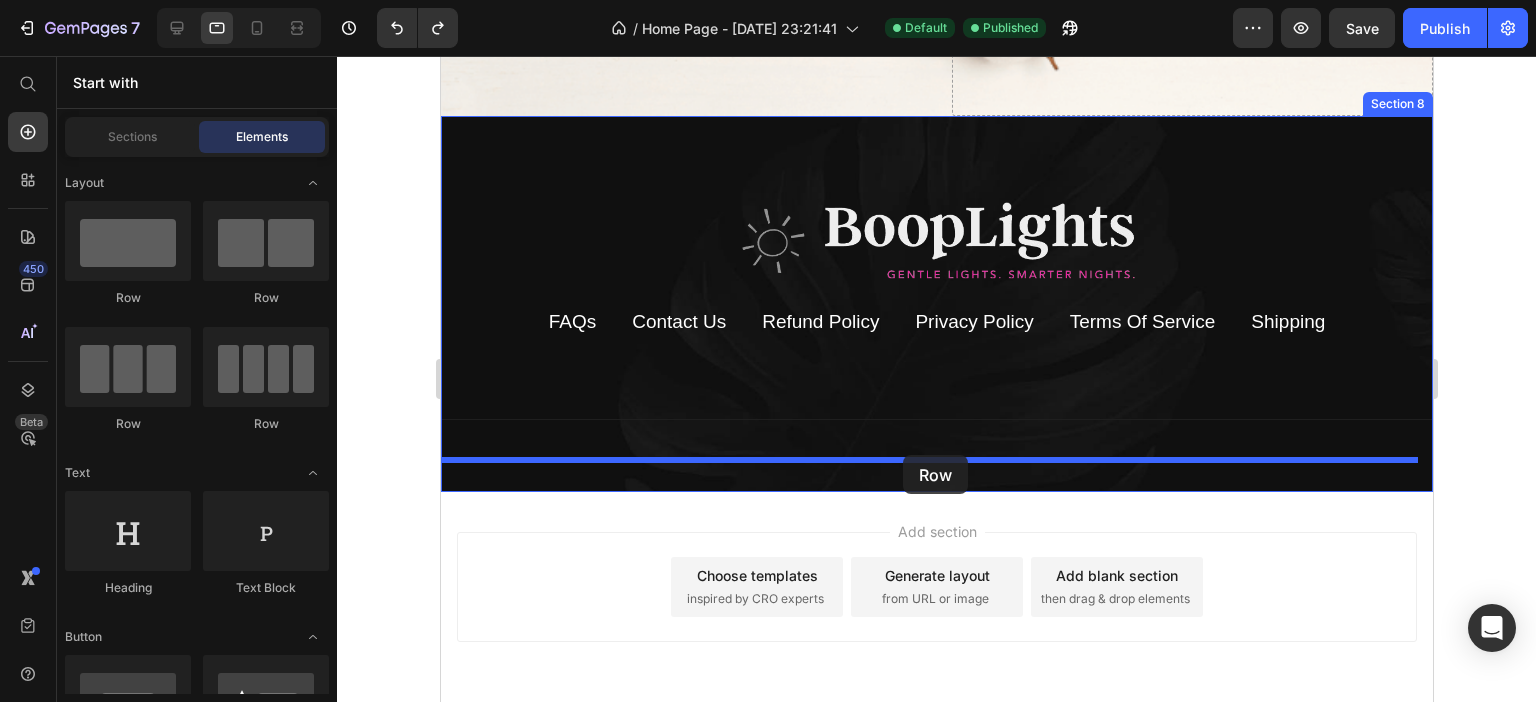 drag, startPoint x: 595, startPoint y: 305, endPoint x: 902, endPoint y: 455, distance: 341.68552 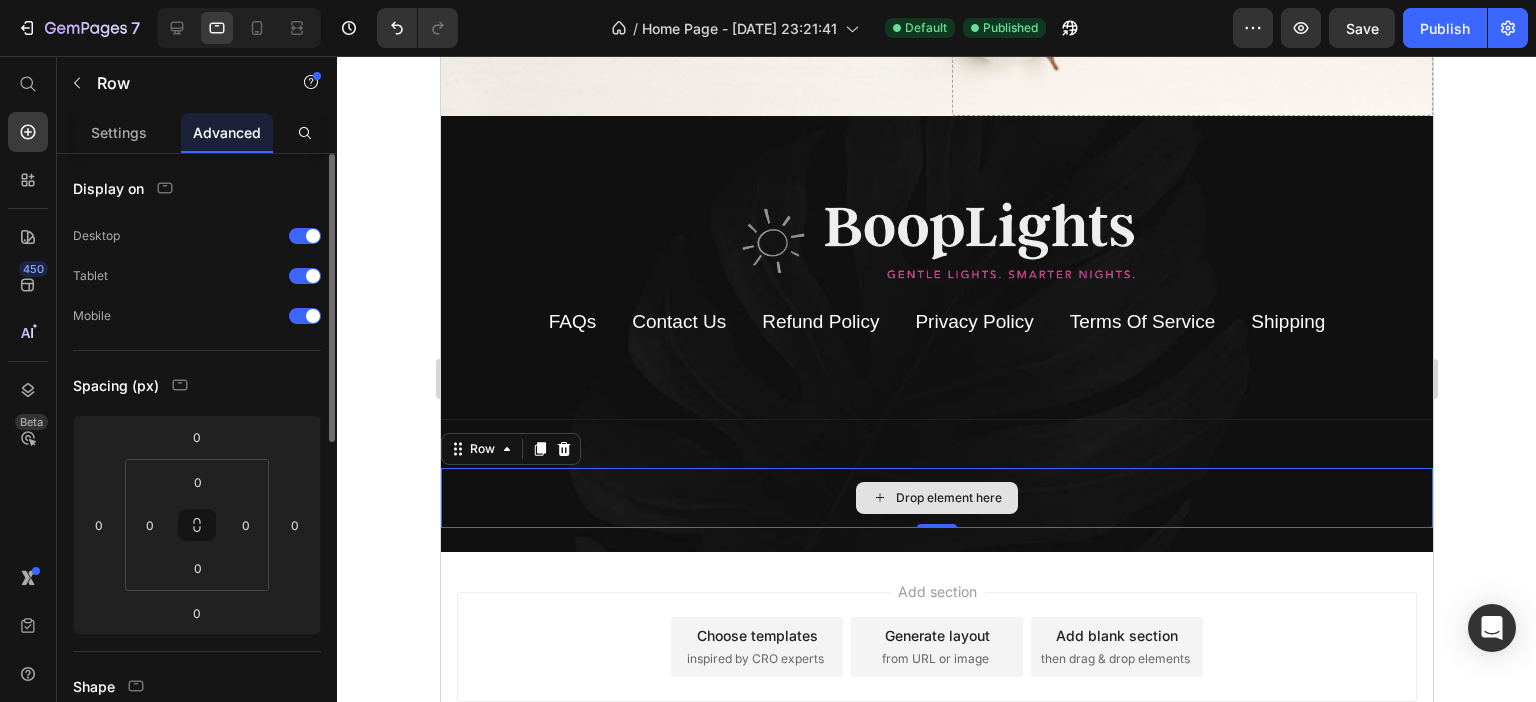 click on "Drop element here" at bounding box center [936, 498] 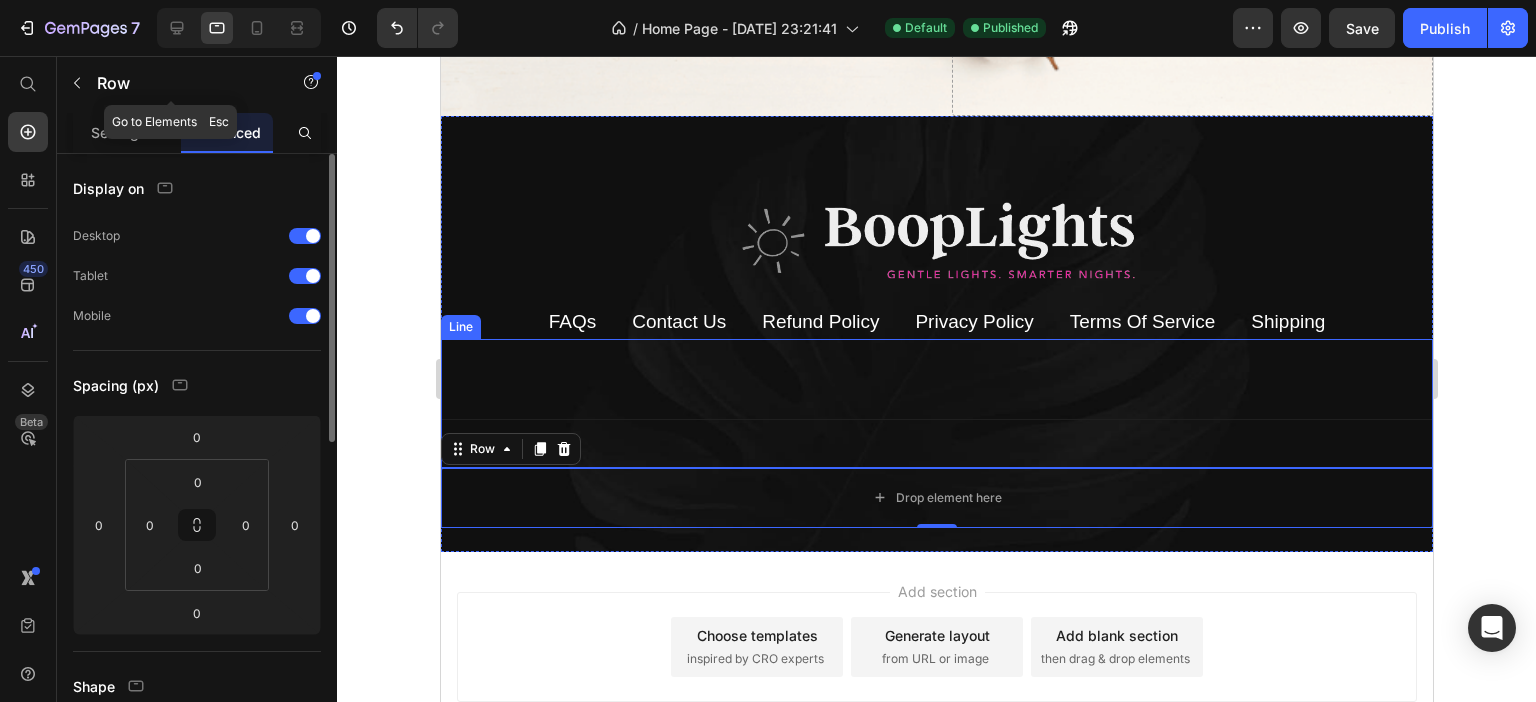 click 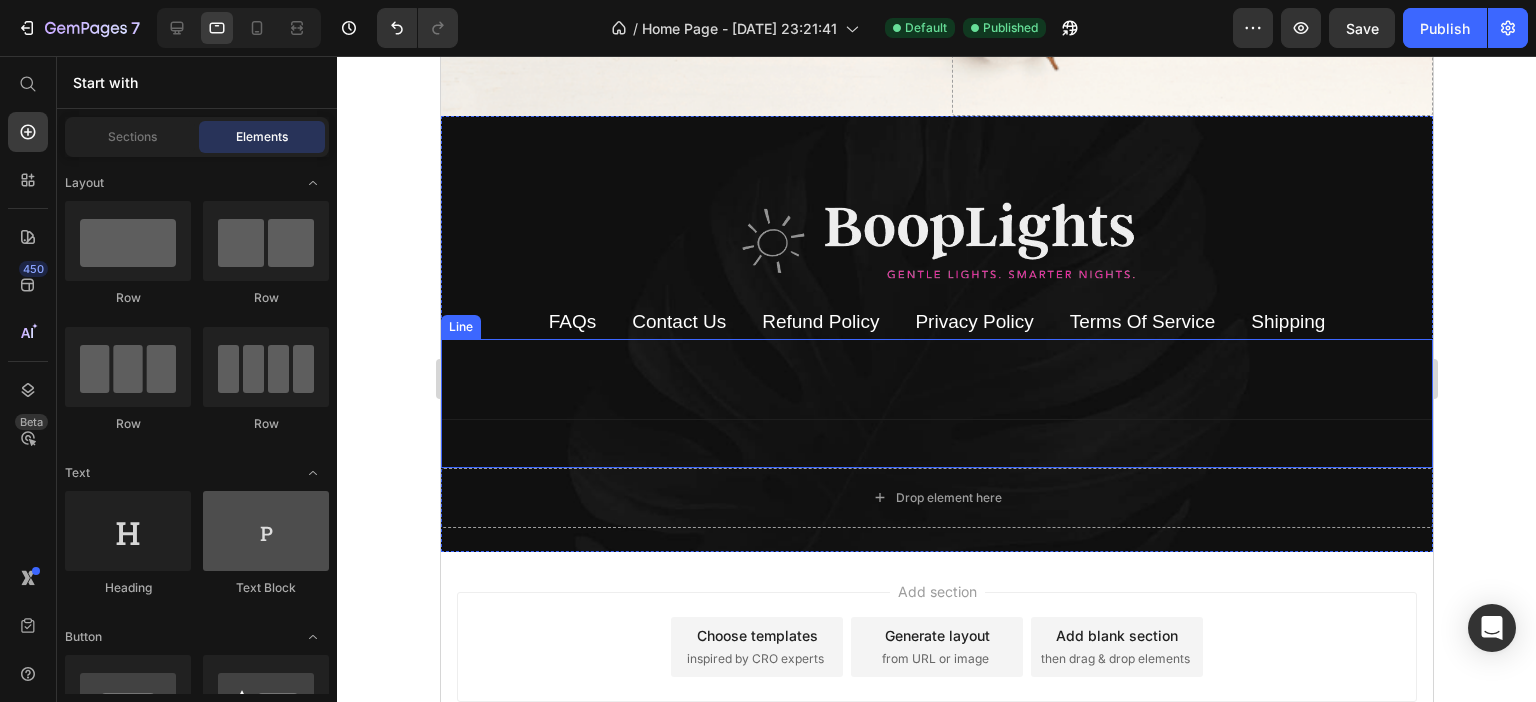 click at bounding box center (266, 531) 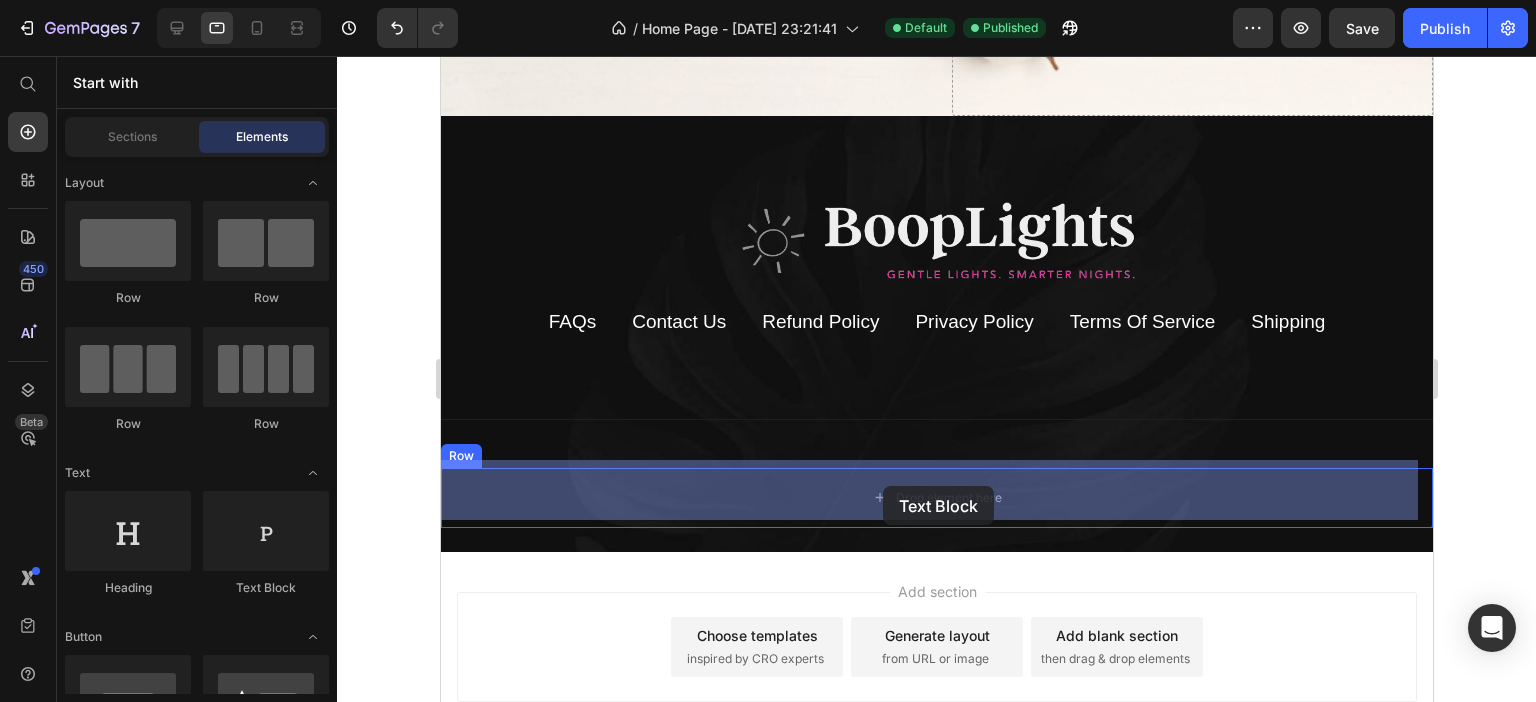 drag, startPoint x: 690, startPoint y: 592, endPoint x: 882, endPoint y: 486, distance: 219.31712 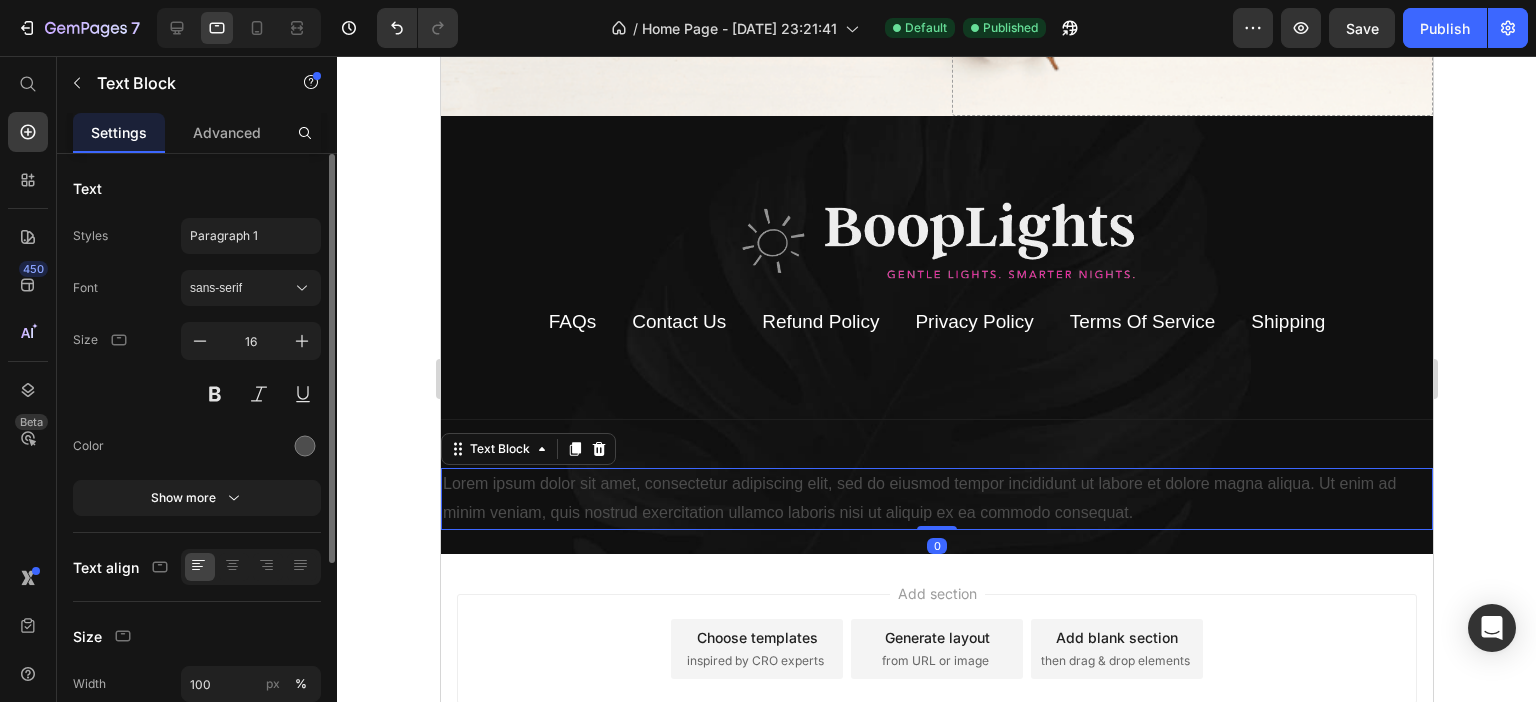 click on "Lorem ipsum dolor sit amet, consectetur adipiscing elit, sed do eiusmod tempor incididunt ut labore et dolore magna aliqua. Ut enim ad minim veniam, quis nostrud exercitation ullamco laboris nisi ut aliquip ex ea commodo consequat." at bounding box center (936, 499) 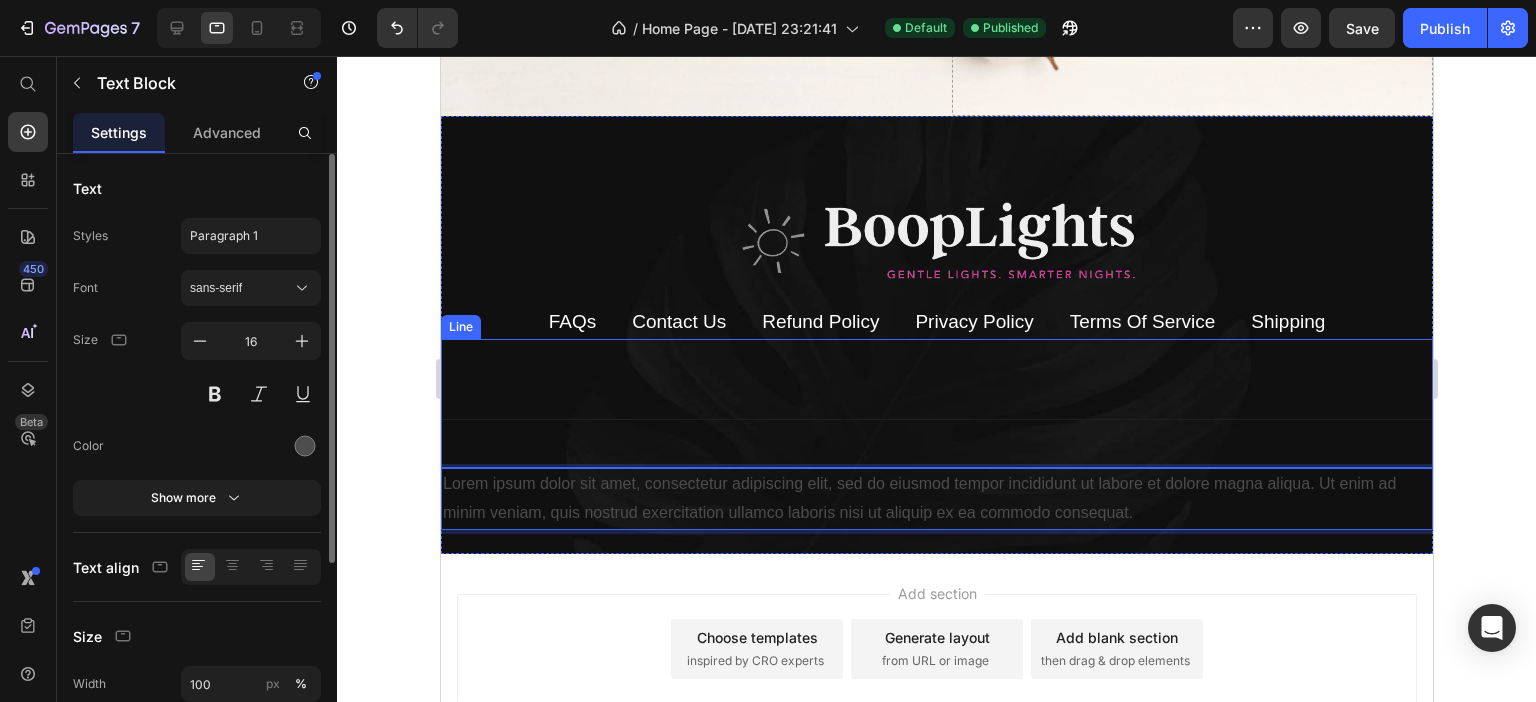 click on "Title Line" at bounding box center (936, 403) 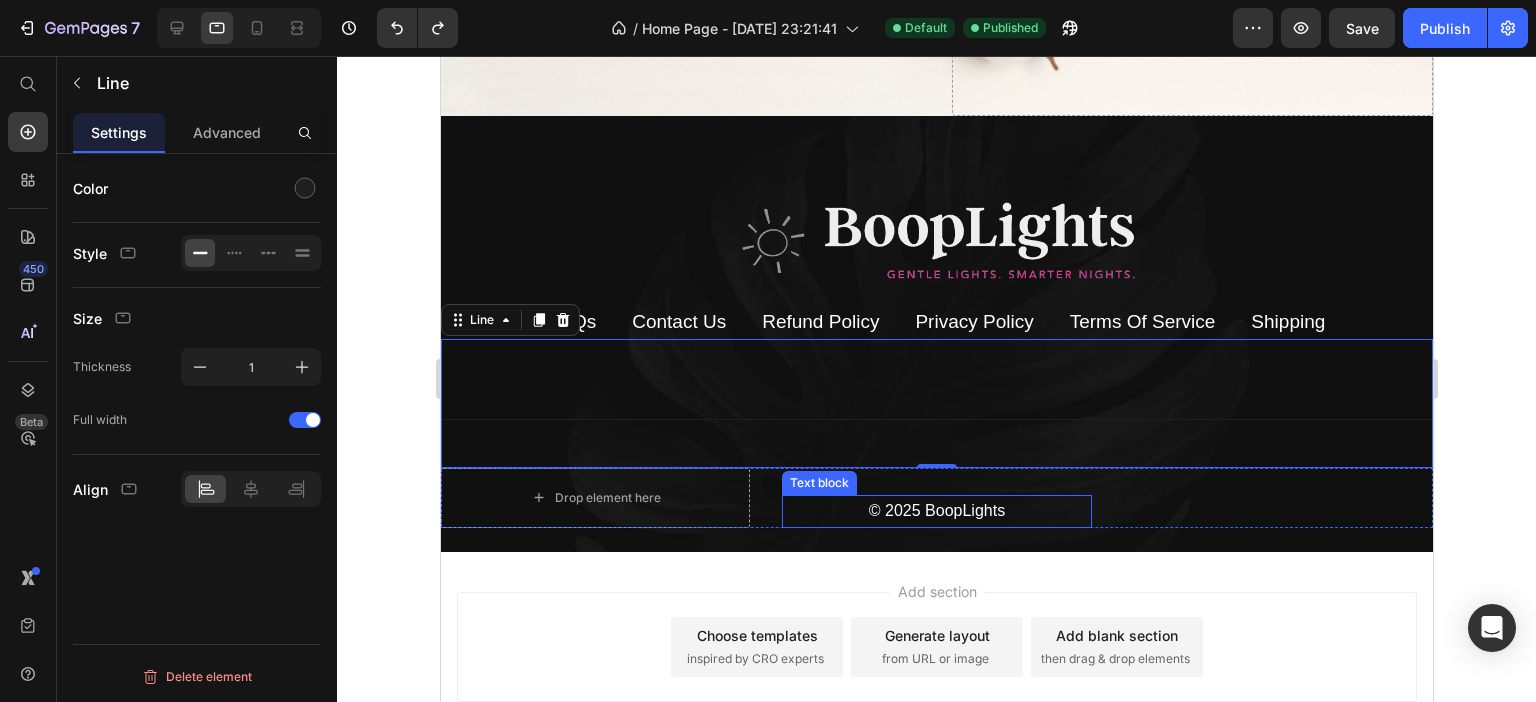 click on "© 2025 BoopLights" at bounding box center (935, 511) 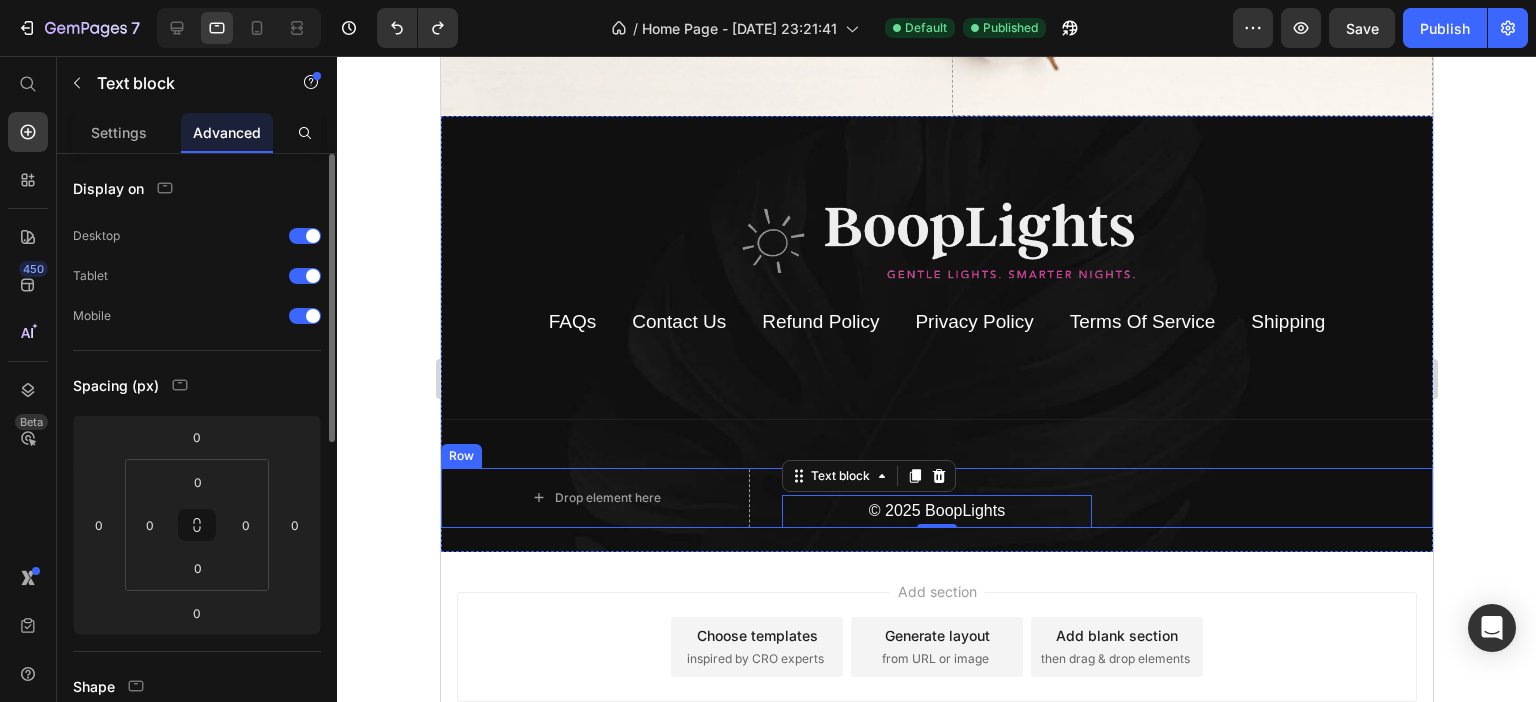 click on "Image Image Image Image Image Image Row" at bounding box center [1277, 498] 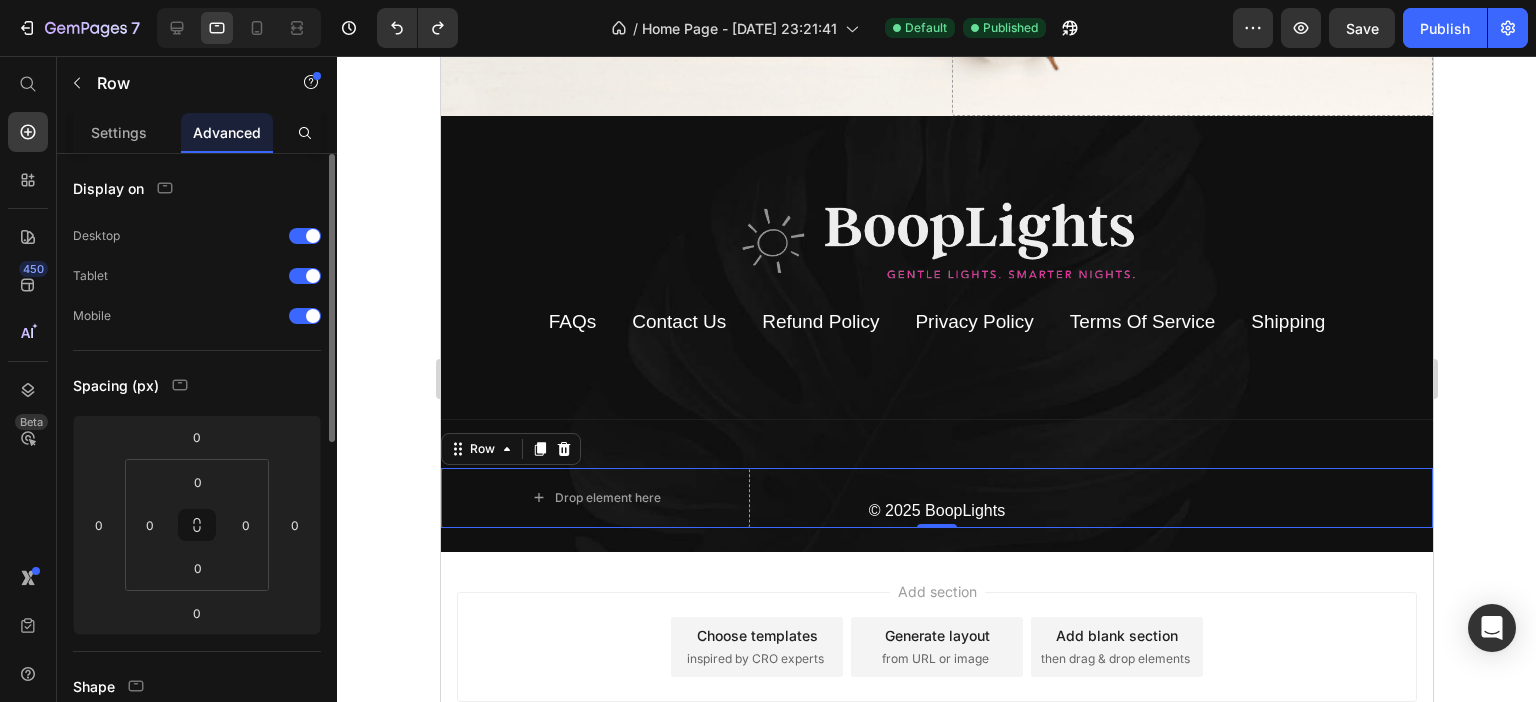 click on "Image Image Image Image Image Image Row" at bounding box center [1277, 498] 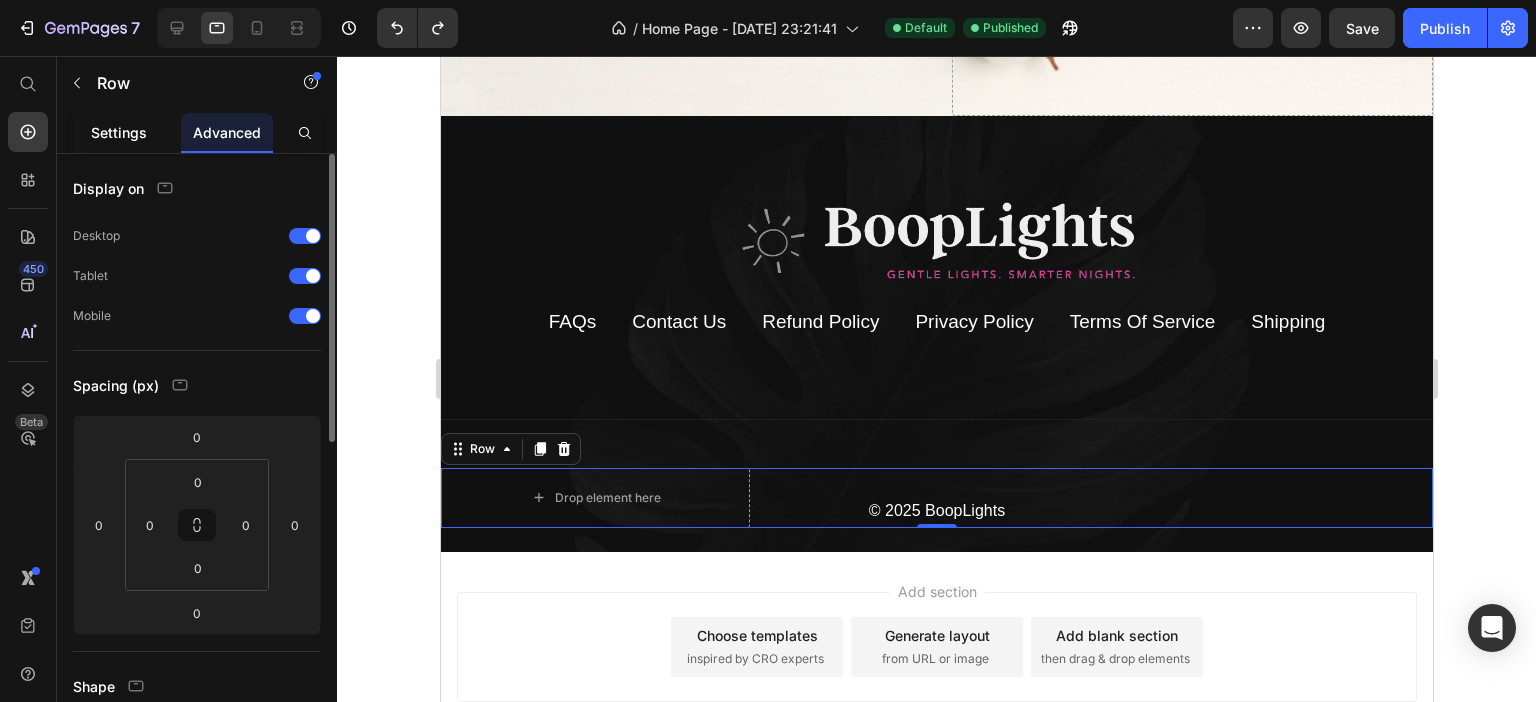 click on "Settings" 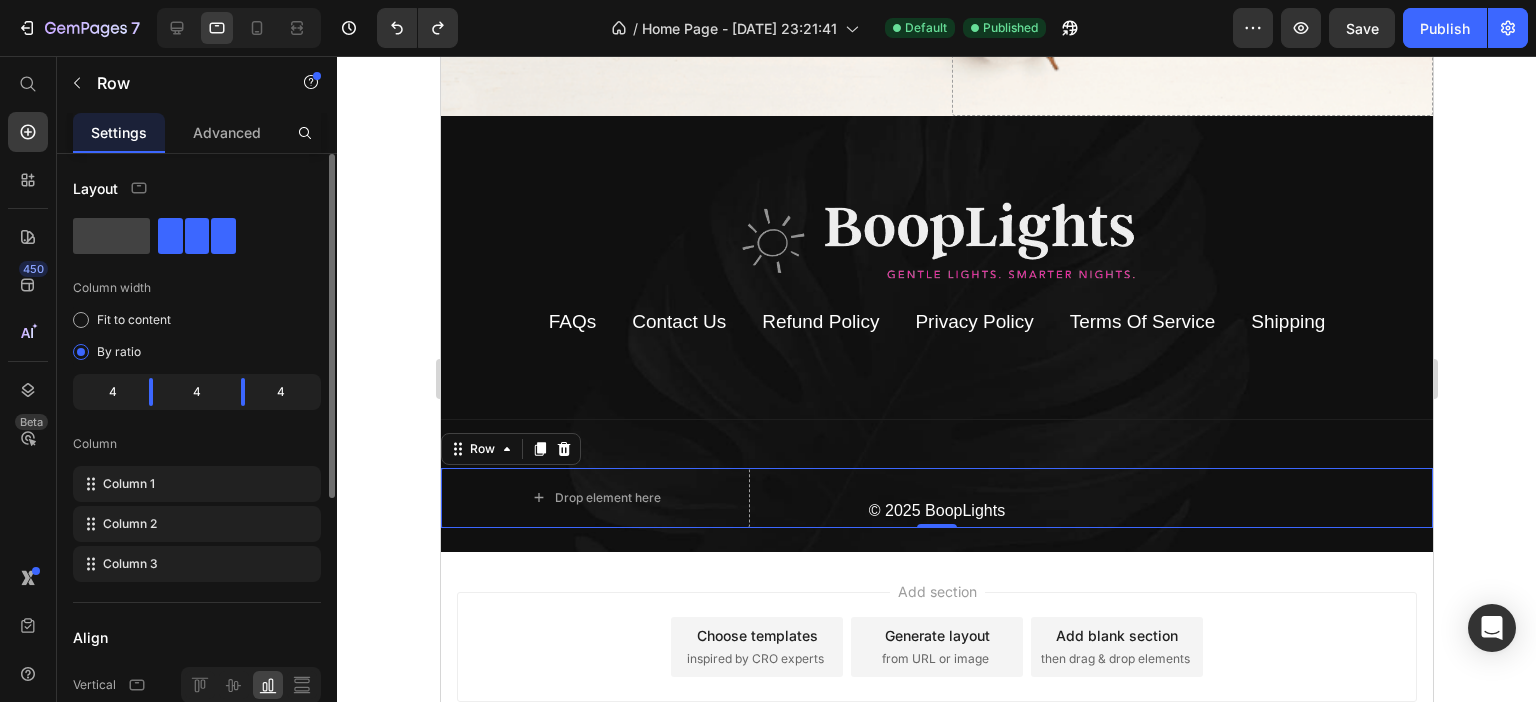 click on "Image Image Image Image Image Image Row" at bounding box center (1277, 498) 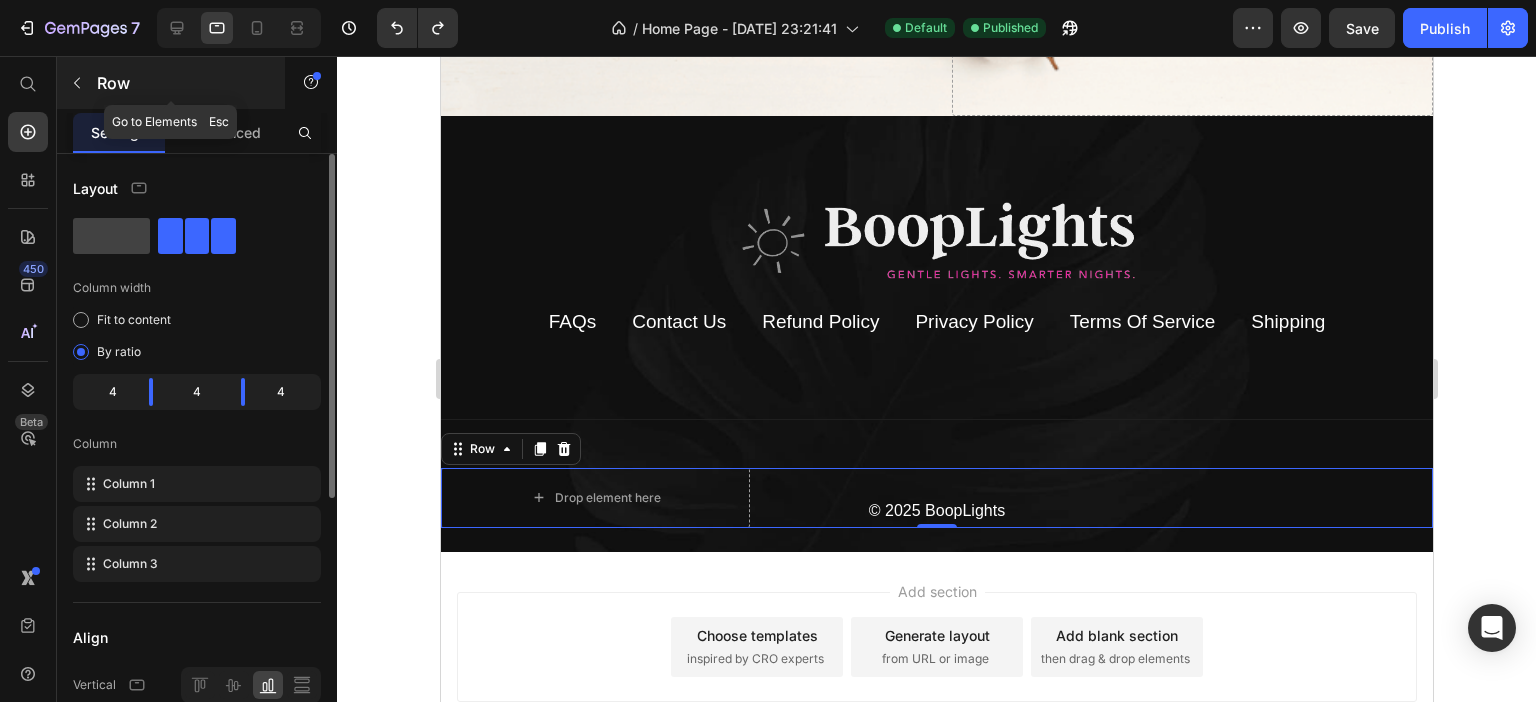 click 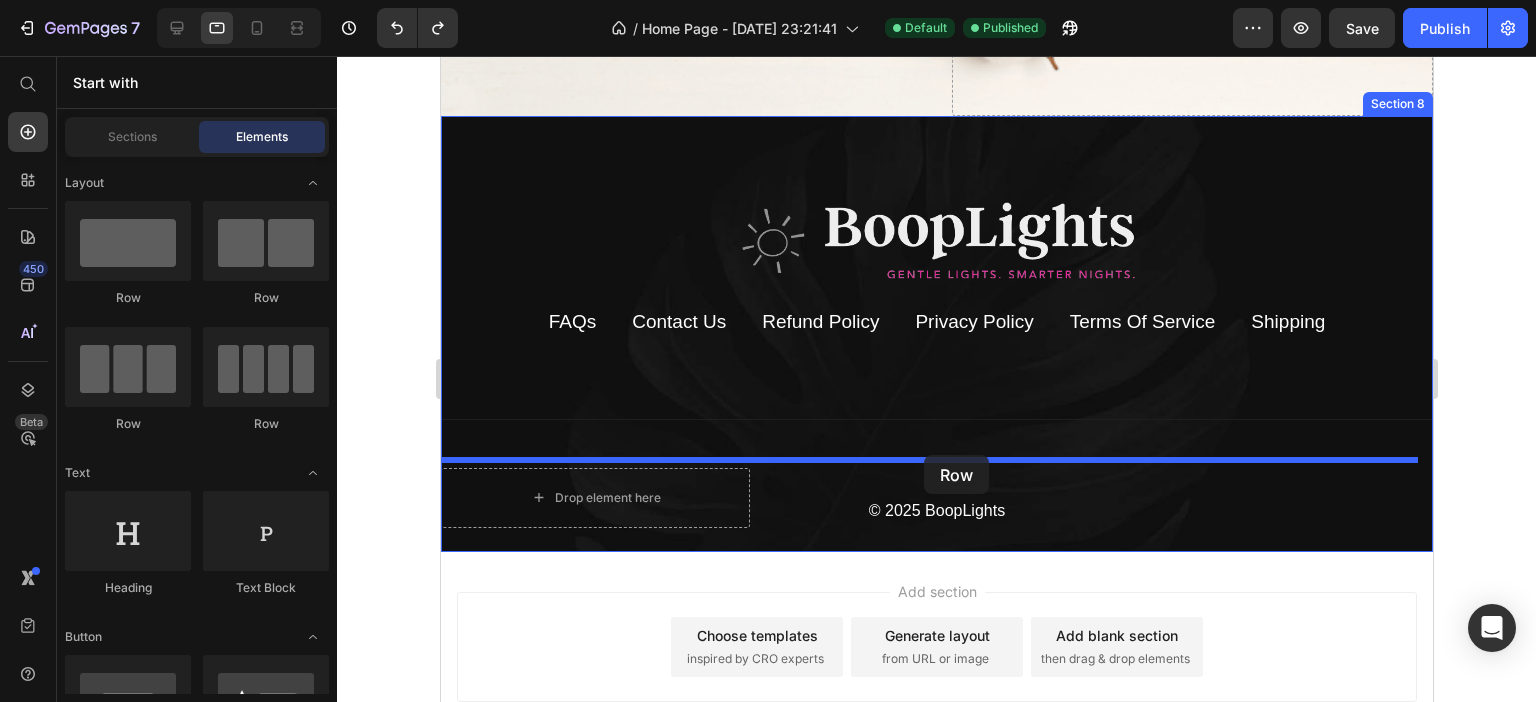 drag, startPoint x: 568, startPoint y: 297, endPoint x: 923, endPoint y: 455, distance: 388.57303 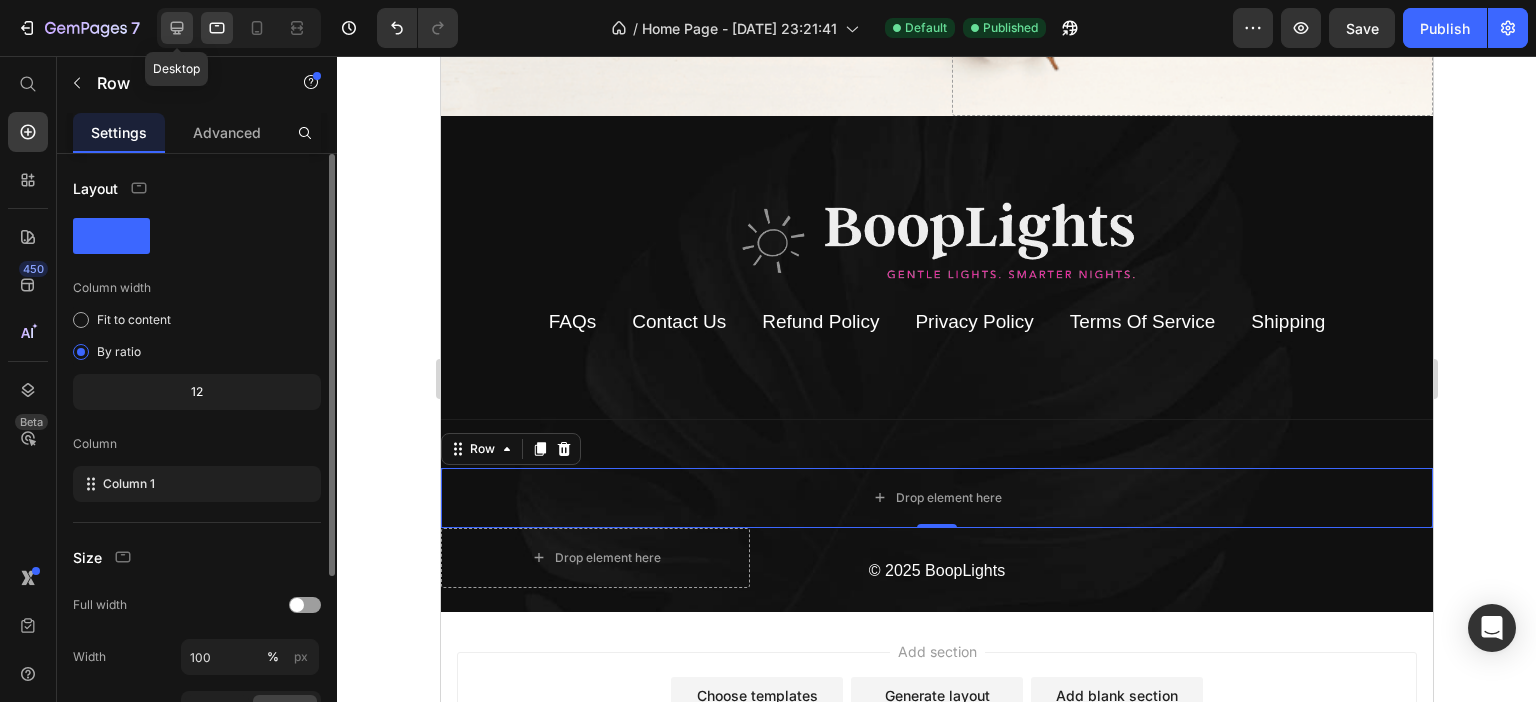 click 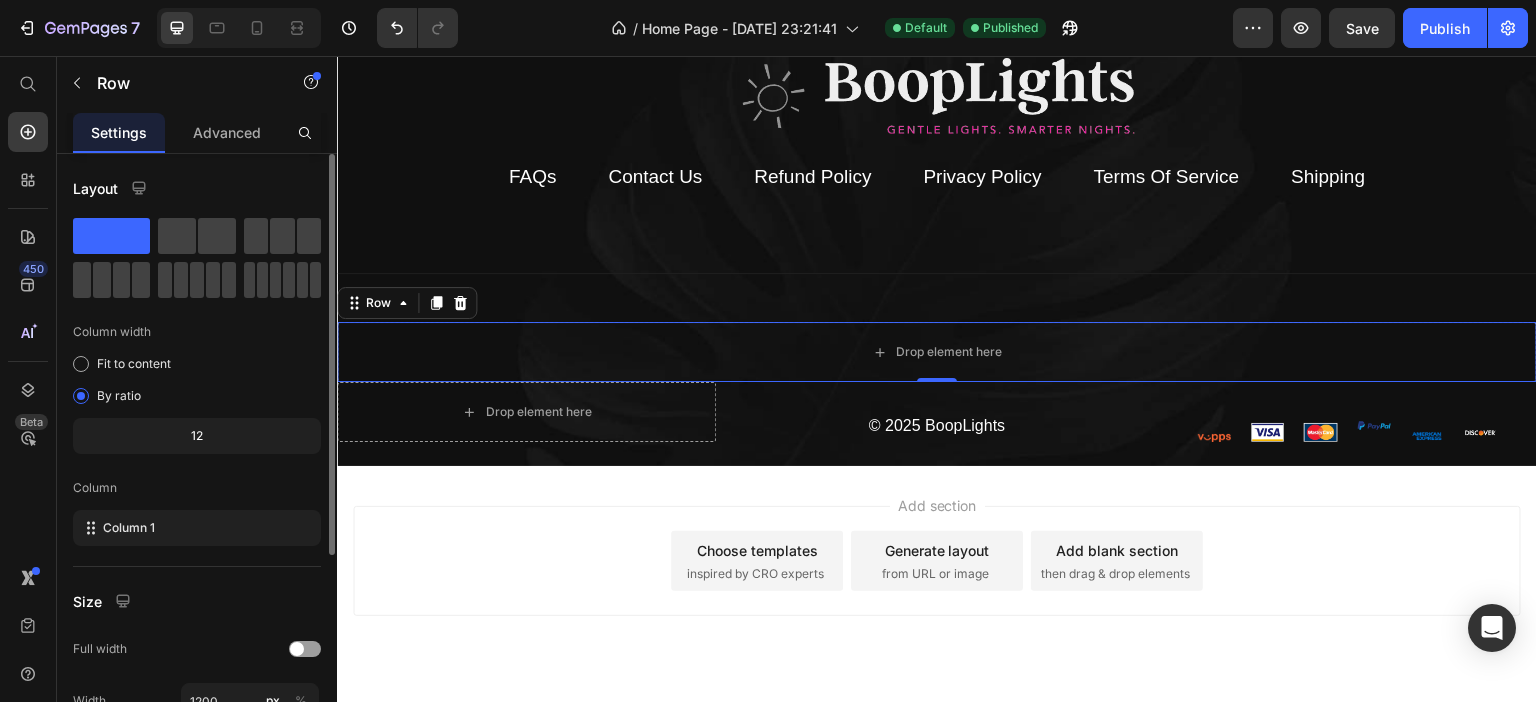 scroll, scrollTop: 5828, scrollLeft: 0, axis: vertical 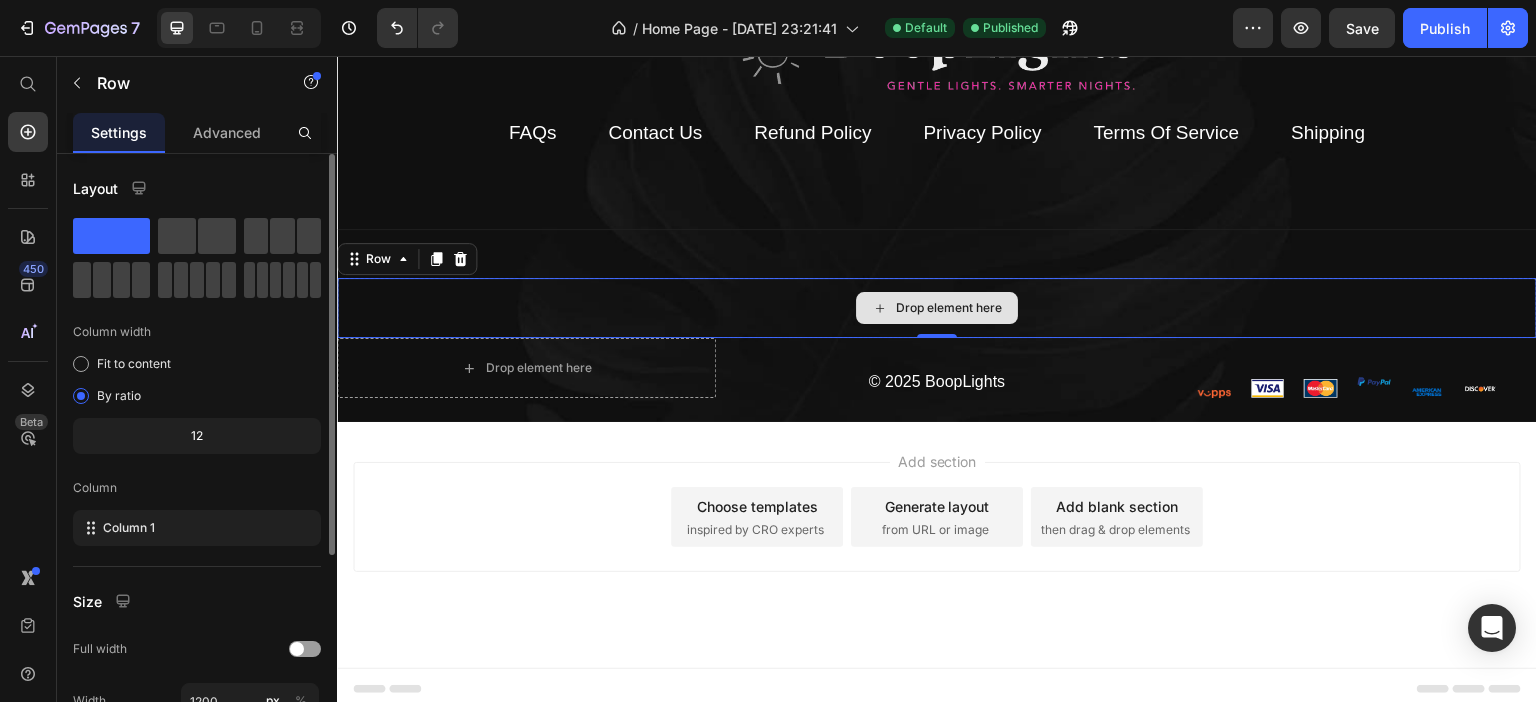 click on "Drop element here" at bounding box center [937, 308] 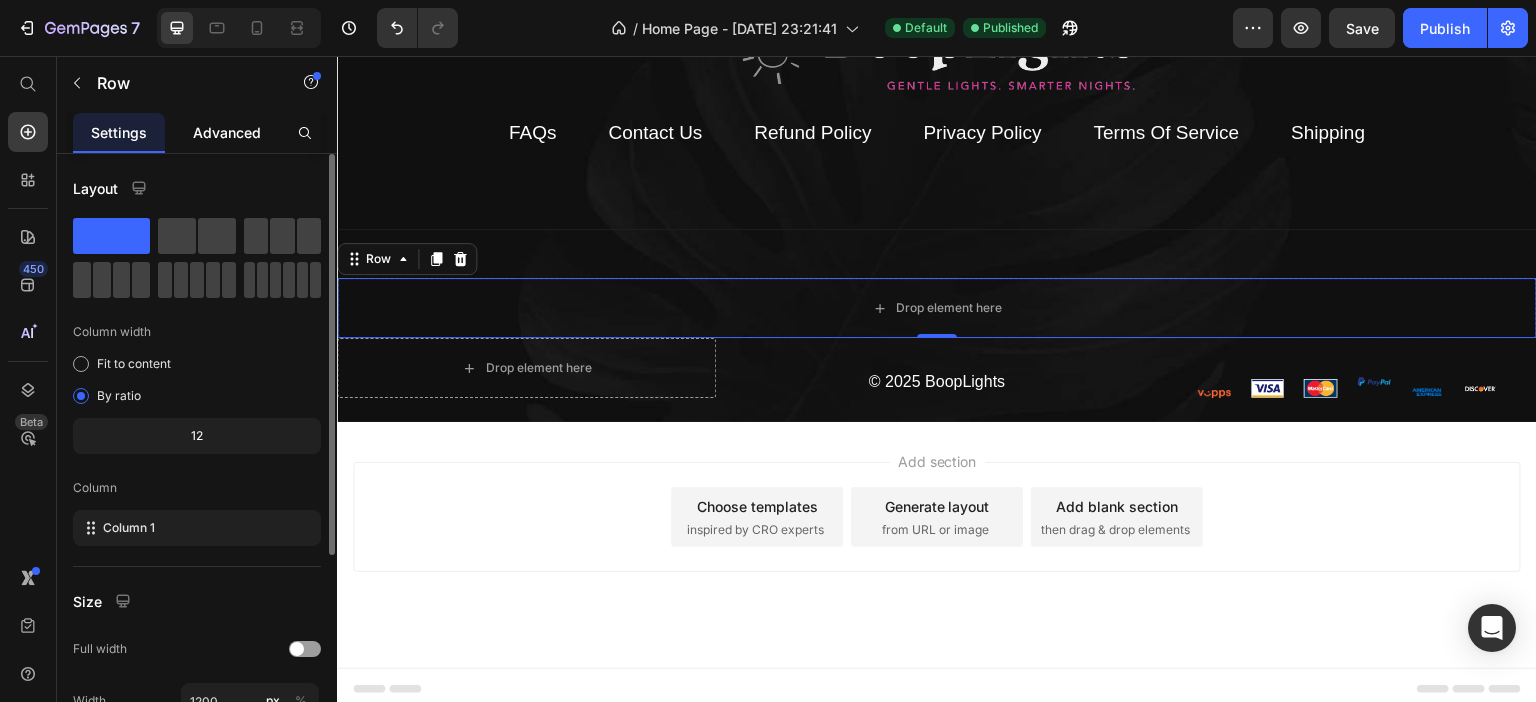 click on "Advanced" at bounding box center (227, 132) 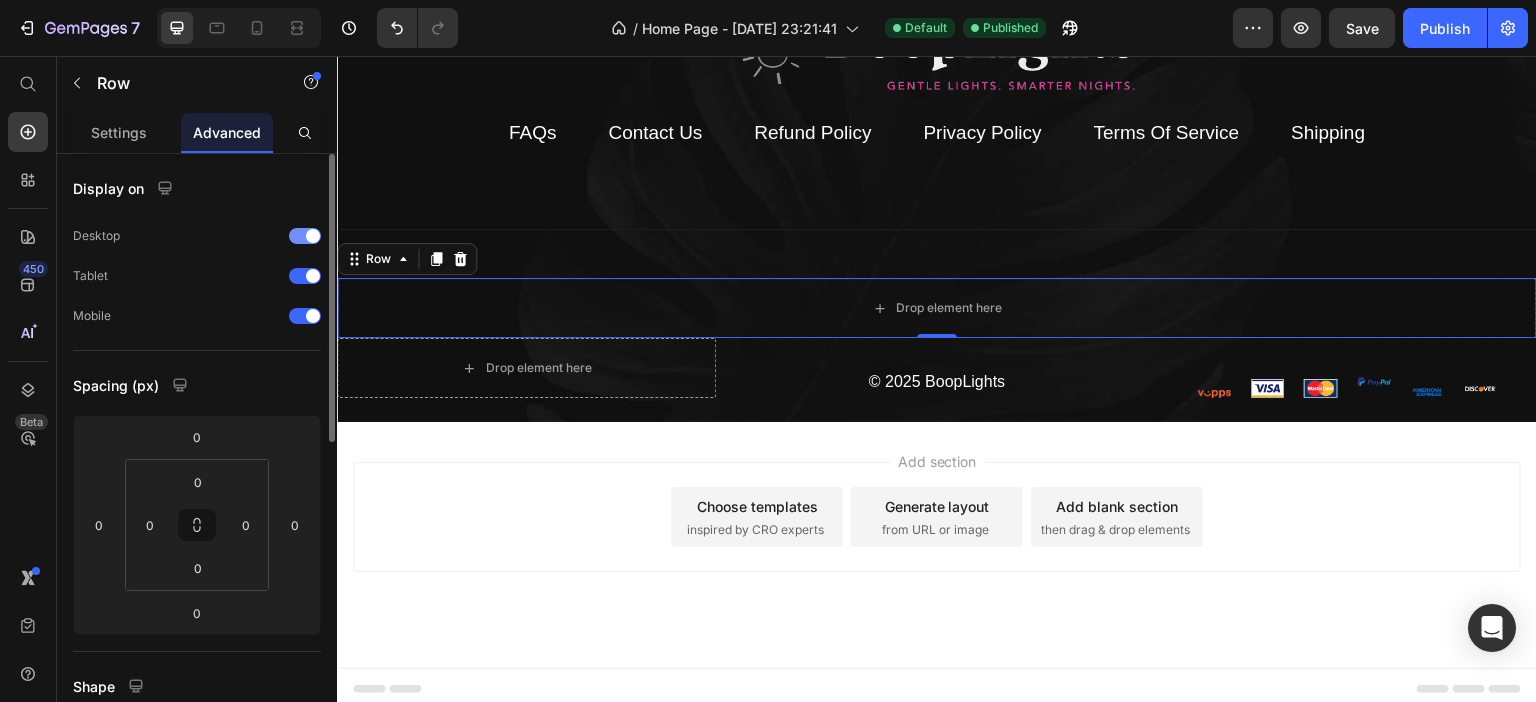 click at bounding box center (305, 236) 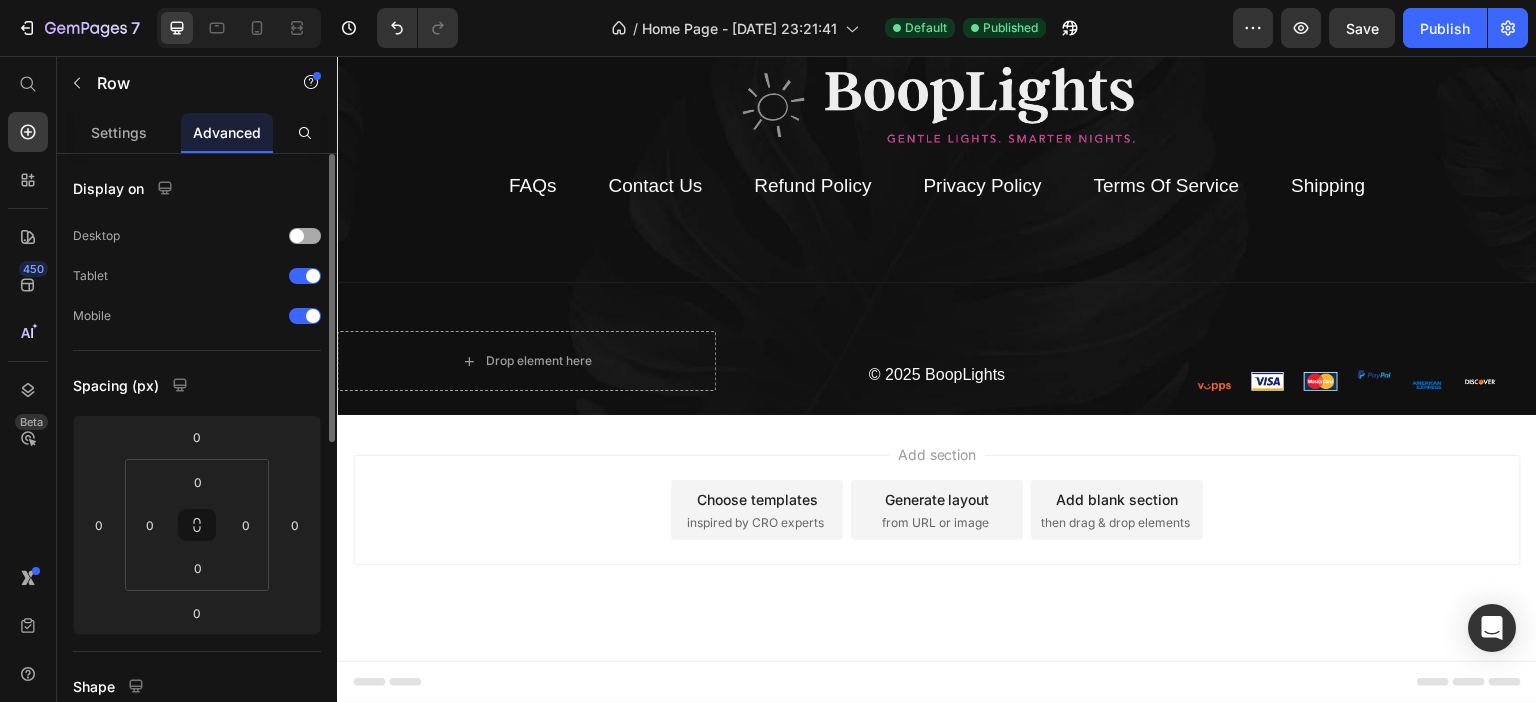 scroll, scrollTop: 5768, scrollLeft: 0, axis: vertical 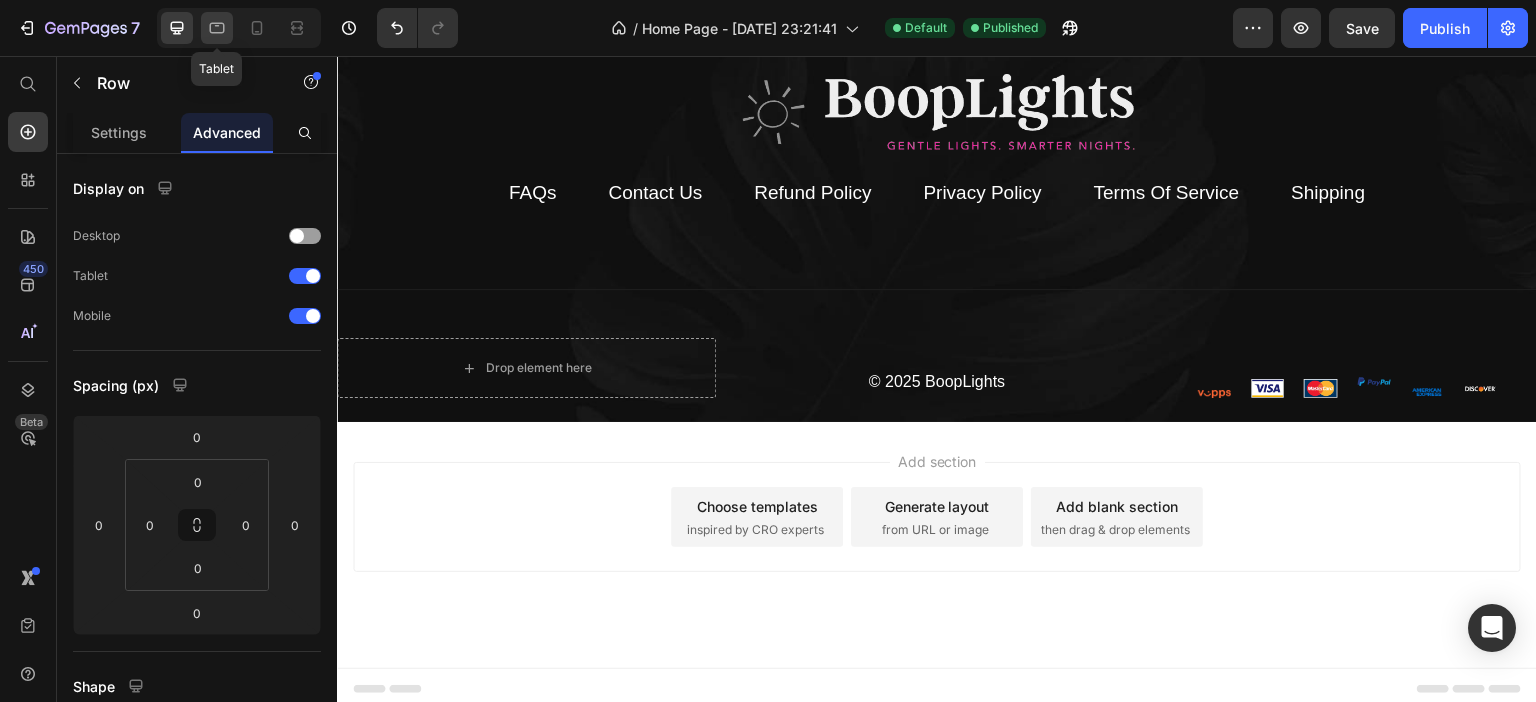 click 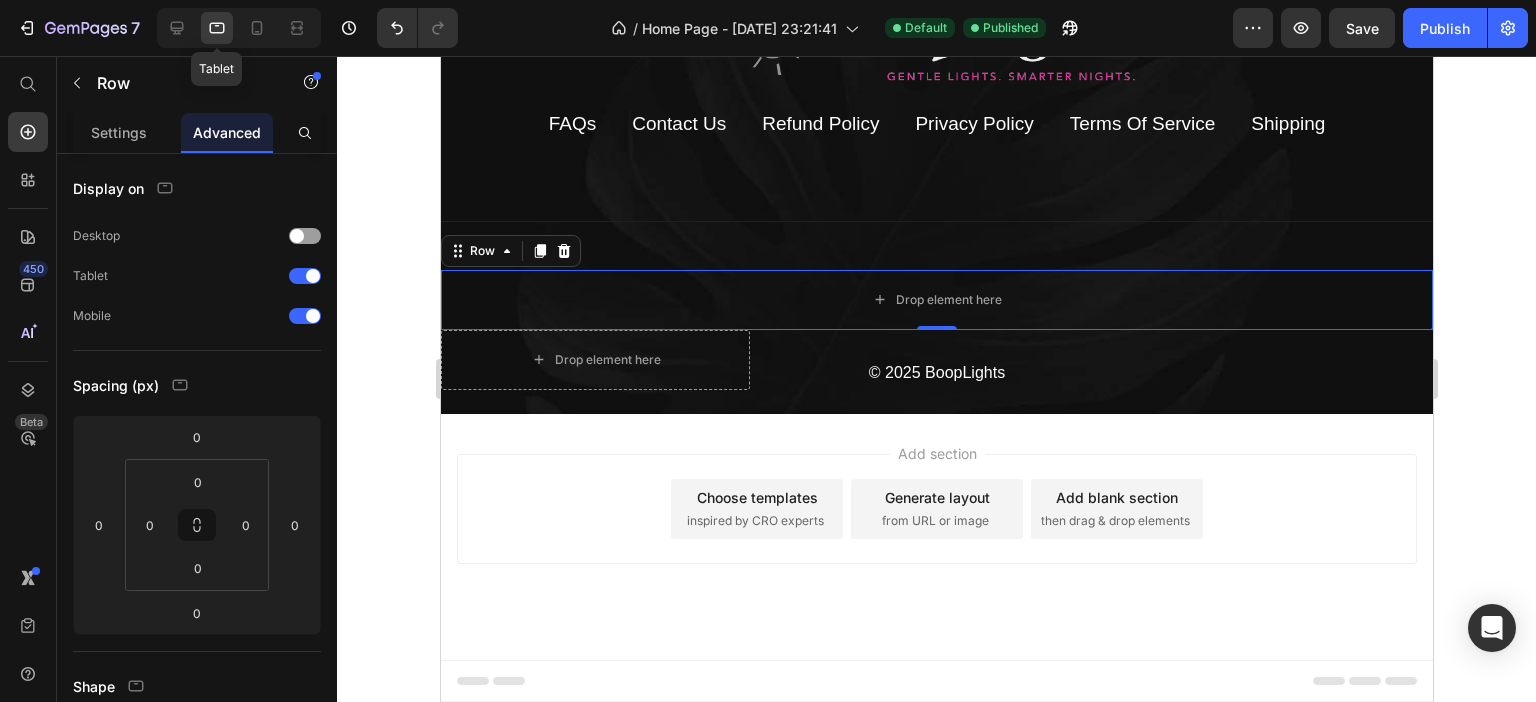 scroll, scrollTop: 5796, scrollLeft: 0, axis: vertical 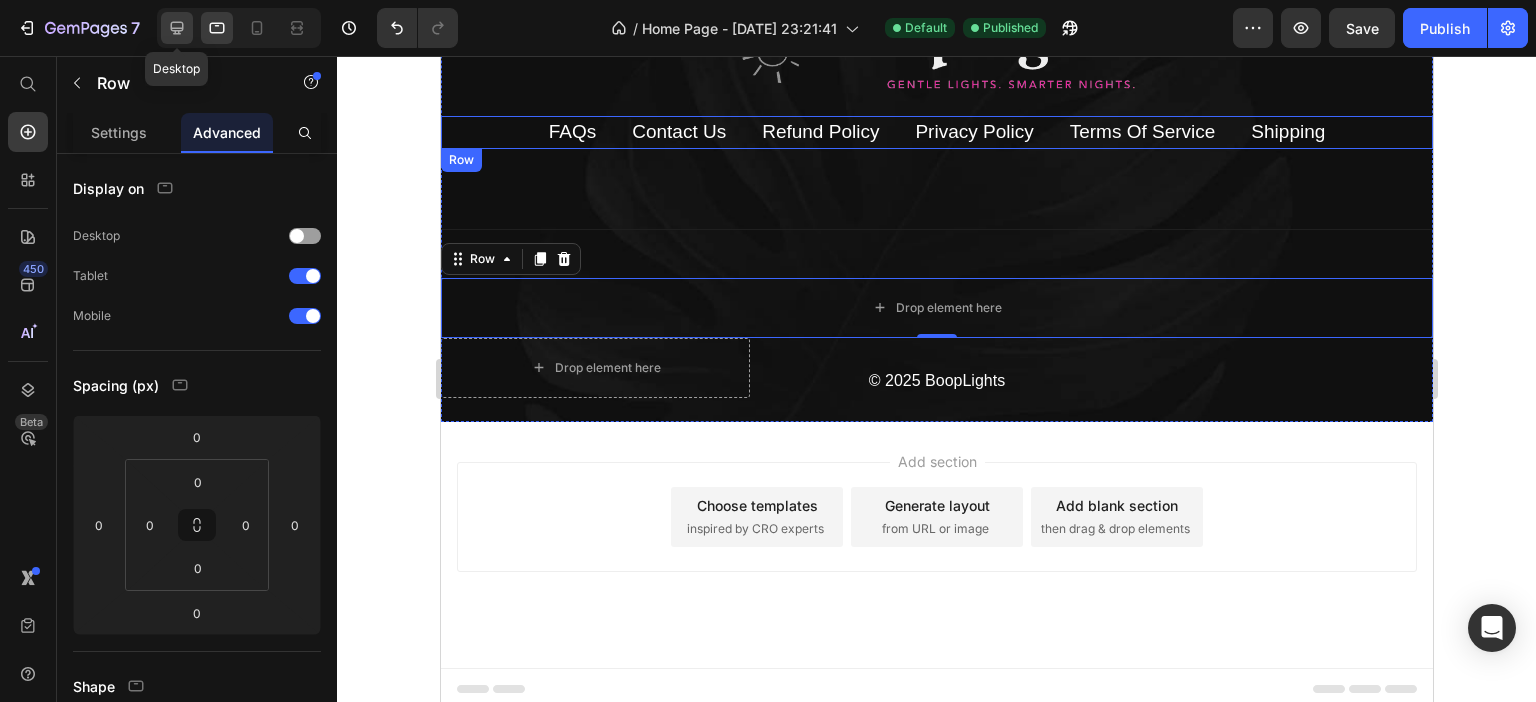 click 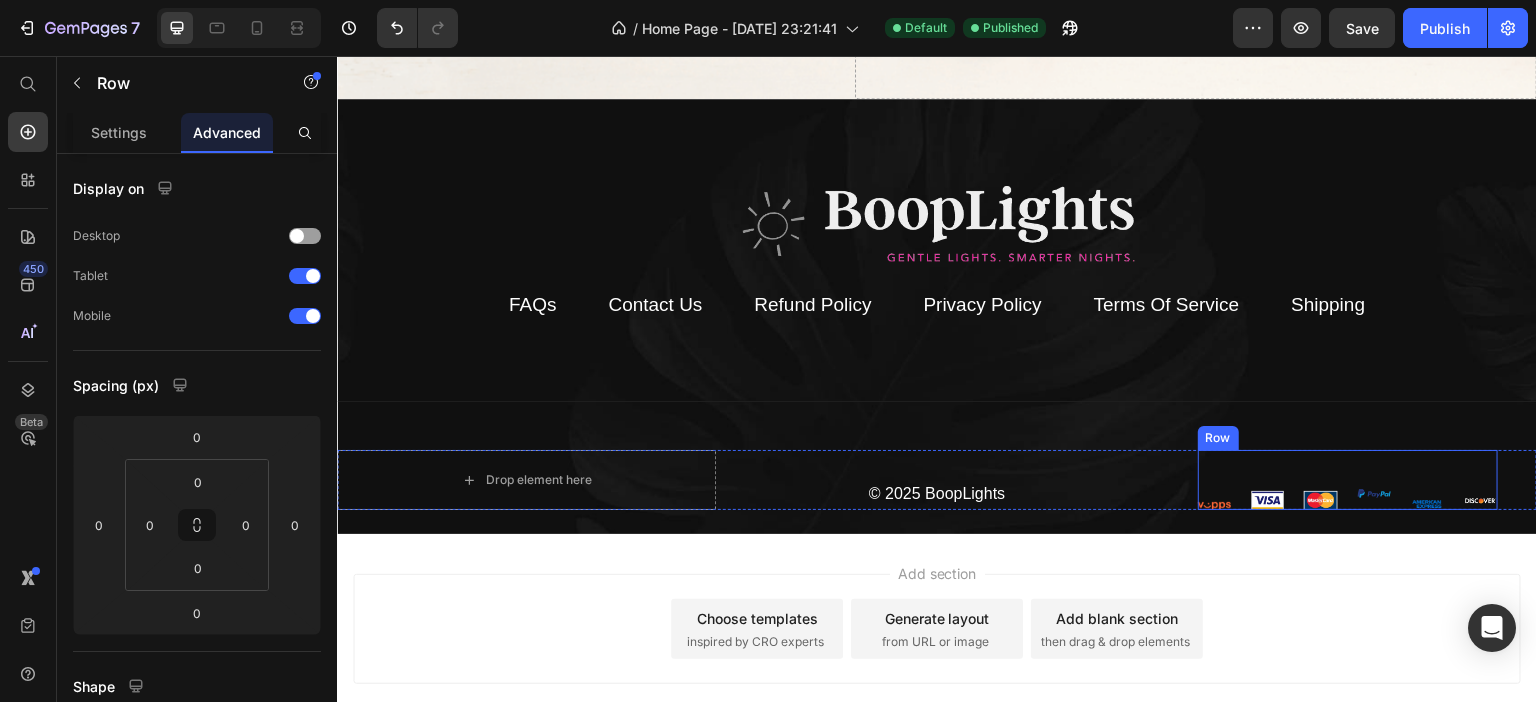 scroll, scrollTop: 5653, scrollLeft: 0, axis: vertical 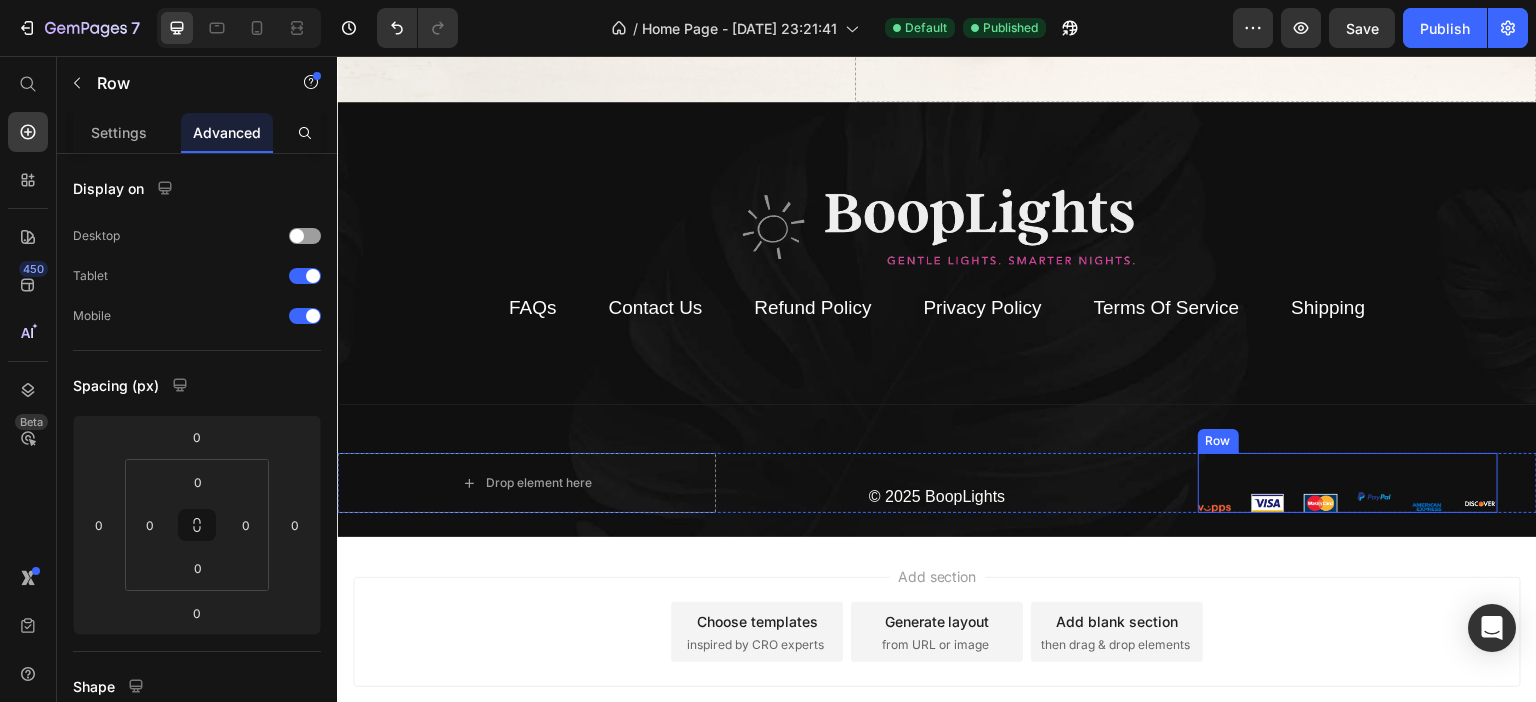 click on "Image" at bounding box center (1214, 483) 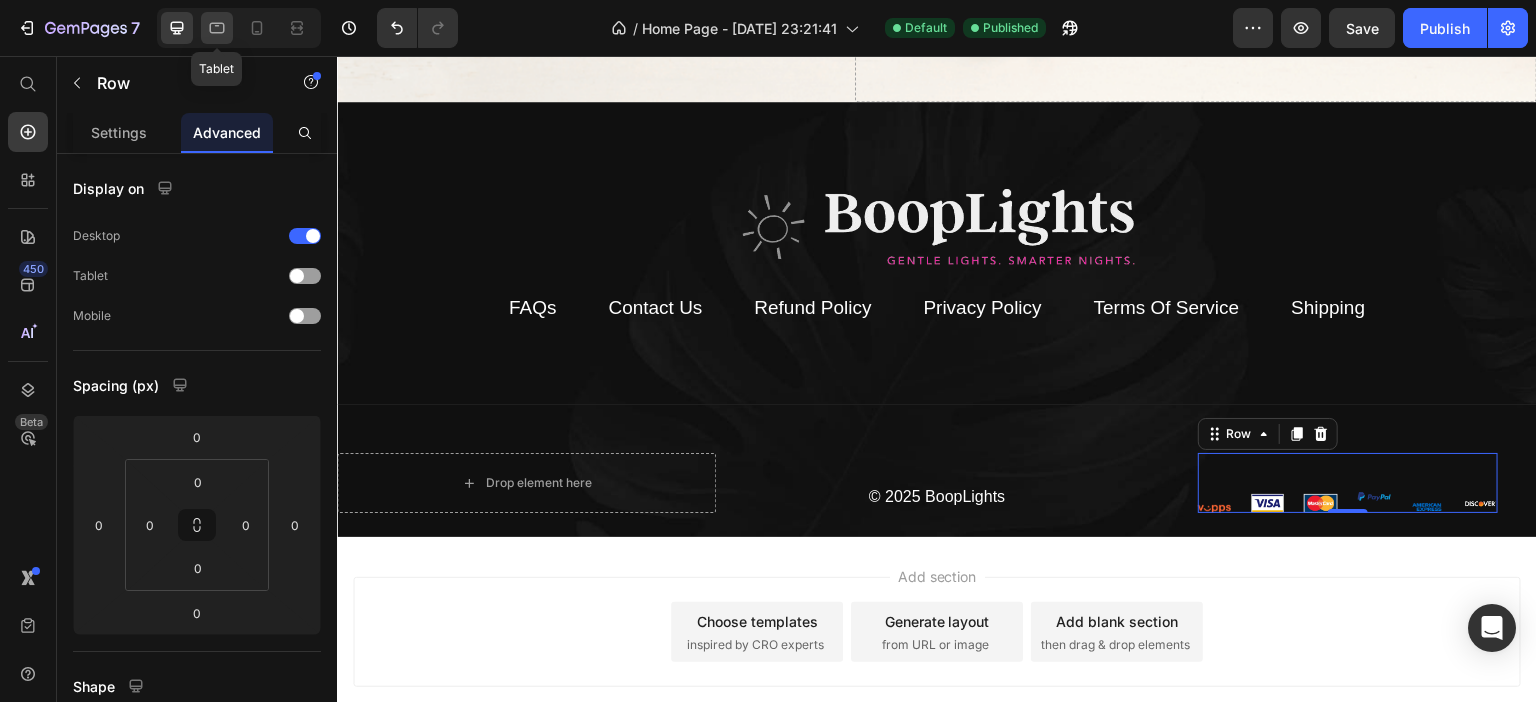 click 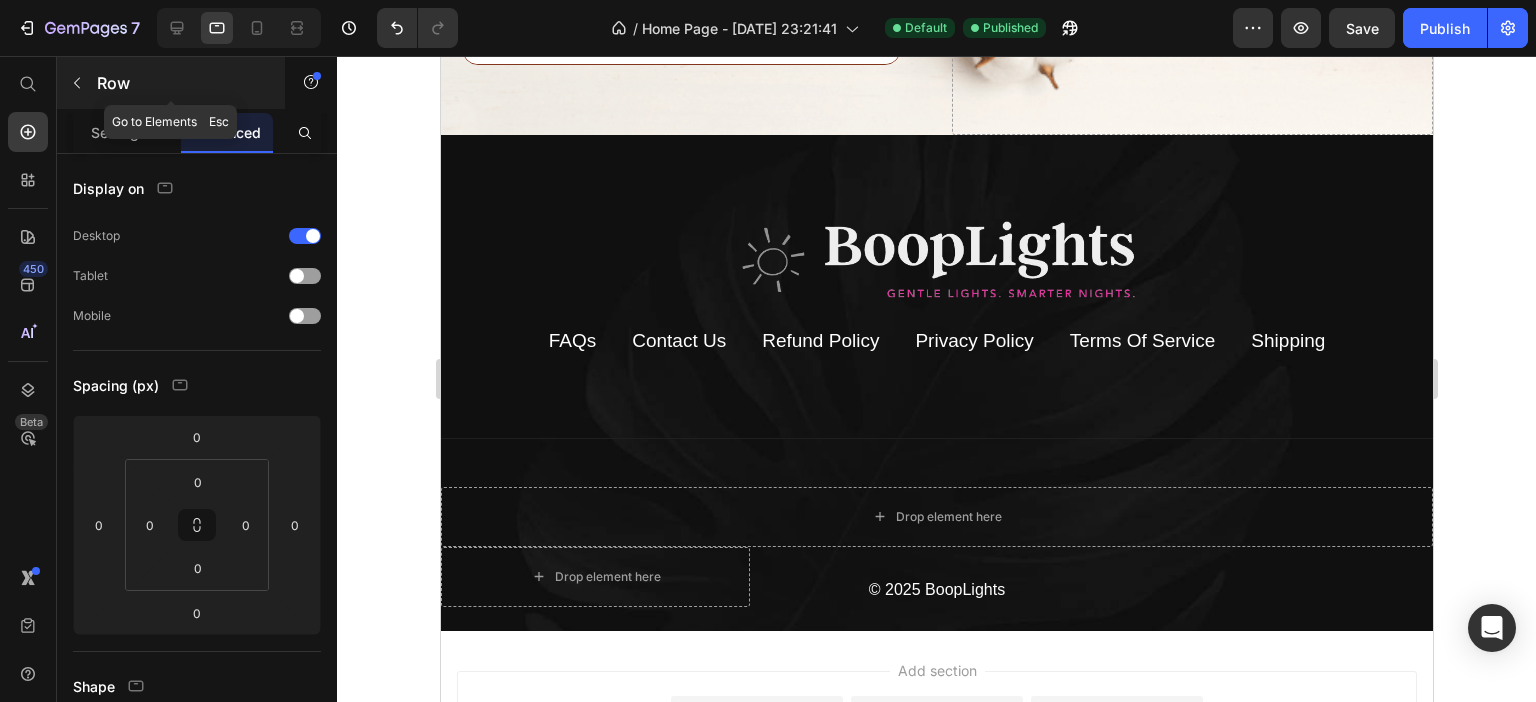 scroll, scrollTop: 5584, scrollLeft: 0, axis: vertical 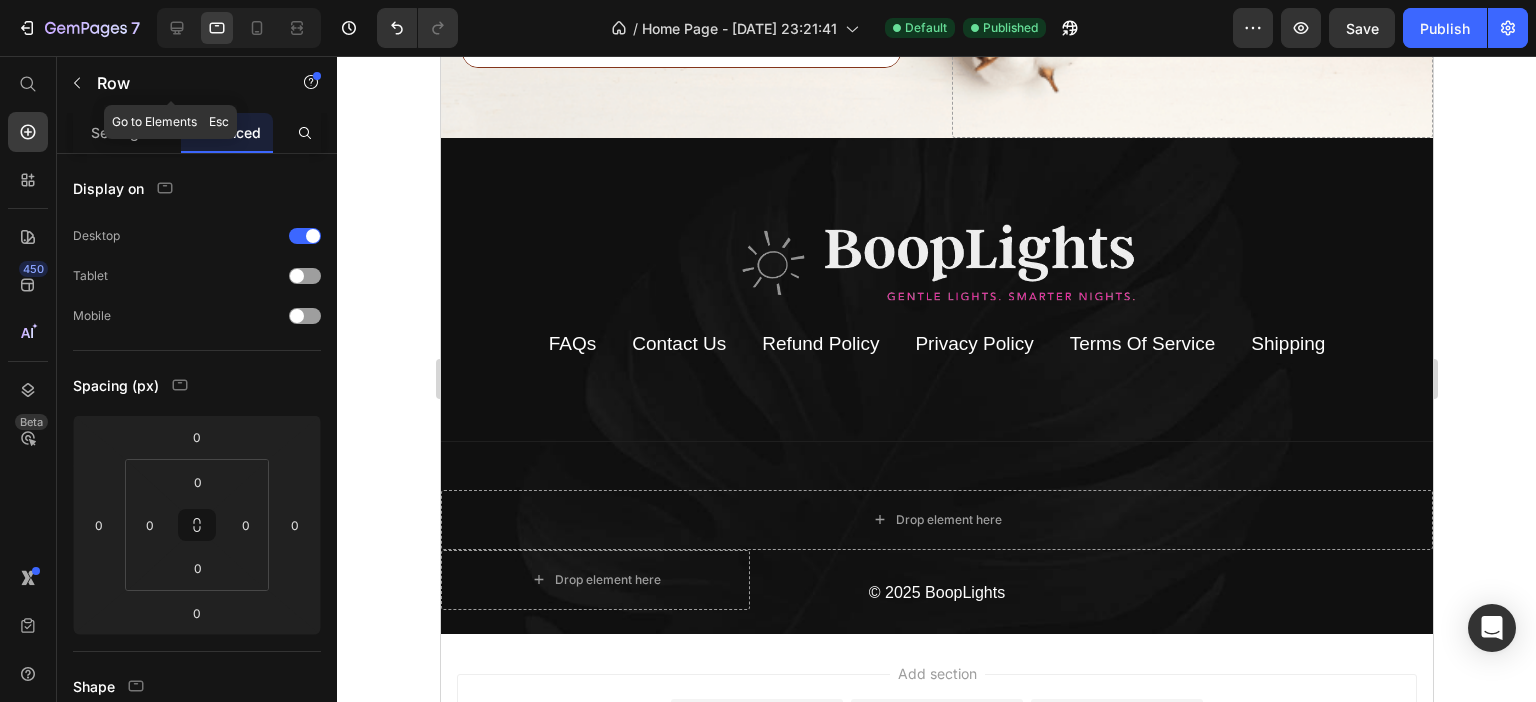 click at bounding box center (77, 83) 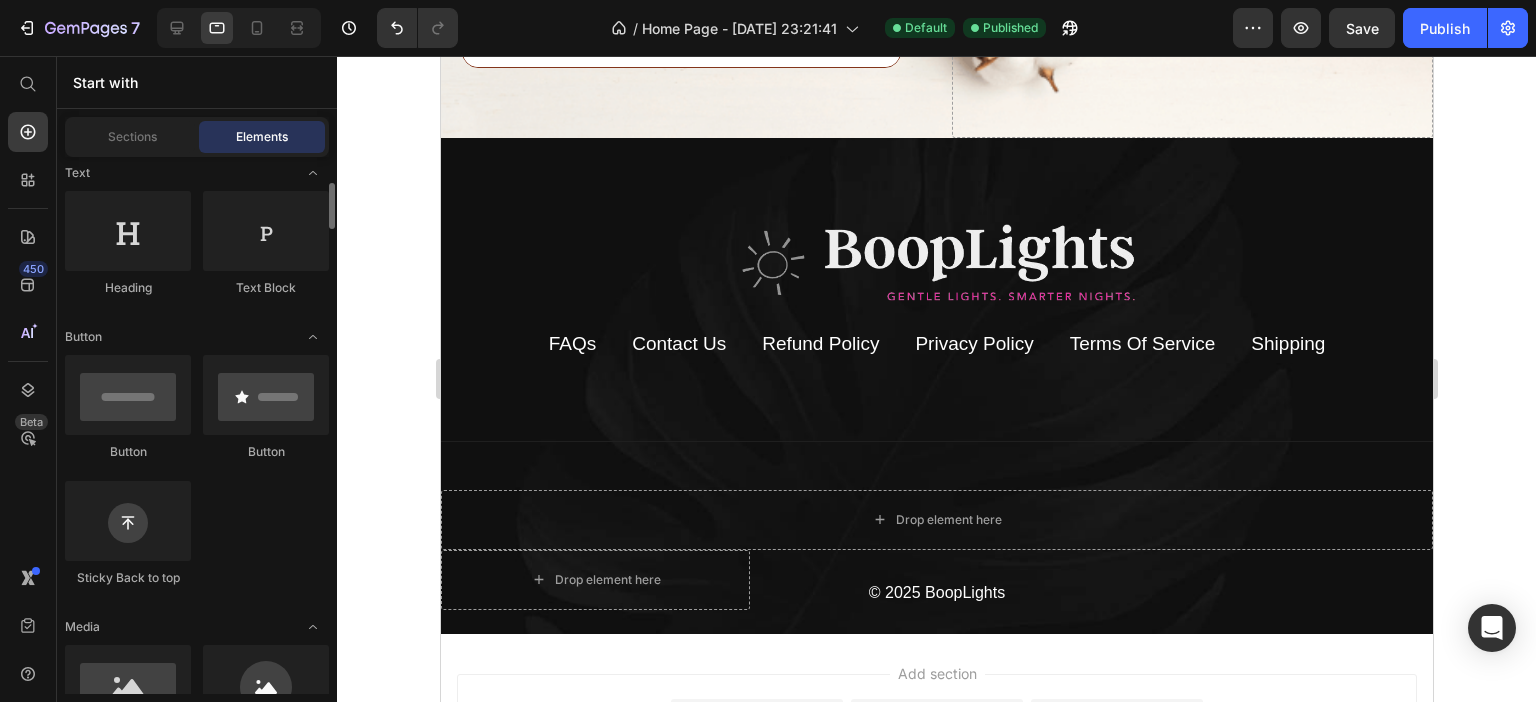 scroll, scrollTop: 500, scrollLeft: 0, axis: vertical 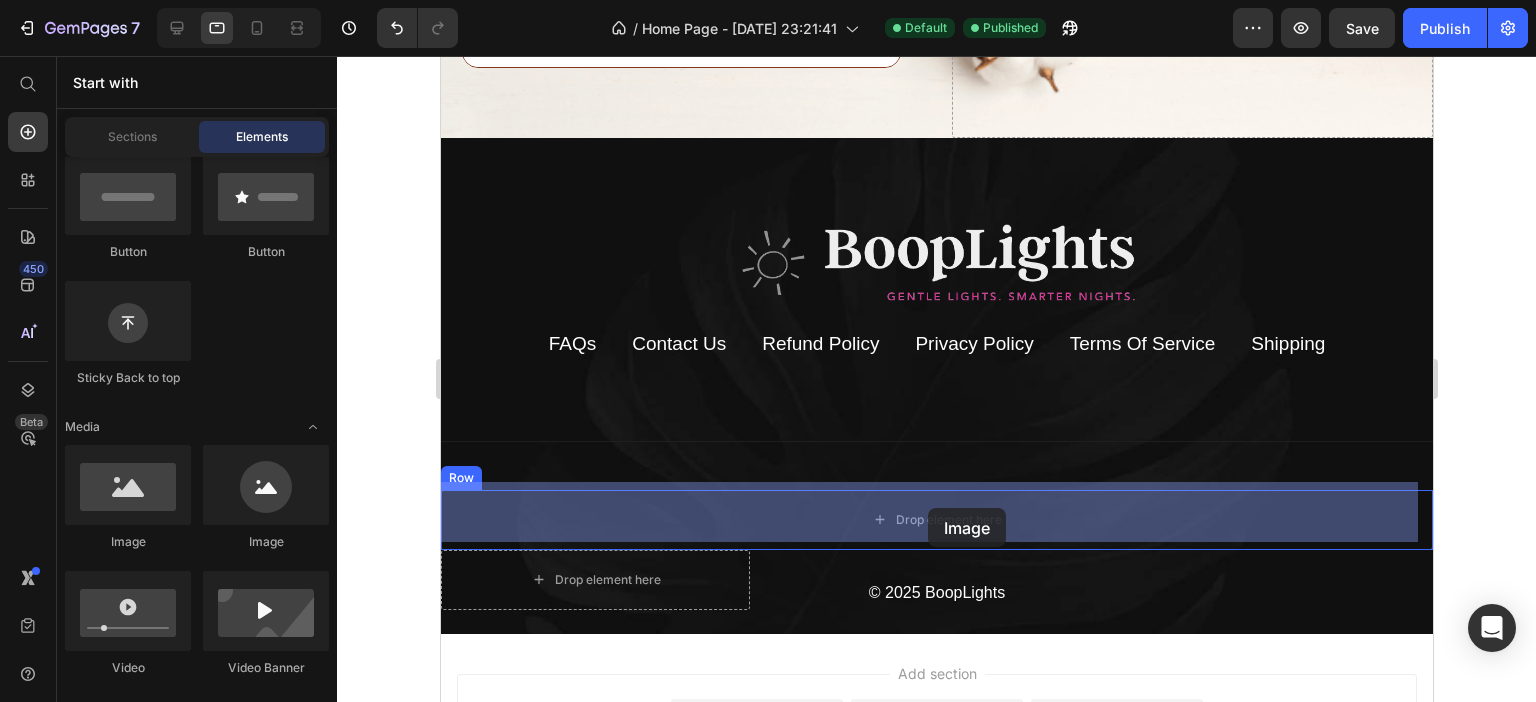 drag, startPoint x: 553, startPoint y: 549, endPoint x: 926, endPoint y: 509, distance: 375.13864 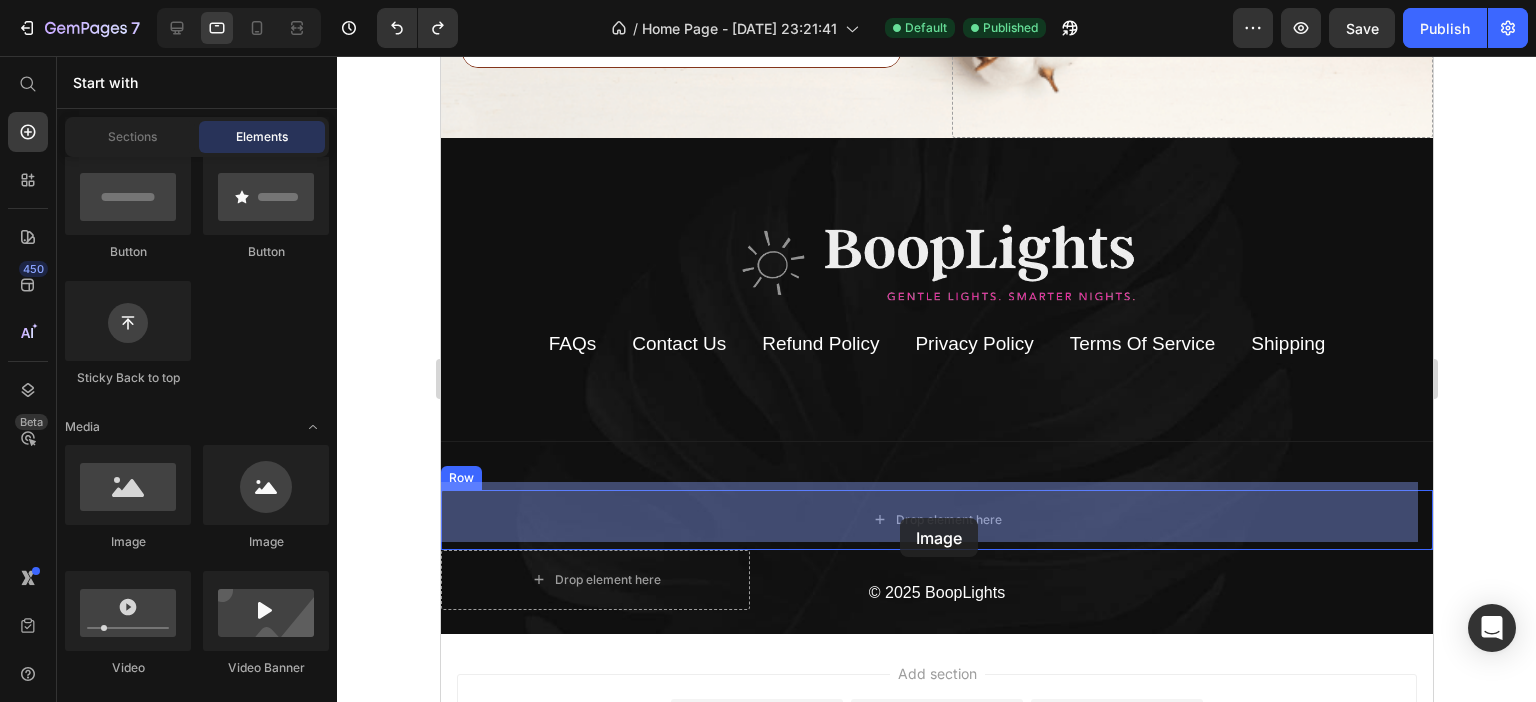 drag, startPoint x: 577, startPoint y: 545, endPoint x: 899, endPoint y: 518, distance: 323.13 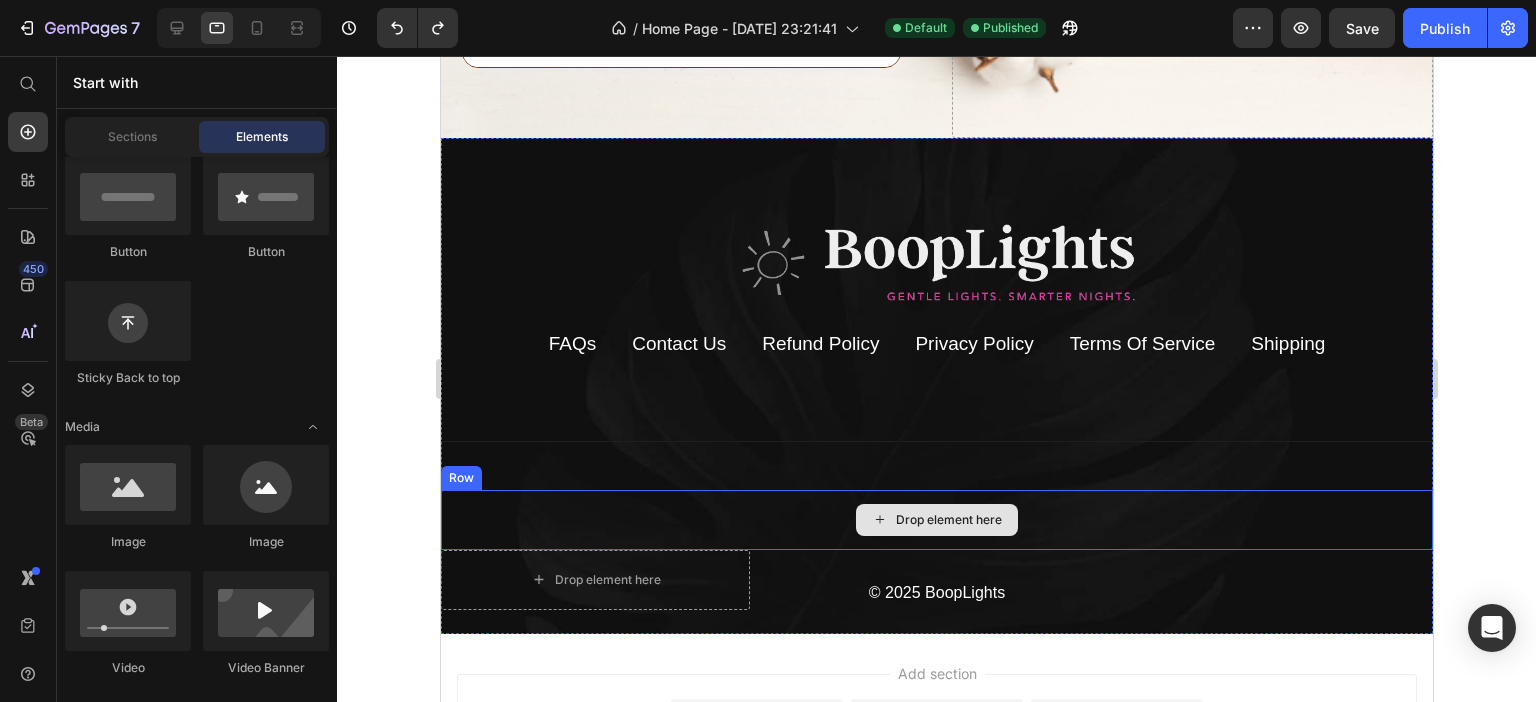 click on "Drop element here" at bounding box center (936, 520) 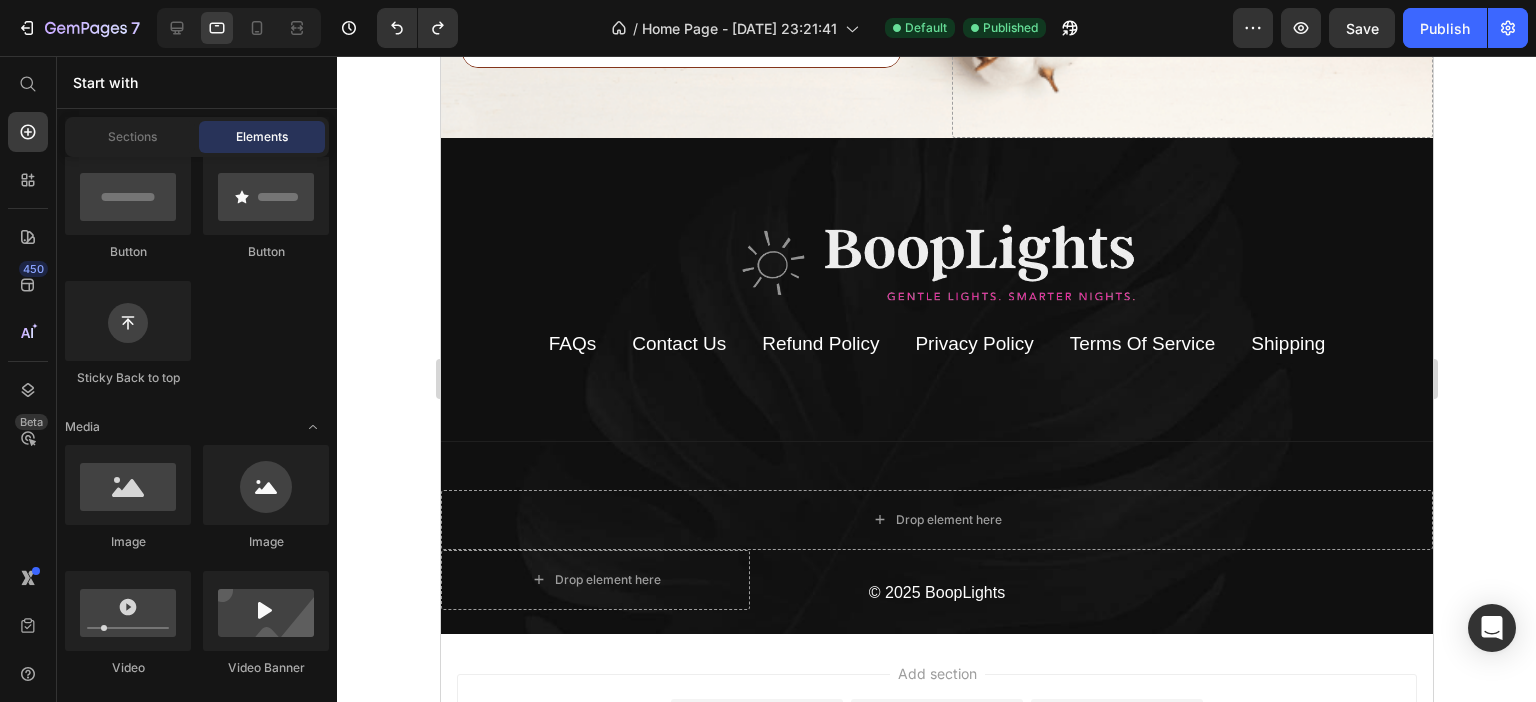 scroll, scrollTop: 700, scrollLeft: 0, axis: vertical 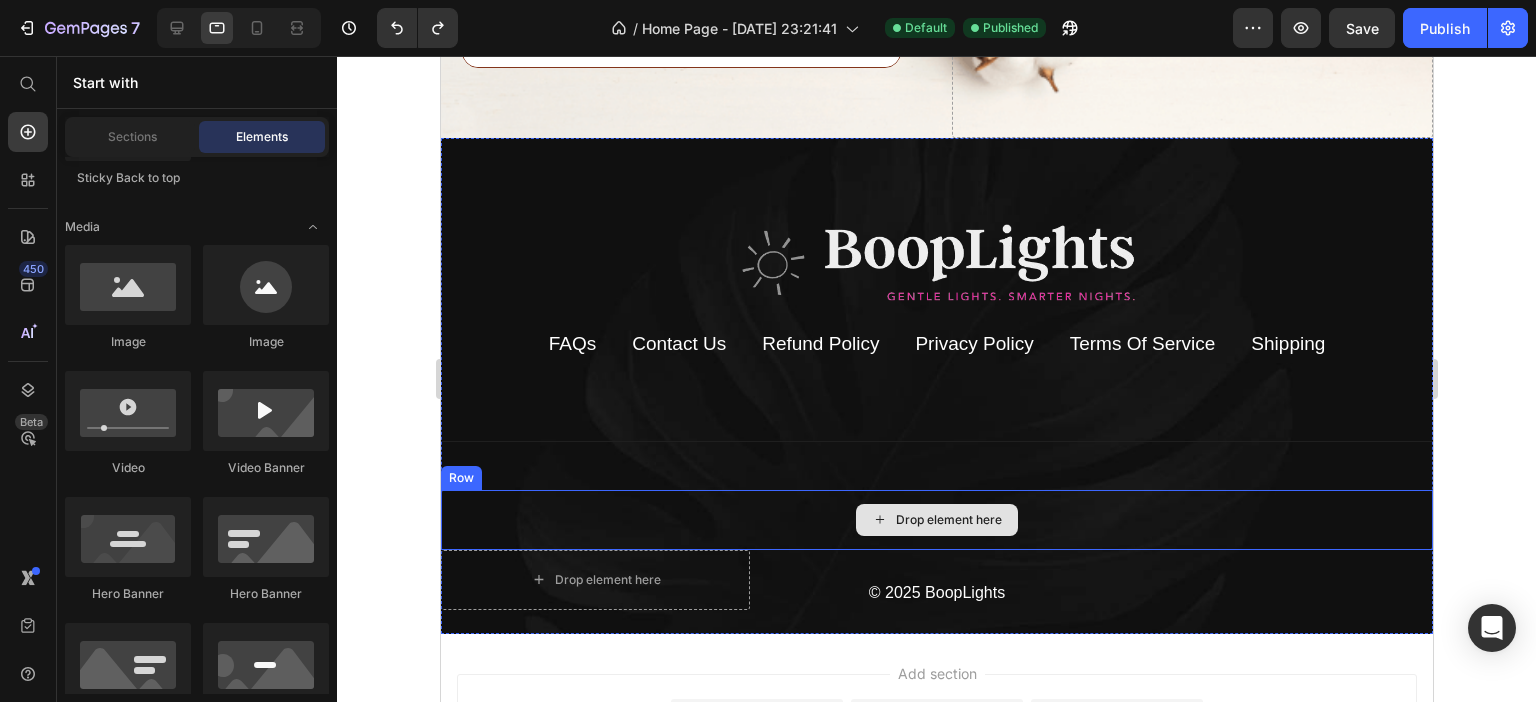 click on "Drop element here" at bounding box center (948, 520) 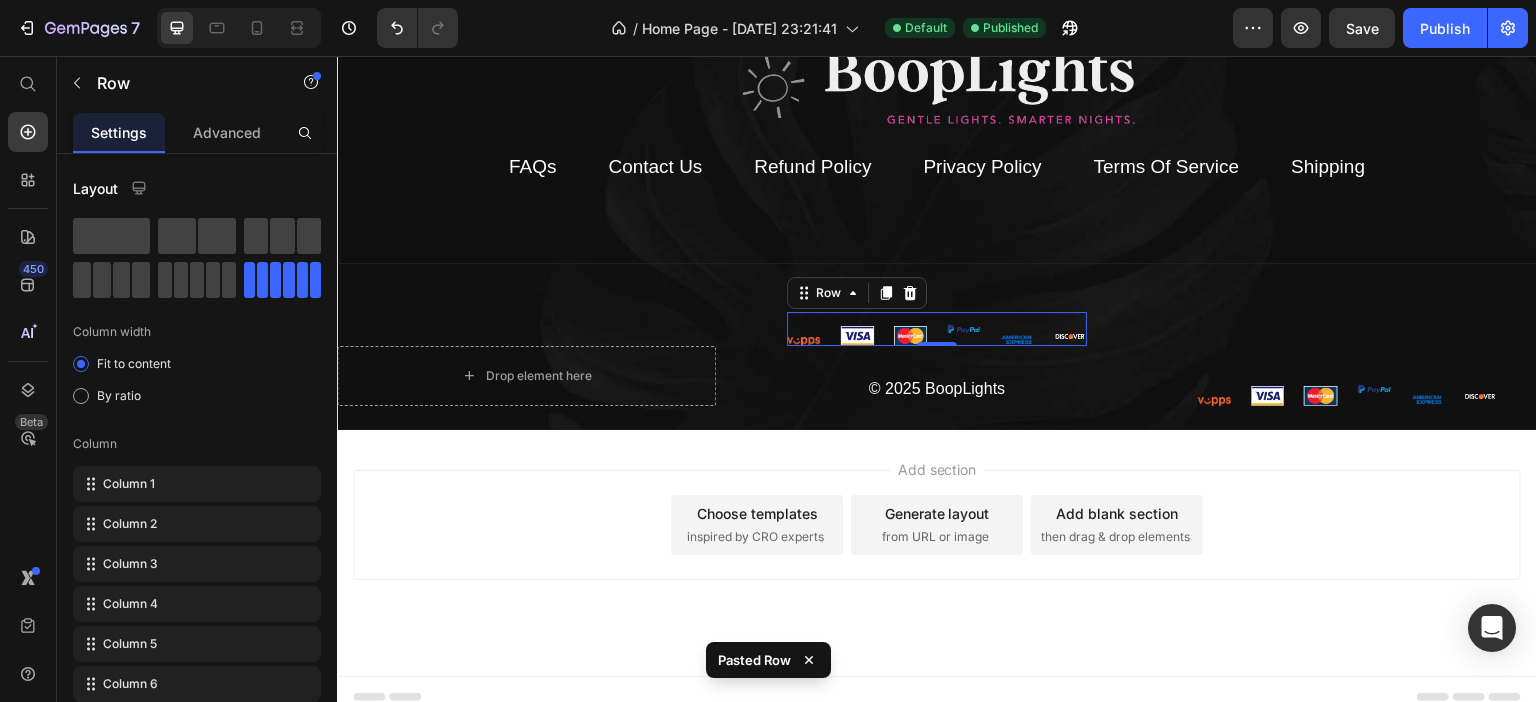 scroll, scrollTop: 5700, scrollLeft: 0, axis: vertical 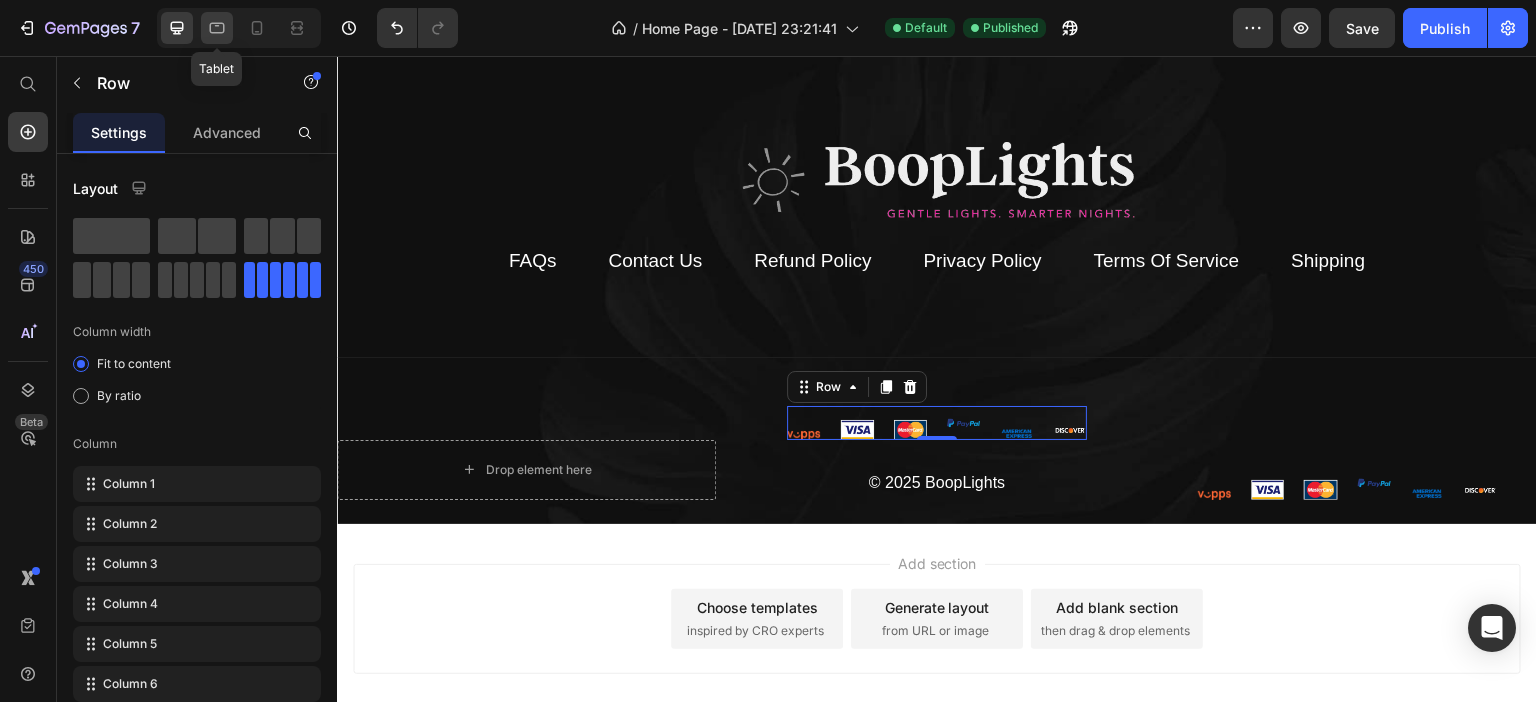 click 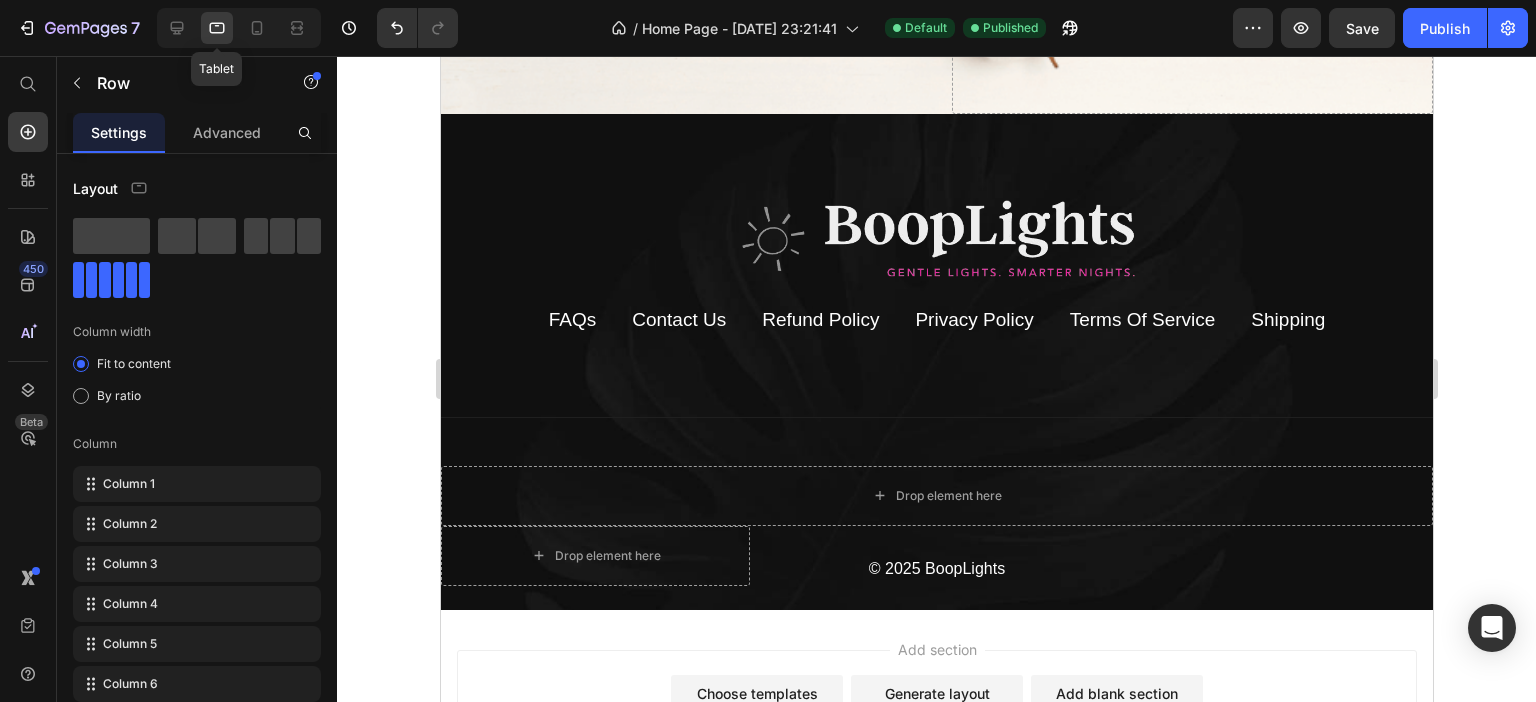 scroll, scrollTop: 5599, scrollLeft: 0, axis: vertical 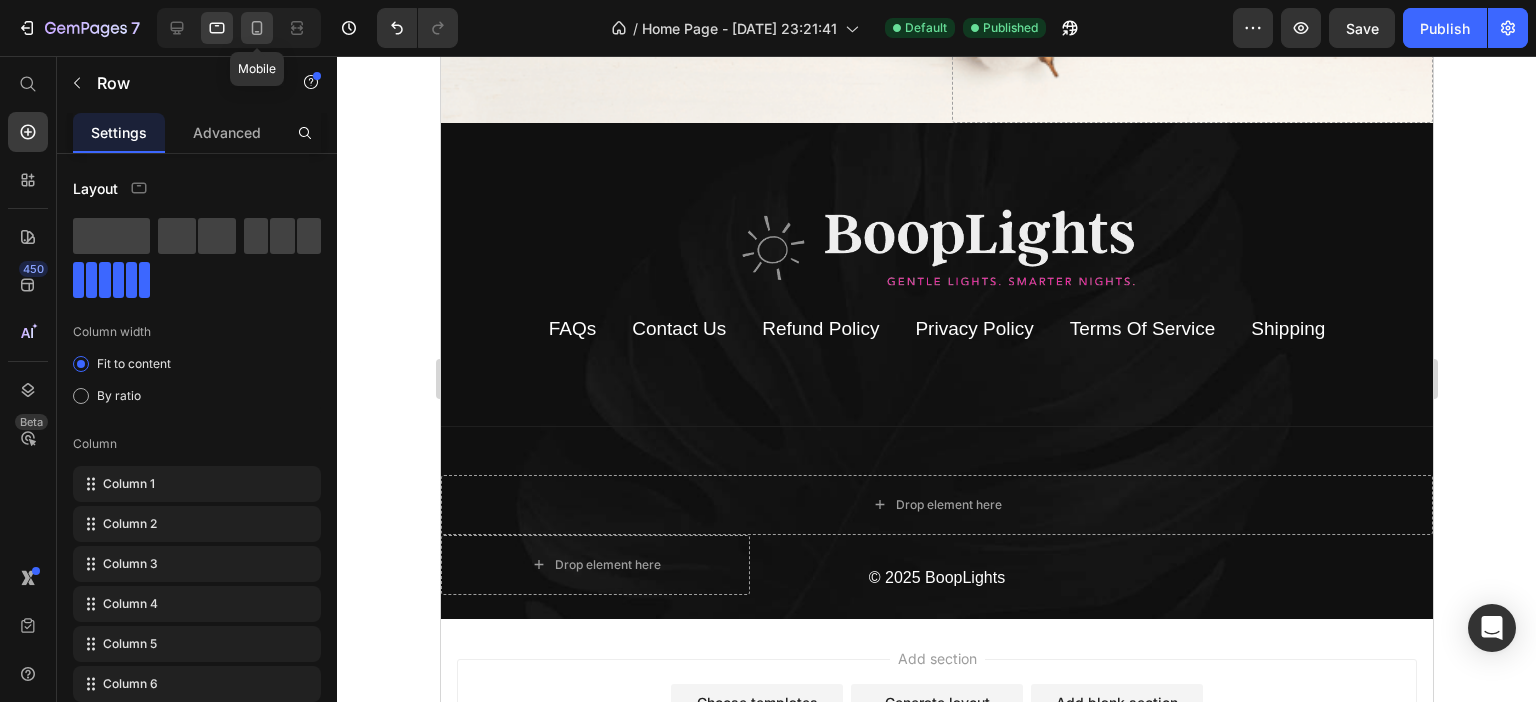 click 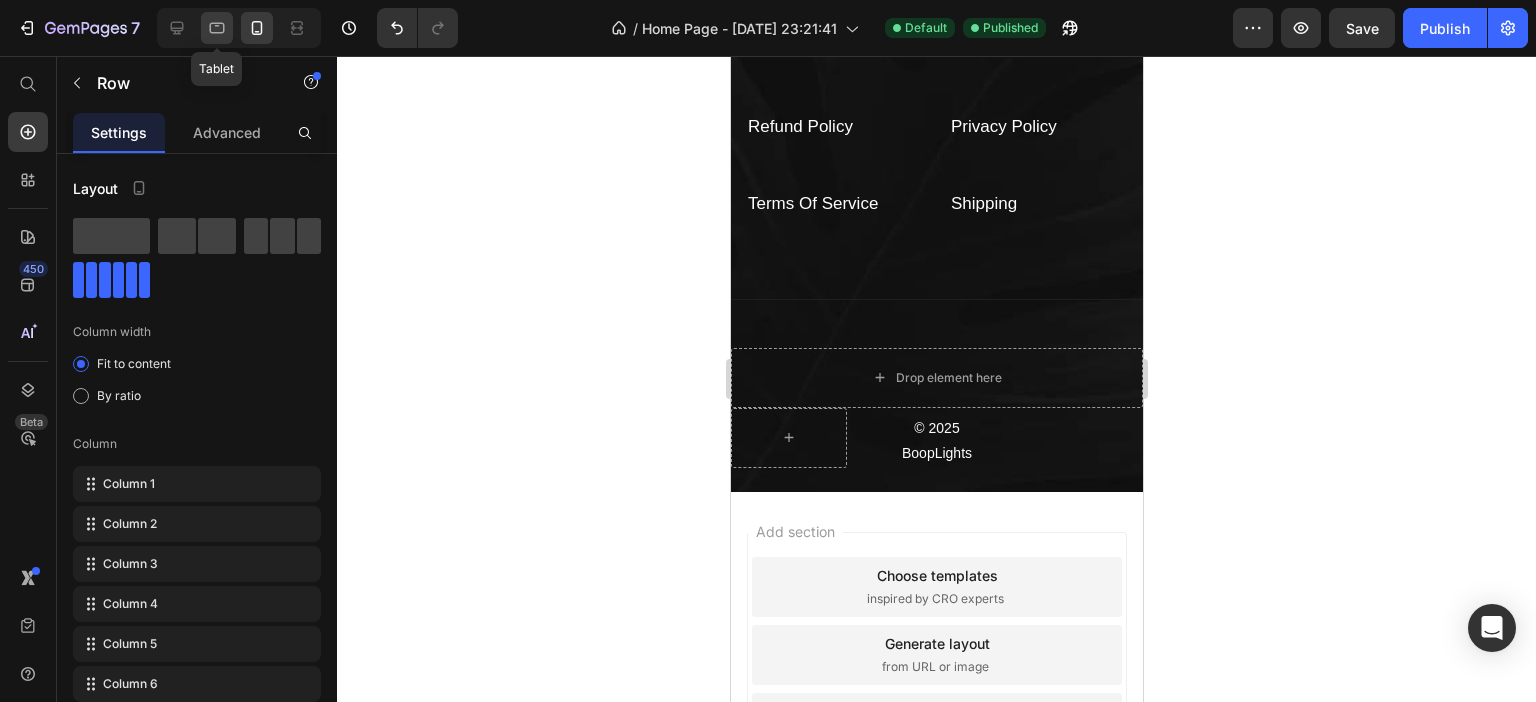 click 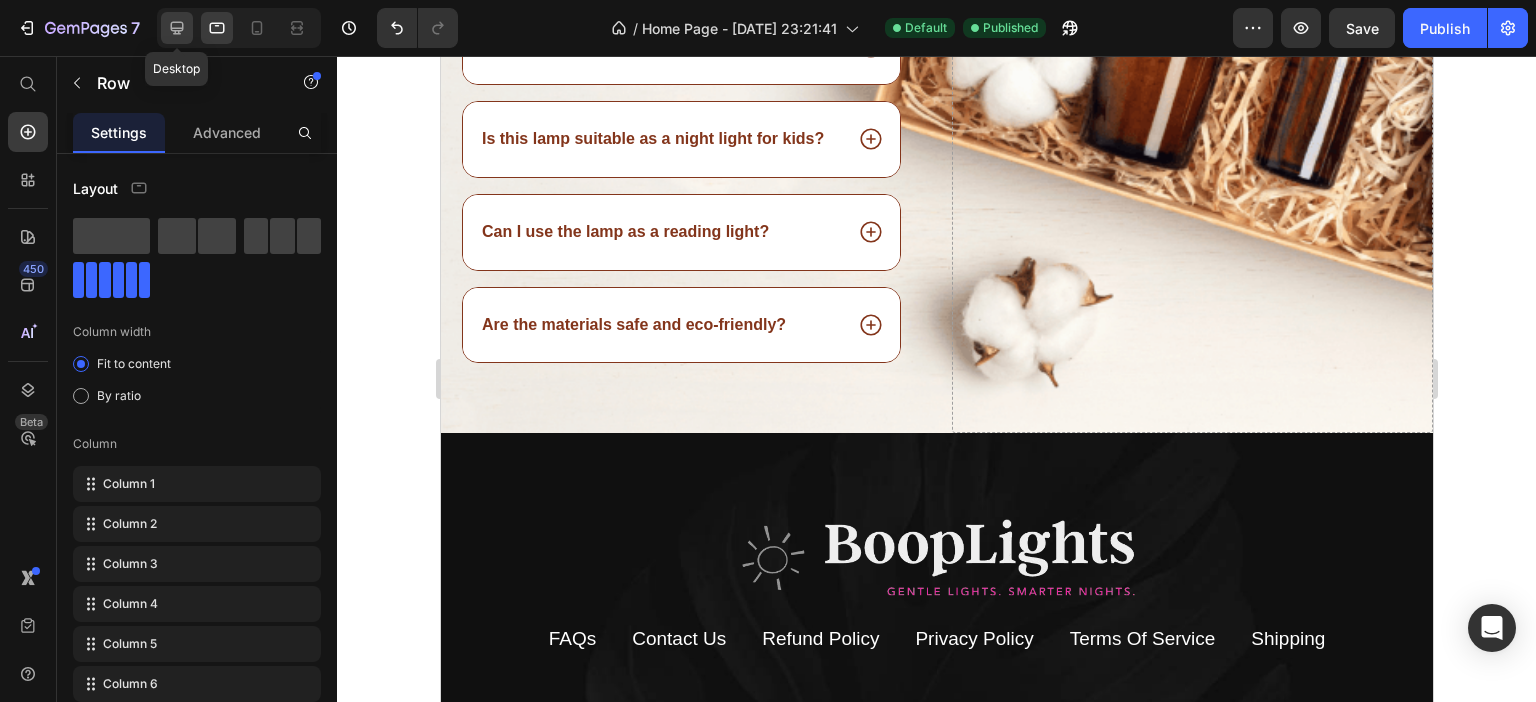 click 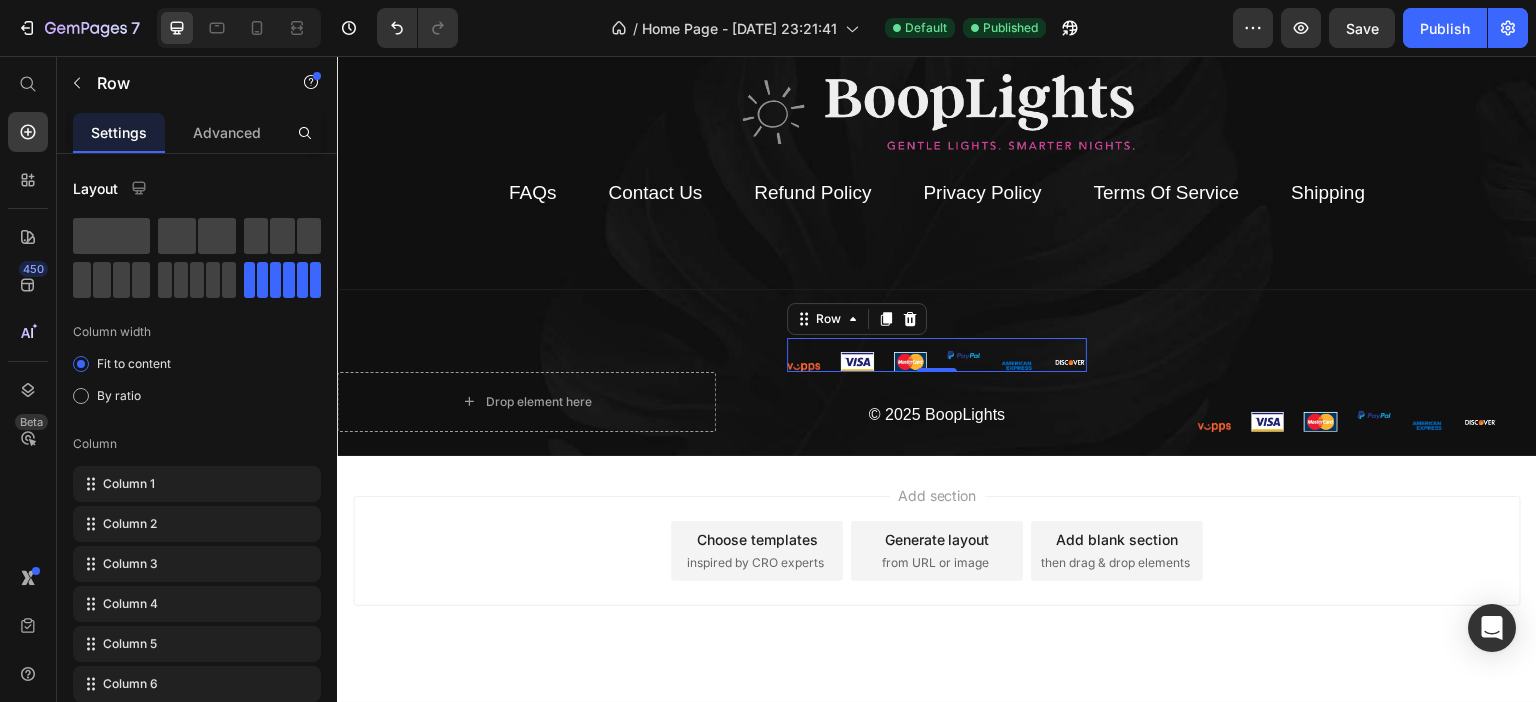 scroll, scrollTop: 5800, scrollLeft: 0, axis: vertical 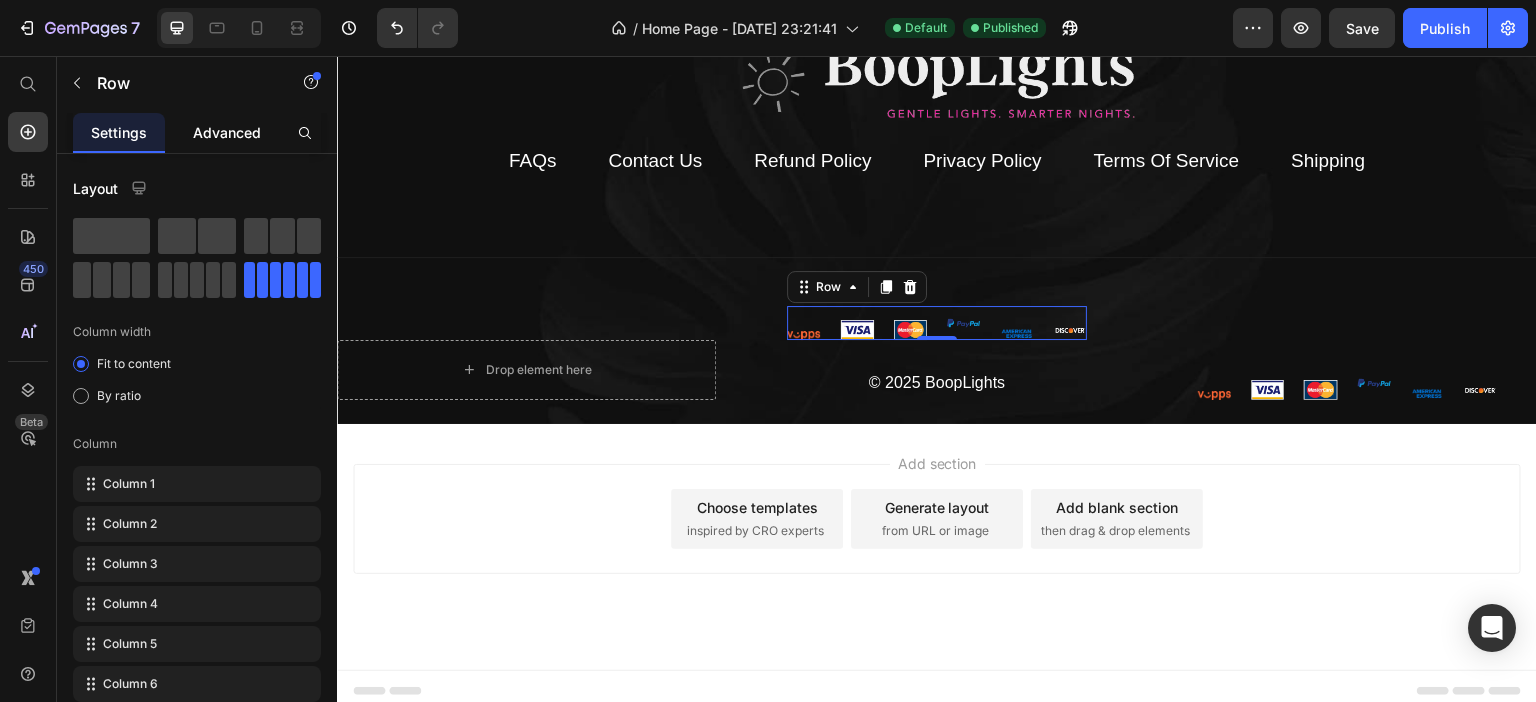 click on "Advanced" at bounding box center [227, 132] 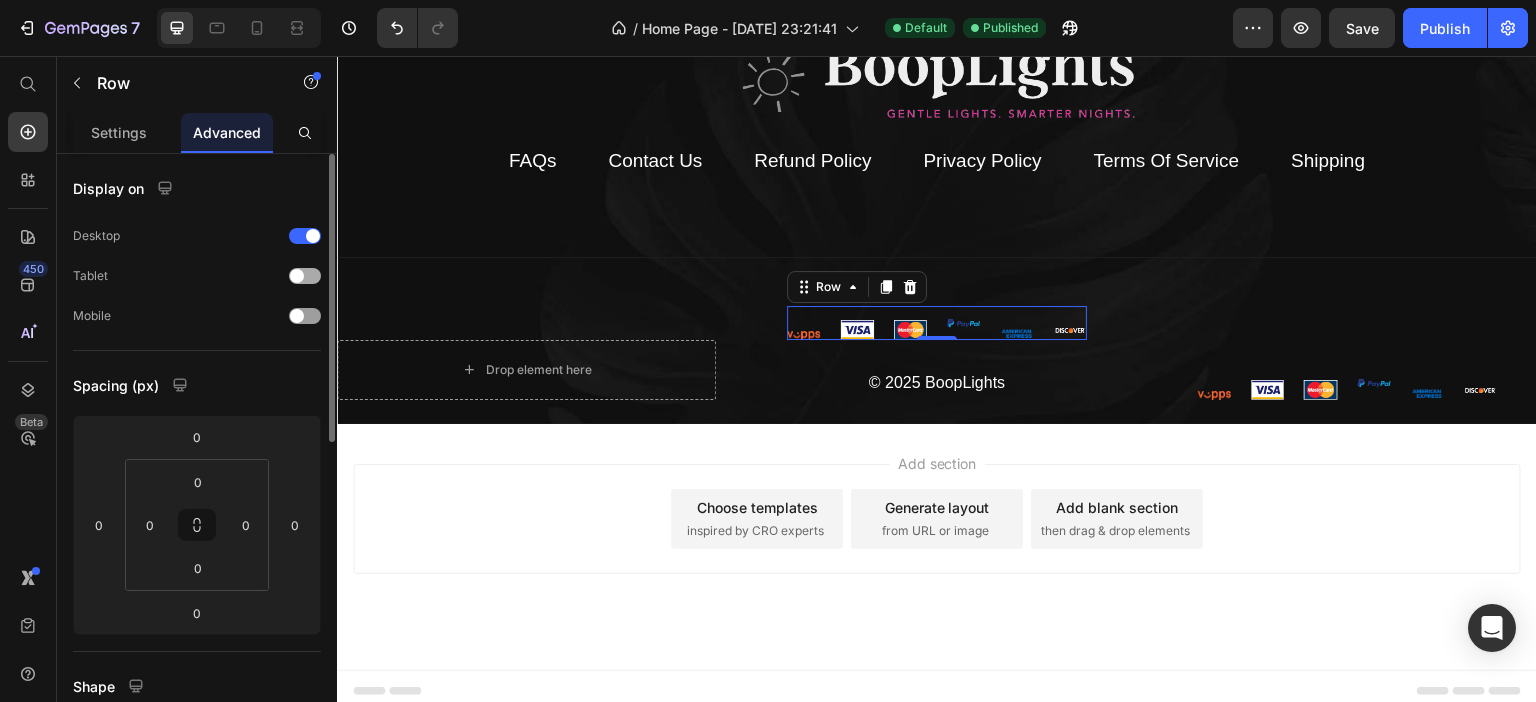 click at bounding box center [297, 276] 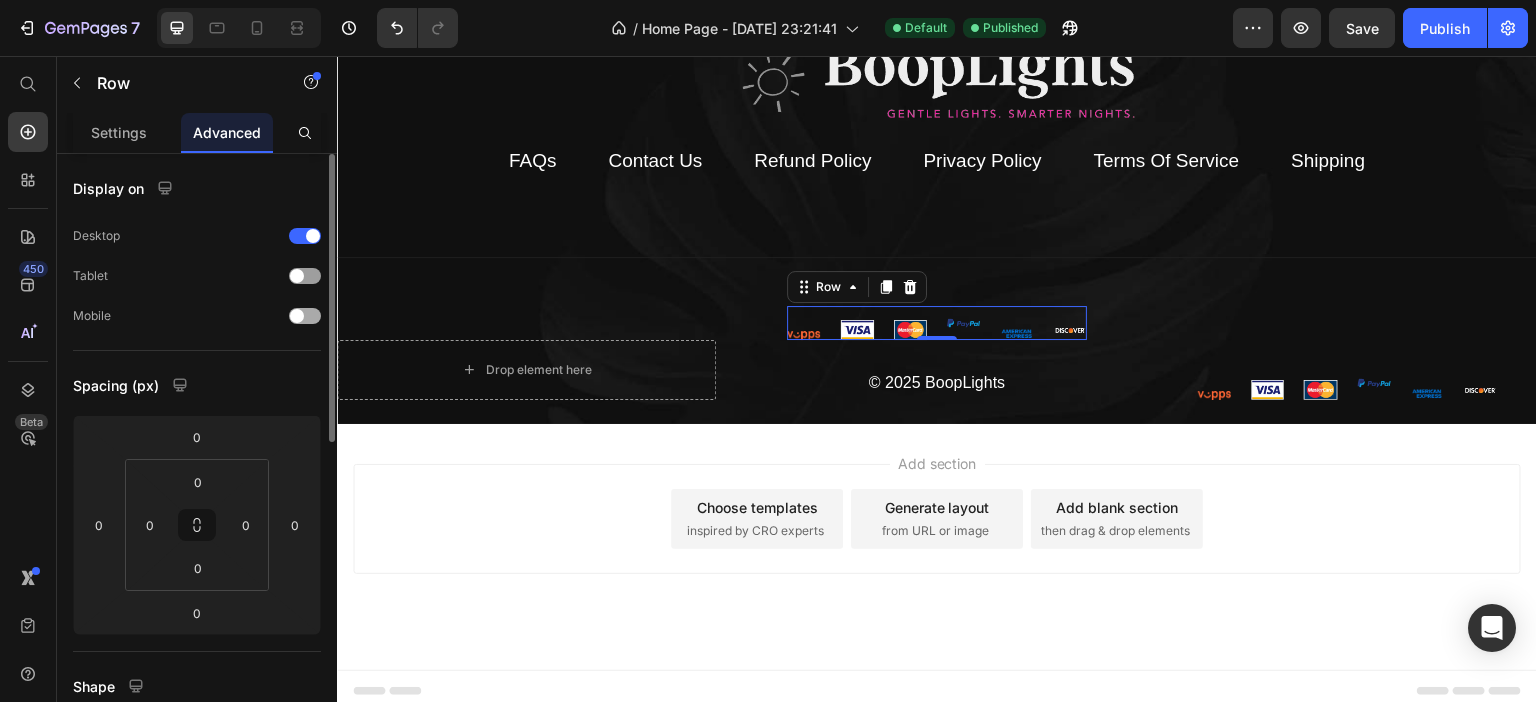 click at bounding box center [297, 276] 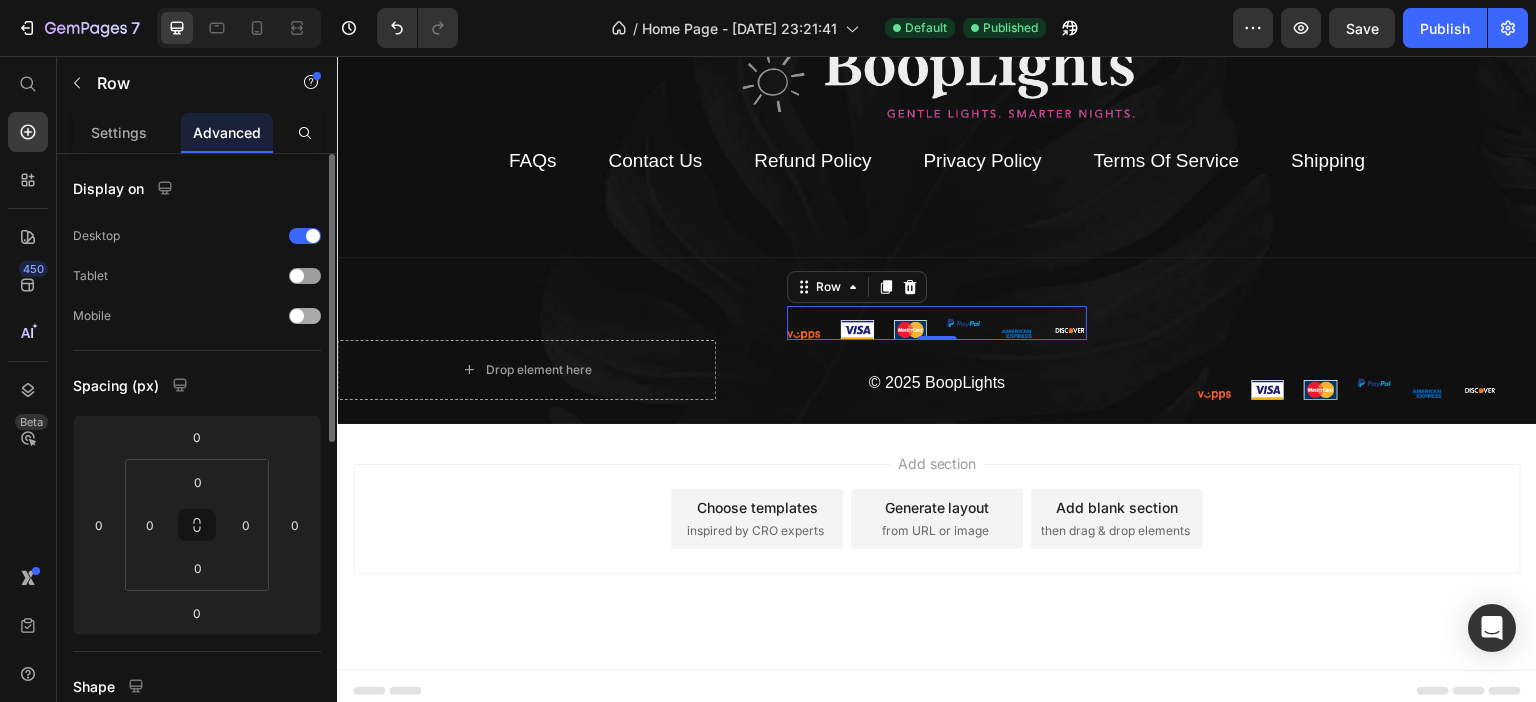 click at bounding box center (305, 316) 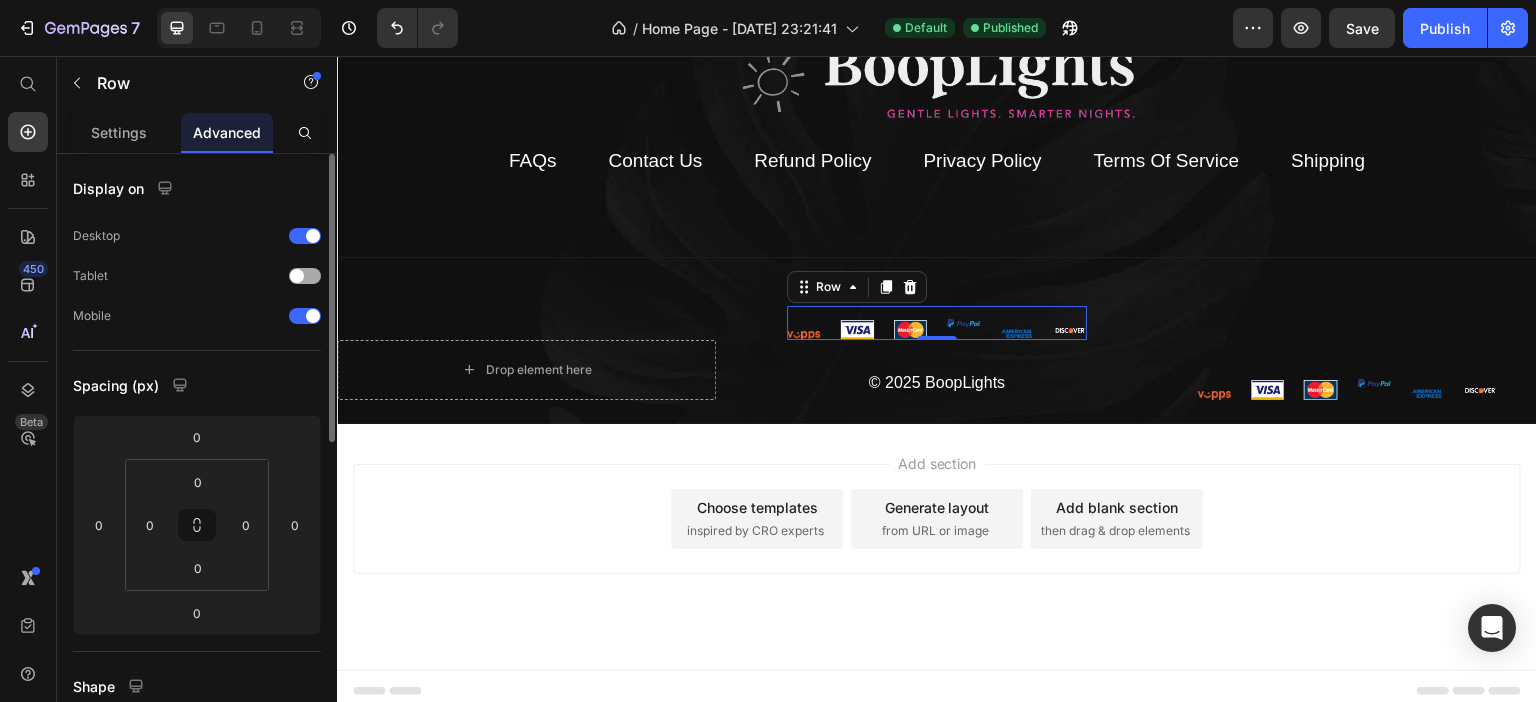 click at bounding box center (297, 276) 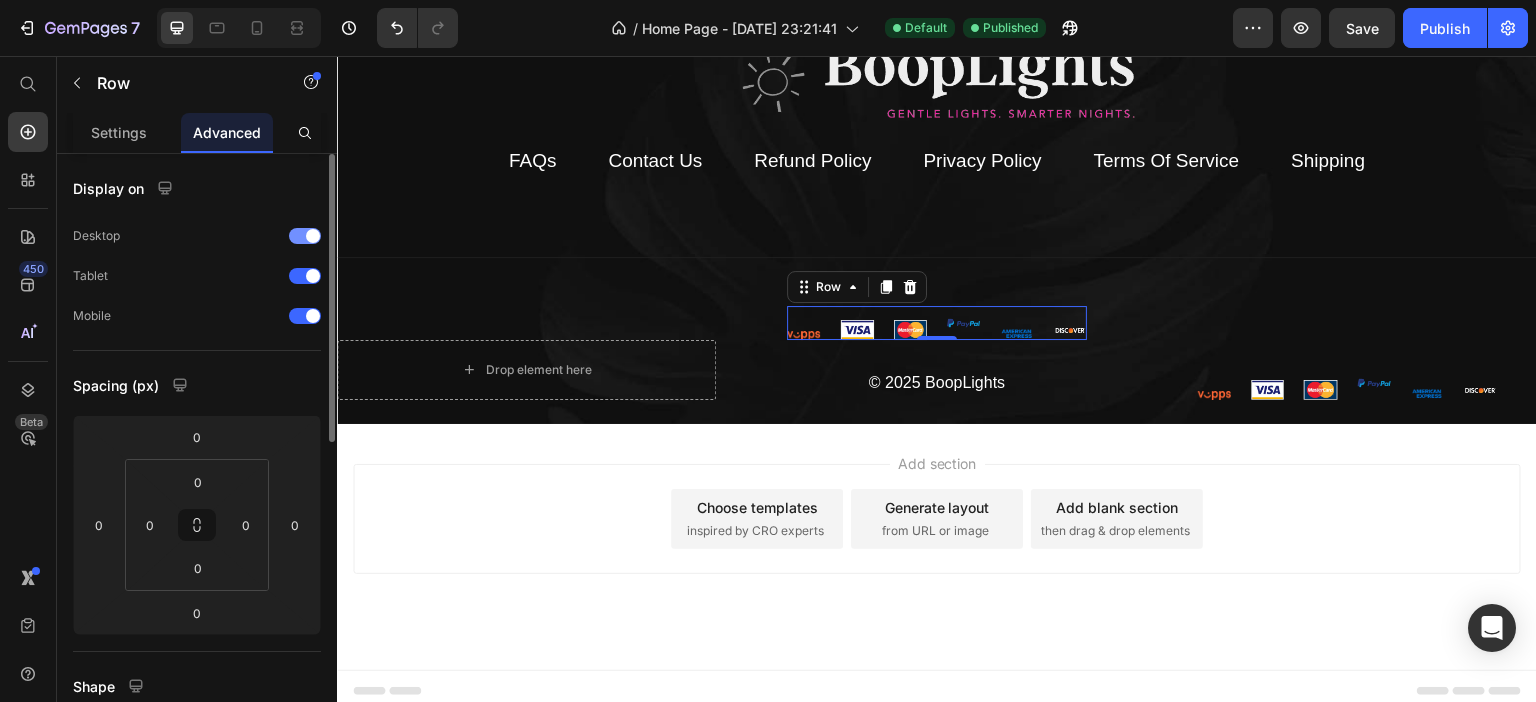 click at bounding box center (313, 236) 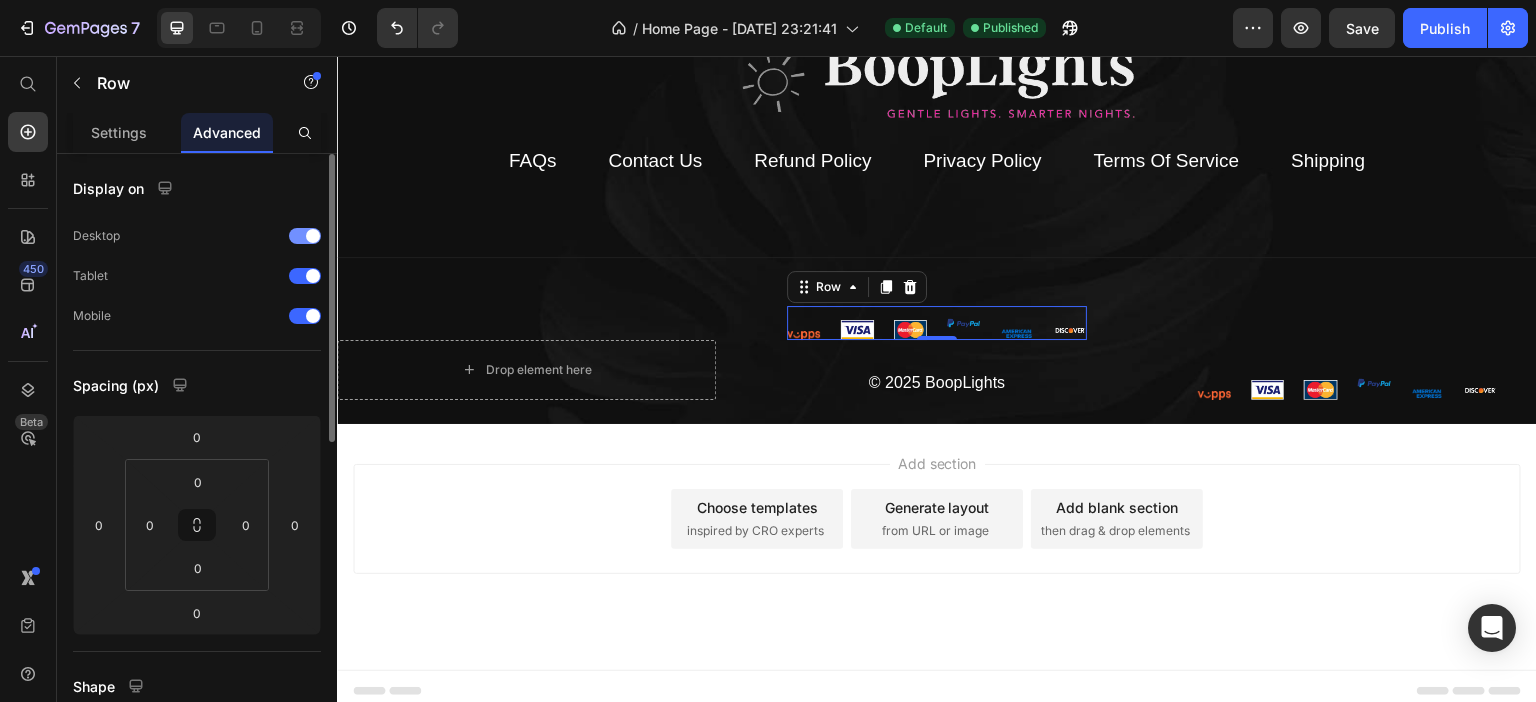 scroll, scrollTop: 5768, scrollLeft: 0, axis: vertical 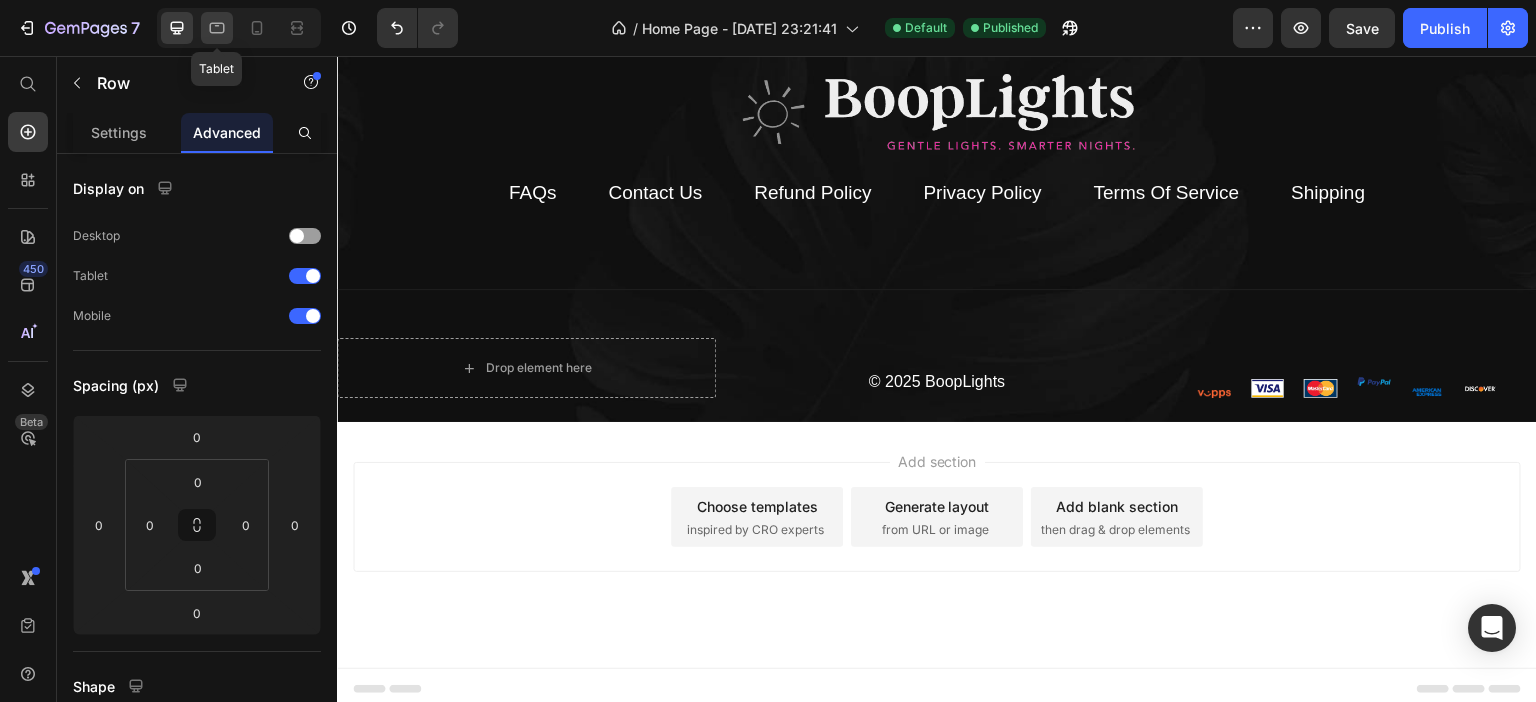 click 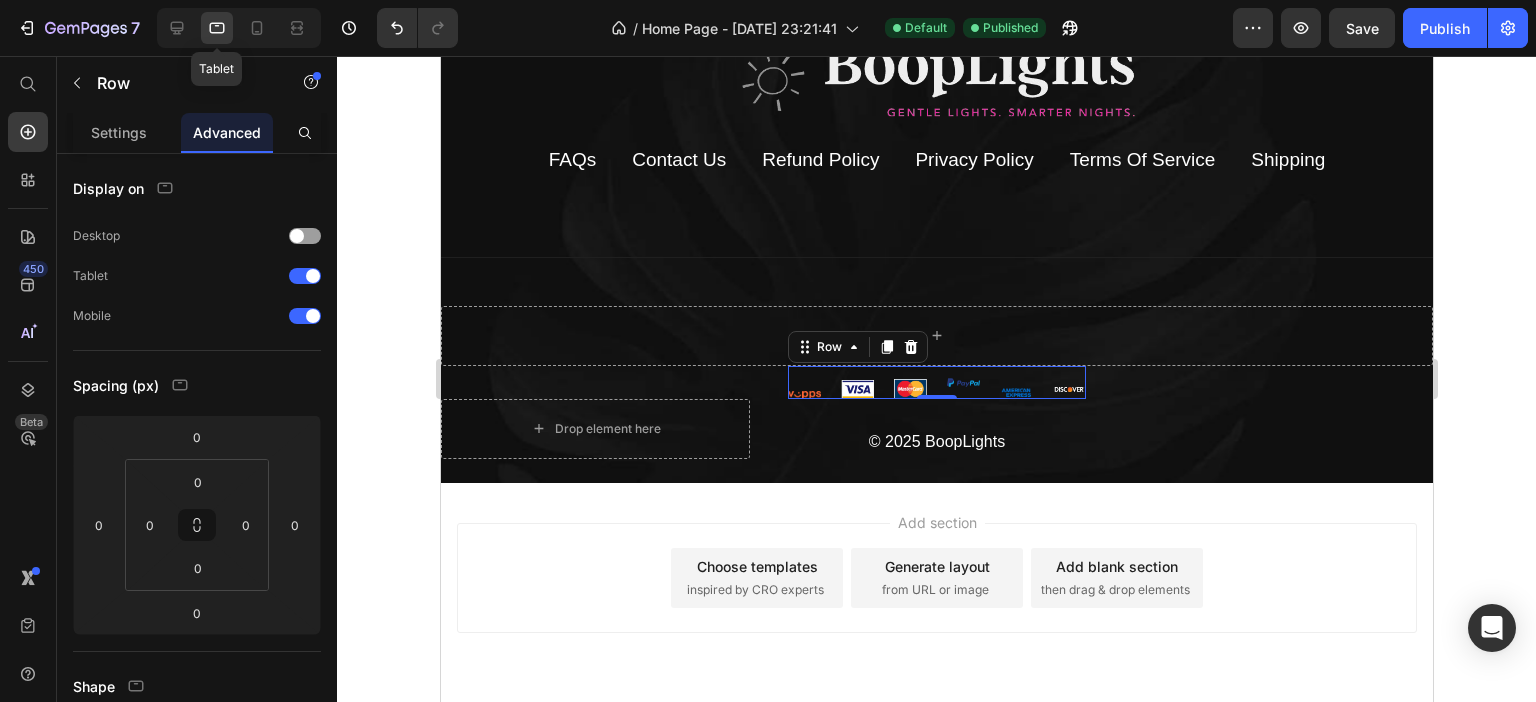 scroll, scrollTop: 5828, scrollLeft: 0, axis: vertical 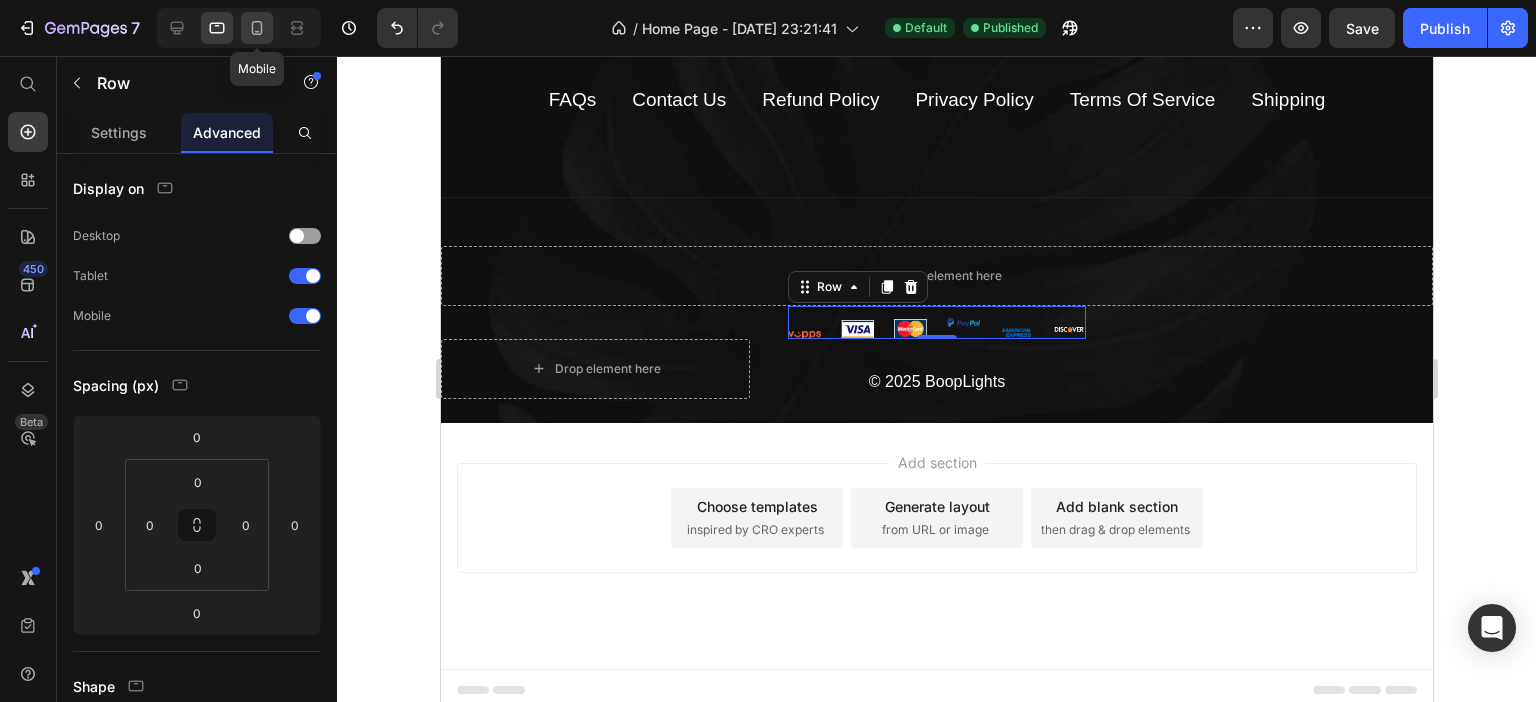click 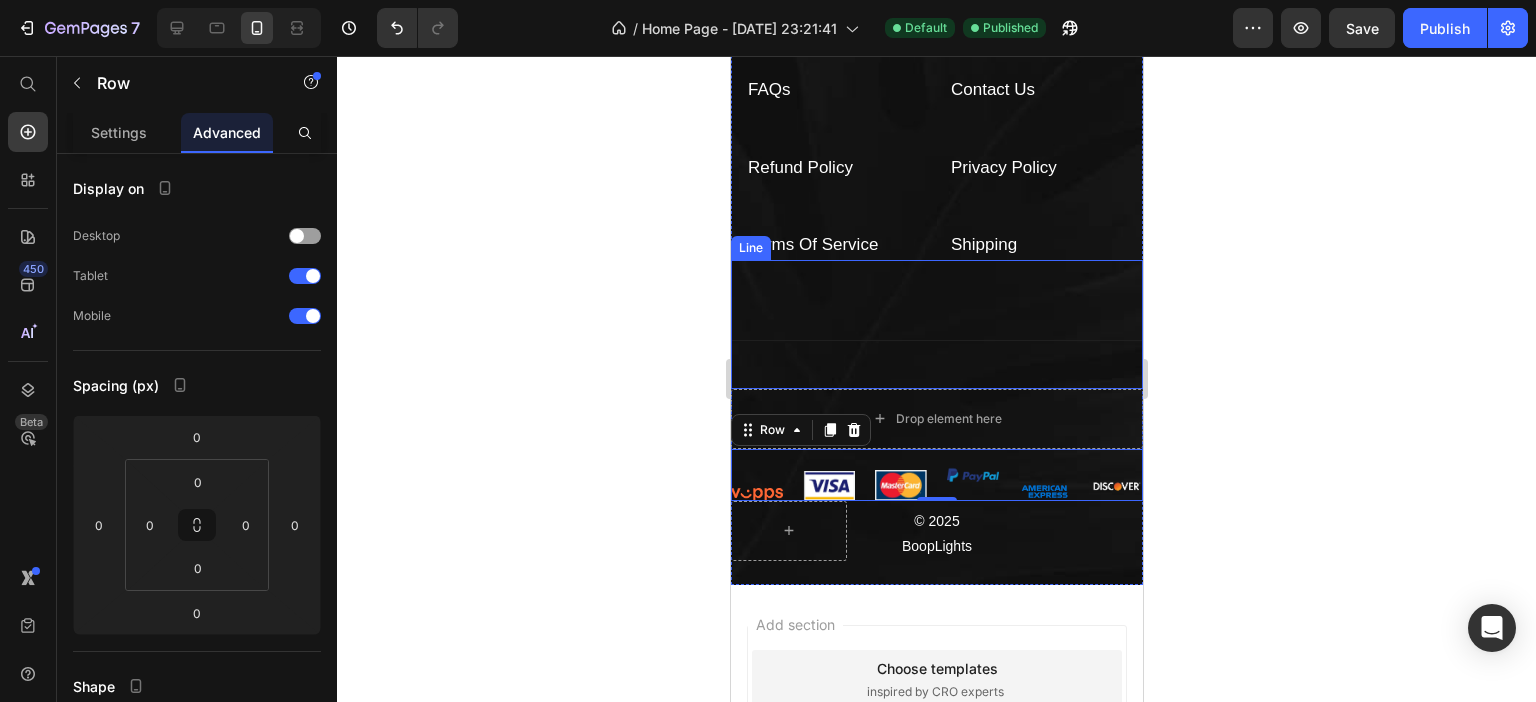 scroll, scrollTop: 5408, scrollLeft: 0, axis: vertical 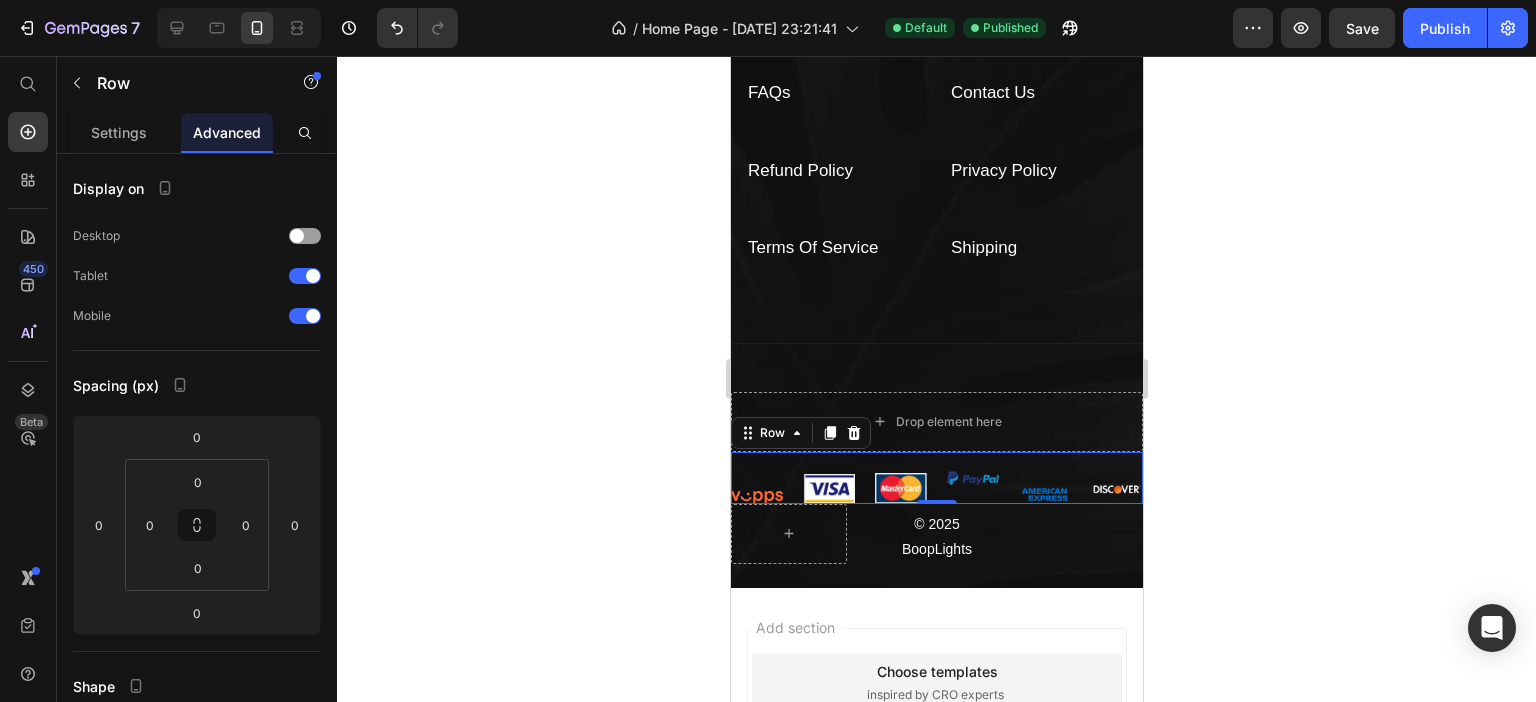 click on "Image Image Image Image Image Image Row   0" at bounding box center (936, 478) 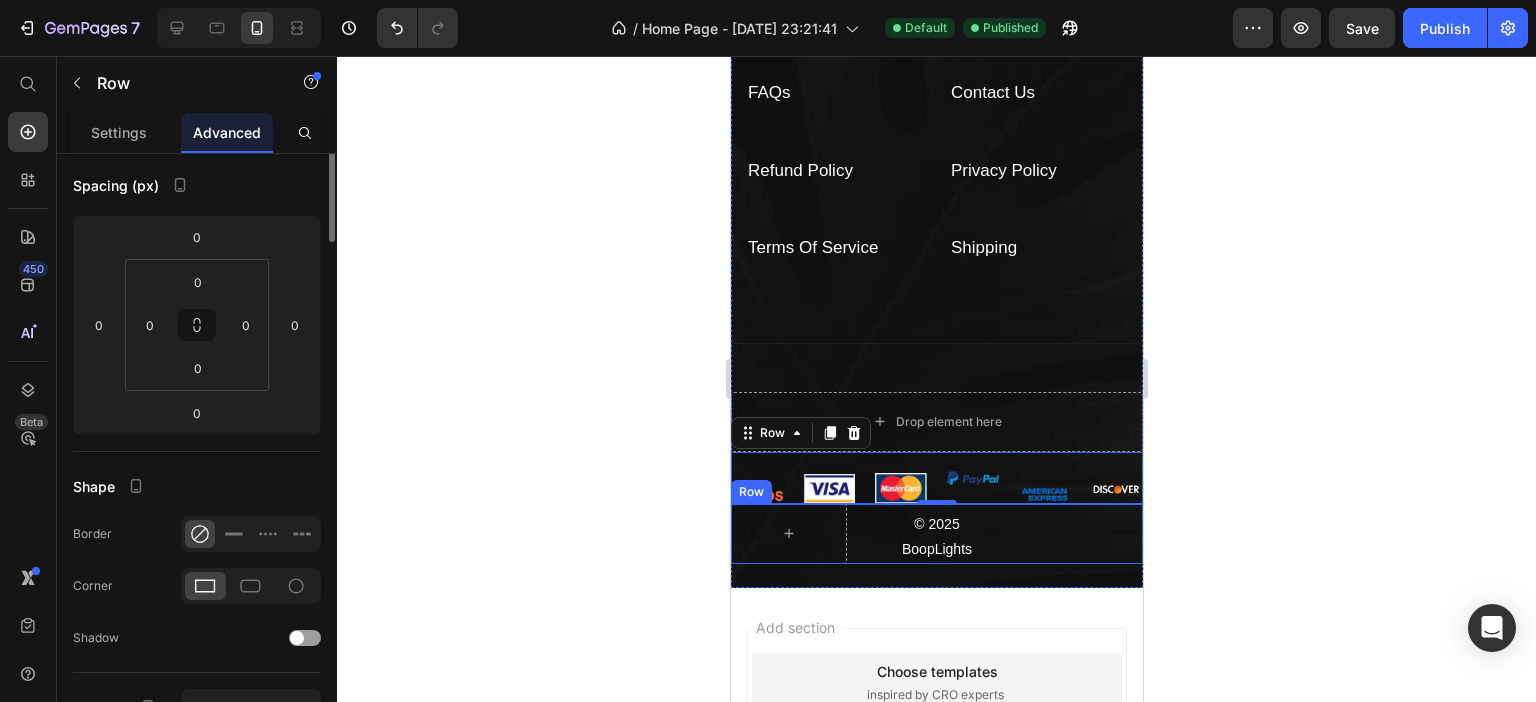 scroll, scrollTop: 0, scrollLeft: 0, axis: both 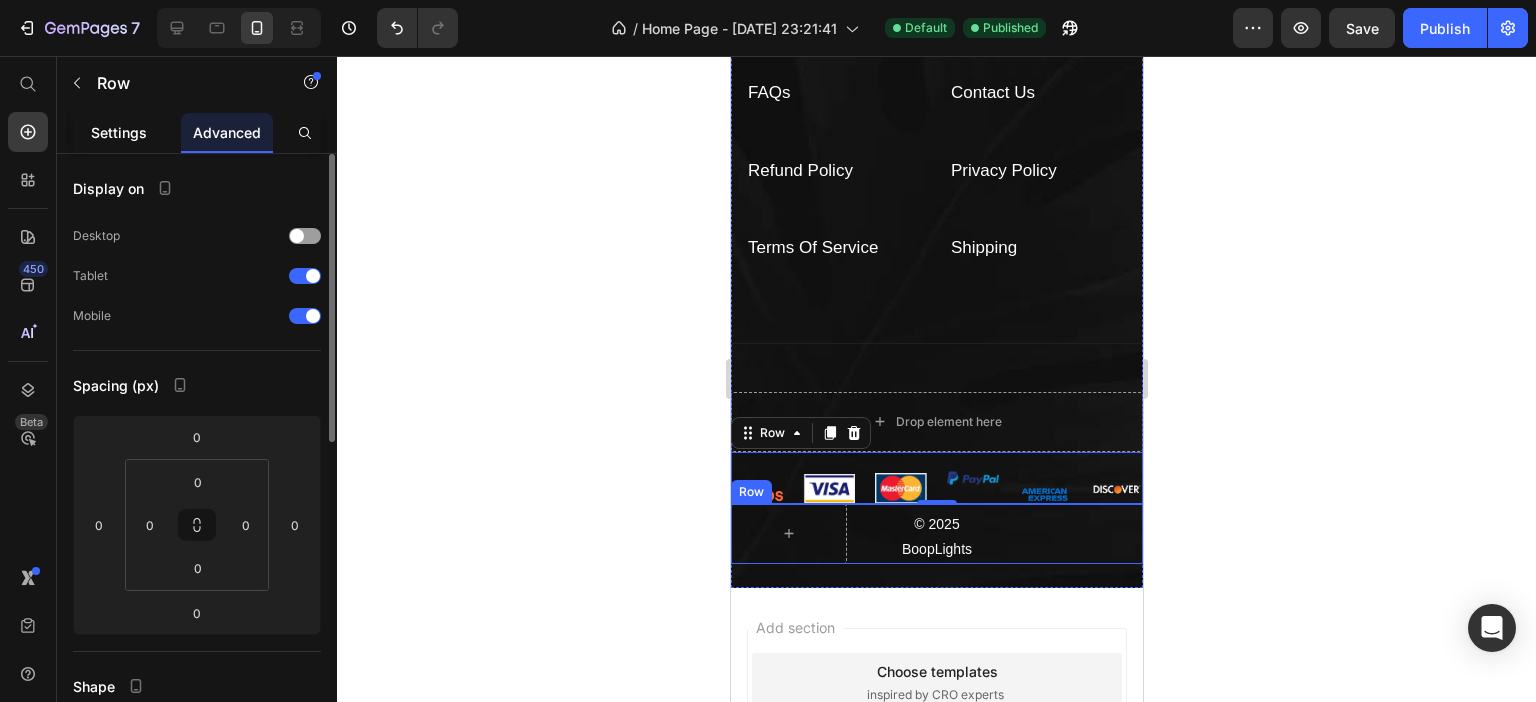 click on "Settings" at bounding box center [119, 132] 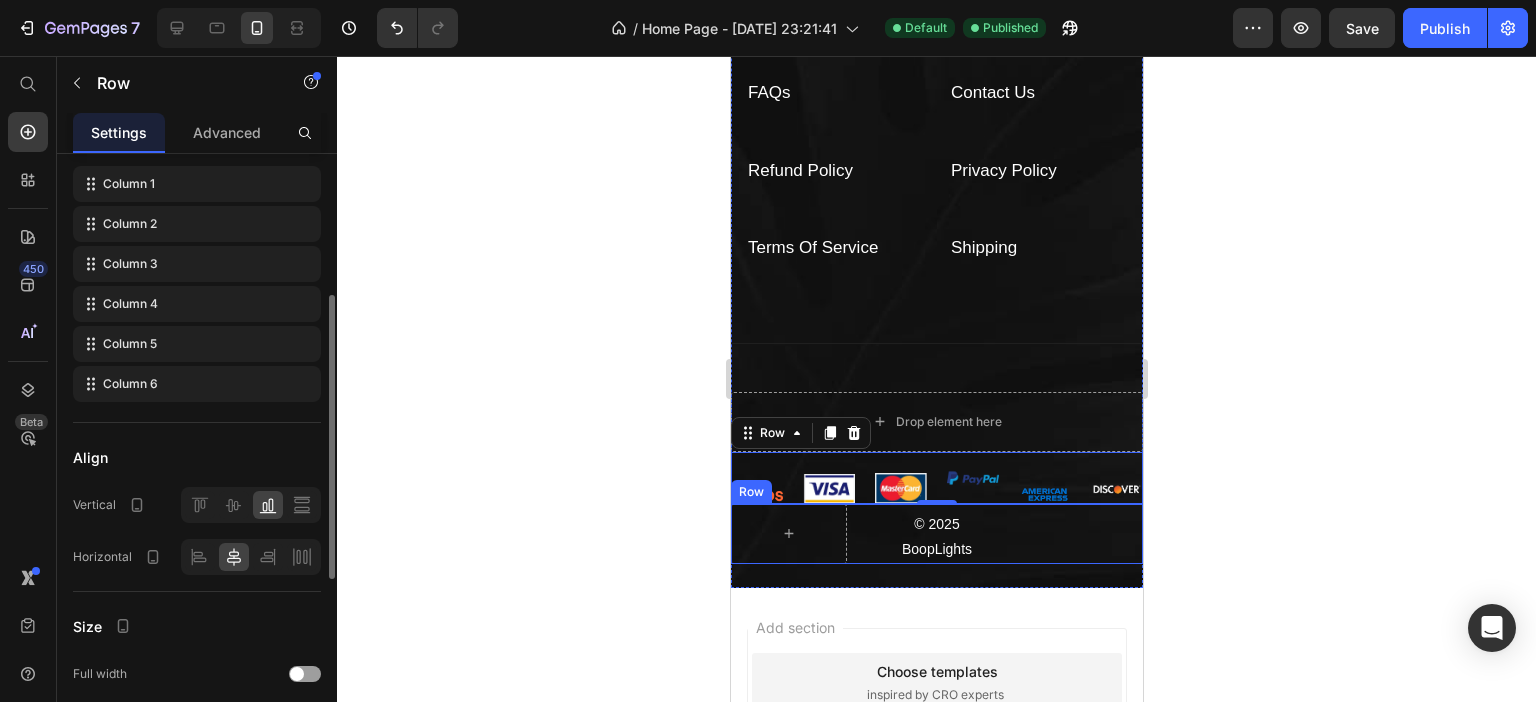 scroll, scrollTop: 500, scrollLeft: 0, axis: vertical 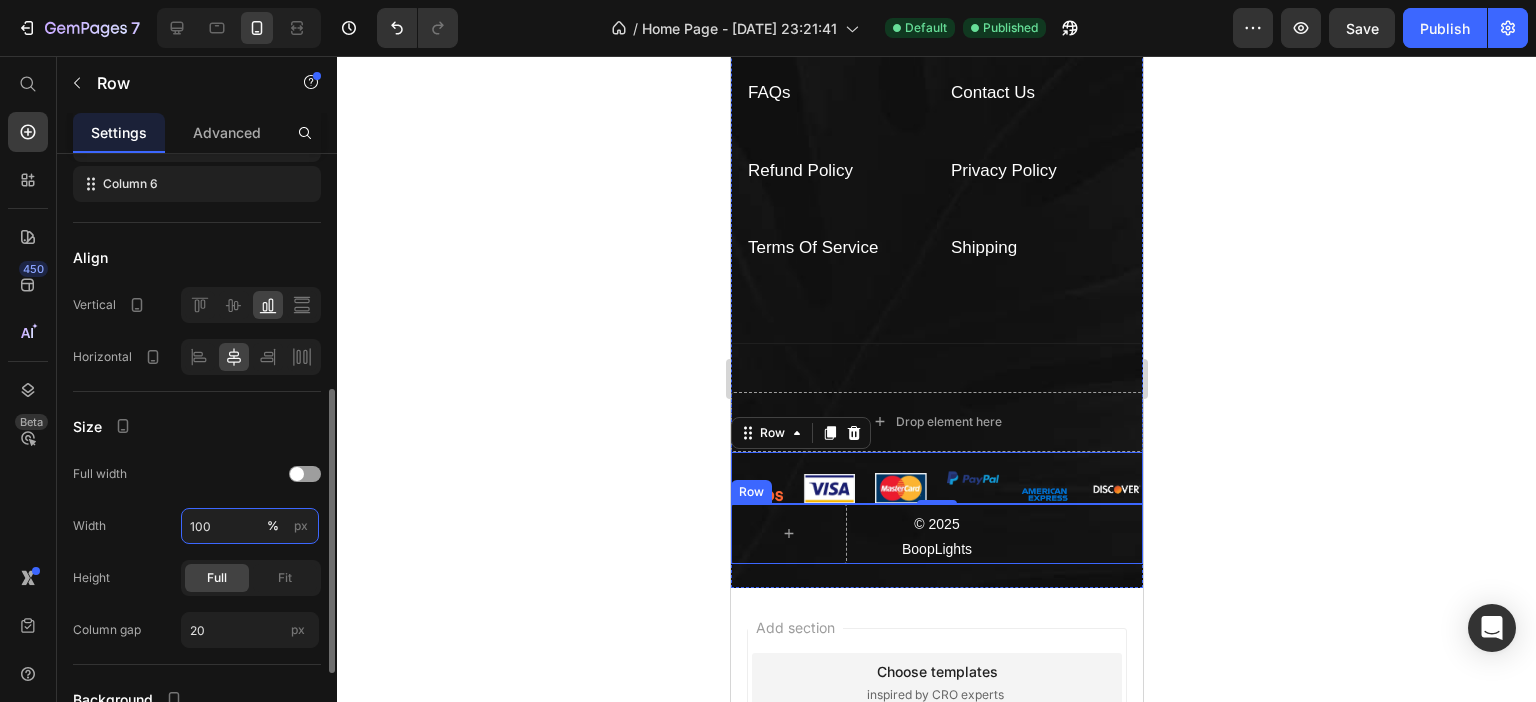 click on "100" at bounding box center [250, 526] 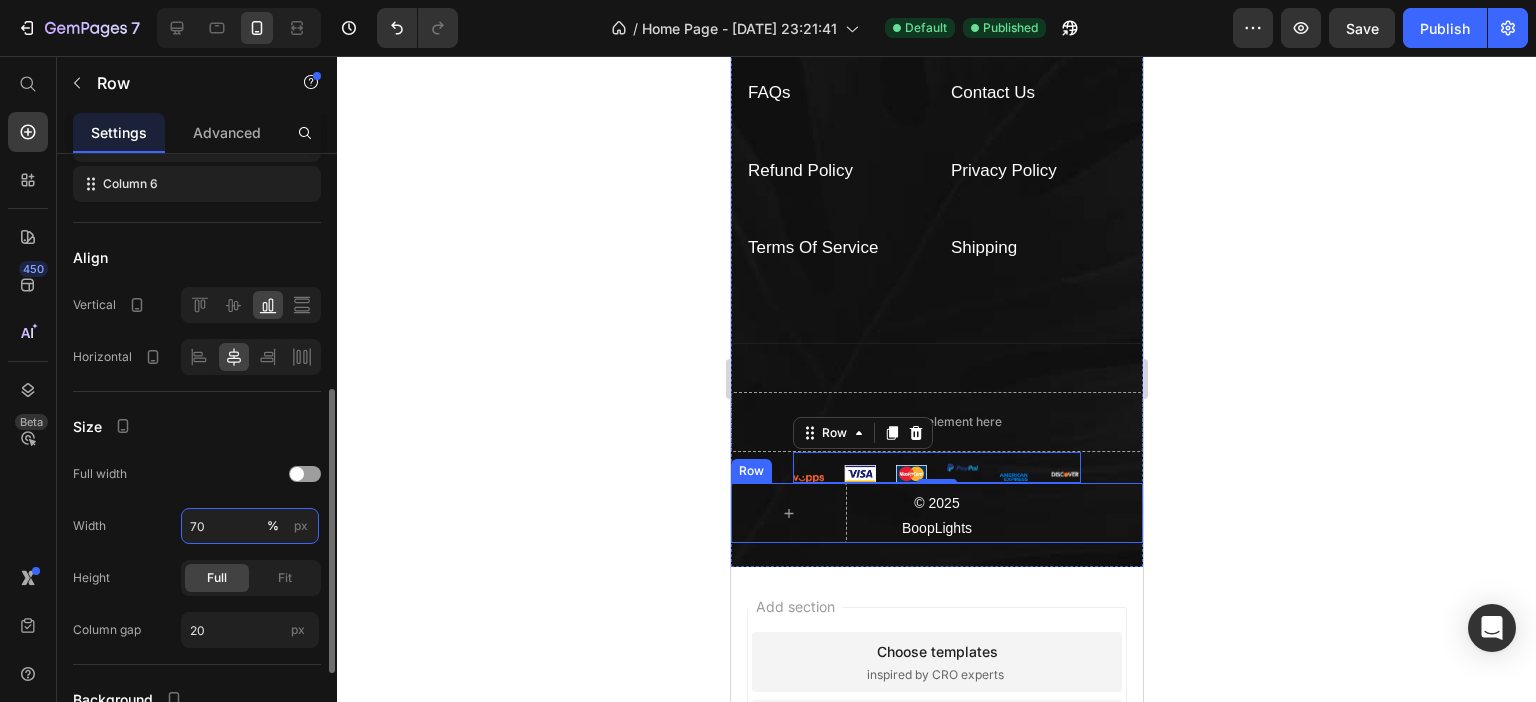 type on "7" 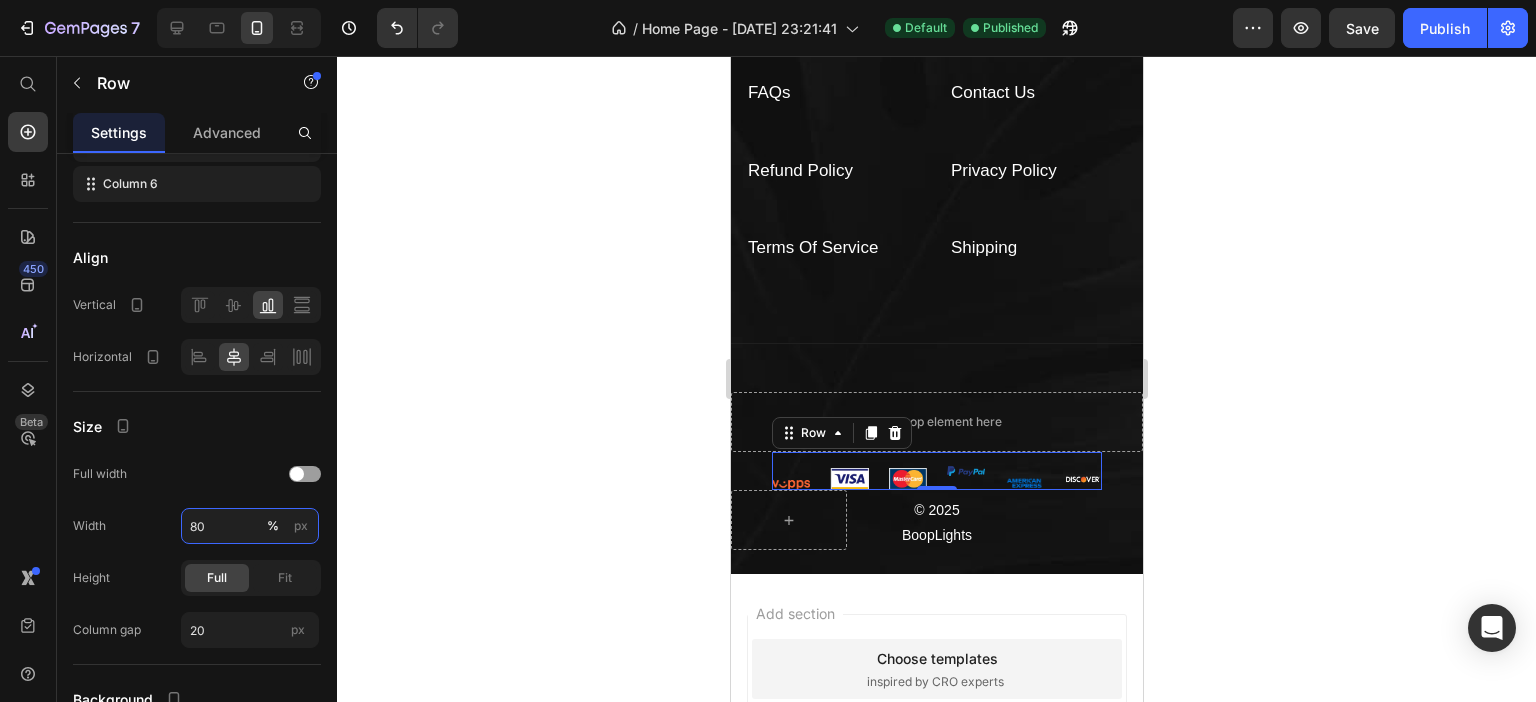 type on "8" 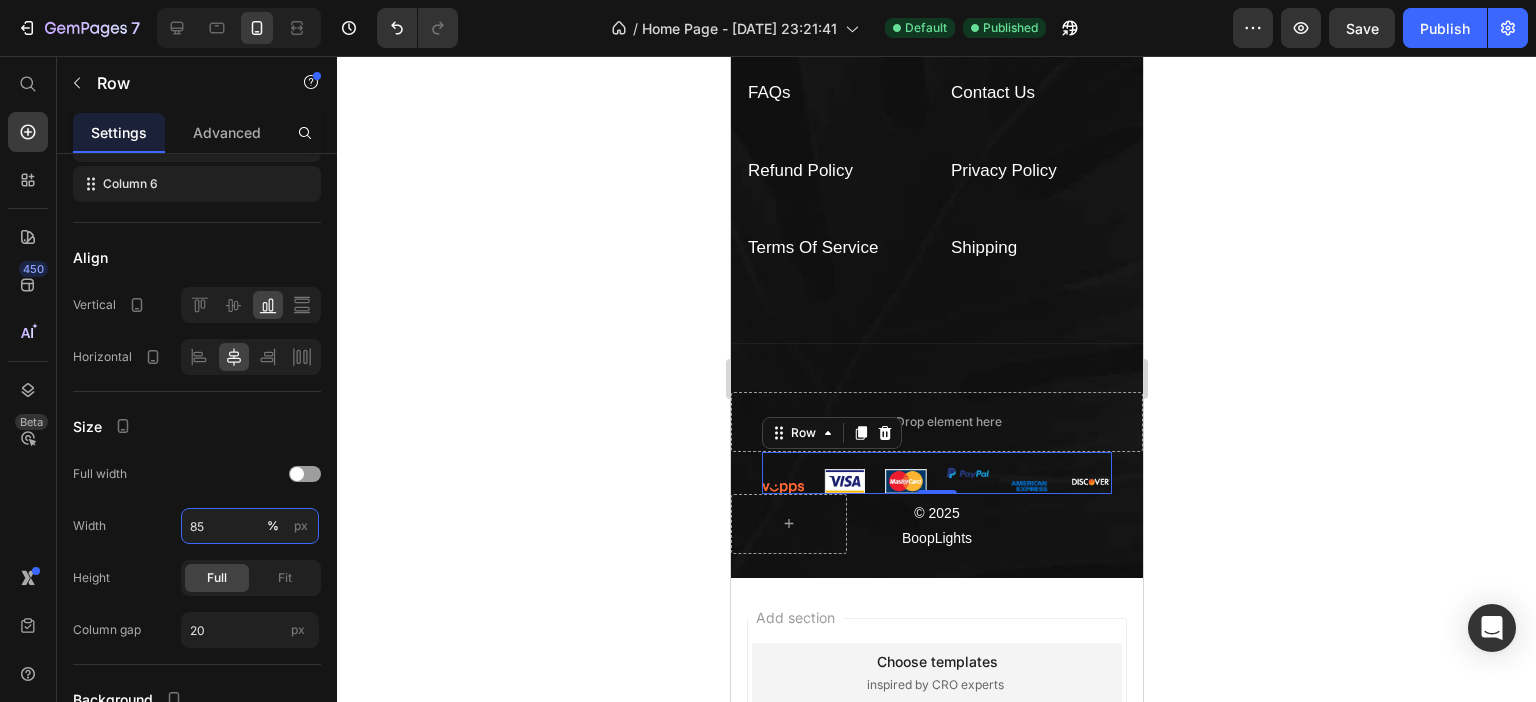type on "85" 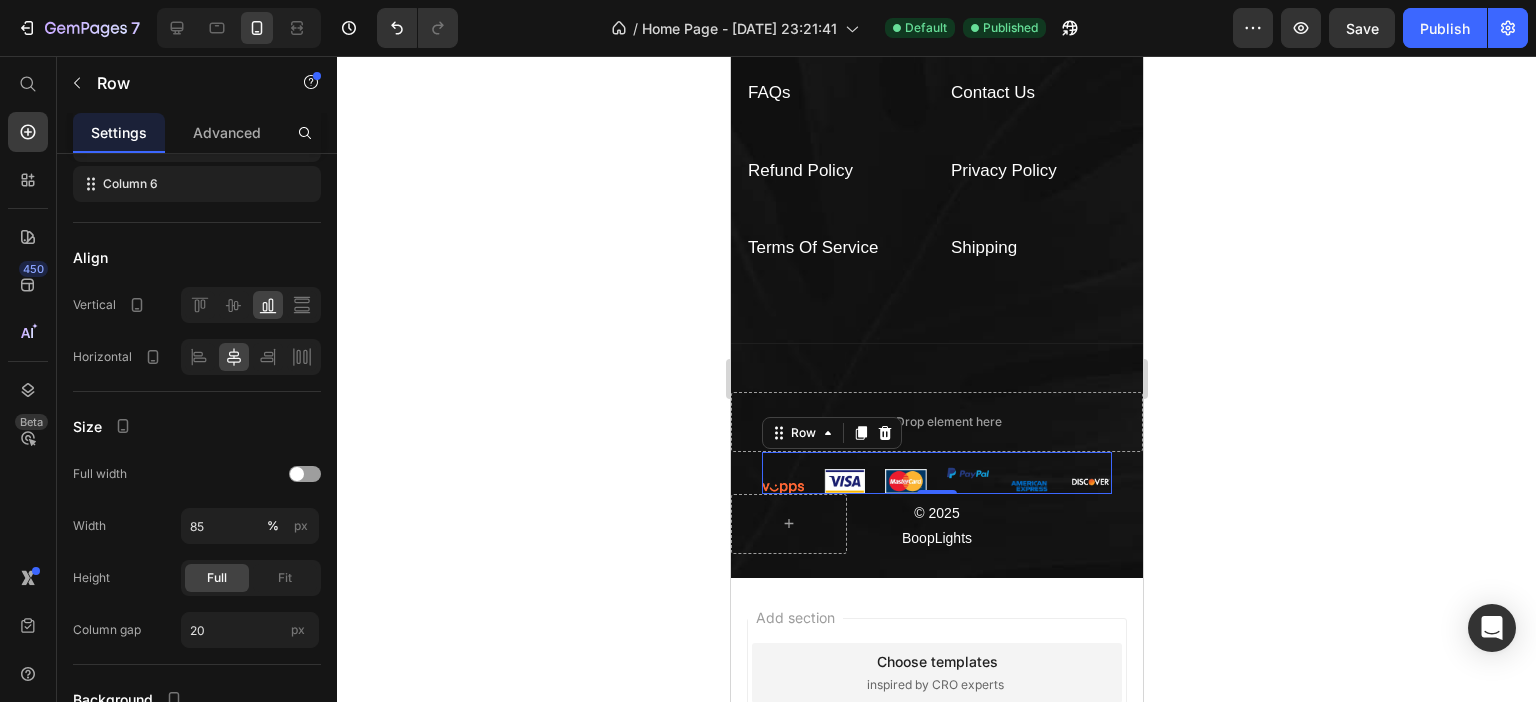 click 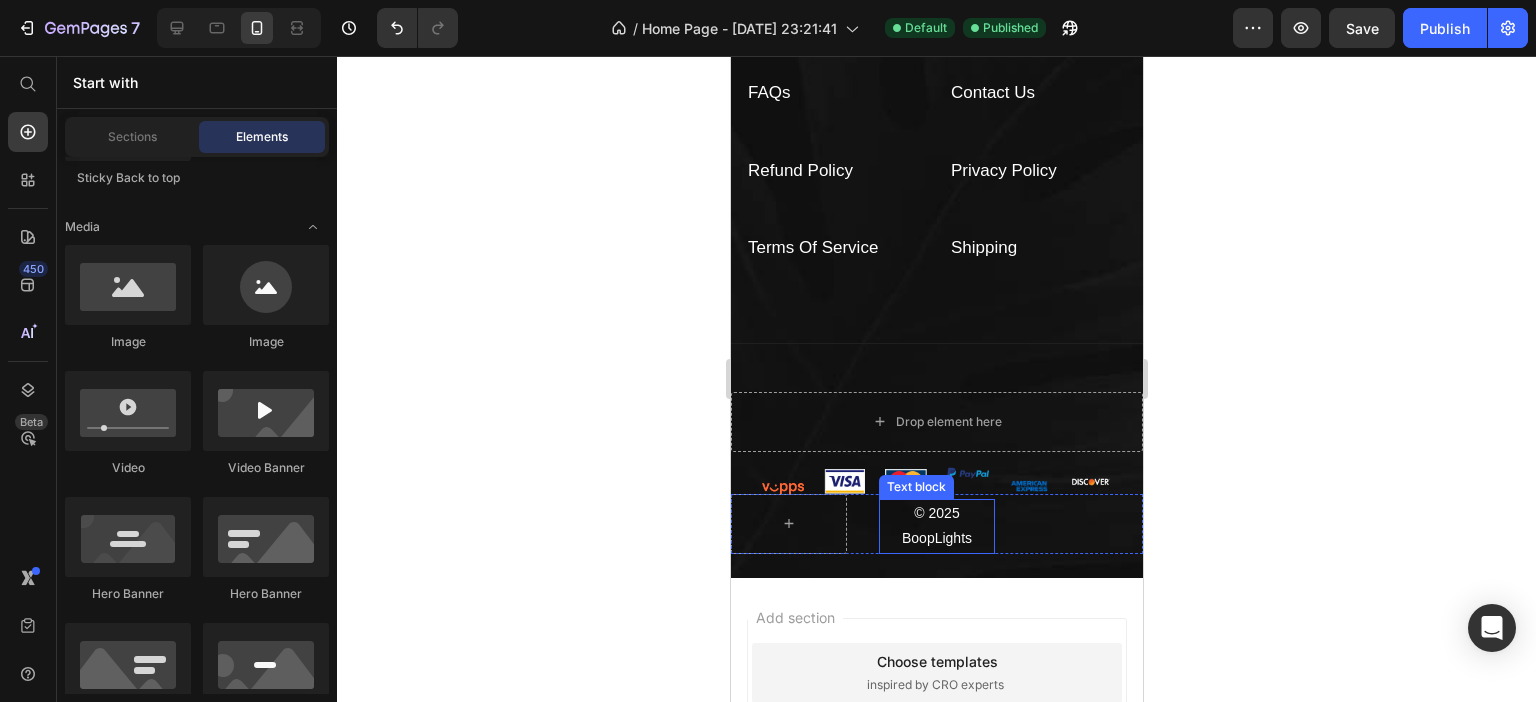 click on "© 2025 BoopLights" at bounding box center [936, 526] 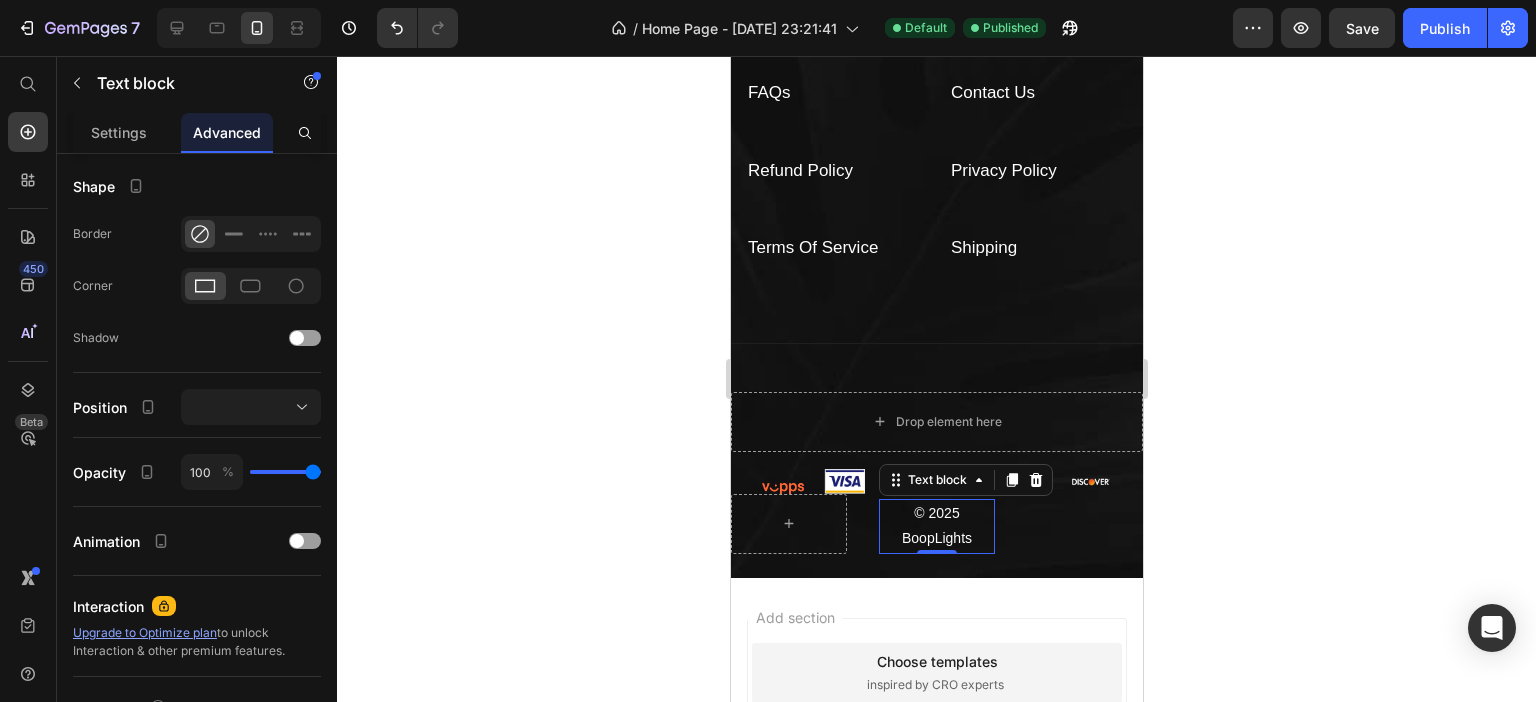 scroll, scrollTop: 0, scrollLeft: 0, axis: both 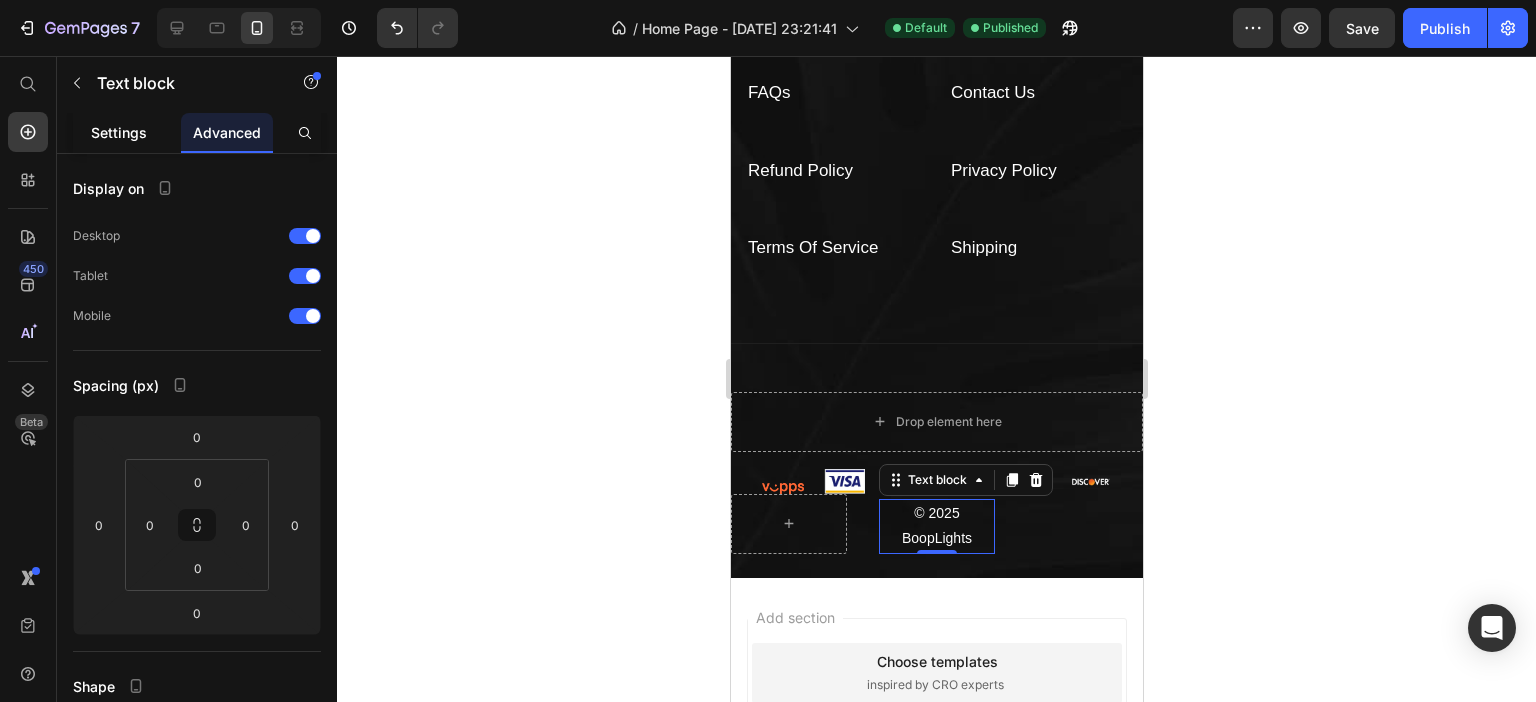 click on "Settings" 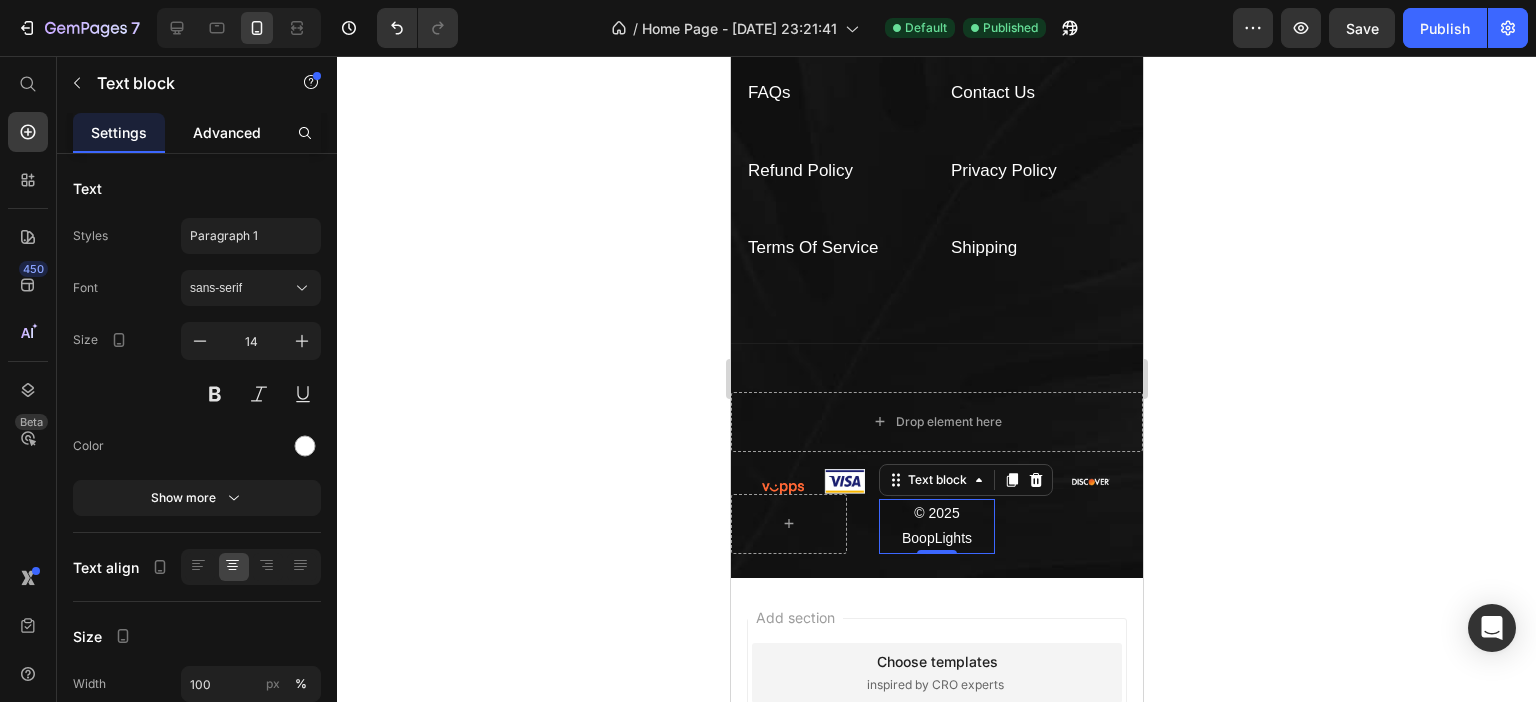 click on "Advanced" at bounding box center [227, 132] 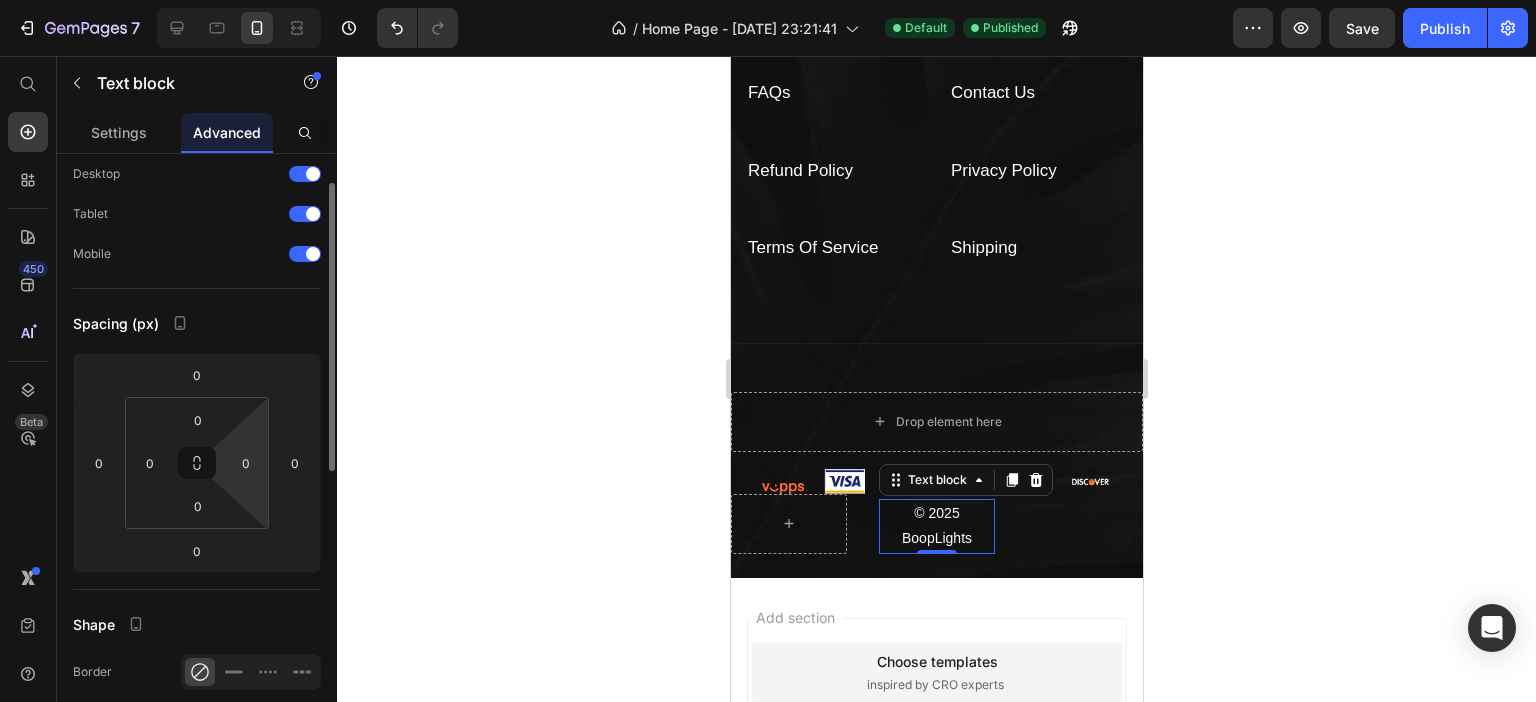 scroll, scrollTop: 0, scrollLeft: 0, axis: both 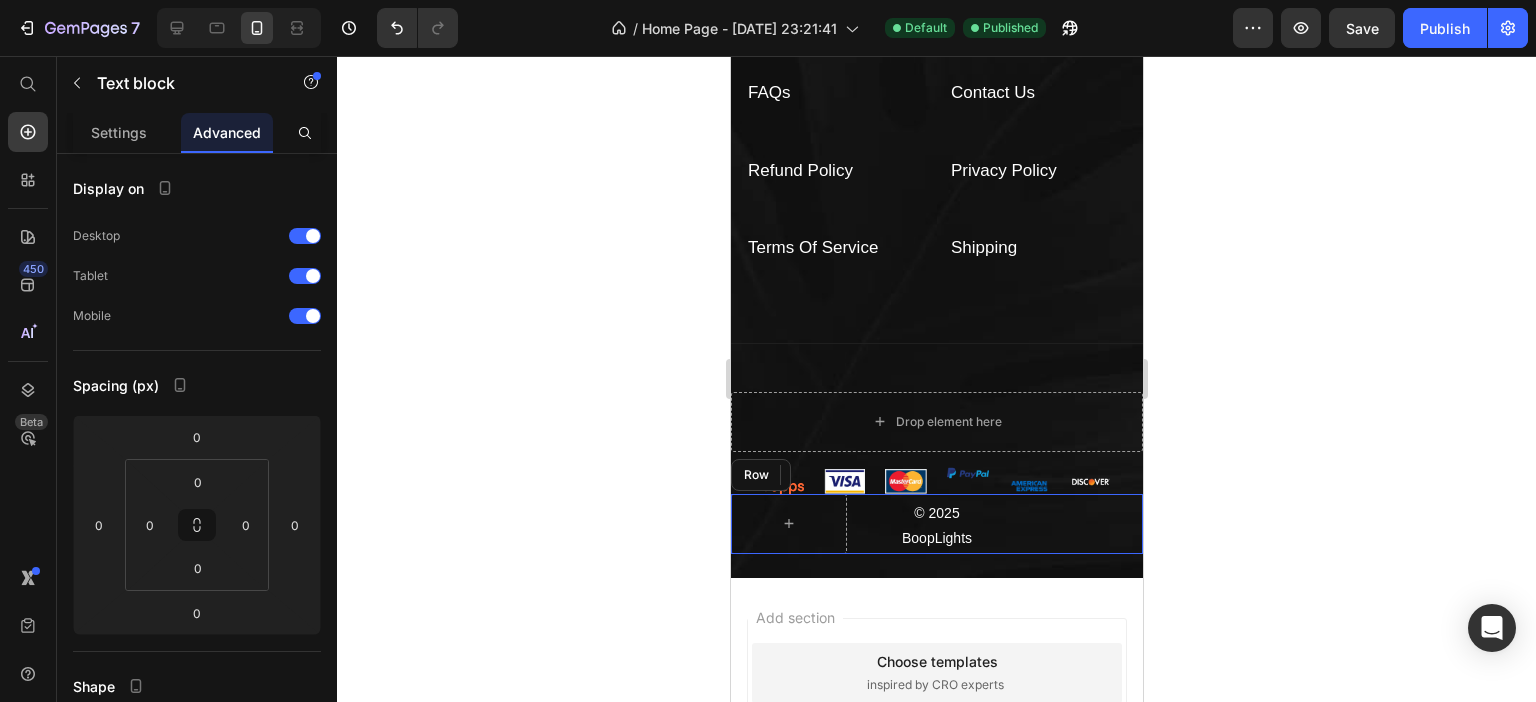 click on "© 2025 BoopLights Text block   0 Image Image Image Image Image Image Row Row" at bounding box center (936, 524) 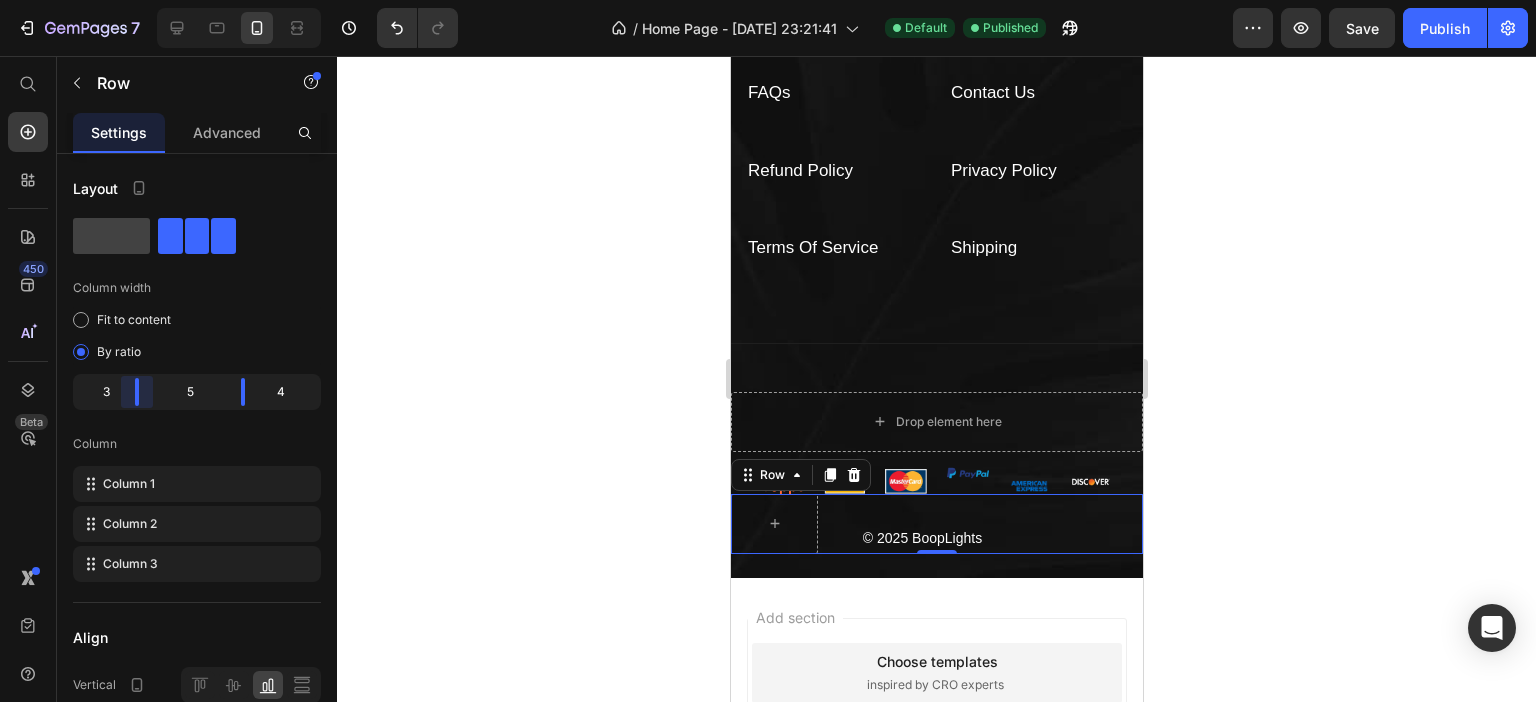 drag, startPoint x: 146, startPoint y: 389, endPoint x: 136, endPoint y: 392, distance: 10.440307 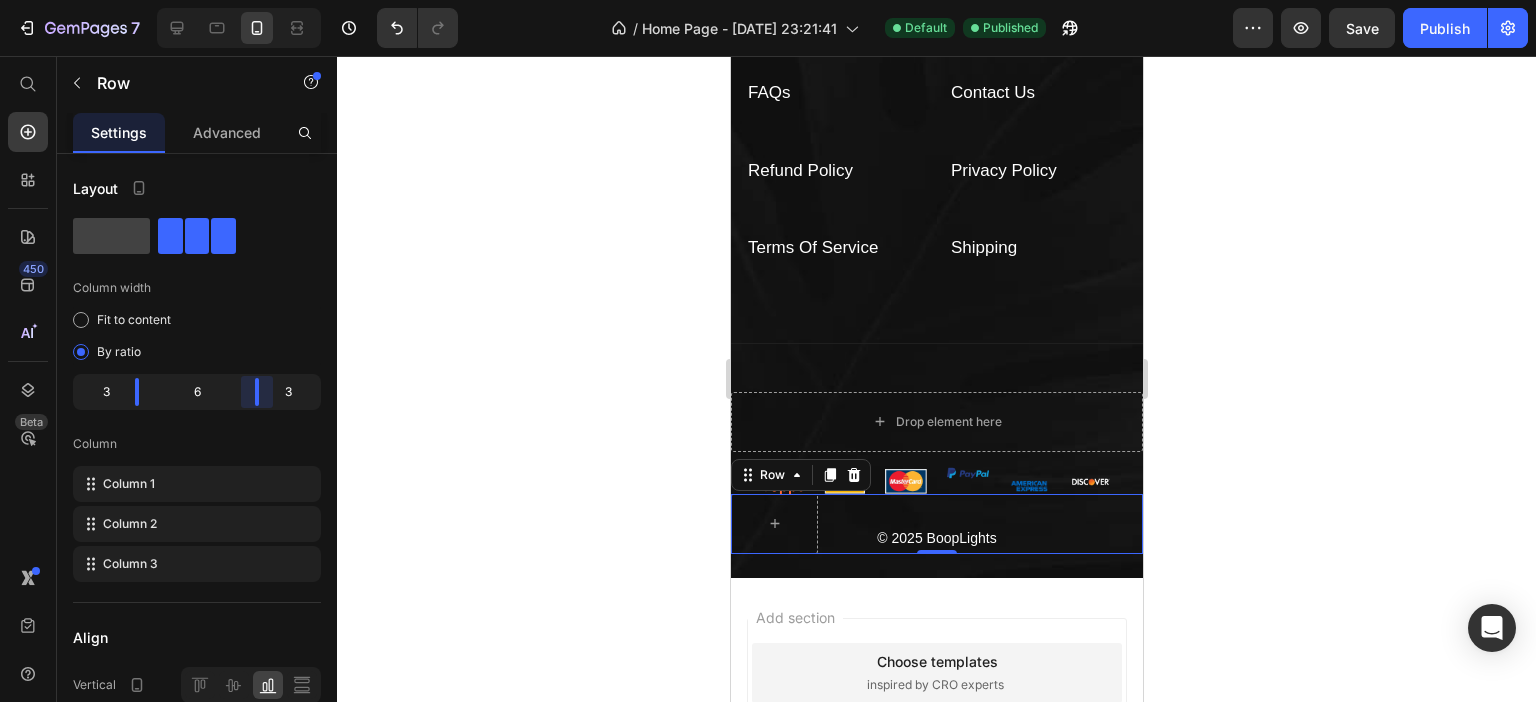 drag, startPoint x: 242, startPoint y: 397, endPoint x: 260, endPoint y: 397, distance: 18 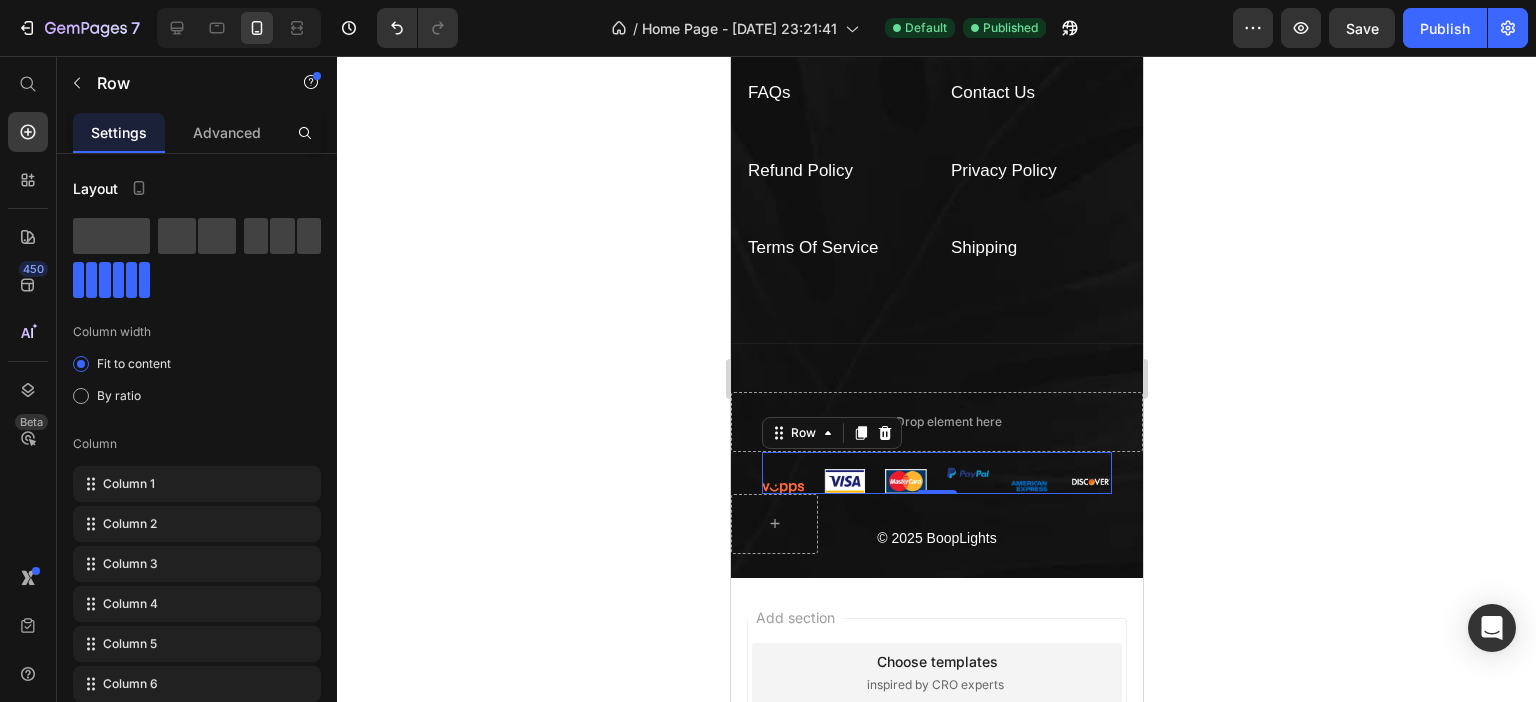 click on "Image" at bounding box center [1090, 473] 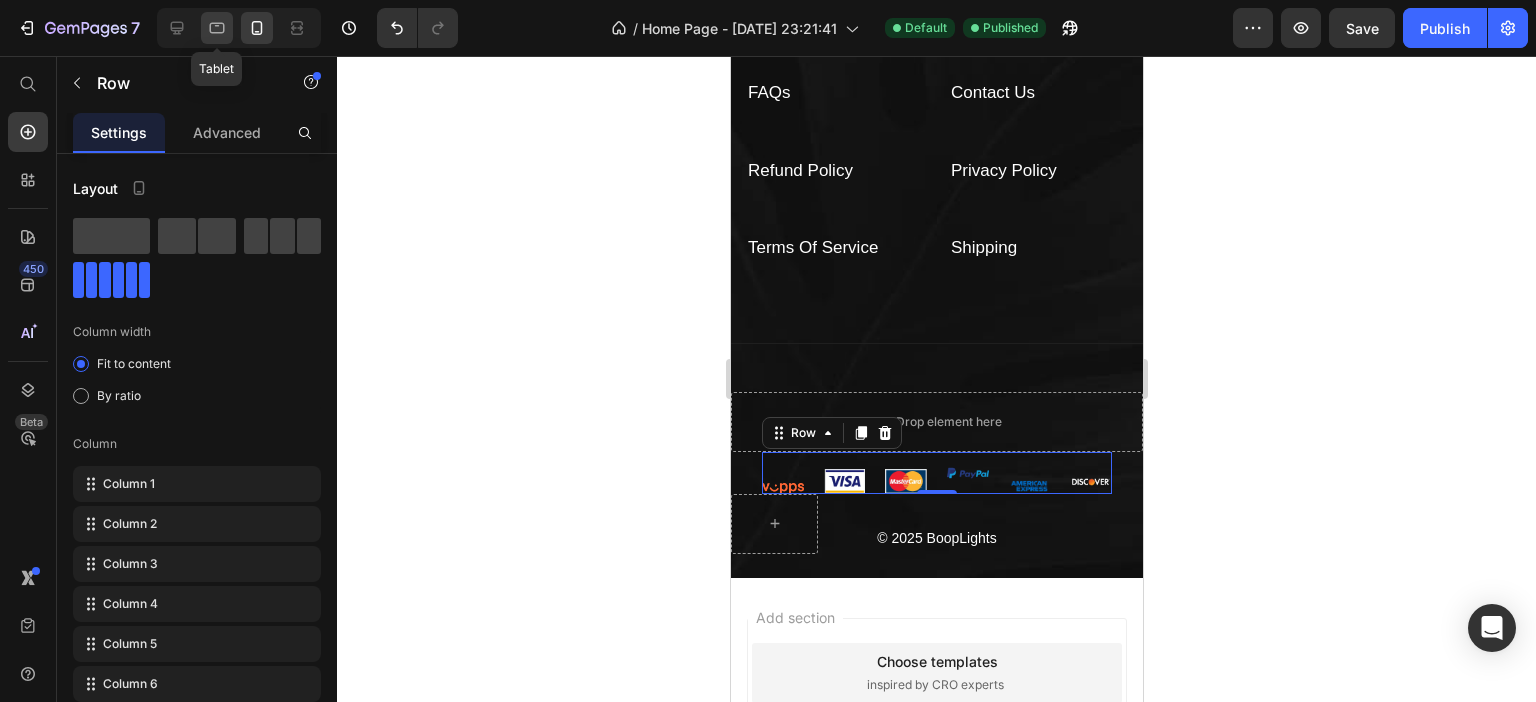 click 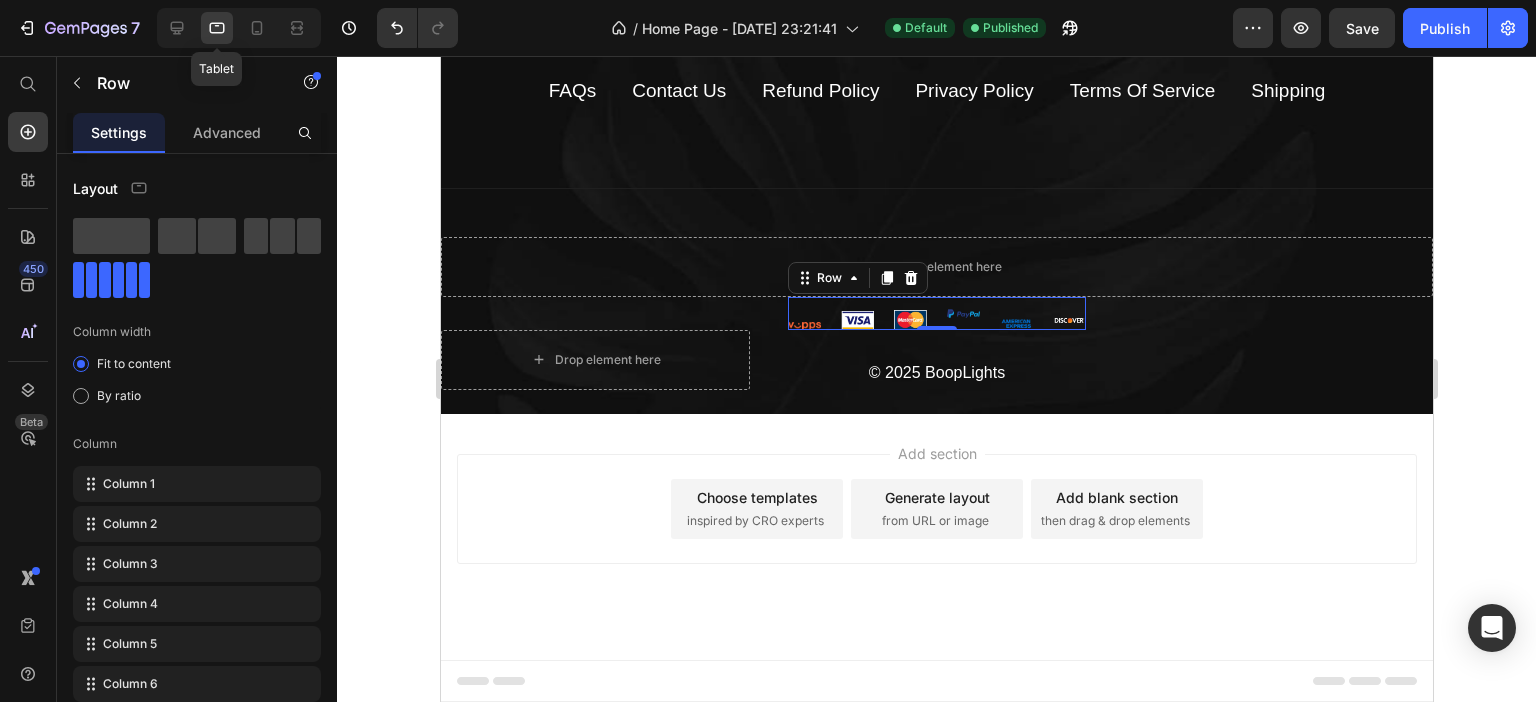 scroll, scrollTop: 5828, scrollLeft: 0, axis: vertical 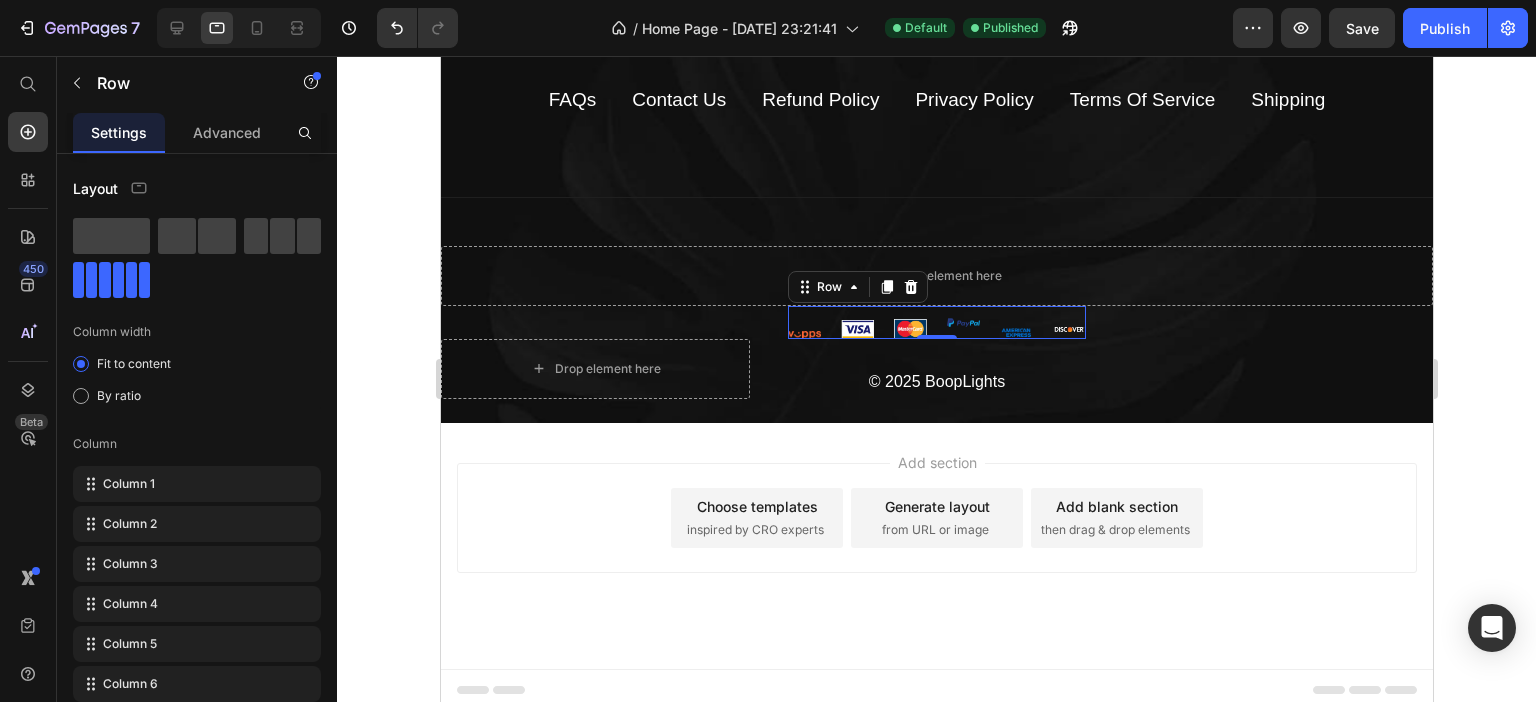 click on "Image Image Image Image Image Image Row   0" at bounding box center (936, 322) 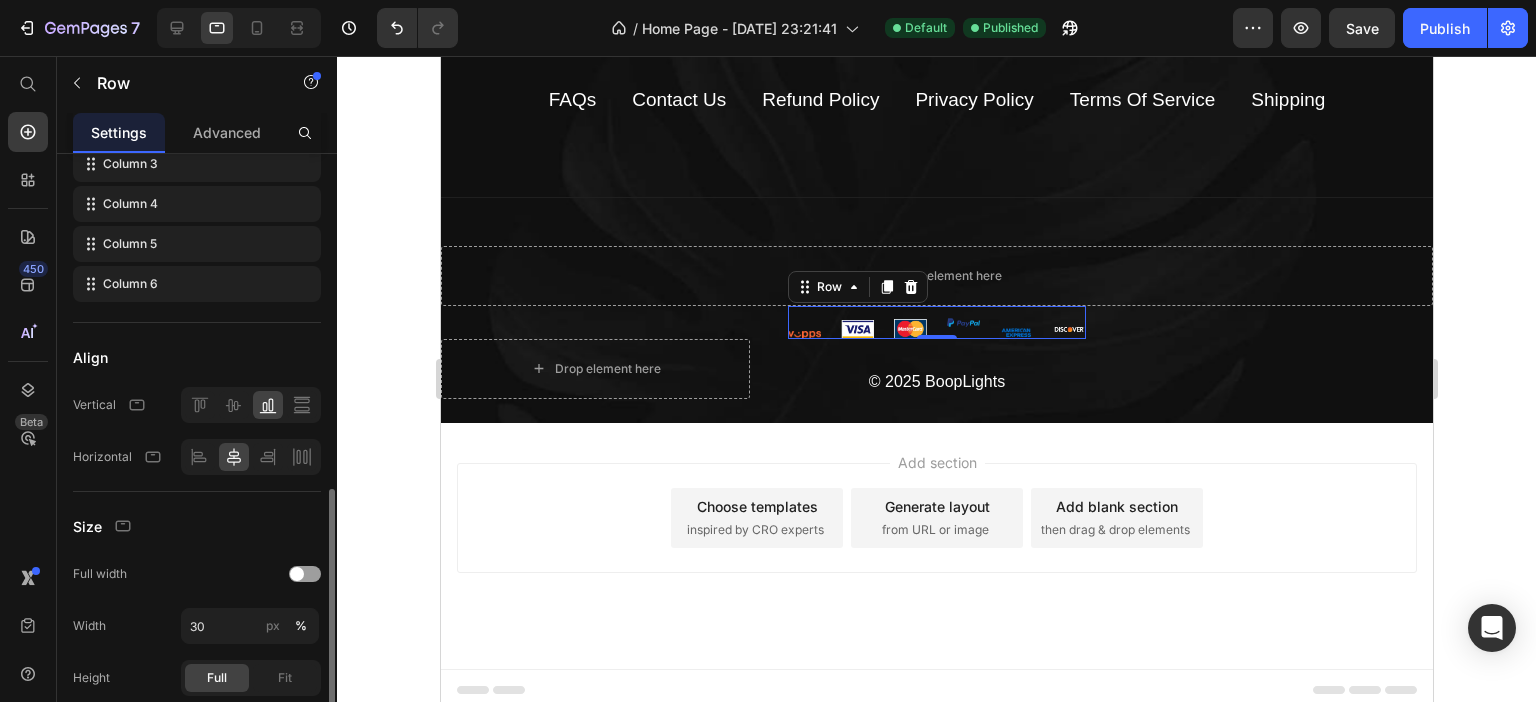 scroll, scrollTop: 500, scrollLeft: 0, axis: vertical 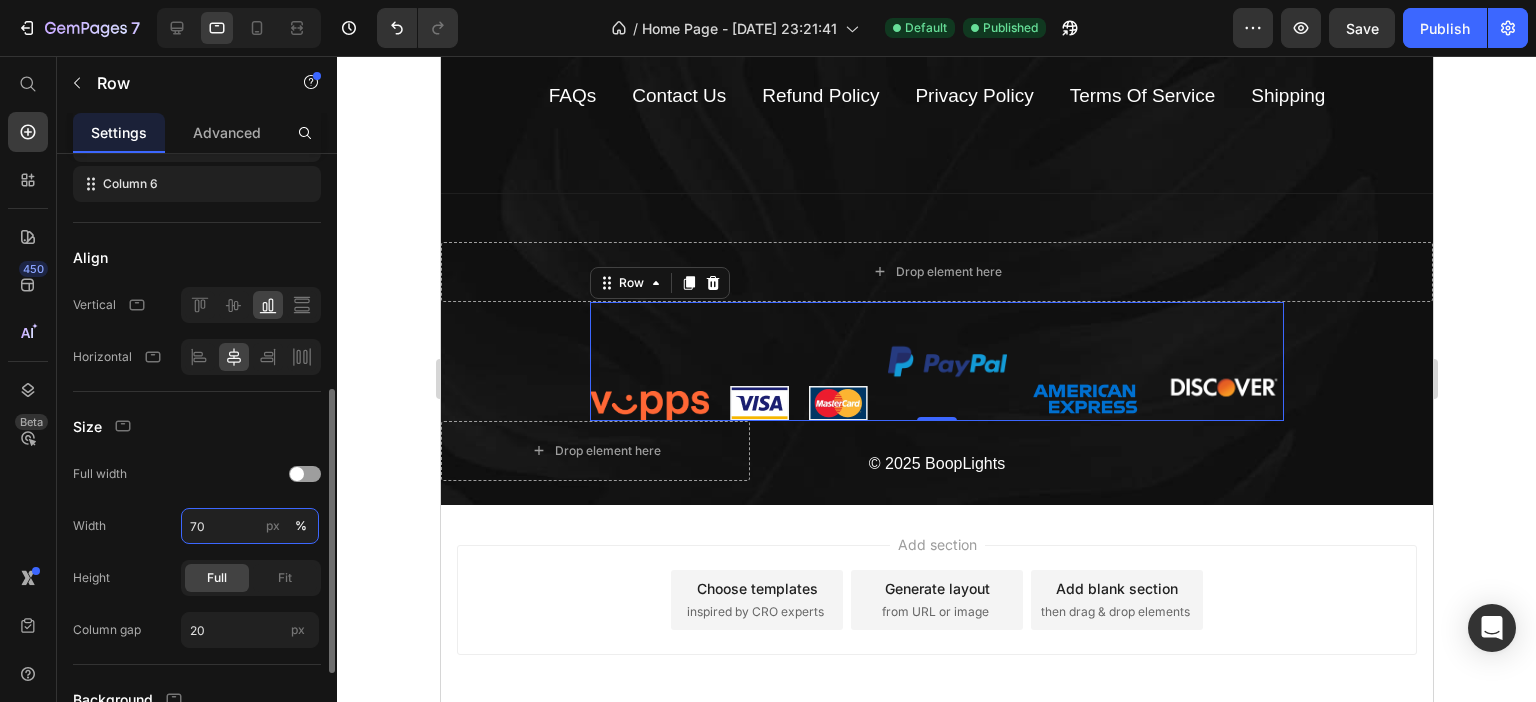 type on "7" 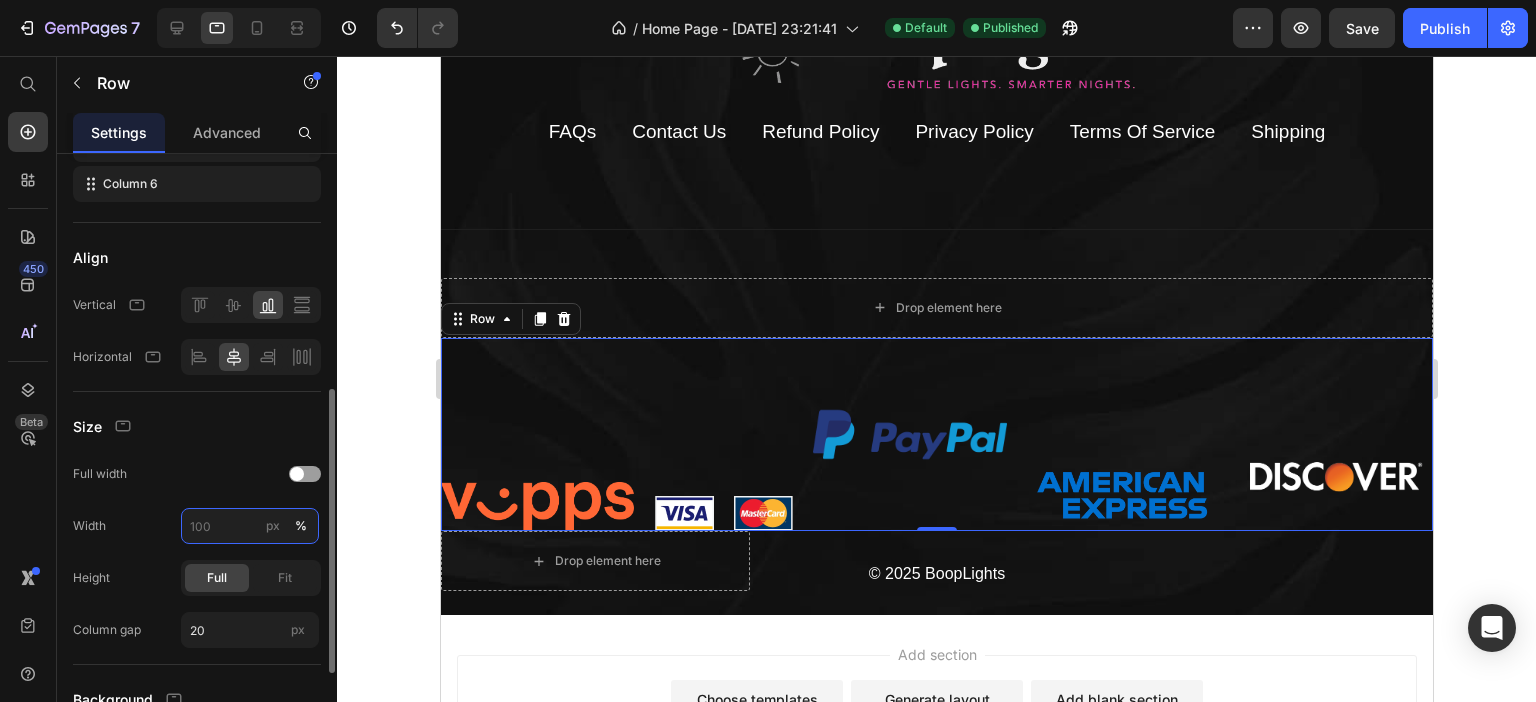 scroll, scrollTop: 5832, scrollLeft: 0, axis: vertical 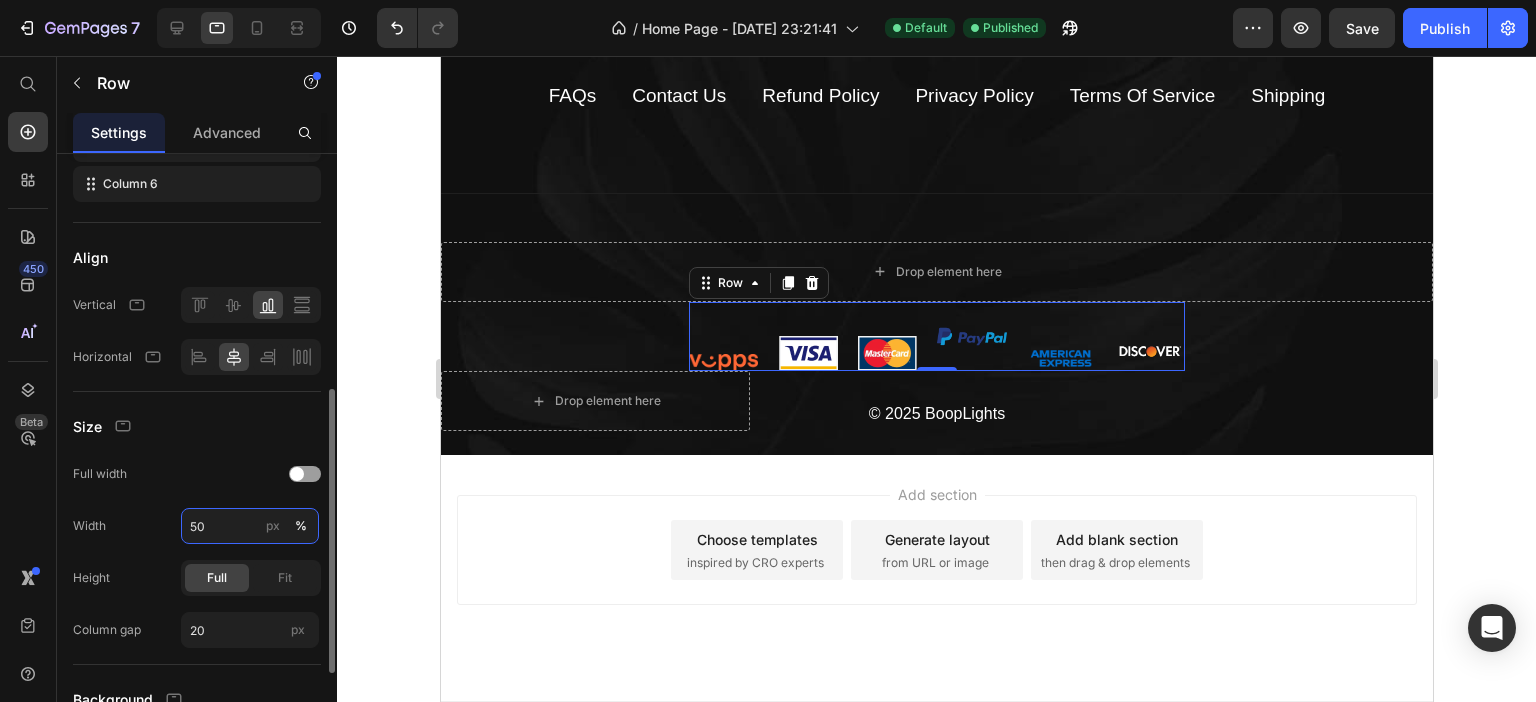 type on "5" 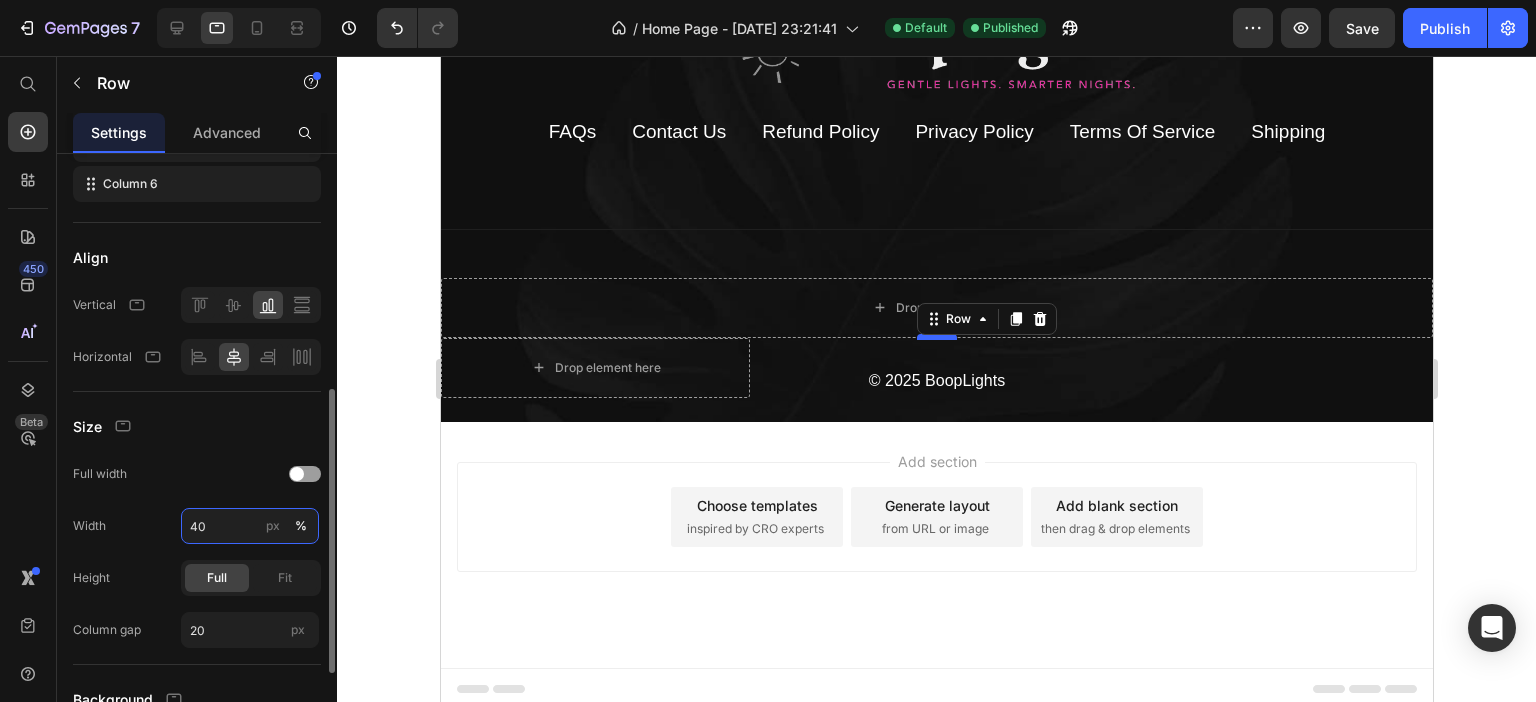 scroll, scrollTop: 5832, scrollLeft: 0, axis: vertical 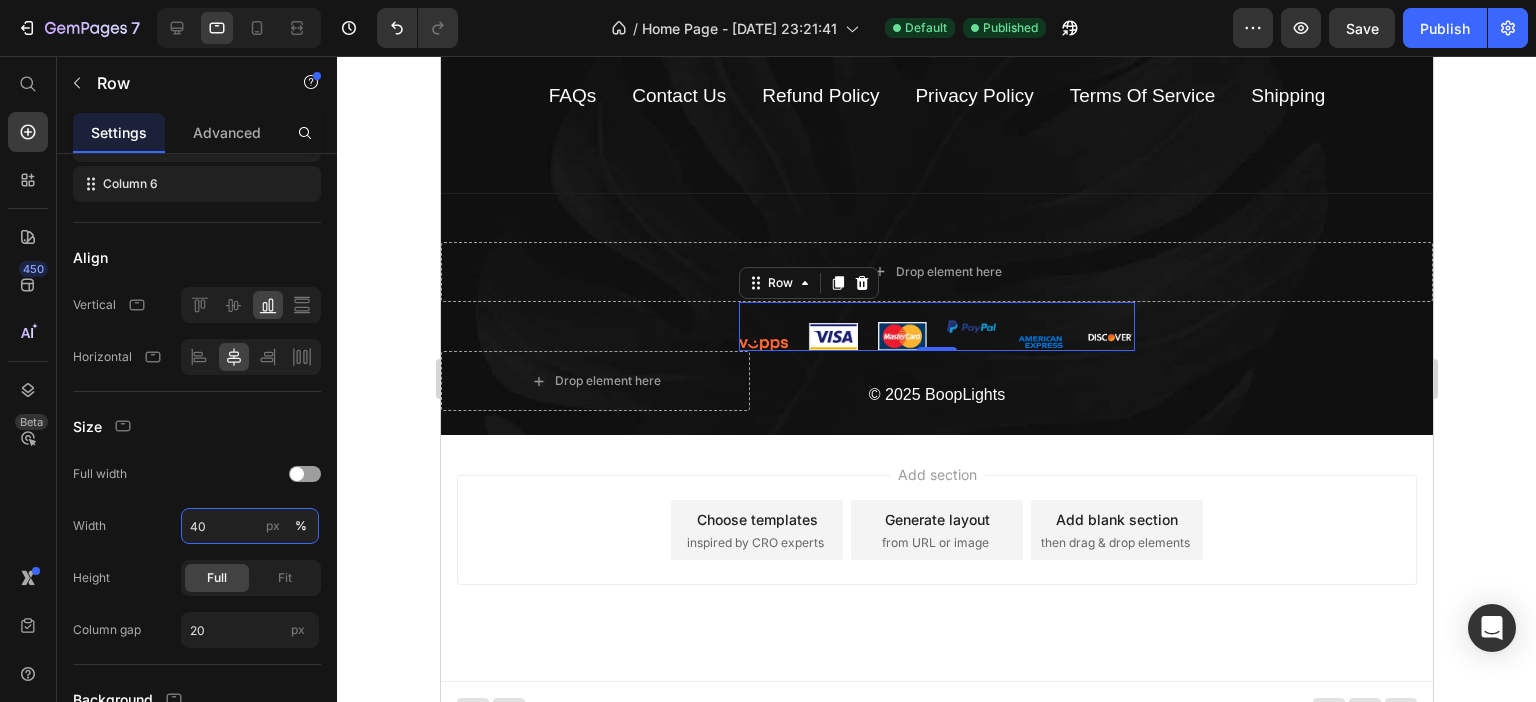type on "4" 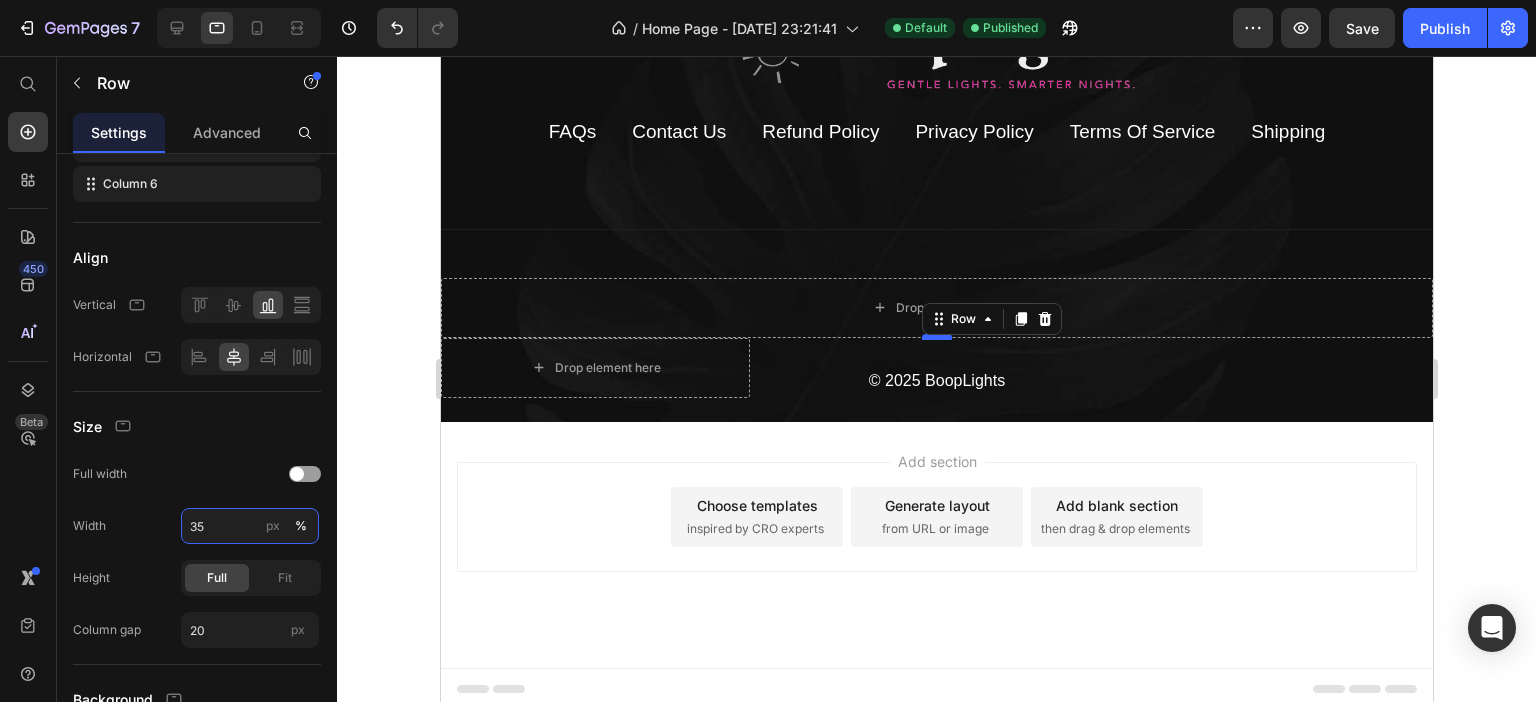 scroll, scrollTop: 5832, scrollLeft: 0, axis: vertical 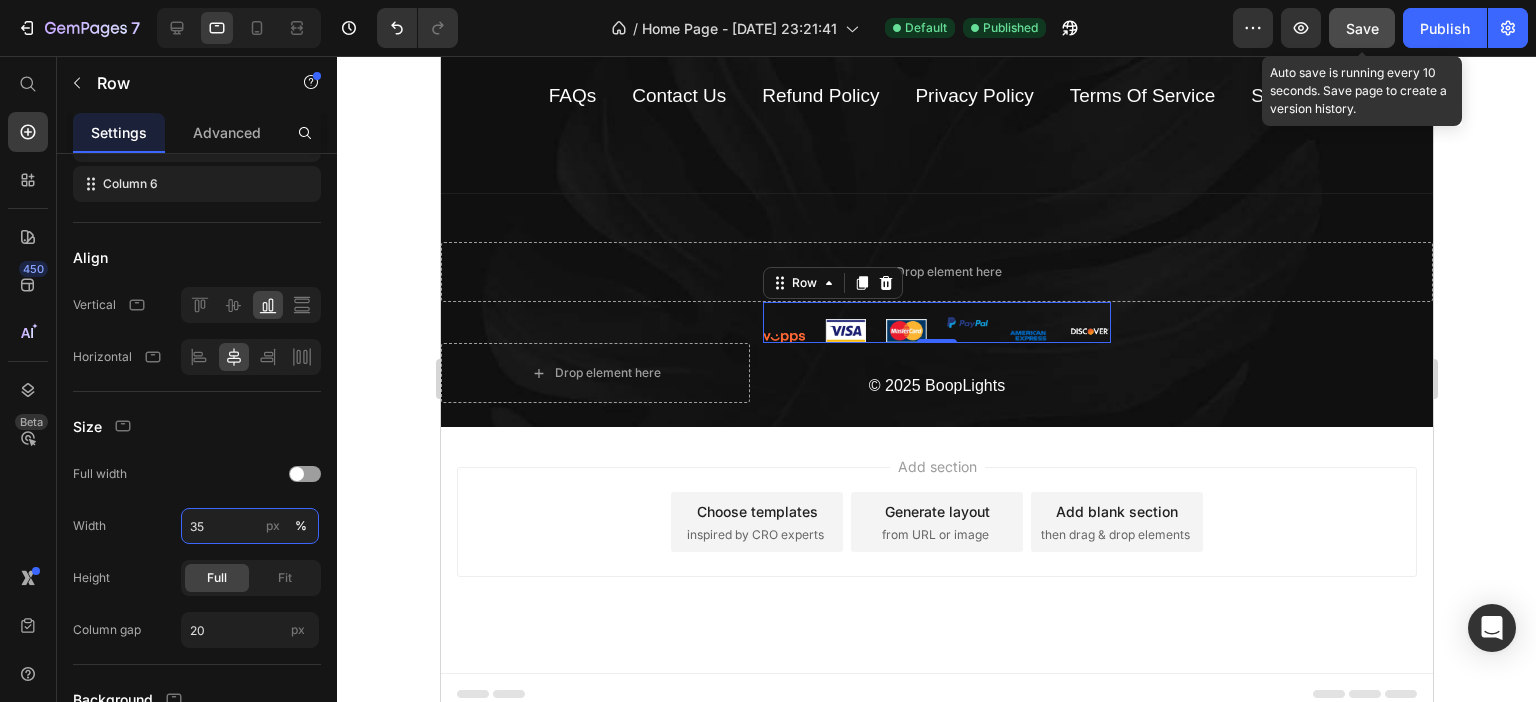 type on "35" 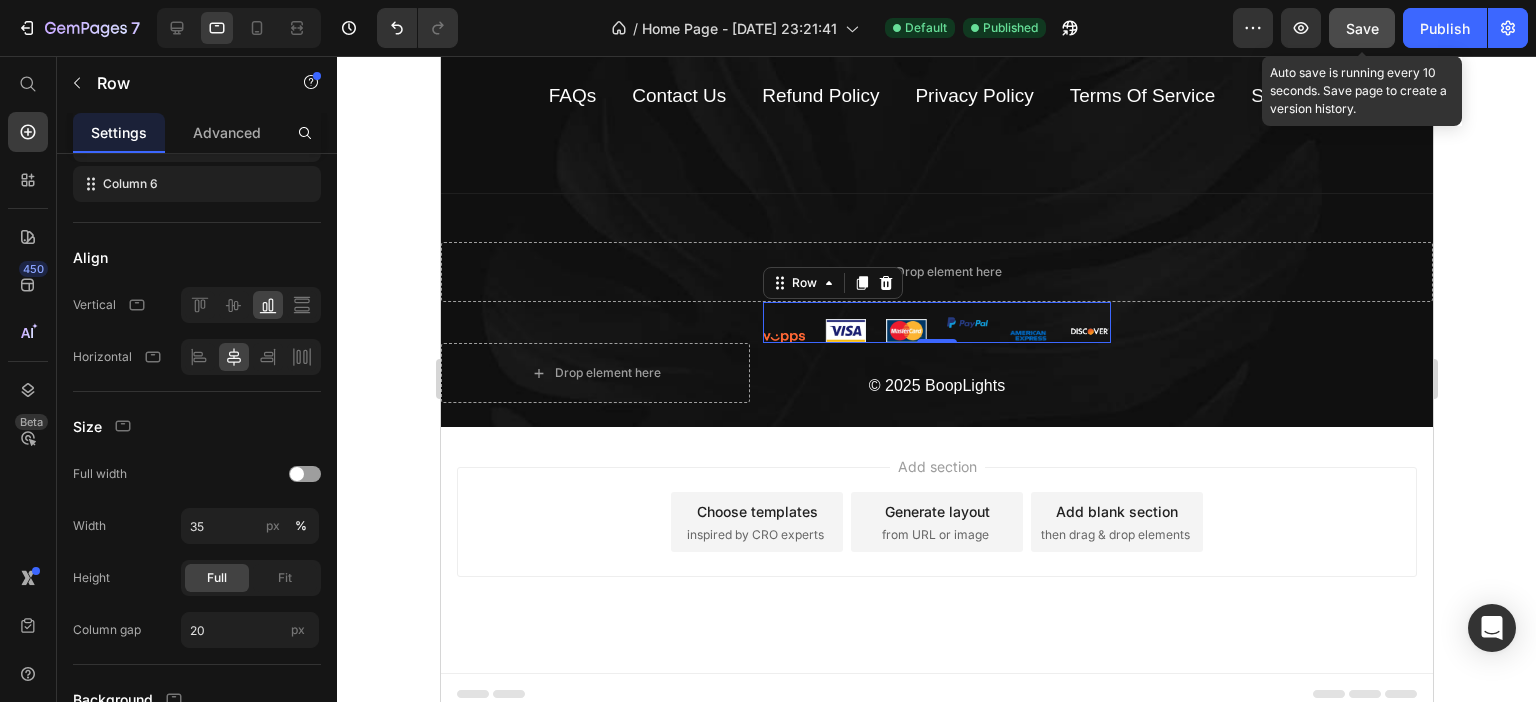click on "Save" 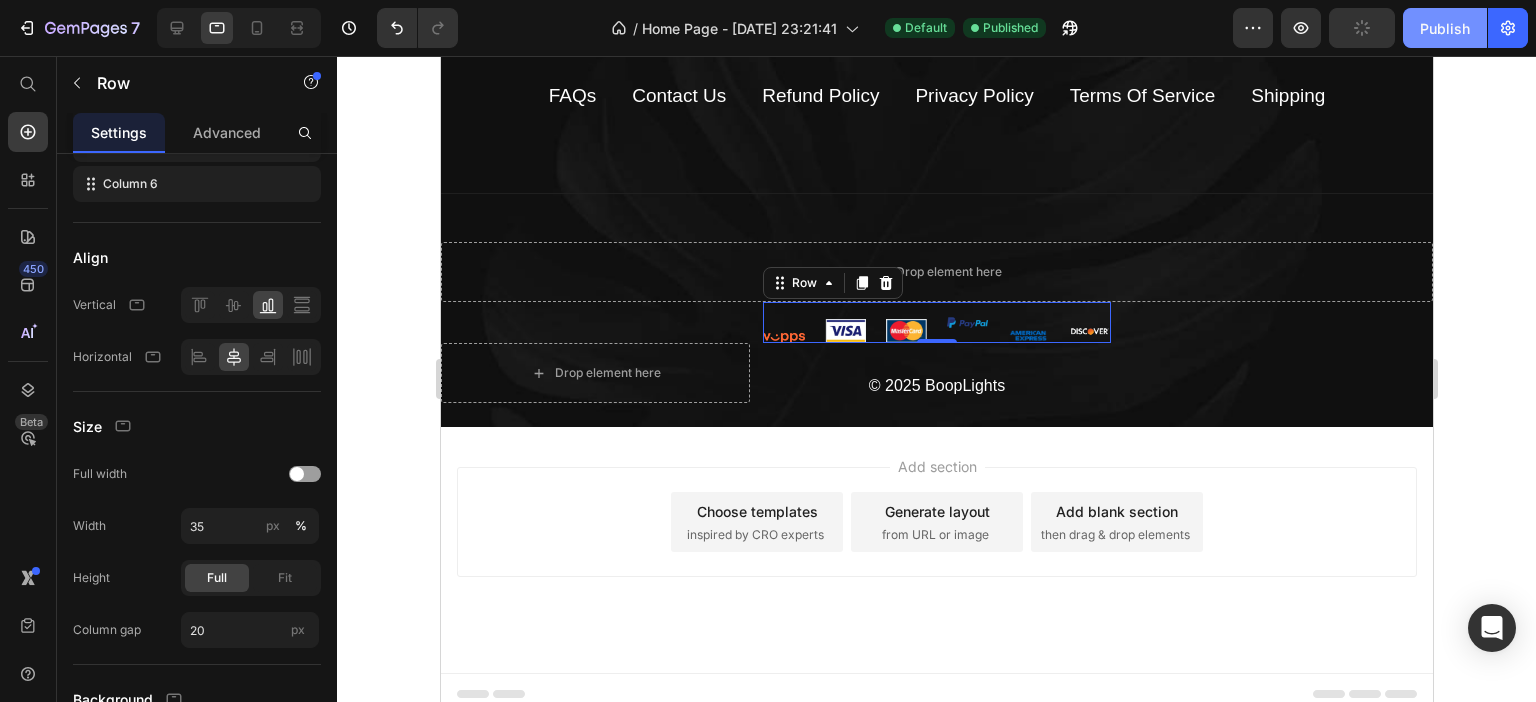 click on "Publish" at bounding box center [1445, 28] 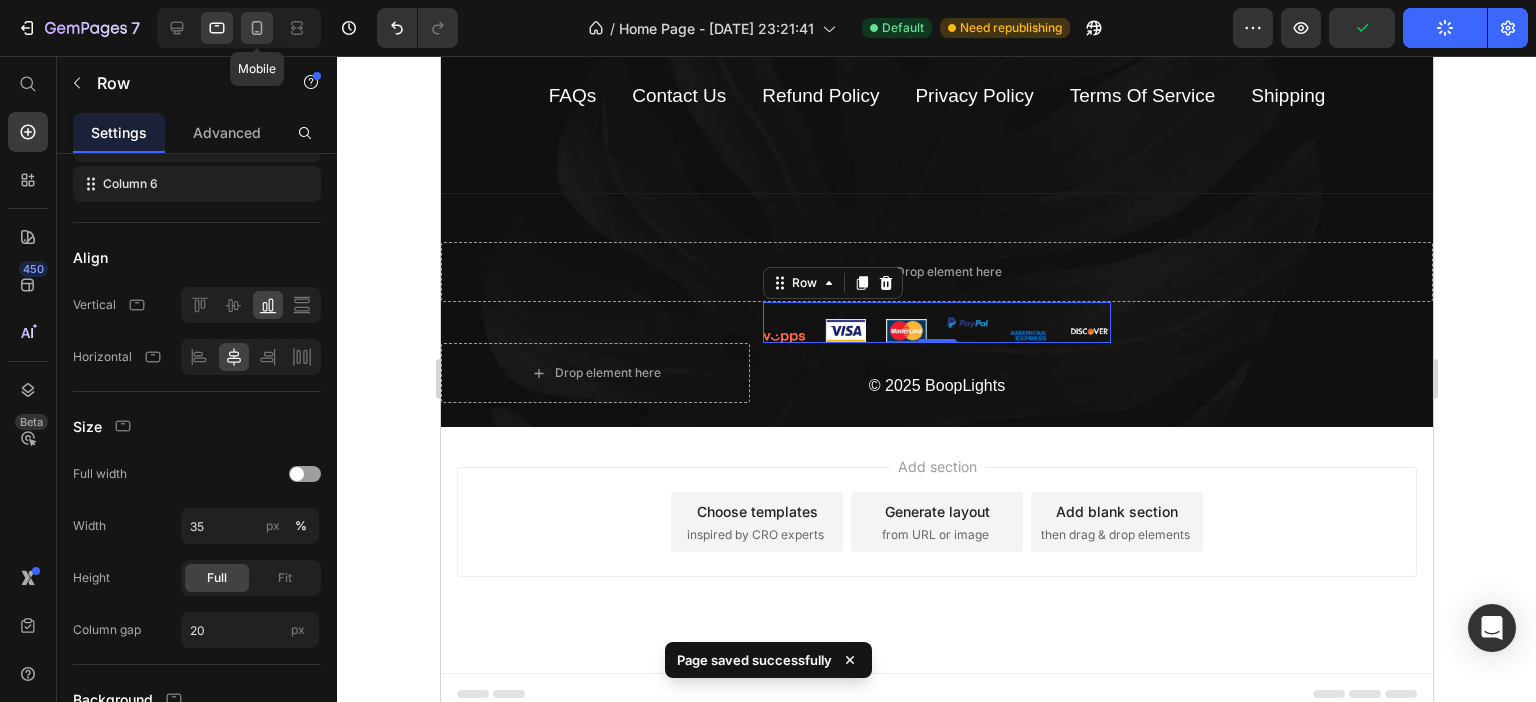 click 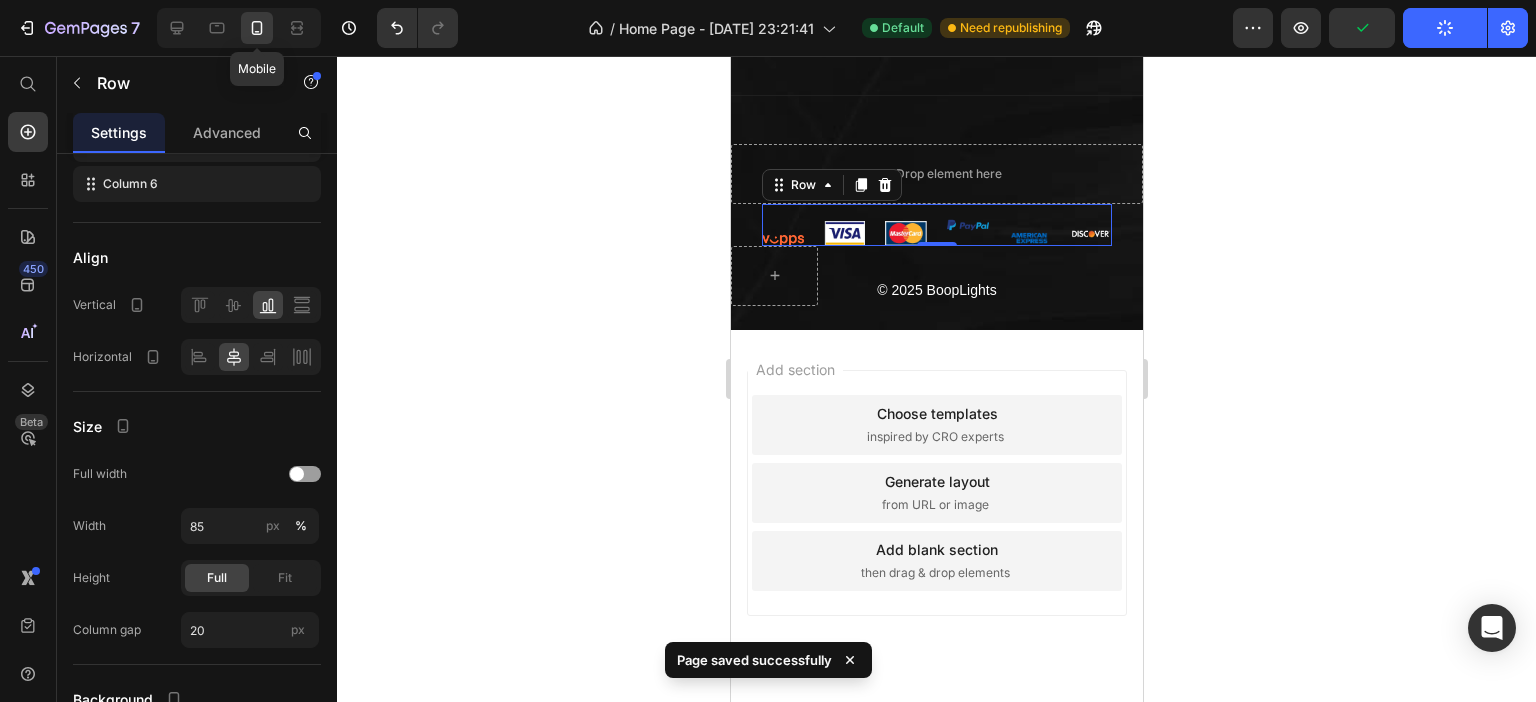 scroll, scrollTop: 5697, scrollLeft: 0, axis: vertical 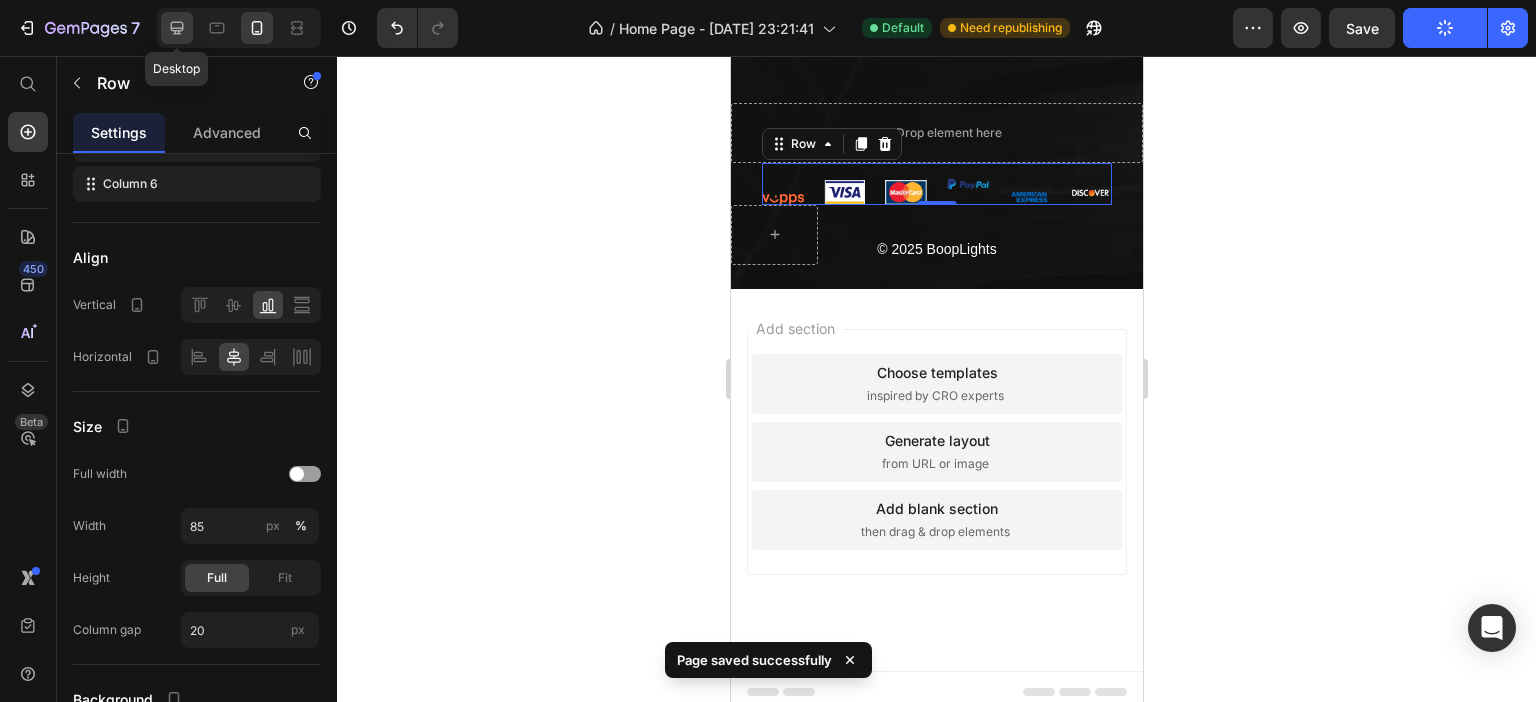 click 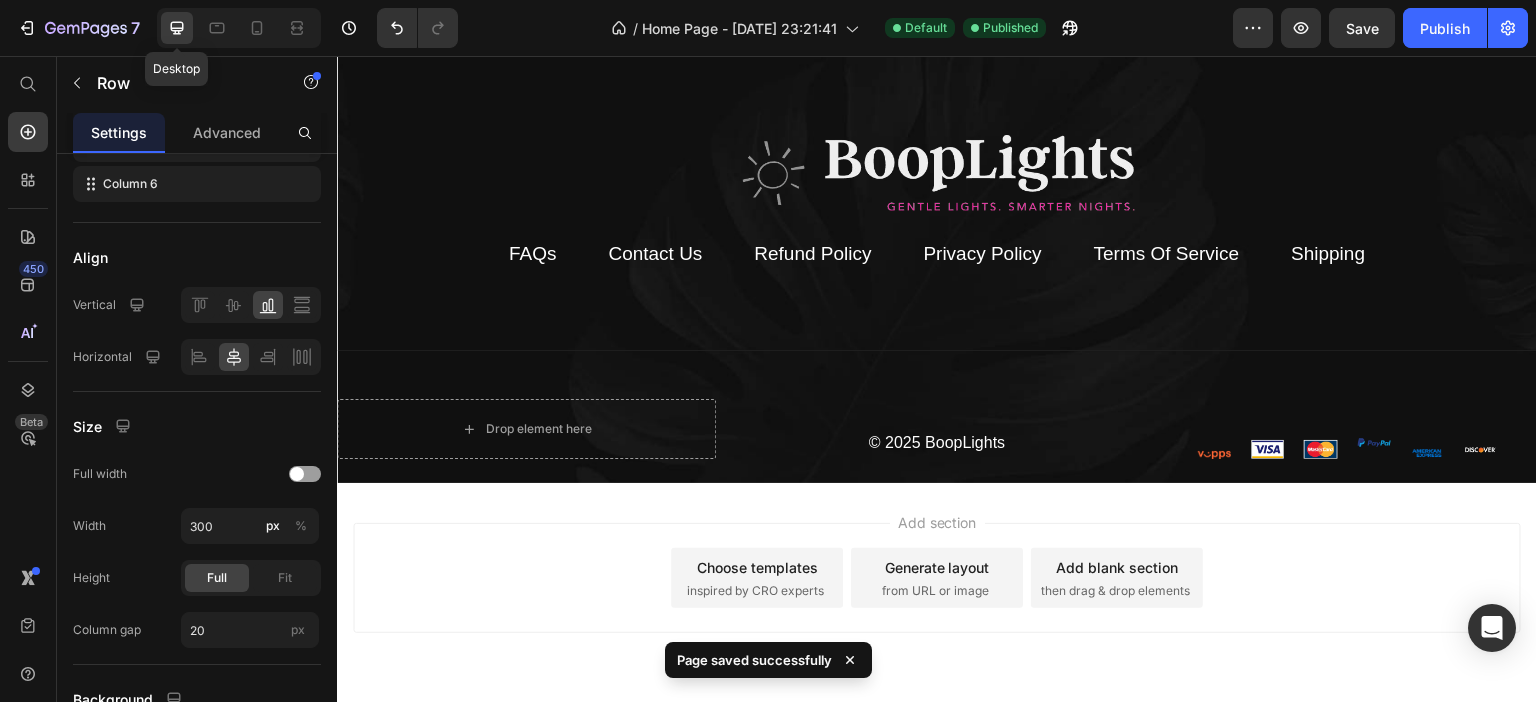 scroll, scrollTop: 5698, scrollLeft: 0, axis: vertical 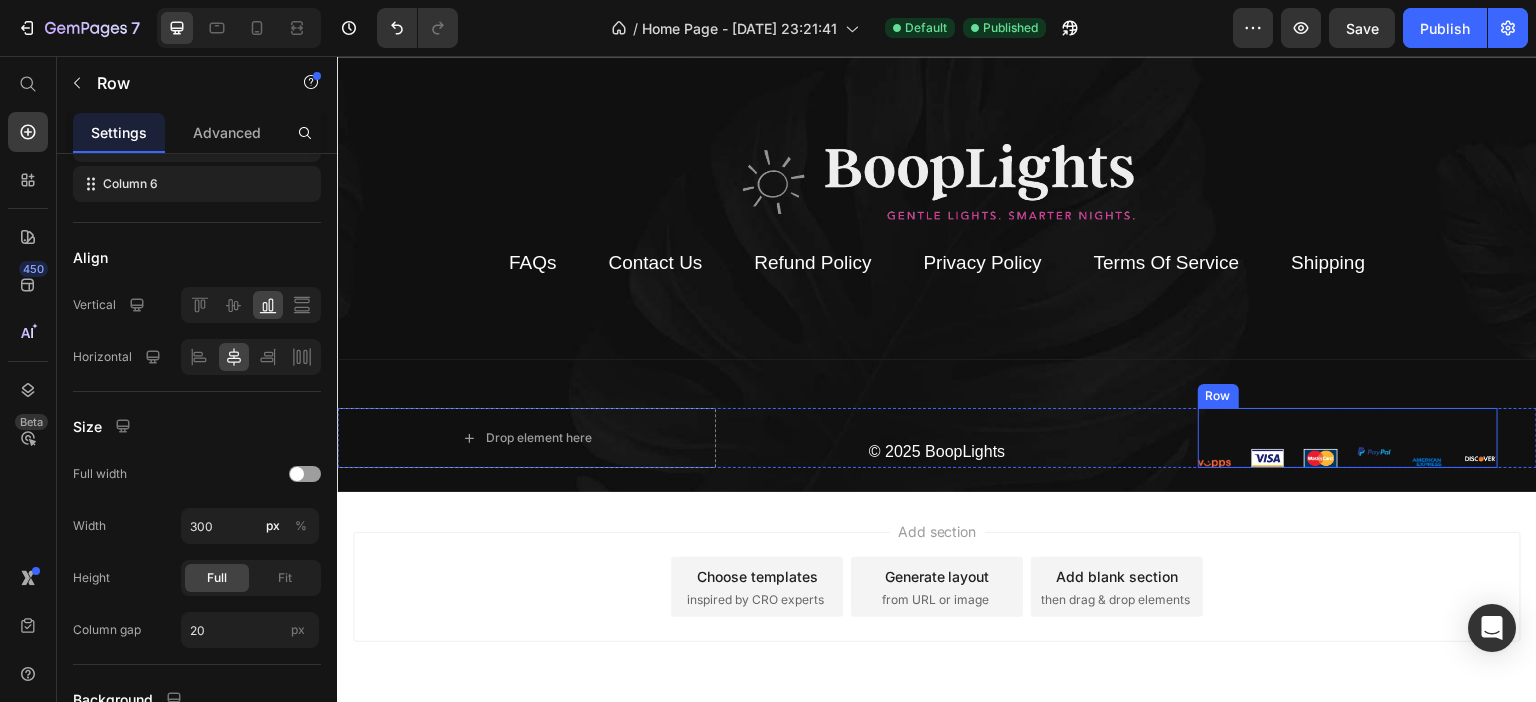 click on "Image" at bounding box center [1214, 438] 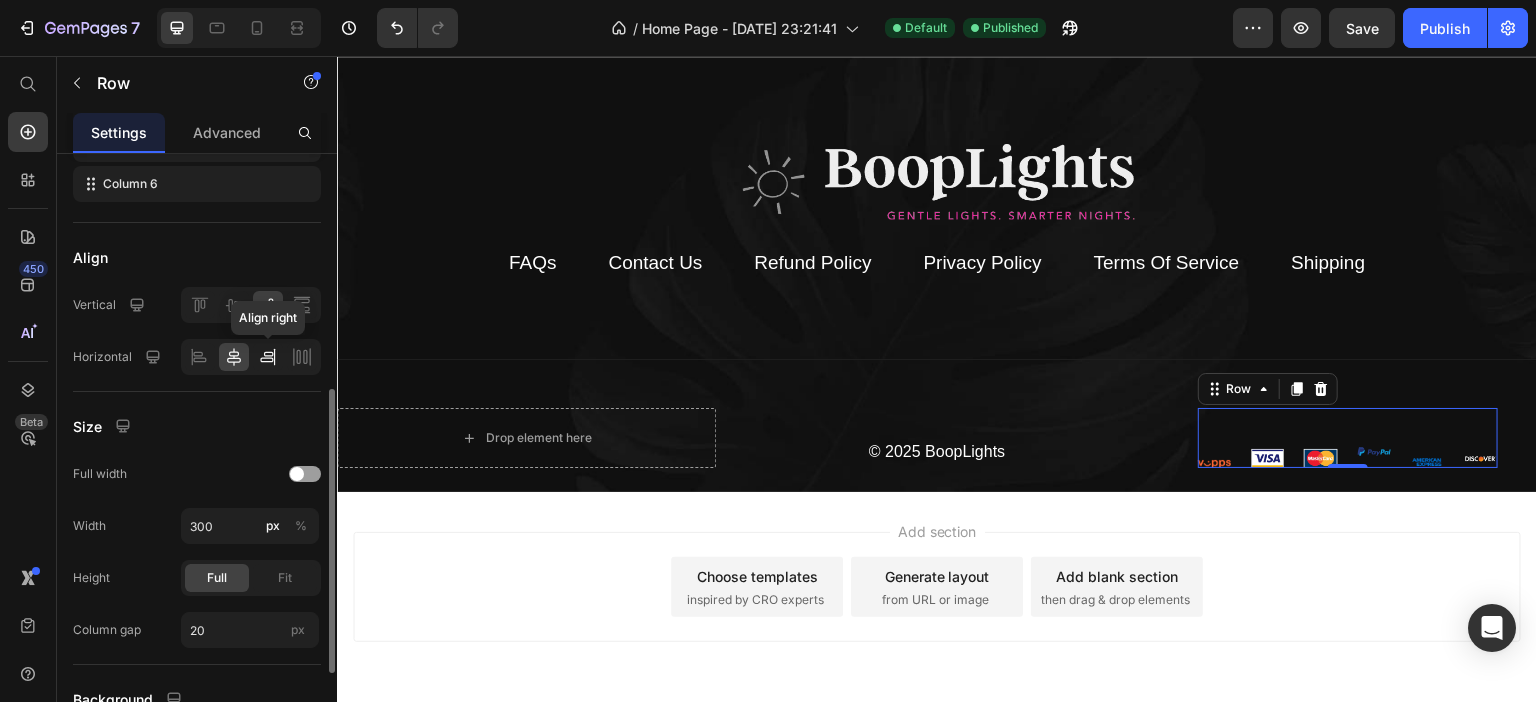 click 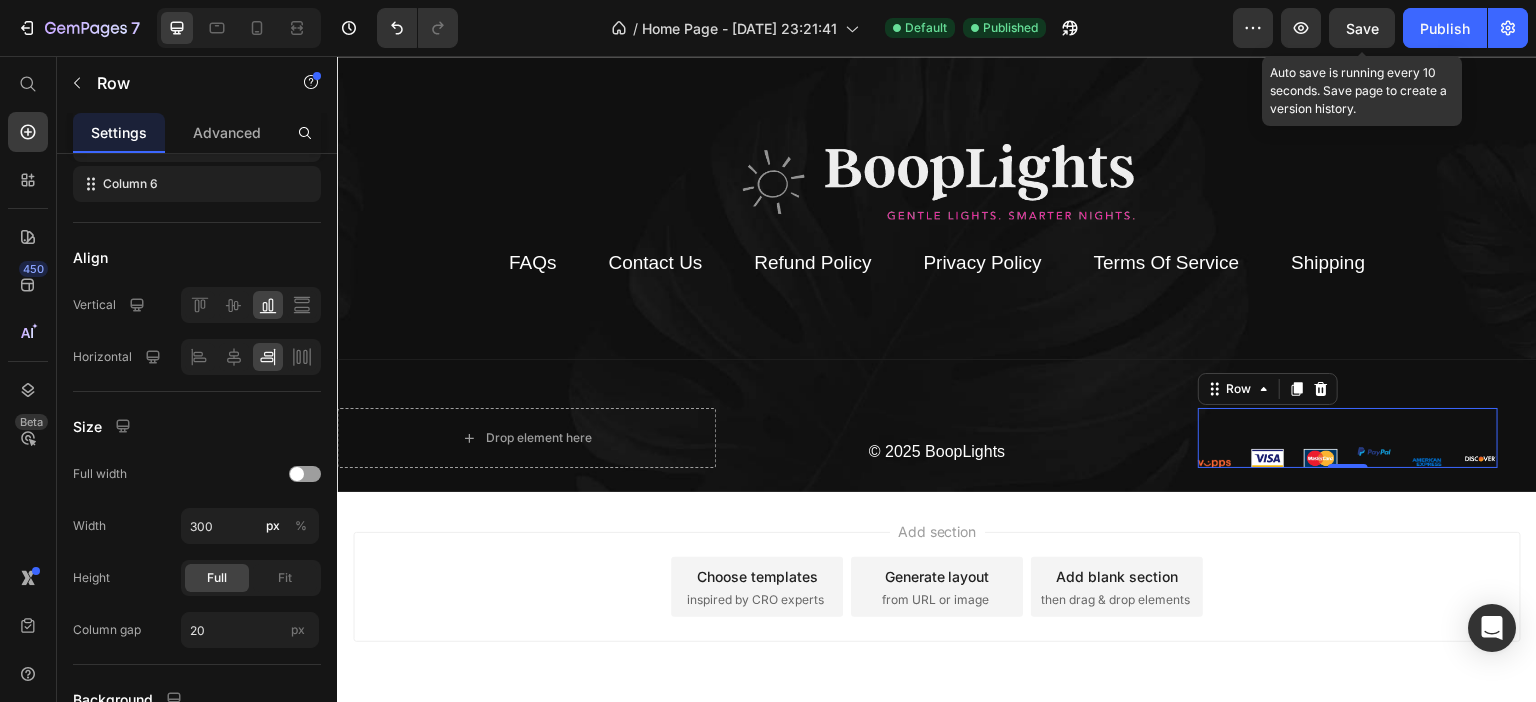 click on "Save" at bounding box center (1362, 28) 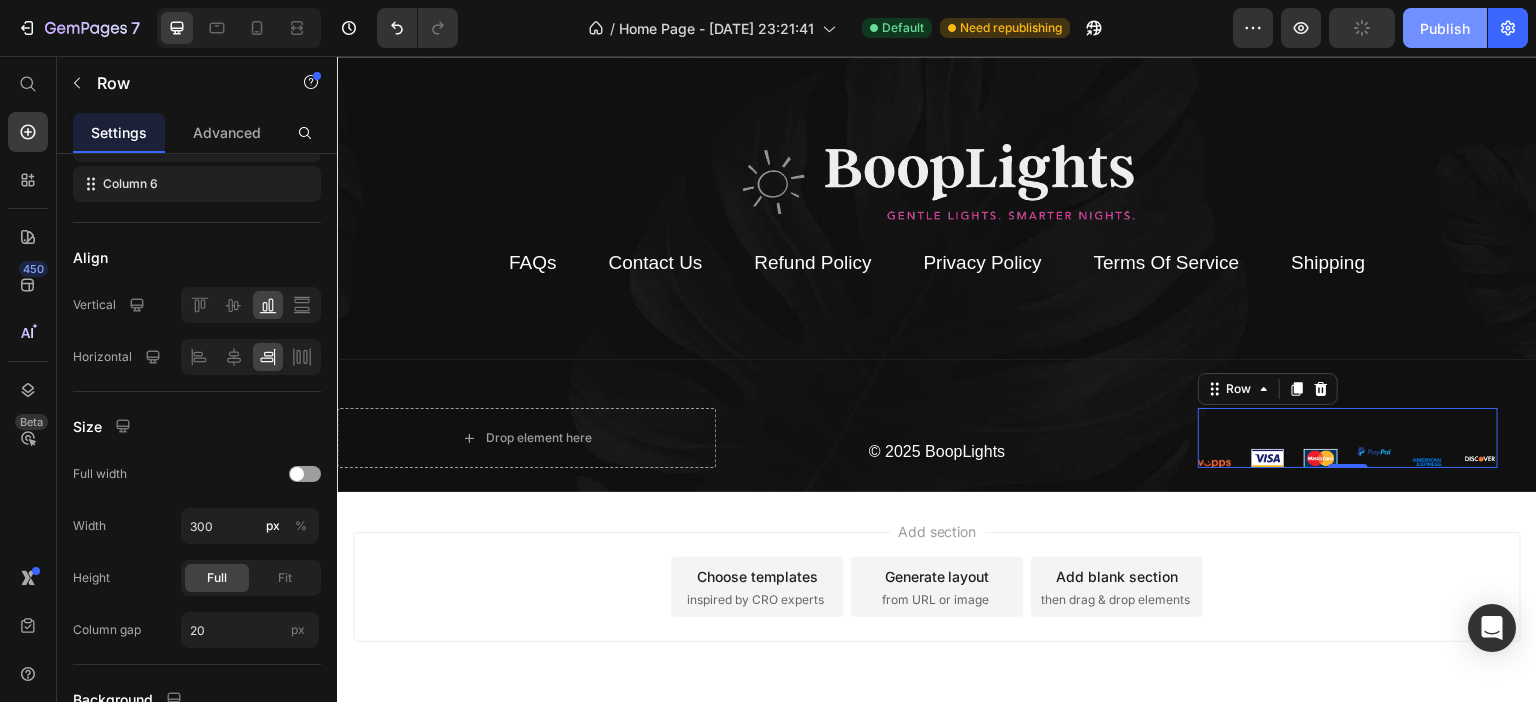 click on "Publish" at bounding box center (1445, 28) 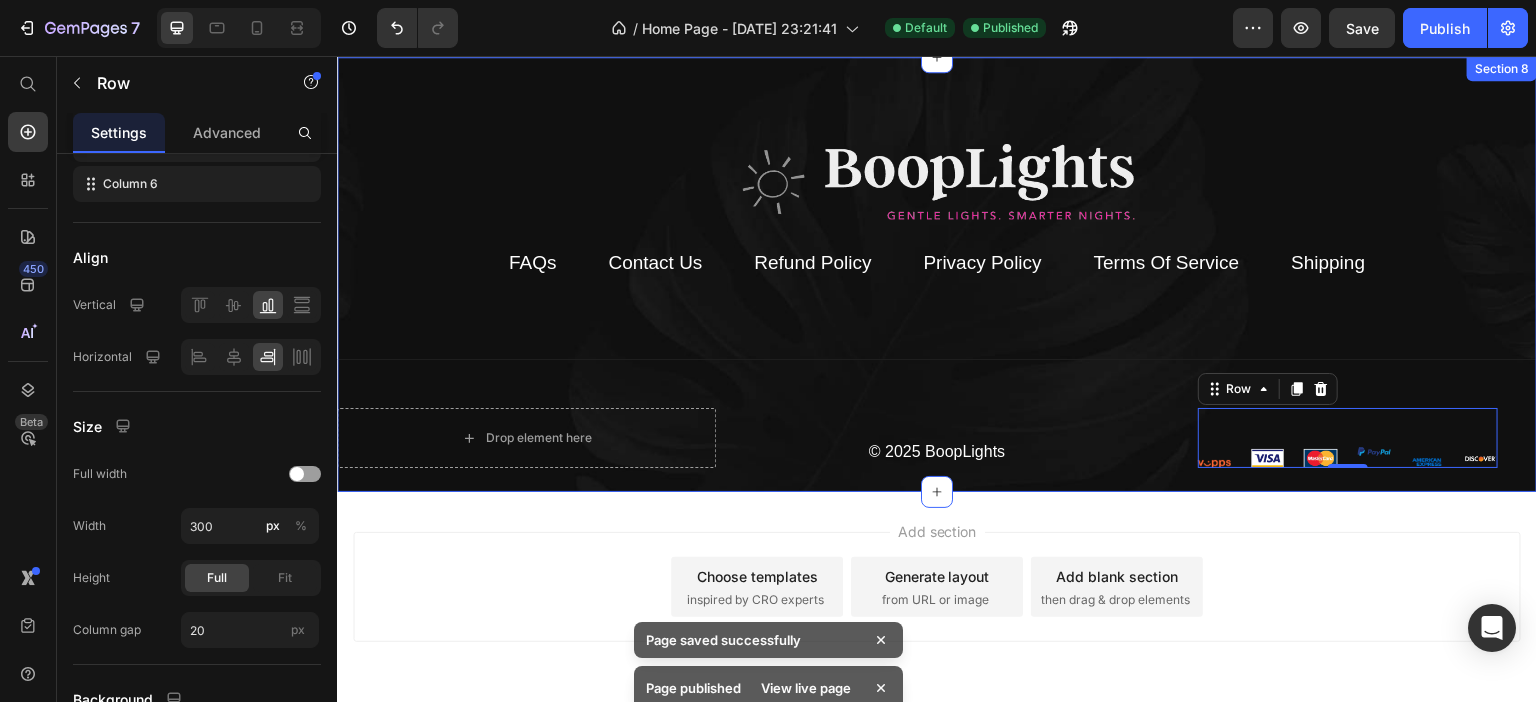 type 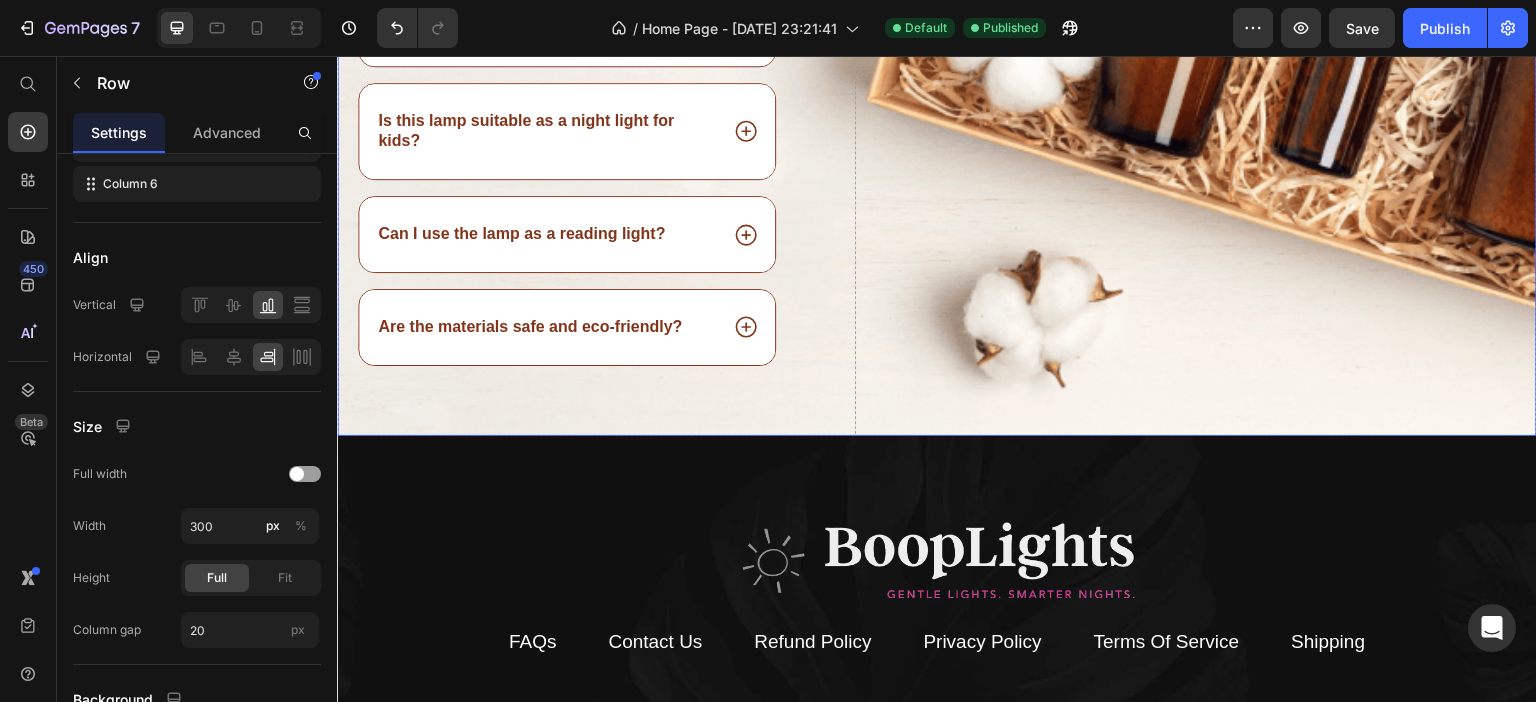 scroll, scrollTop: 5298, scrollLeft: 0, axis: vertical 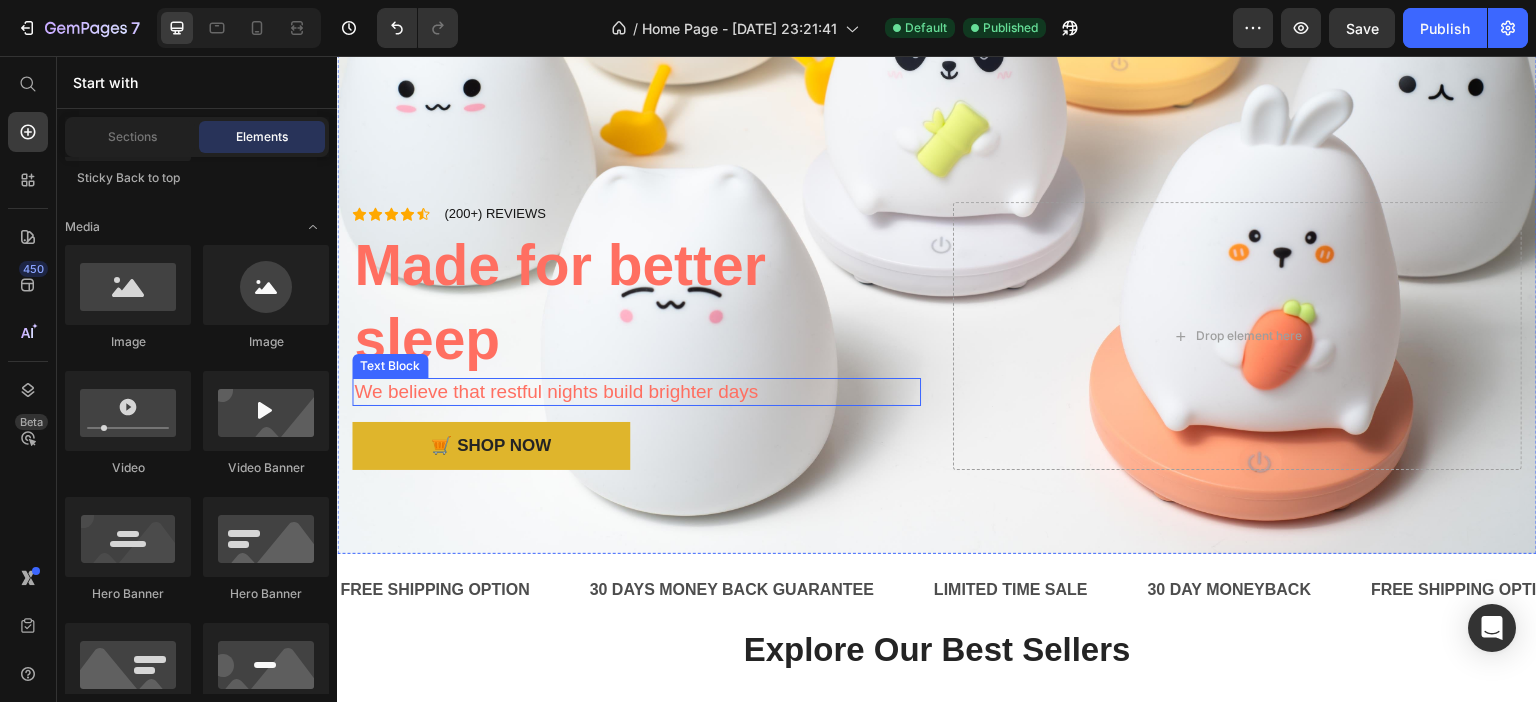 click on "We believe that restful nights build brighter days" at bounding box center [636, 392] 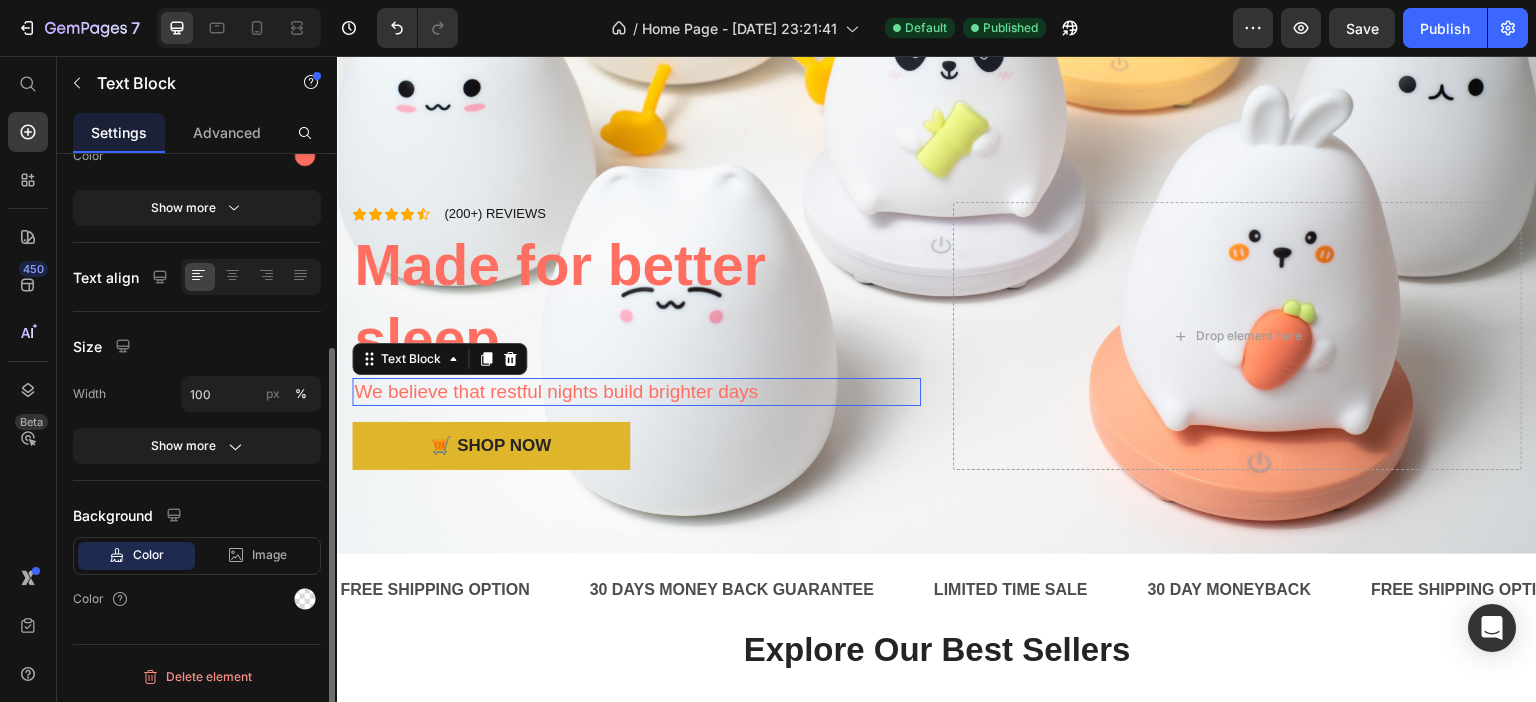 scroll, scrollTop: 0, scrollLeft: 0, axis: both 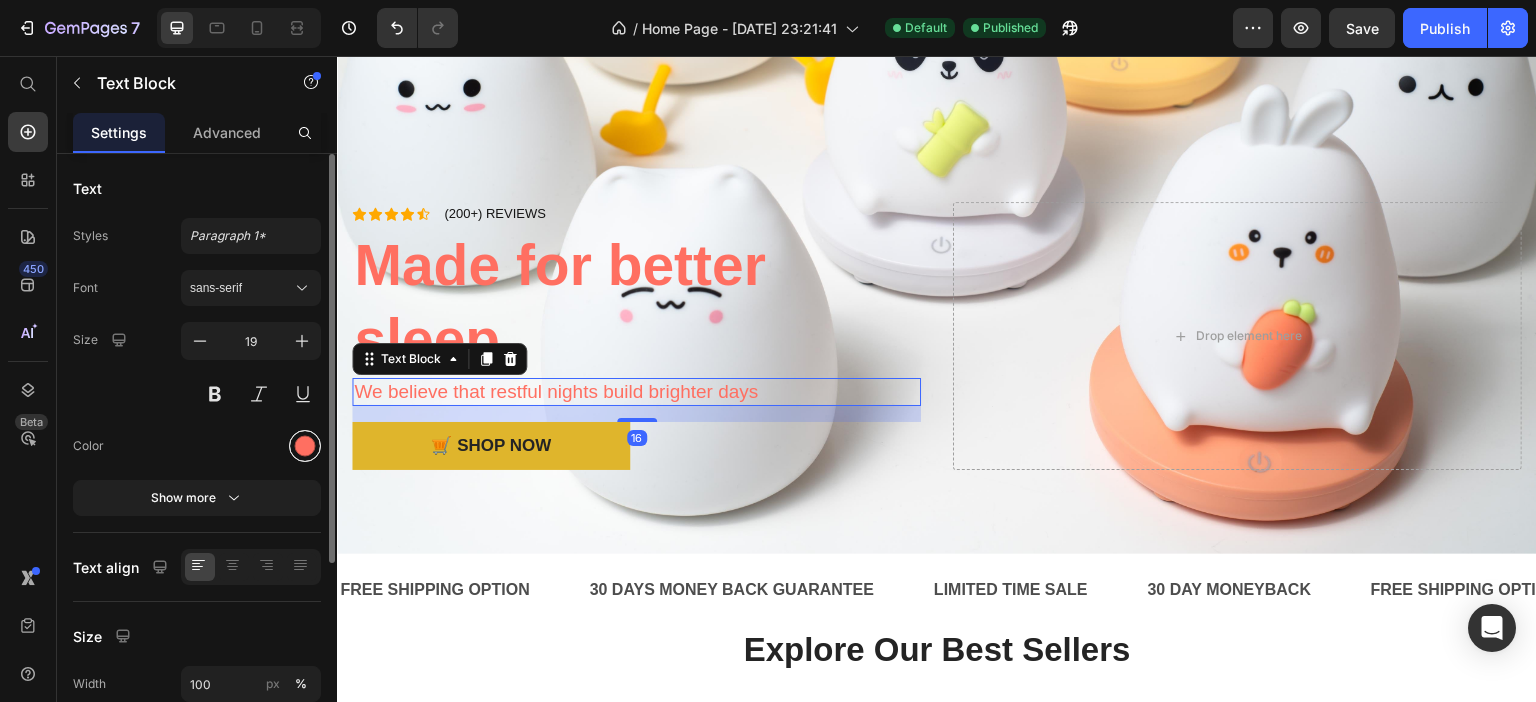 click at bounding box center (305, 446) 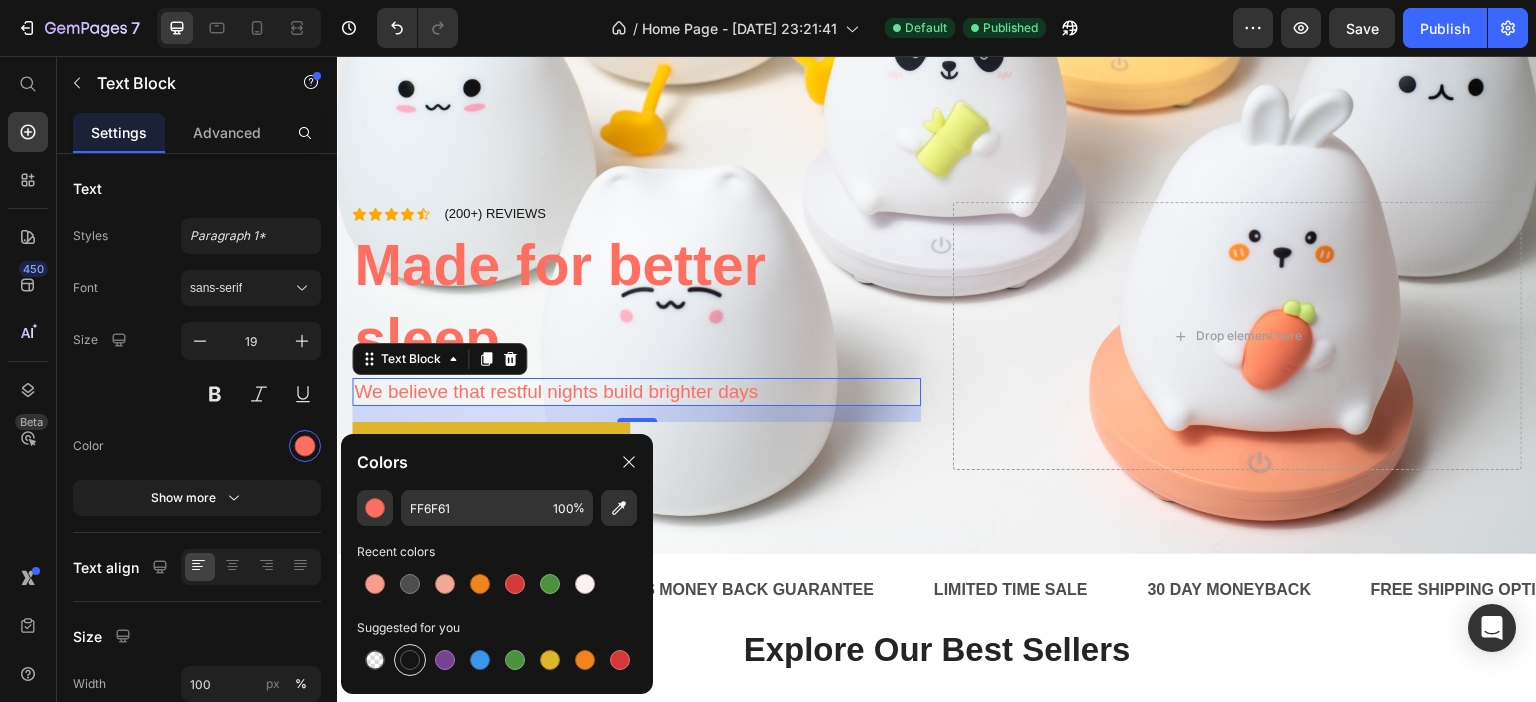 click at bounding box center [410, 660] 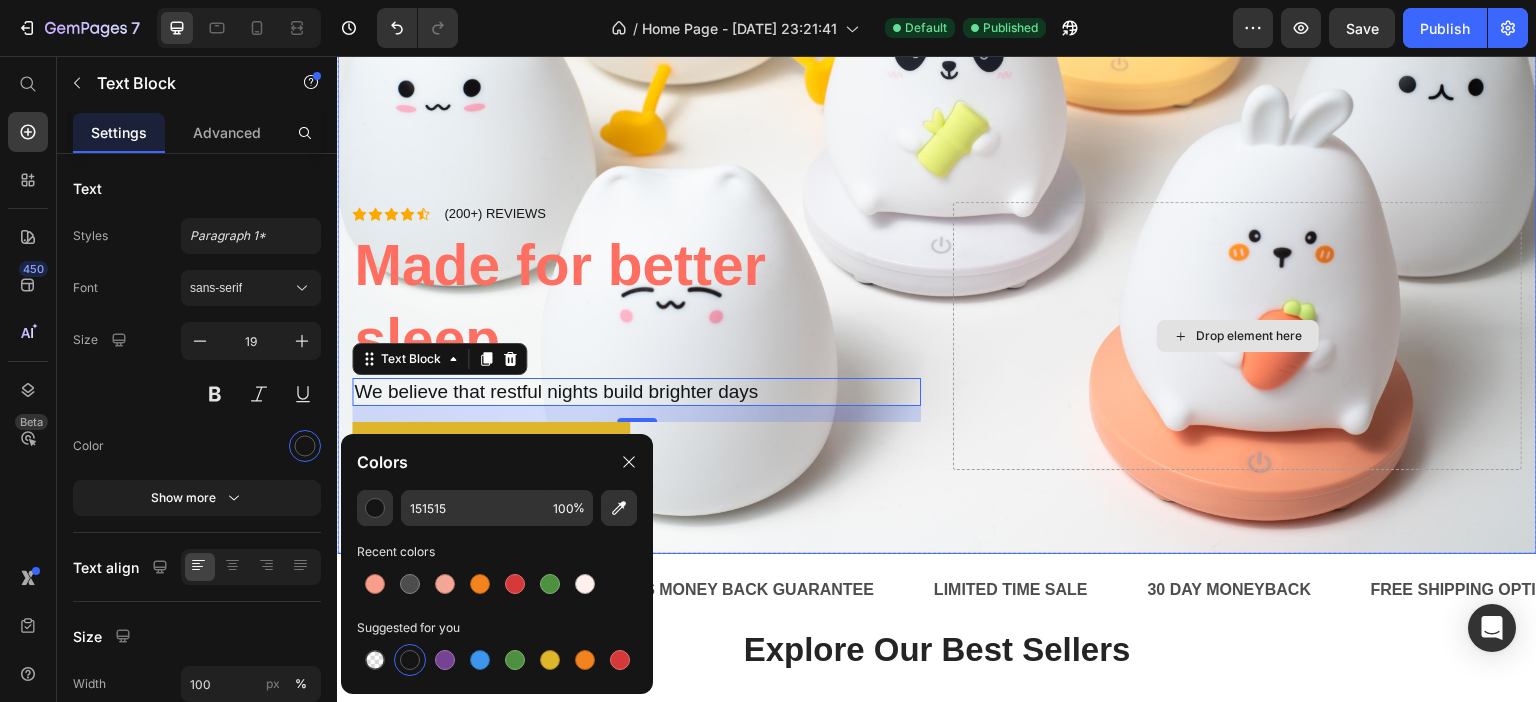 click on "Drop element here" at bounding box center (1237, 336) 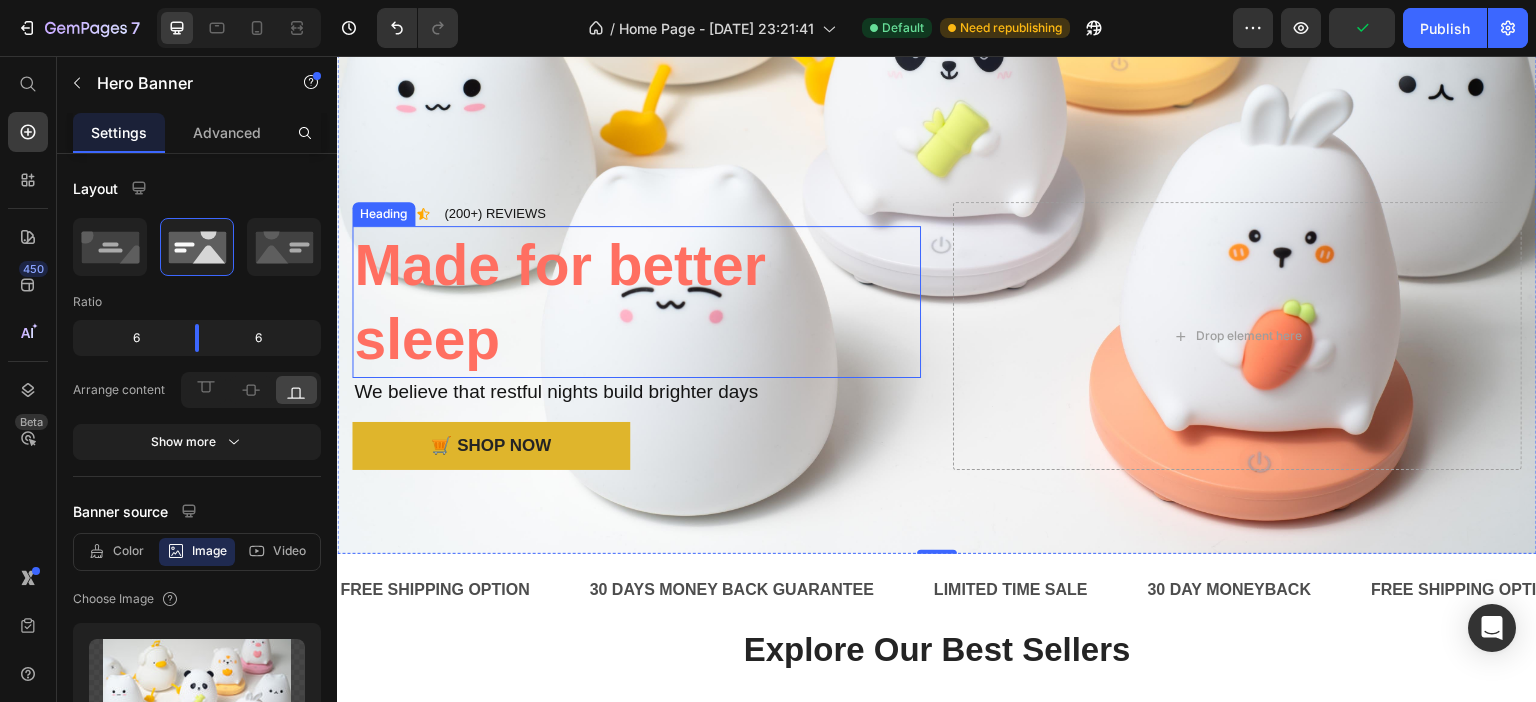 click on "Made for better sleep" at bounding box center (560, 302) 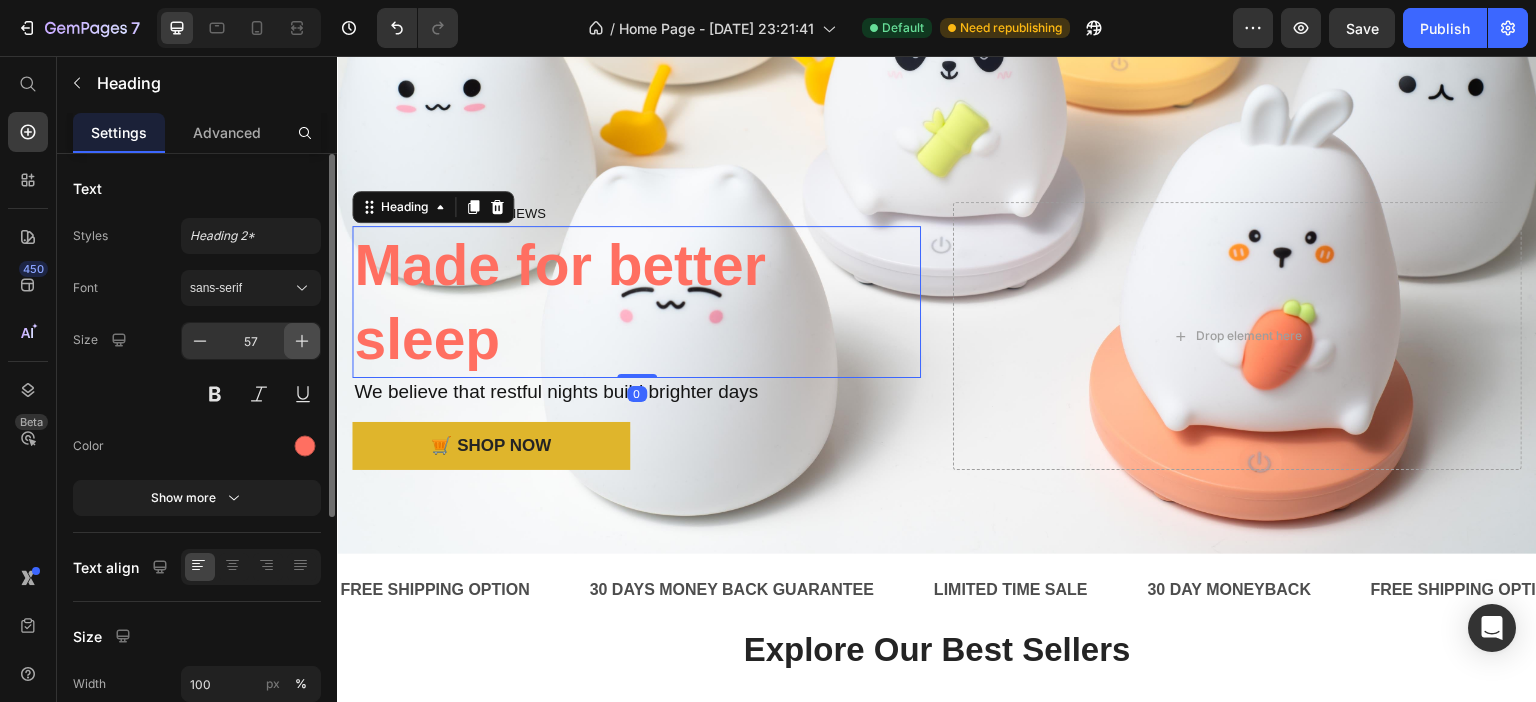 click 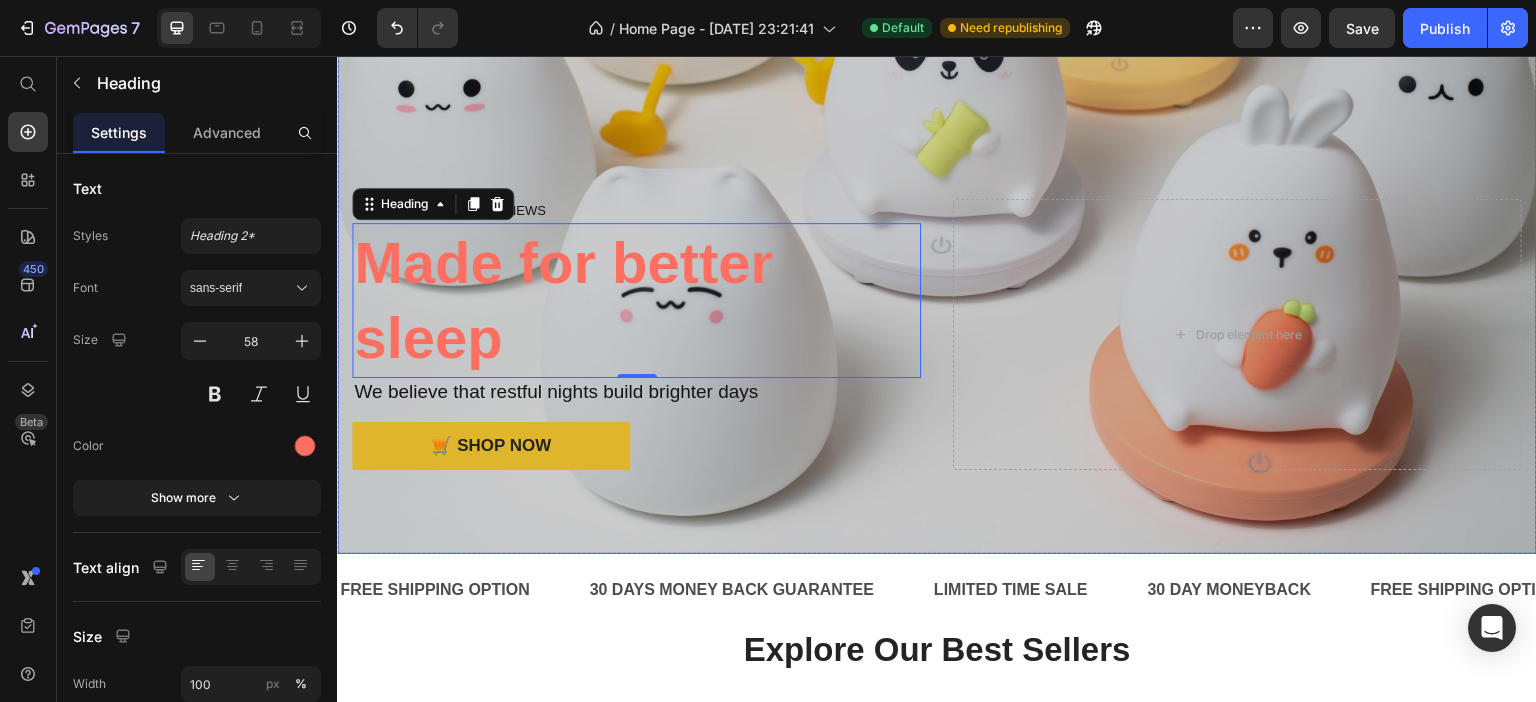 click at bounding box center [937, 154] 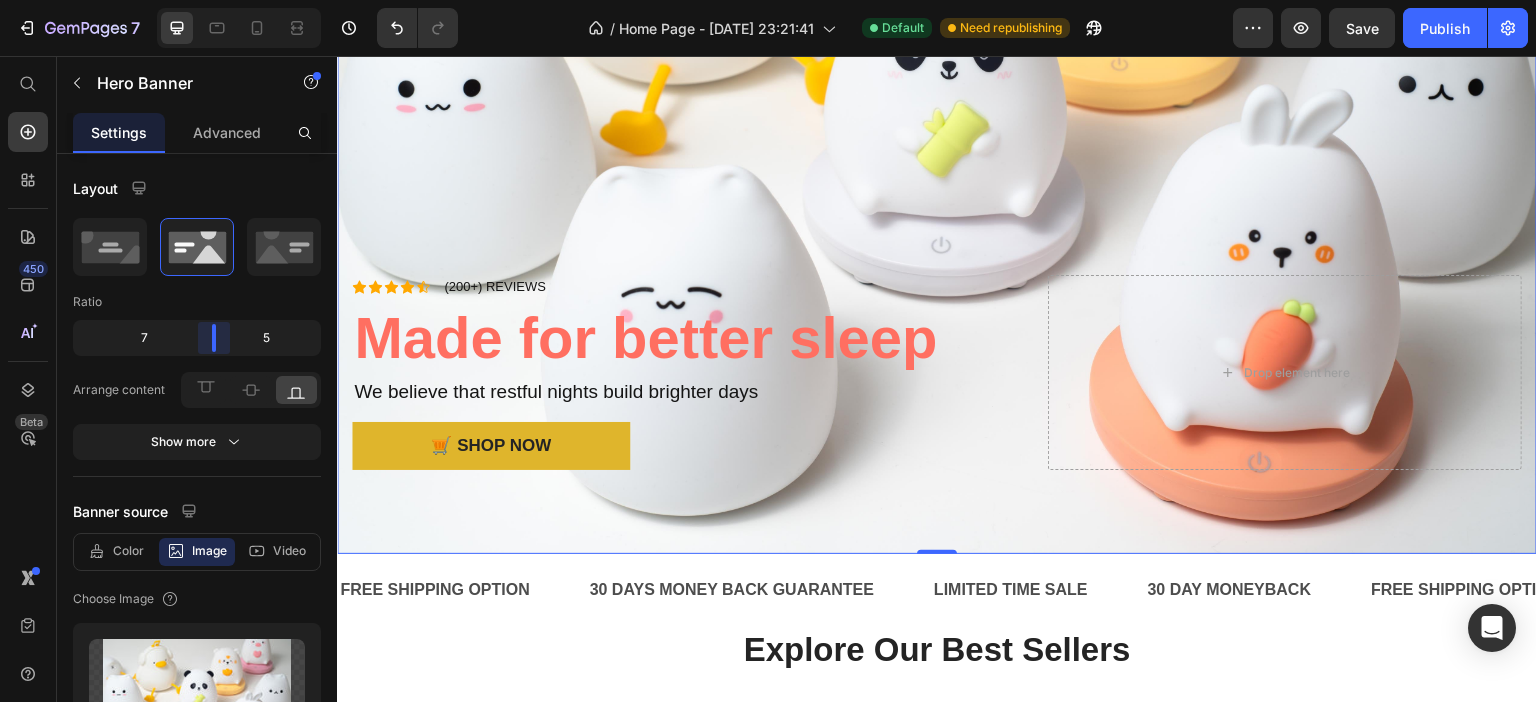 drag, startPoint x: 197, startPoint y: 340, endPoint x: 225, endPoint y: 340, distance: 28 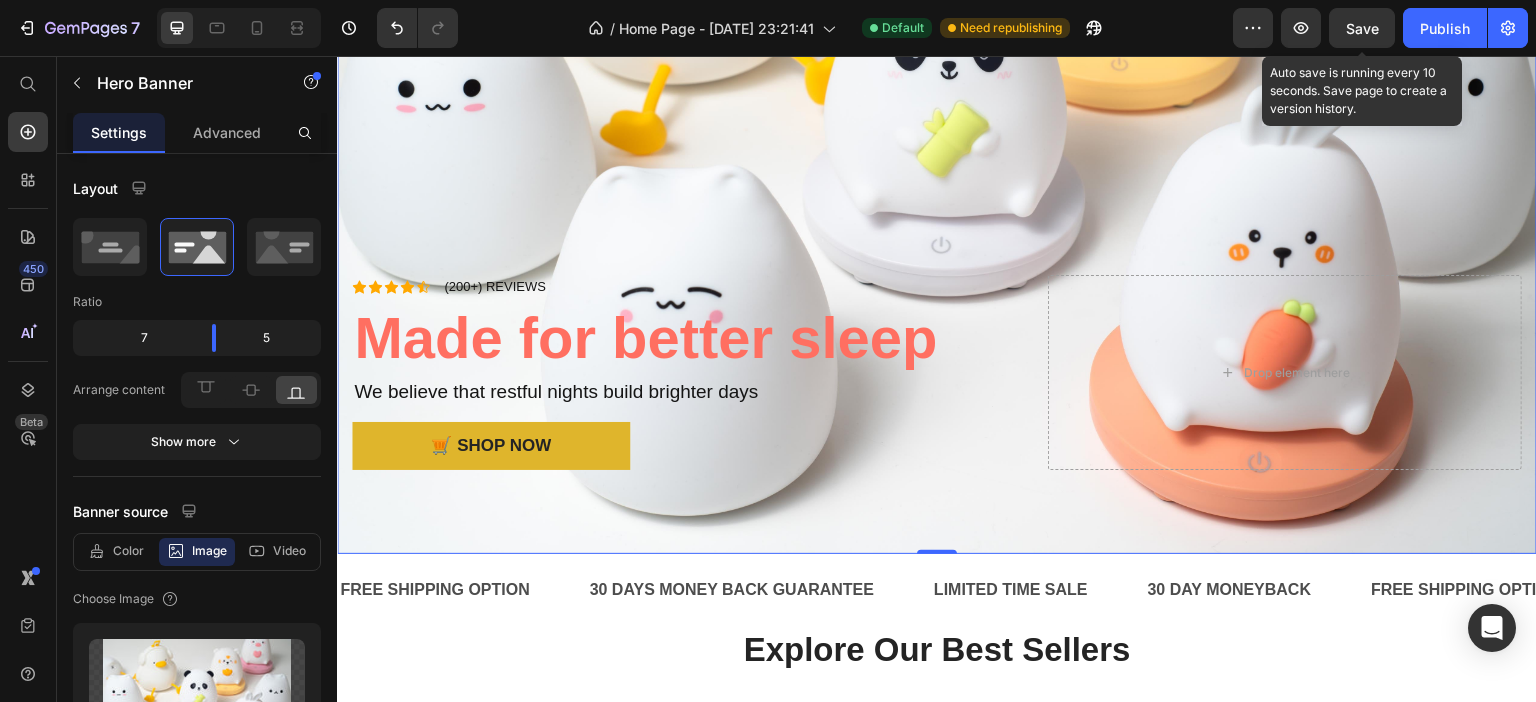 click on "Save" at bounding box center [1362, 28] 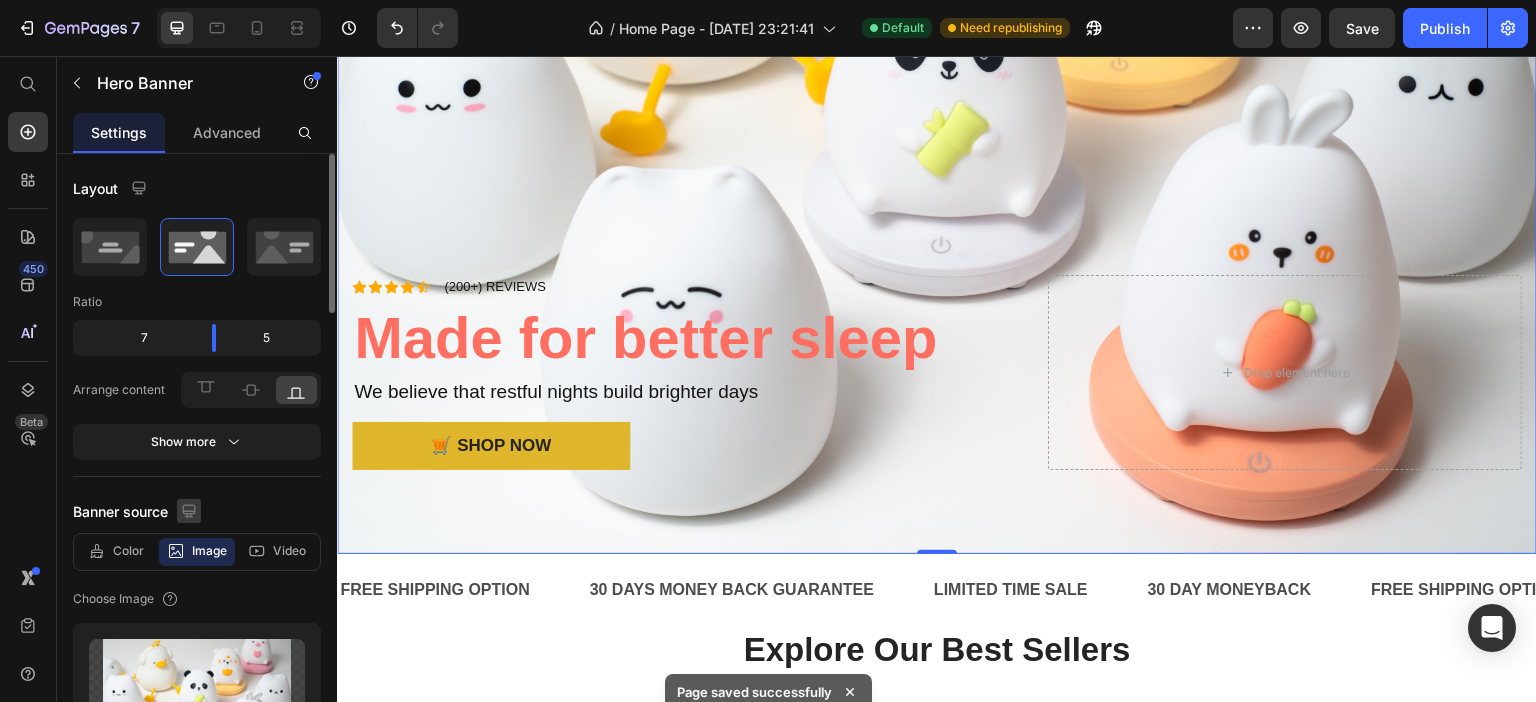 click 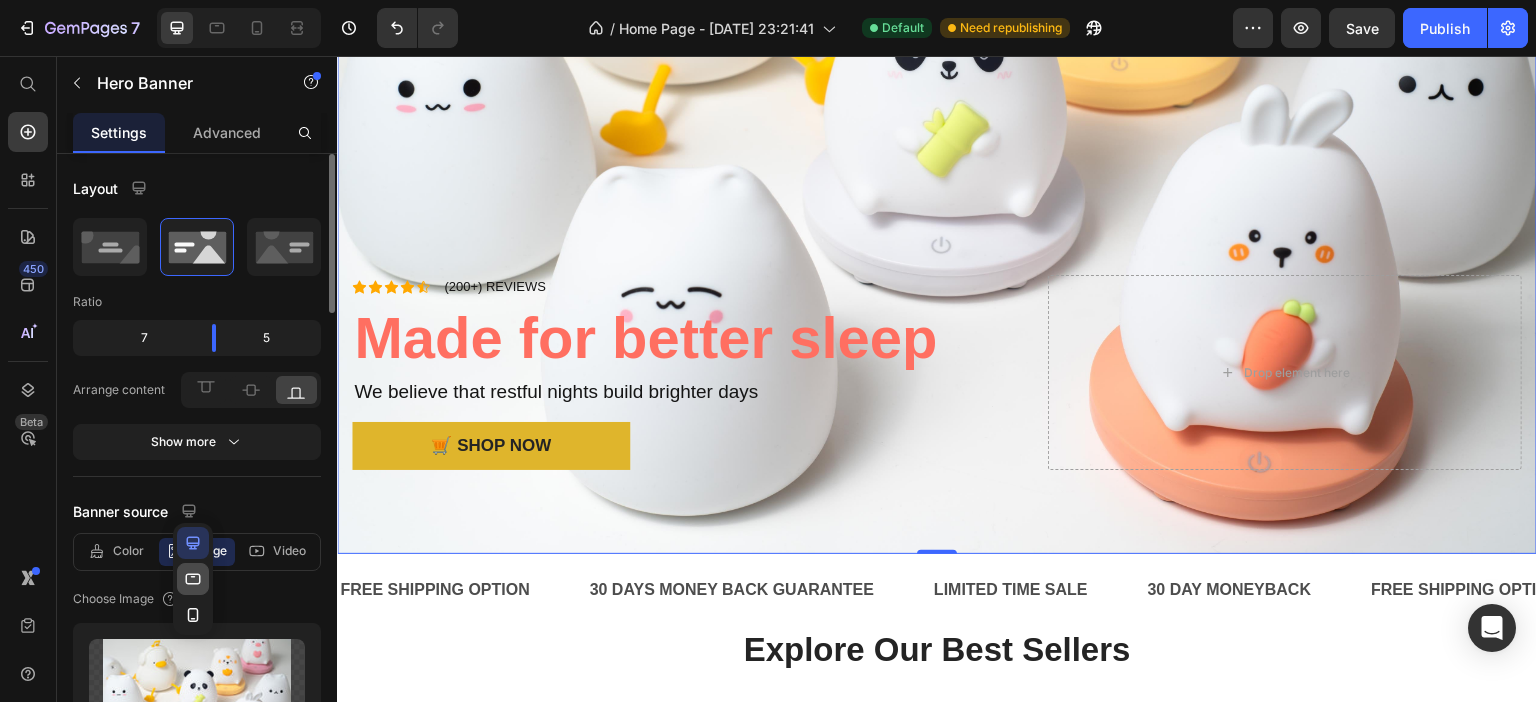 click 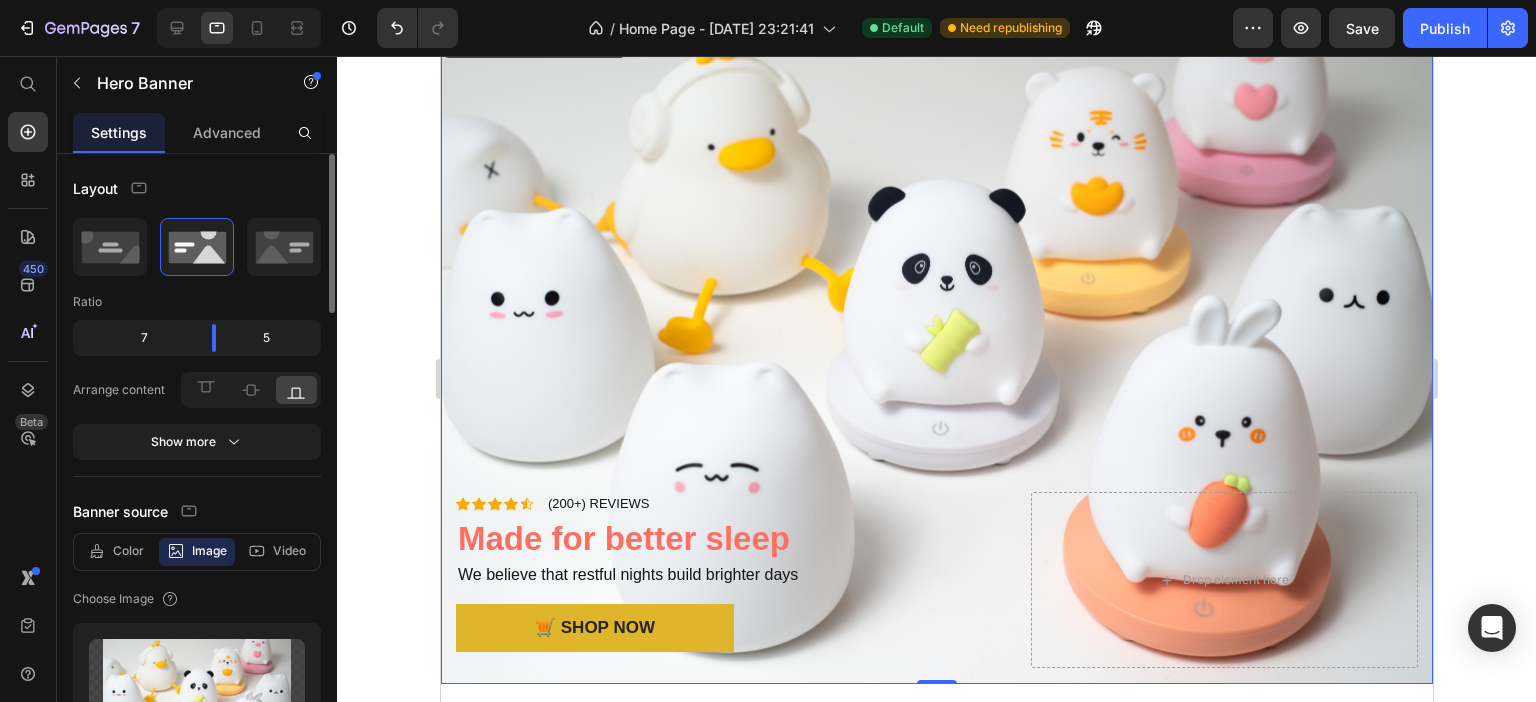 scroll, scrollTop: 0, scrollLeft: 0, axis: both 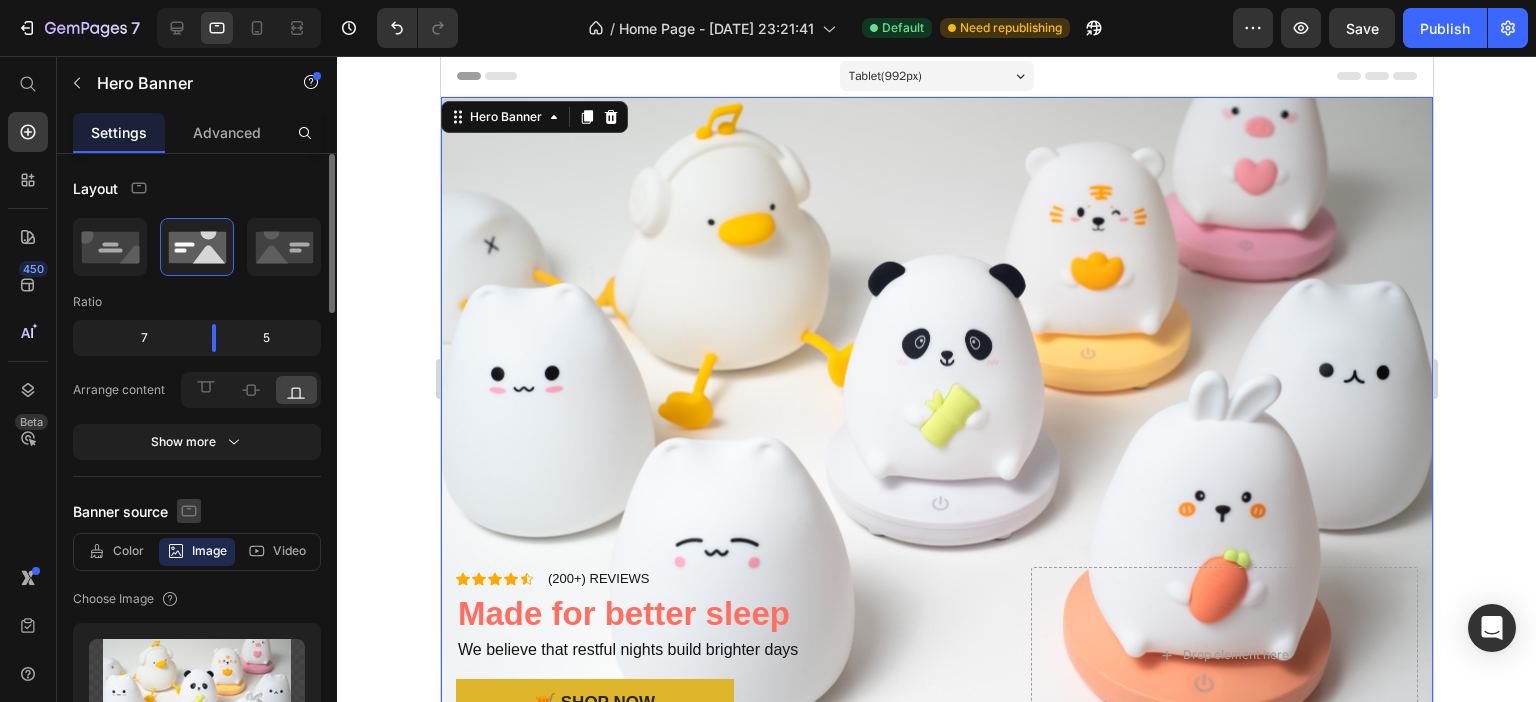 click 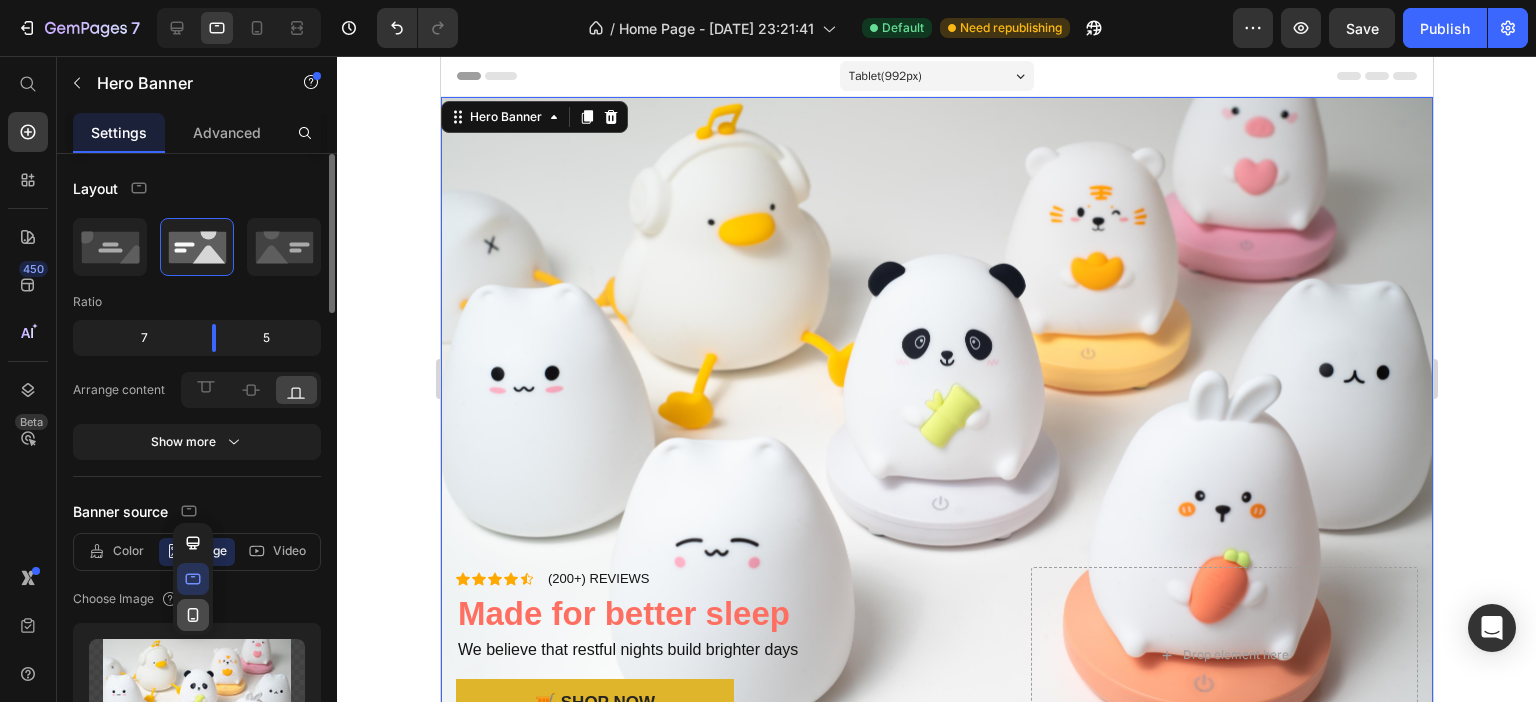 click 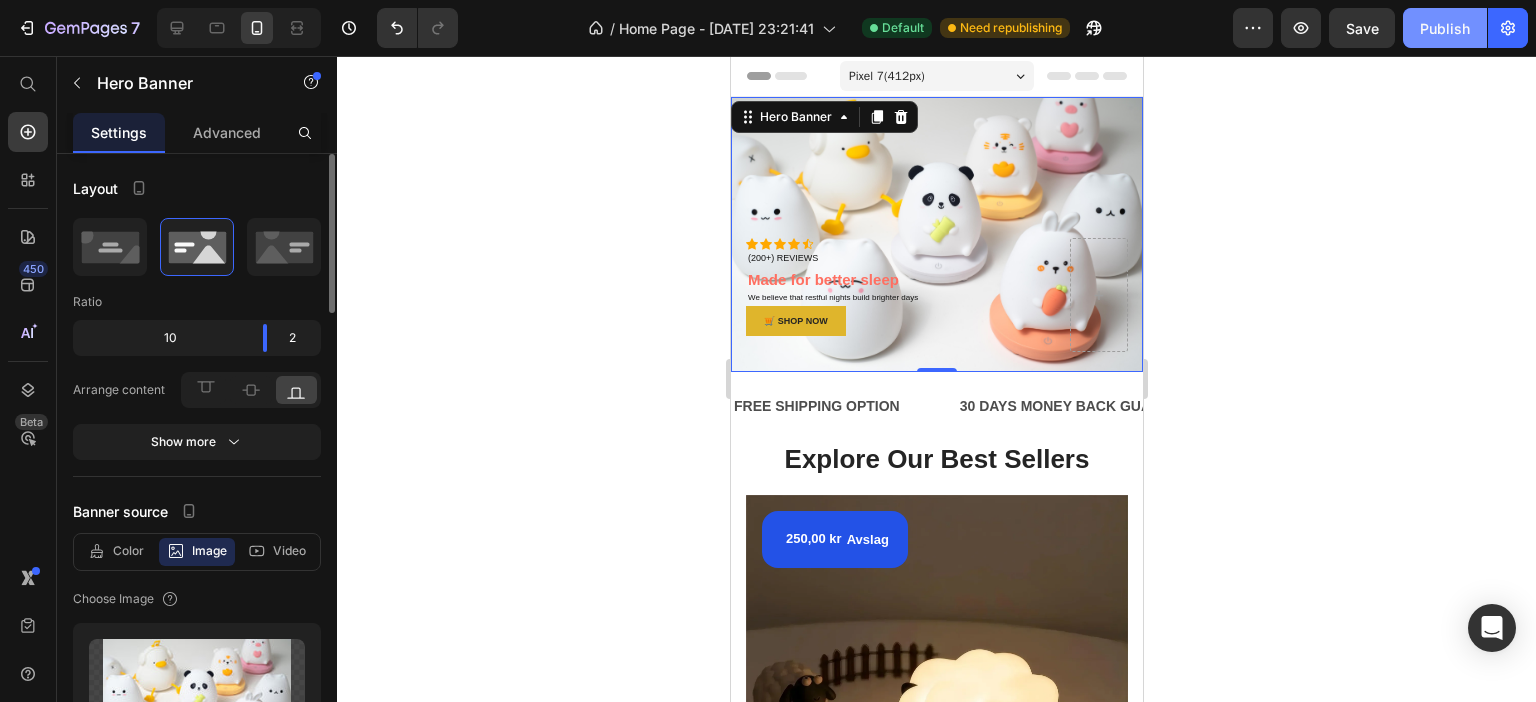 click on "Publish" at bounding box center (1445, 28) 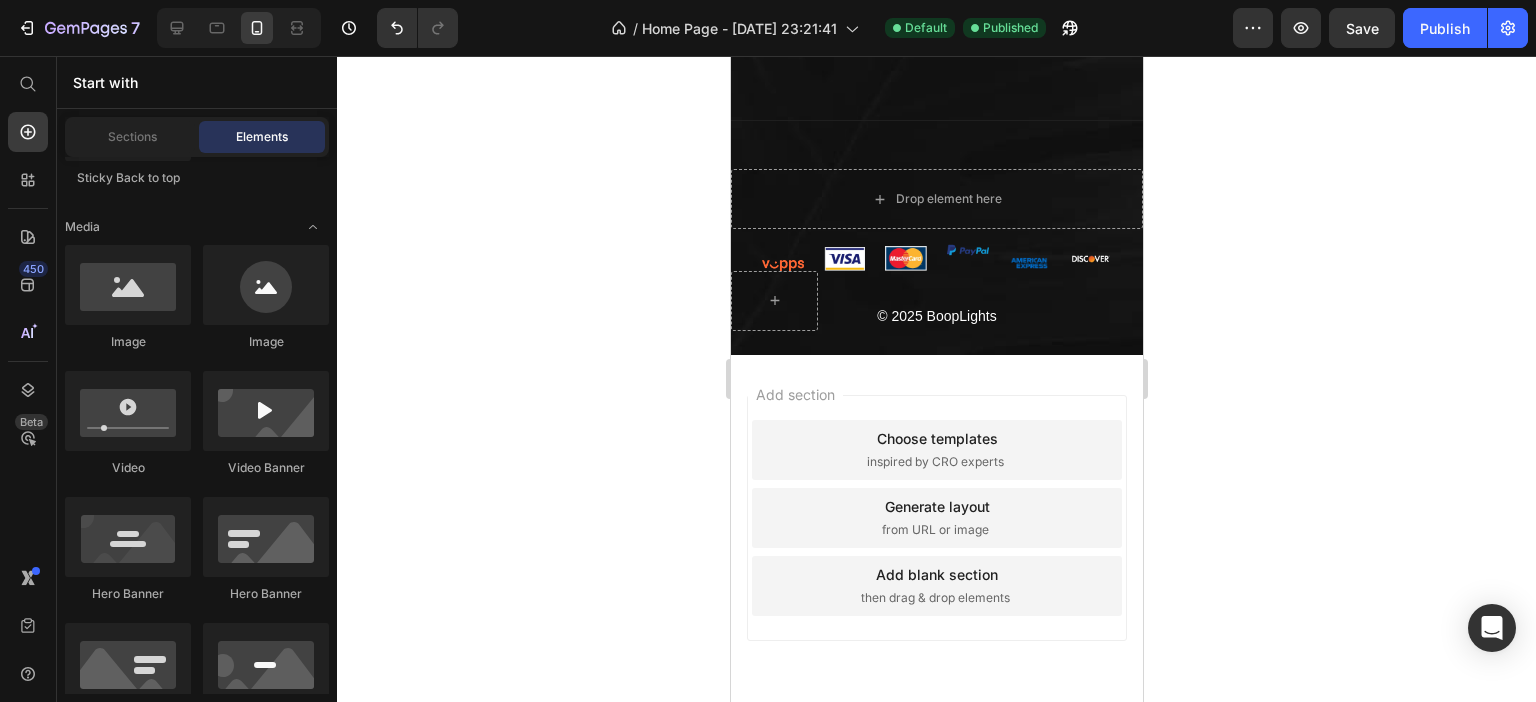 scroll, scrollTop: 5642, scrollLeft: 0, axis: vertical 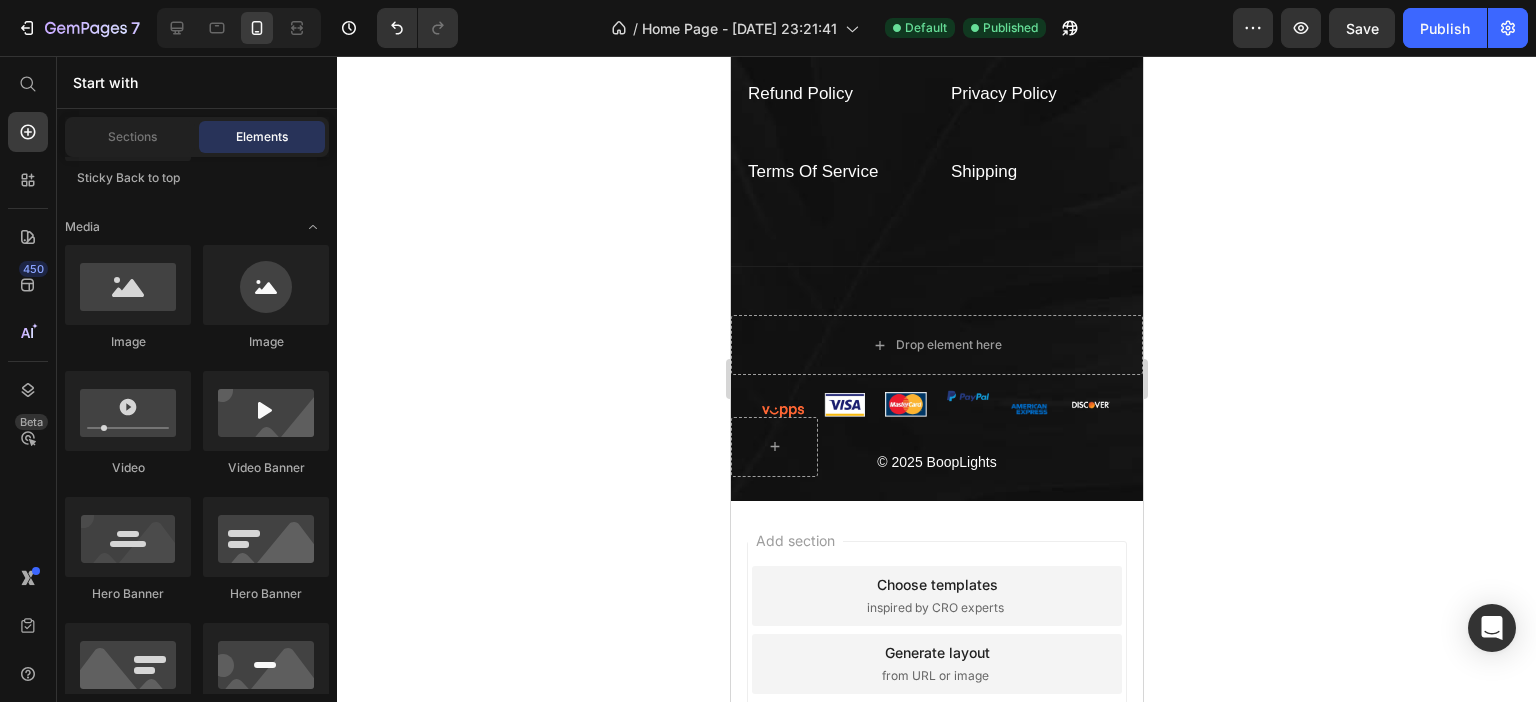 drag, startPoint x: 1138, startPoint y: 449, endPoint x: 1874, endPoint y: 715, distance: 782.59314 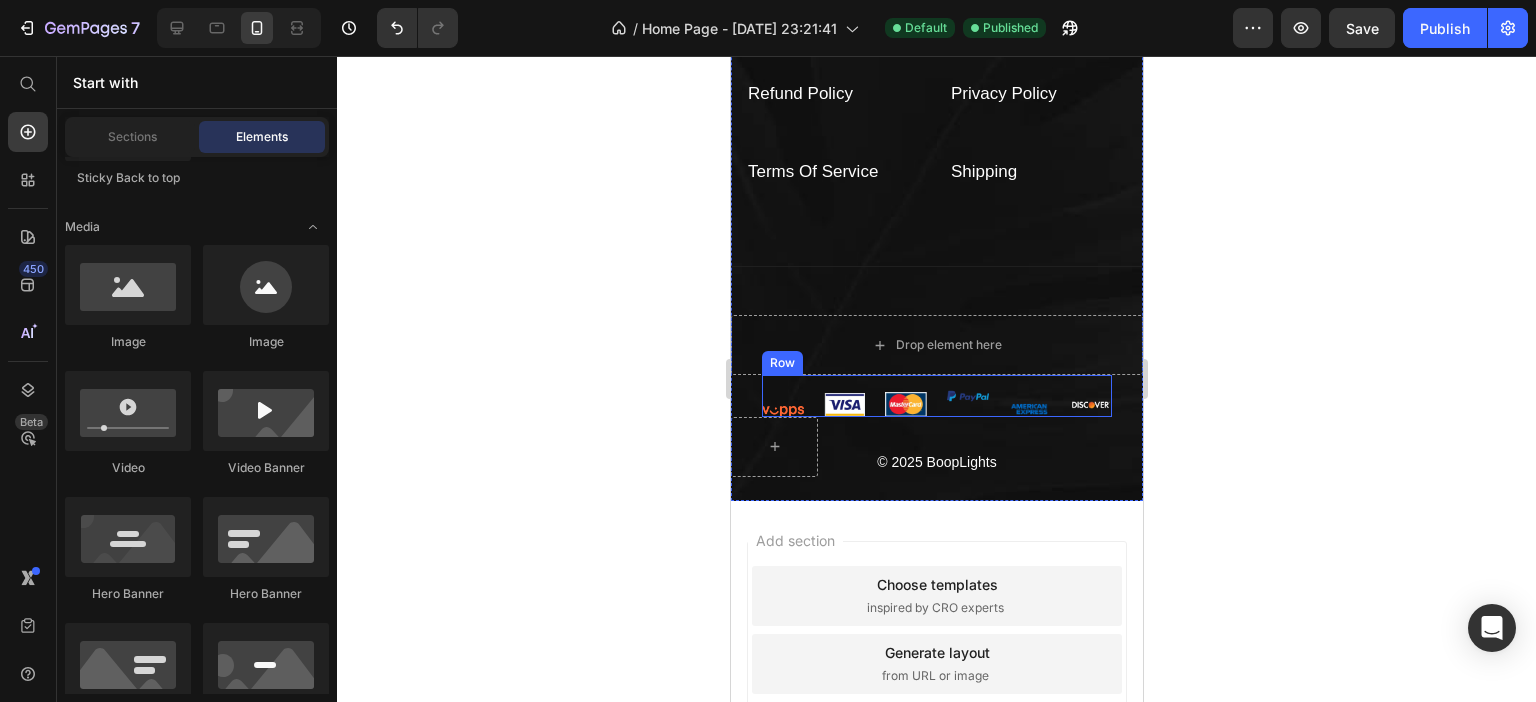 click on "Image Image Image Image Image Image Row" at bounding box center [936, 396] 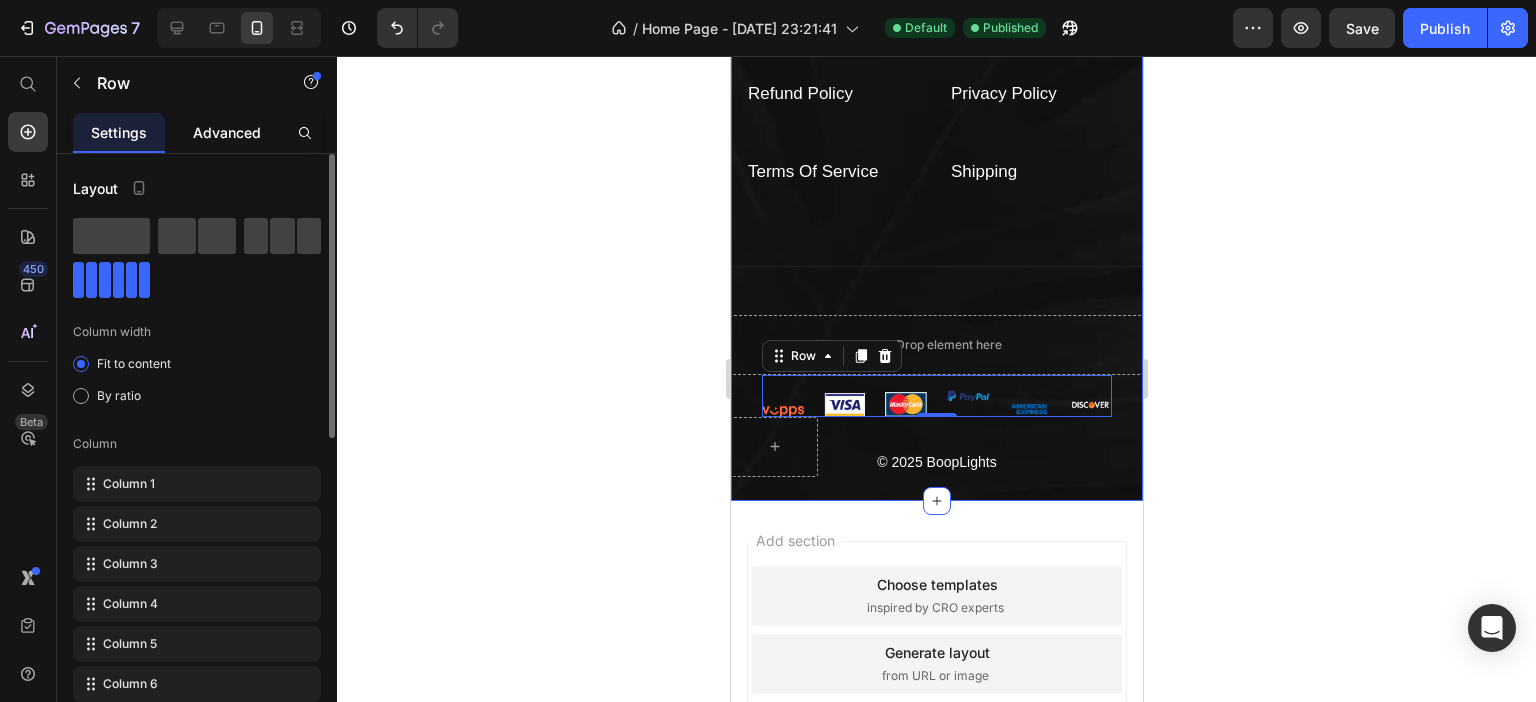 click on "Advanced" at bounding box center [227, 132] 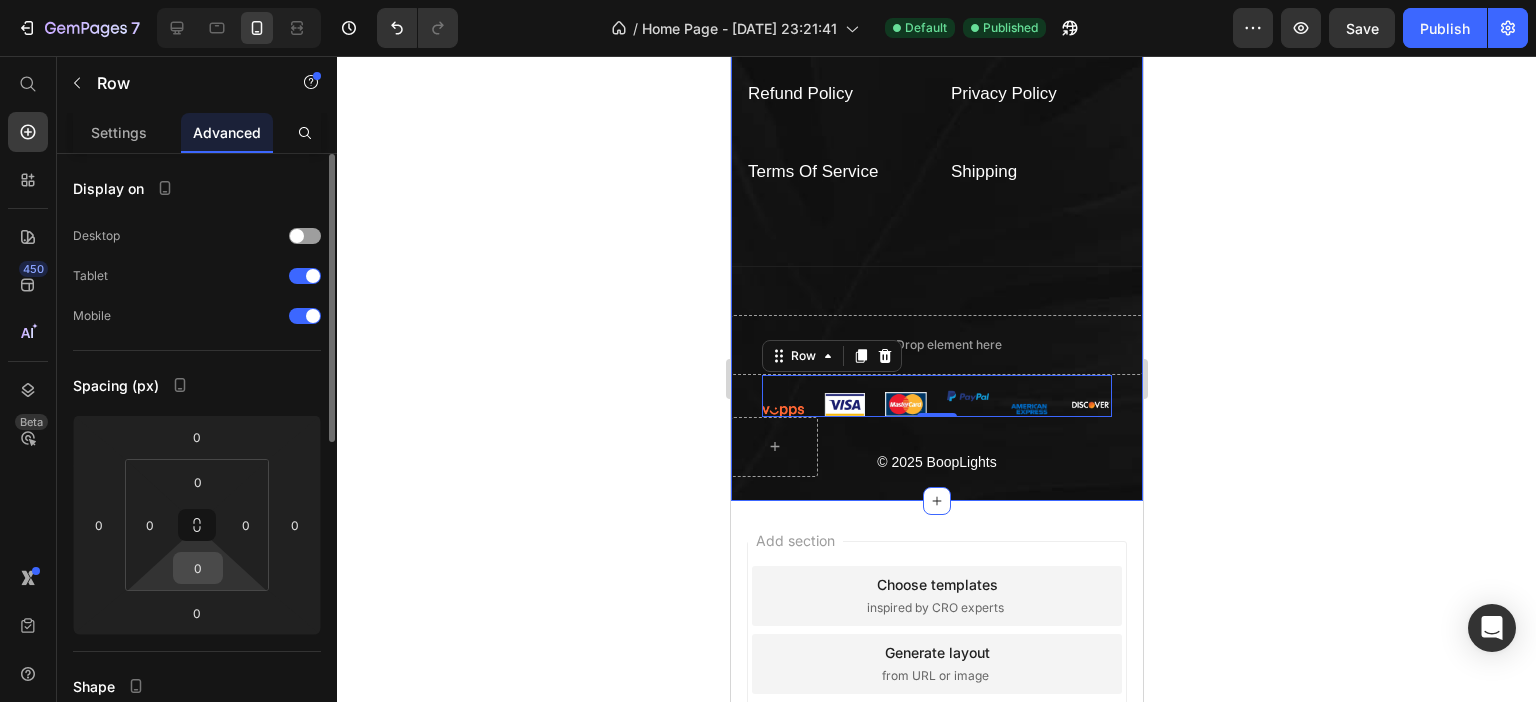 click on "0" at bounding box center (198, 568) 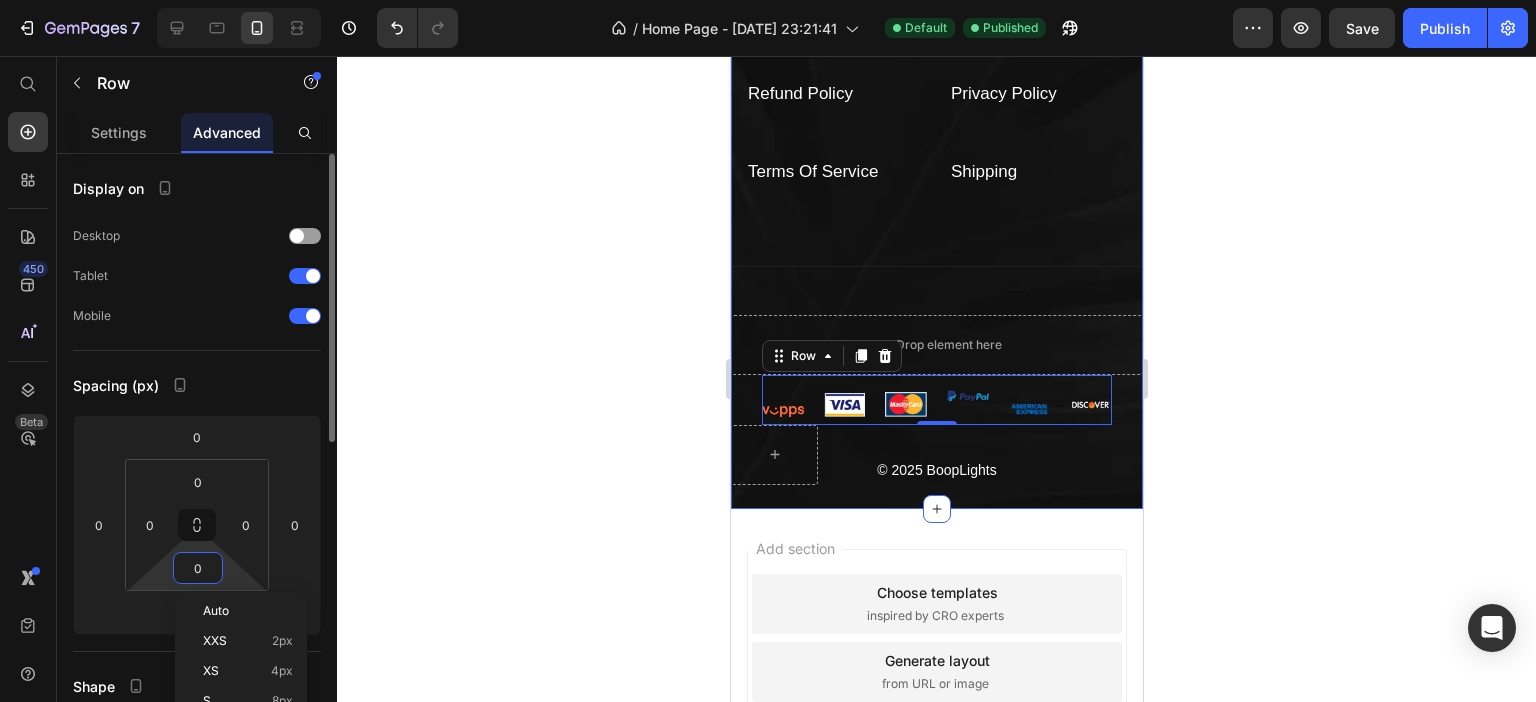 type on "8" 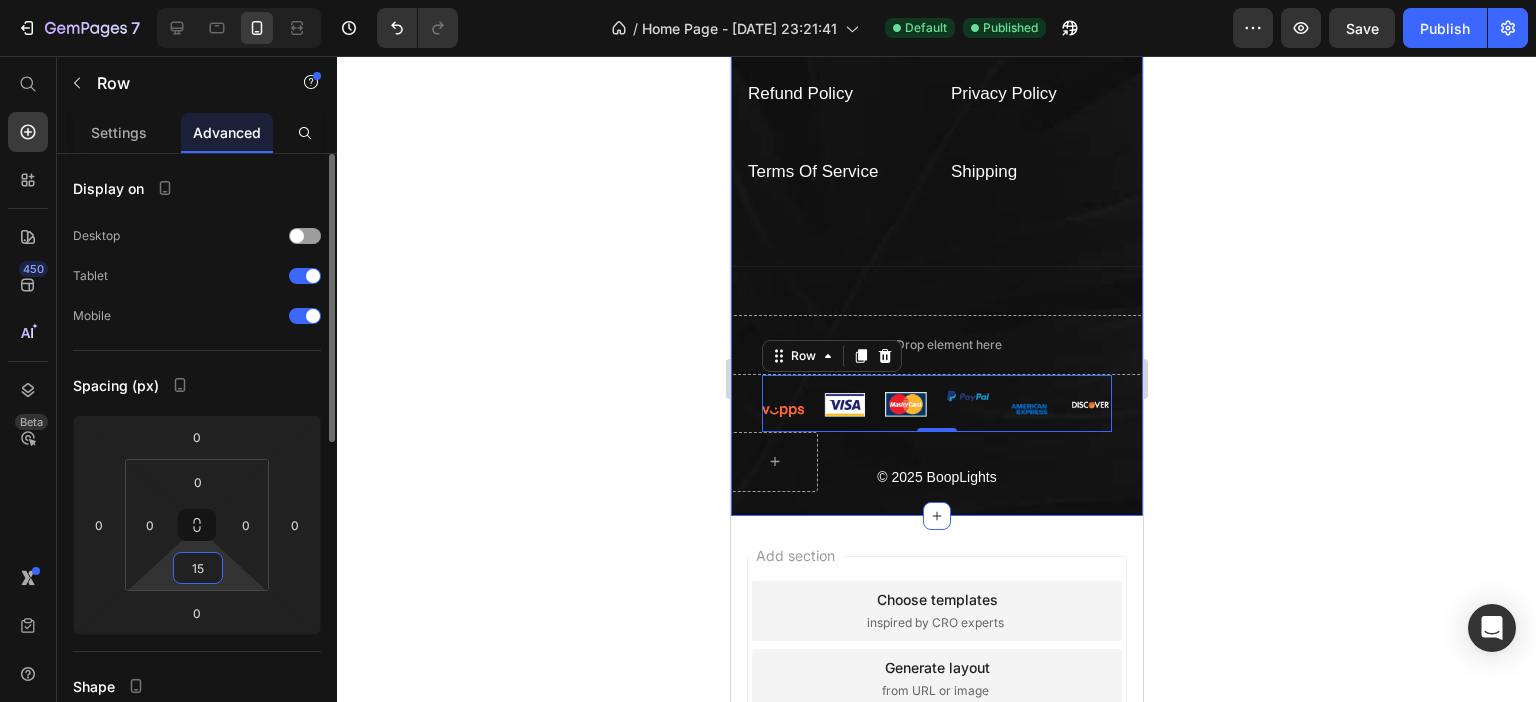 type on "1" 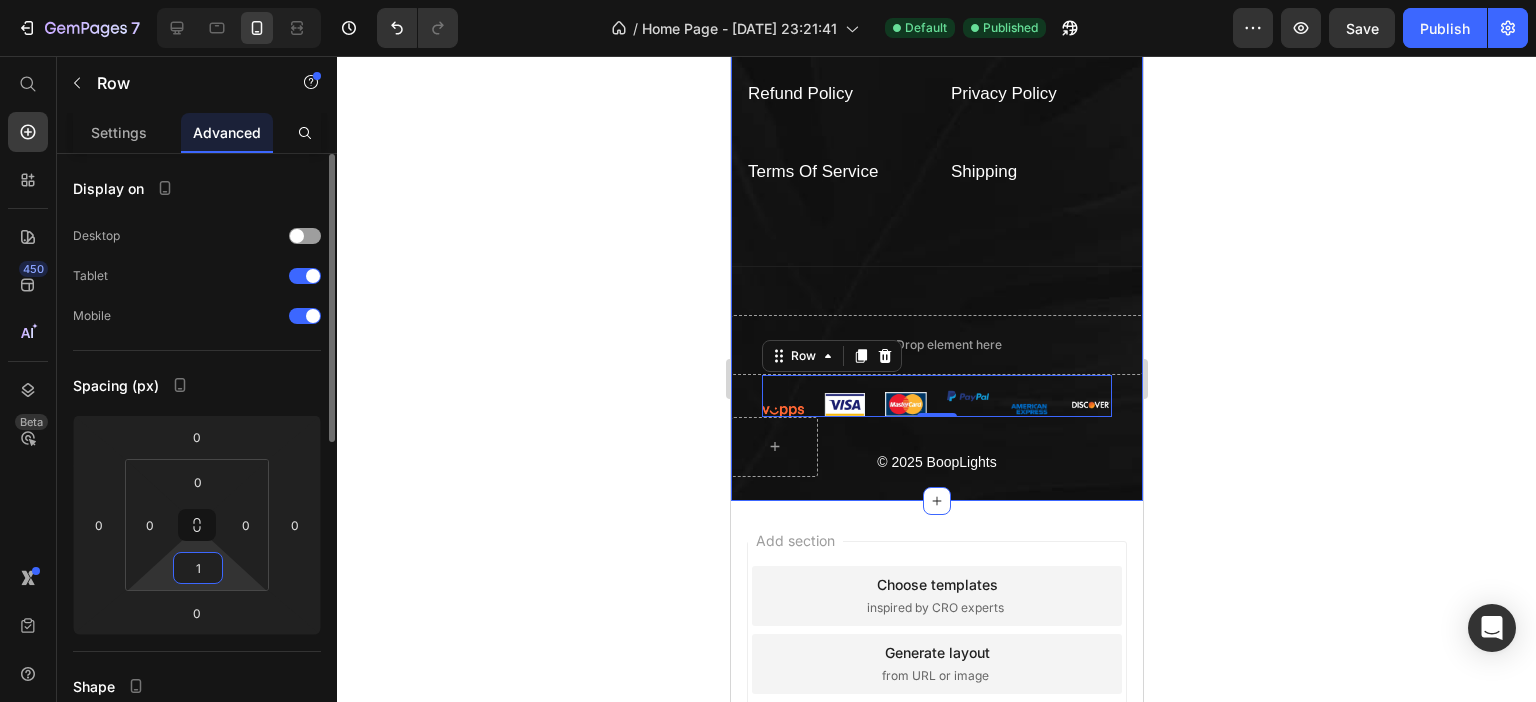 type on "10" 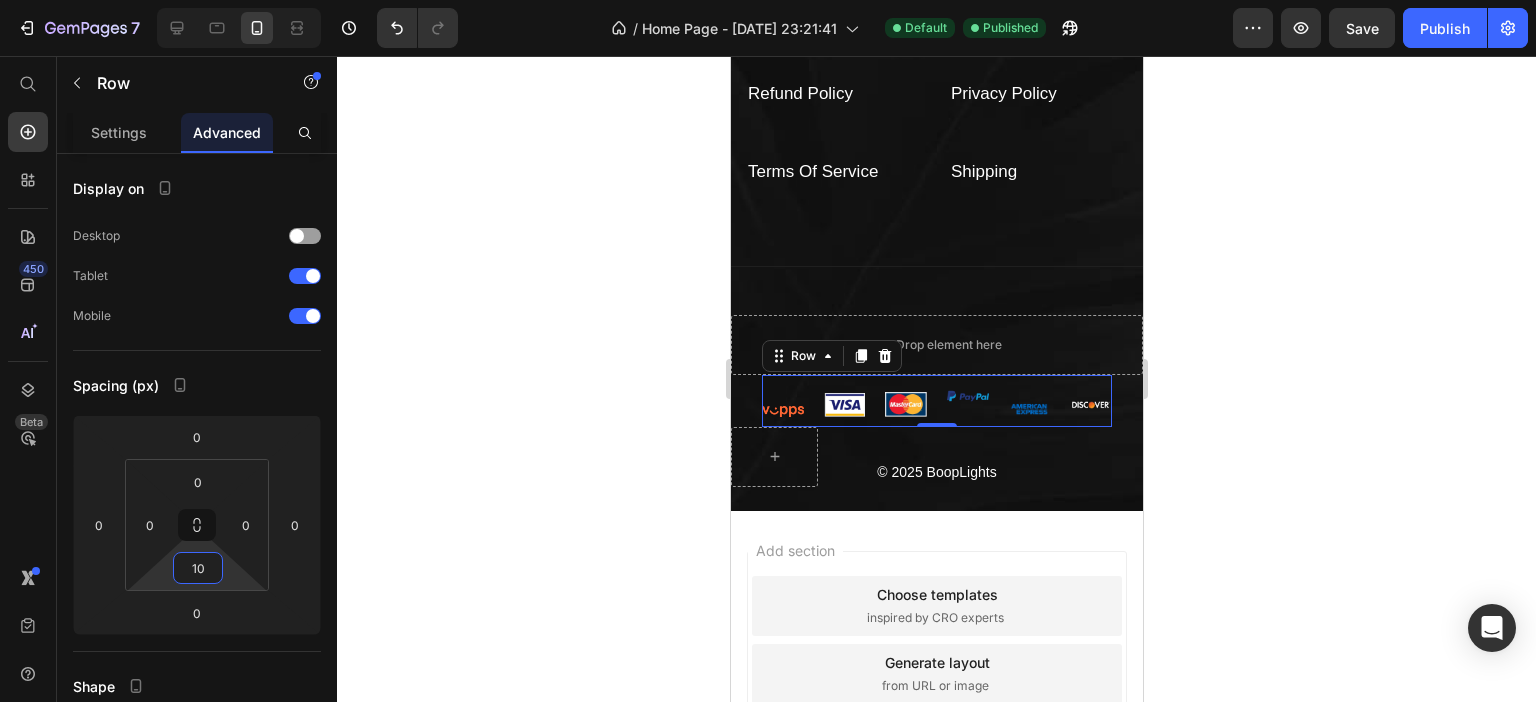 click 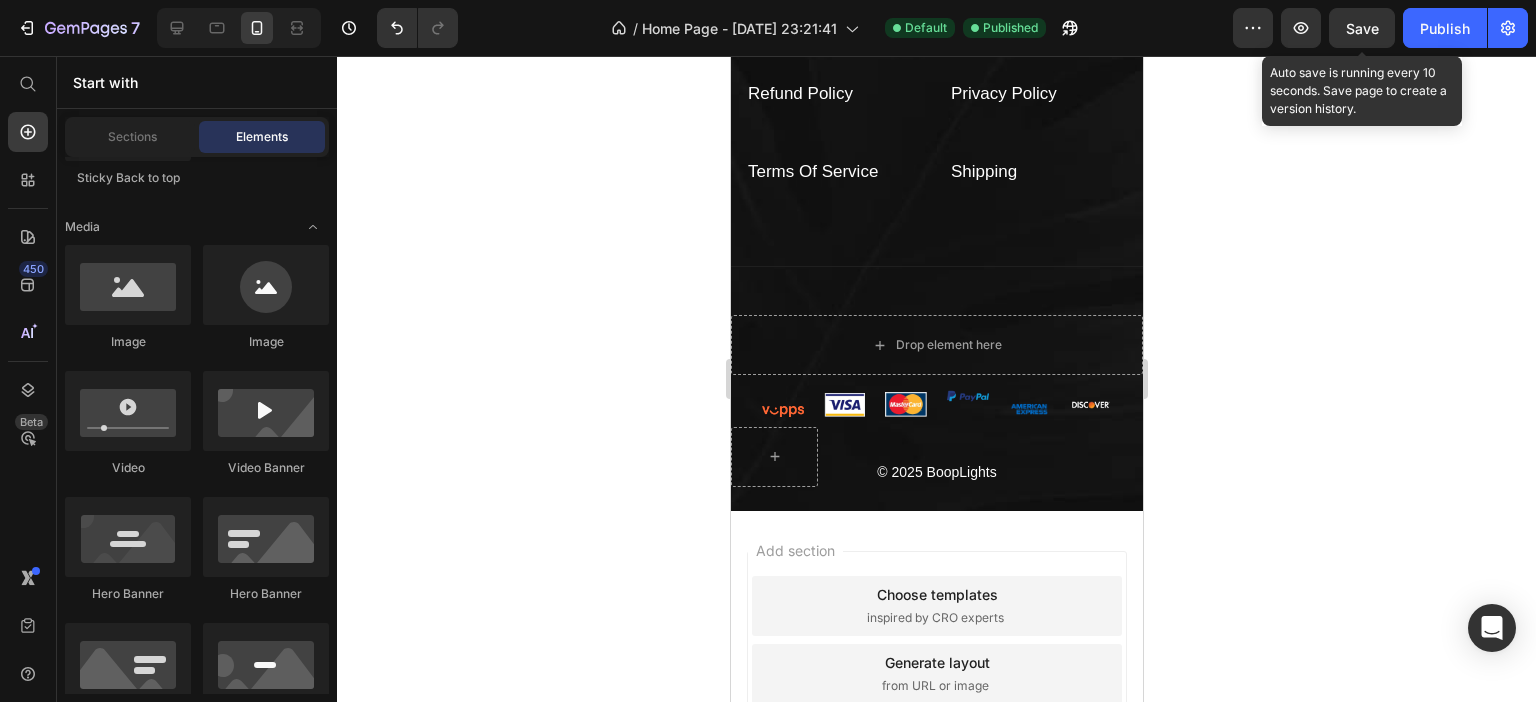 click on "Save" at bounding box center [1362, 28] 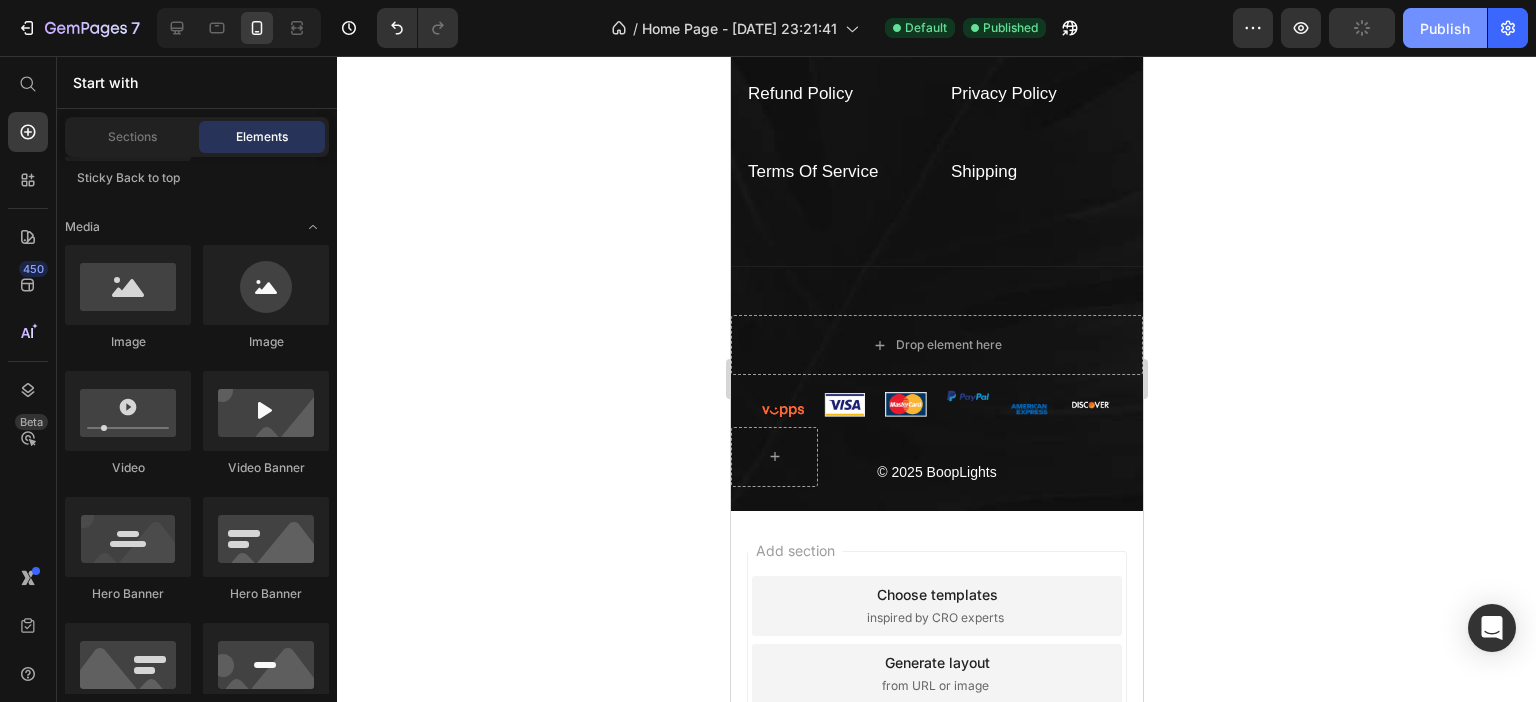 click on "Publish" at bounding box center [1445, 28] 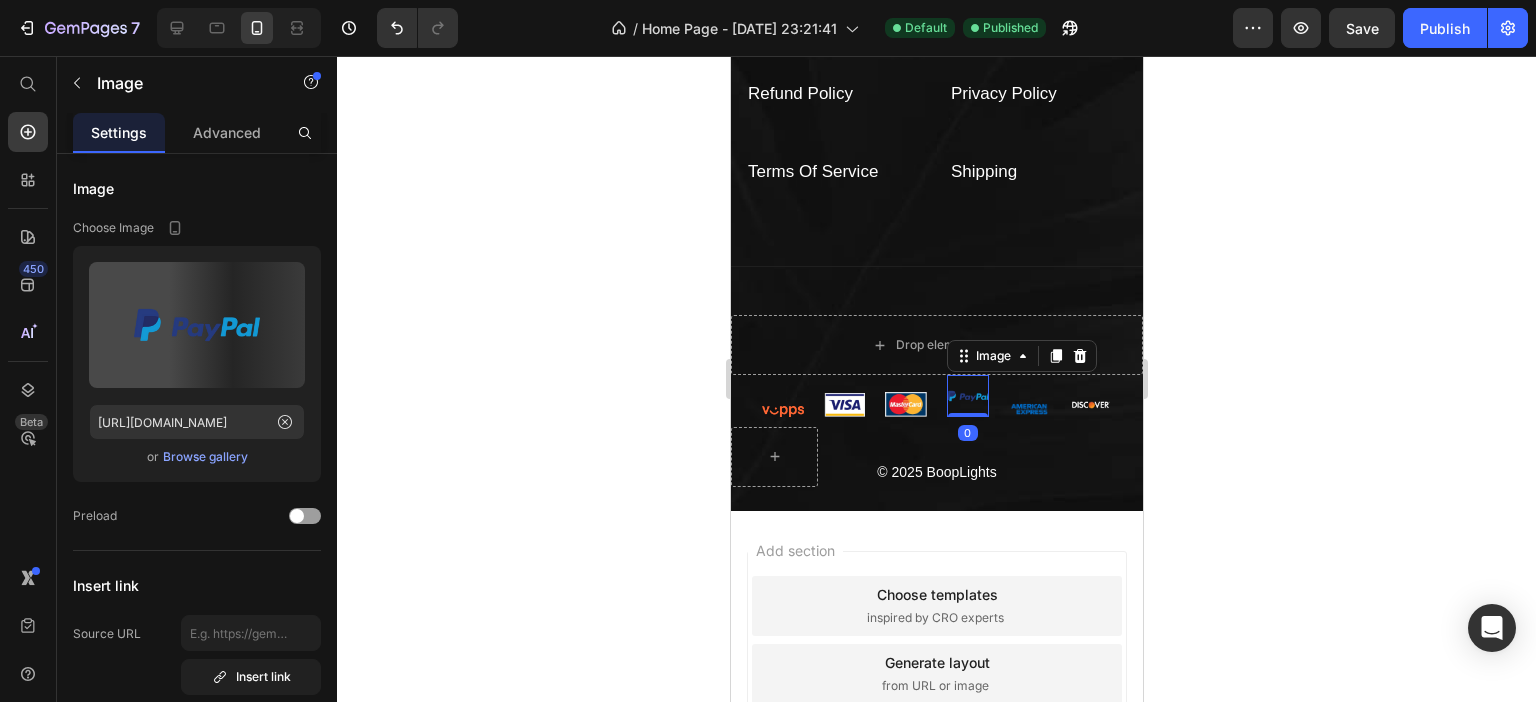 click at bounding box center (967, 396) 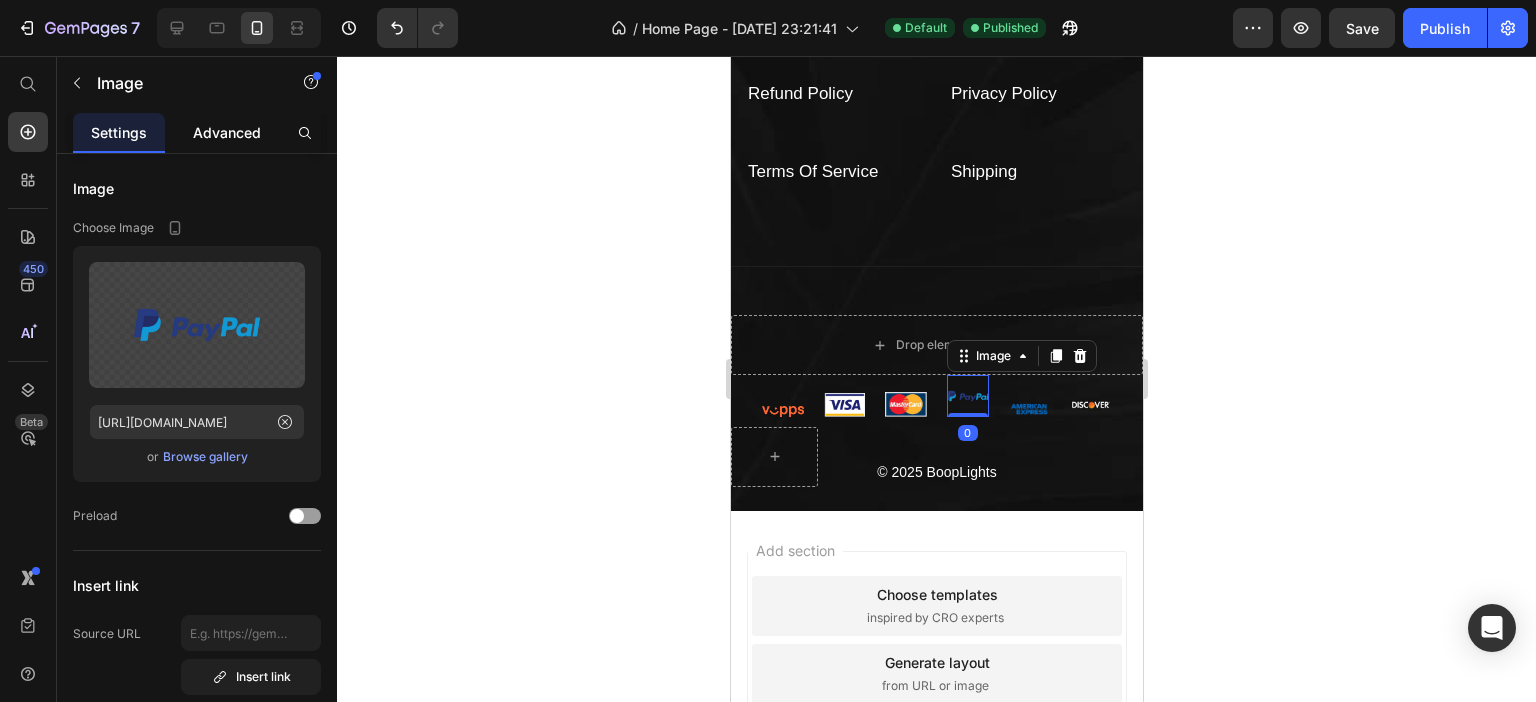 click on "Advanced" at bounding box center [227, 132] 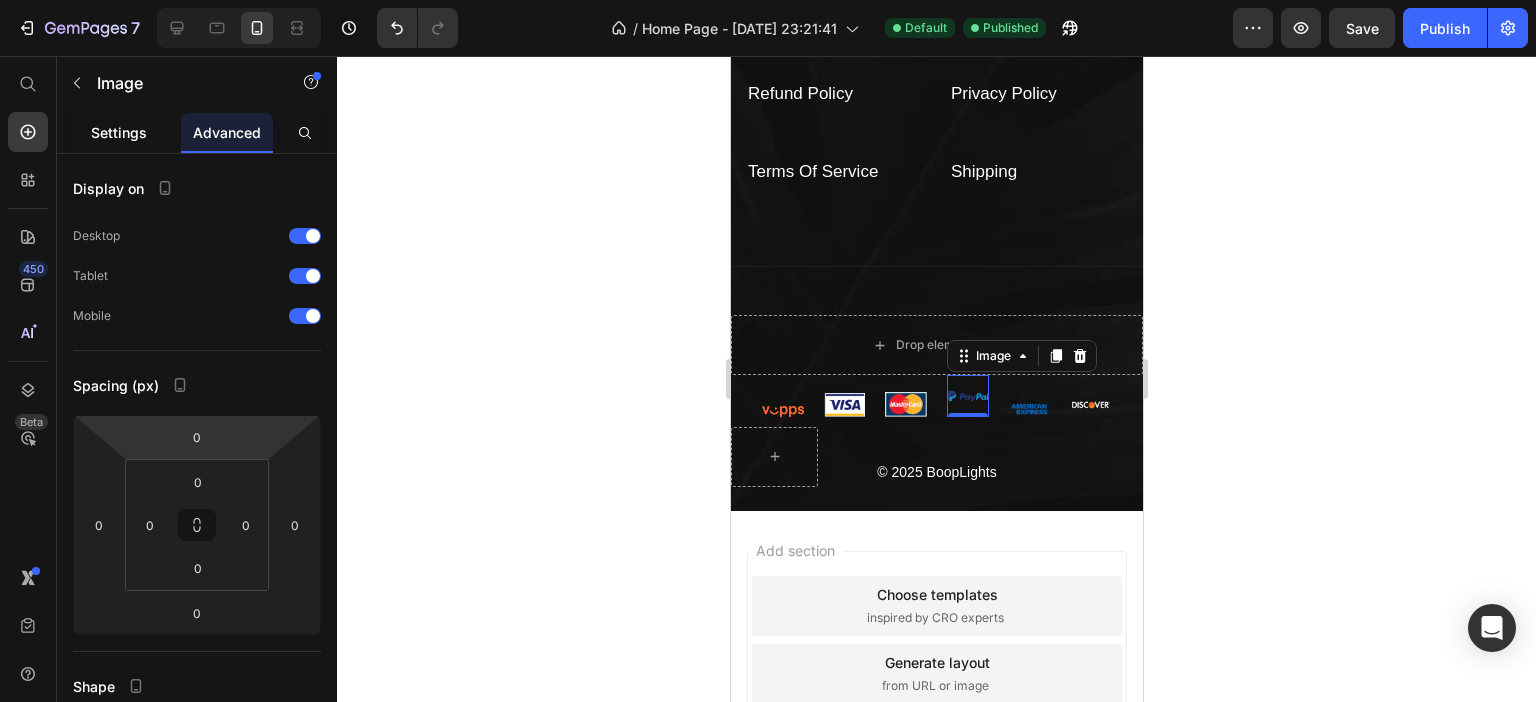 click on "Settings" at bounding box center [119, 132] 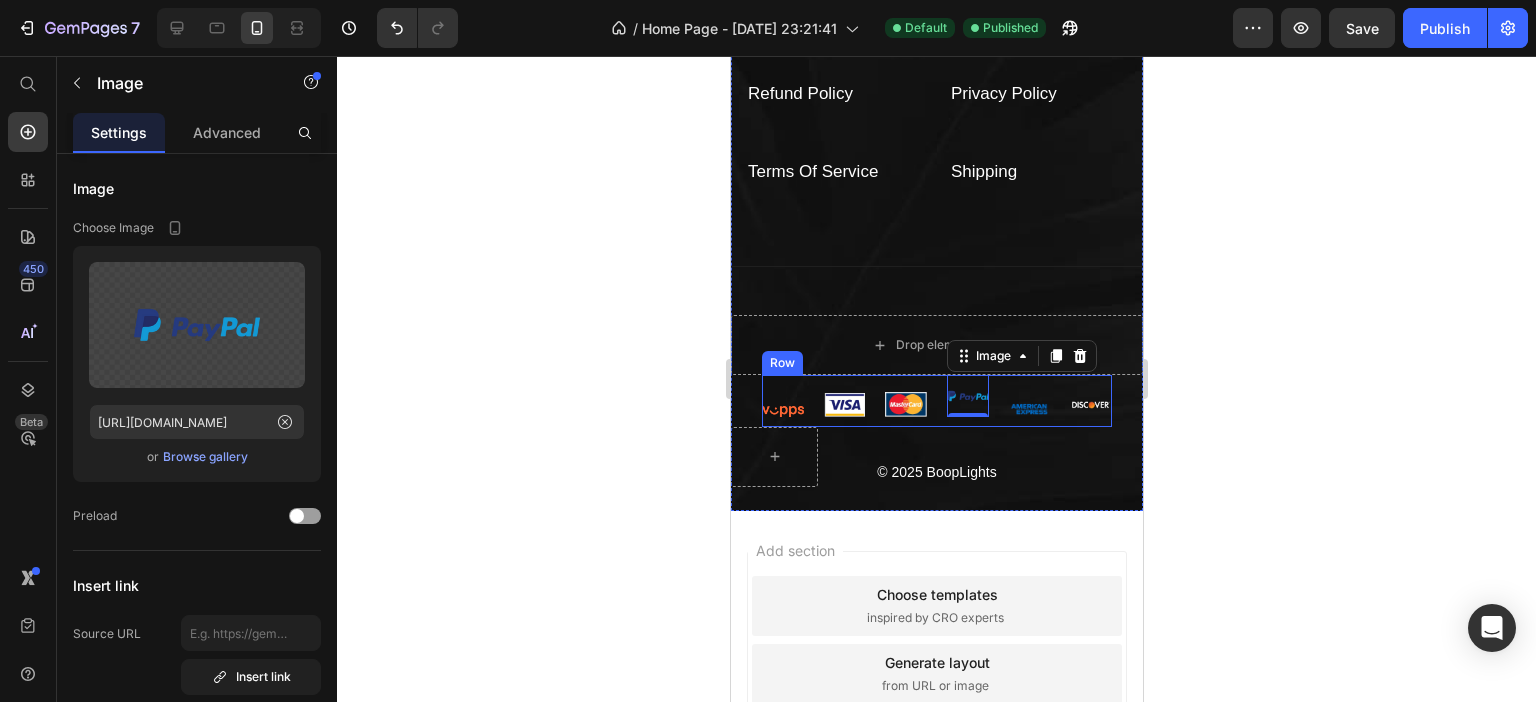 click on "Image" at bounding box center [844, 396] 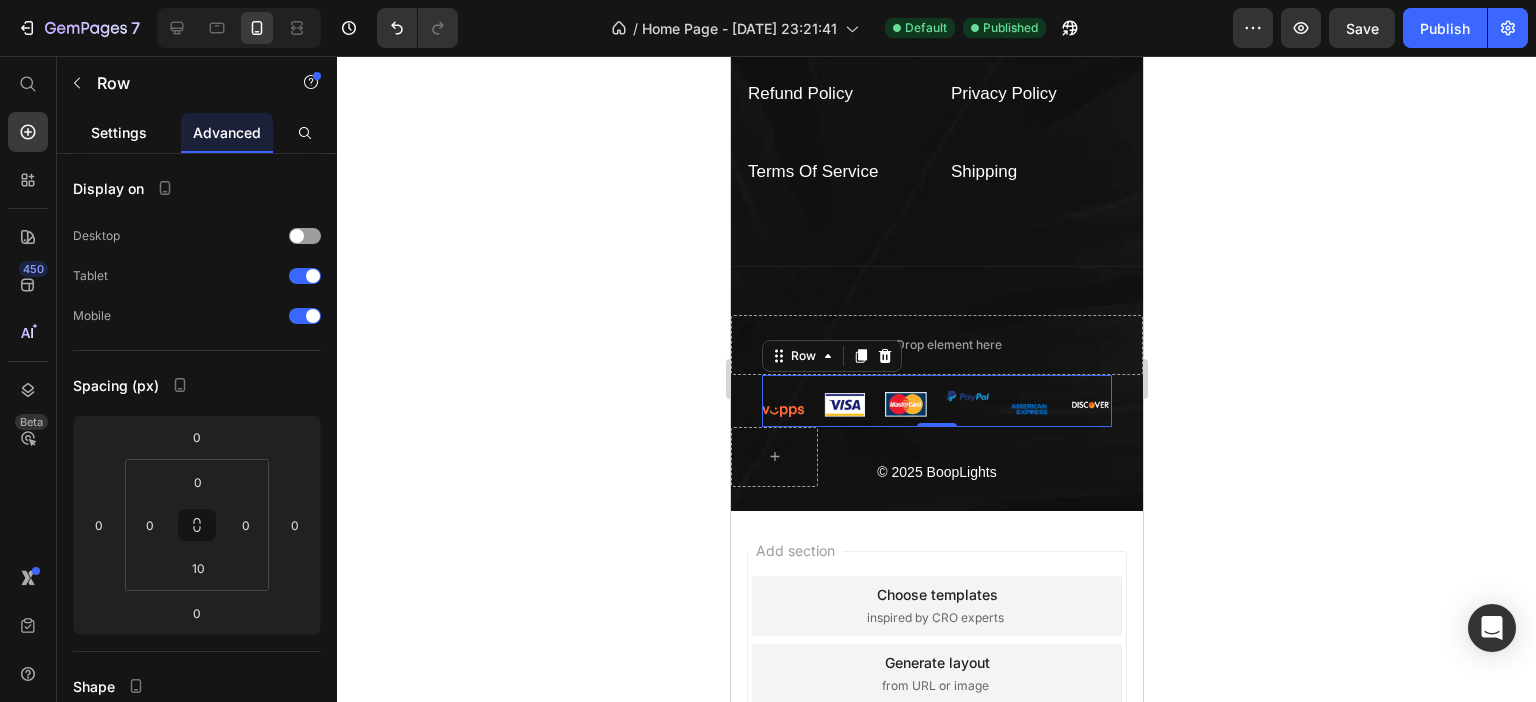 click on "Settings" at bounding box center (119, 132) 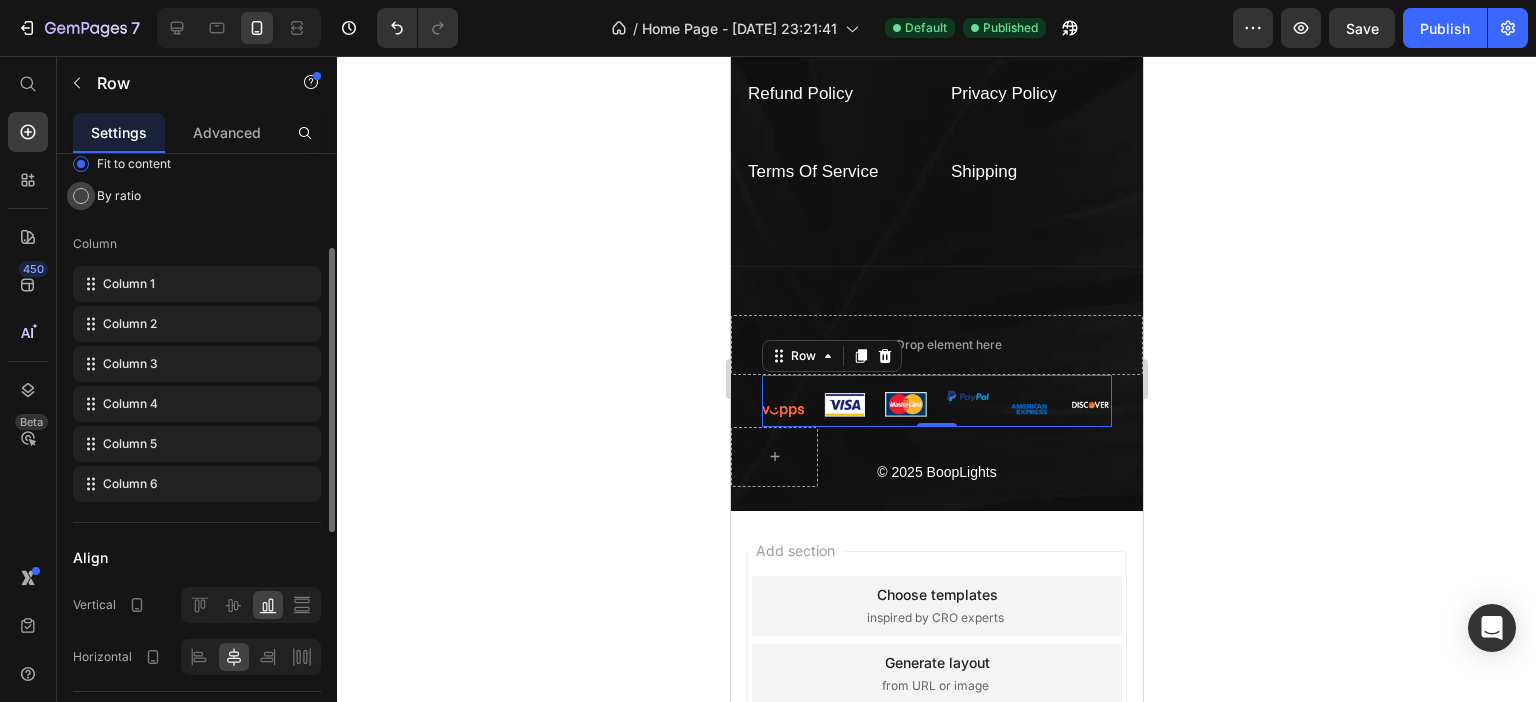 scroll, scrollTop: 400, scrollLeft: 0, axis: vertical 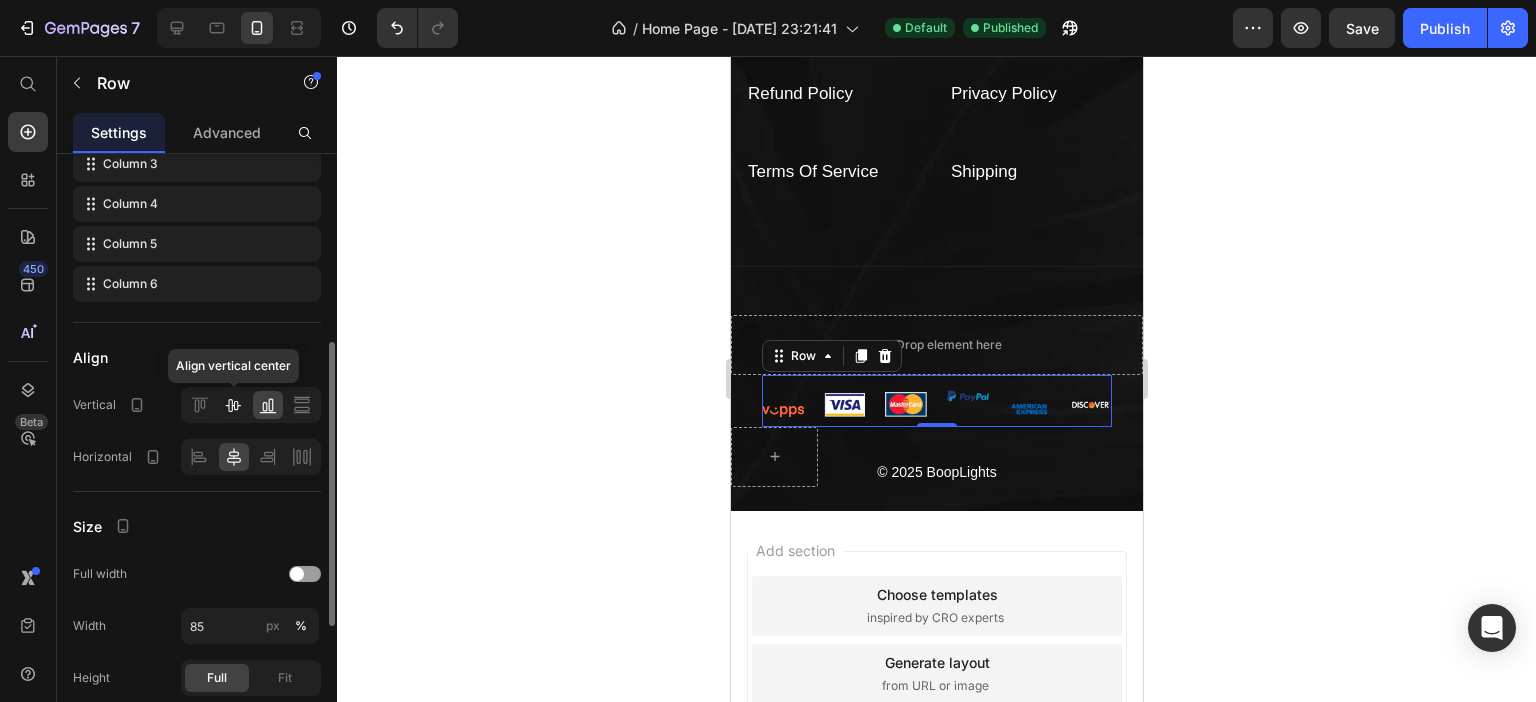 click 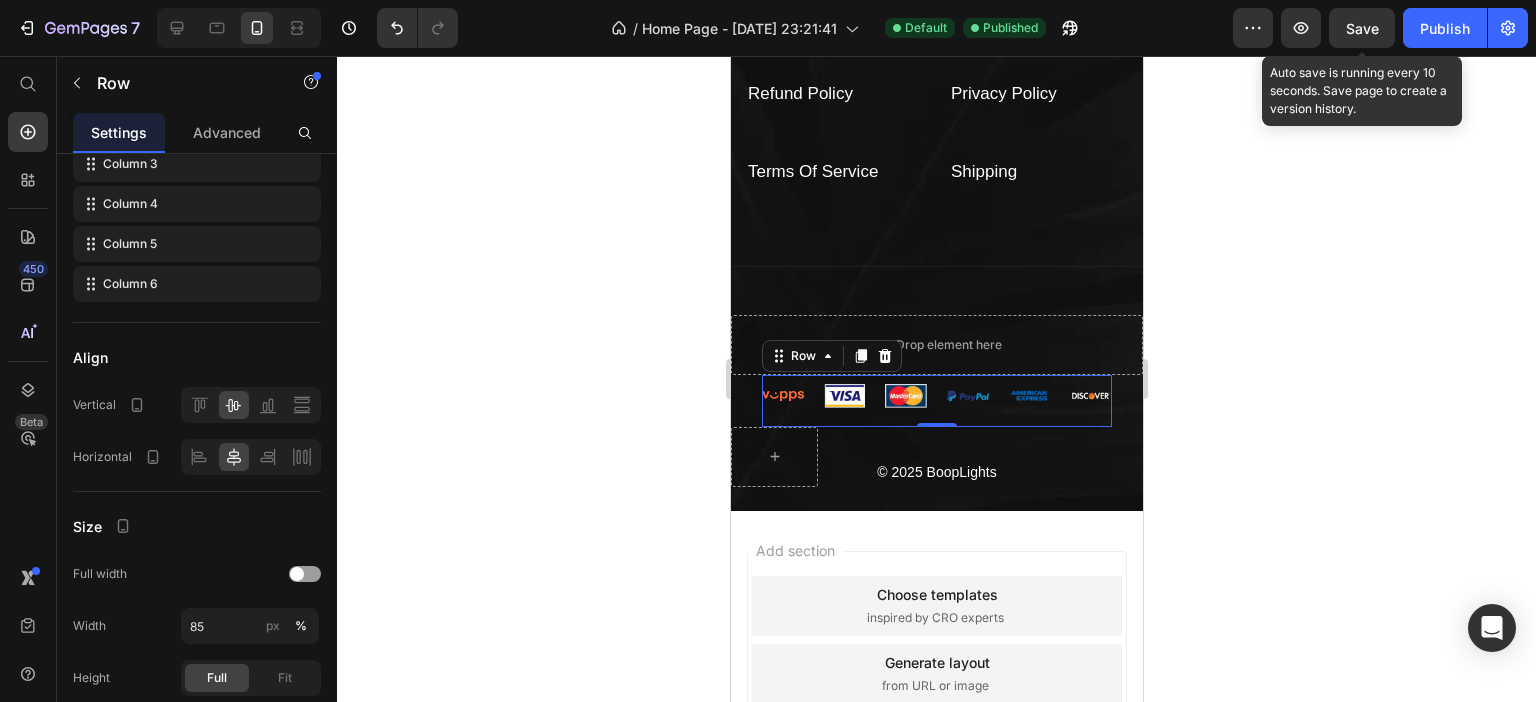 click on "Save" at bounding box center [1362, 28] 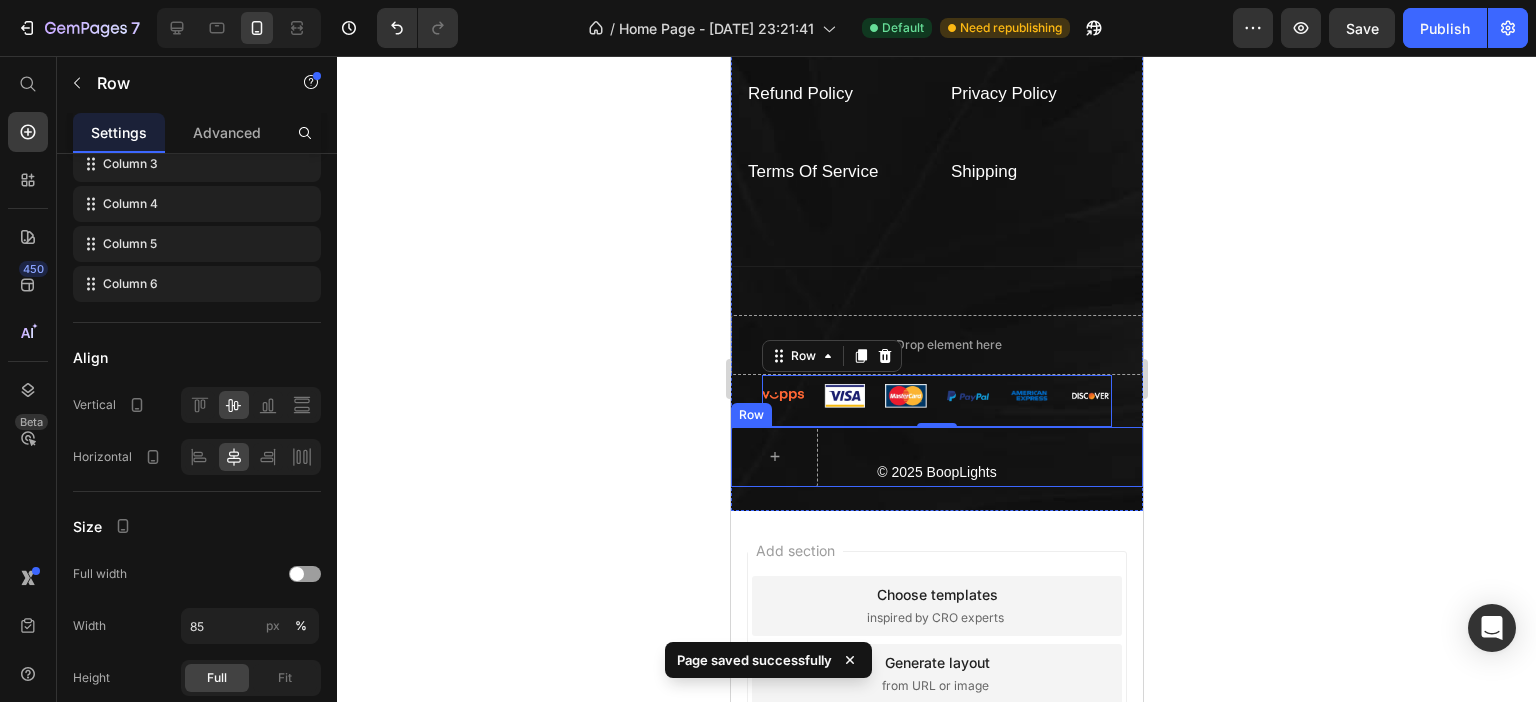 click on "© 2025 BoopLights Text block" at bounding box center (936, 457) 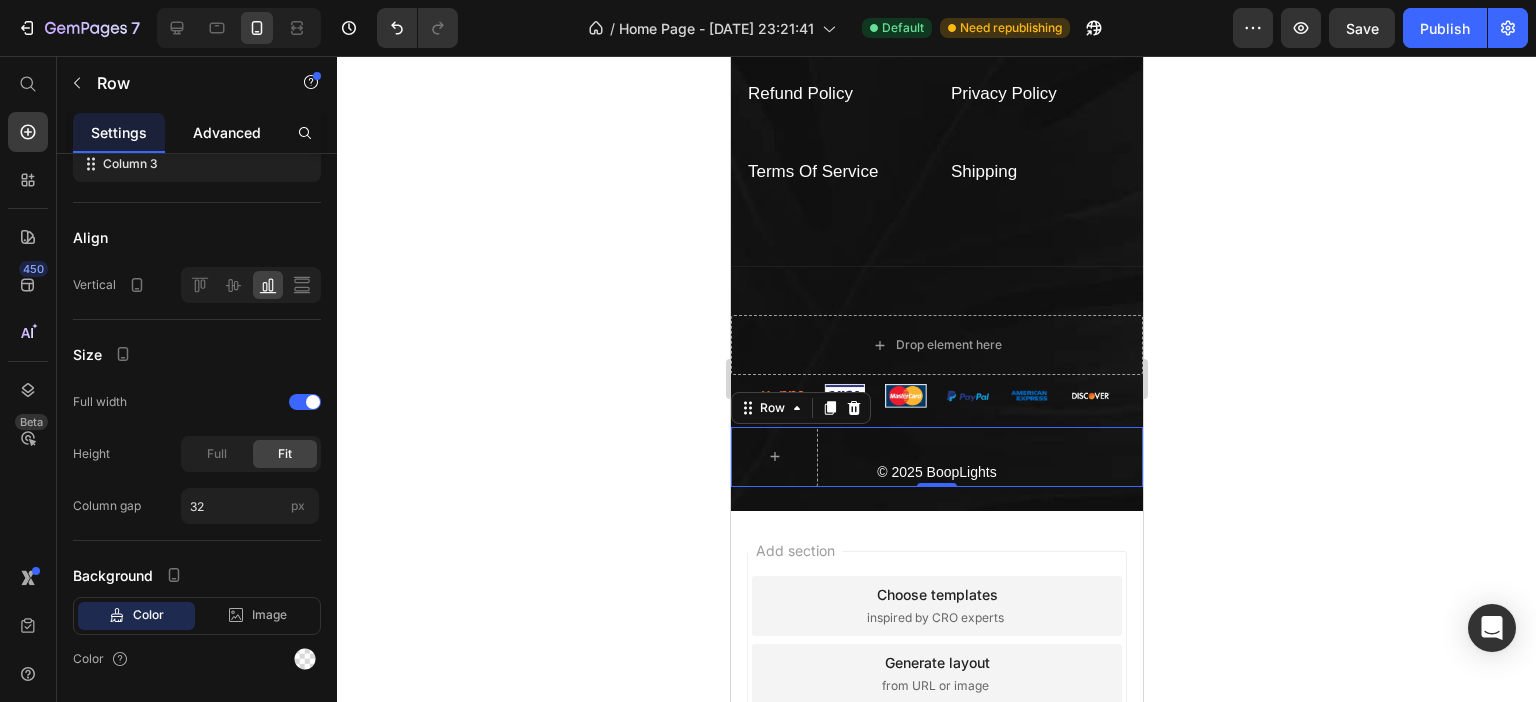 click on "Advanced" 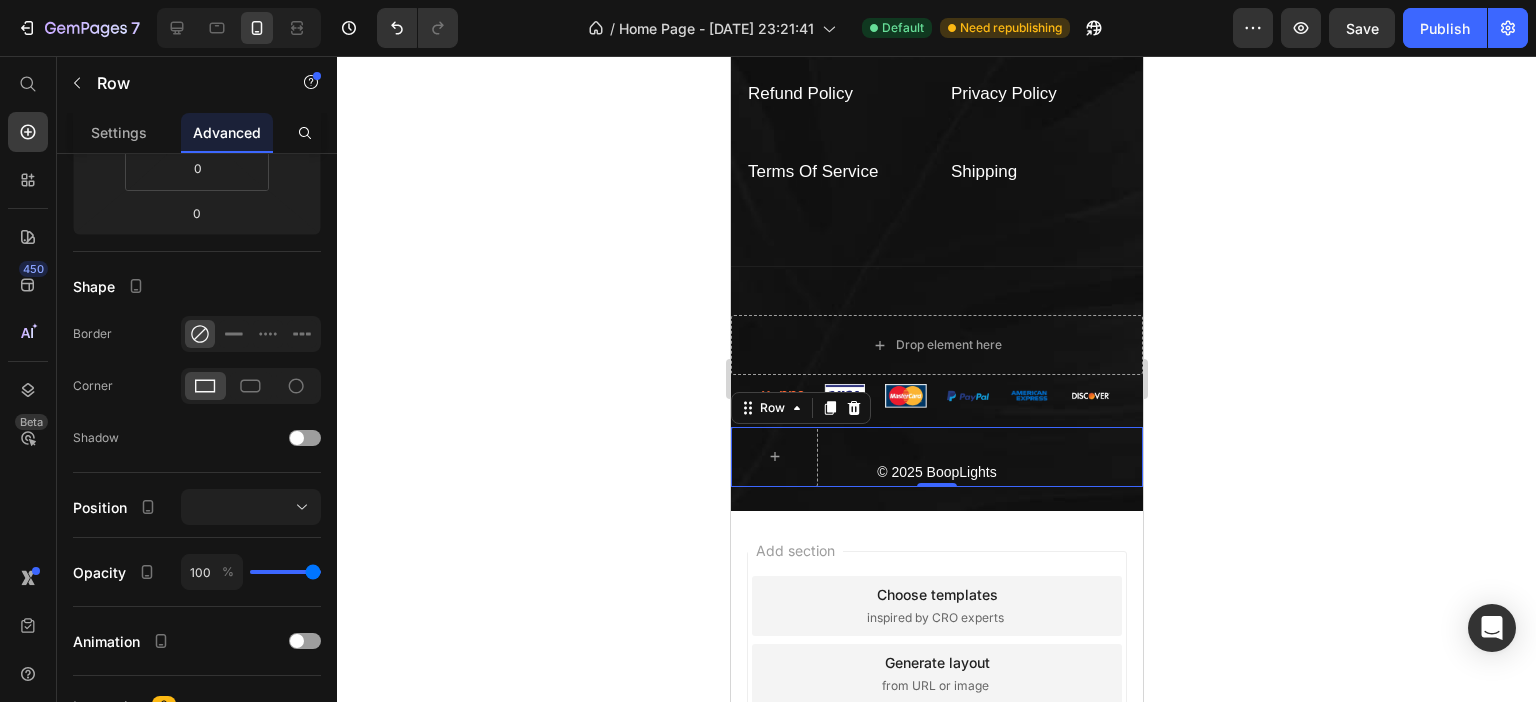 scroll, scrollTop: 0, scrollLeft: 0, axis: both 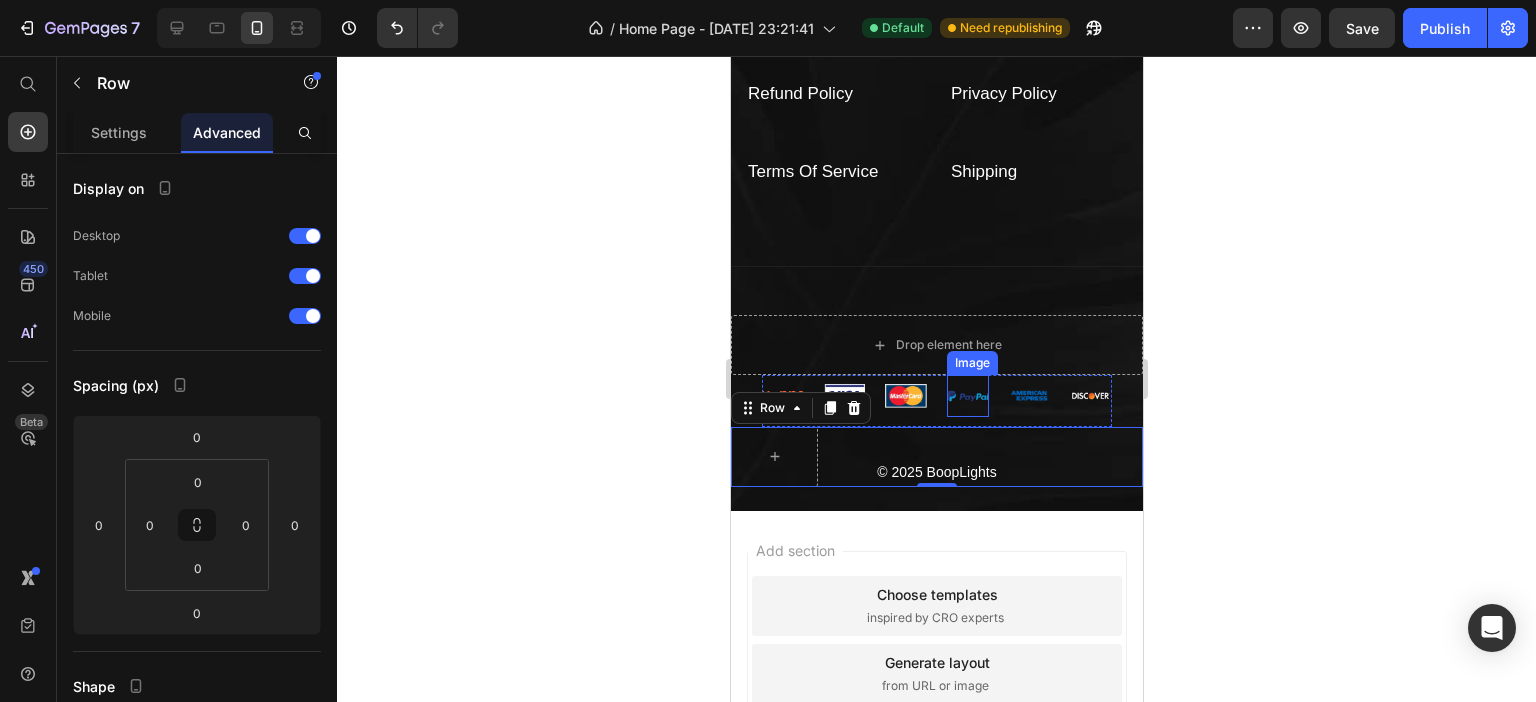 click on "Image" at bounding box center [967, 396] 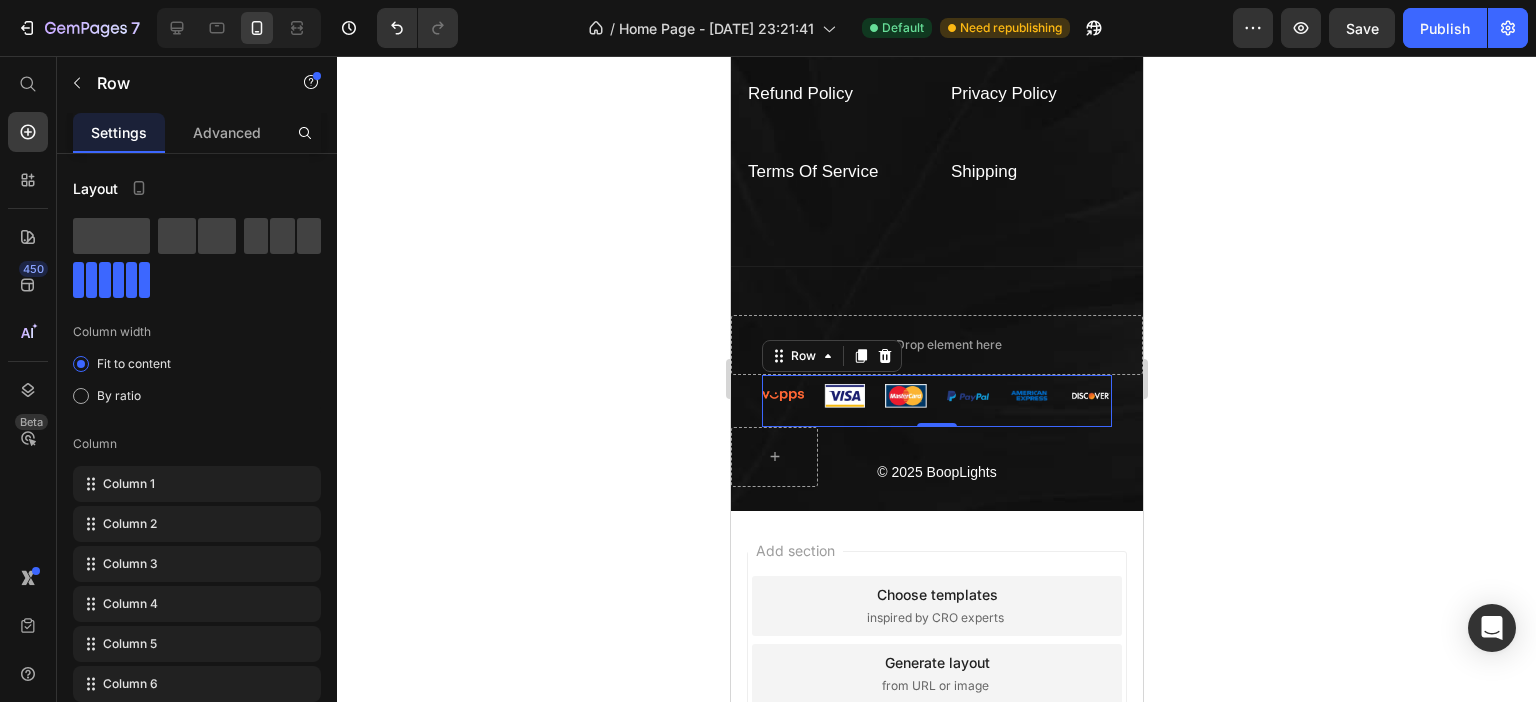 click on "Image Image Image Image Image Image Row   0" at bounding box center (936, 401) 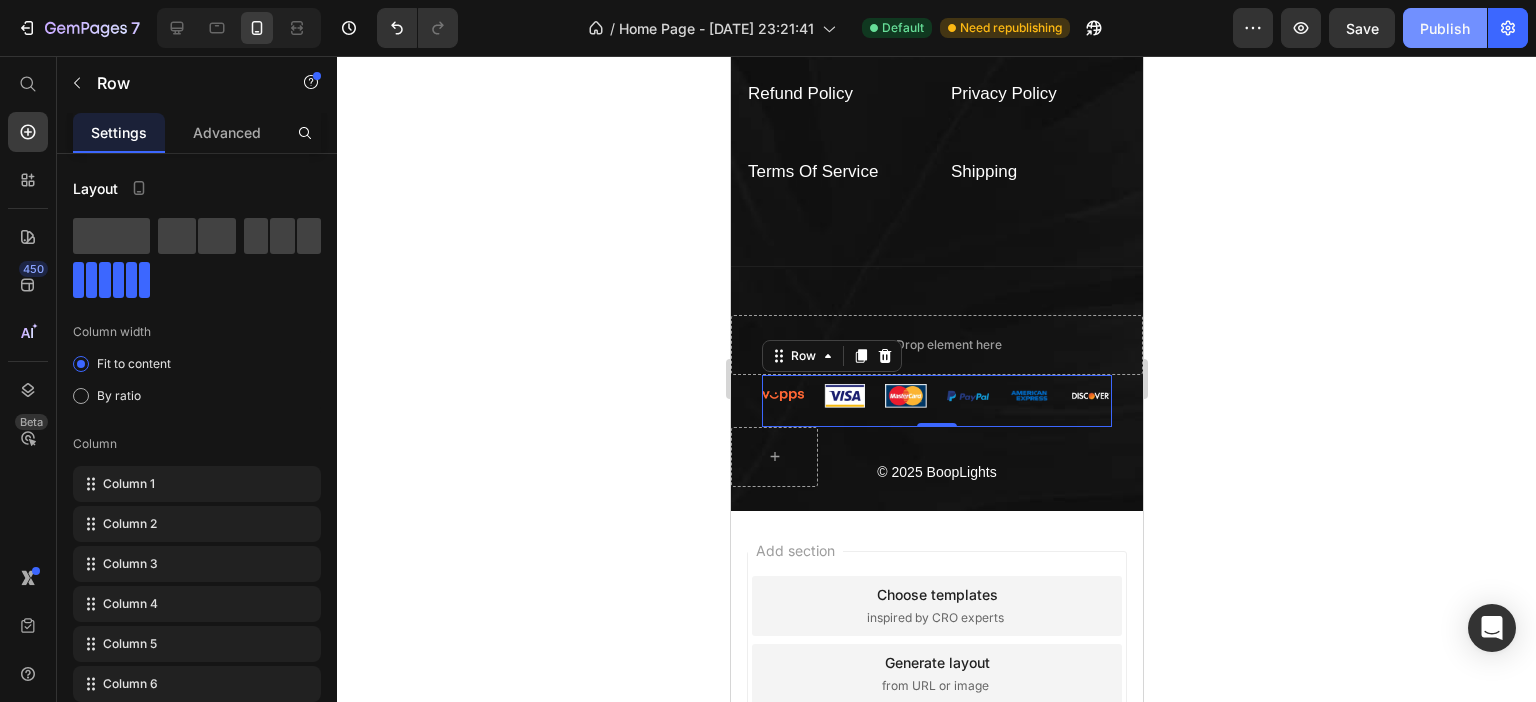 drag, startPoint x: 1437, startPoint y: 41, endPoint x: 1435, endPoint y: 25, distance: 16.124516 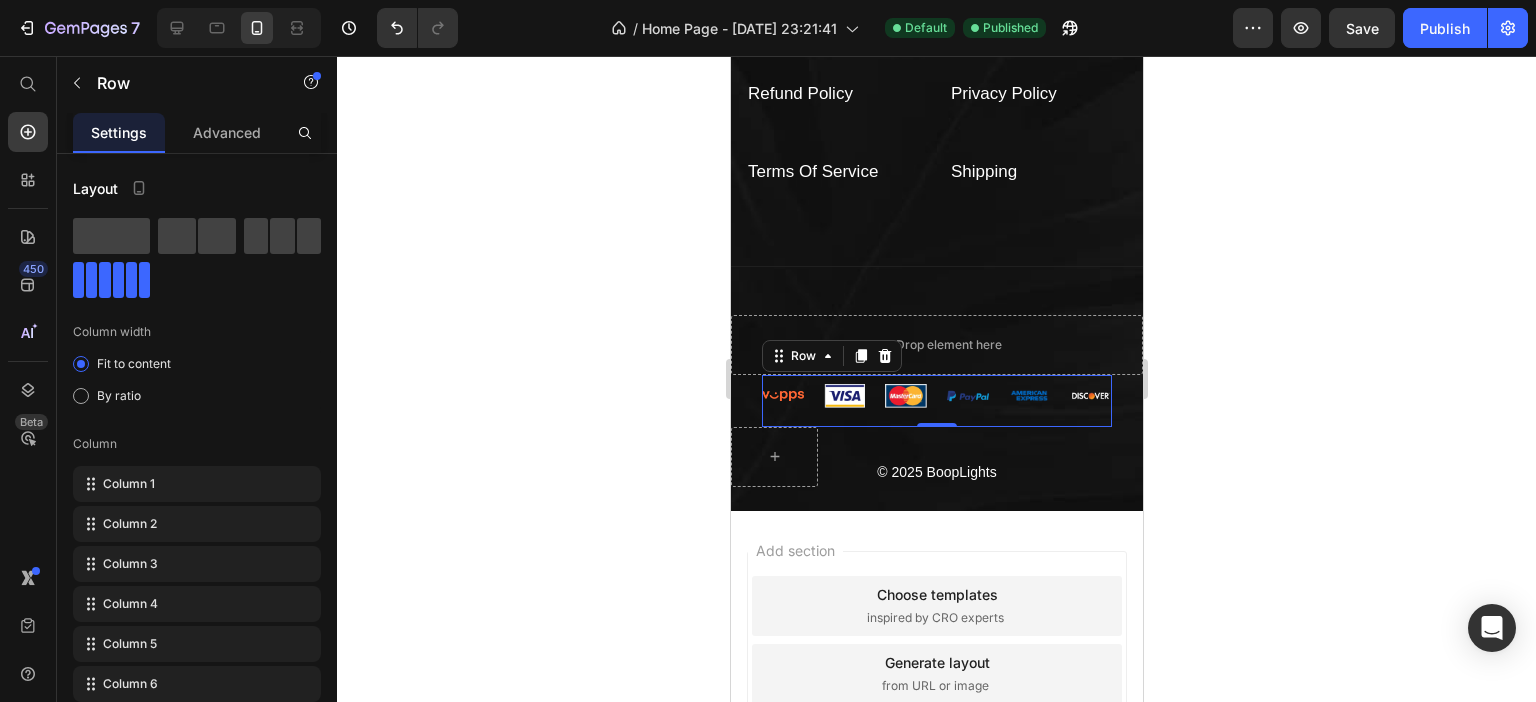 click 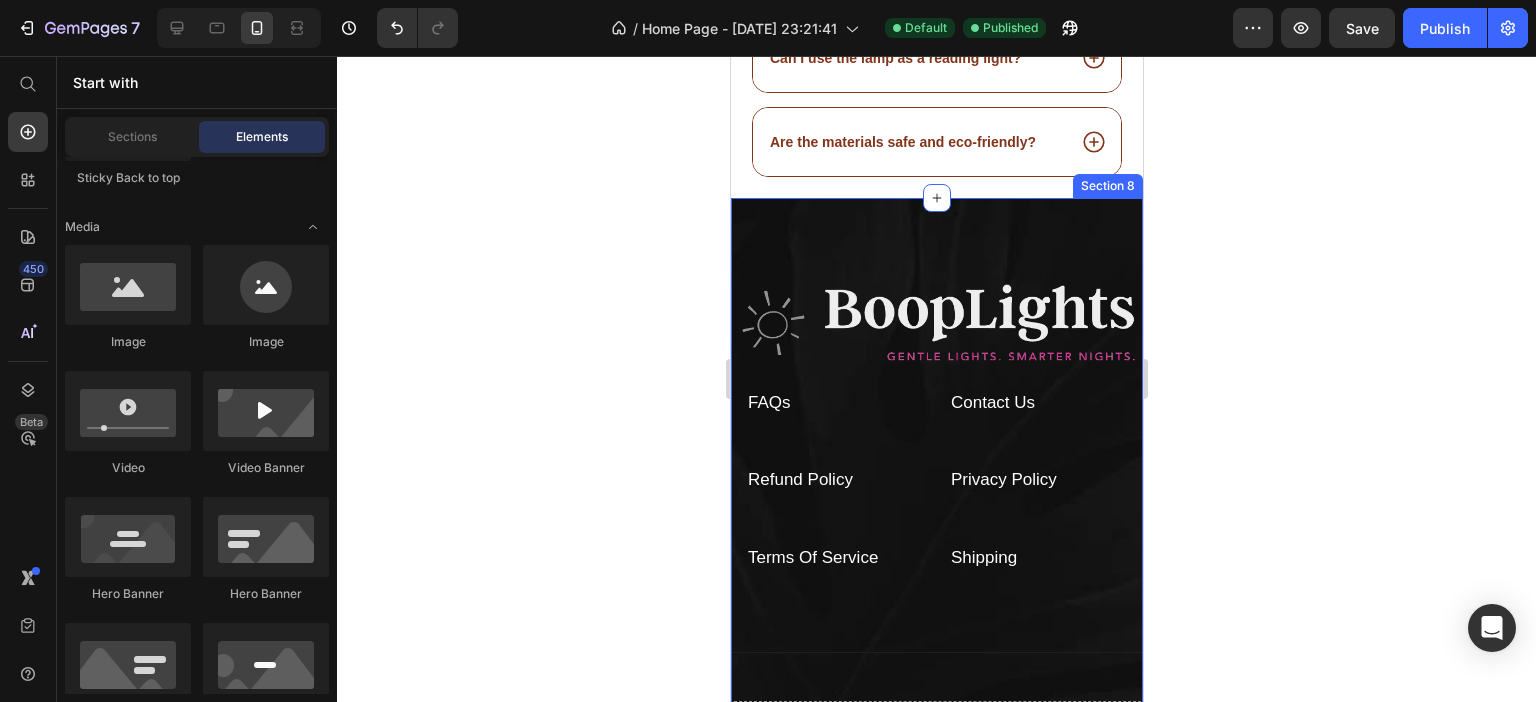 scroll, scrollTop: 5142, scrollLeft: 0, axis: vertical 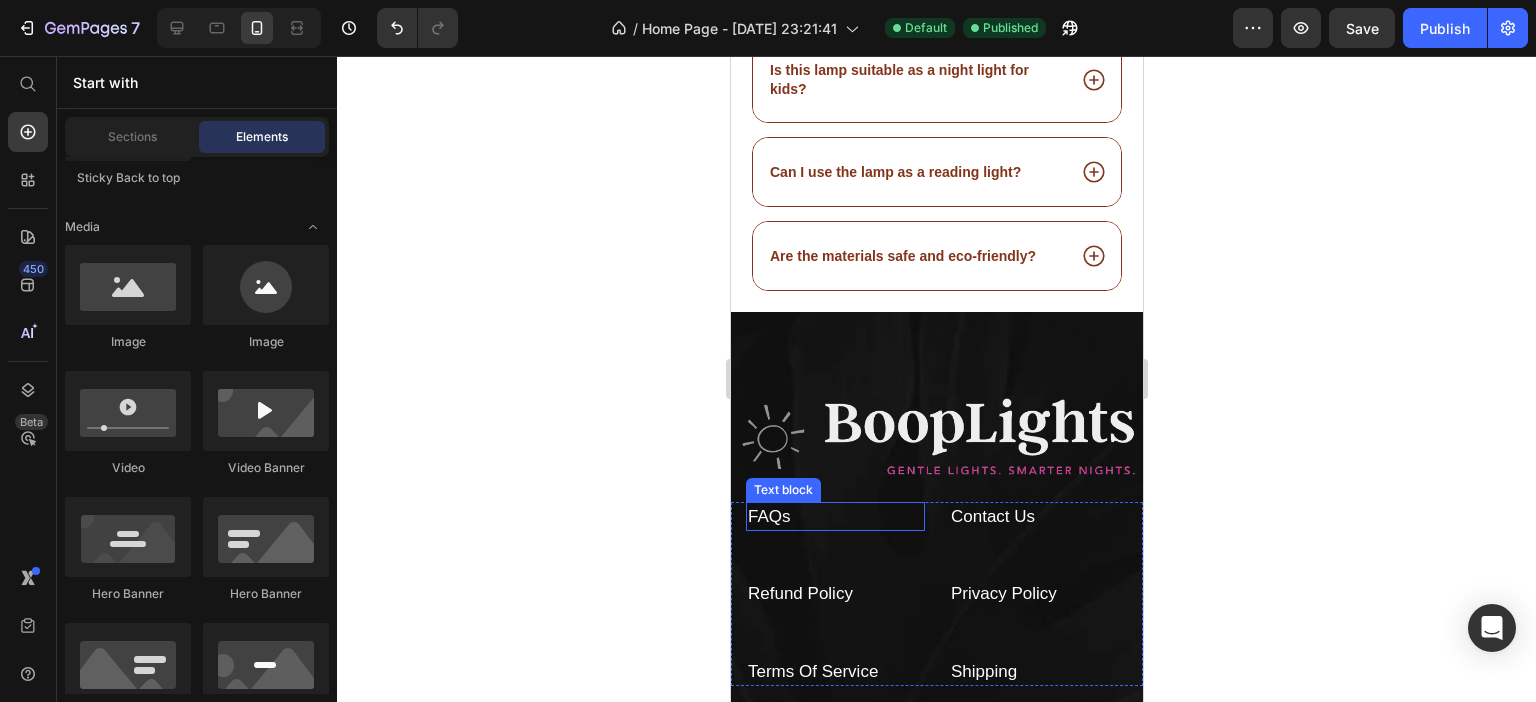 click on "FAQs" at bounding box center (768, 516) 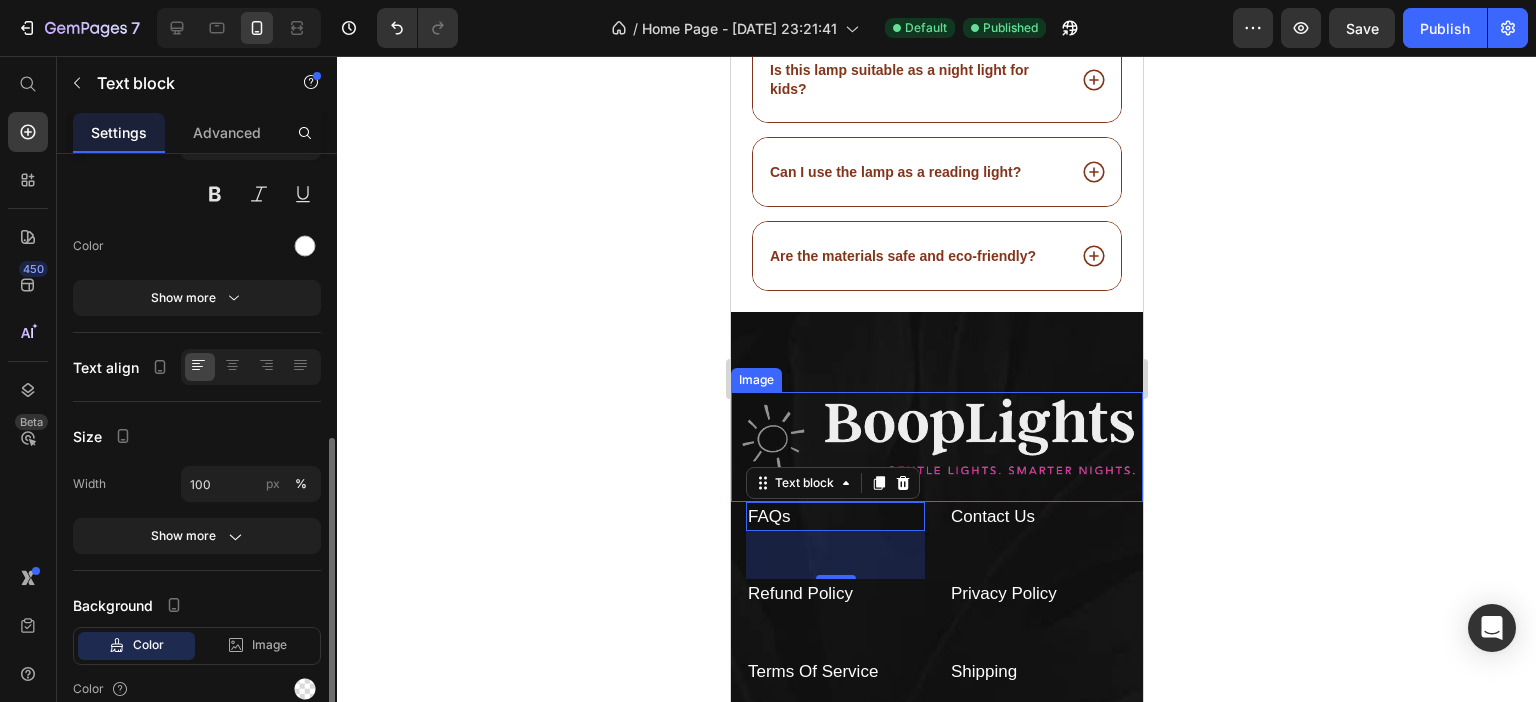 scroll, scrollTop: 288, scrollLeft: 0, axis: vertical 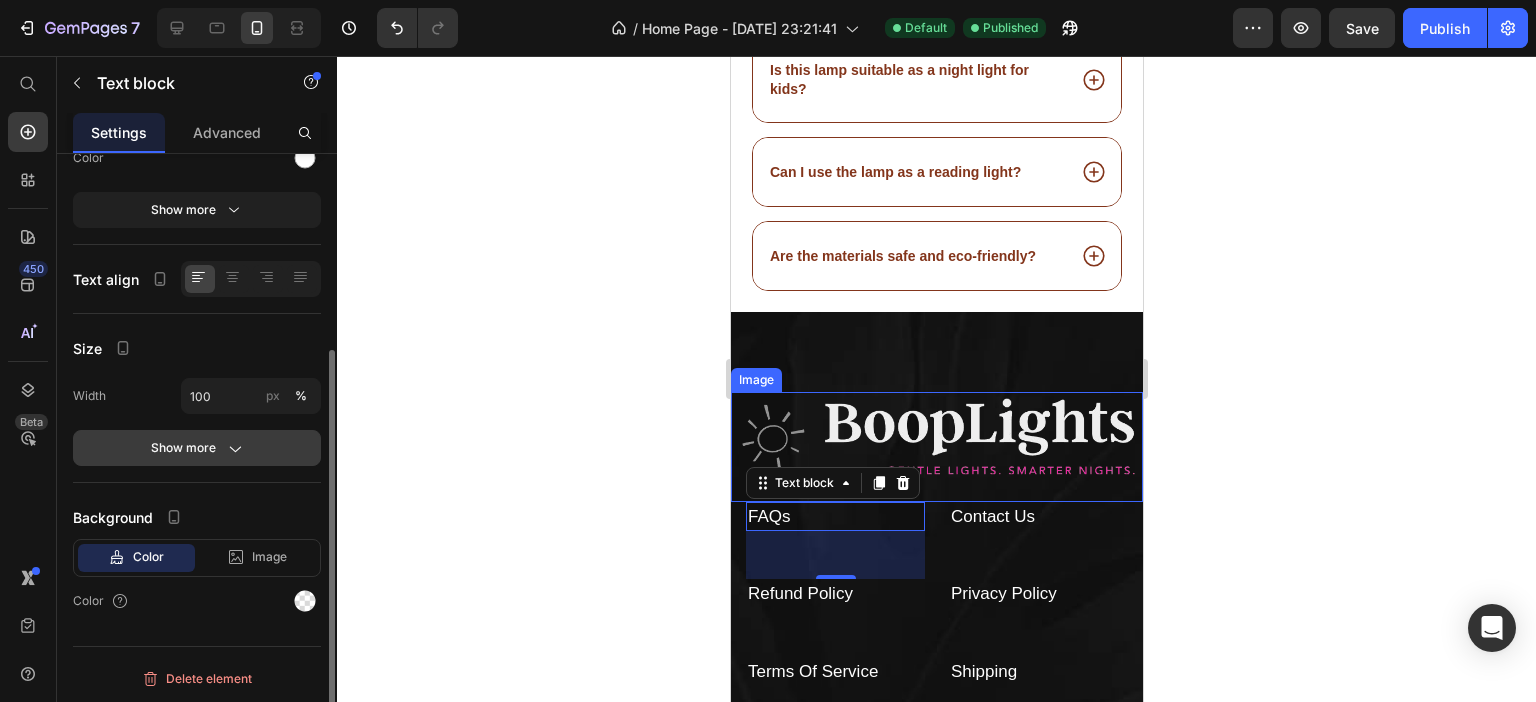 click on "Show more" at bounding box center [197, 448] 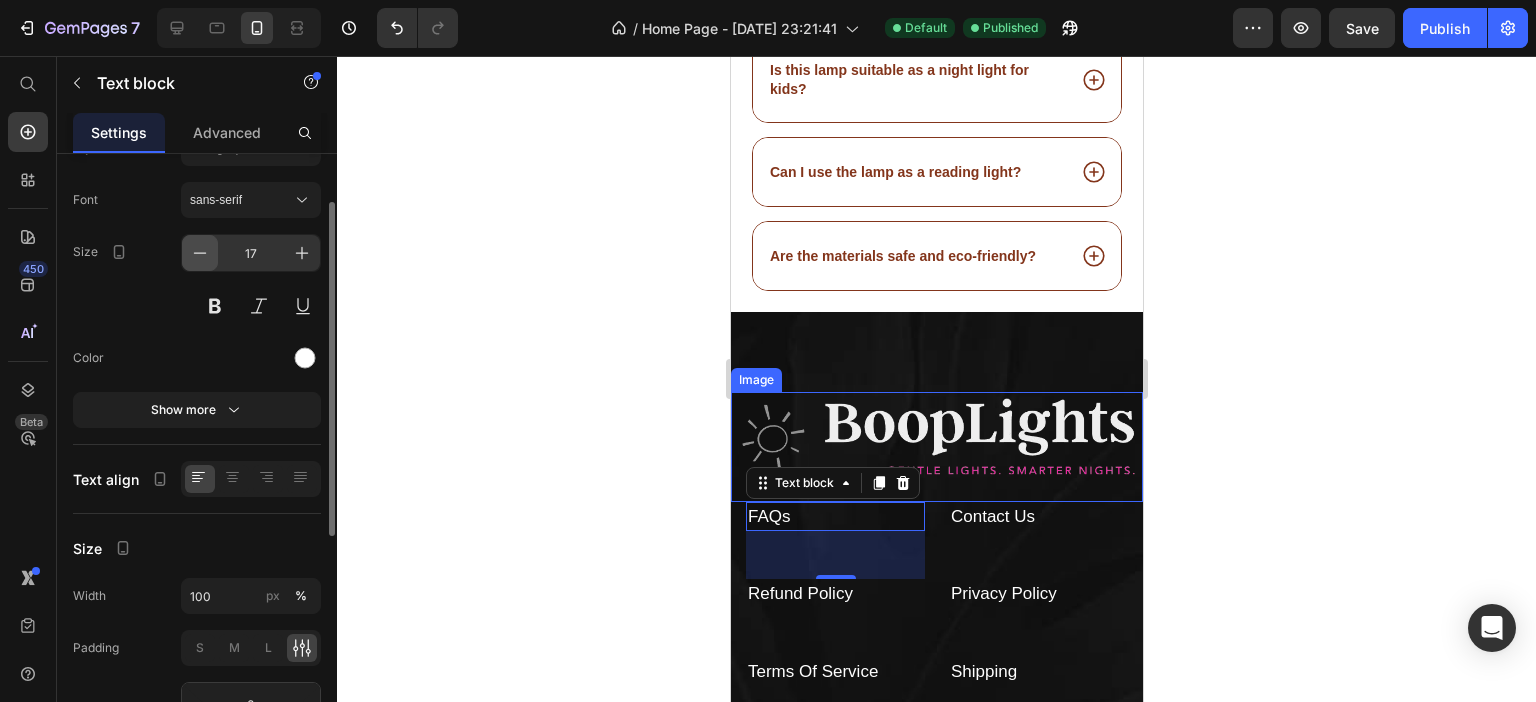 scroll, scrollTop: 0, scrollLeft: 0, axis: both 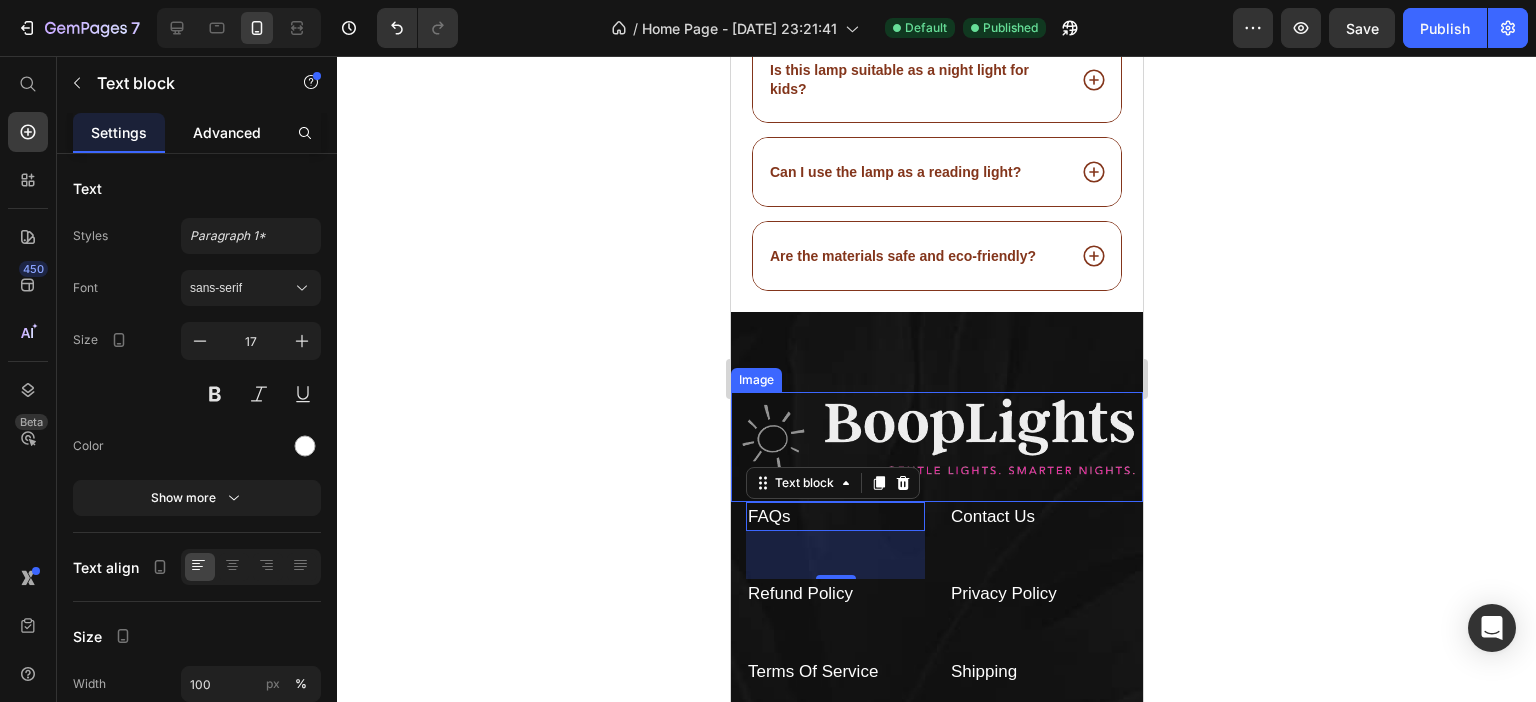 click on "Advanced" at bounding box center [227, 132] 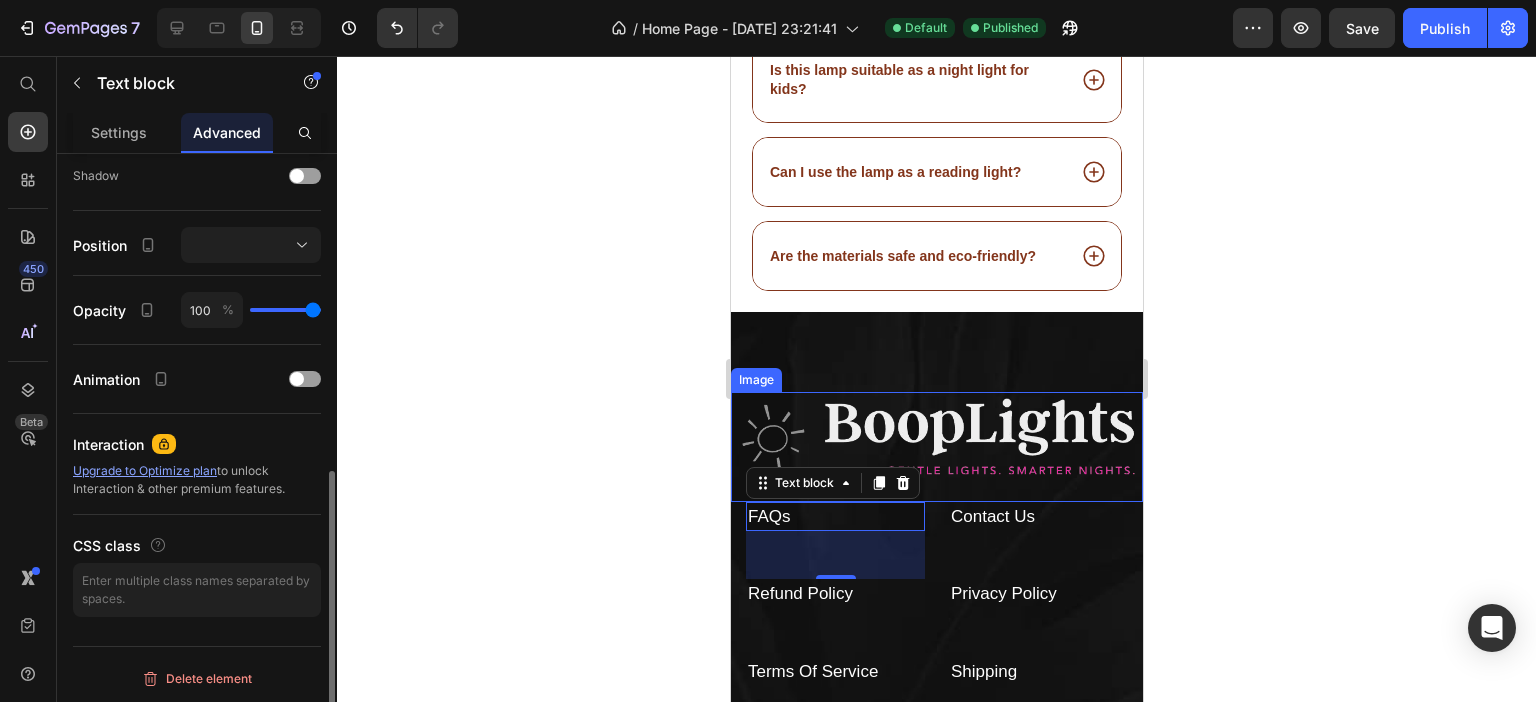 scroll, scrollTop: 0, scrollLeft: 0, axis: both 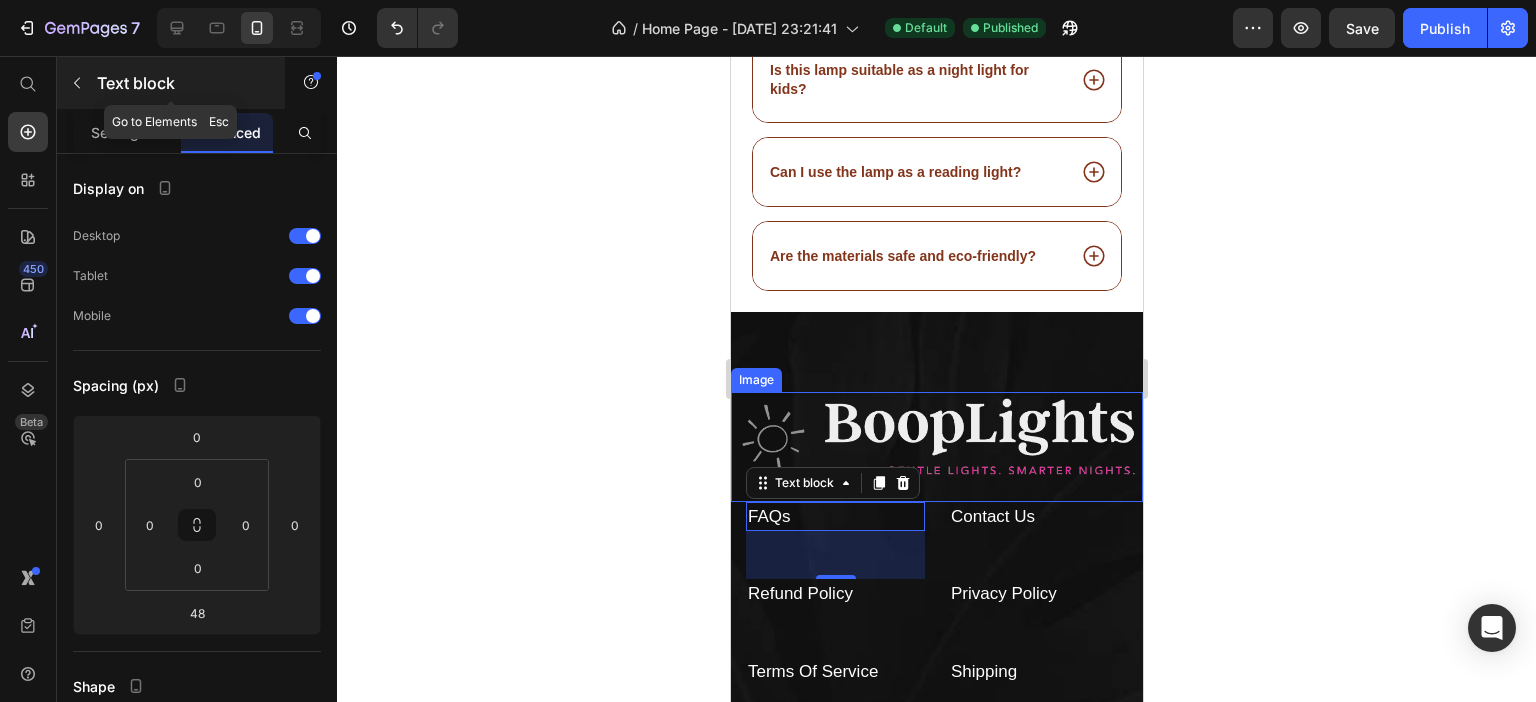 click 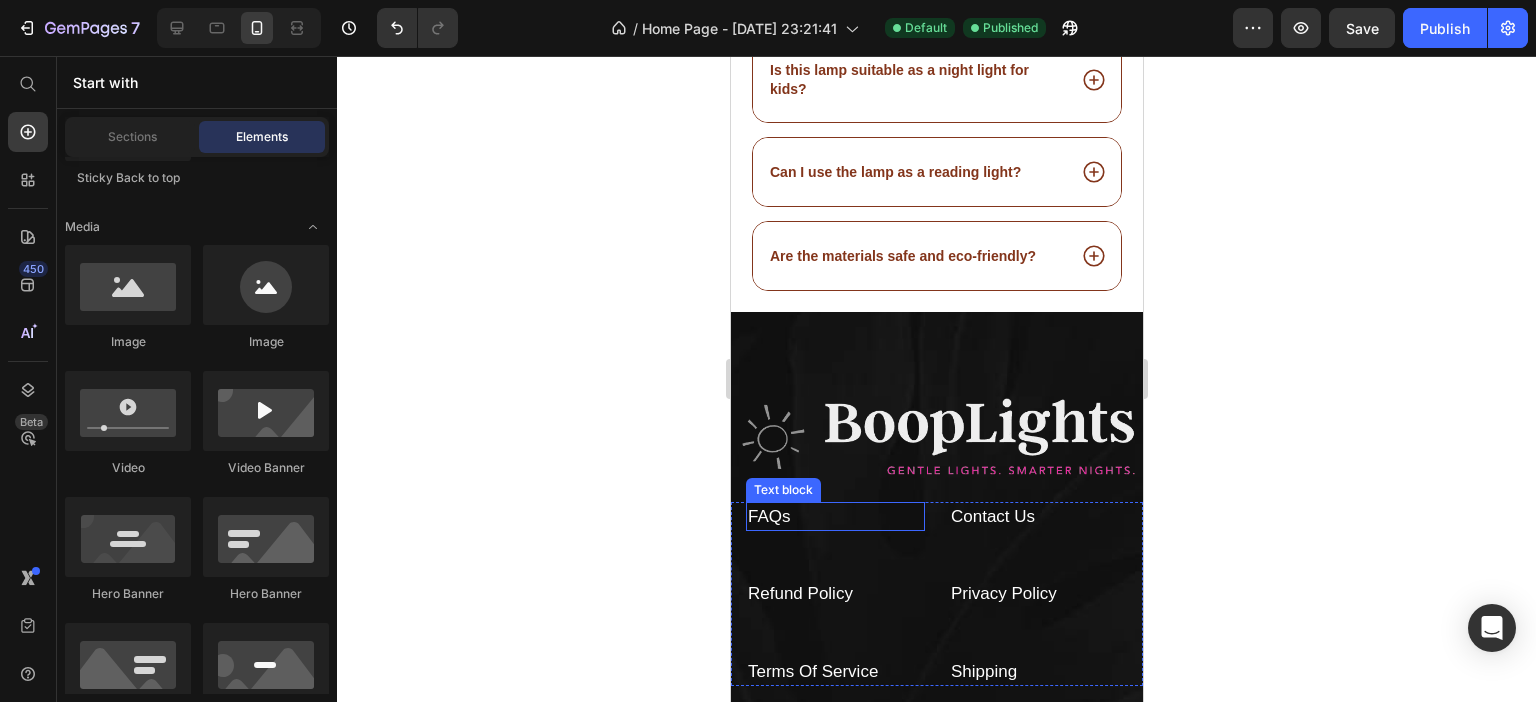 click on "FAQs" at bounding box center [768, 516] 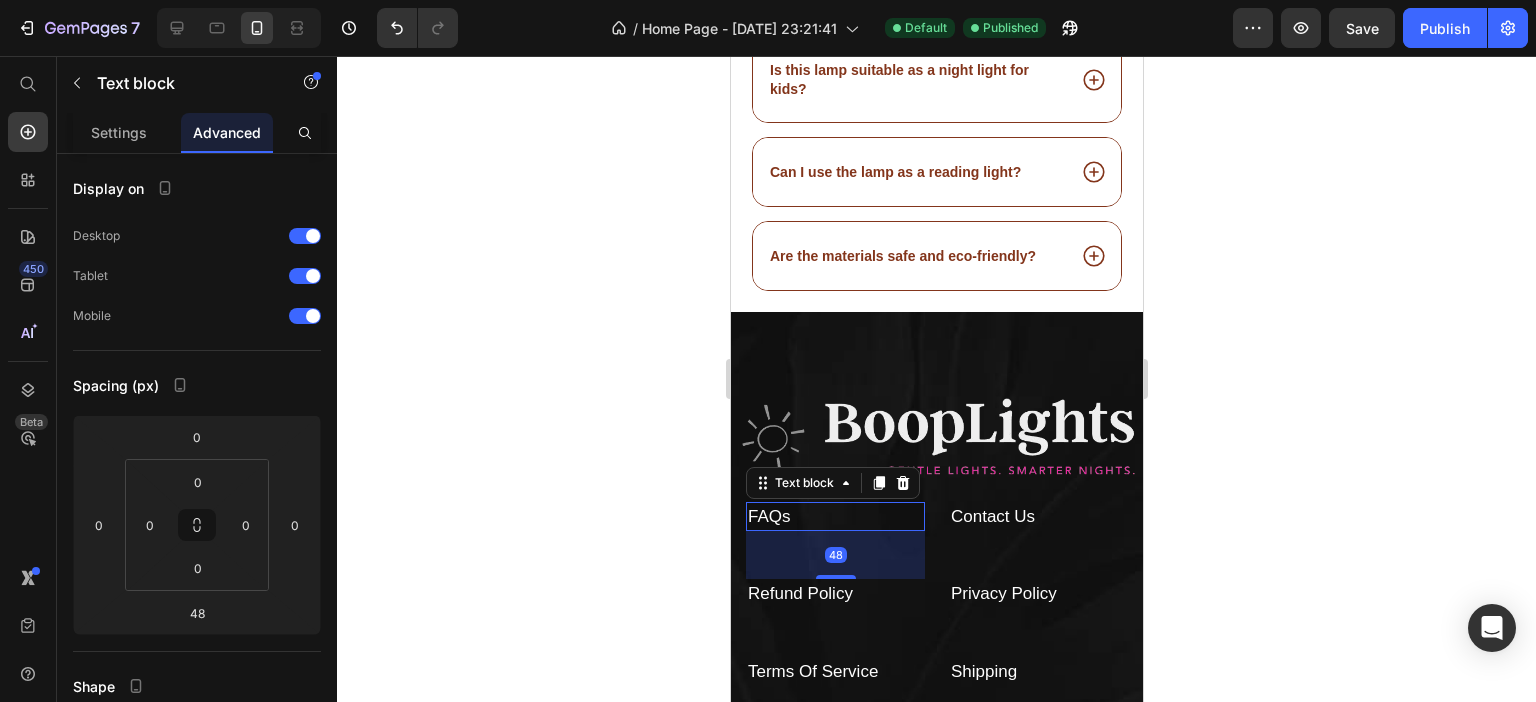 click on "FAQs" at bounding box center (768, 516) 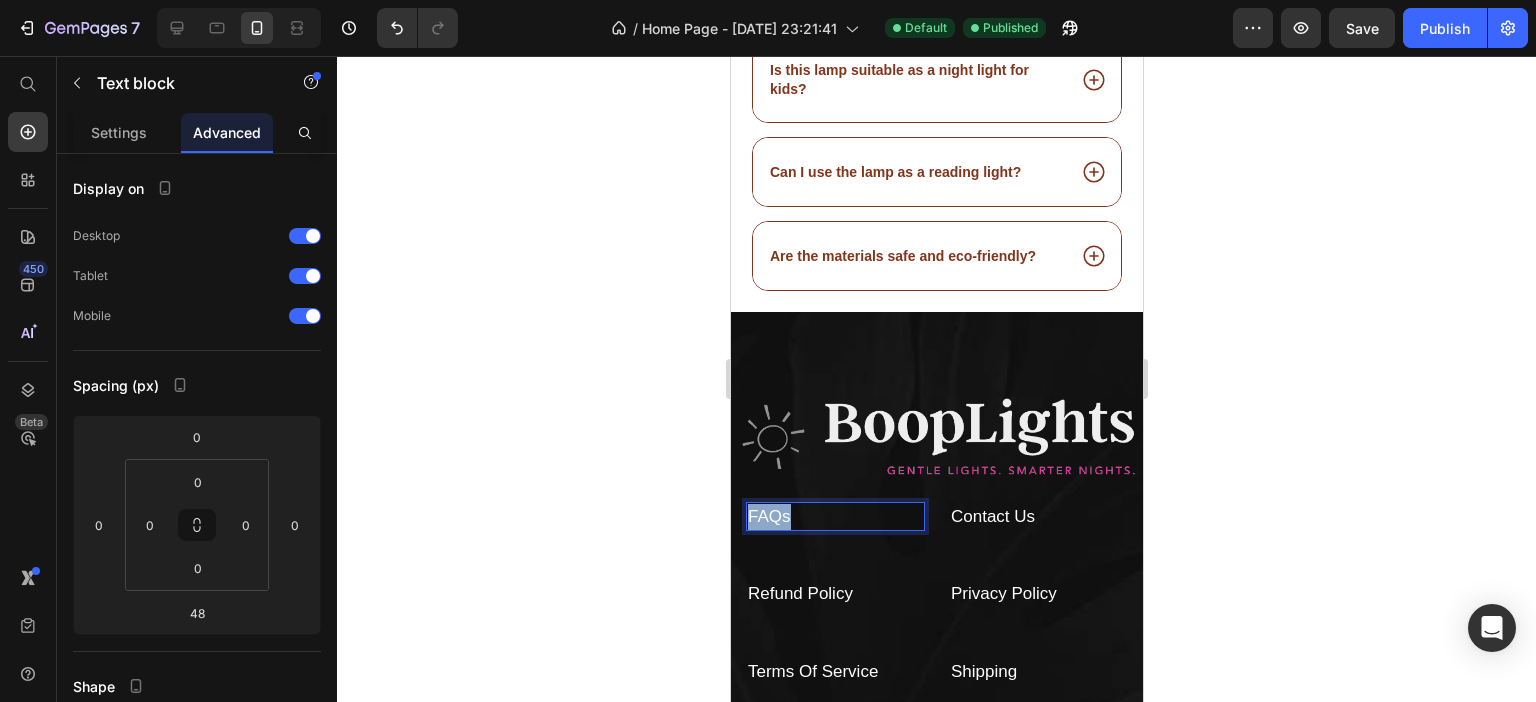 drag, startPoint x: 811, startPoint y: 502, endPoint x: 734, endPoint y: 505, distance: 77.05842 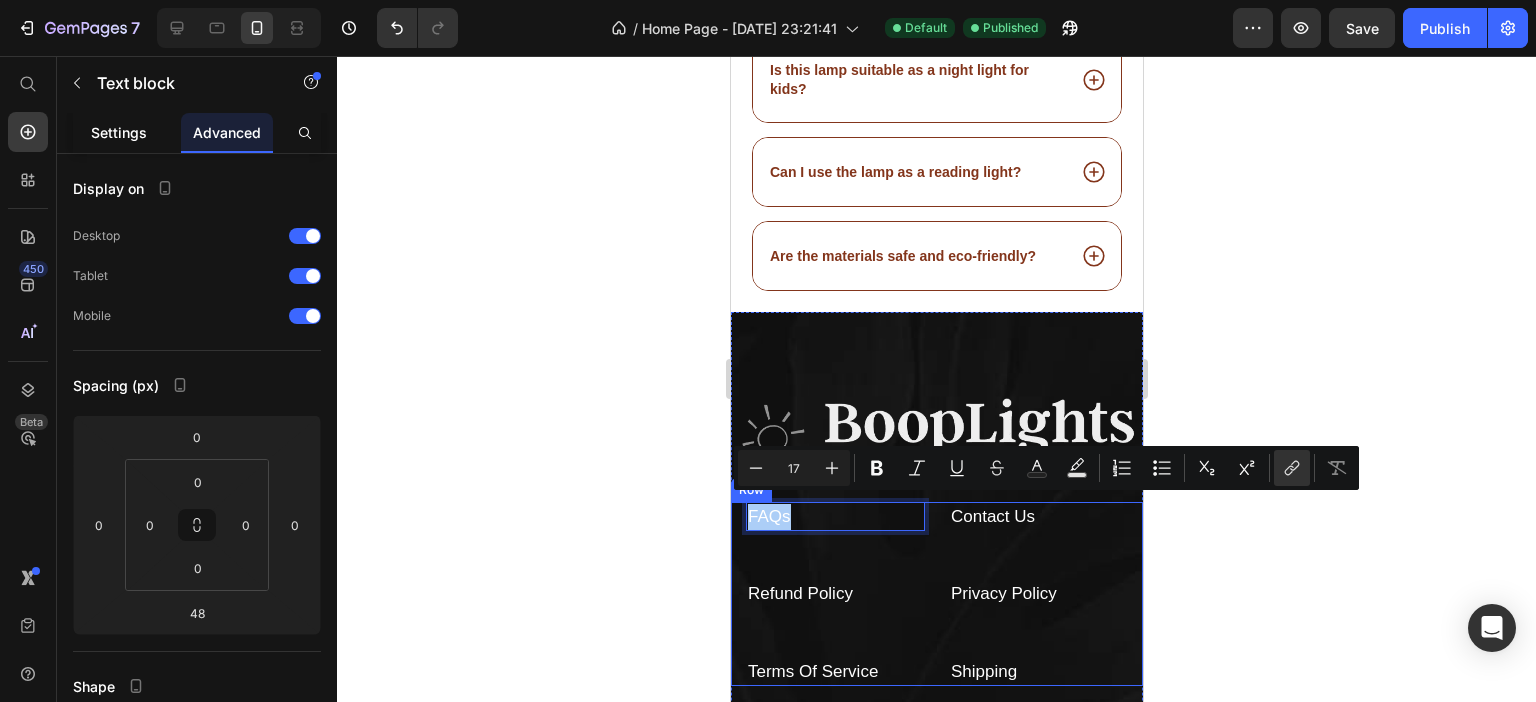 click on "Settings" at bounding box center [119, 132] 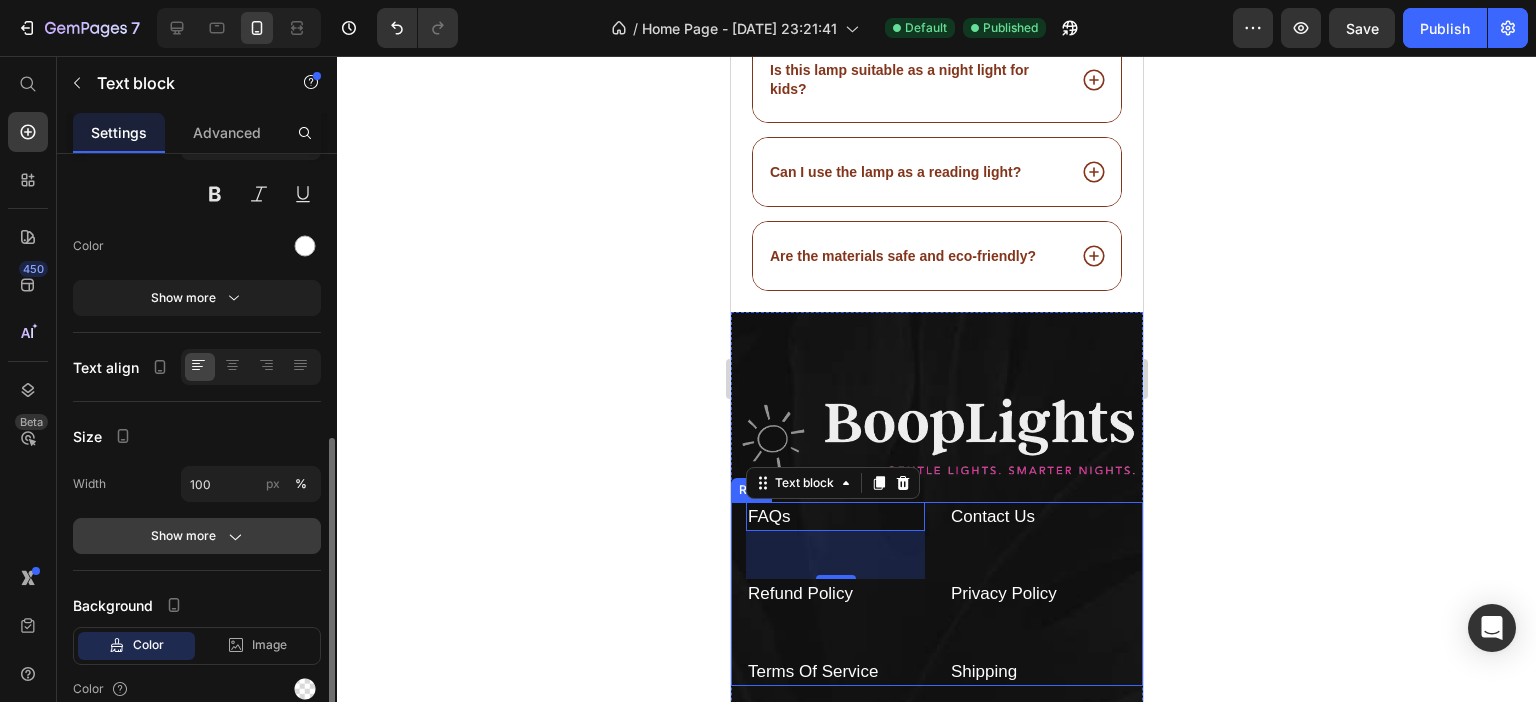 scroll, scrollTop: 288, scrollLeft: 0, axis: vertical 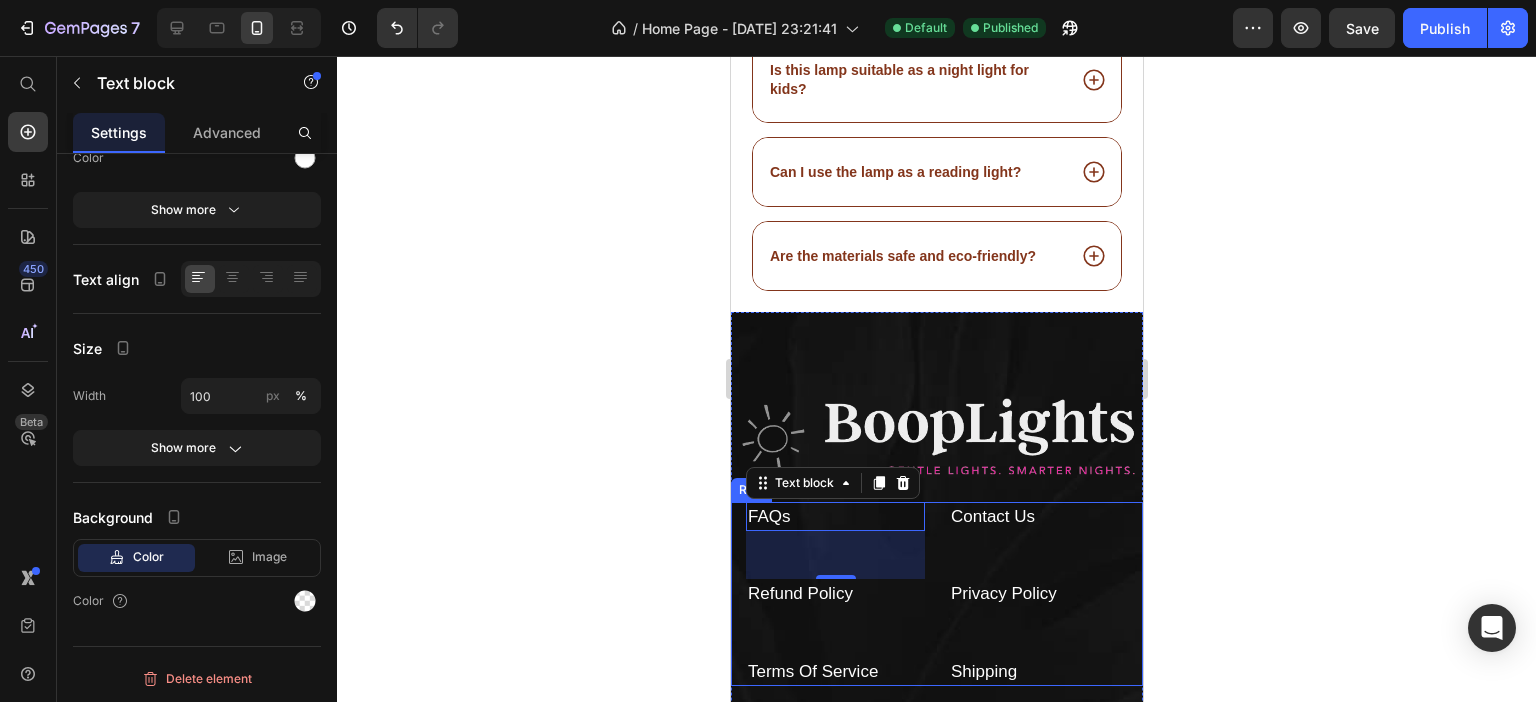 click on "FAQs Text block   48 Contact Us Text block Refund Policy Text block Privacy Policy Text block Terms Of Service Text block Shipping Text block Row" at bounding box center [936, 594] 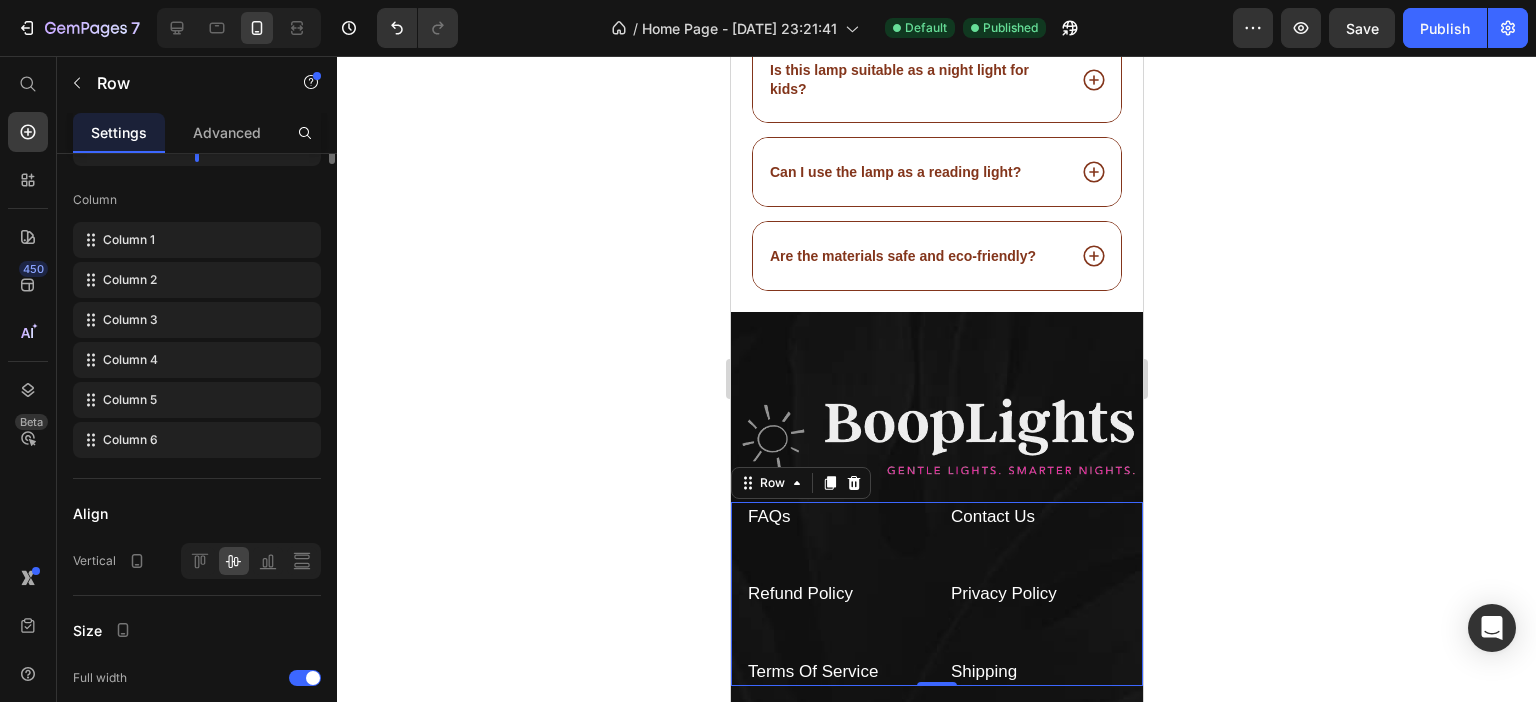 scroll, scrollTop: 0, scrollLeft: 0, axis: both 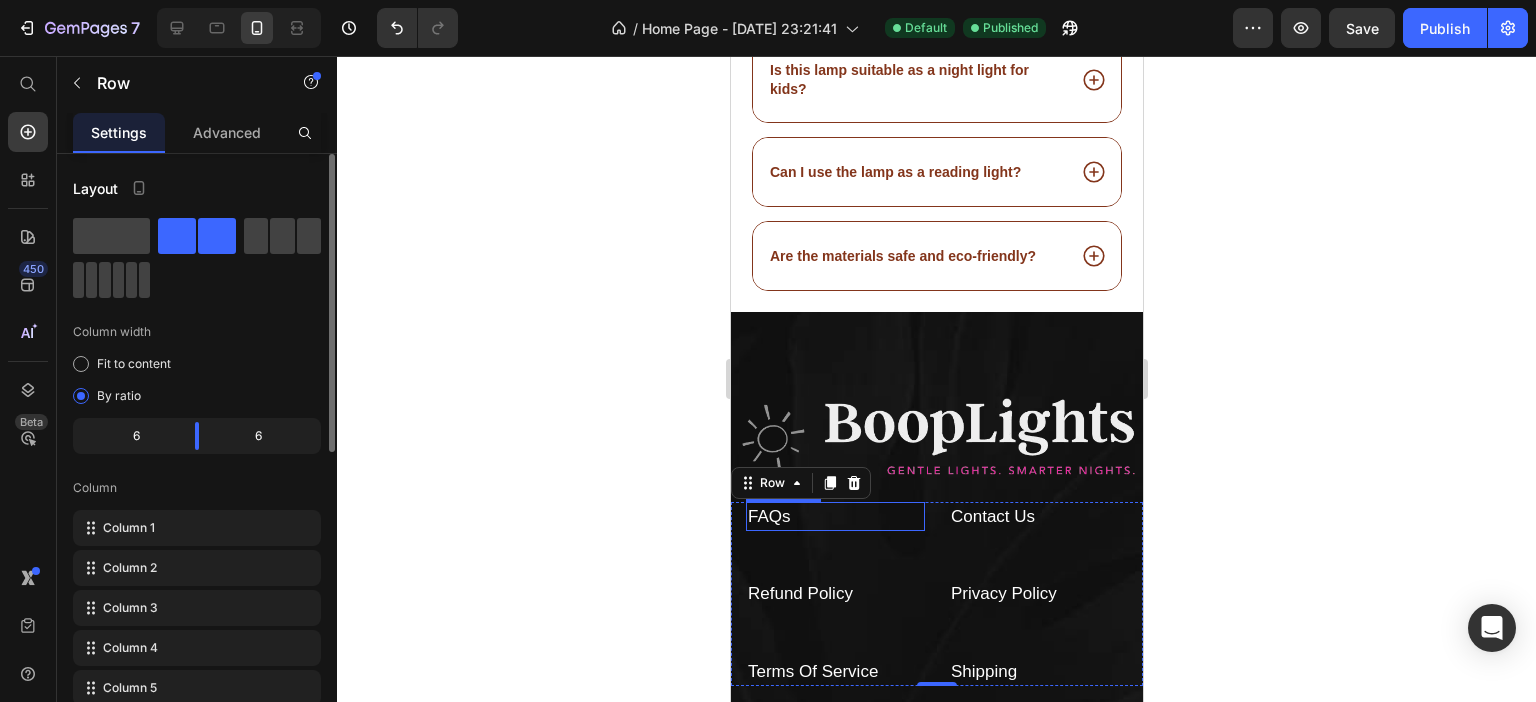 click on "FAQs" at bounding box center (834, 517) 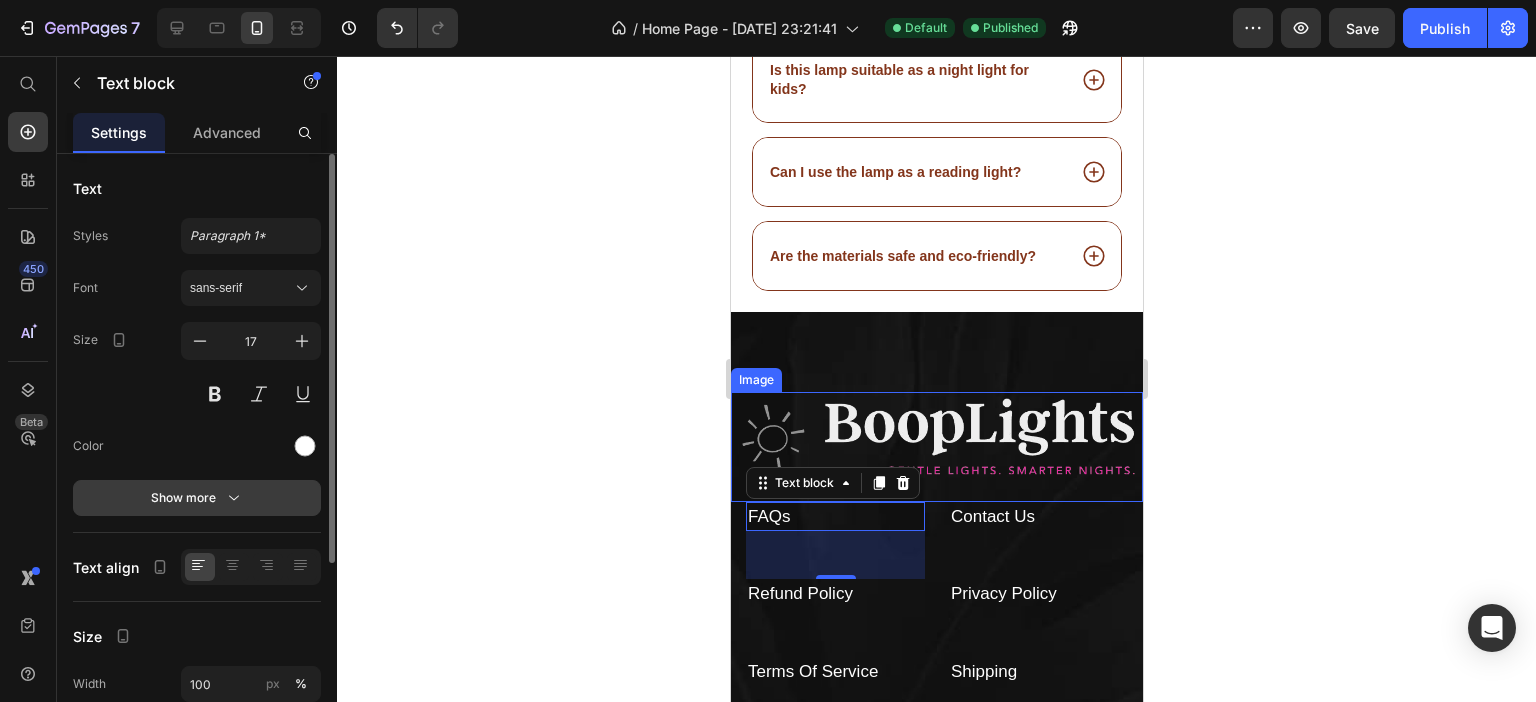 click on "Show more" at bounding box center (197, 498) 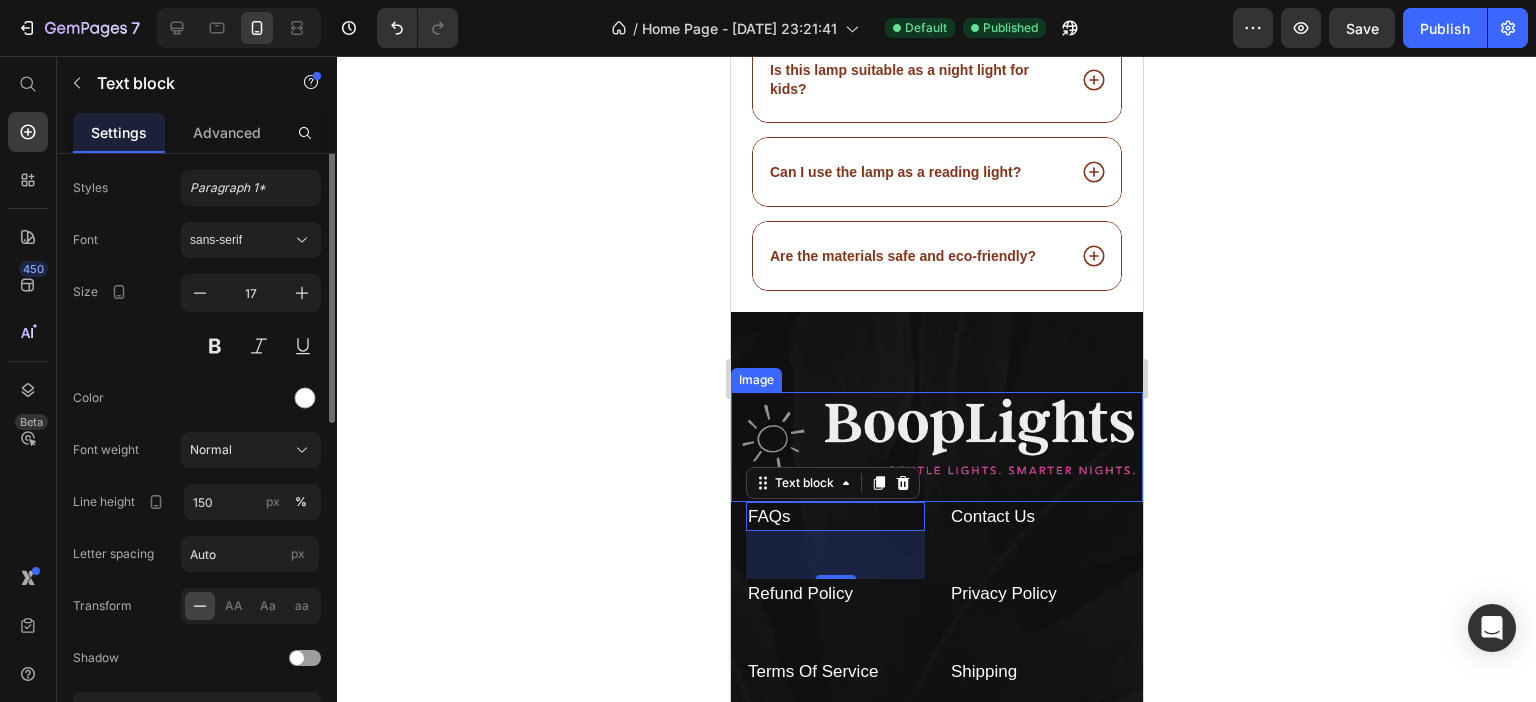 scroll, scrollTop: 0, scrollLeft: 0, axis: both 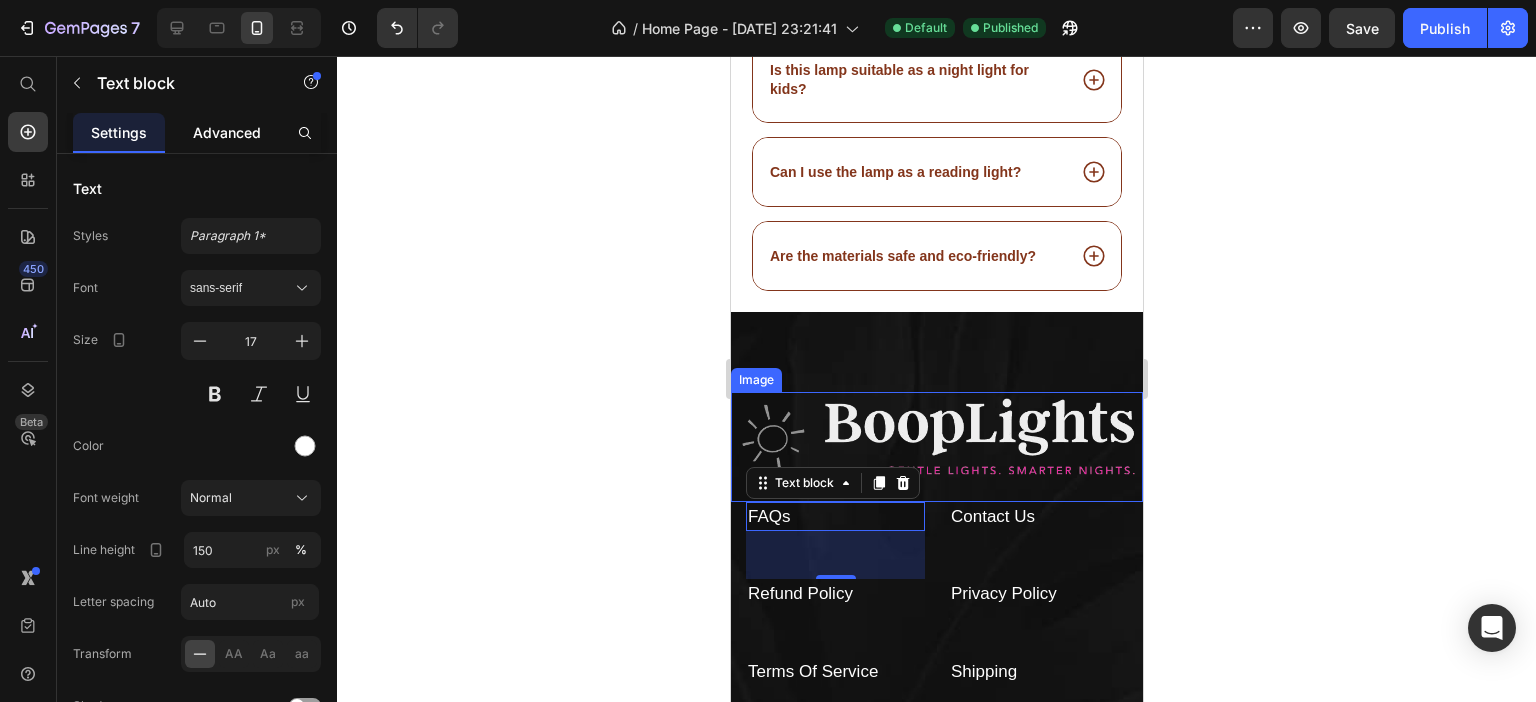 click on "Advanced" at bounding box center (227, 132) 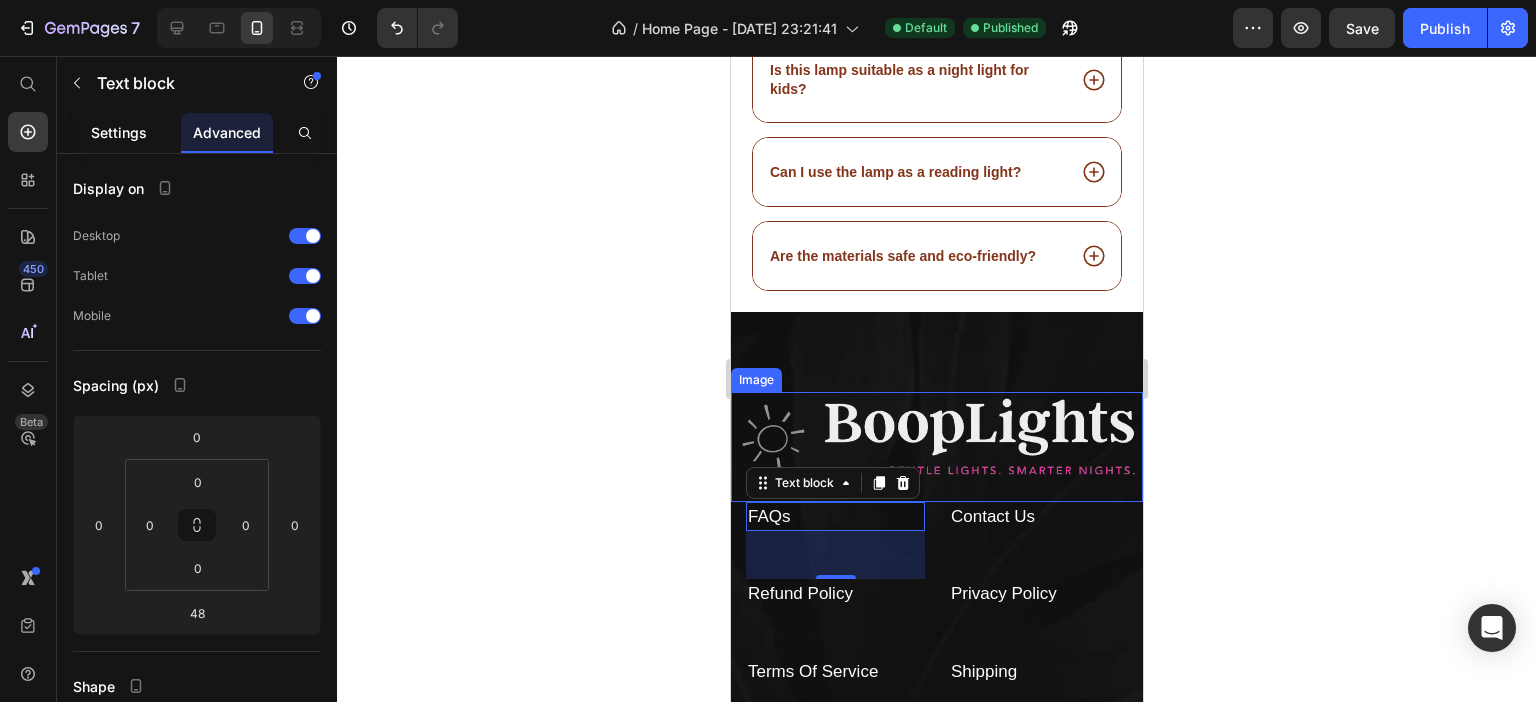 click on "Settings" 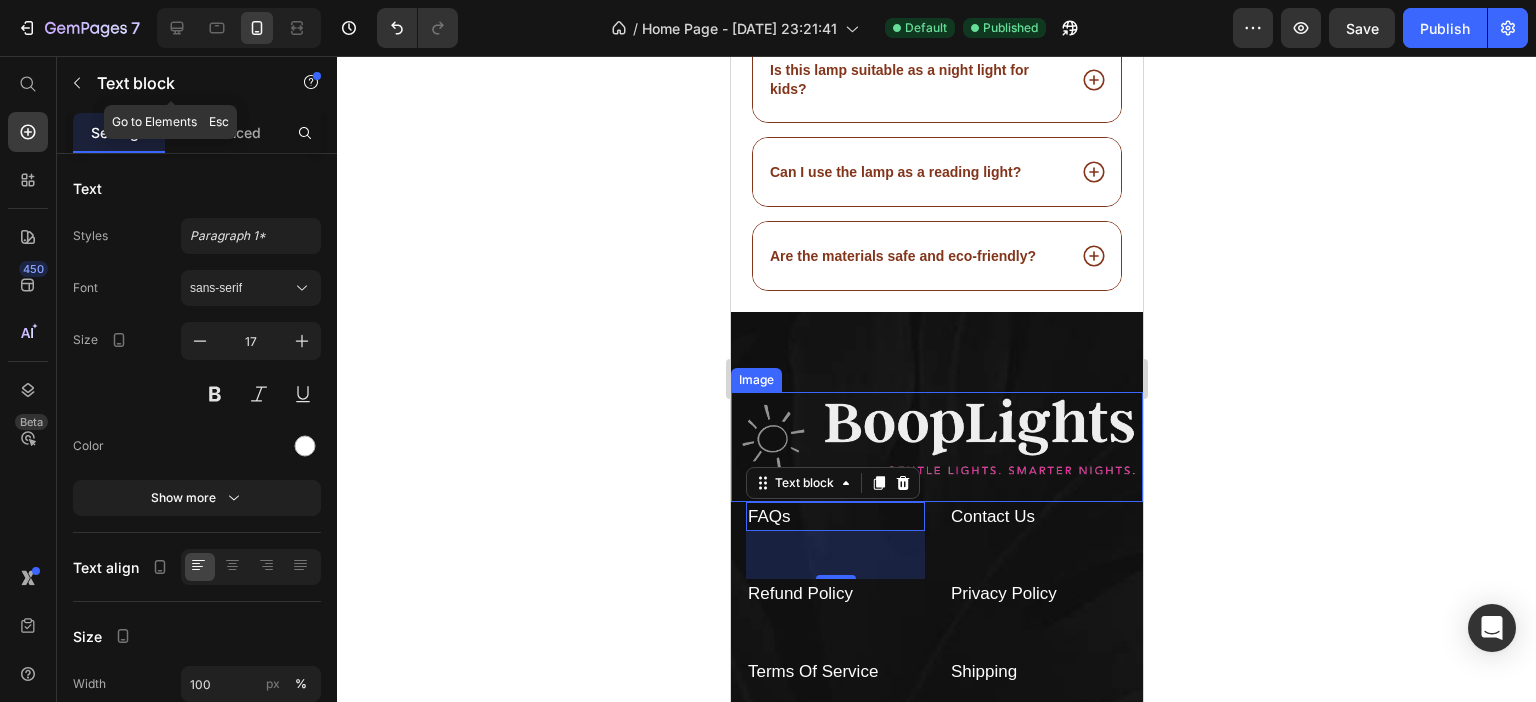 click 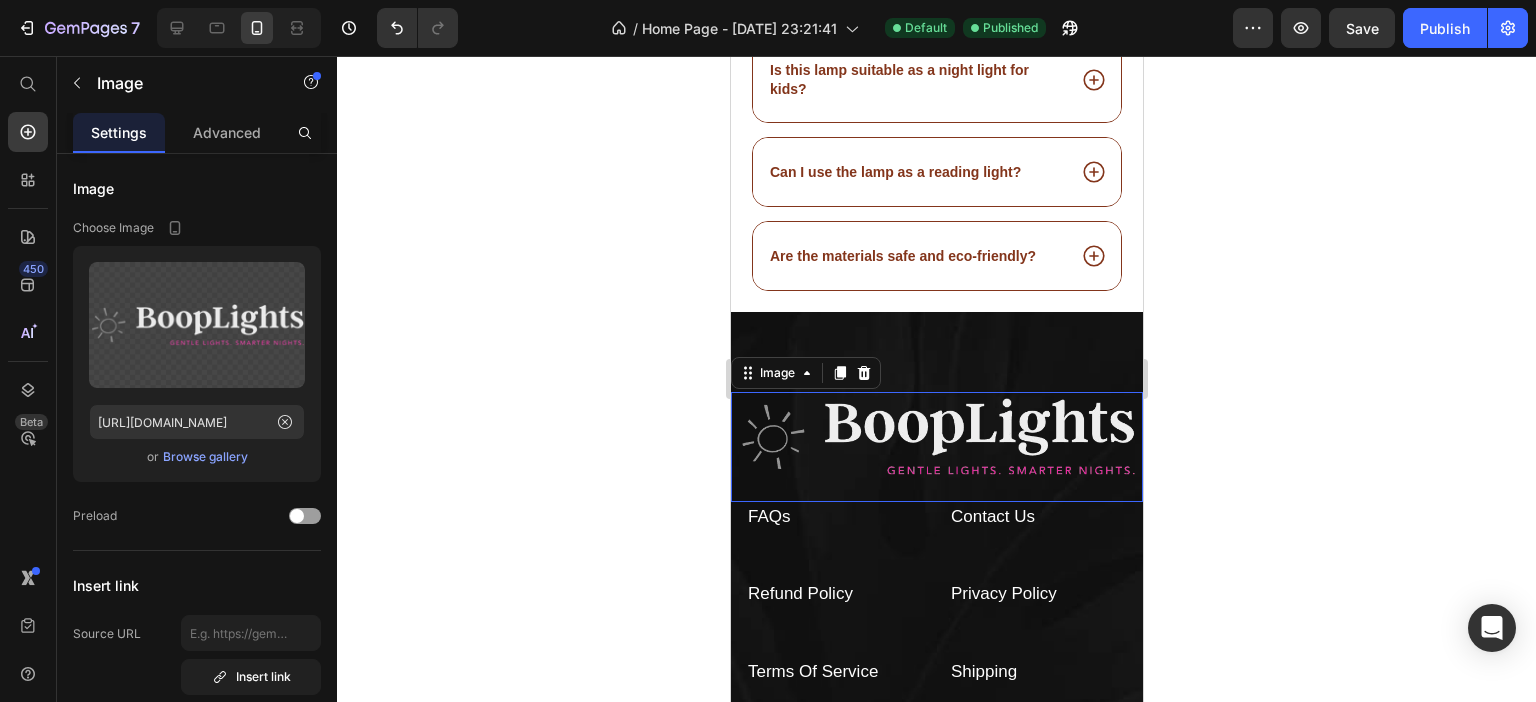 click at bounding box center (936, 447) 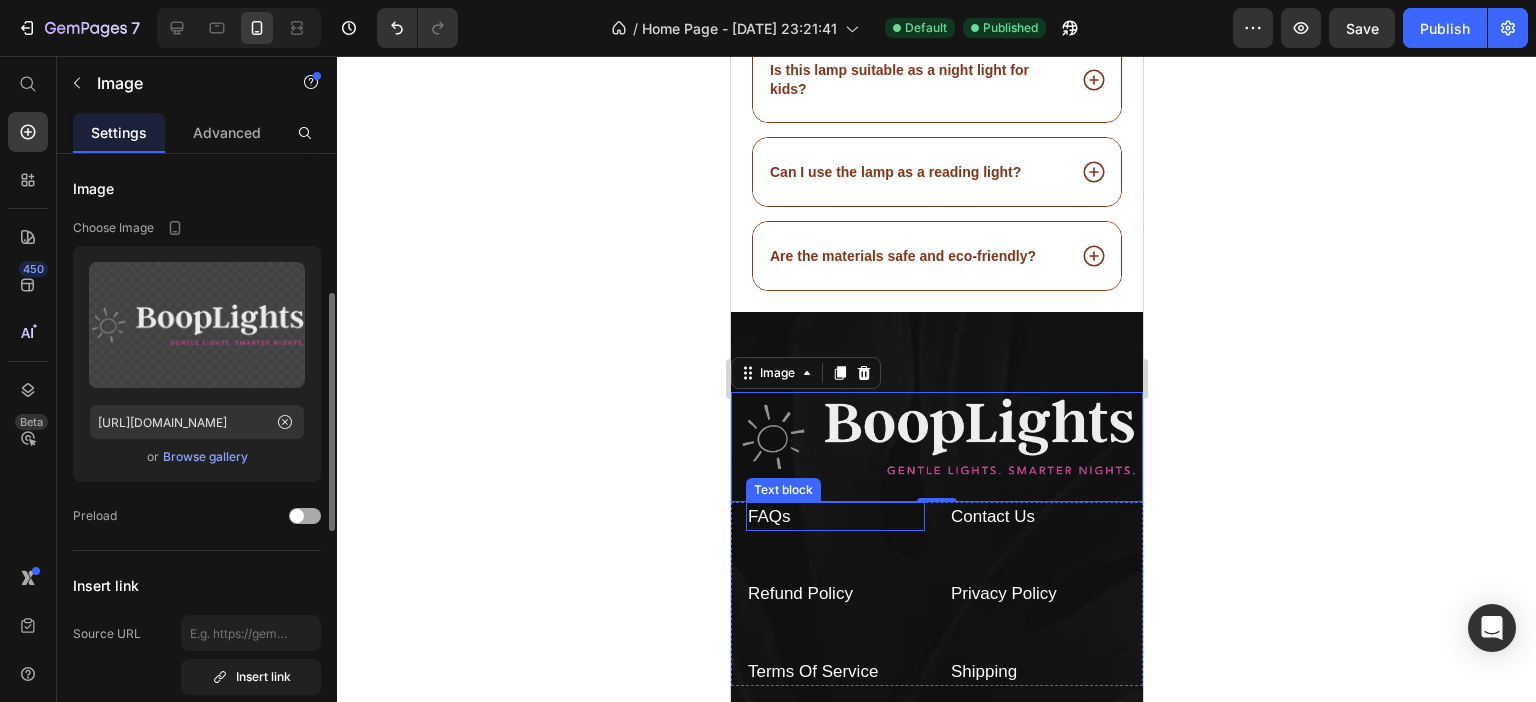 scroll, scrollTop: 200, scrollLeft: 0, axis: vertical 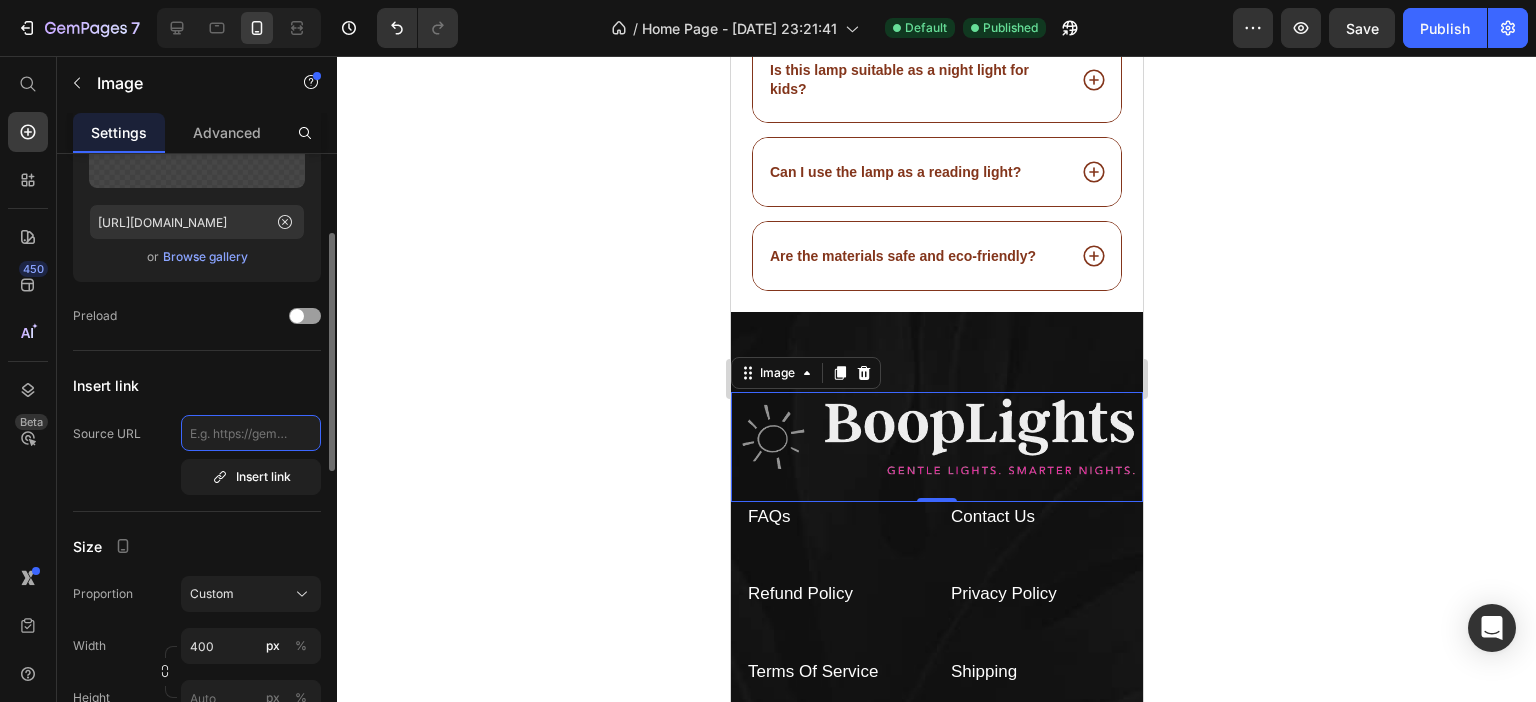 click 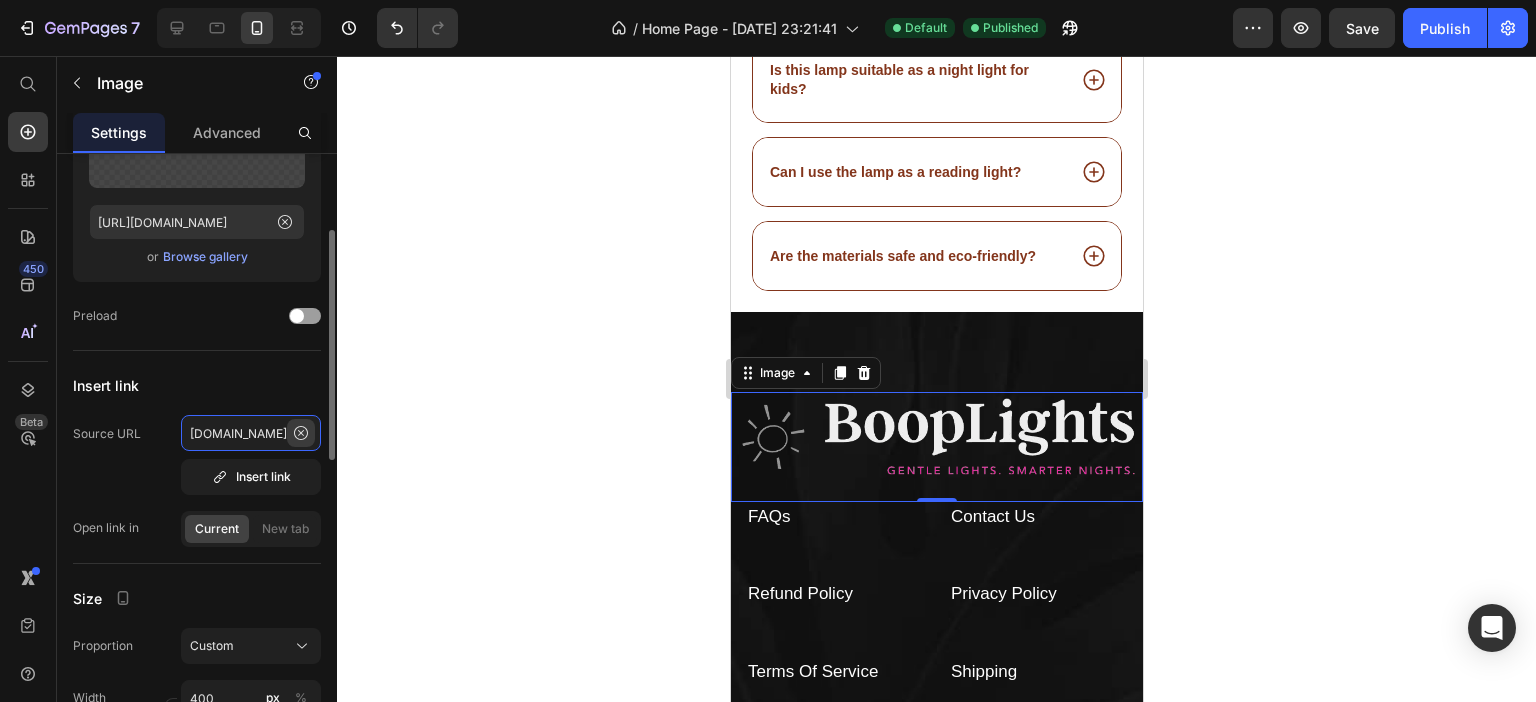 scroll, scrollTop: 0, scrollLeft: 27, axis: horizontal 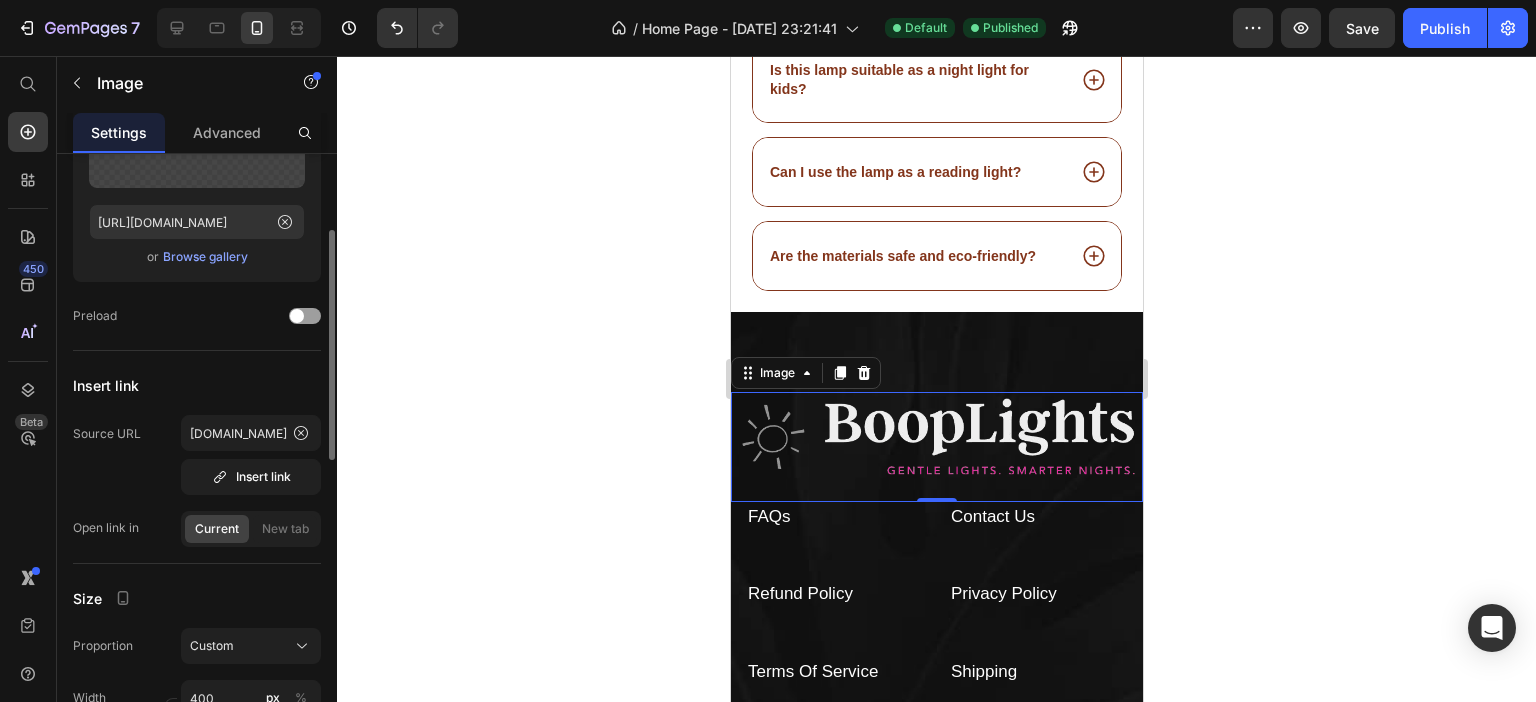 click on "Insert link" at bounding box center [197, 385] 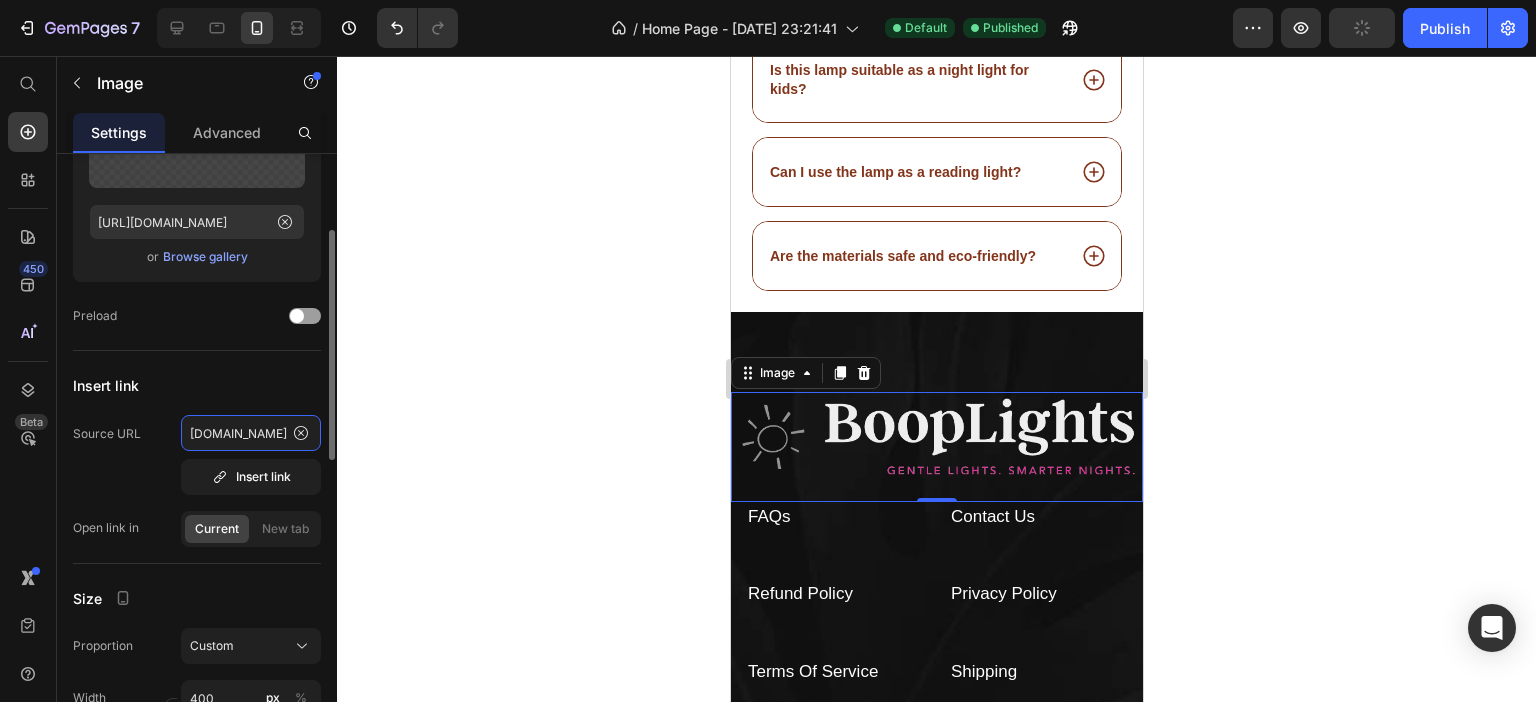 click on "[DOMAIN_NAME]" 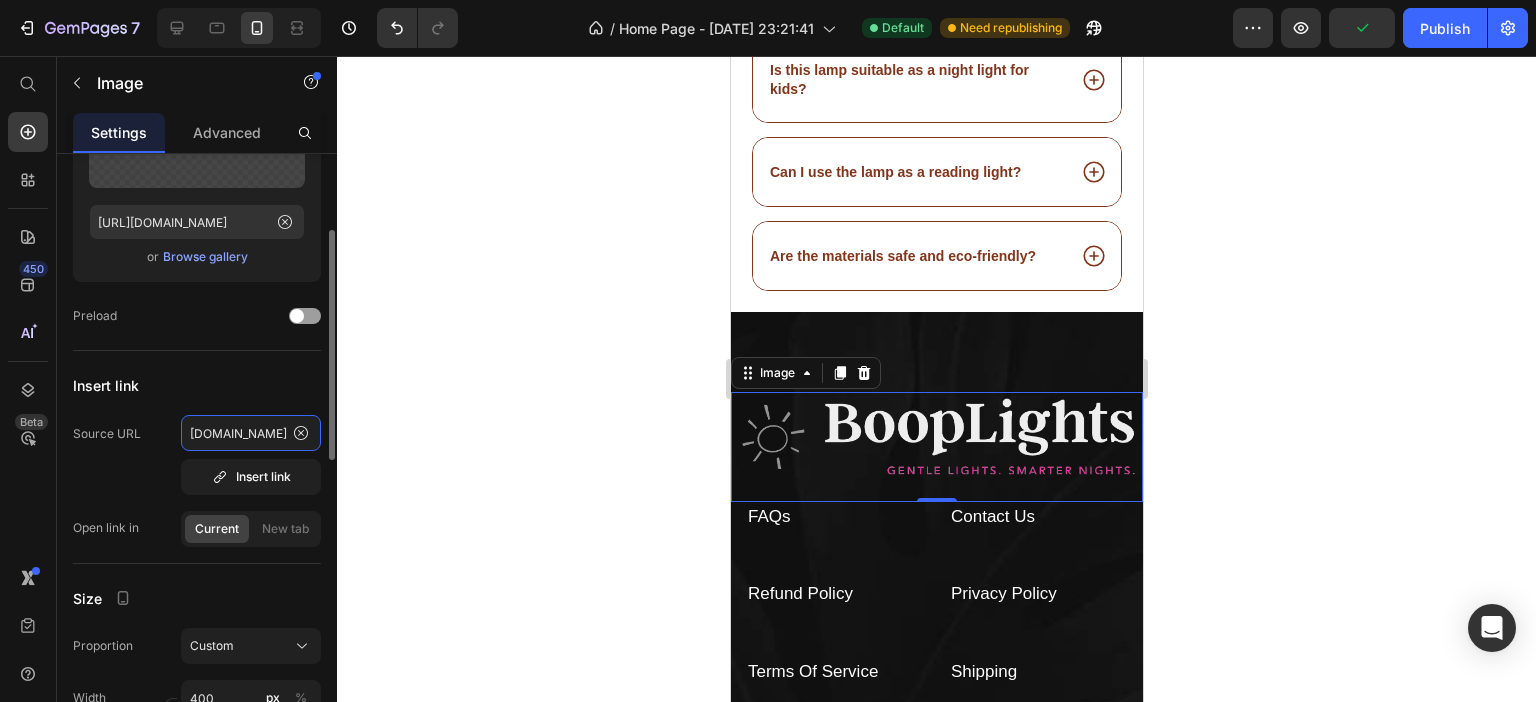 drag, startPoint x: 224, startPoint y: 430, endPoint x: 156, endPoint y: 446, distance: 69.856995 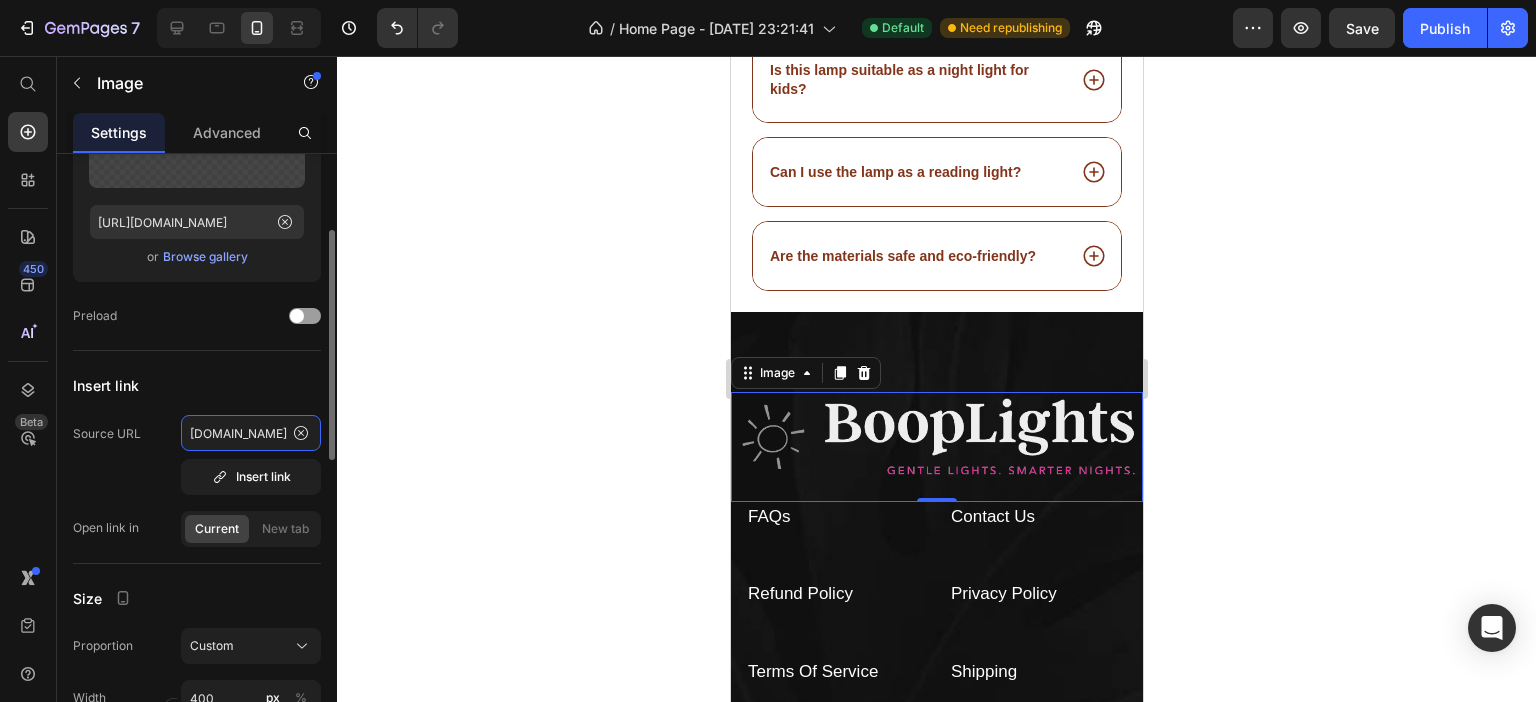 type on "[DOMAIN_NAME]" 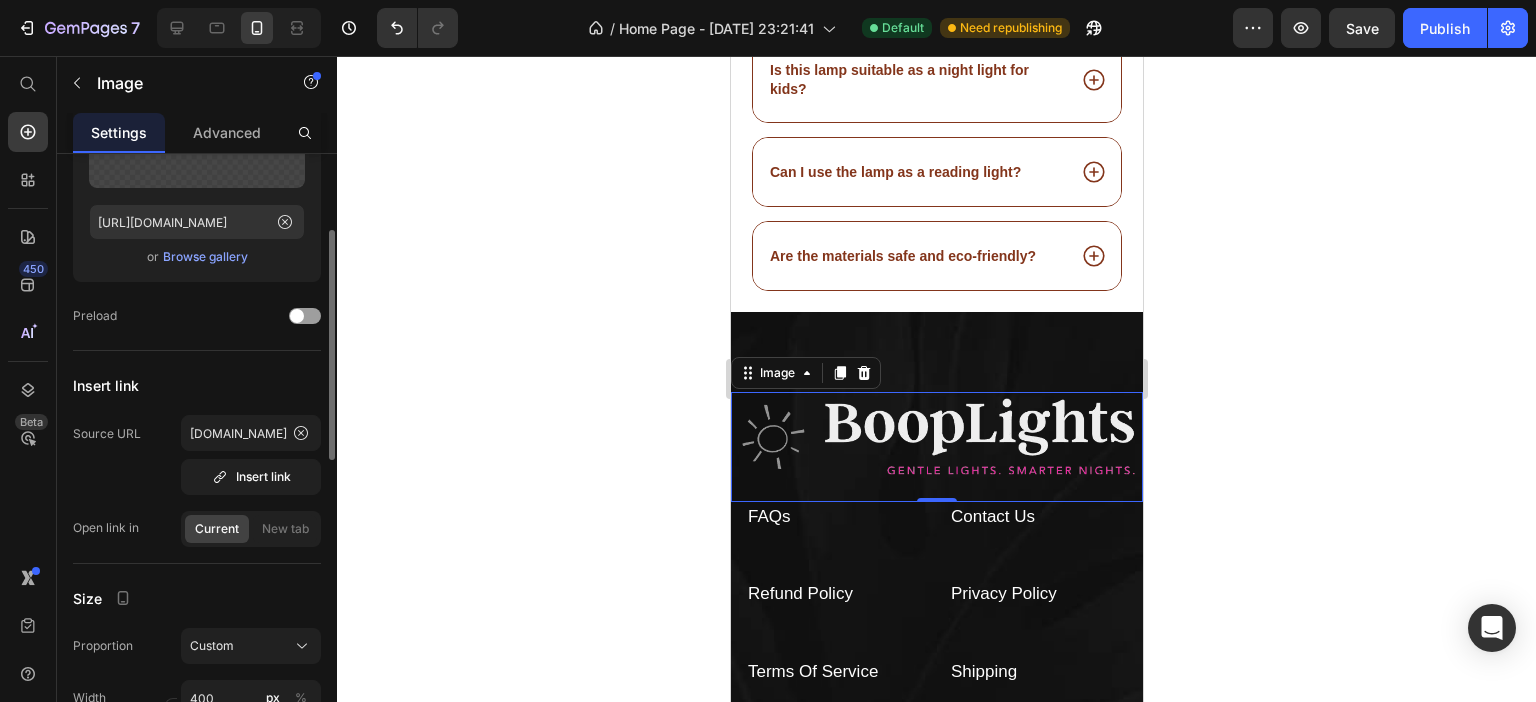 click on "Insert link" at bounding box center [197, 385] 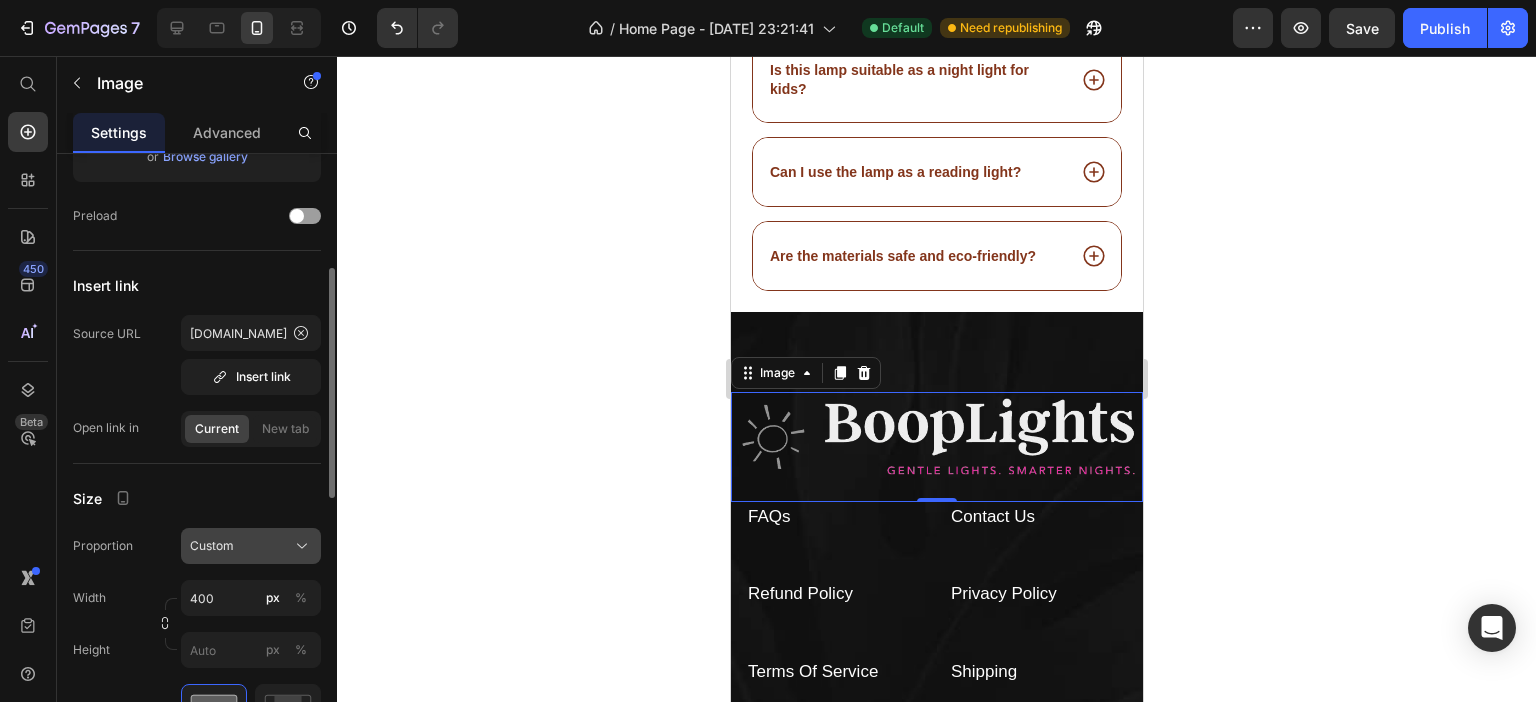 scroll, scrollTop: 400, scrollLeft: 0, axis: vertical 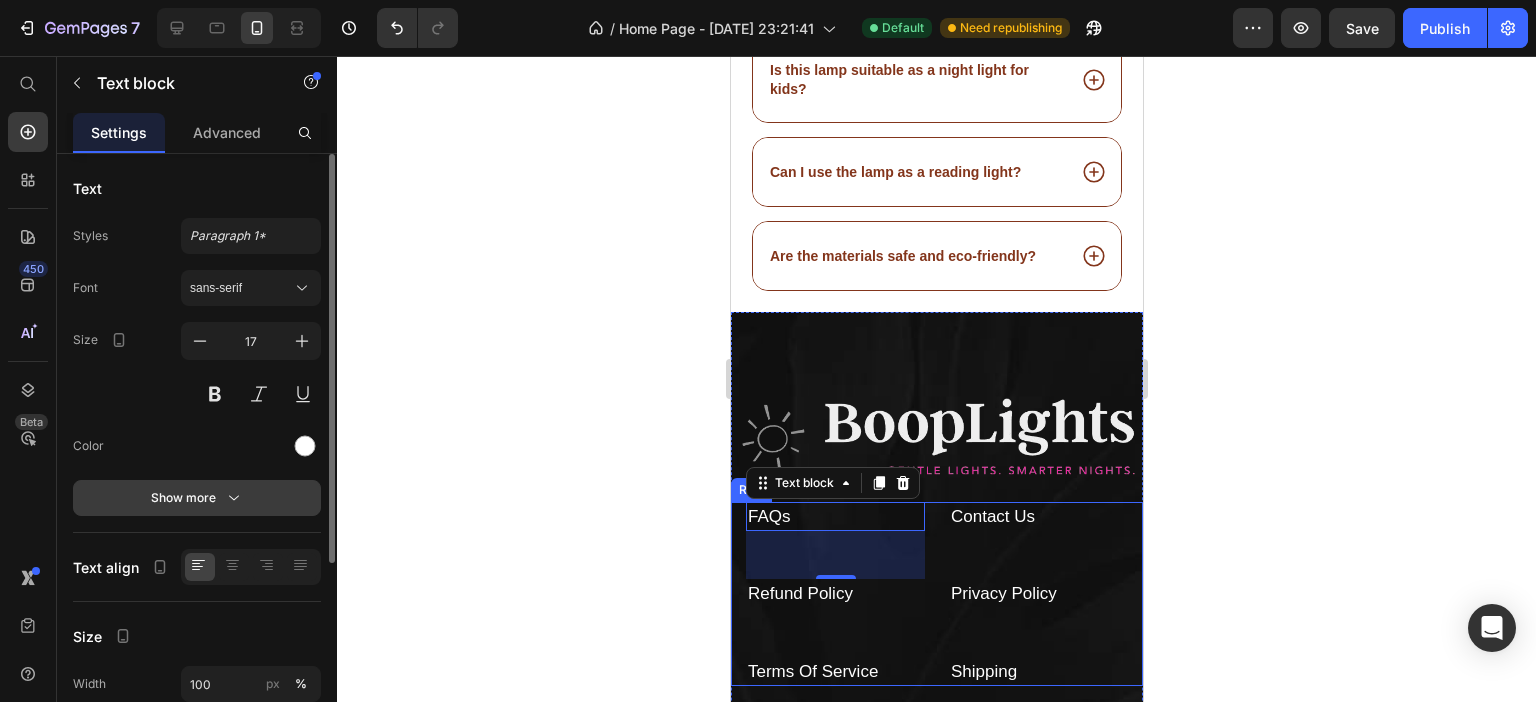 click on "Show more" at bounding box center (197, 498) 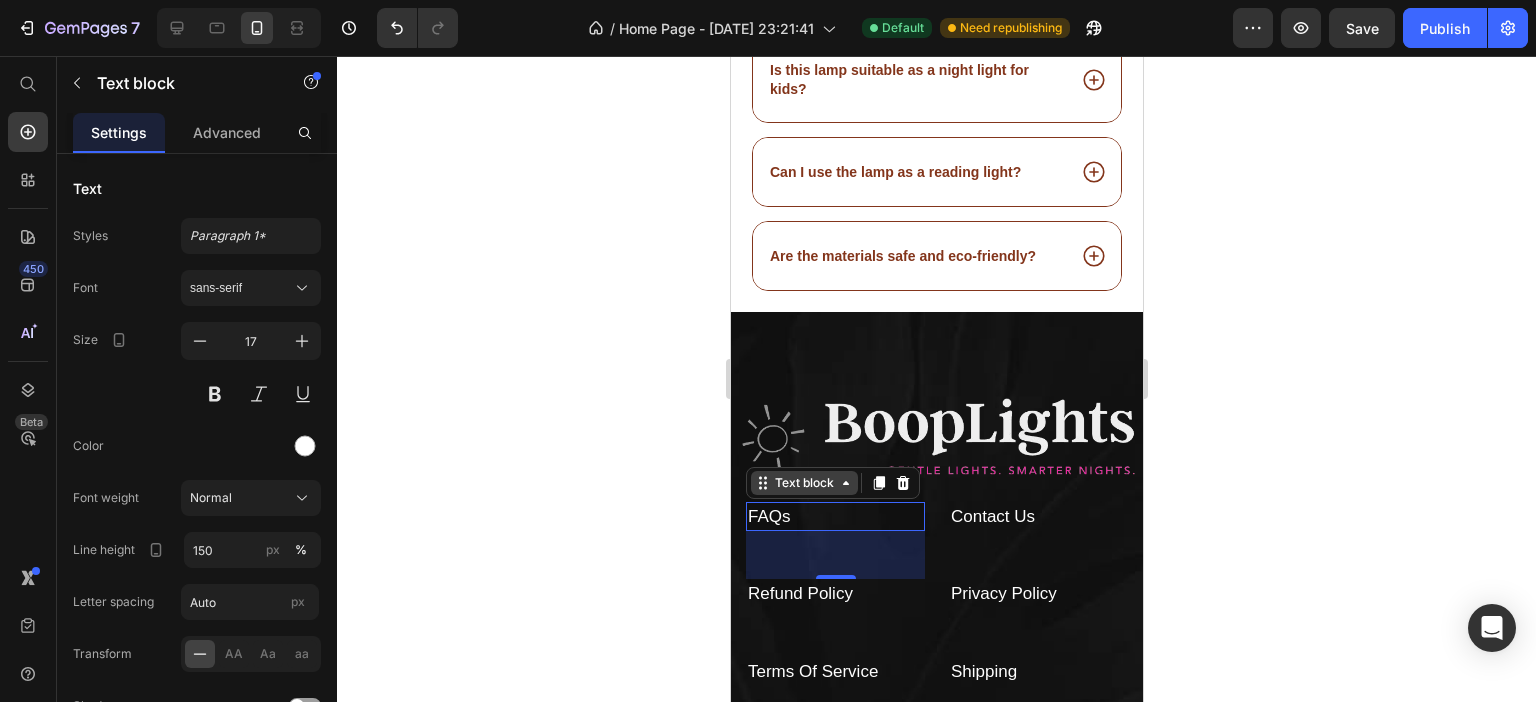 click 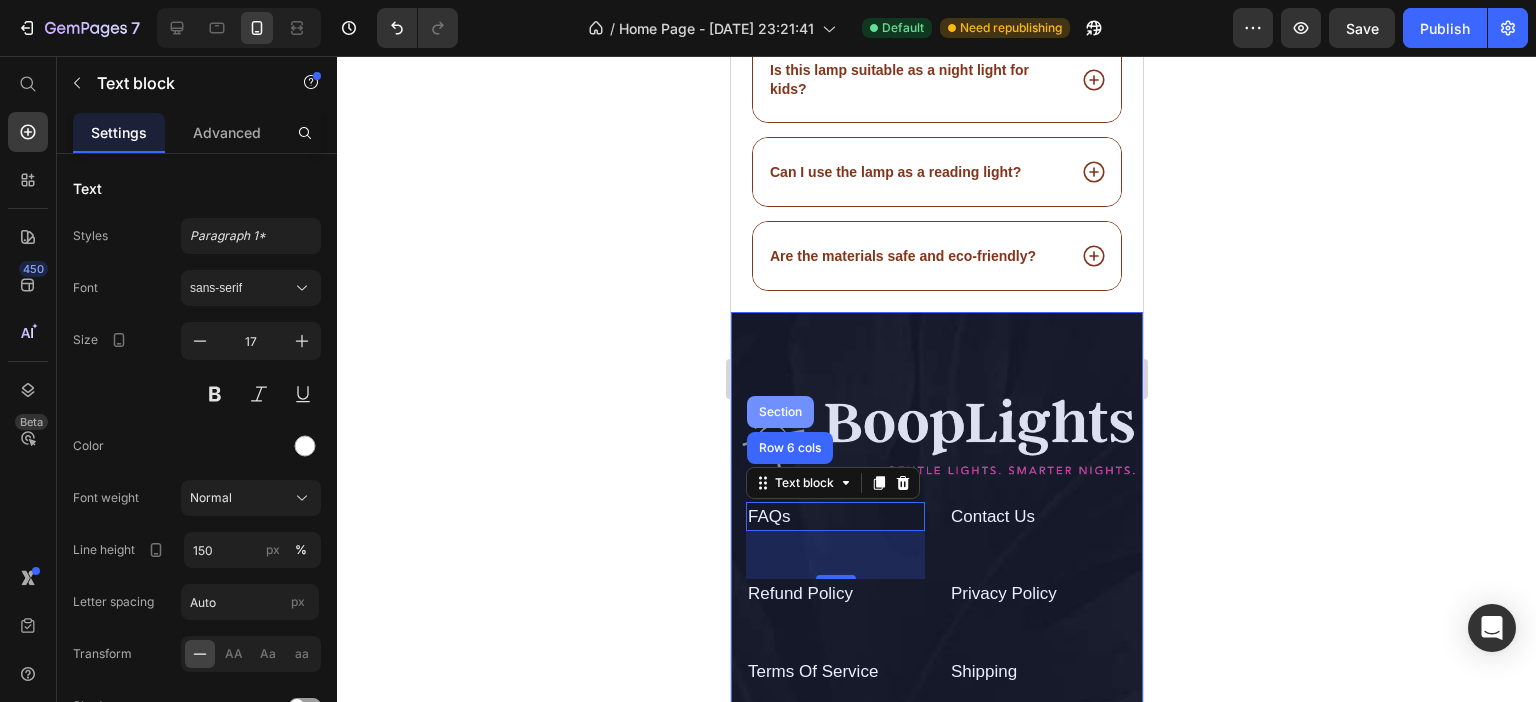 click on "Section" at bounding box center (779, 412) 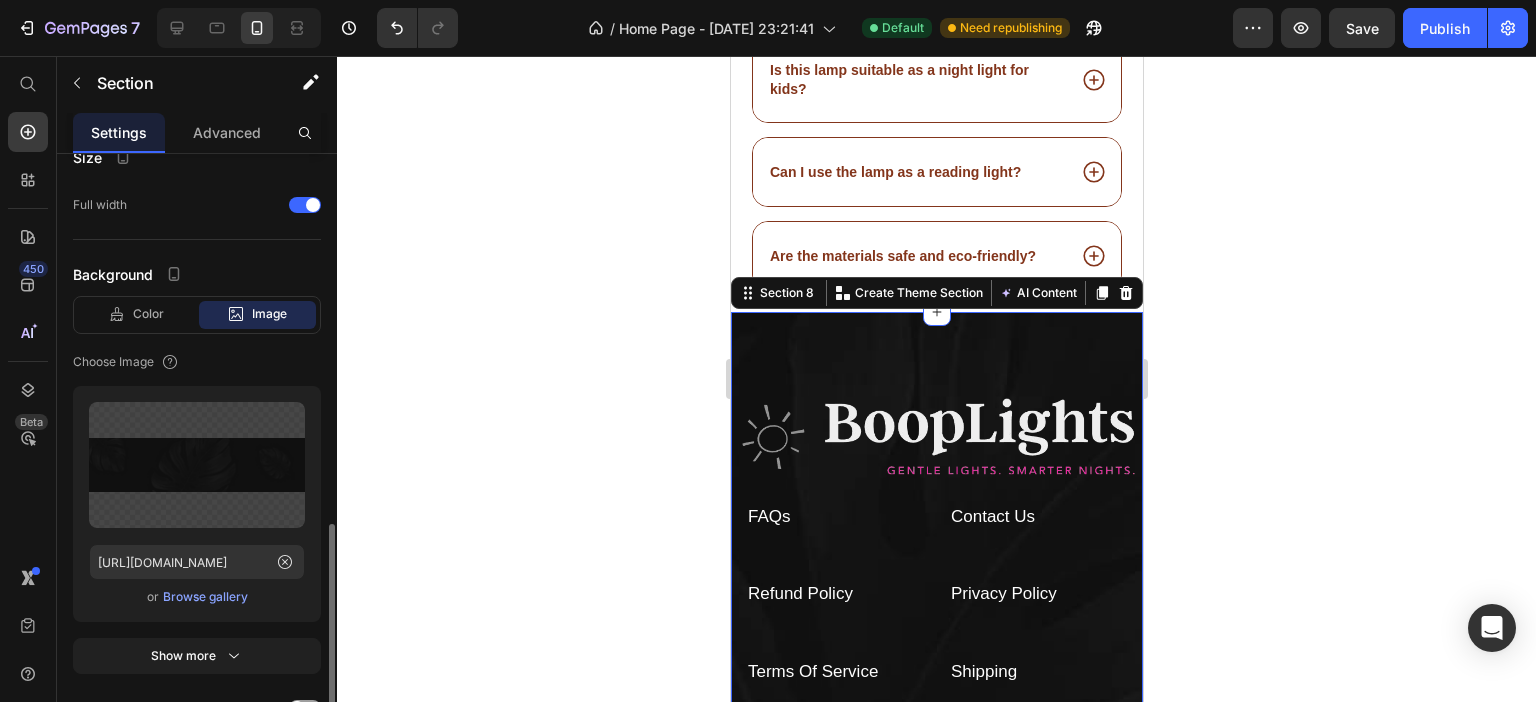 scroll, scrollTop: 500, scrollLeft: 0, axis: vertical 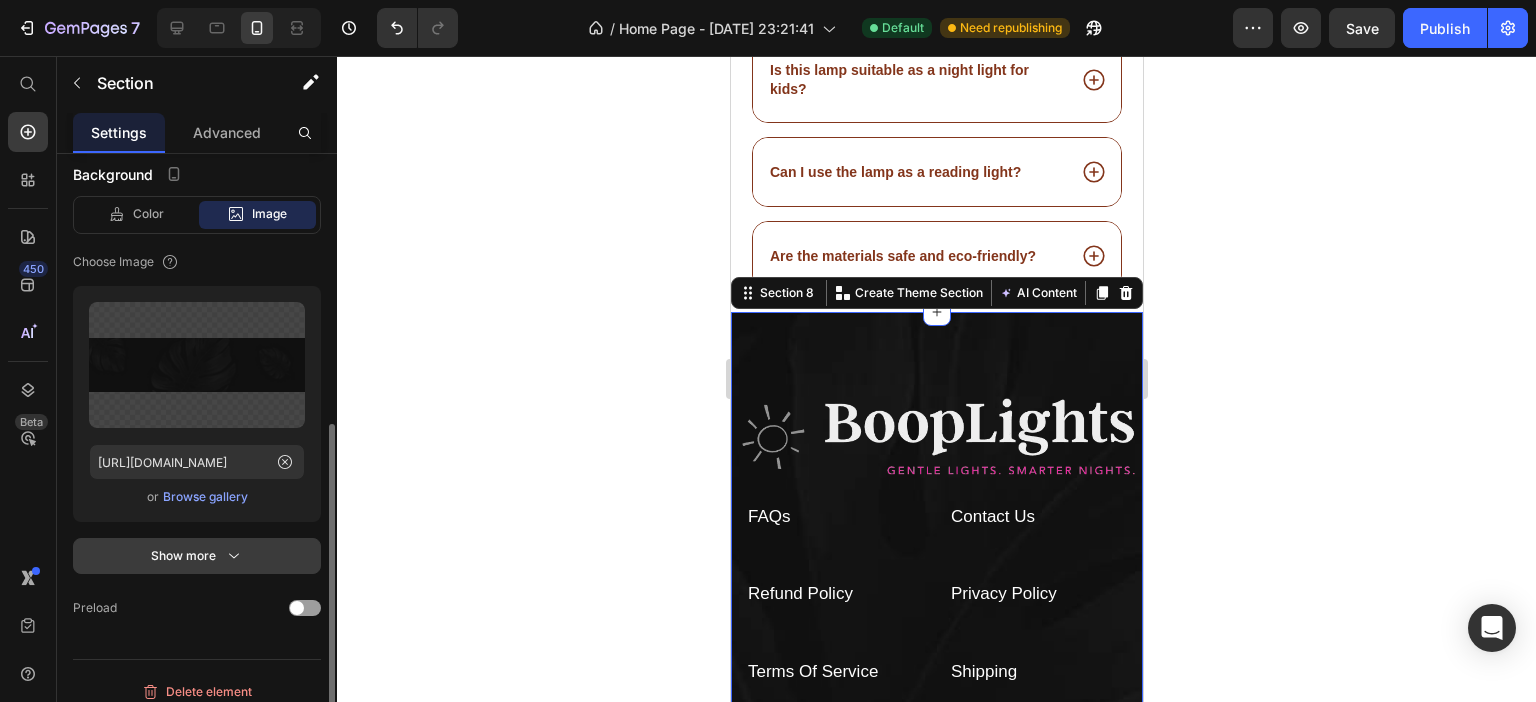 click on "Show more" at bounding box center [197, 556] 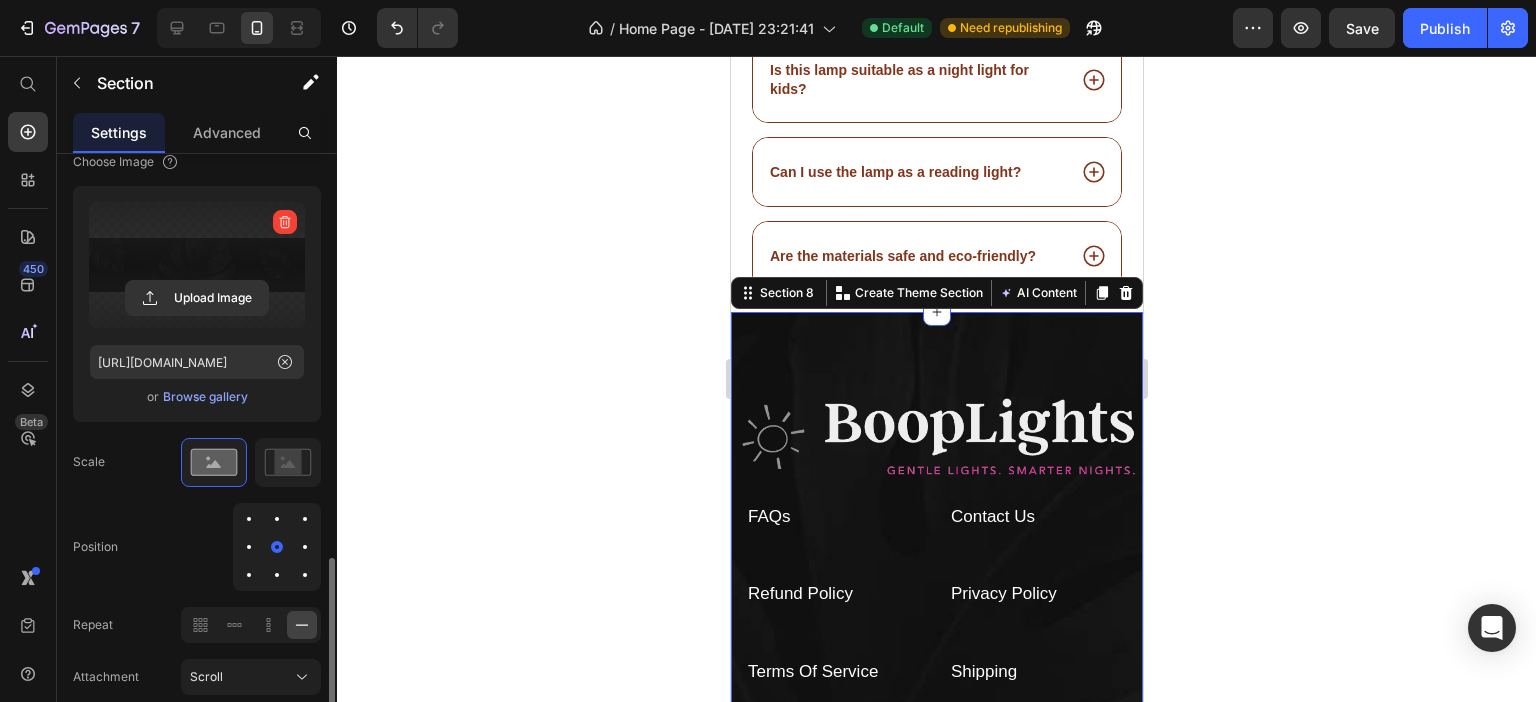 scroll, scrollTop: 786, scrollLeft: 0, axis: vertical 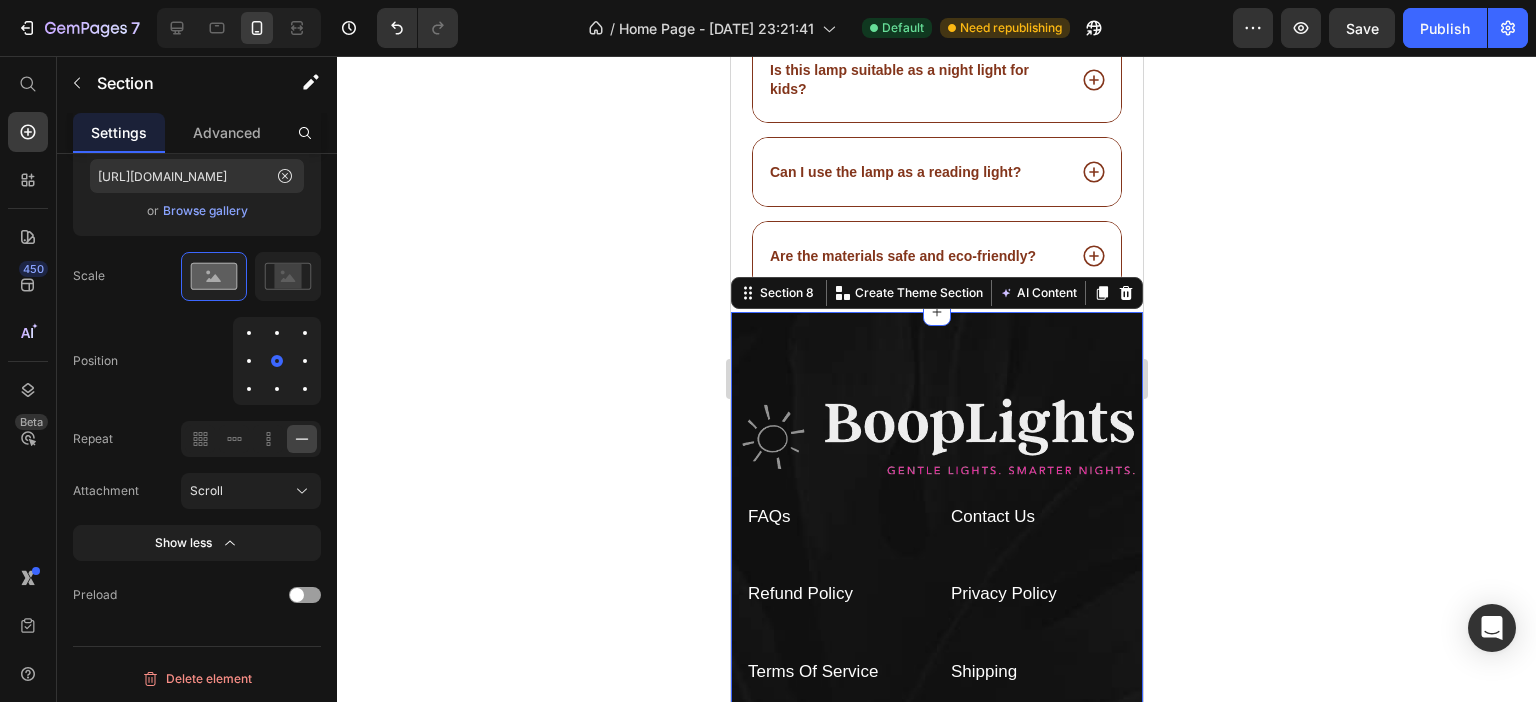 click 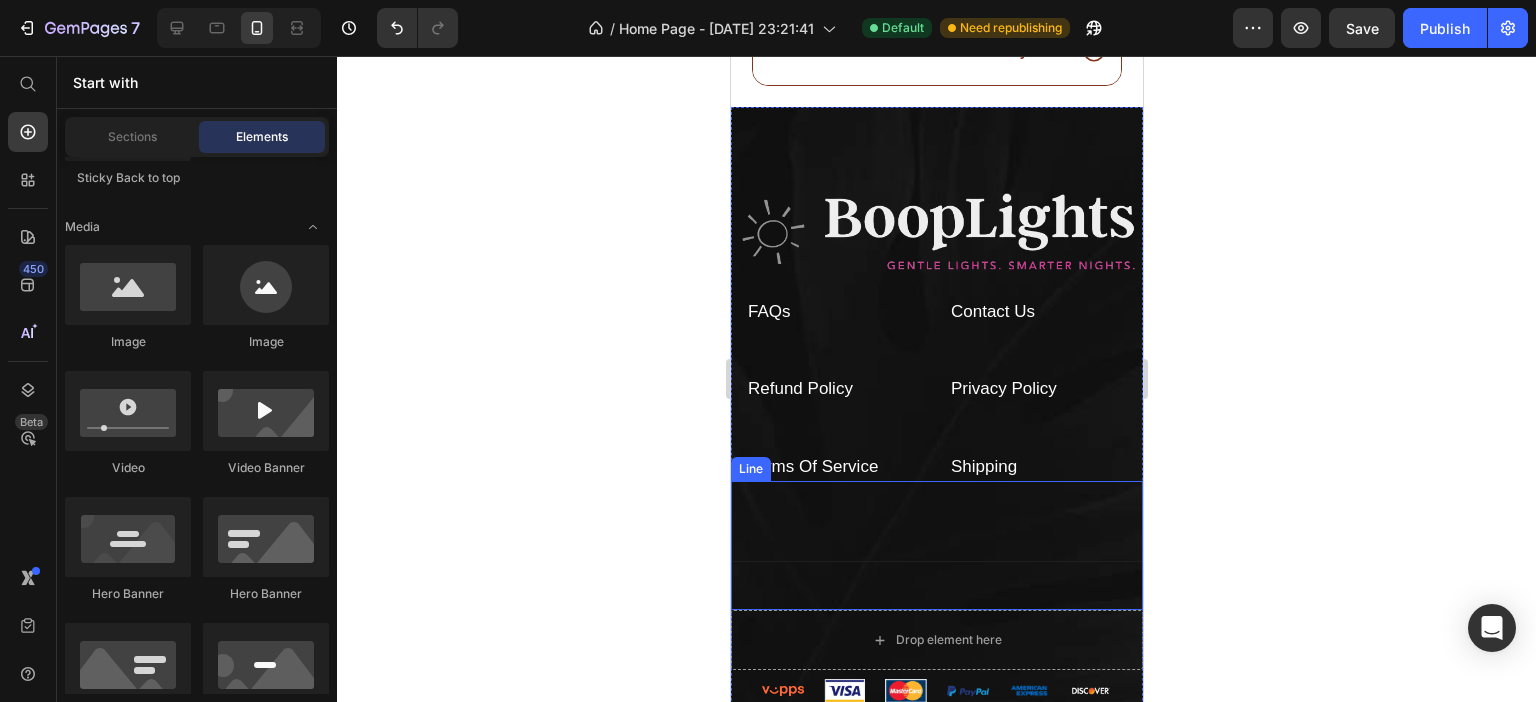 scroll, scrollTop: 5242, scrollLeft: 0, axis: vertical 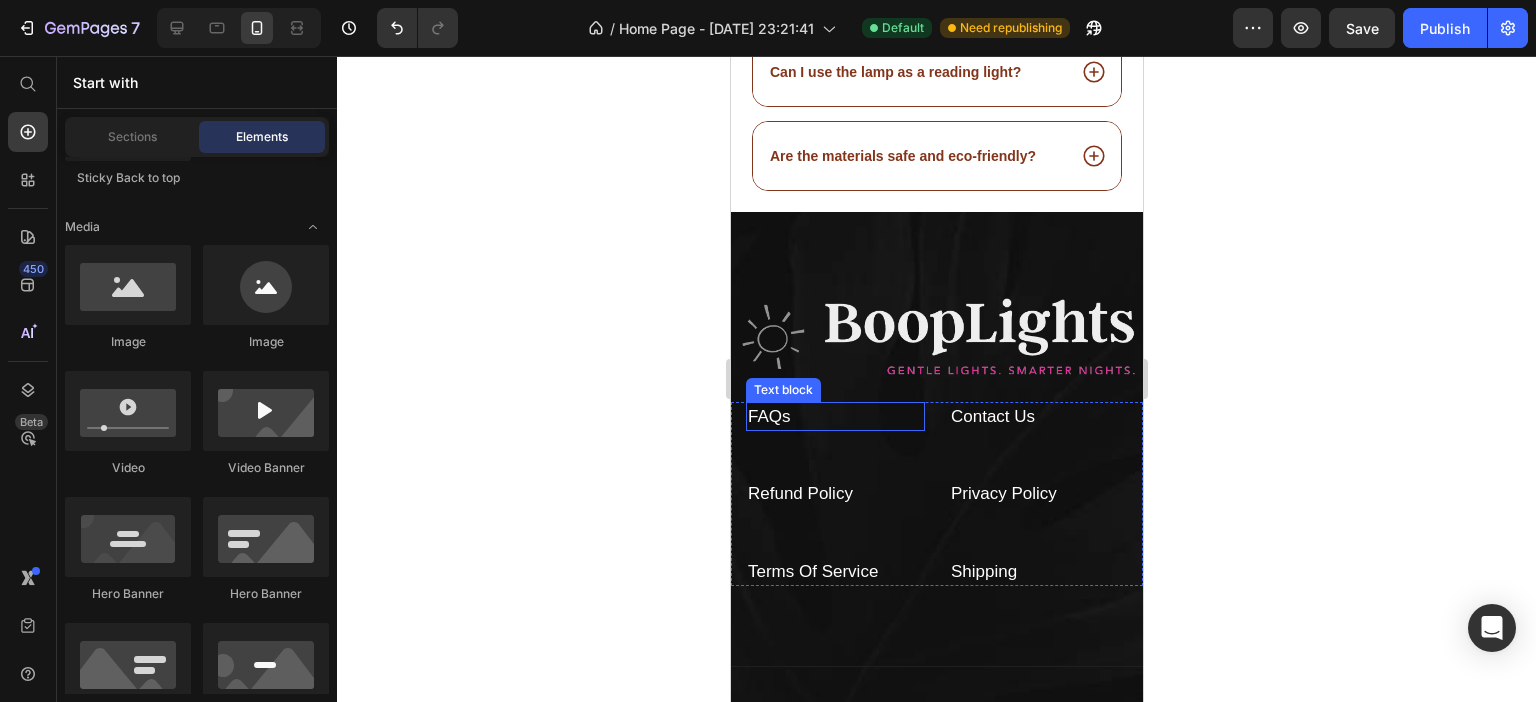 click on "FAQs" at bounding box center (768, 416) 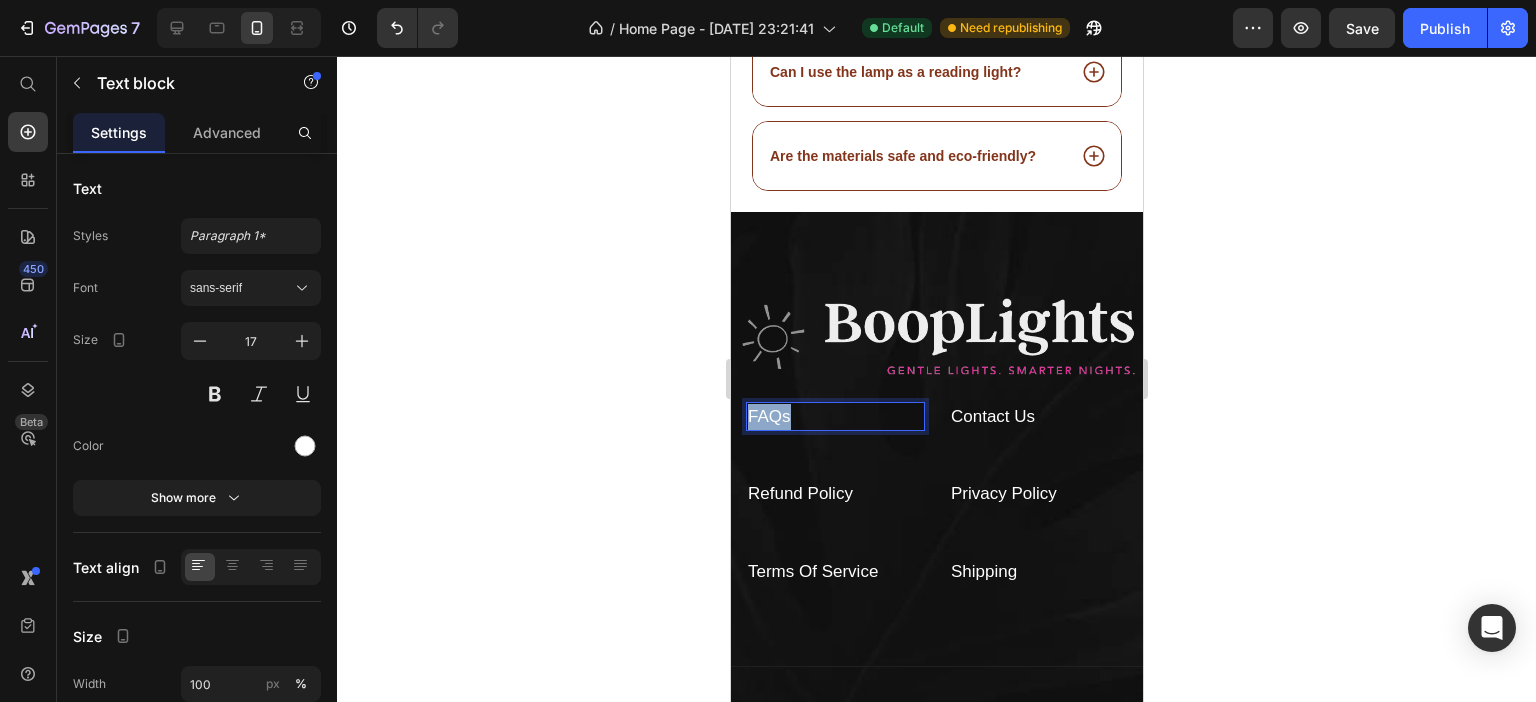 drag, startPoint x: 810, startPoint y: 400, endPoint x: 746, endPoint y: 408, distance: 64.49806 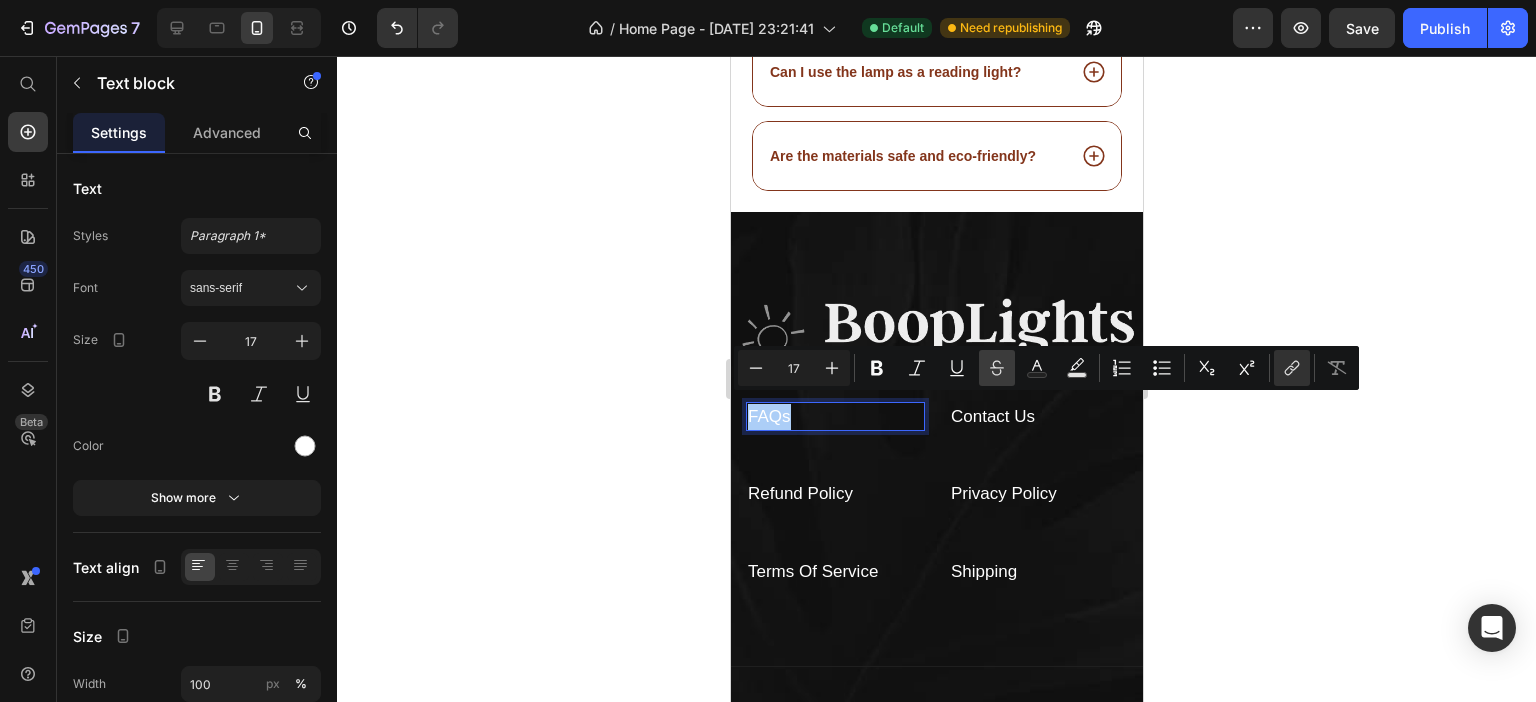 click 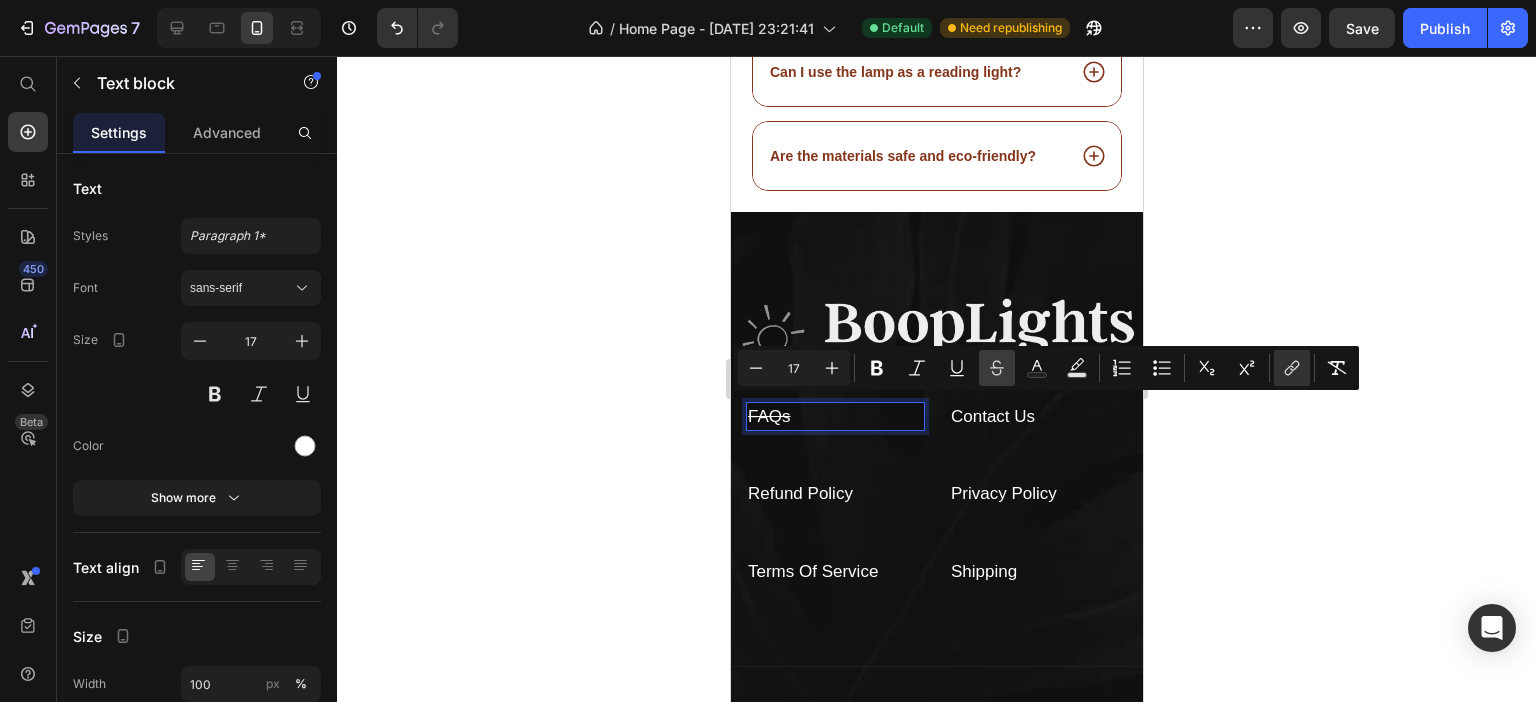 click 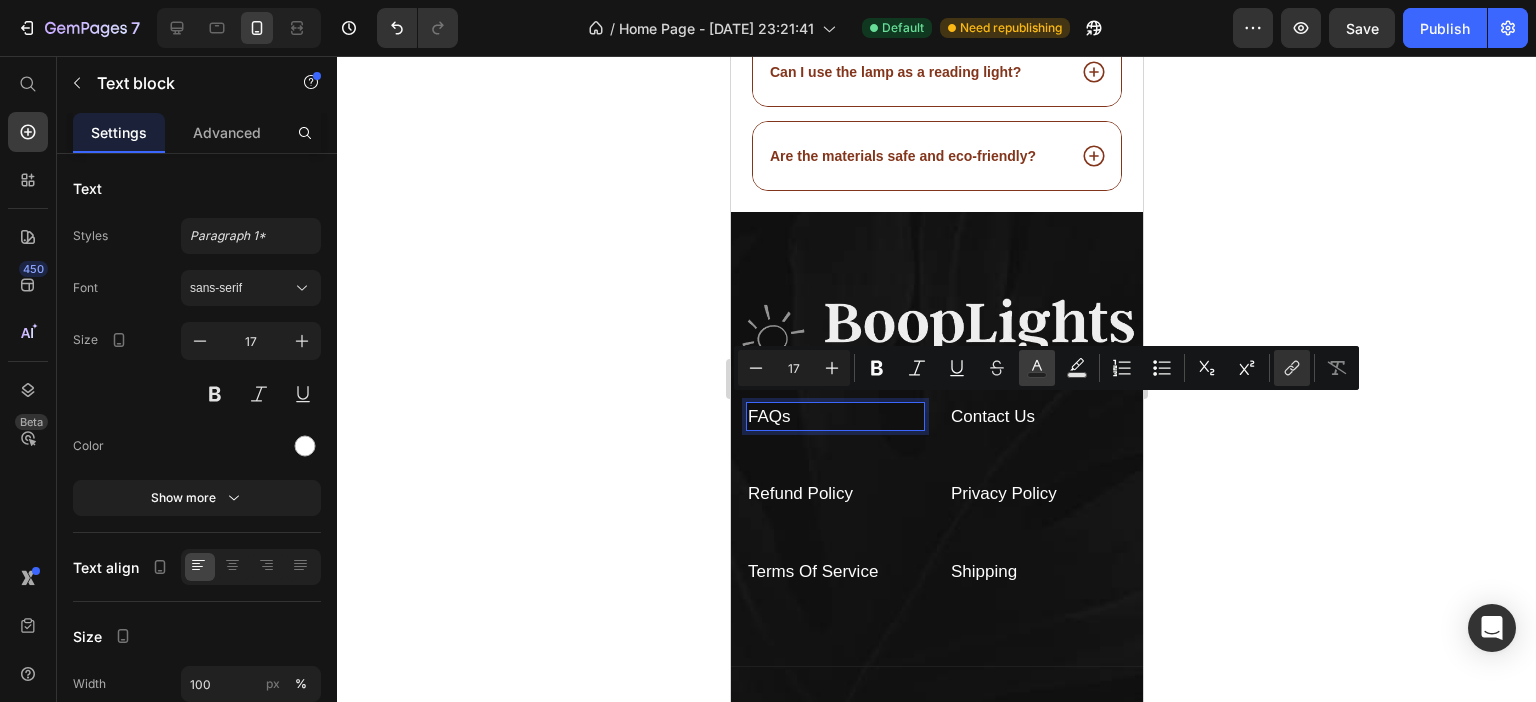 click 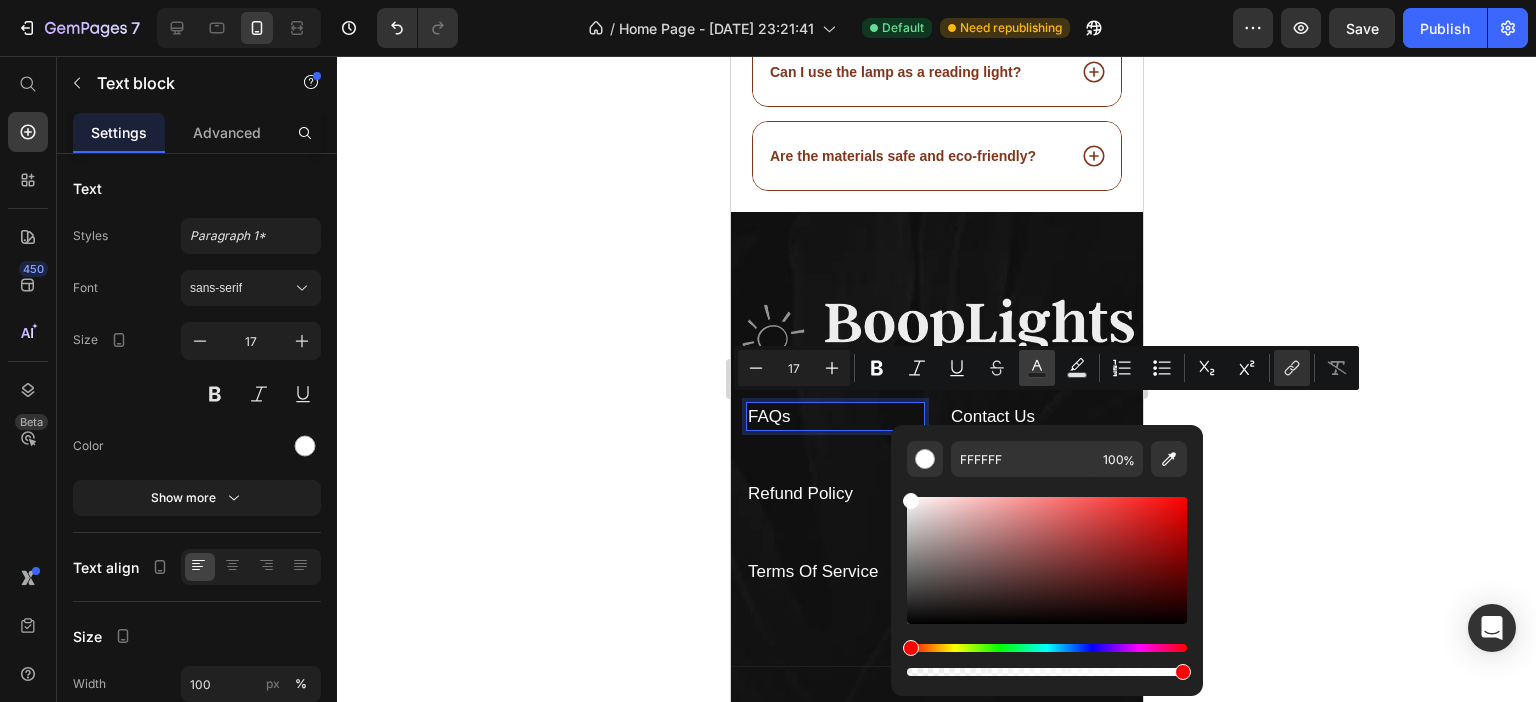 click 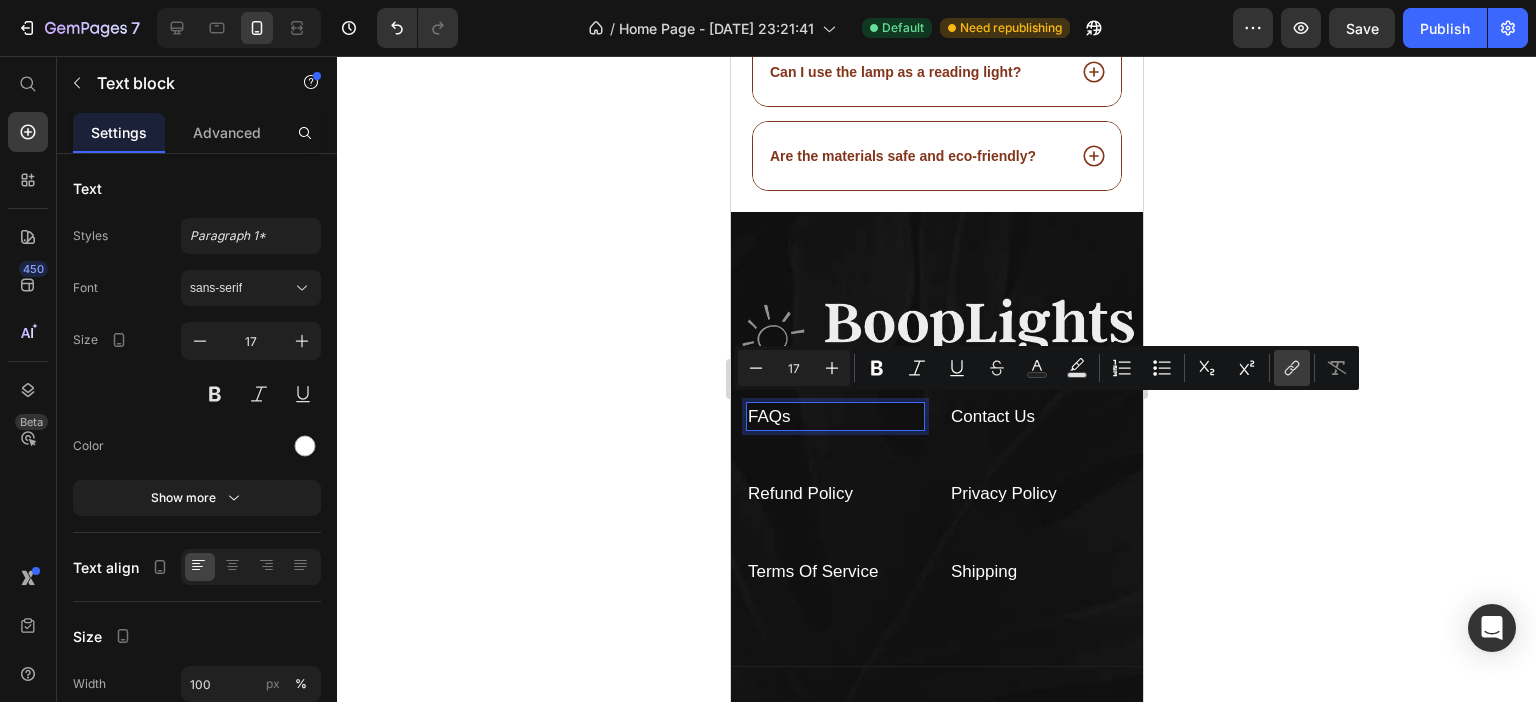 click 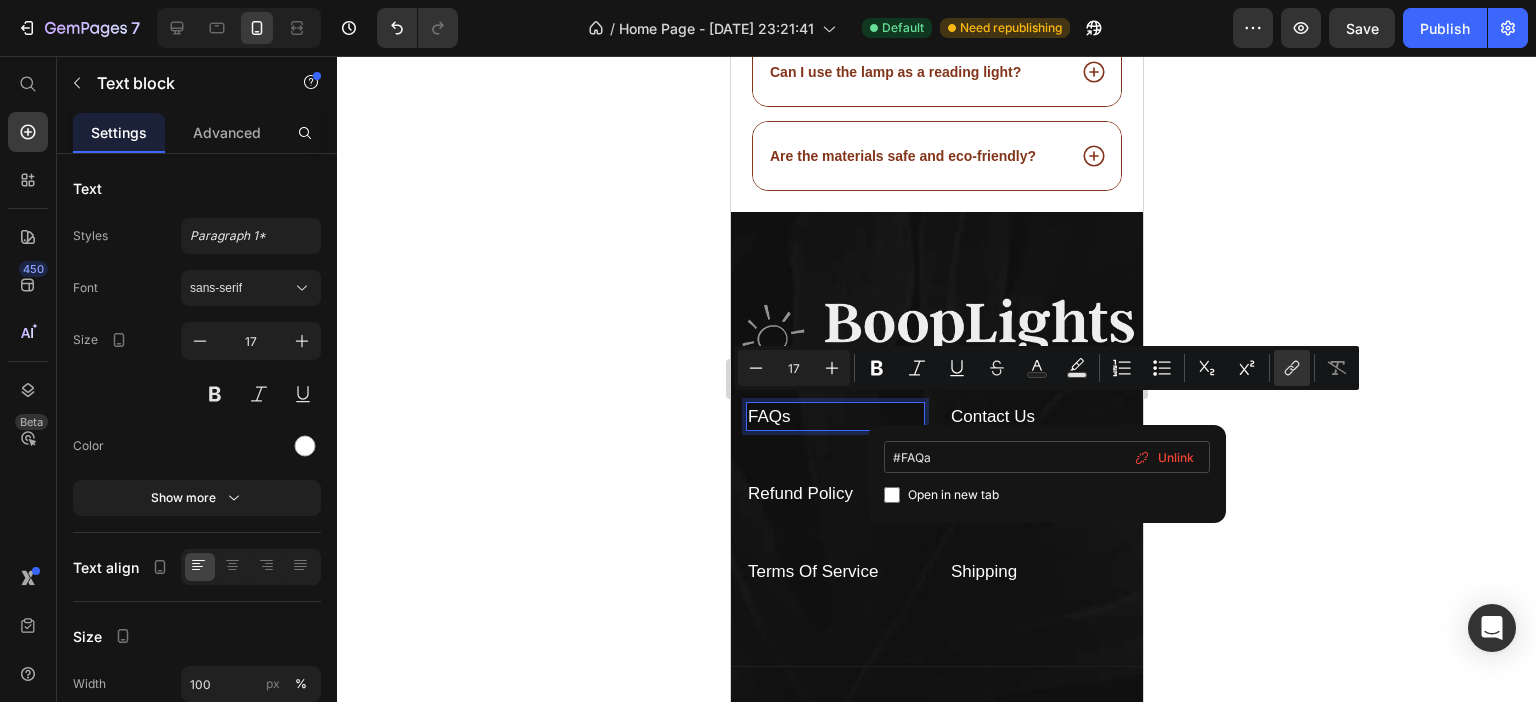 drag, startPoint x: 992, startPoint y: 461, endPoint x: 958, endPoint y: 466, distance: 34.36568 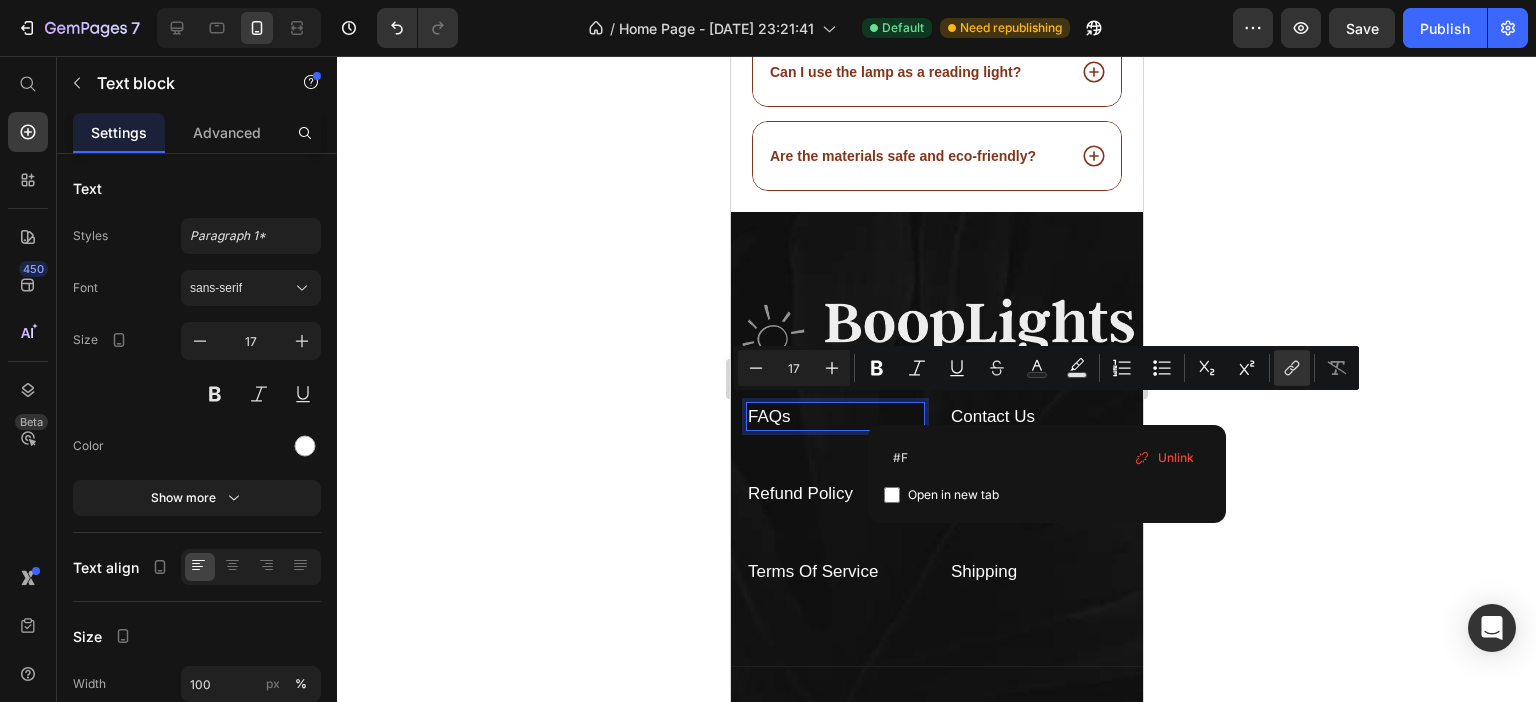 type on "#" 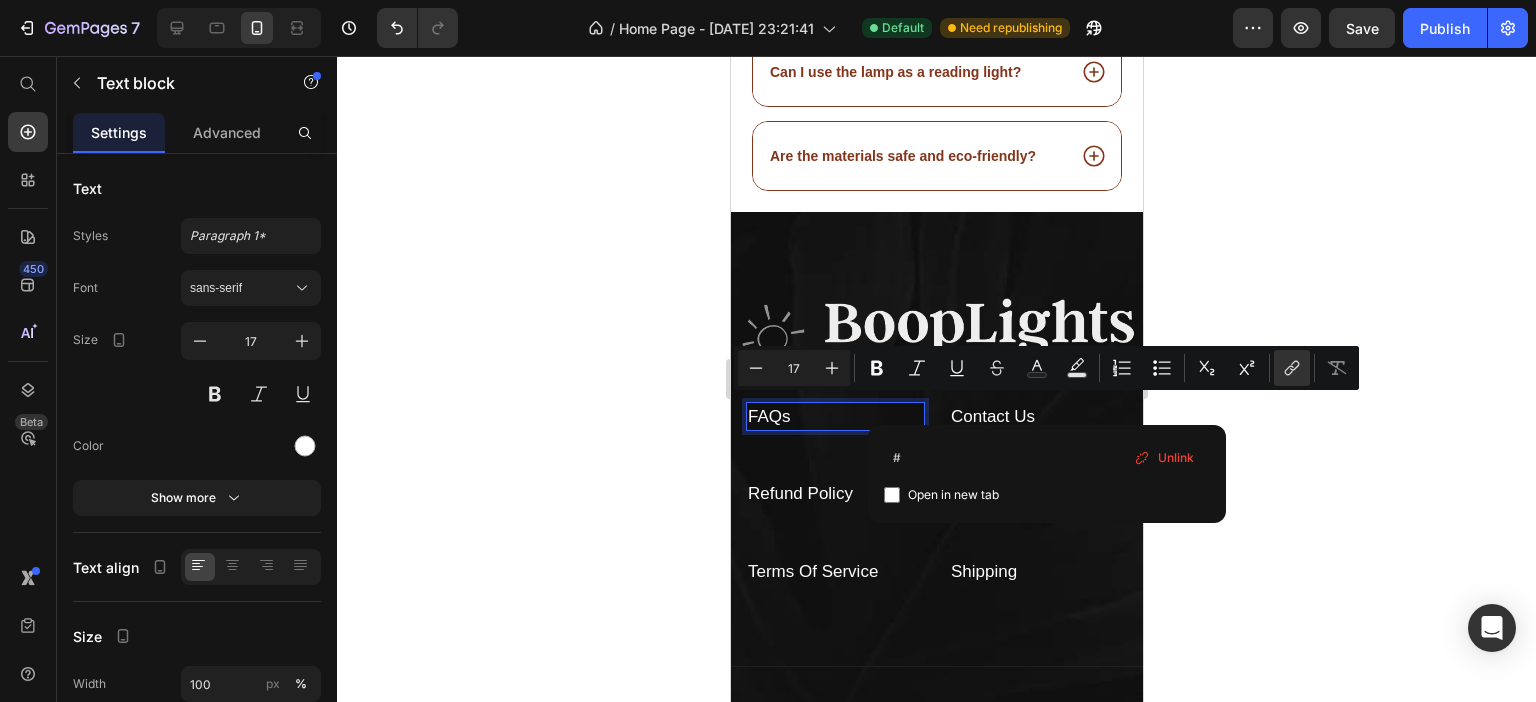 type 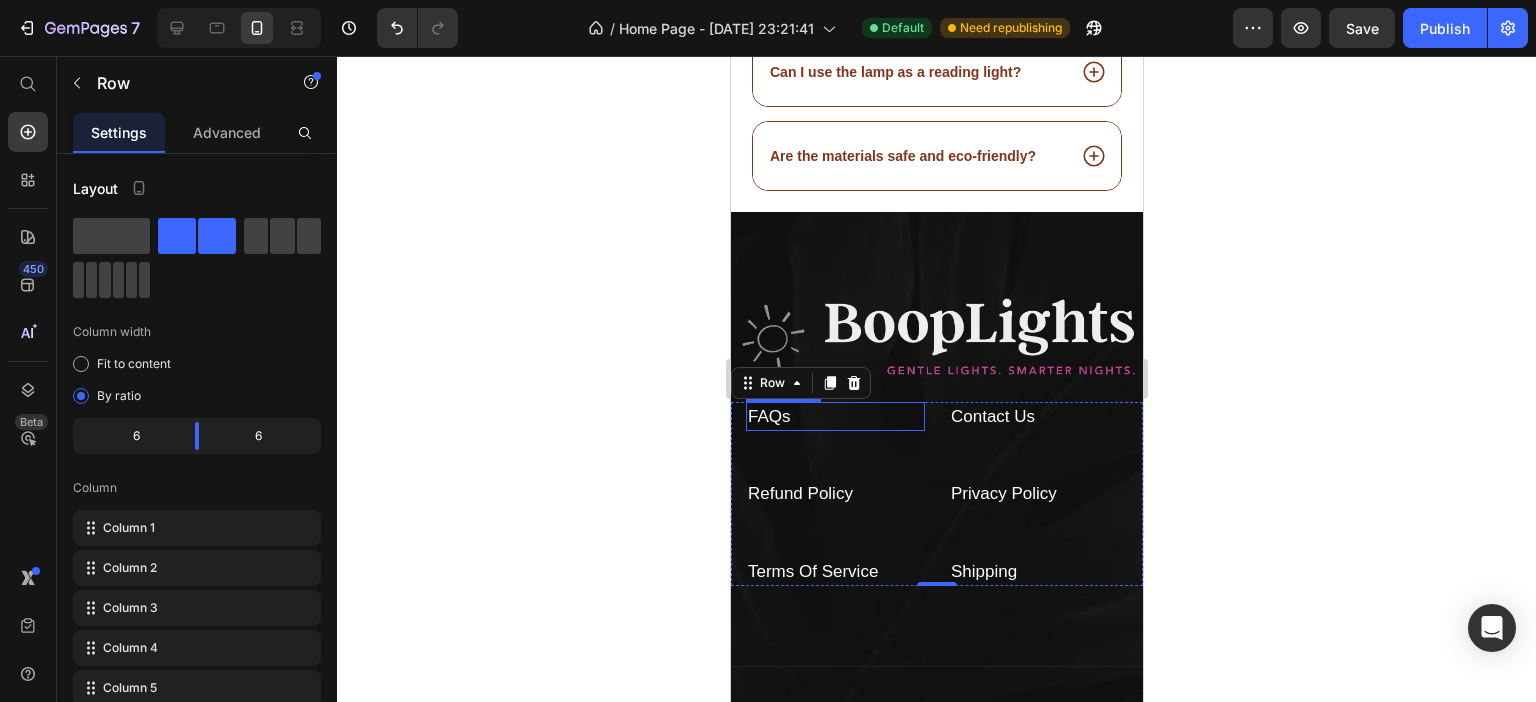 click on "FAQs" at bounding box center [768, 416] 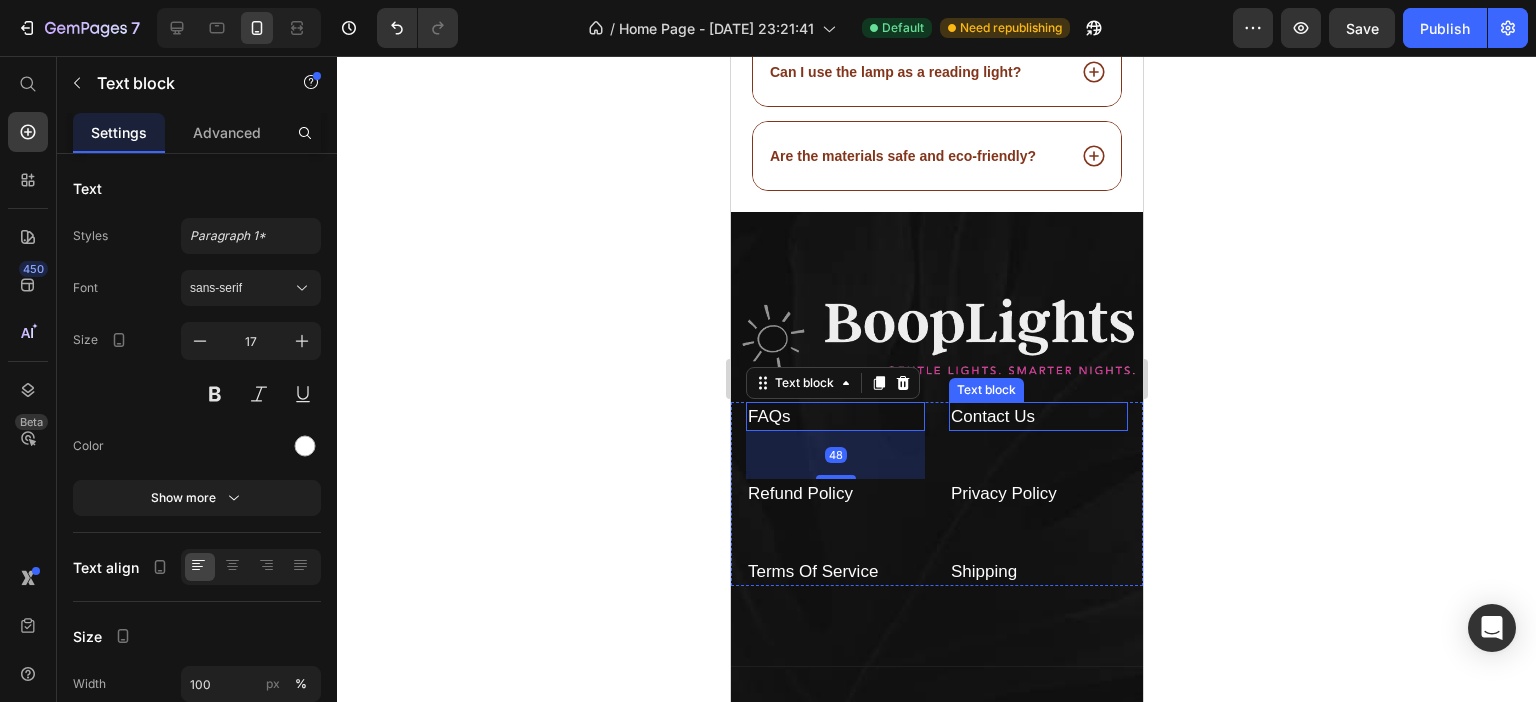 click on "Contact Us" at bounding box center (992, 416) 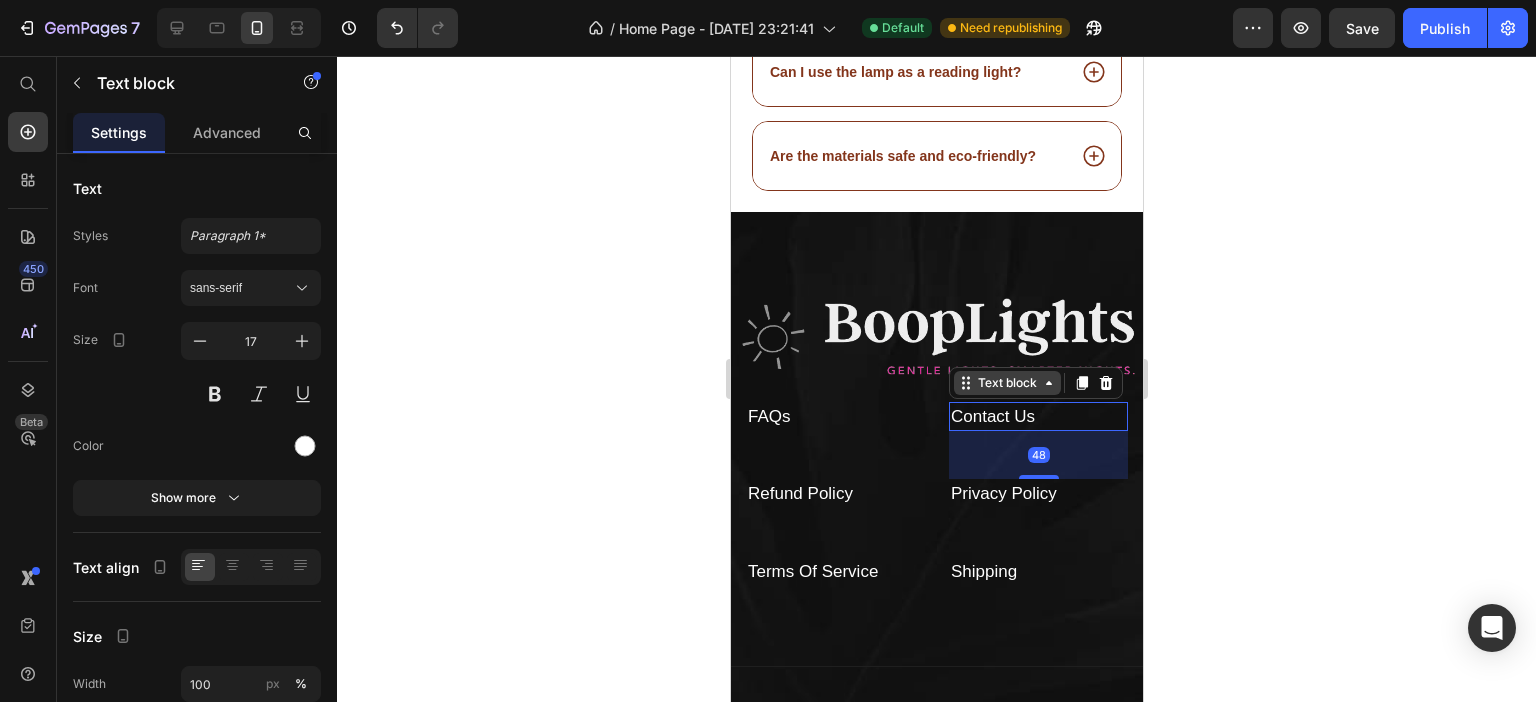 click 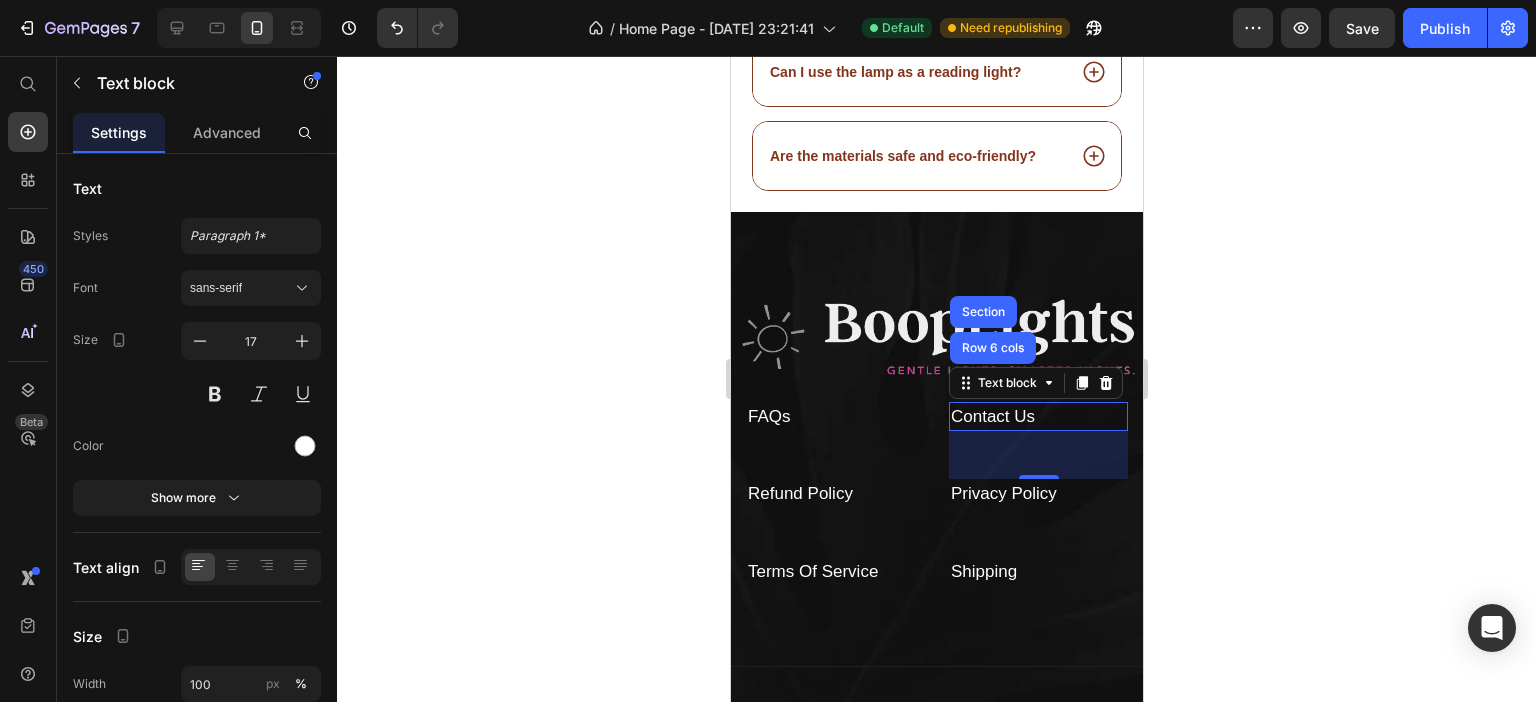 click on "48" at bounding box center [1037, 455] 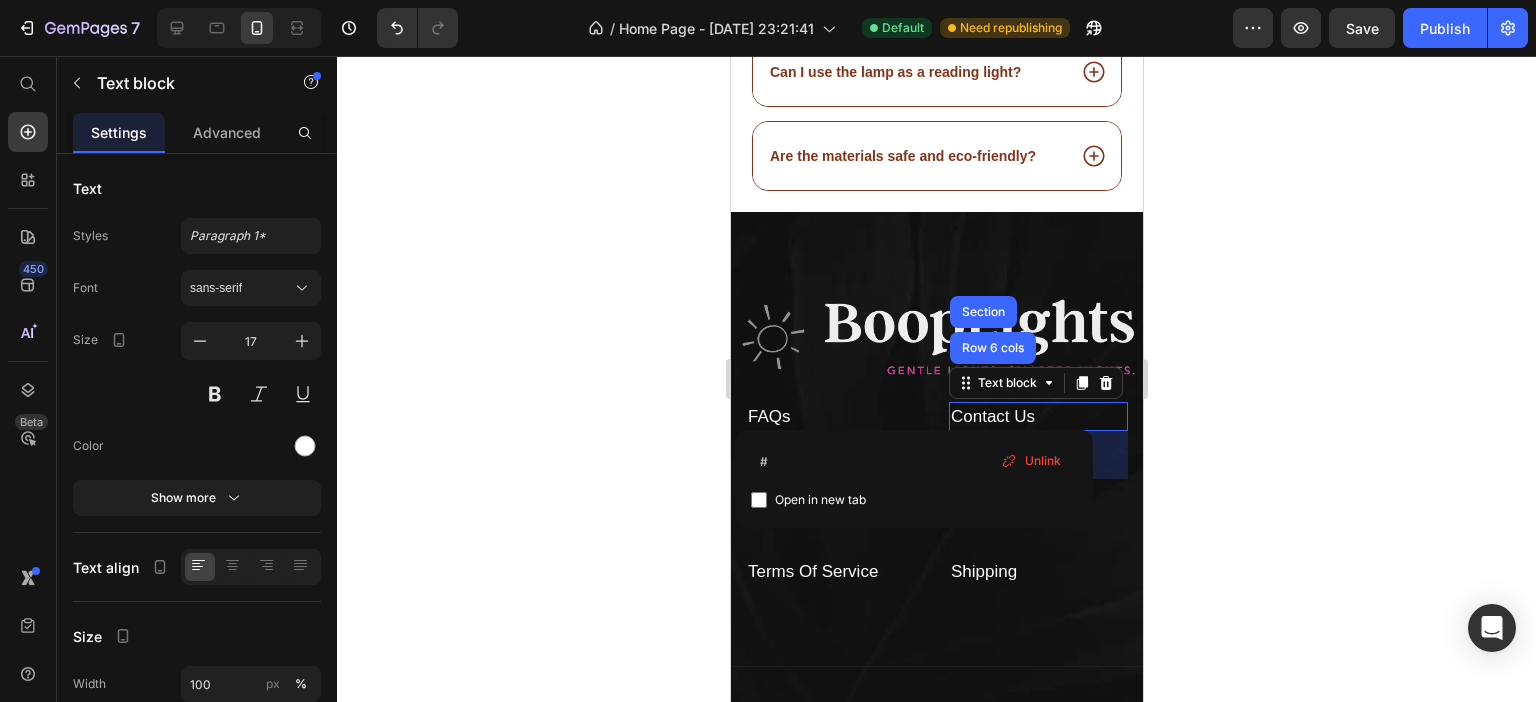 click on "Contact Us" at bounding box center [1037, 417] 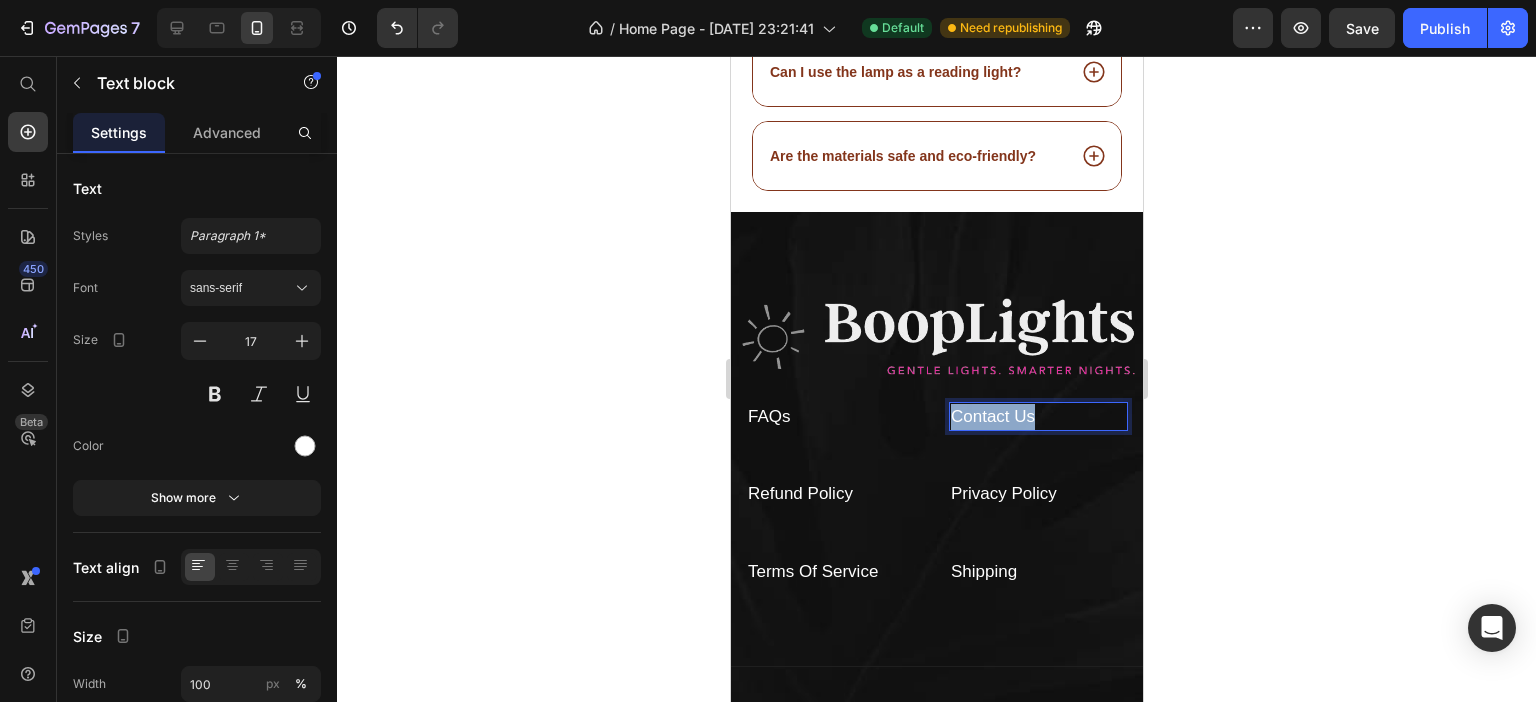 drag, startPoint x: 1054, startPoint y: 405, endPoint x: 941, endPoint y: 415, distance: 113.44161 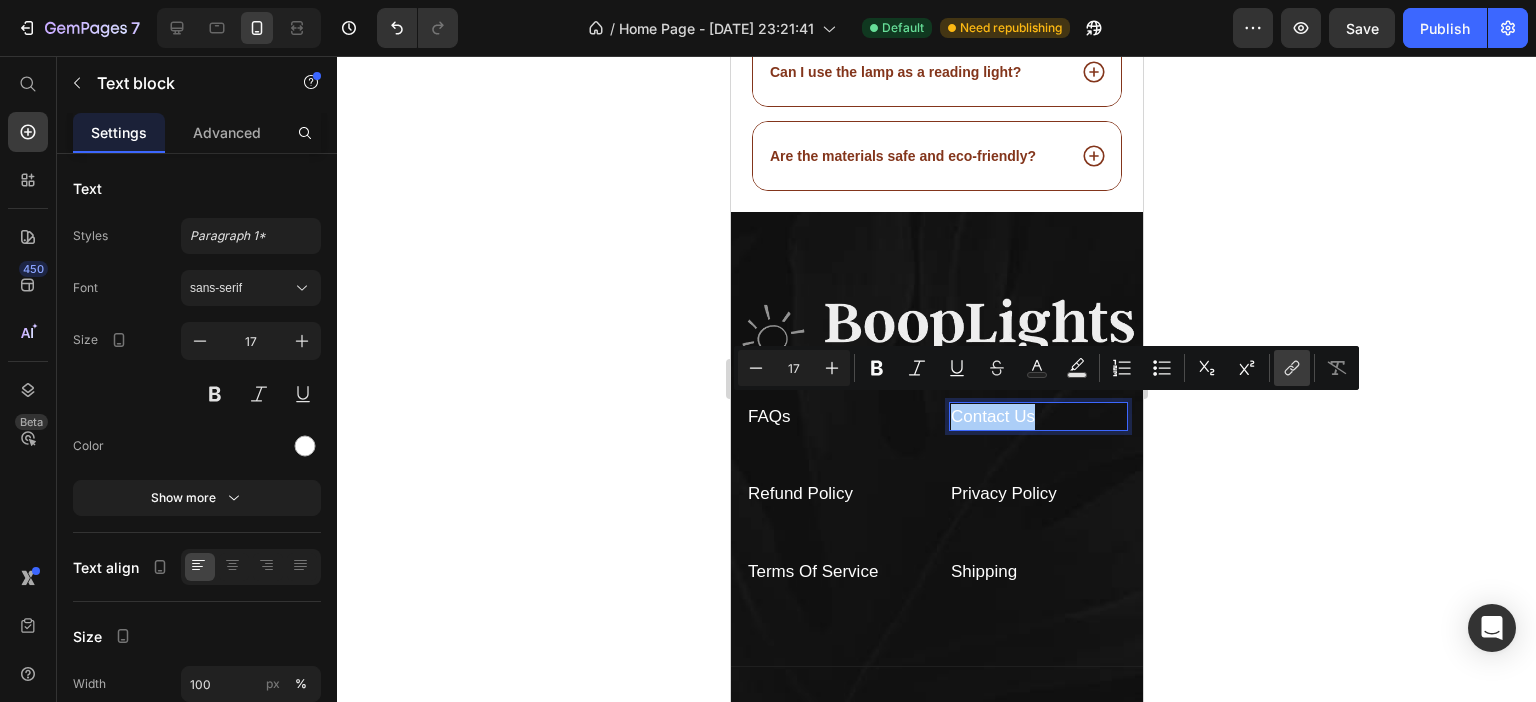 click 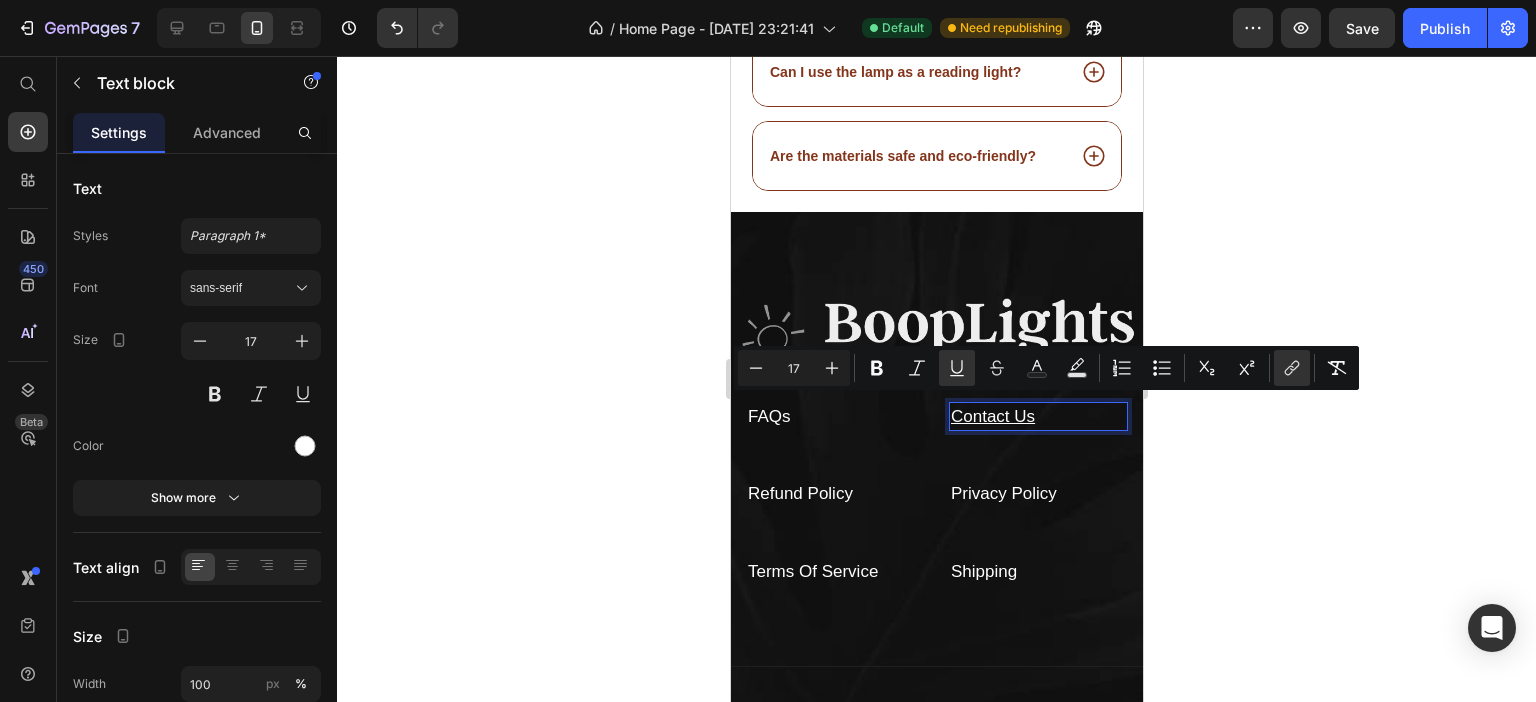click 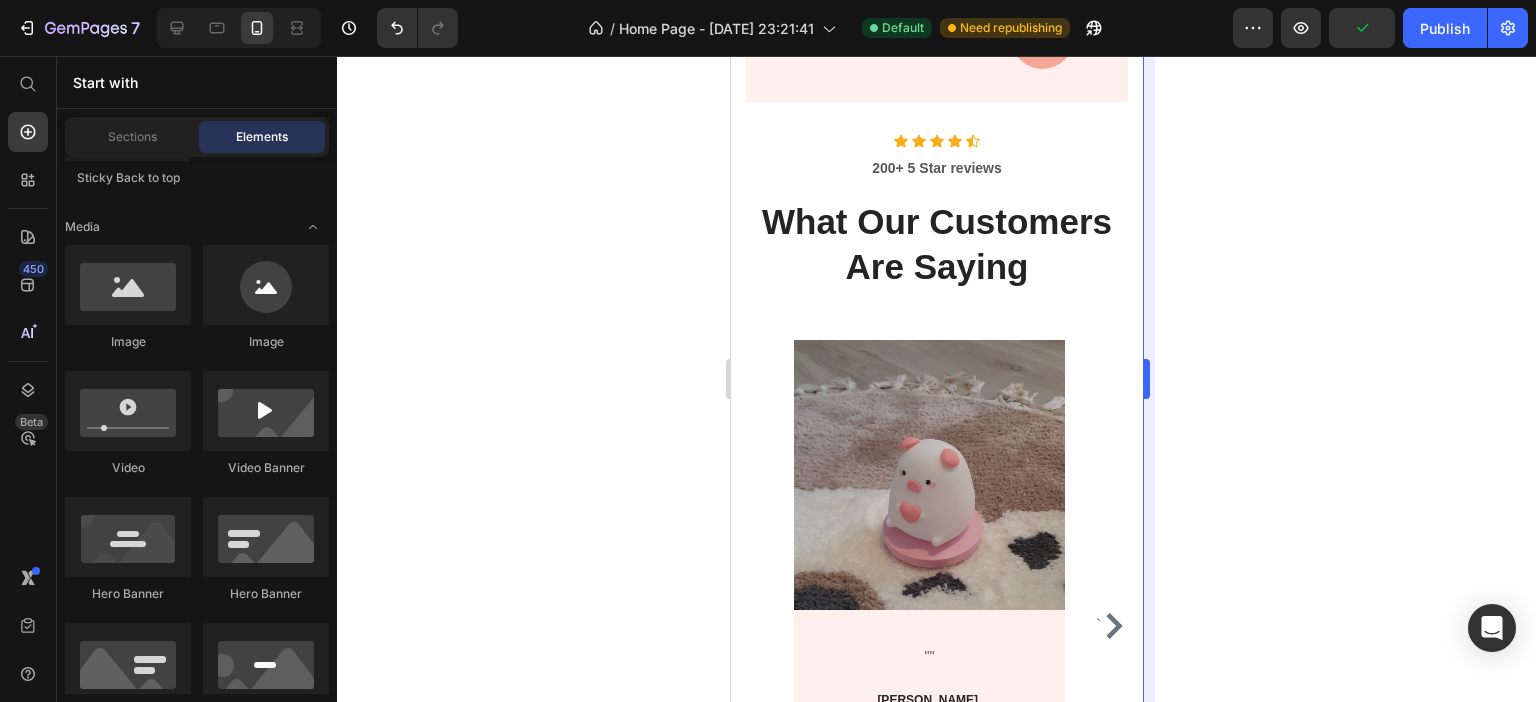 scroll, scrollTop: 2842, scrollLeft: 0, axis: vertical 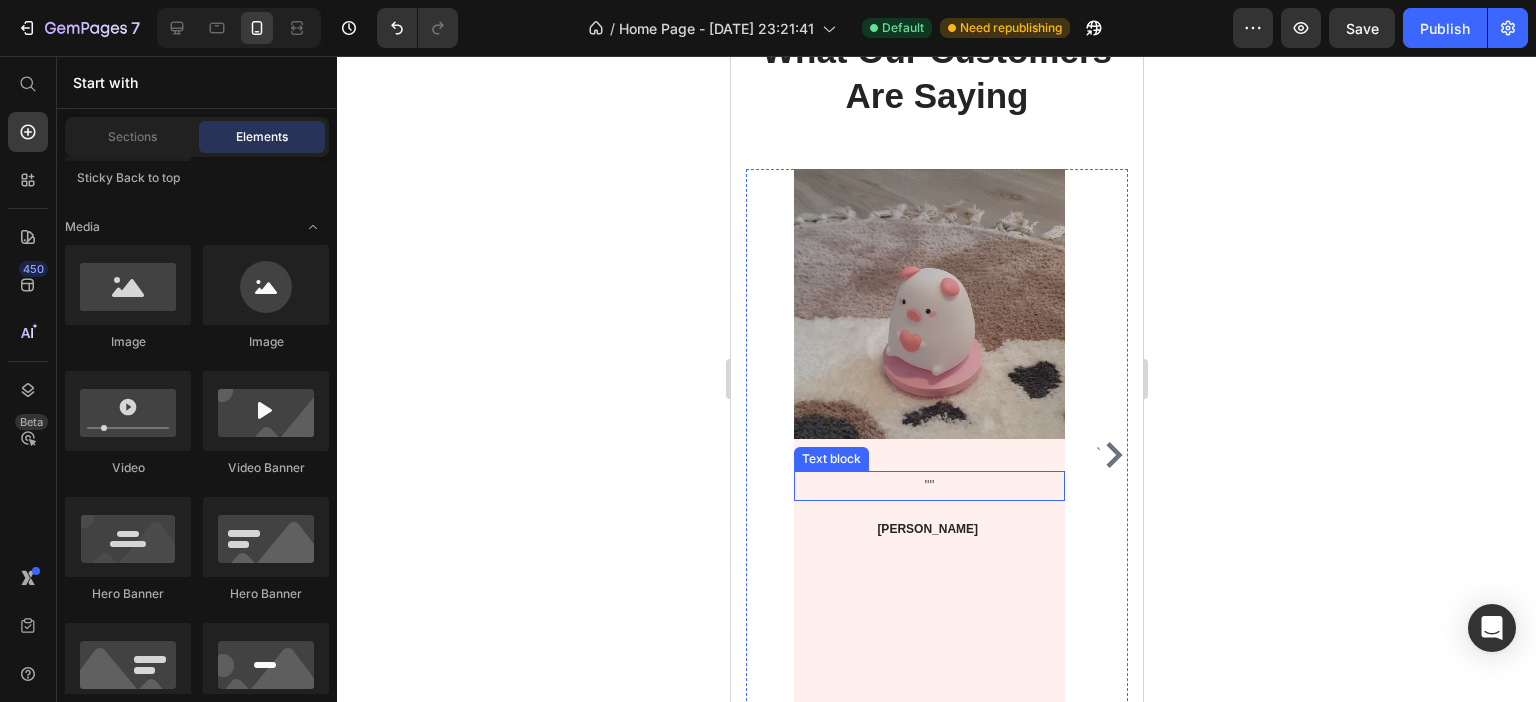 click on """" at bounding box center (928, 485) 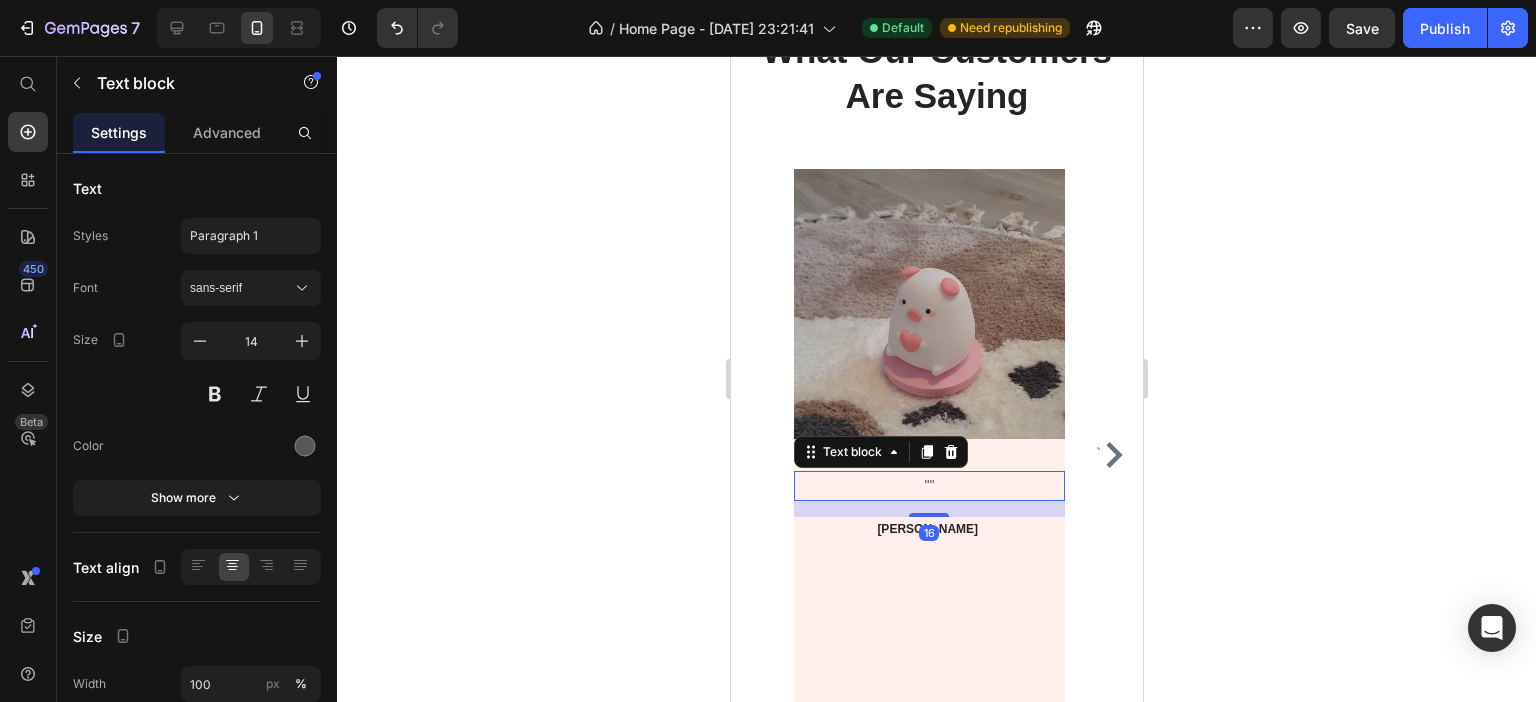 click on """" at bounding box center (928, 485) 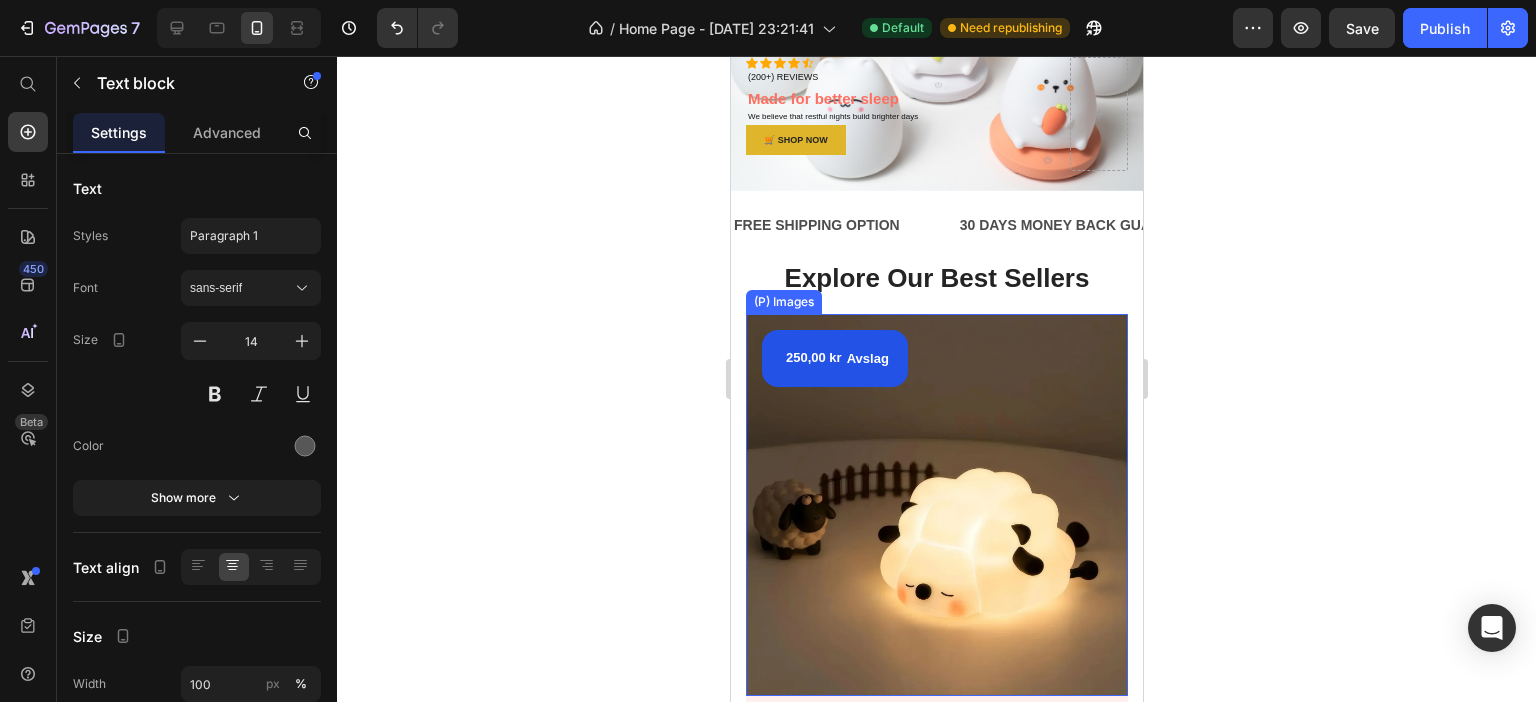 scroll, scrollTop: 300, scrollLeft: 0, axis: vertical 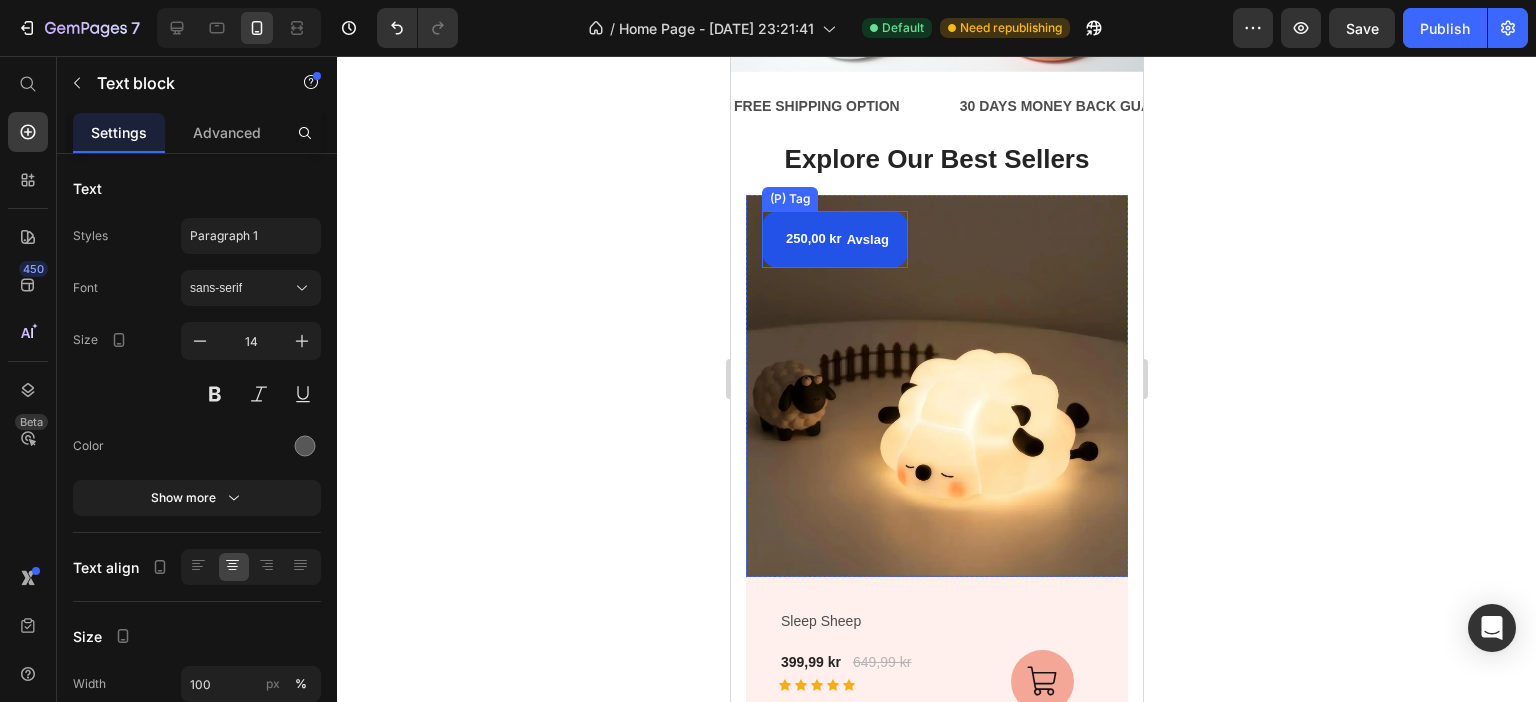 click on "Avslag" at bounding box center (867, 240) 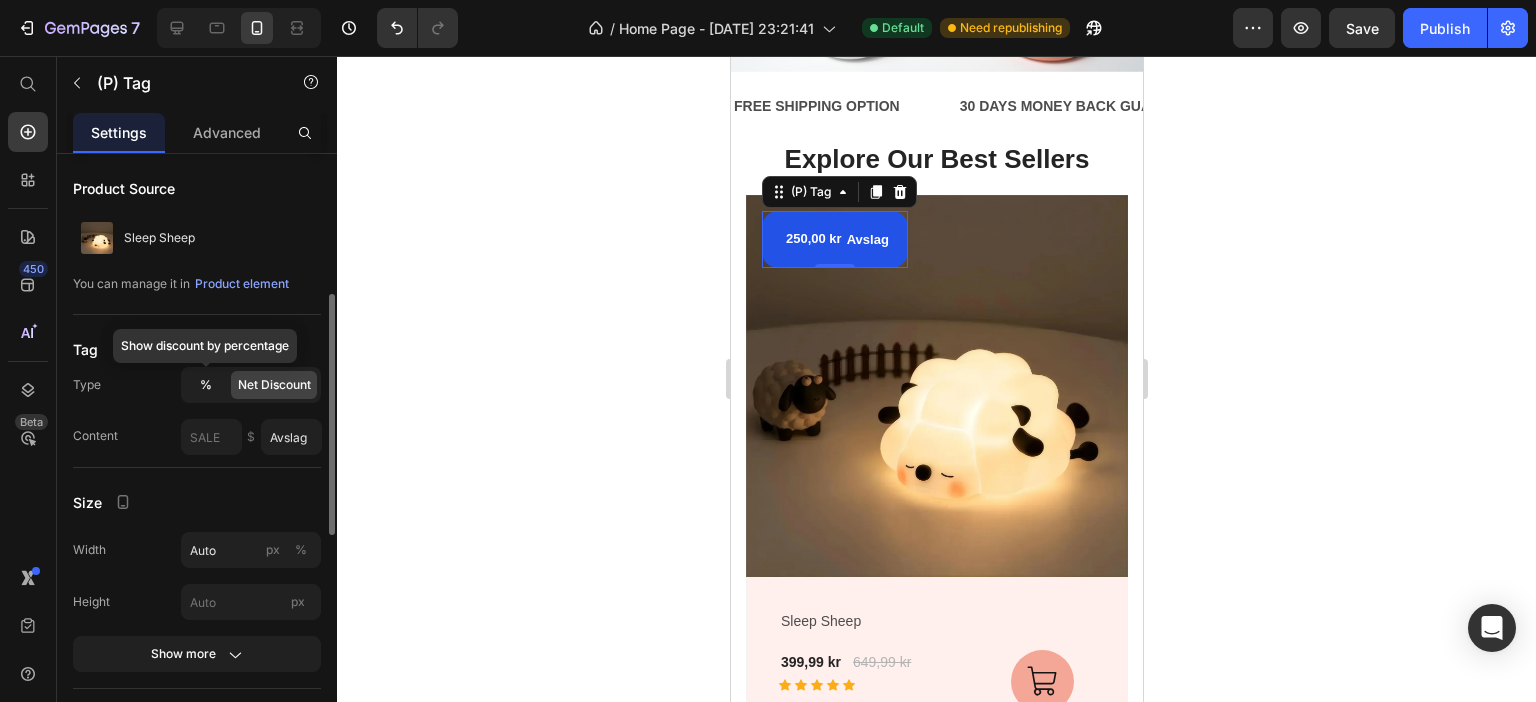 scroll, scrollTop: 100, scrollLeft: 0, axis: vertical 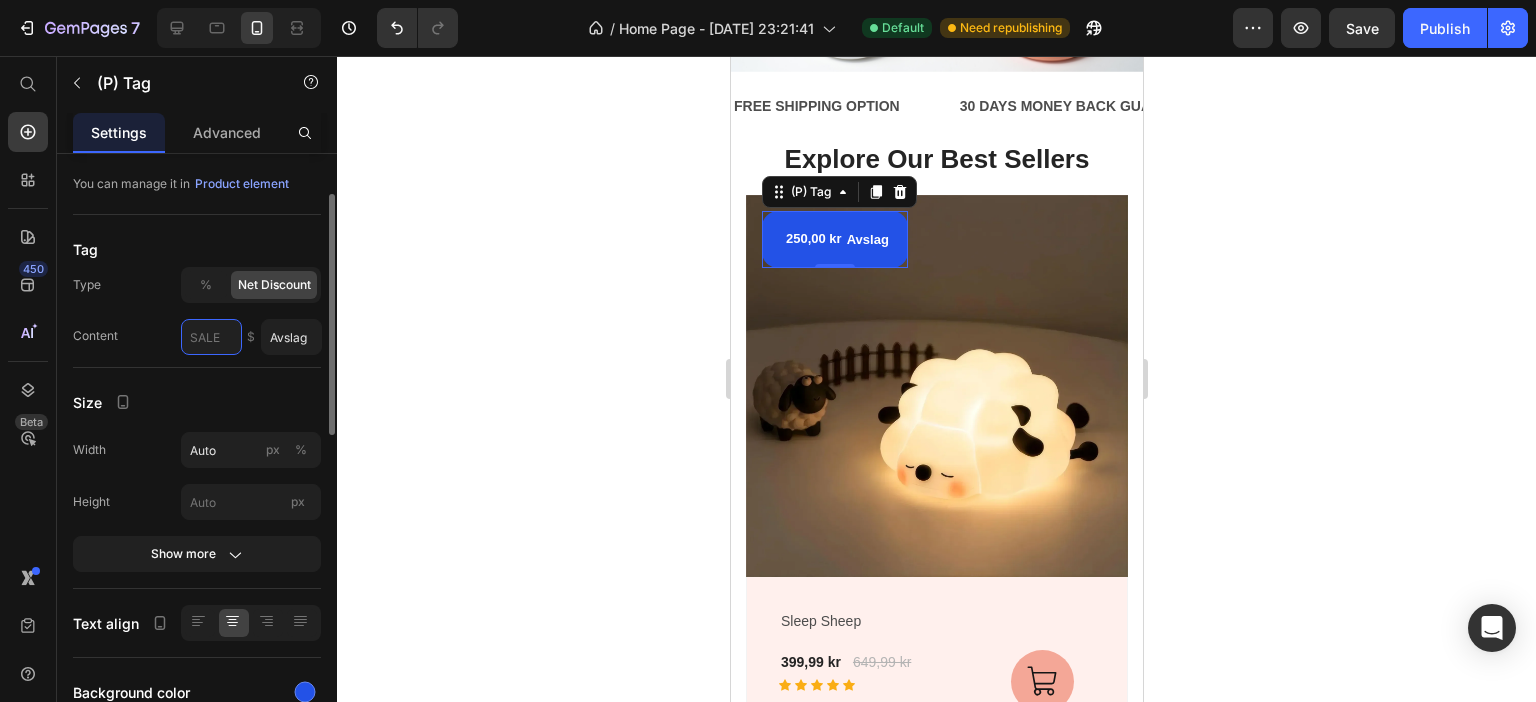 click at bounding box center [211, 337] 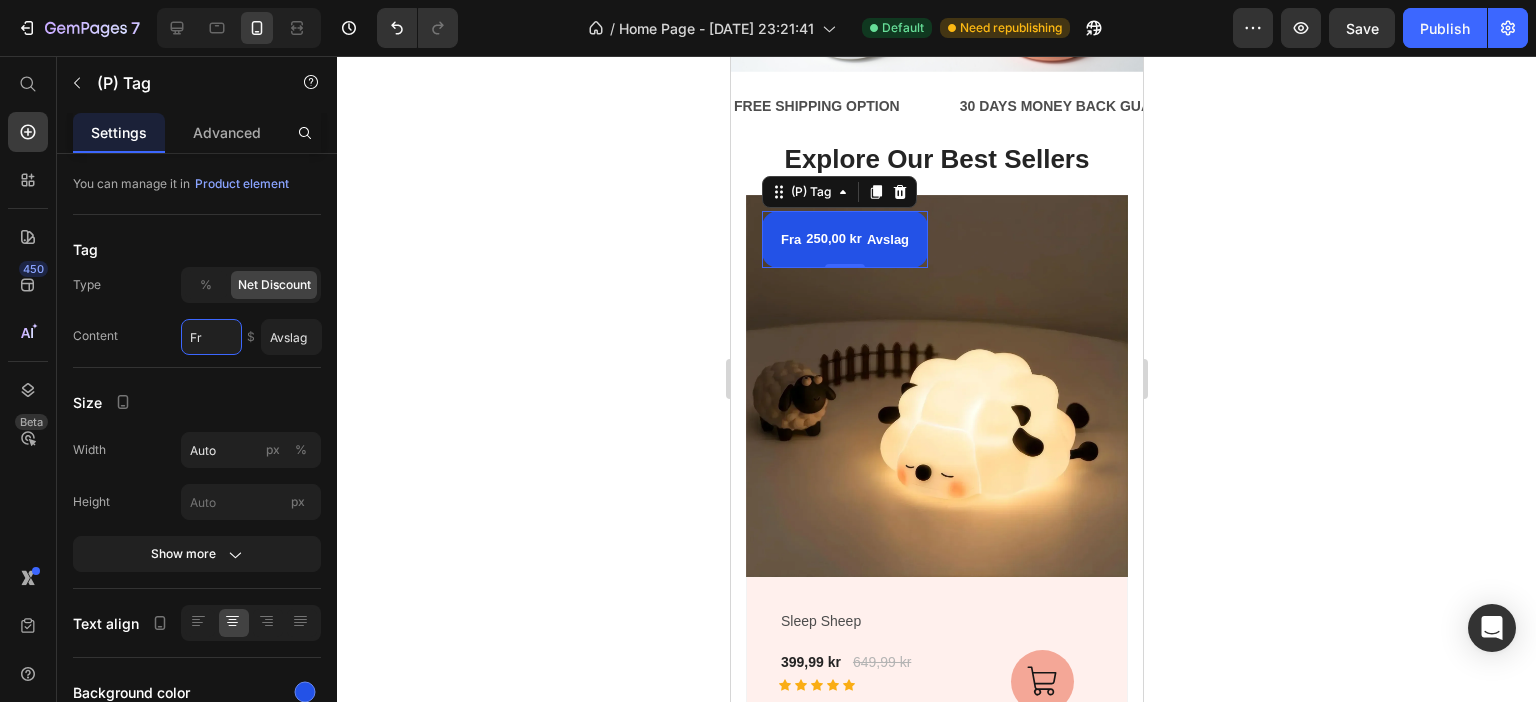 type on "F" 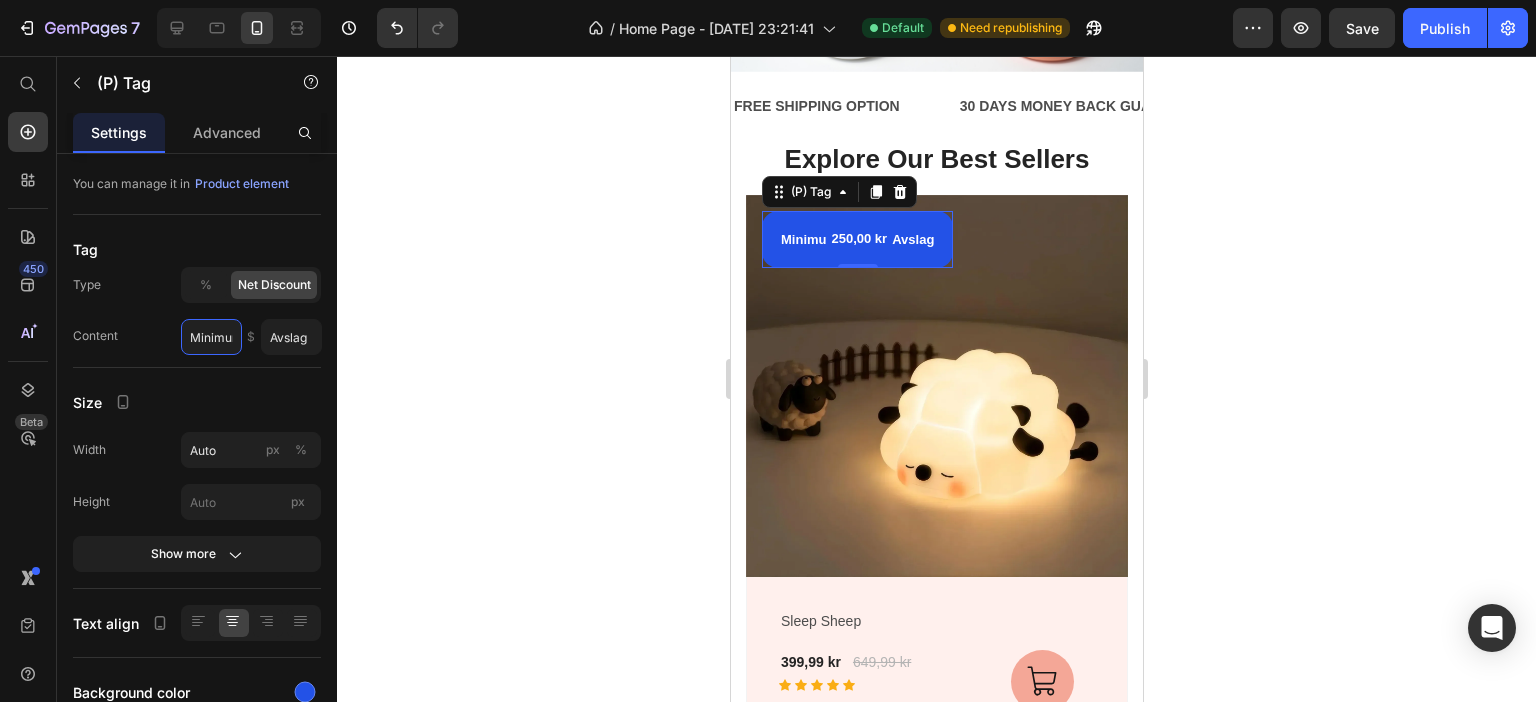 scroll, scrollTop: 0, scrollLeft: 8, axis: horizontal 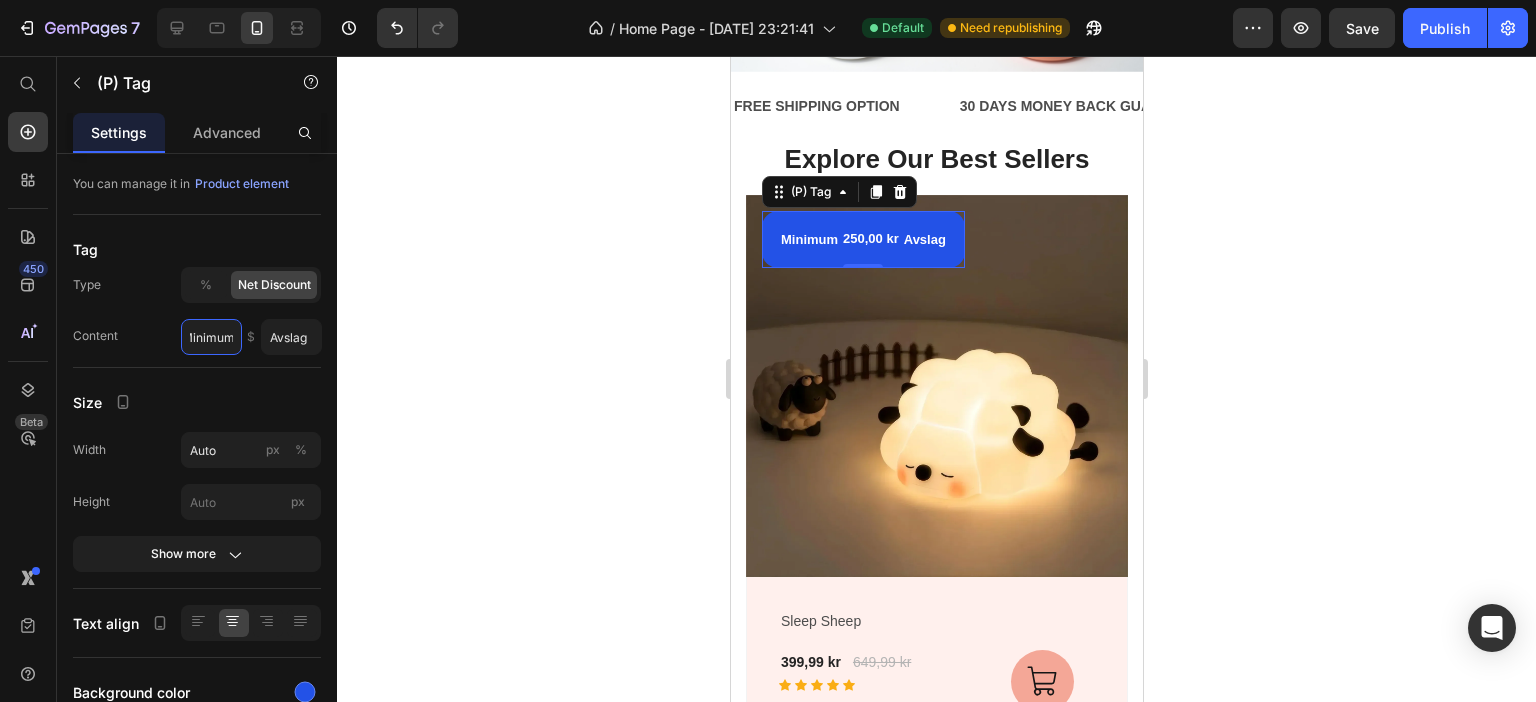 type on "Minimum" 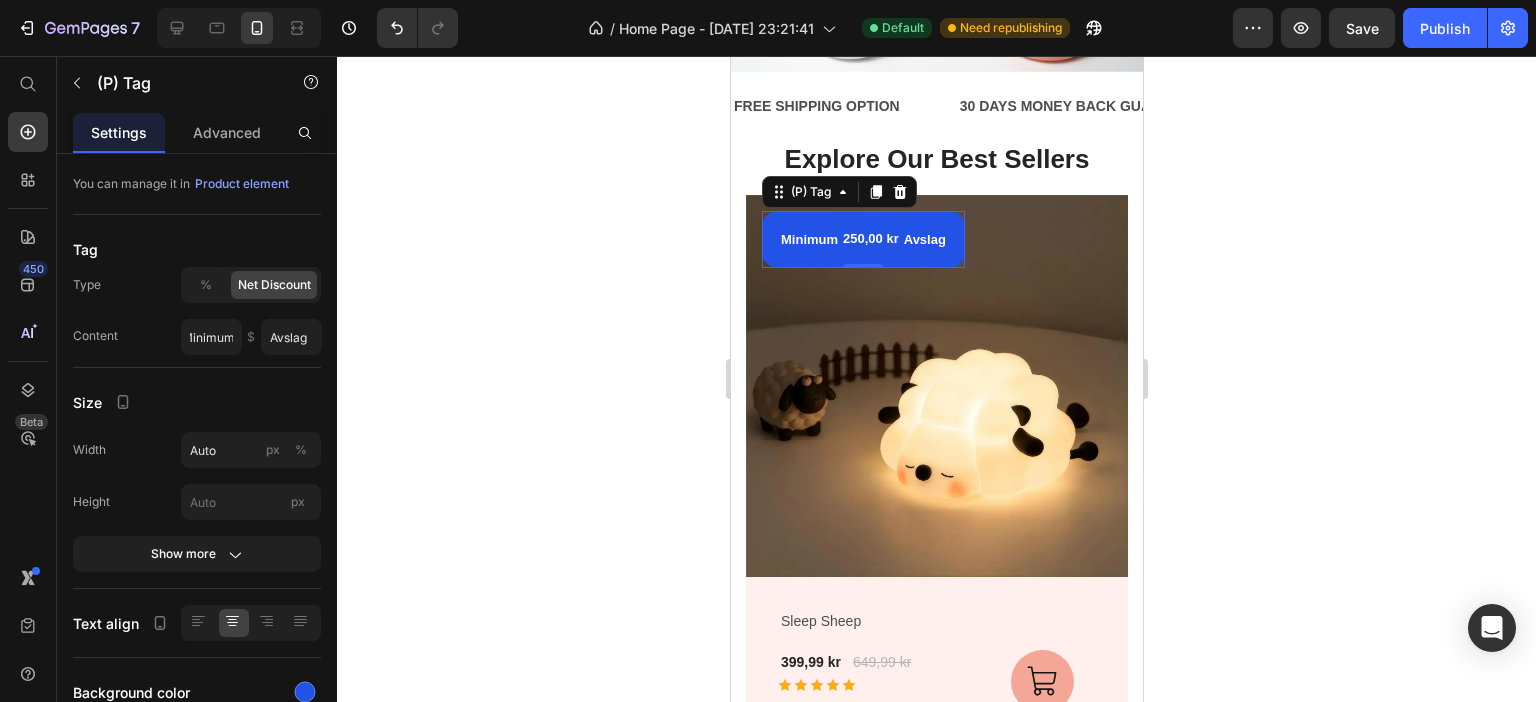 click on "Avslag" at bounding box center (924, 240) 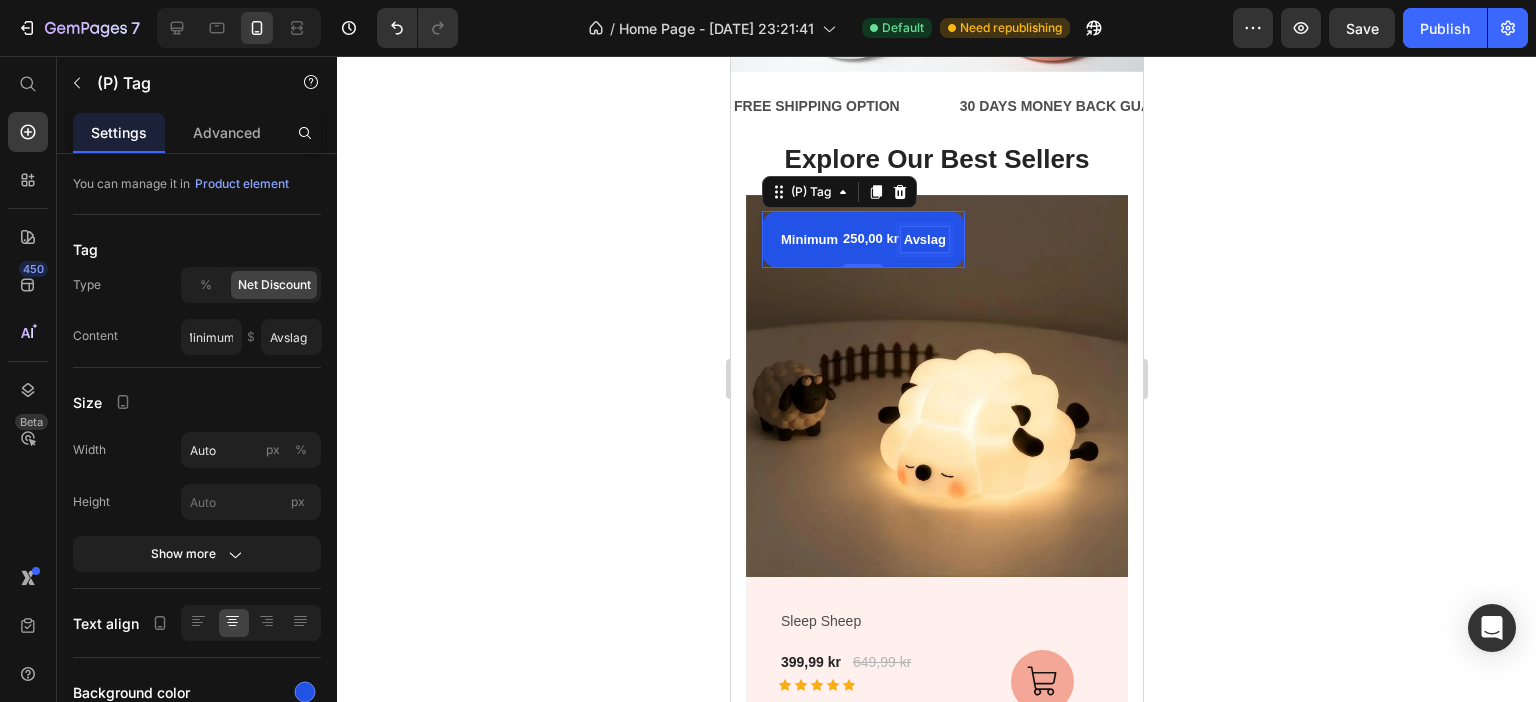 scroll, scrollTop: 0, scrollLeft: 0, axis: both 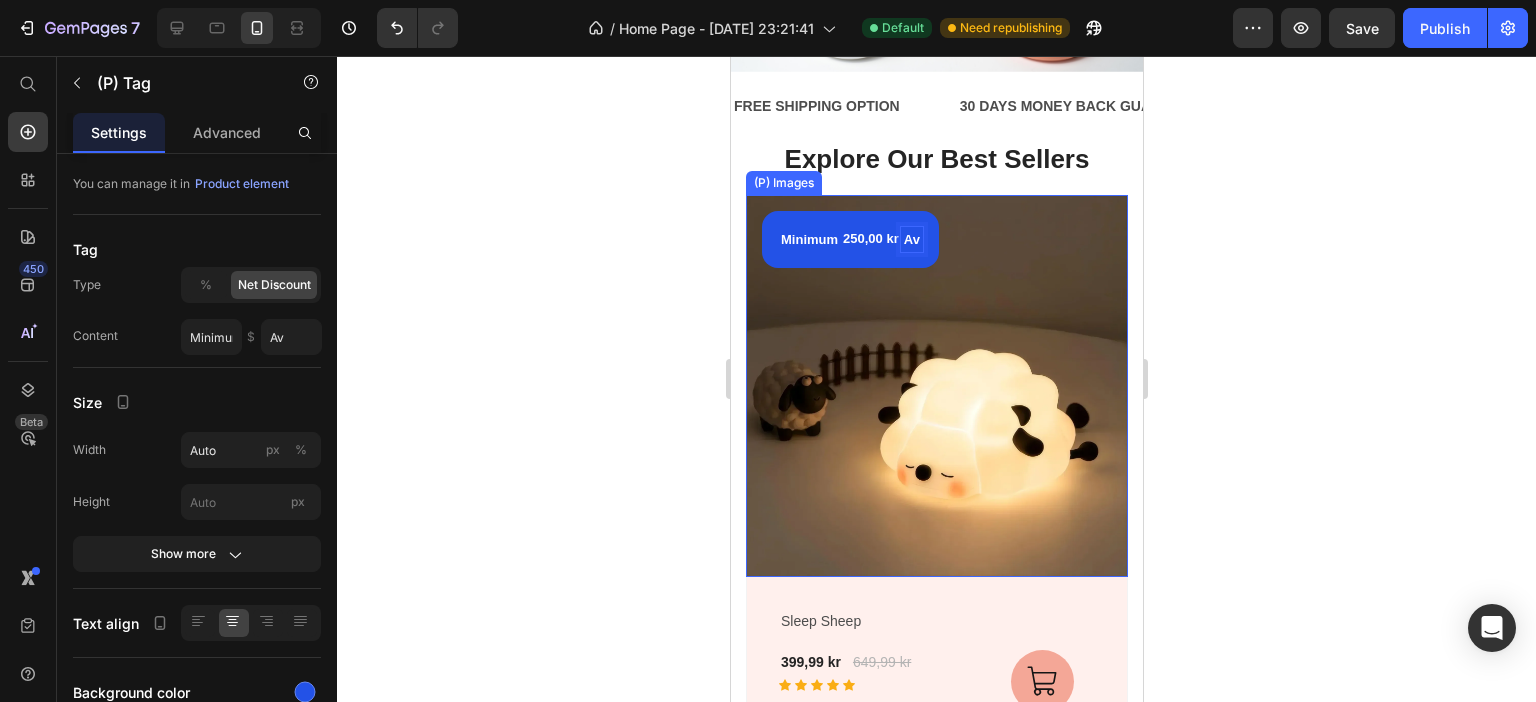 type on "A" 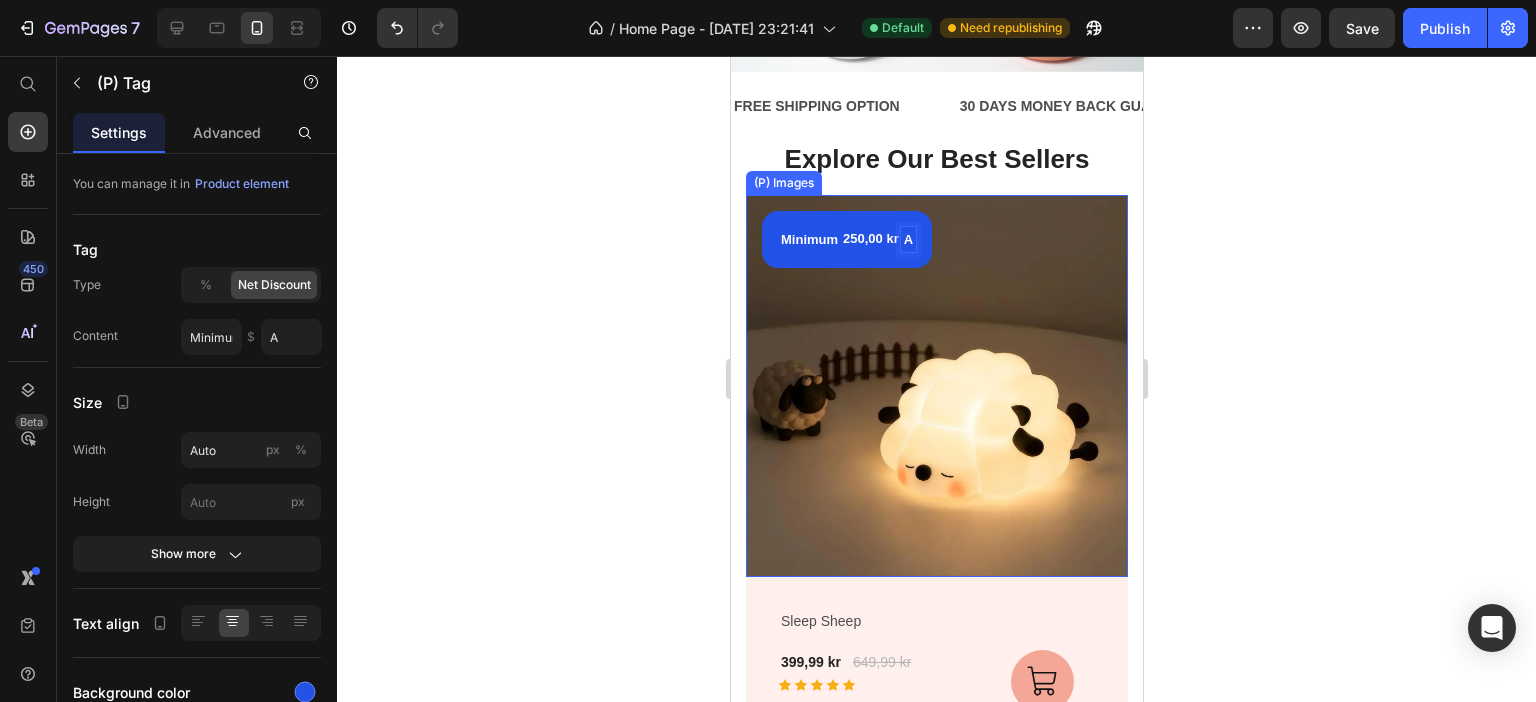 type 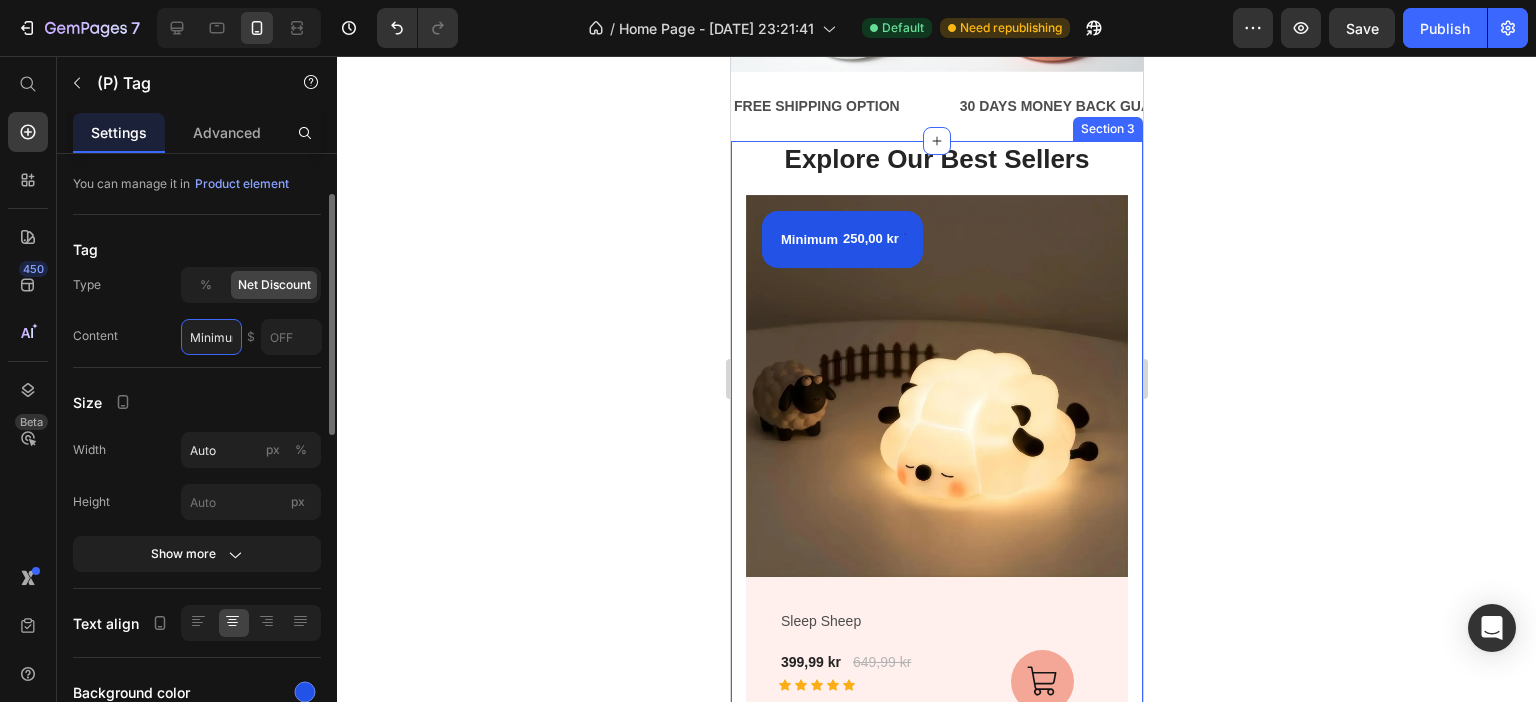 scroll, scrollTop: 0, scrollLeft: 8, axis: horizontal 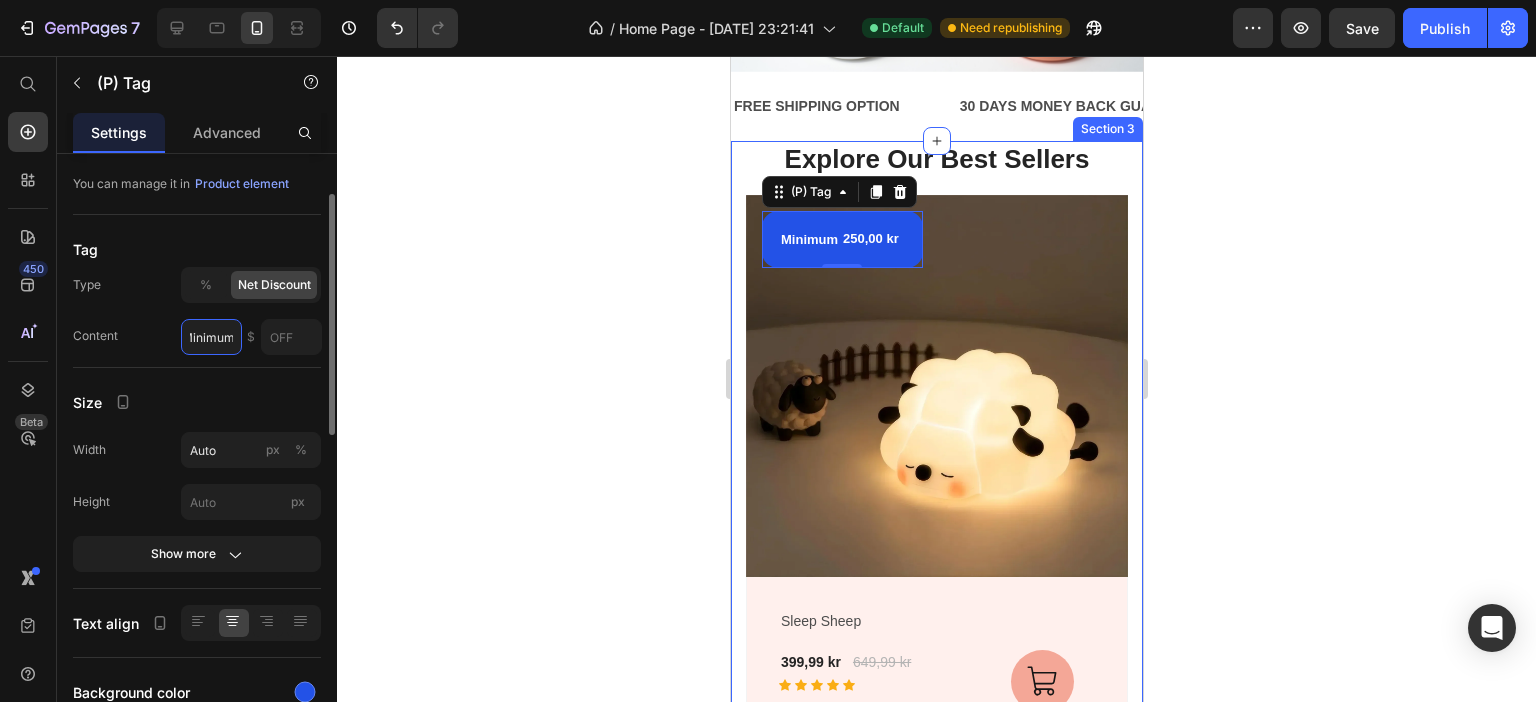 drag, startPoint x: 236, startPoint y: 337, endPoint x: 126, endPoint y: 341, distance: 110.0727 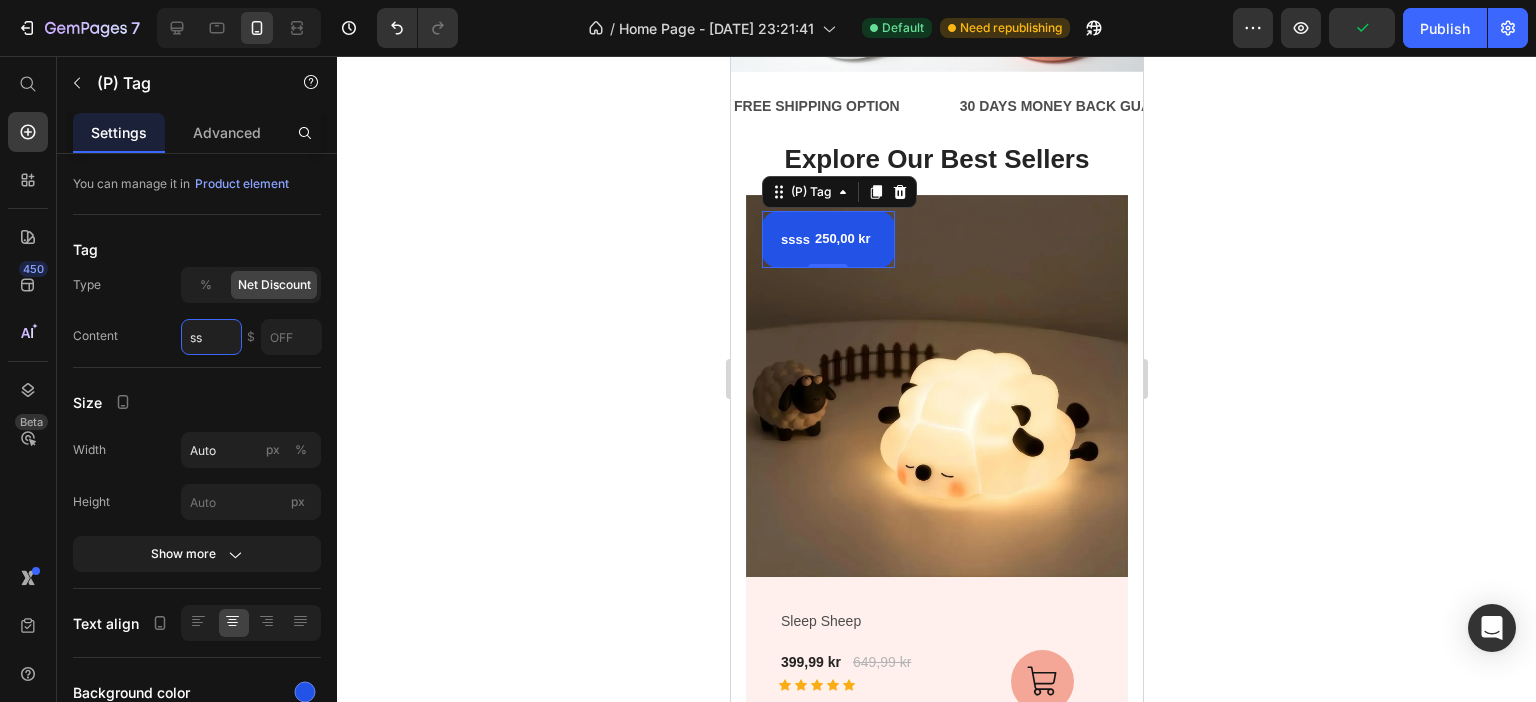 type on "s" 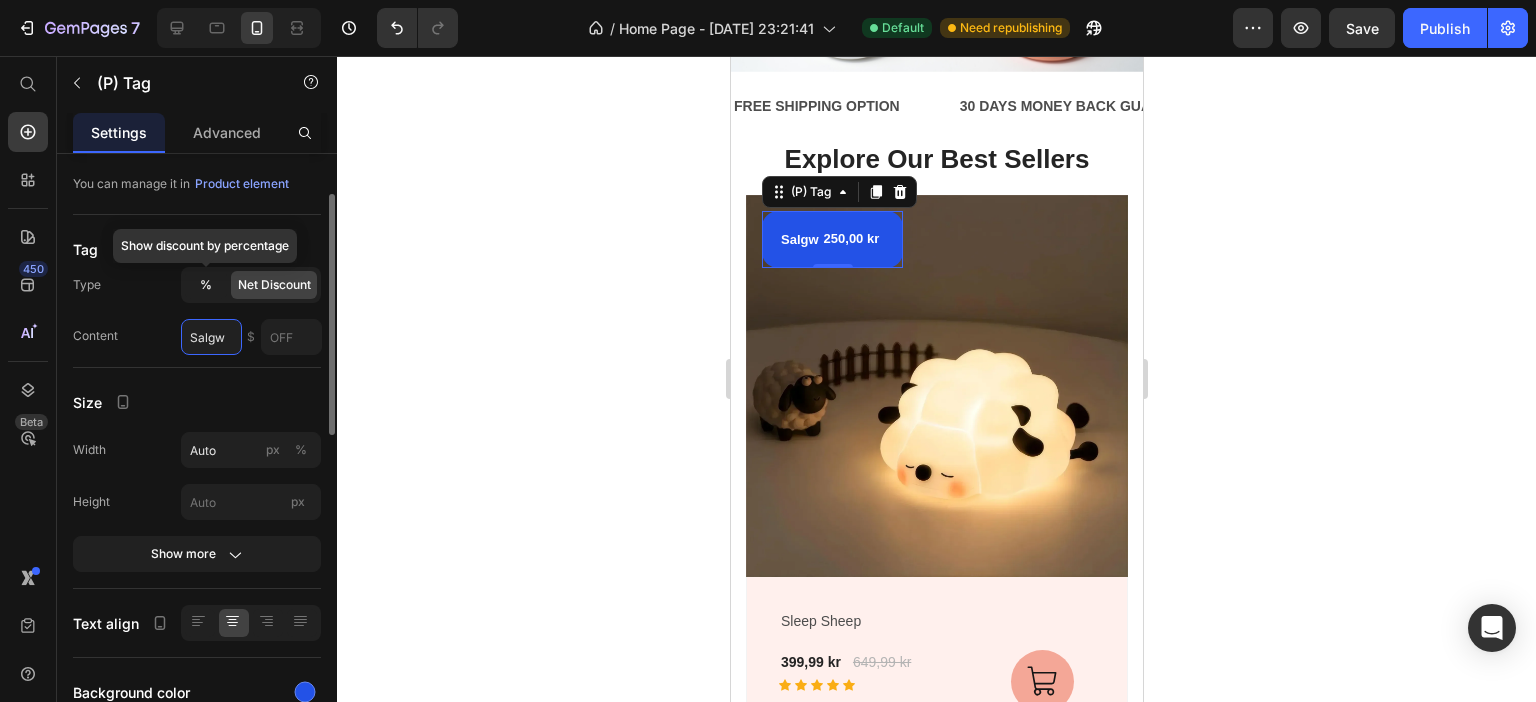 type on "Salgw" 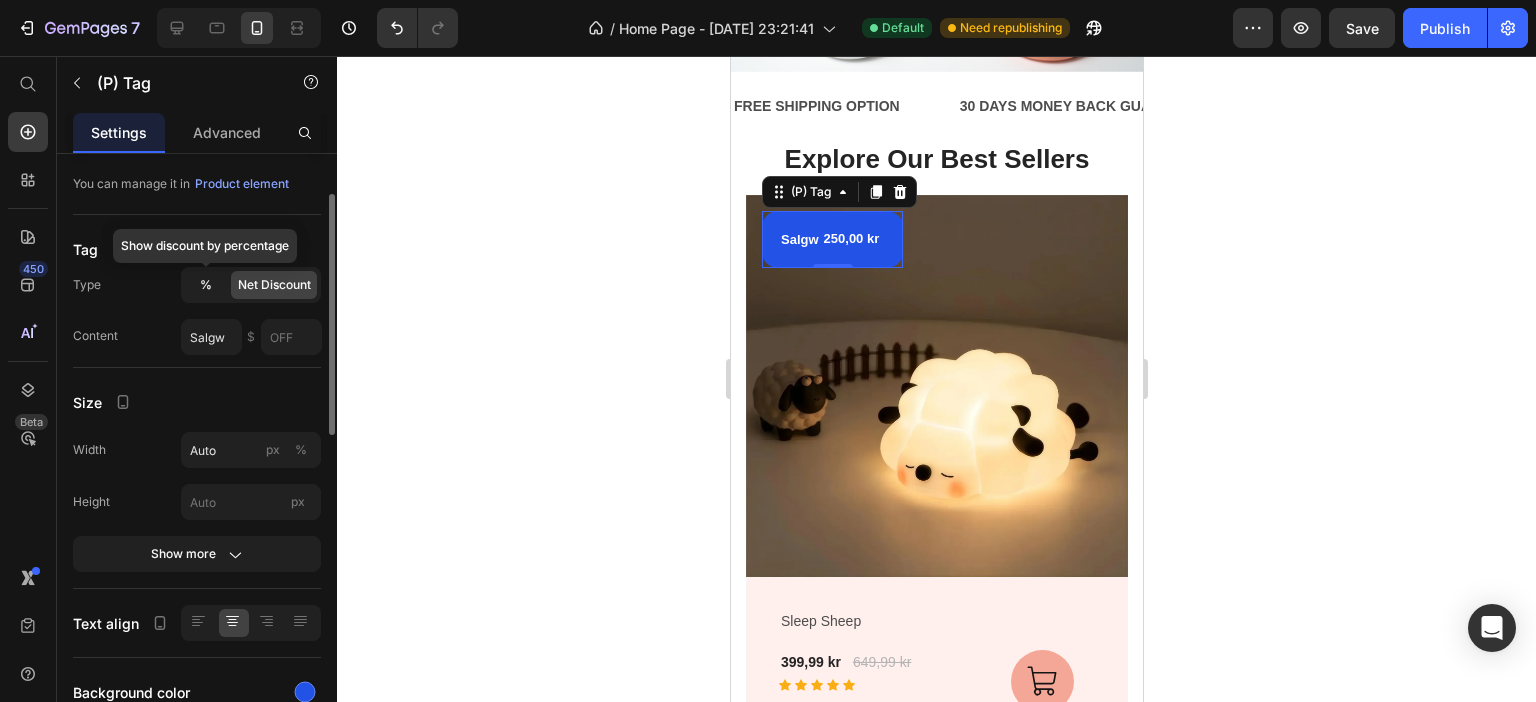 click on "%" 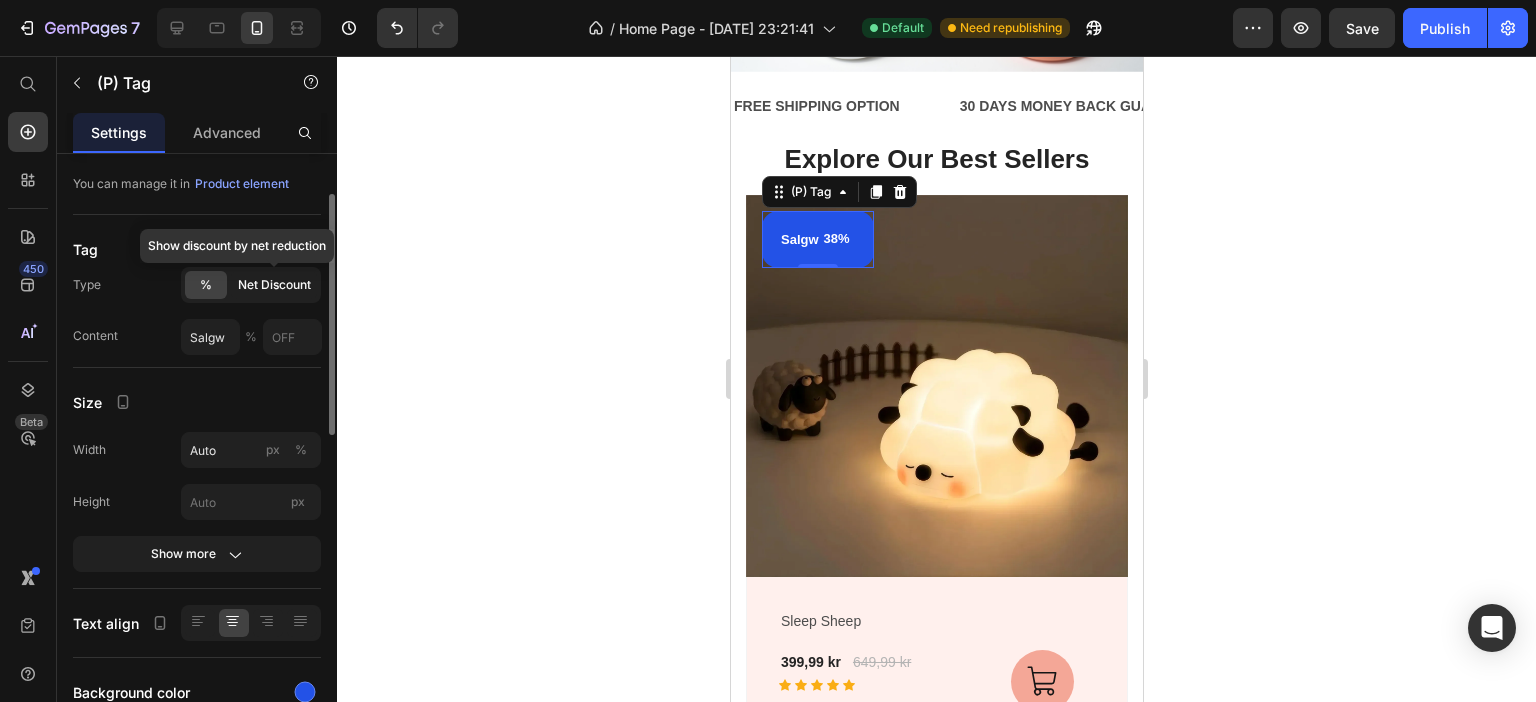 click on "Net Discount" 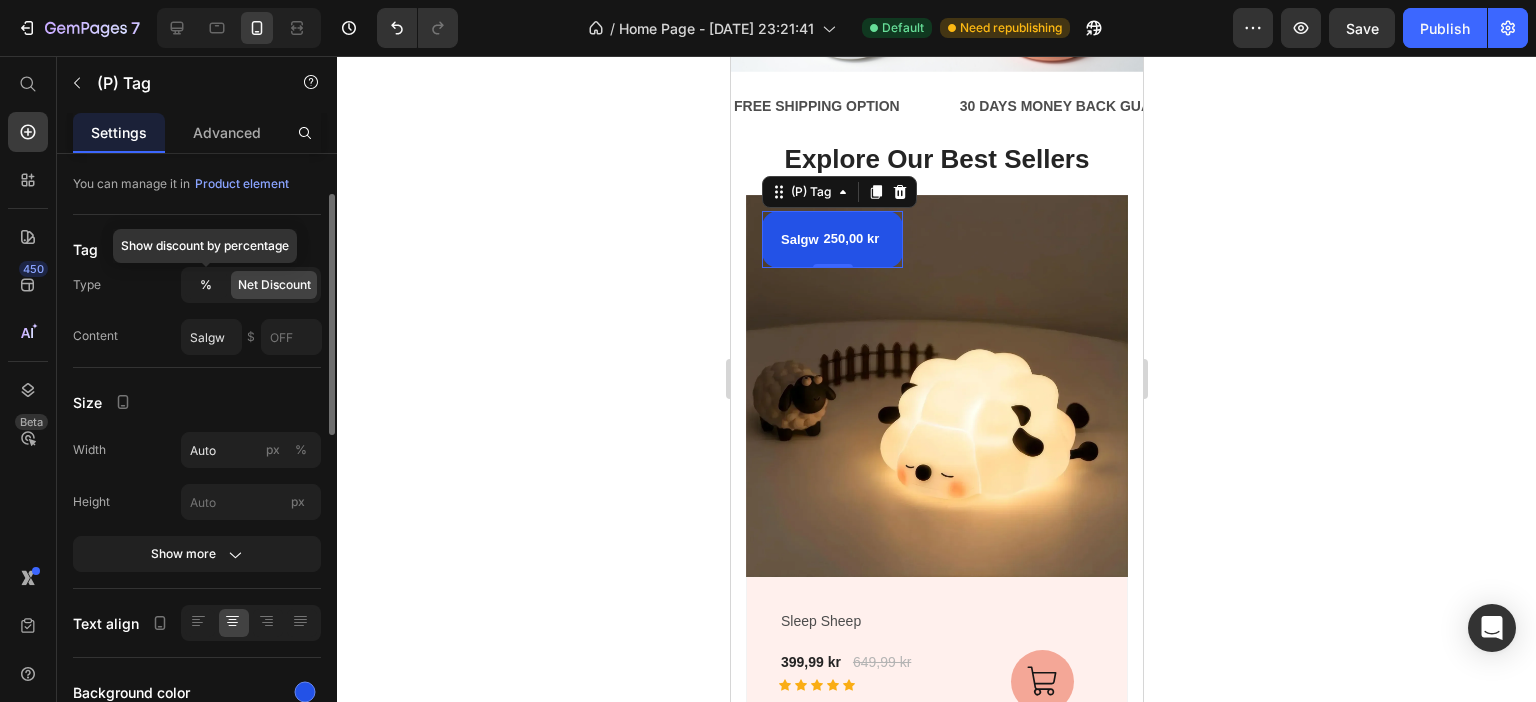 click on "%" 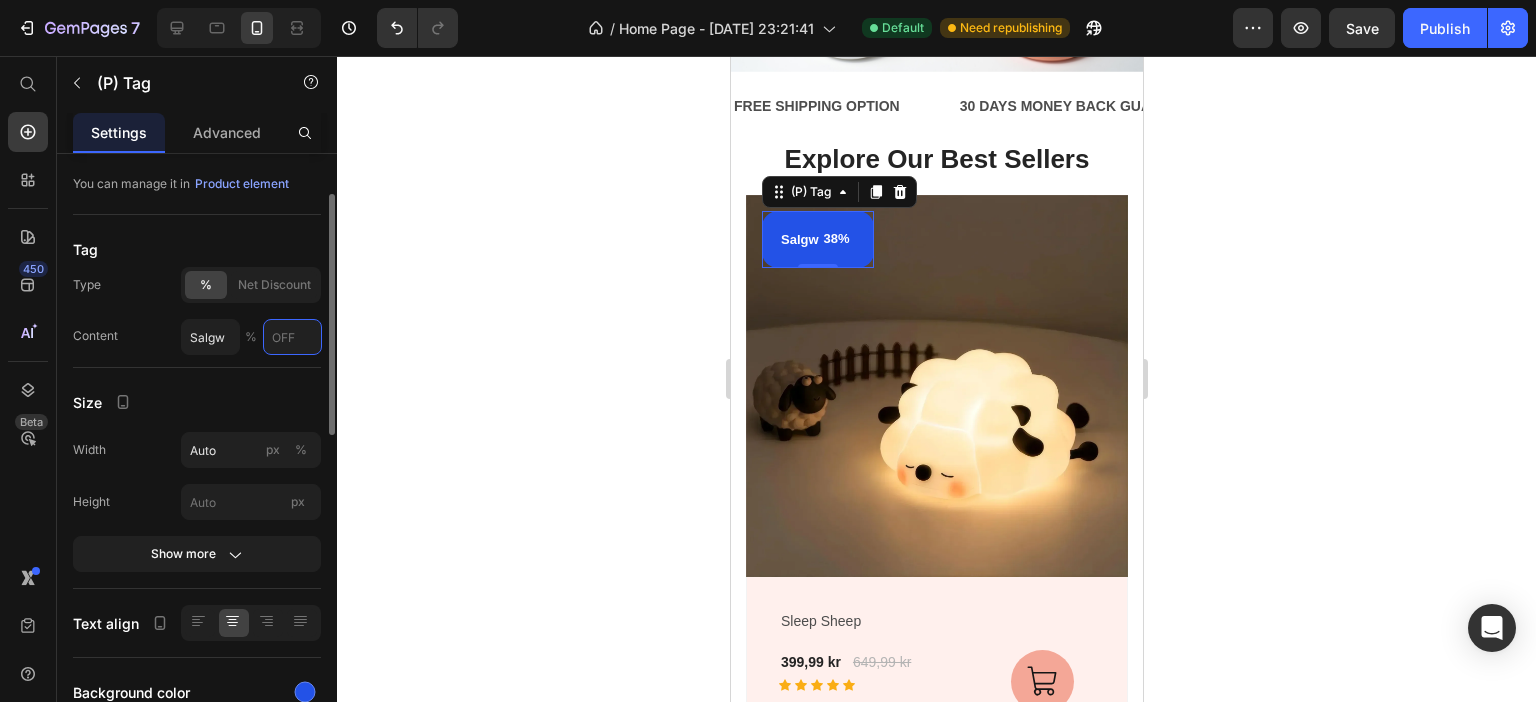click at bounding box center [292, 337] 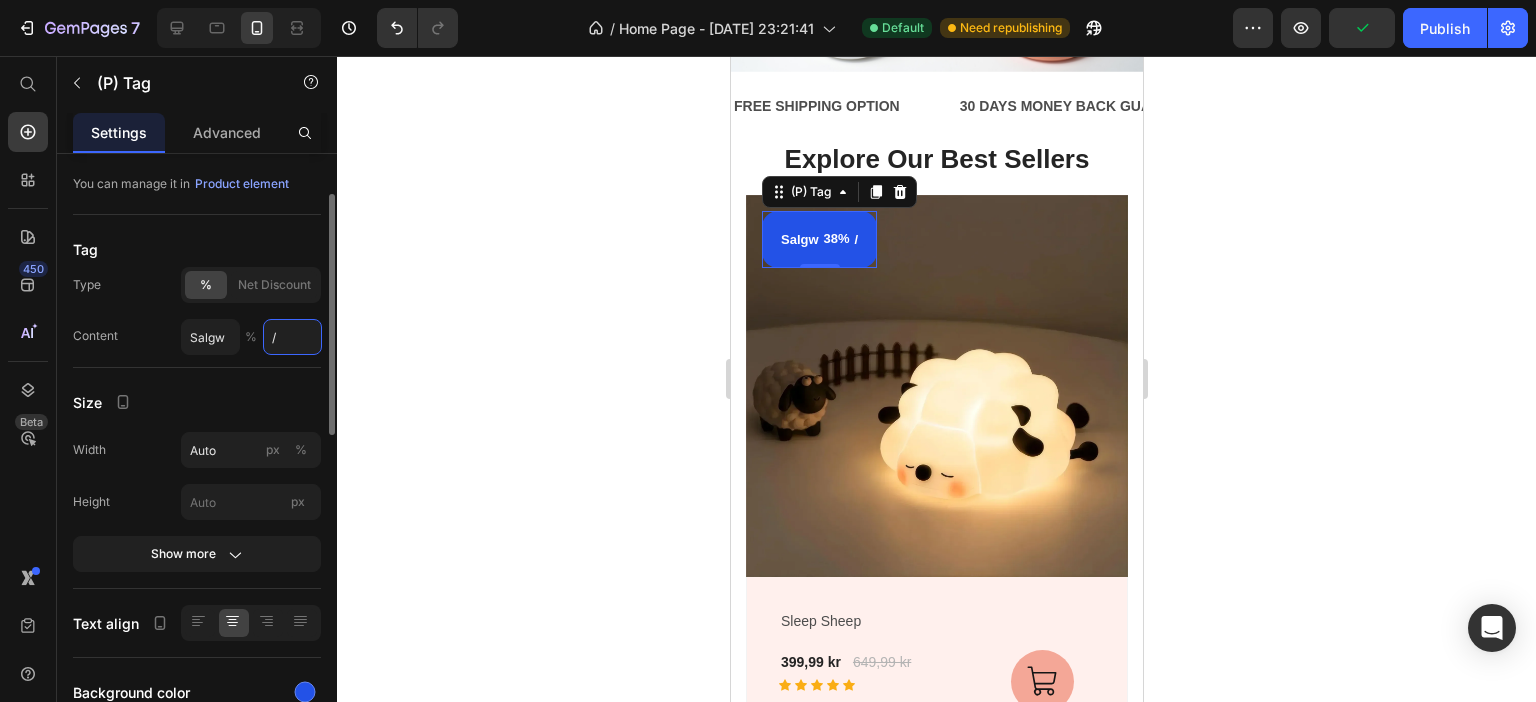 type on "/" 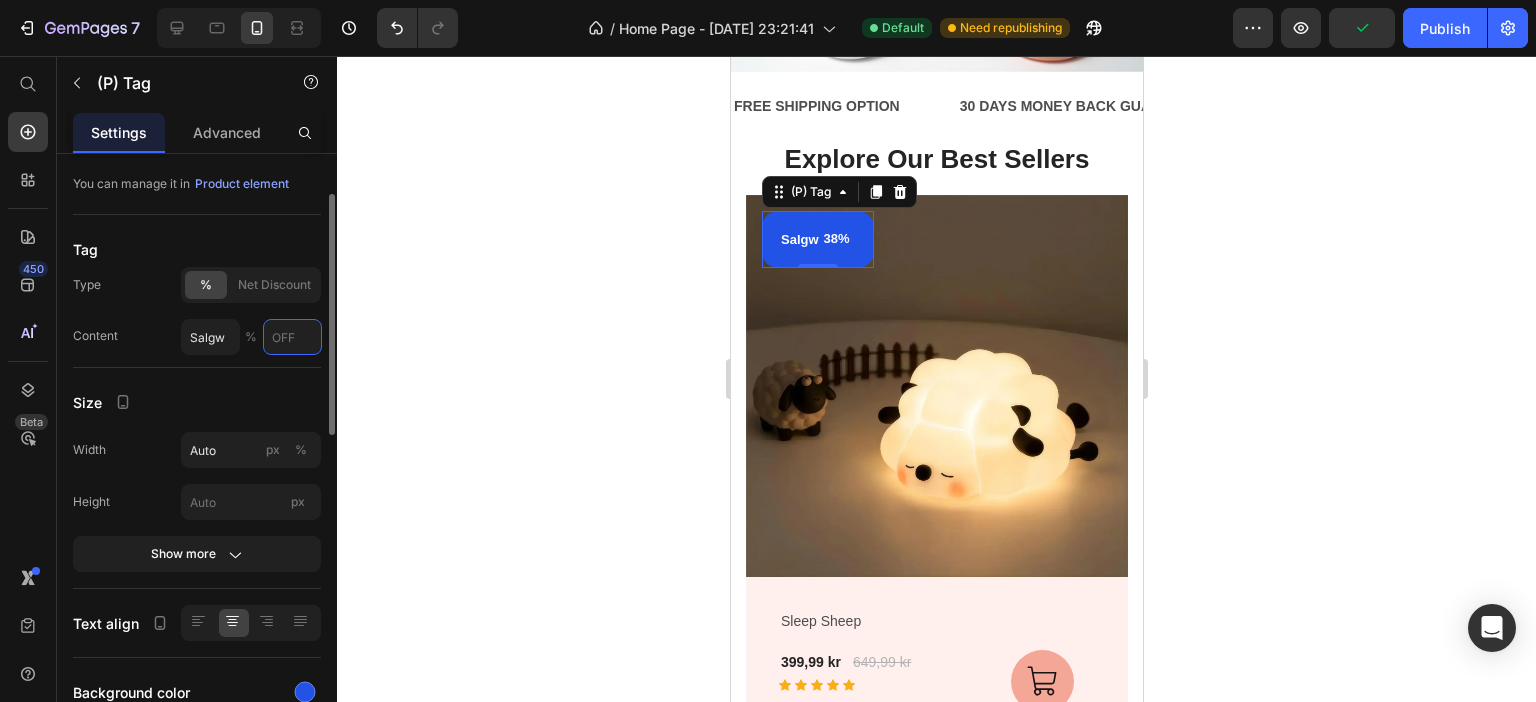type on "." 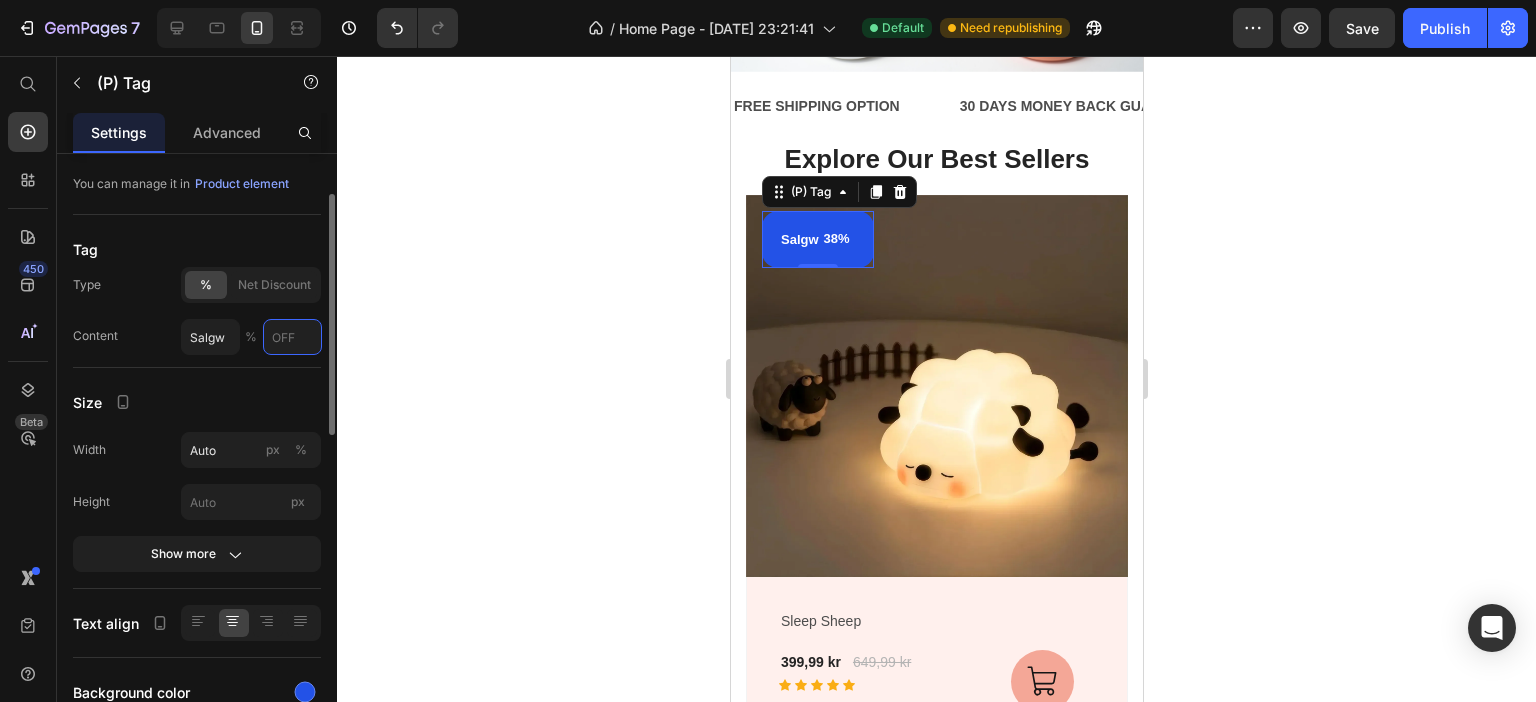 type on "/" 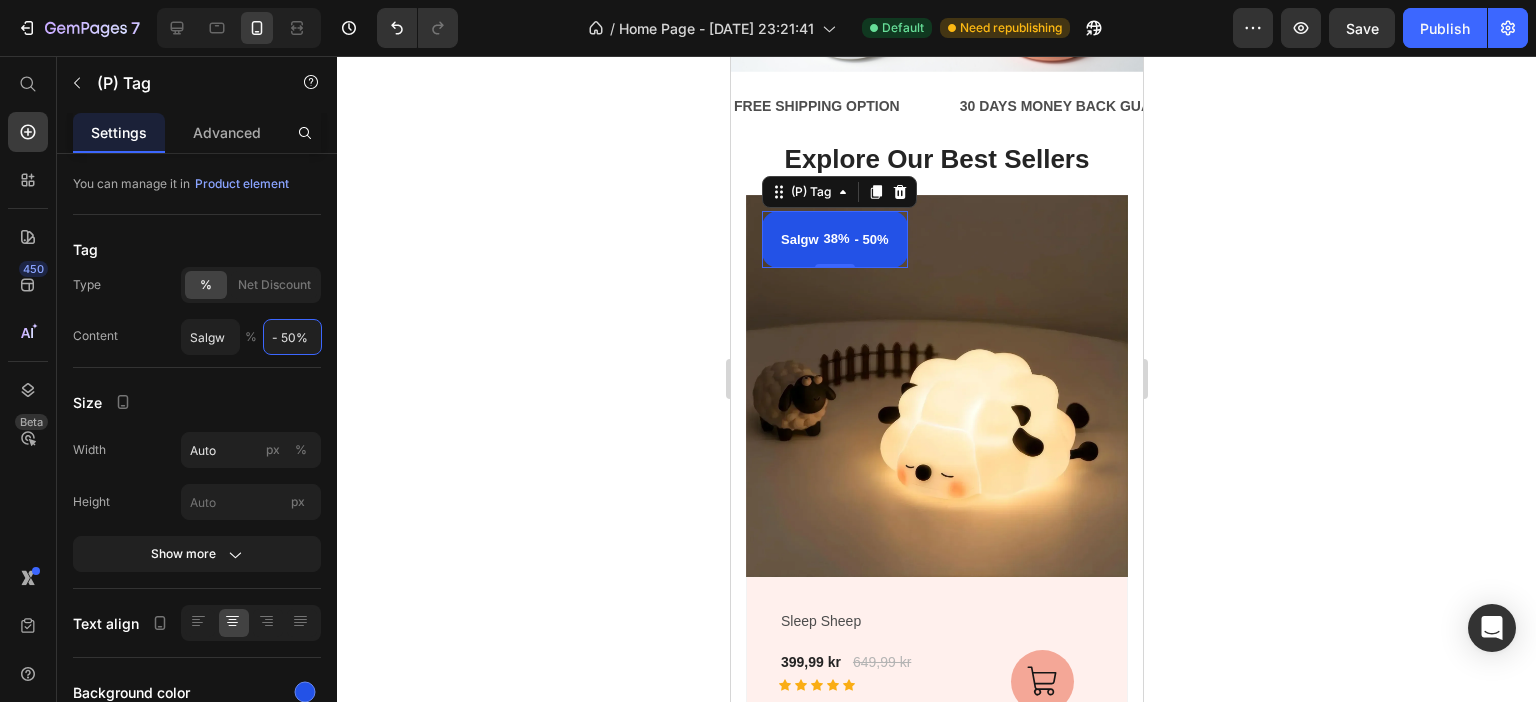 type on "- 50%" 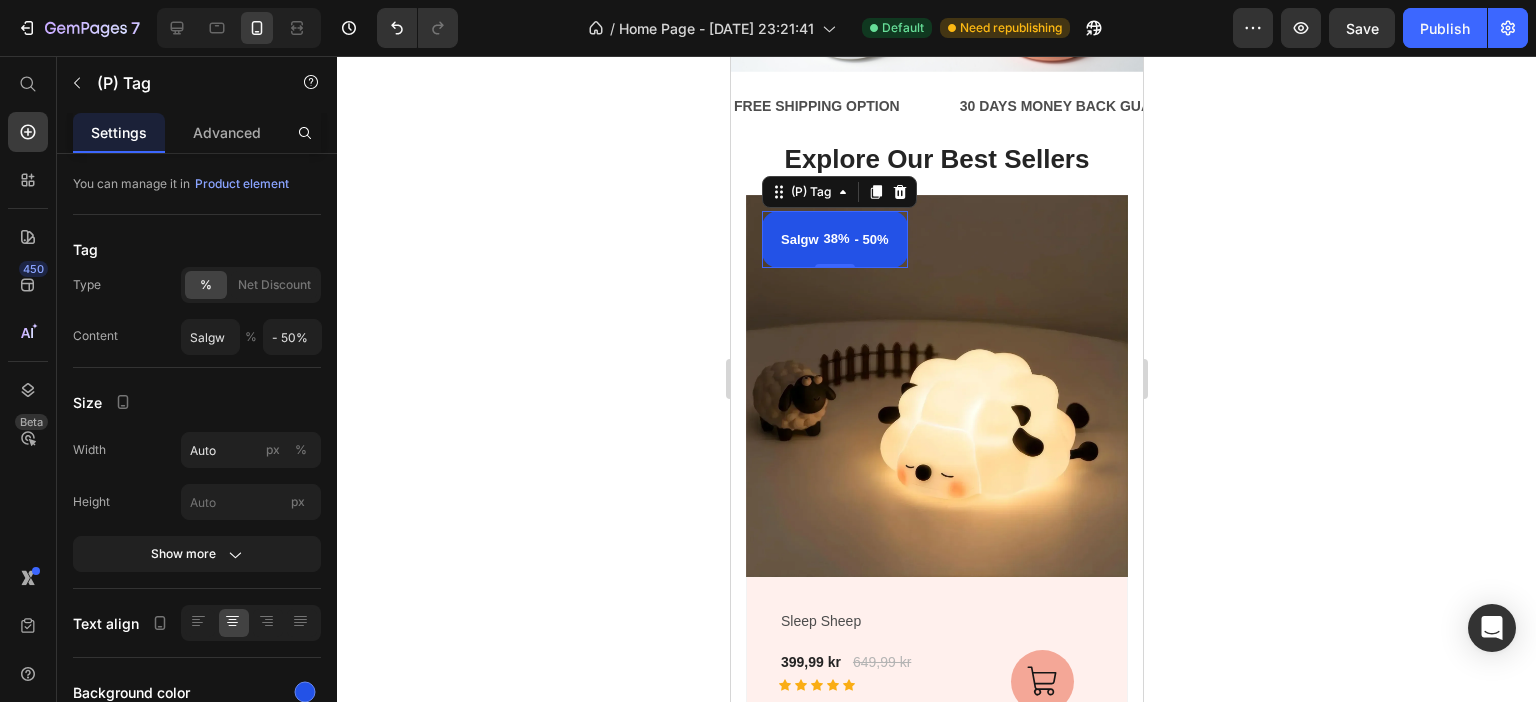click on "Salgw" at bounding box center [799, 240] 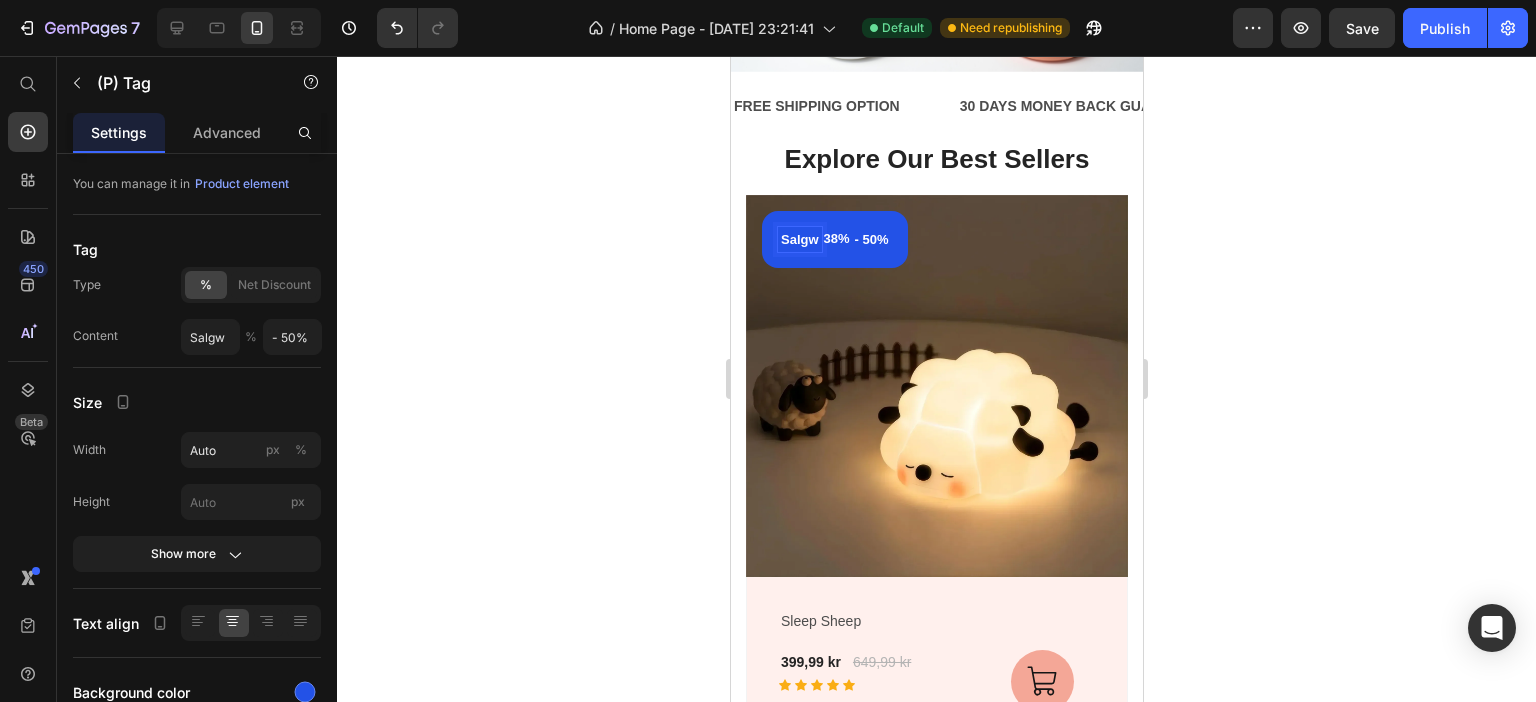 type on "Salg" 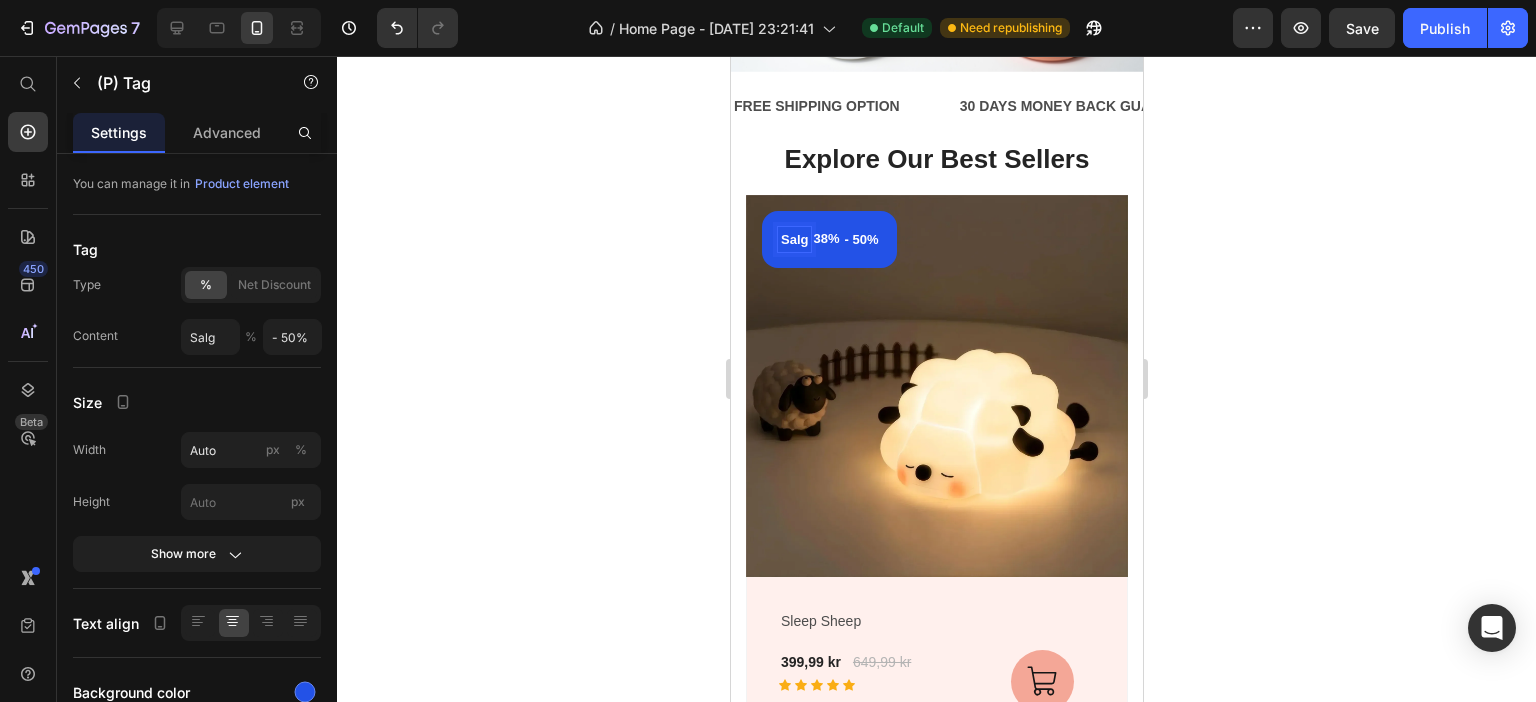 click on "- 50%" at bounding box center [861, 240] 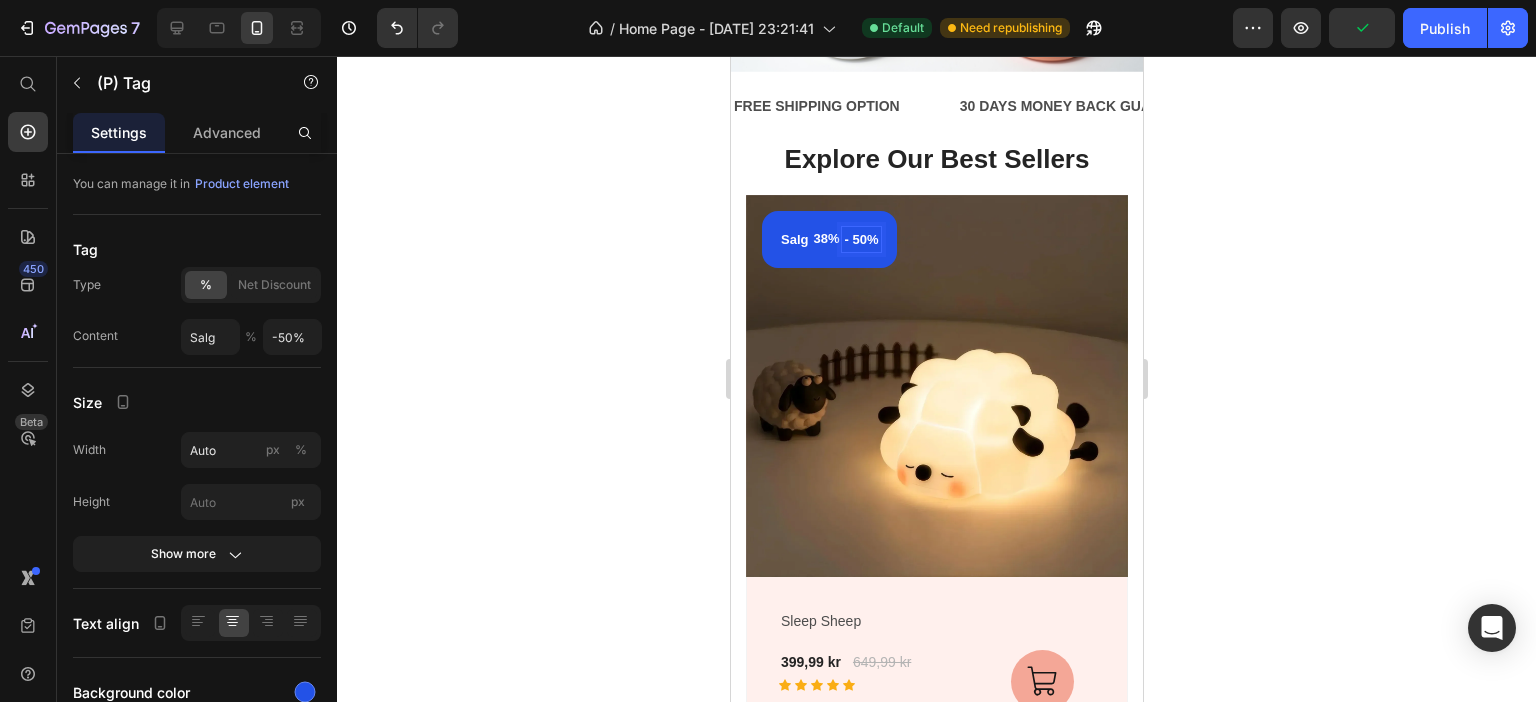 type on "- 50%" 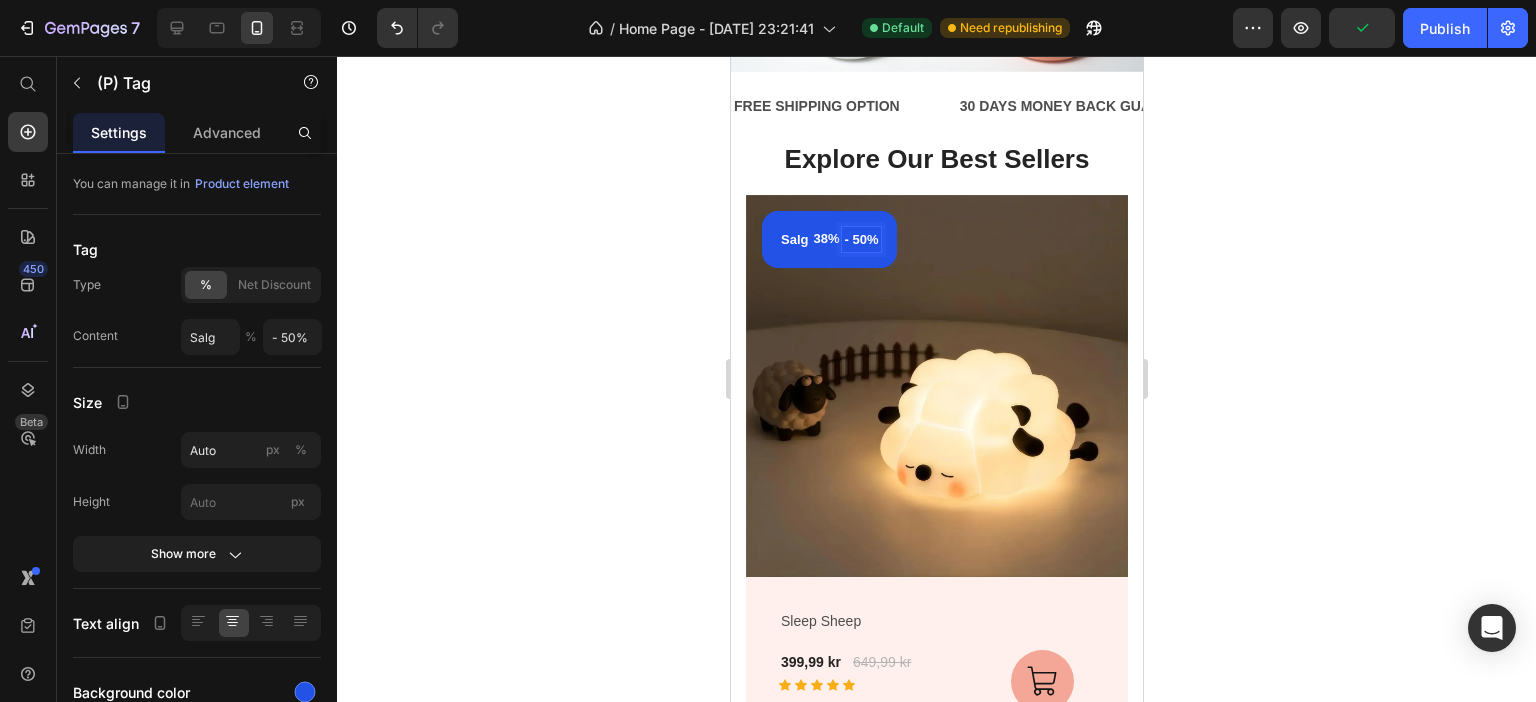 click at bounding box center (936, 386) 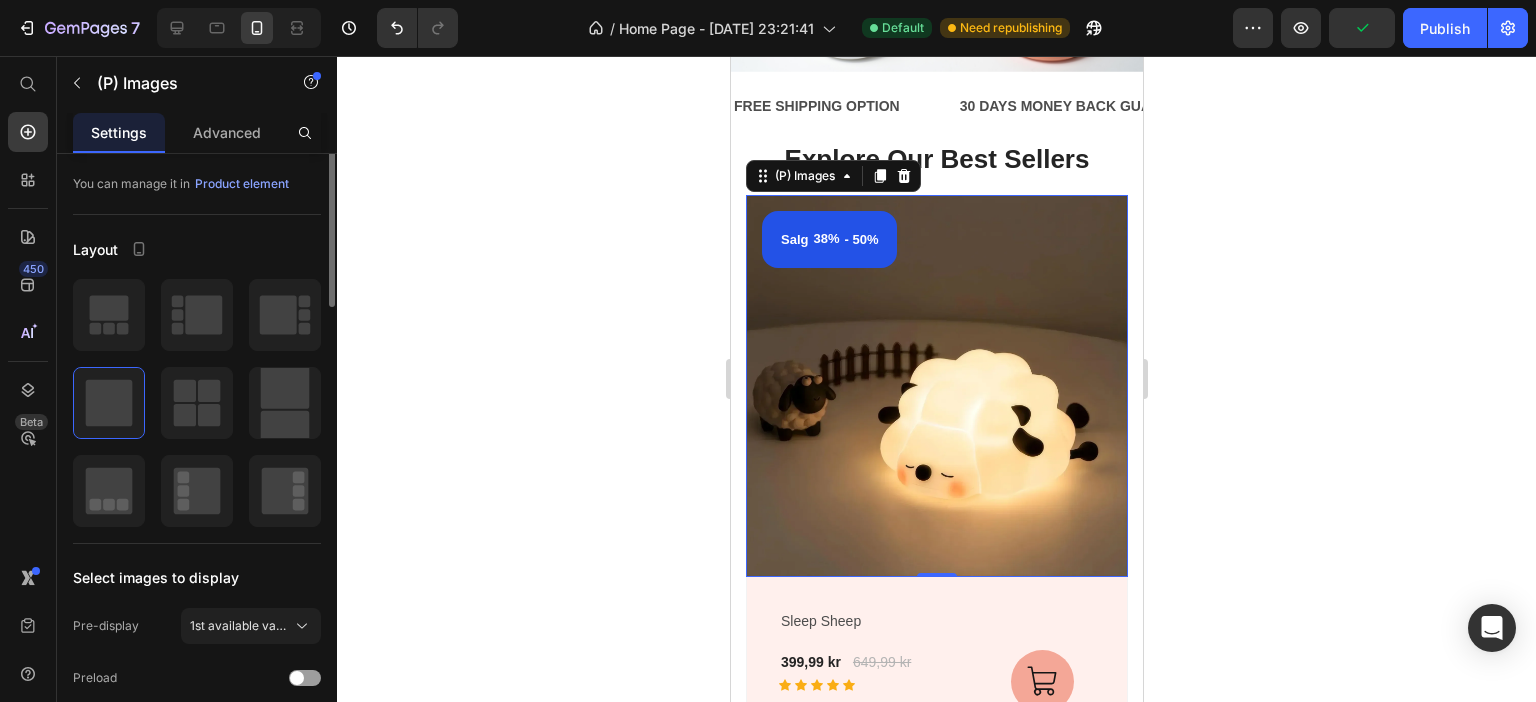 scroll, scrollTop: 0, scrollLeft: 0, axis: both 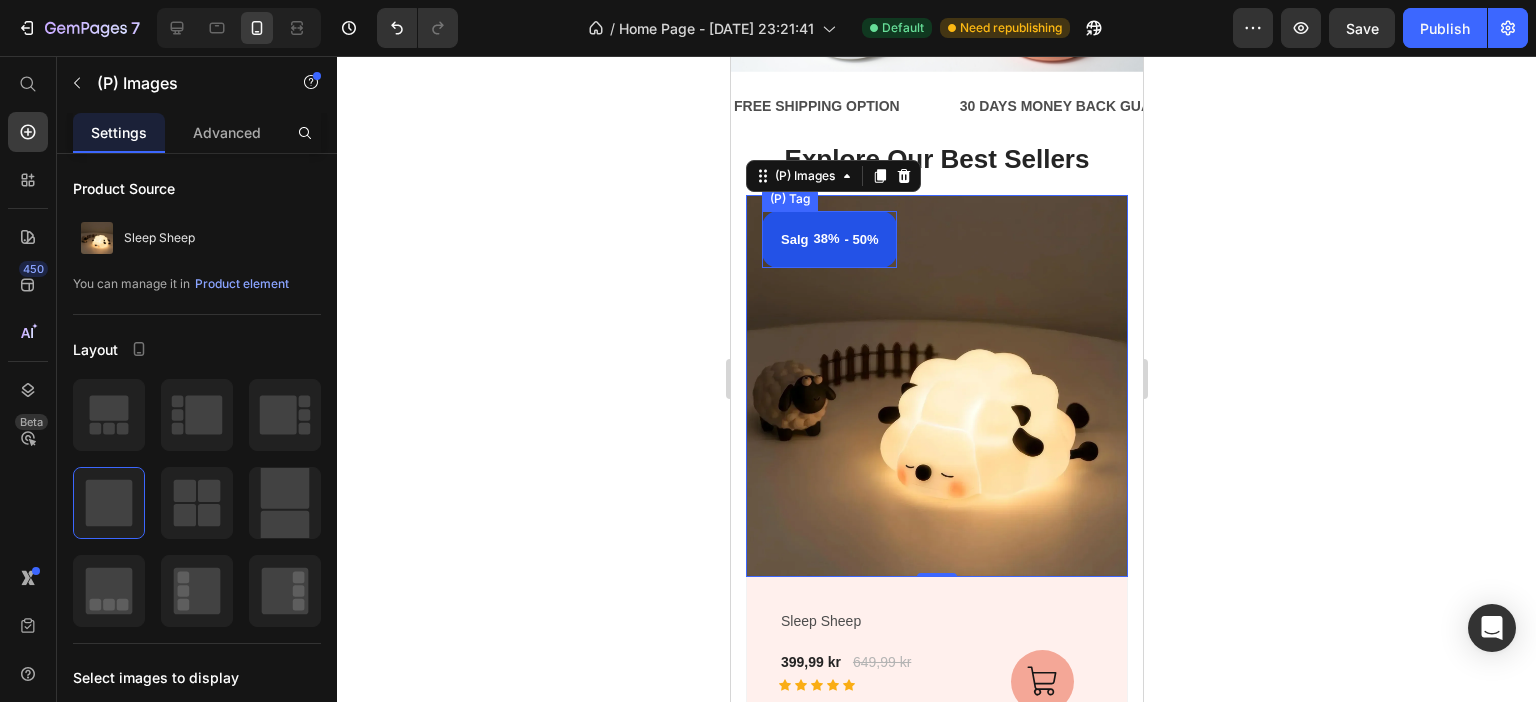 click on "Salg" at bounding box center [793, 240] 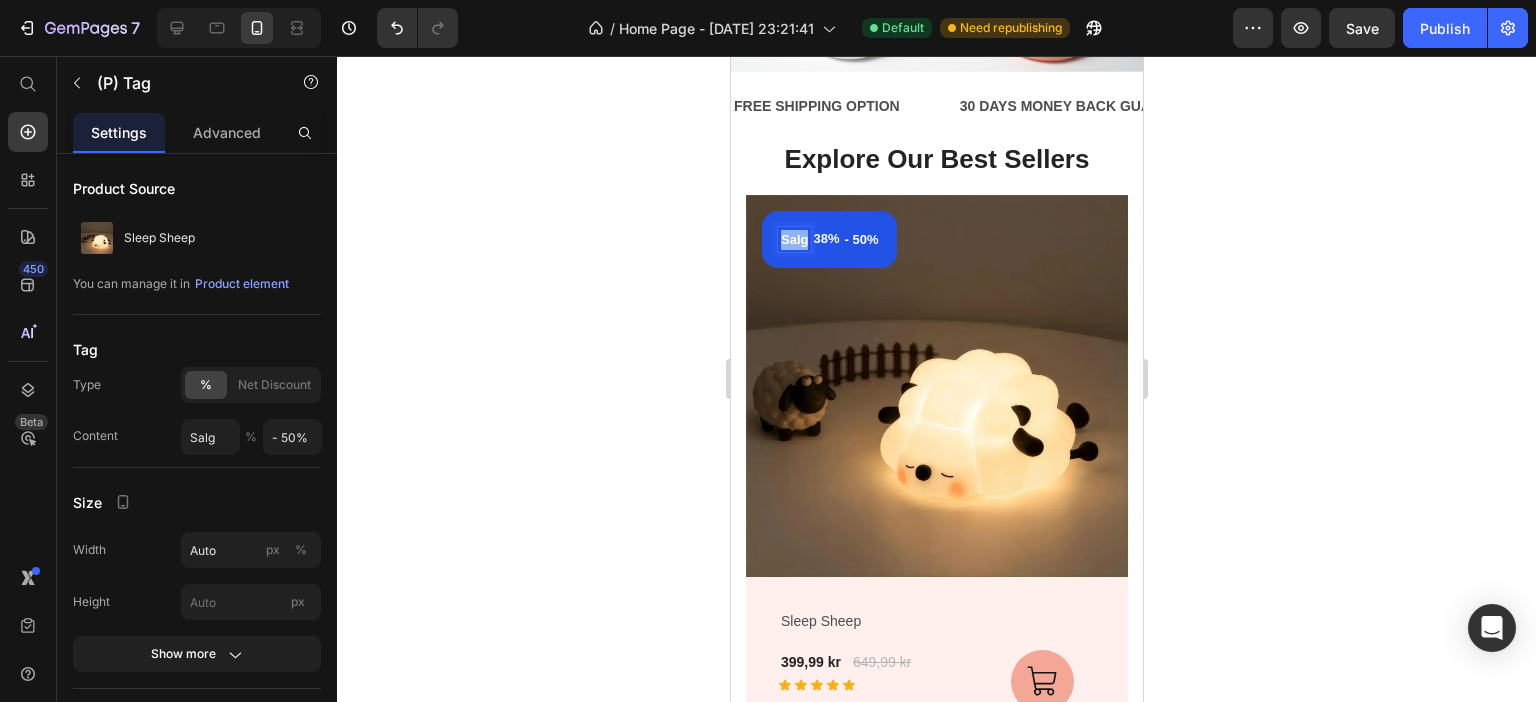 drag, startPoint x: 804, startPoint y: 238, endPoint x: 765, endPoint y: 241, distance: 39.115215 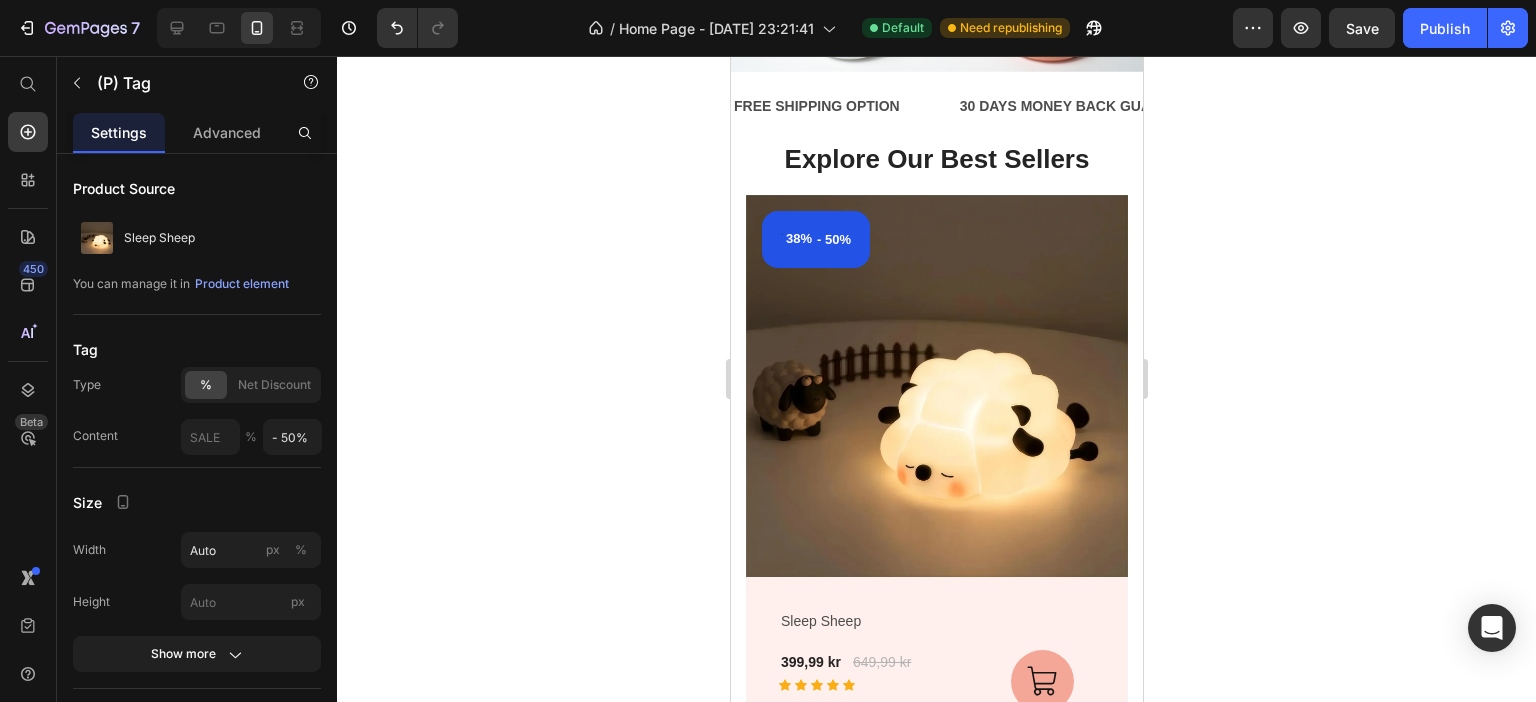type on "0" 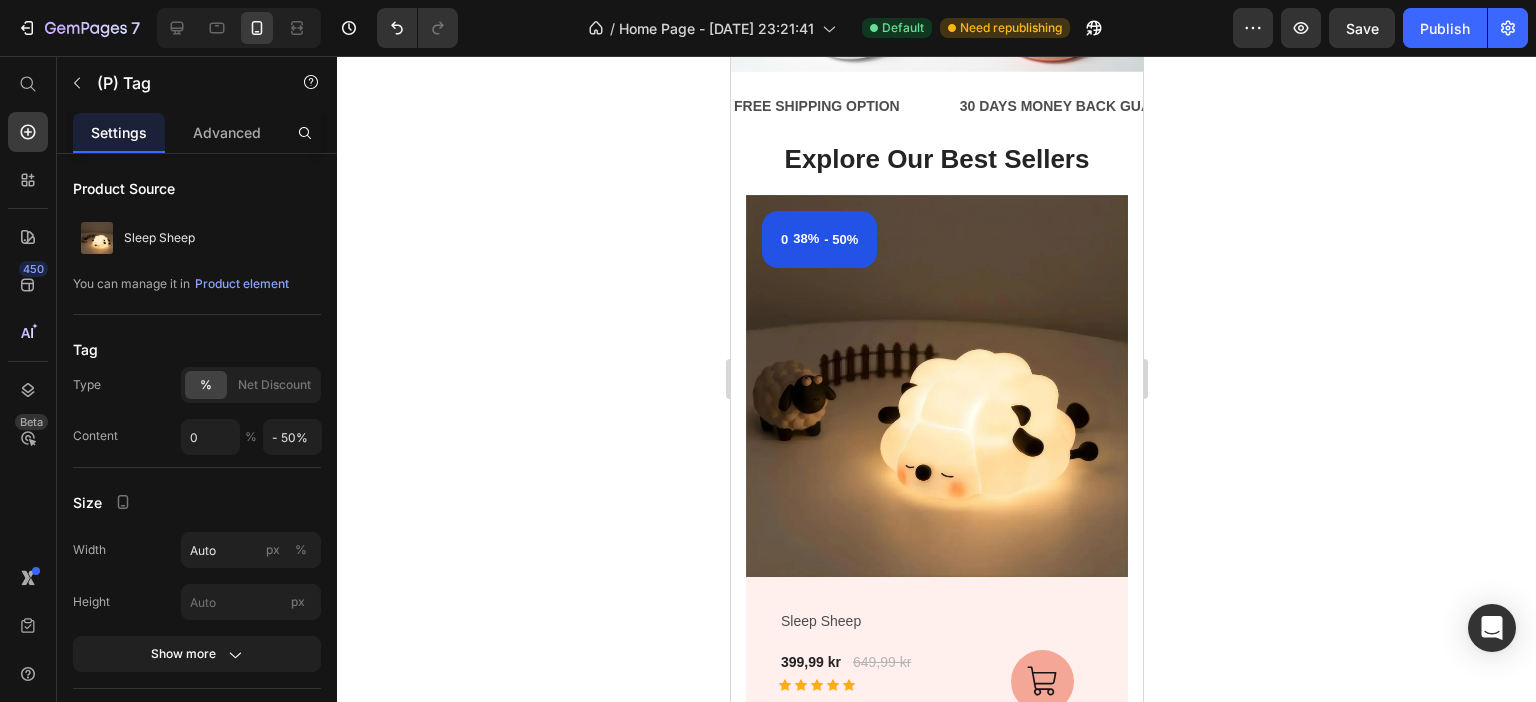 type 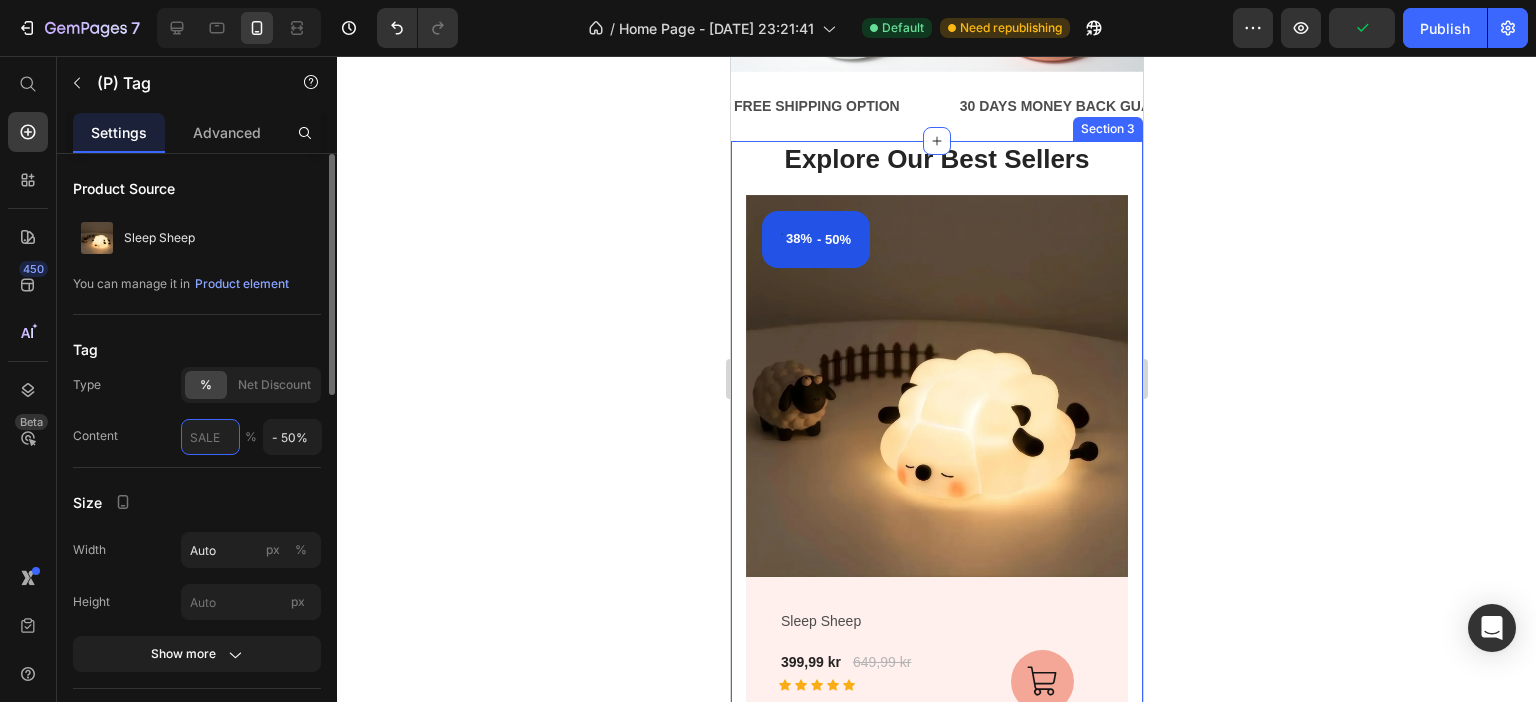 click at bounding box center [210, 437] 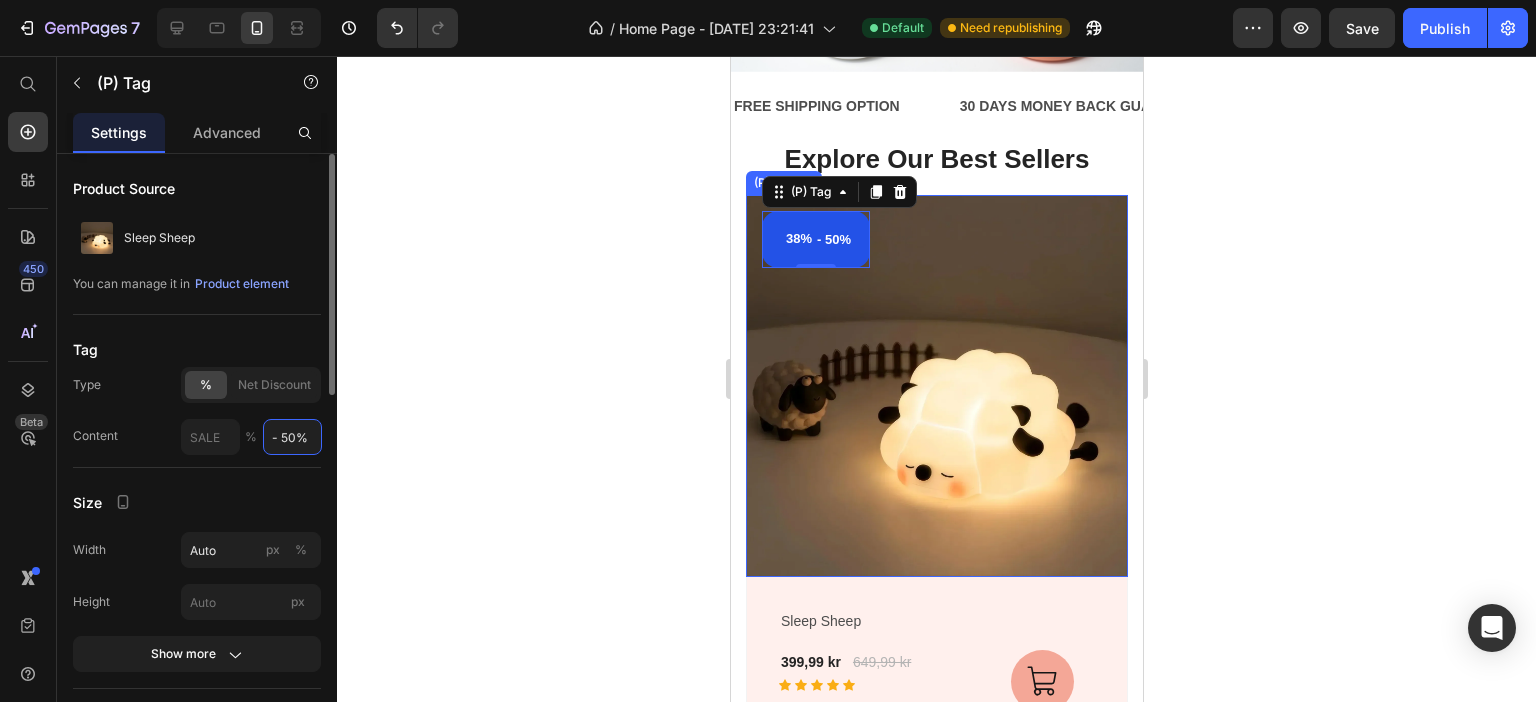 click on "- 50%" at bounding box center (292, 437) 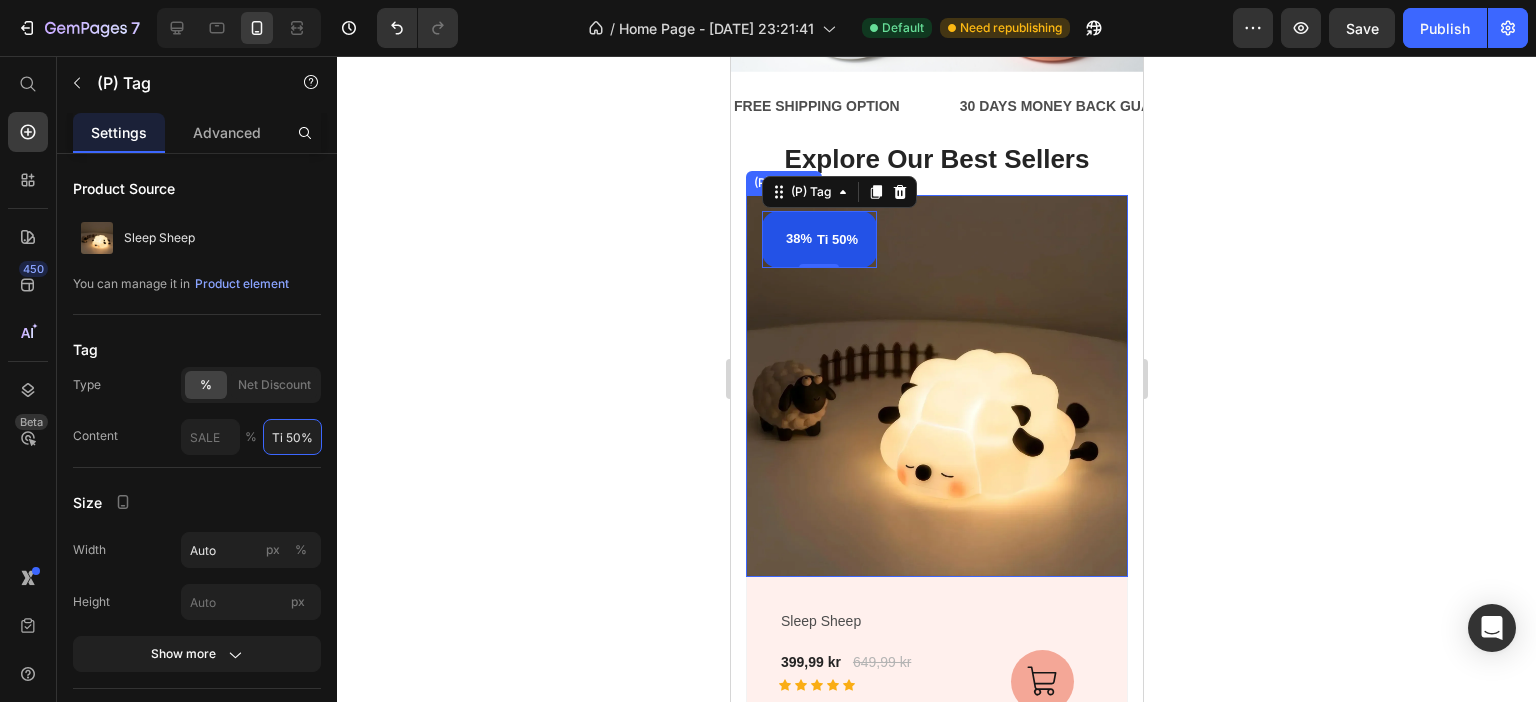 type on "Til 50%" 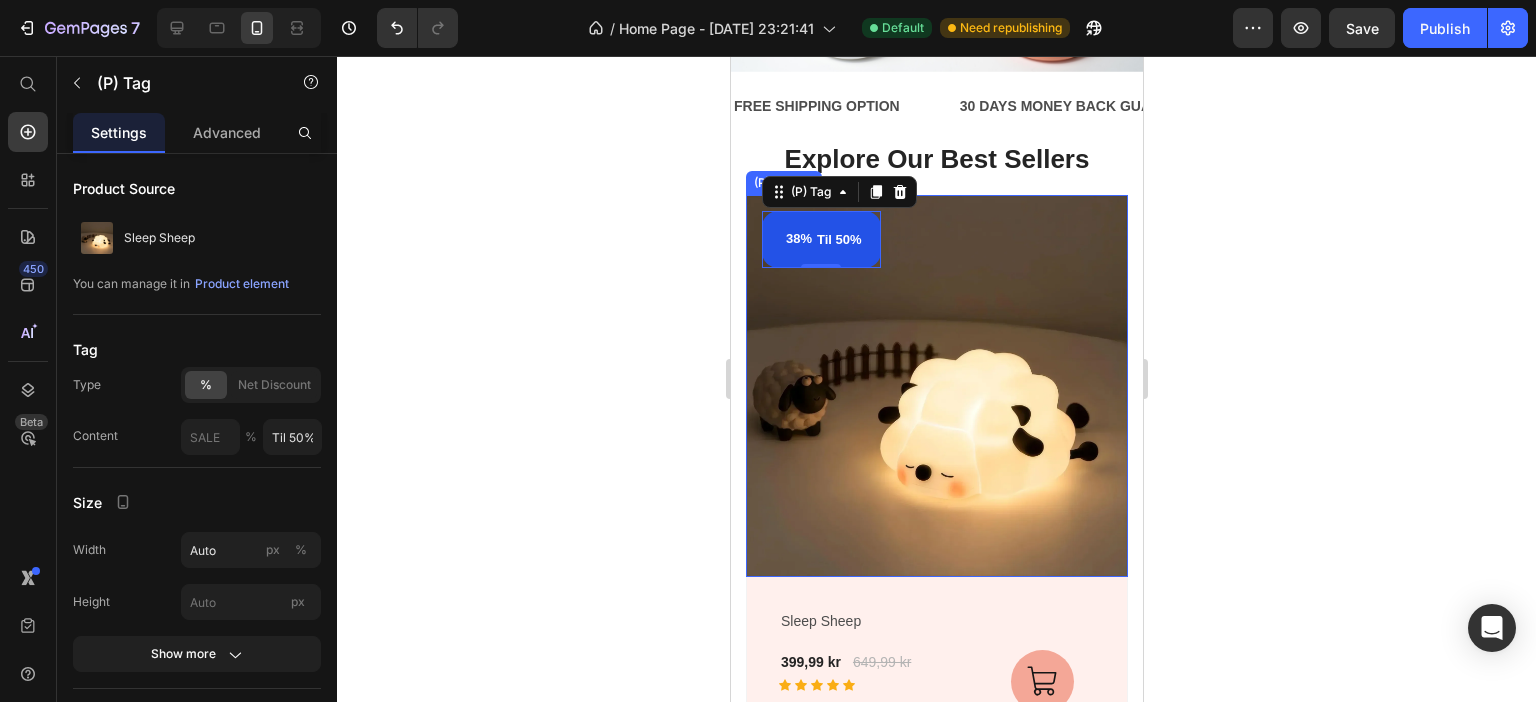 click 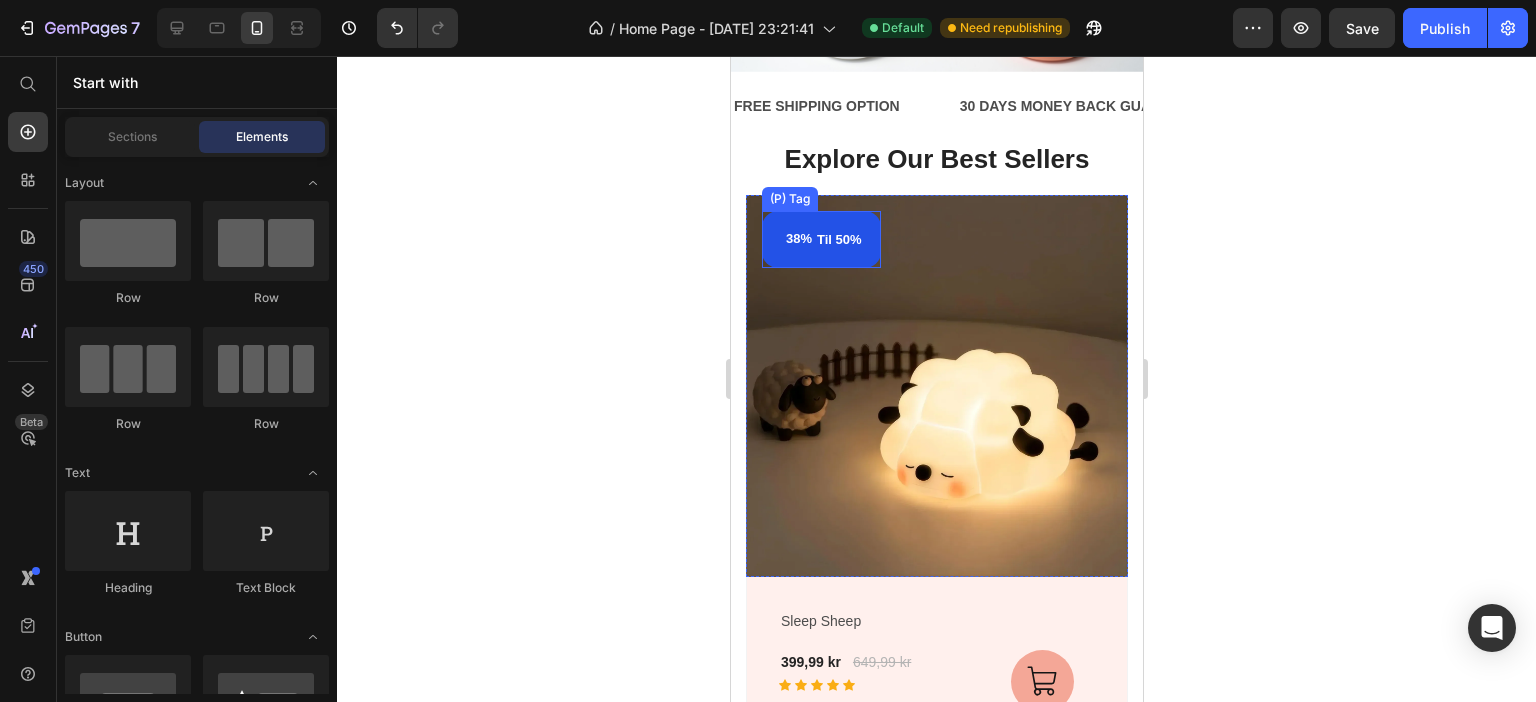 click on "Til 50%" at bounding box center (838, 240) 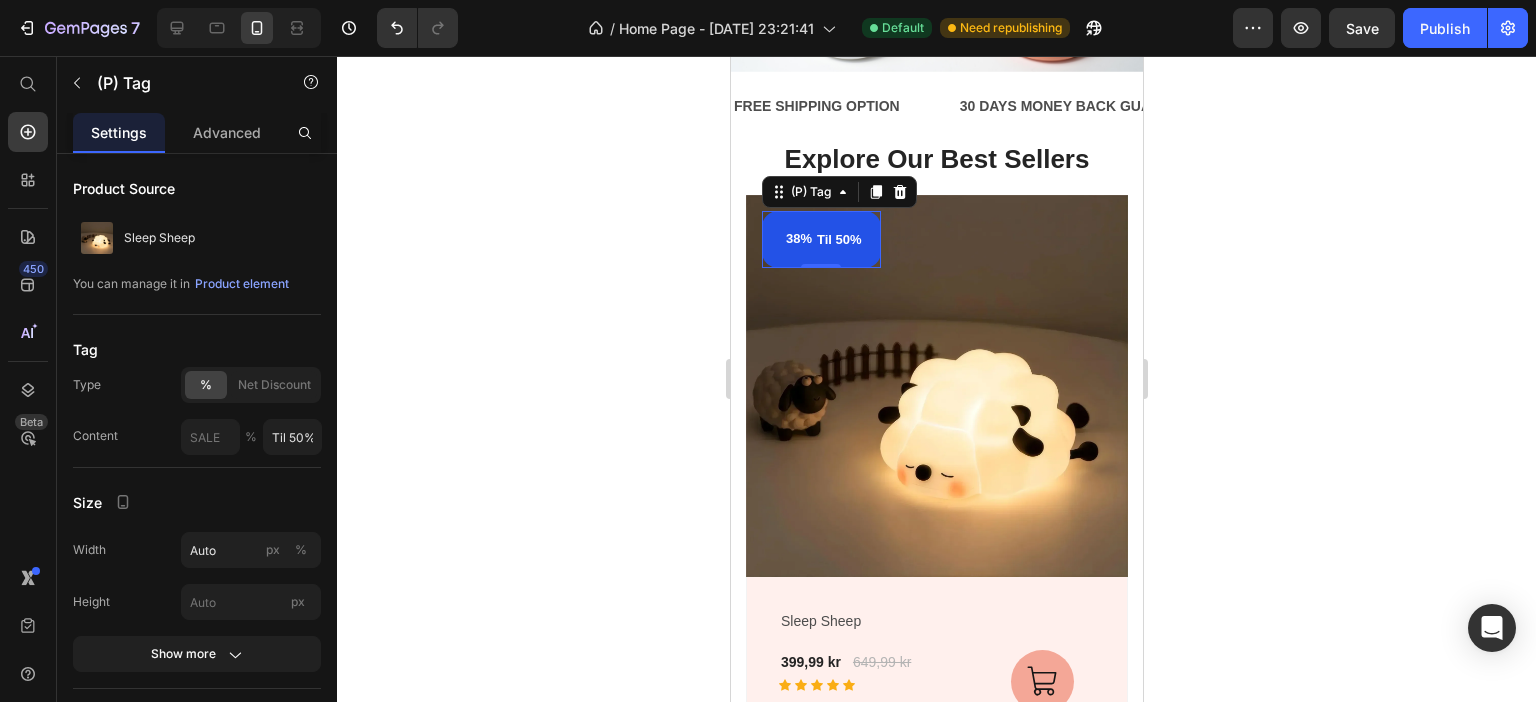 click on "Til 50%" at bounding box center (838, 240) 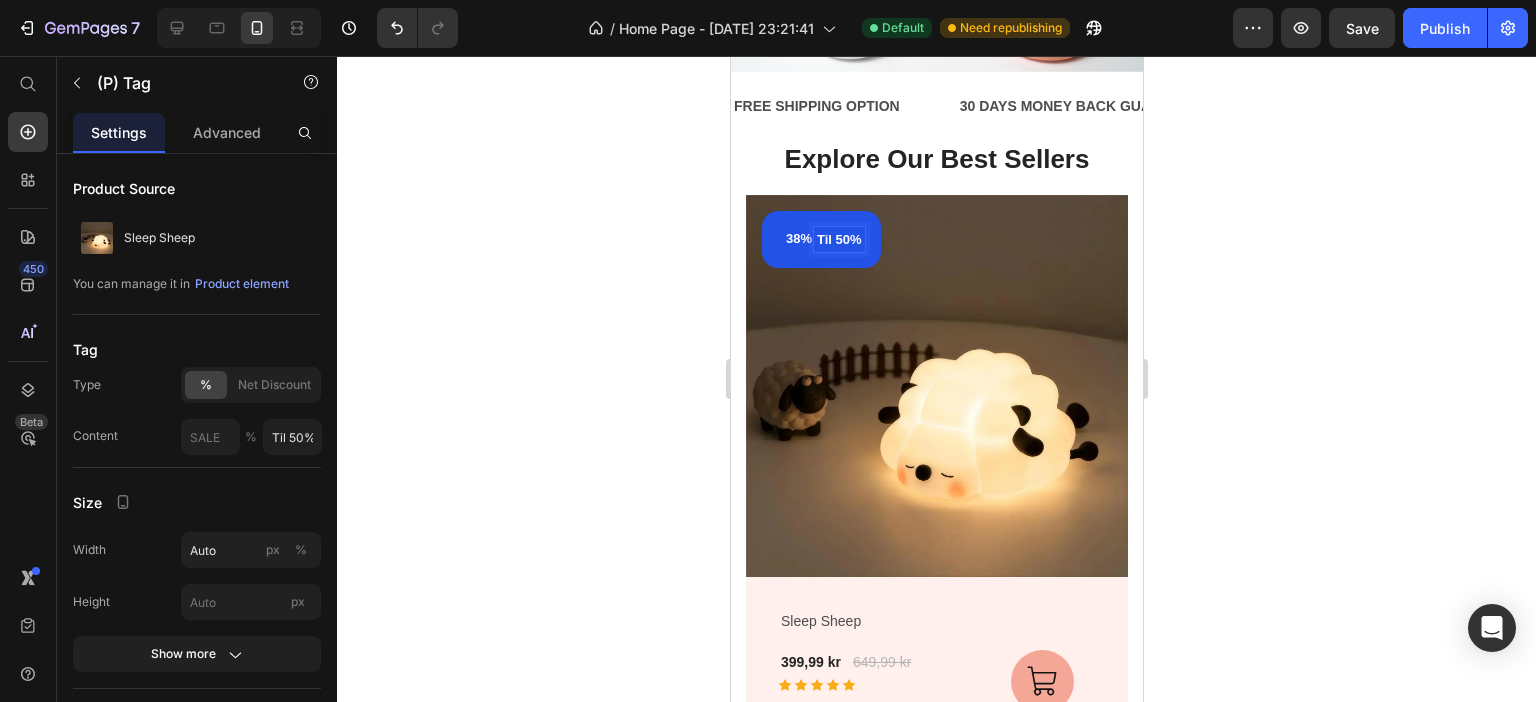 click on "Til 50%" at bounding box center [838, 240] 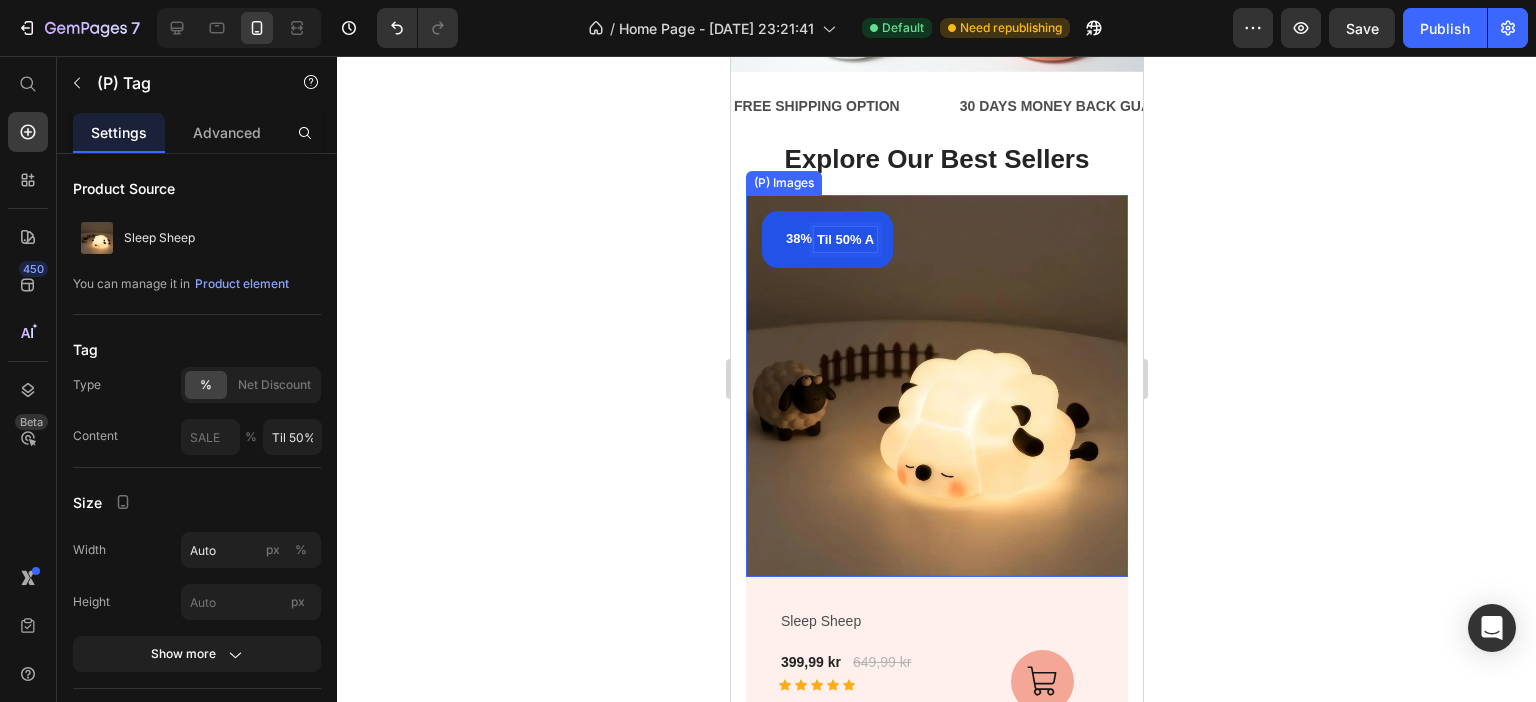 type on "Til 50% Av" 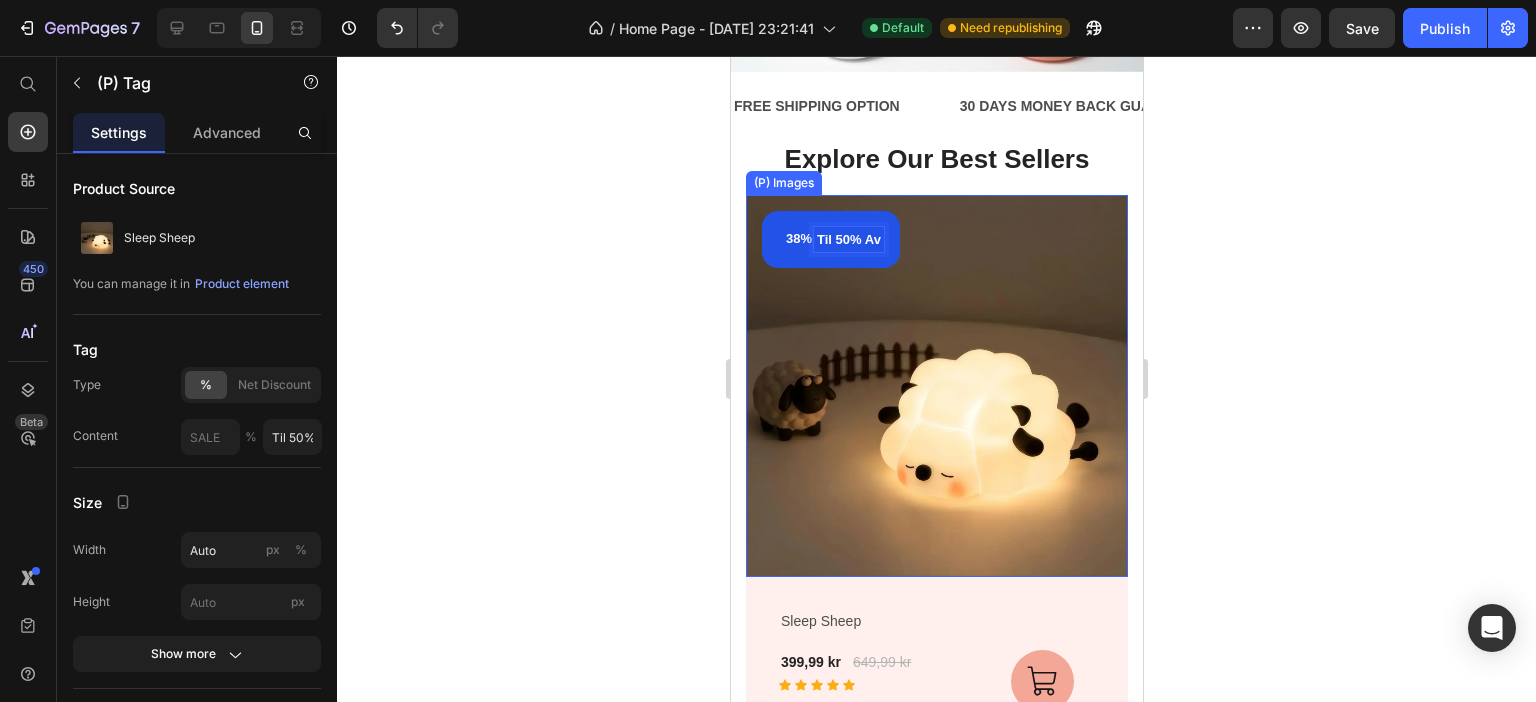 click at bounding box center [936, 386] 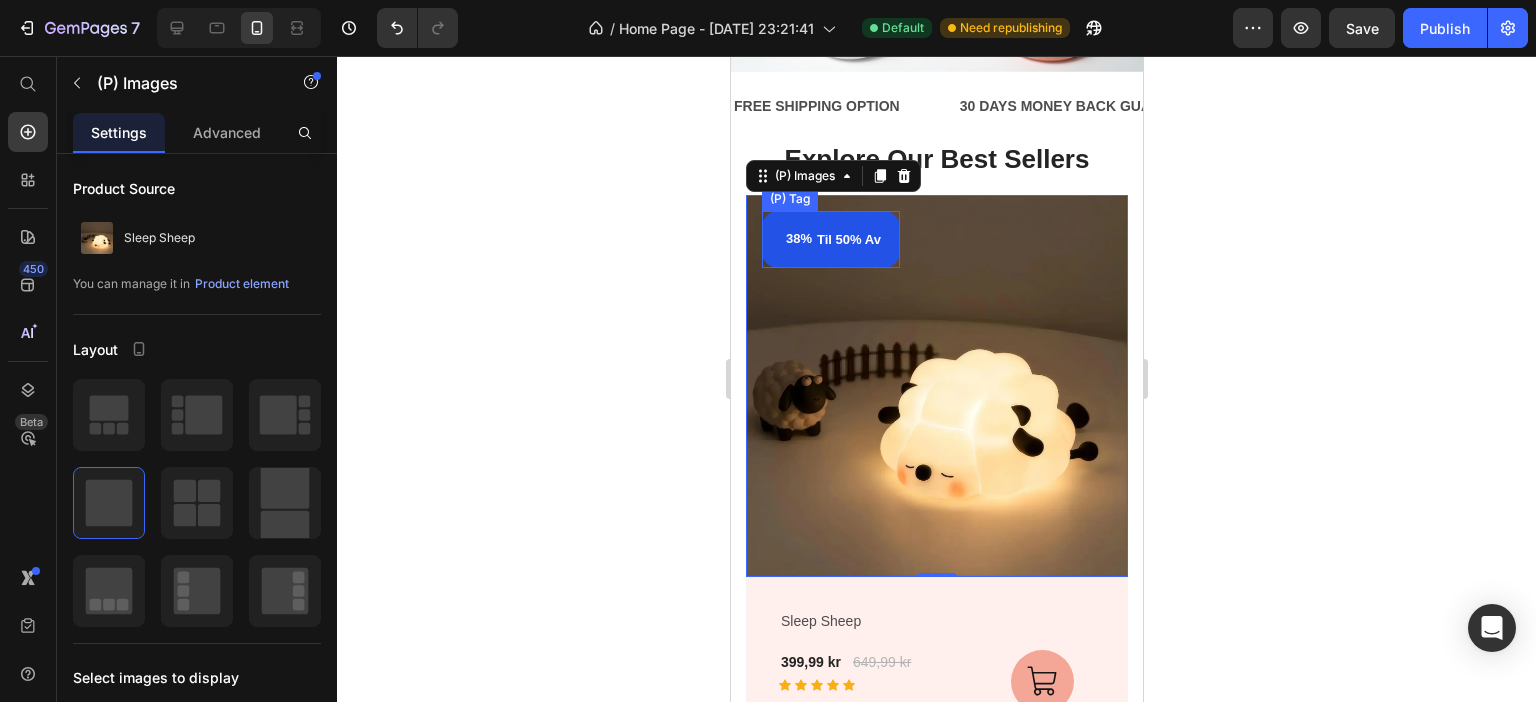 click on "Til 50% Av" at bounding box center [848, 240] 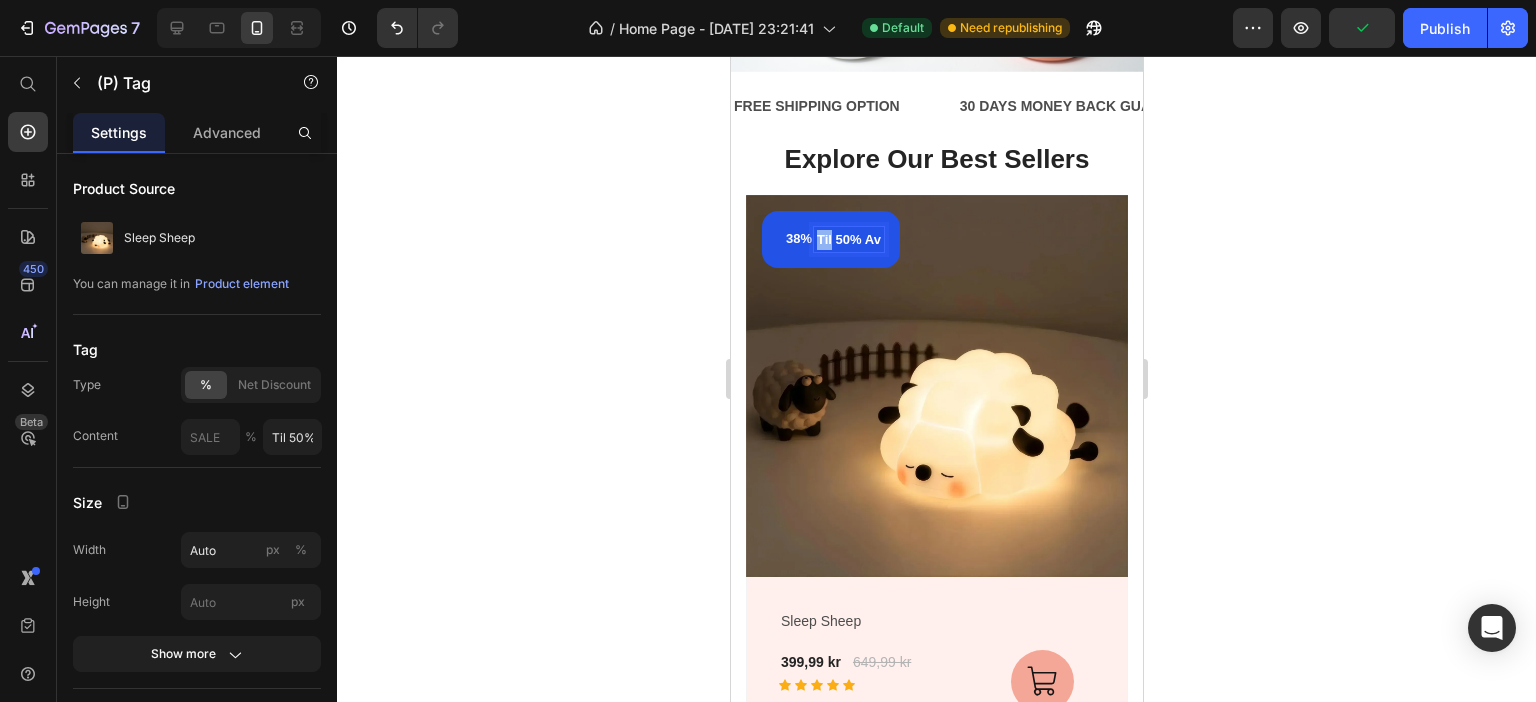 drag, startPoint x: 829, startPoint y: 230, endPoint x: 803, endPoint y: 240, distance: 27.856777 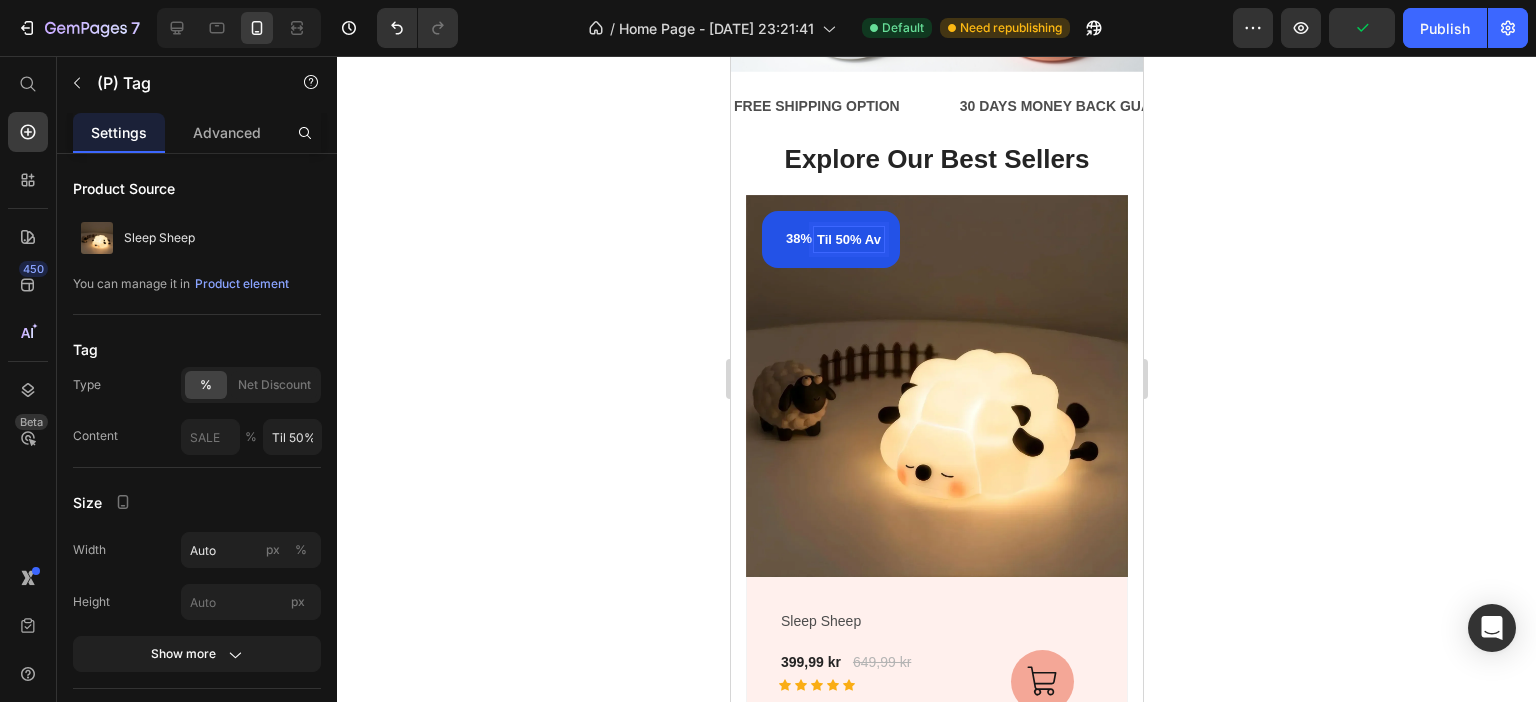 type on "- 50% Av" 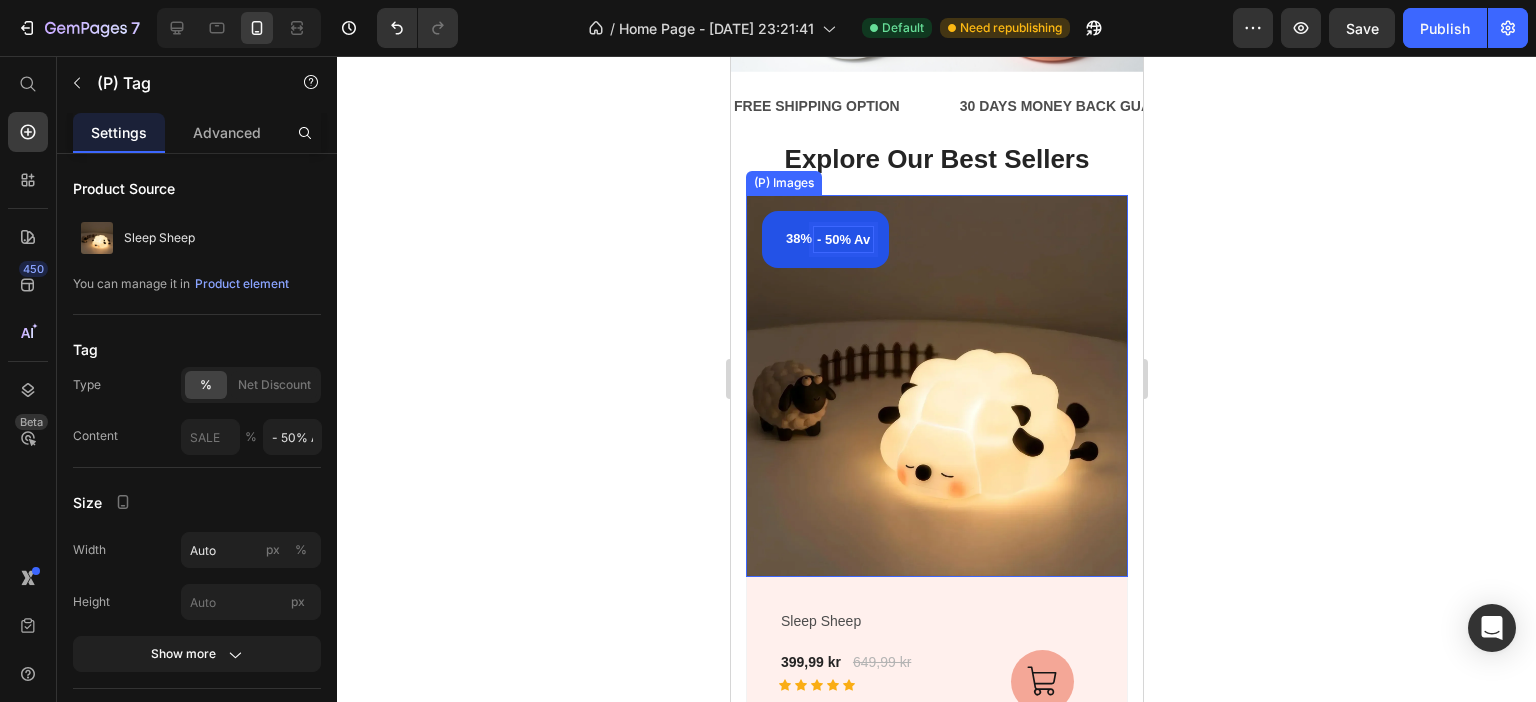 click at bounding box center (936, 386) 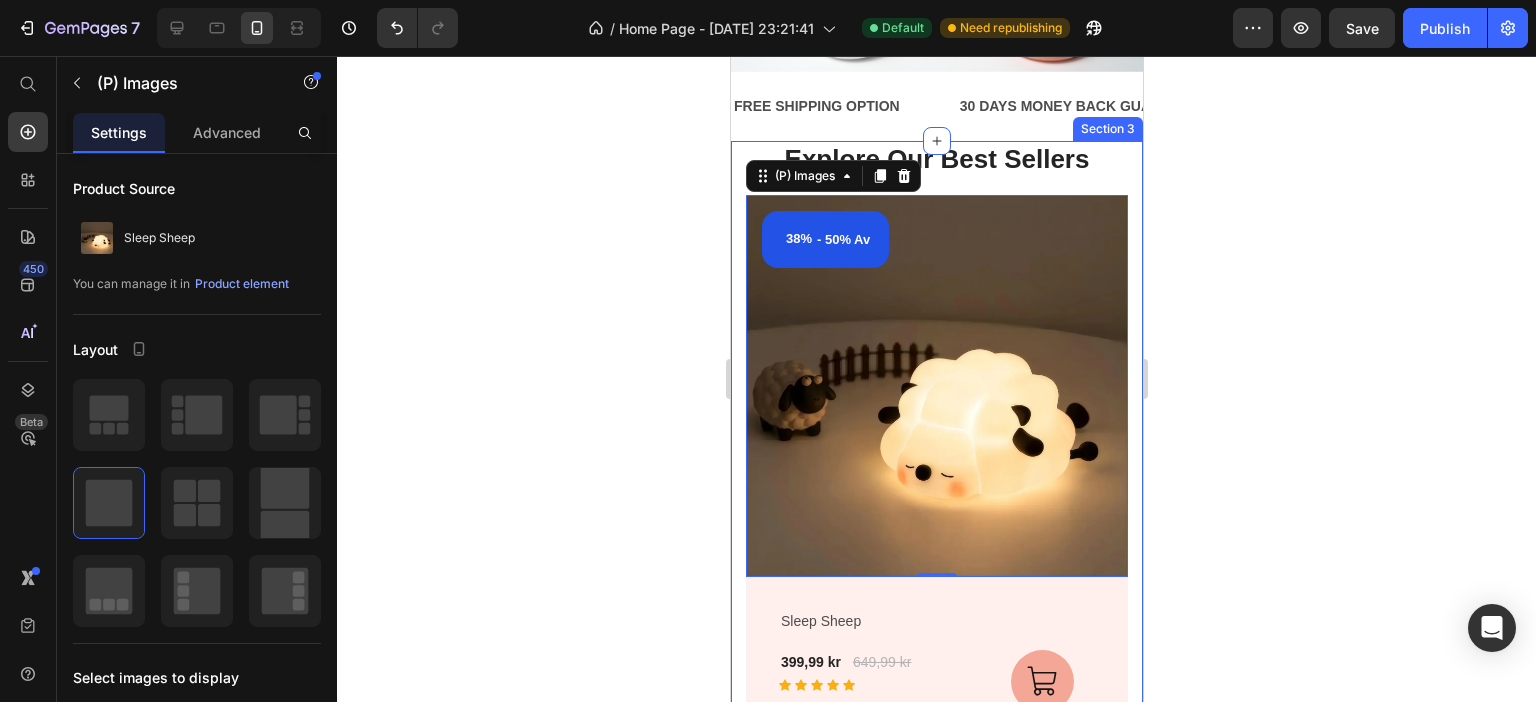 click 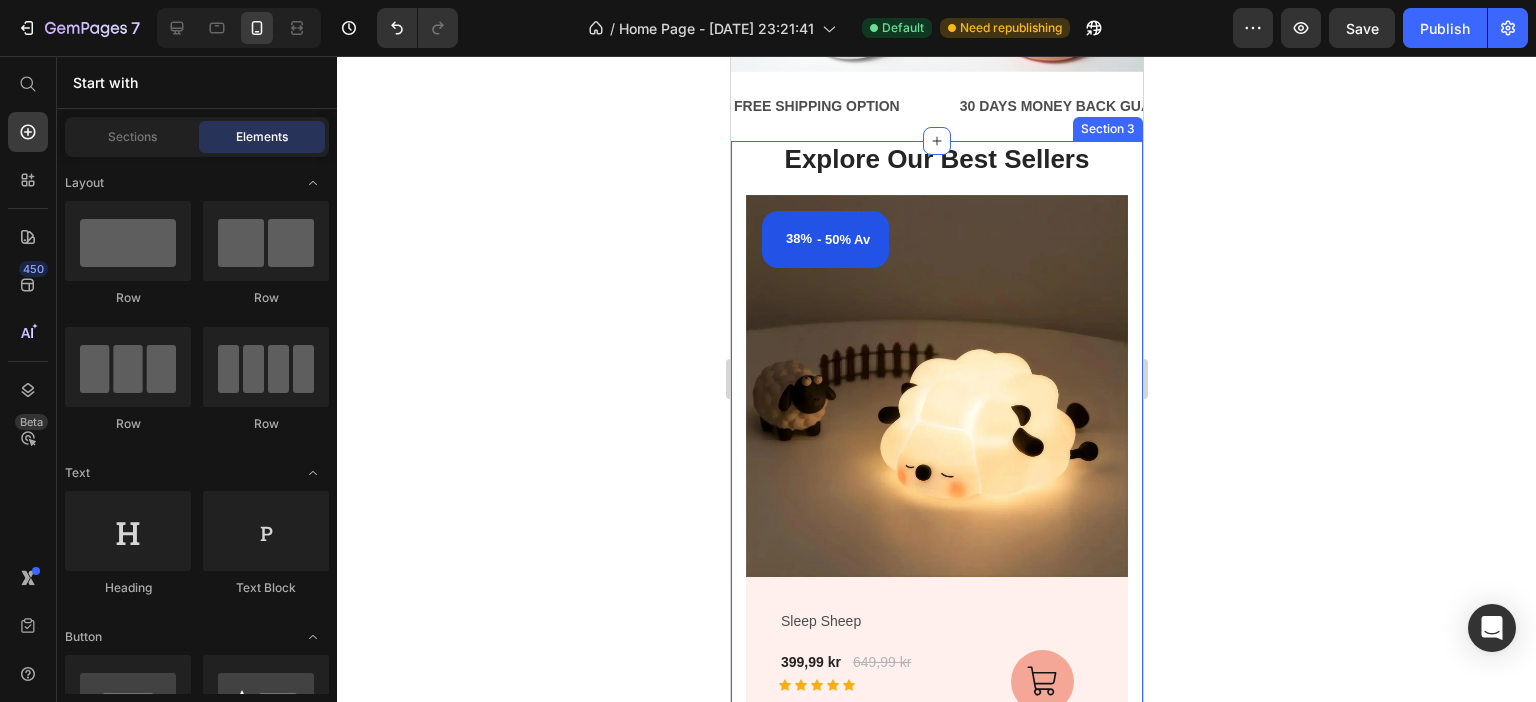 click 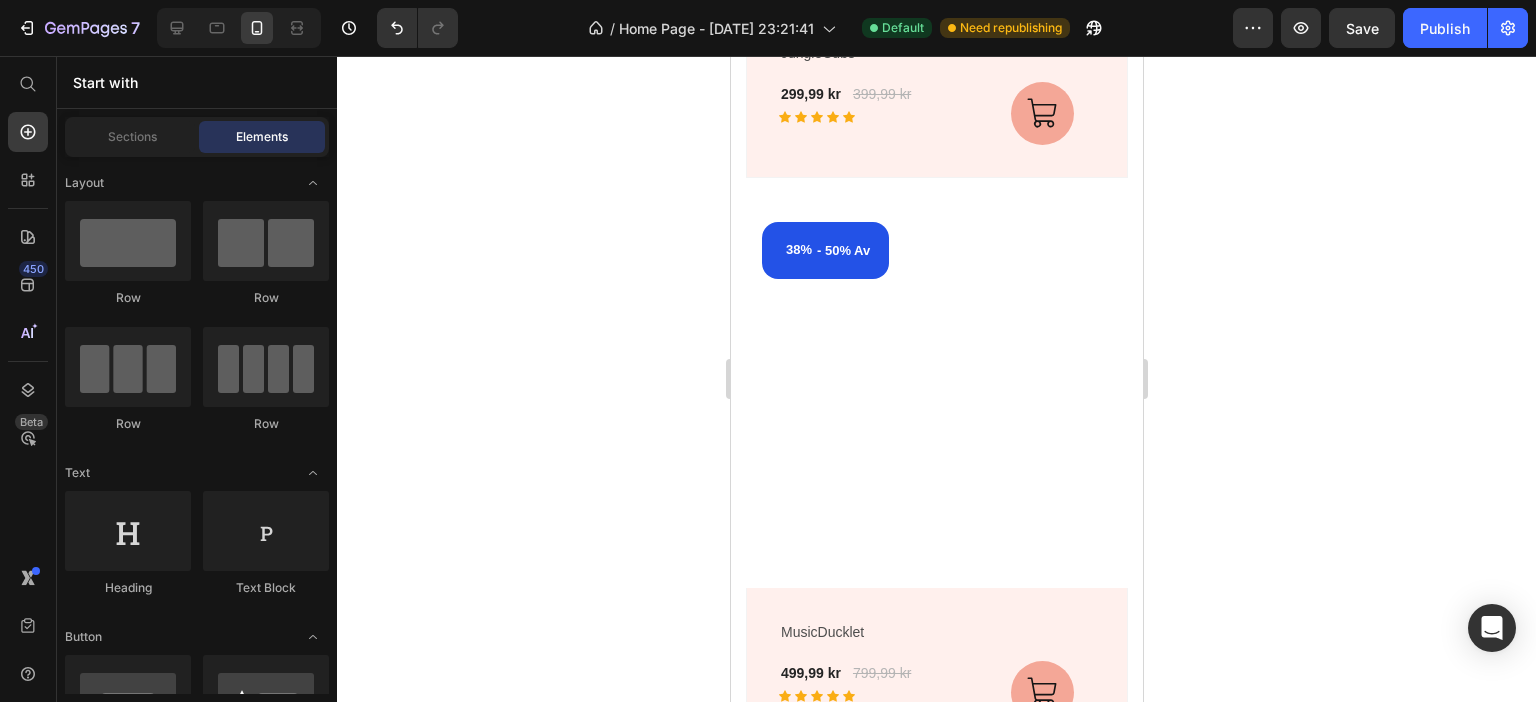 scroll, scrollTop: 2000, scrollLeft: 0, axis: vertical 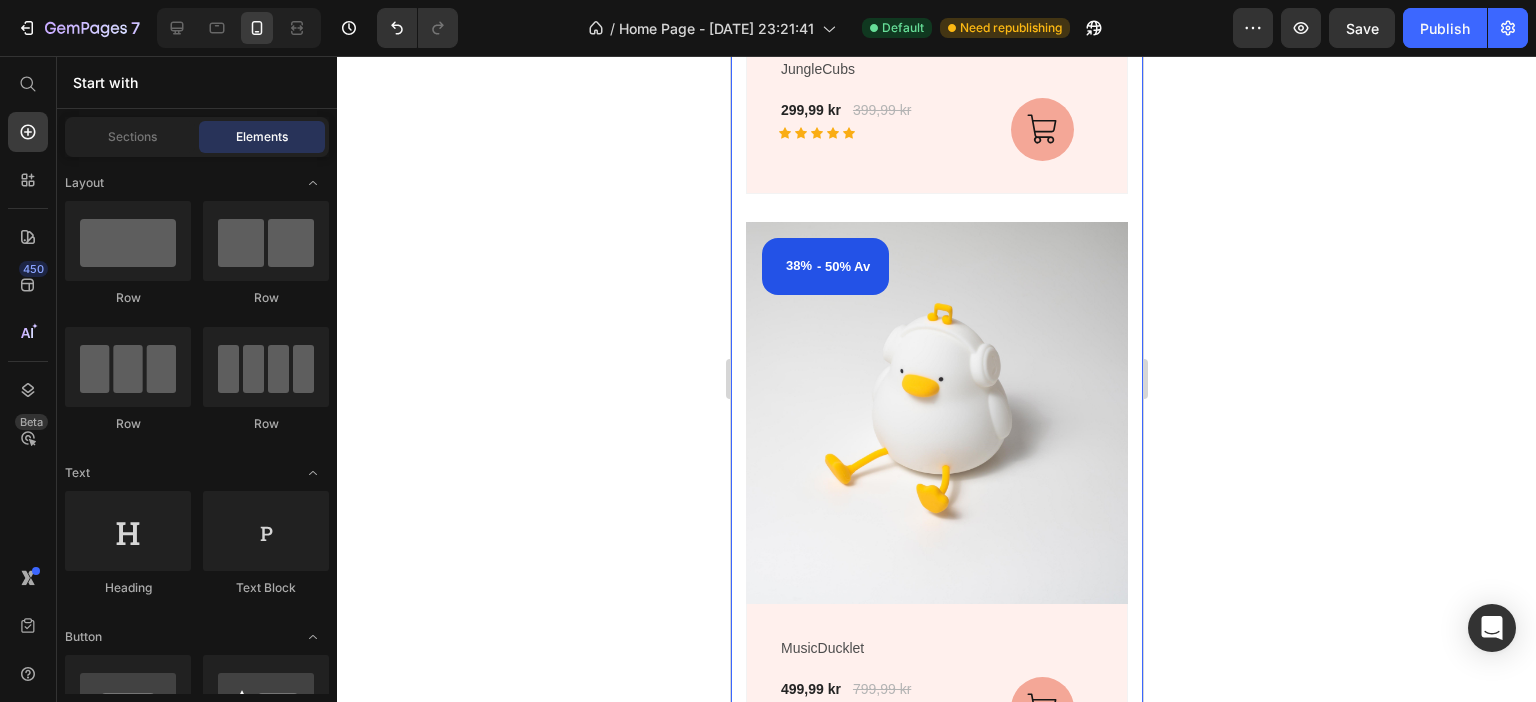 click 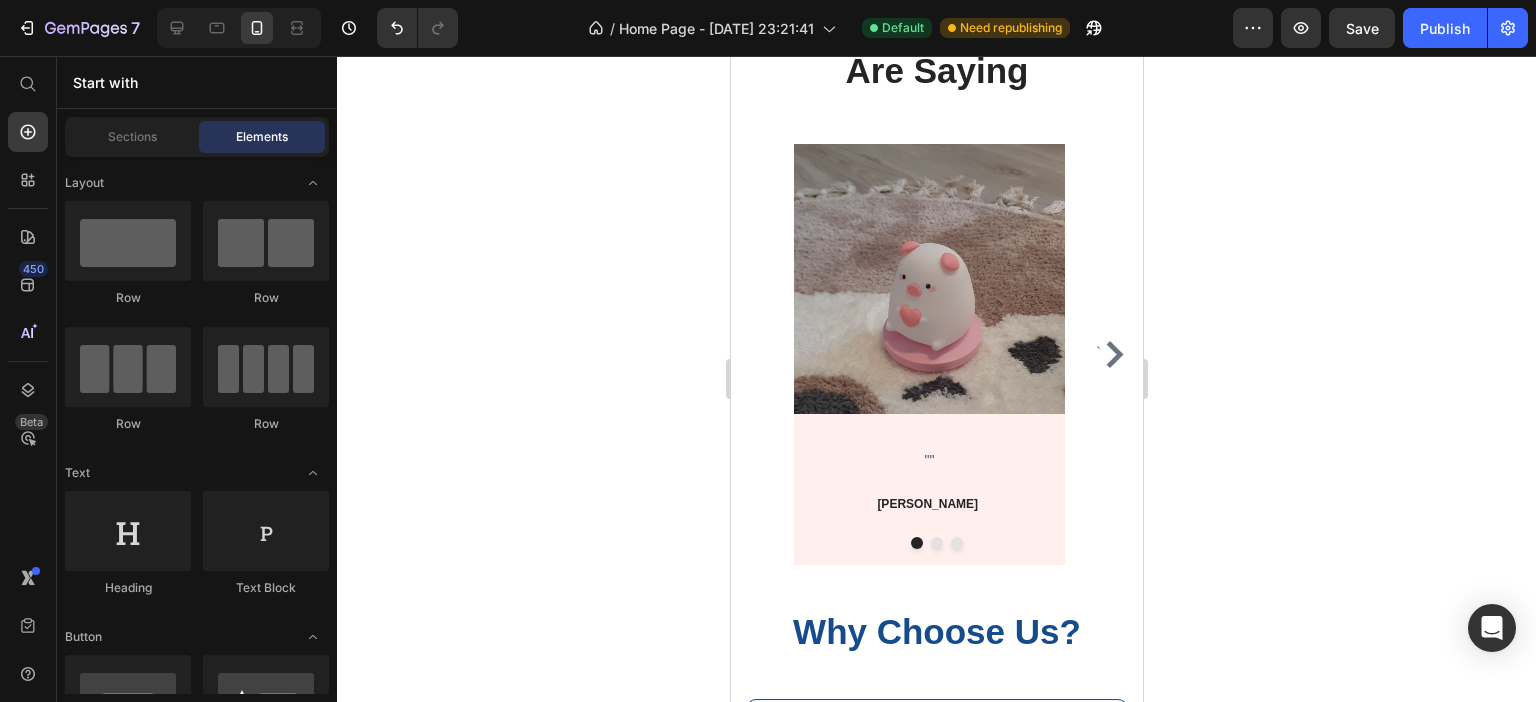 scroll, scrollTop: 2987, scrollLeft: 0, axis: vertical 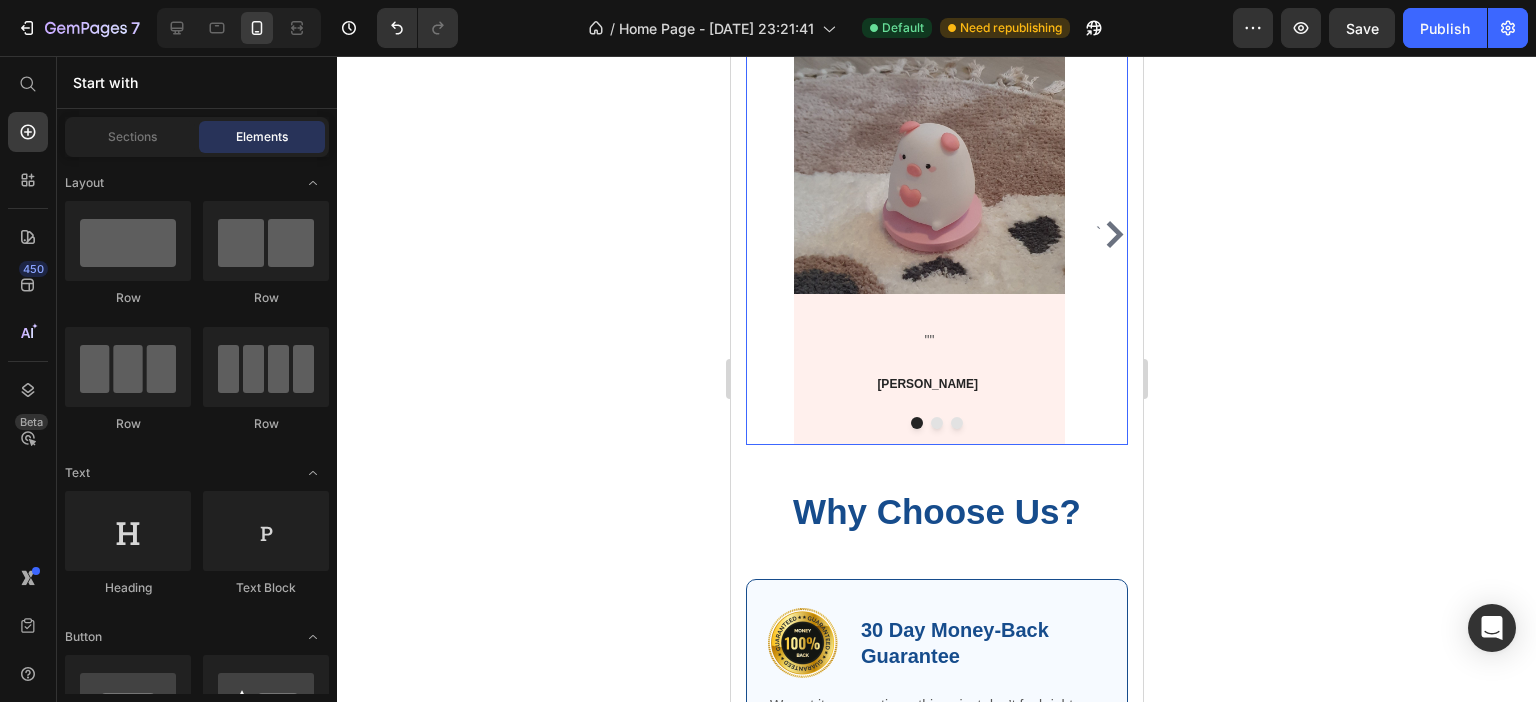 click on "[PERSON_NAME]" at bounding box center [928, 385] 